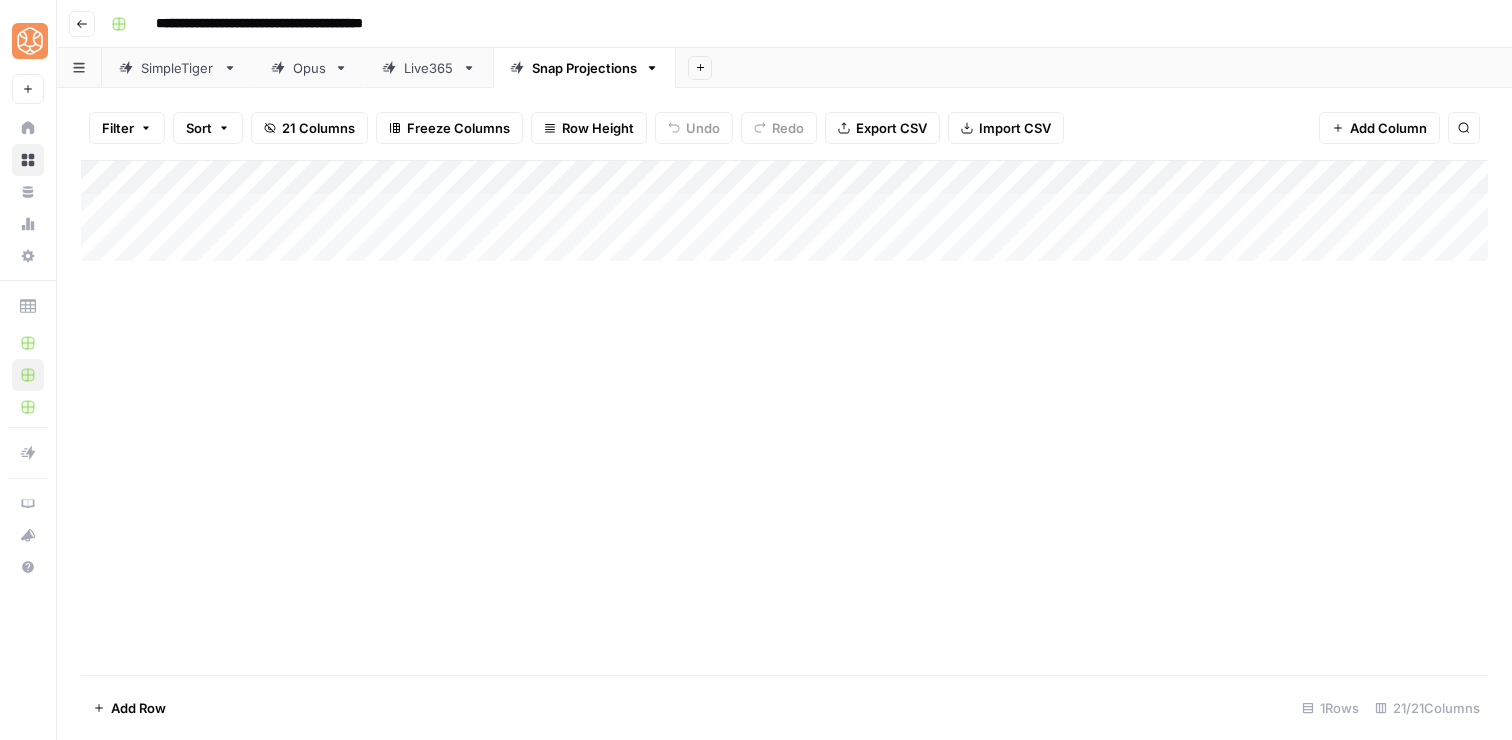 scroll, scrollTop: 0, scrollLeft: 0, axis: both 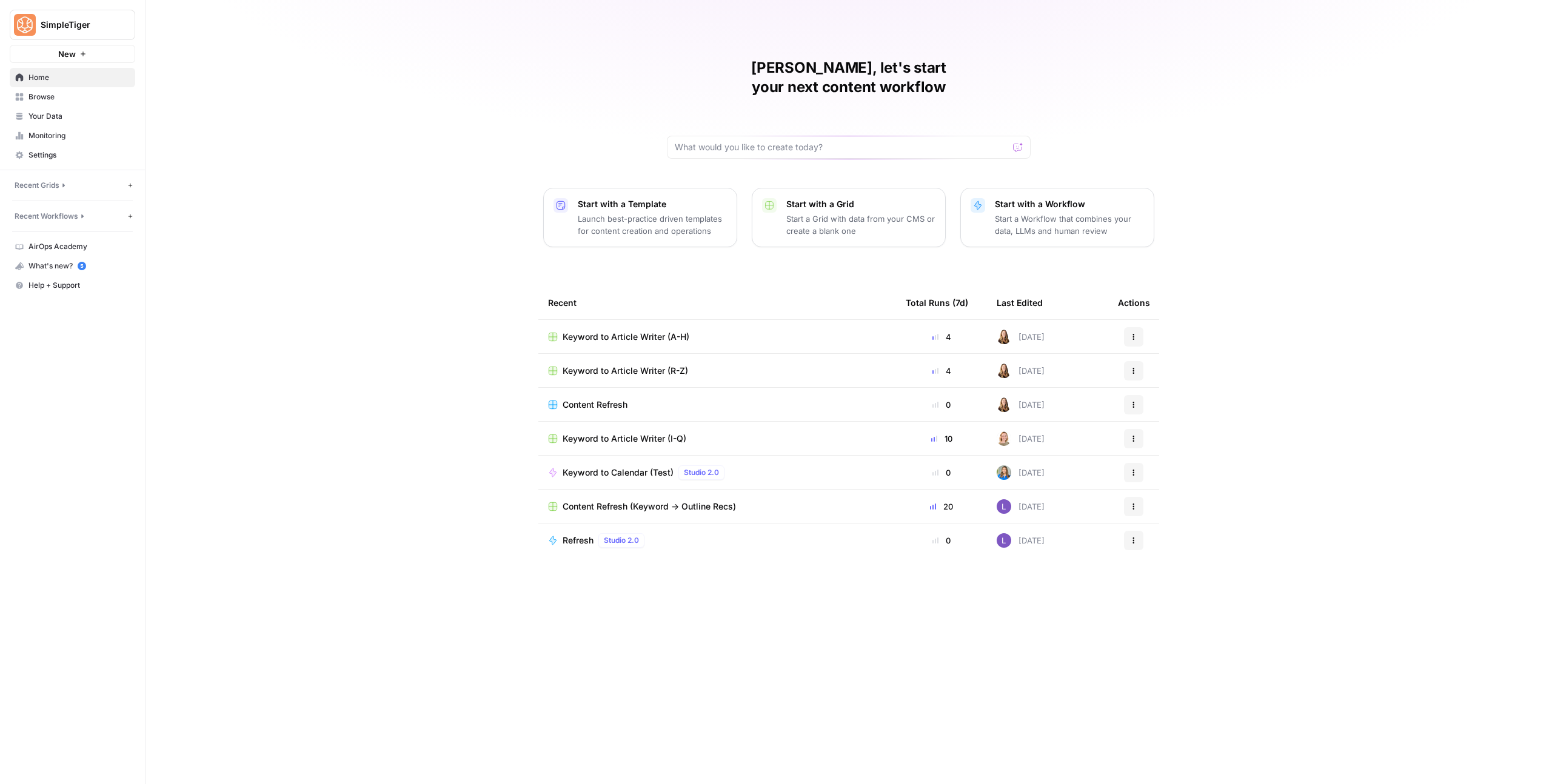 click on "Keyword to Article Writer (A-H)" at bounding box center (626, 337) 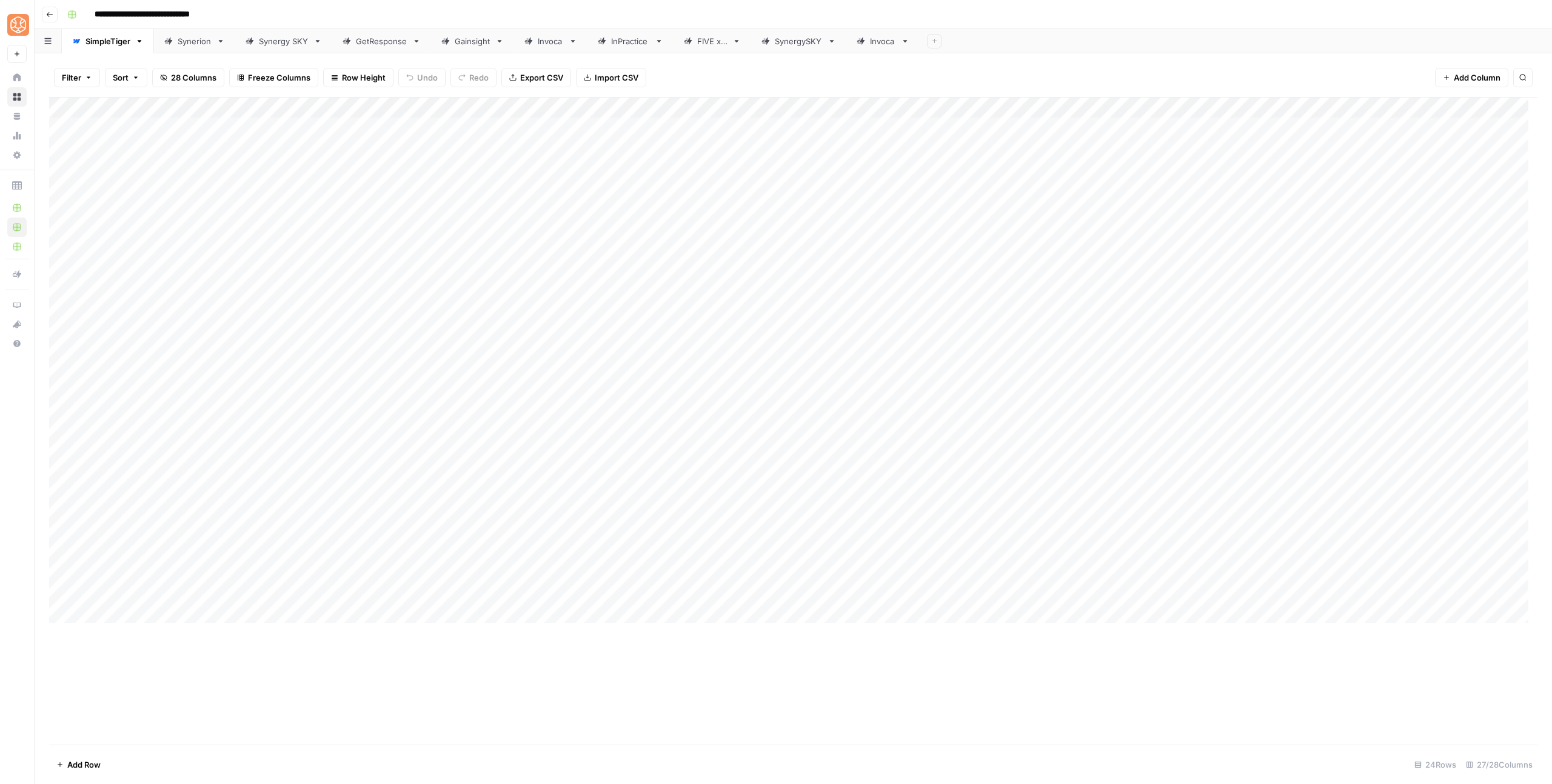 click on "Invoca" at bounding box center (550, 41) 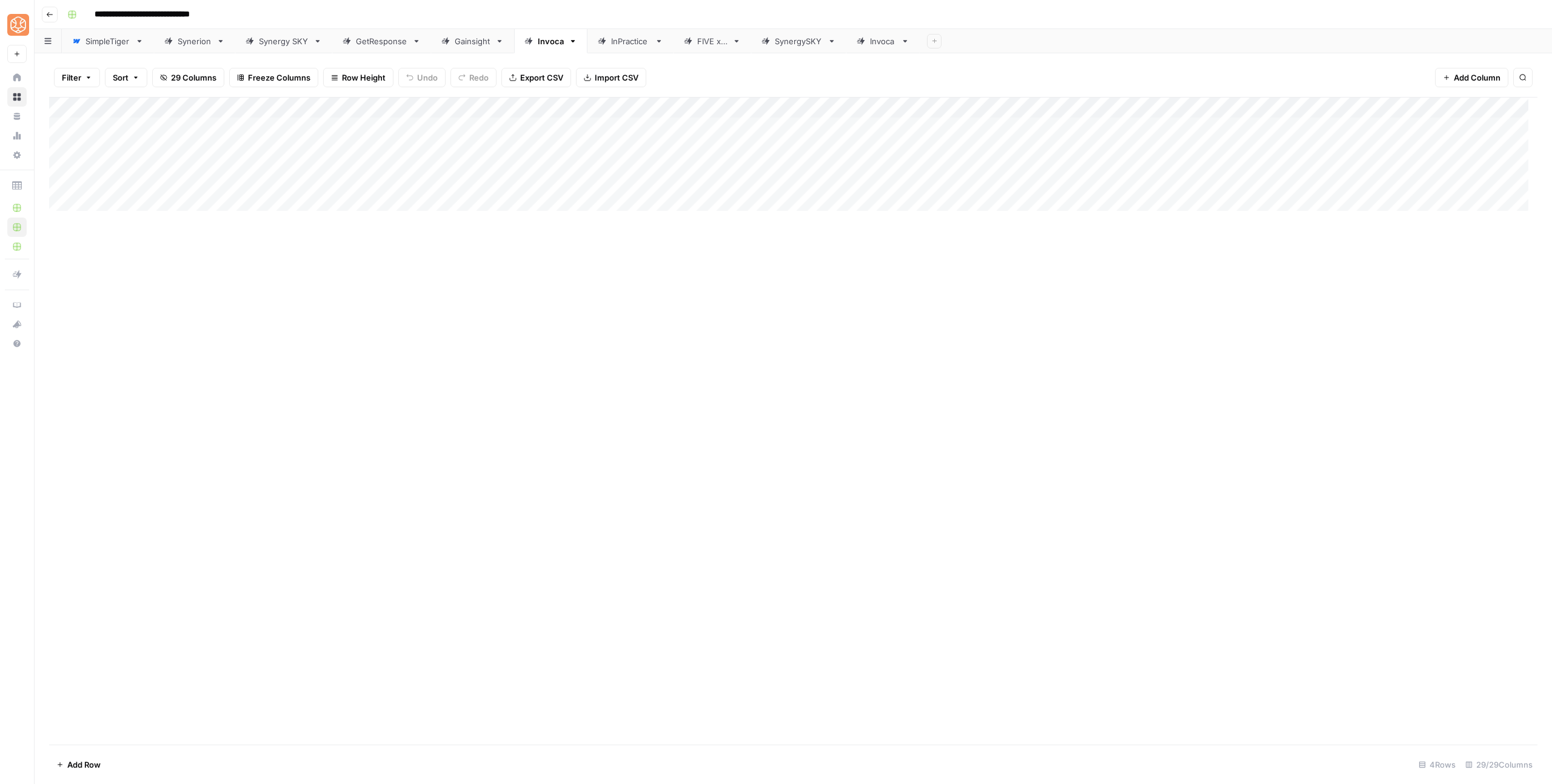 click on "Invoca" at bounding box center [883, 41] 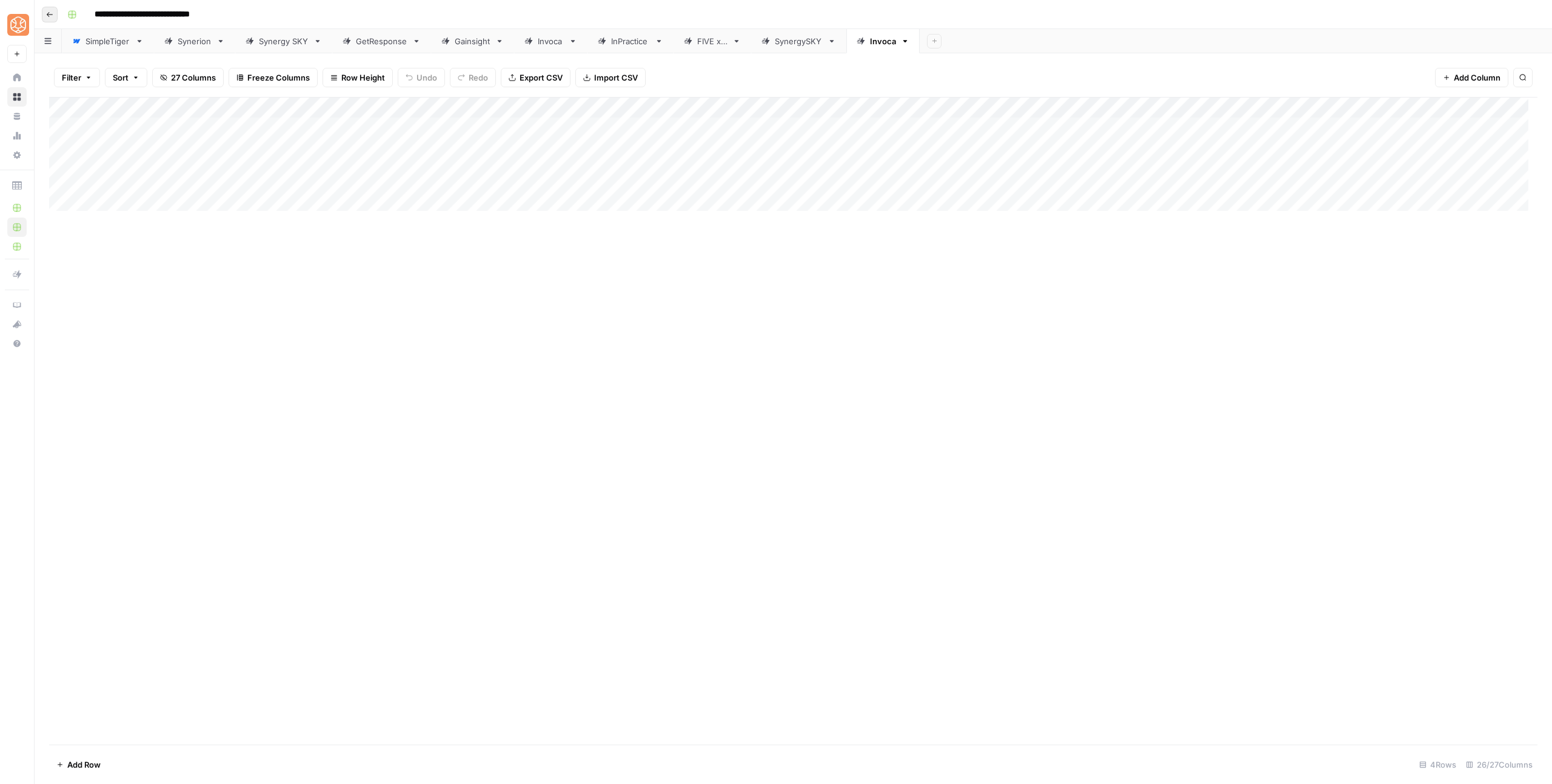 click on "Go back" at bounding box center (50, 15) 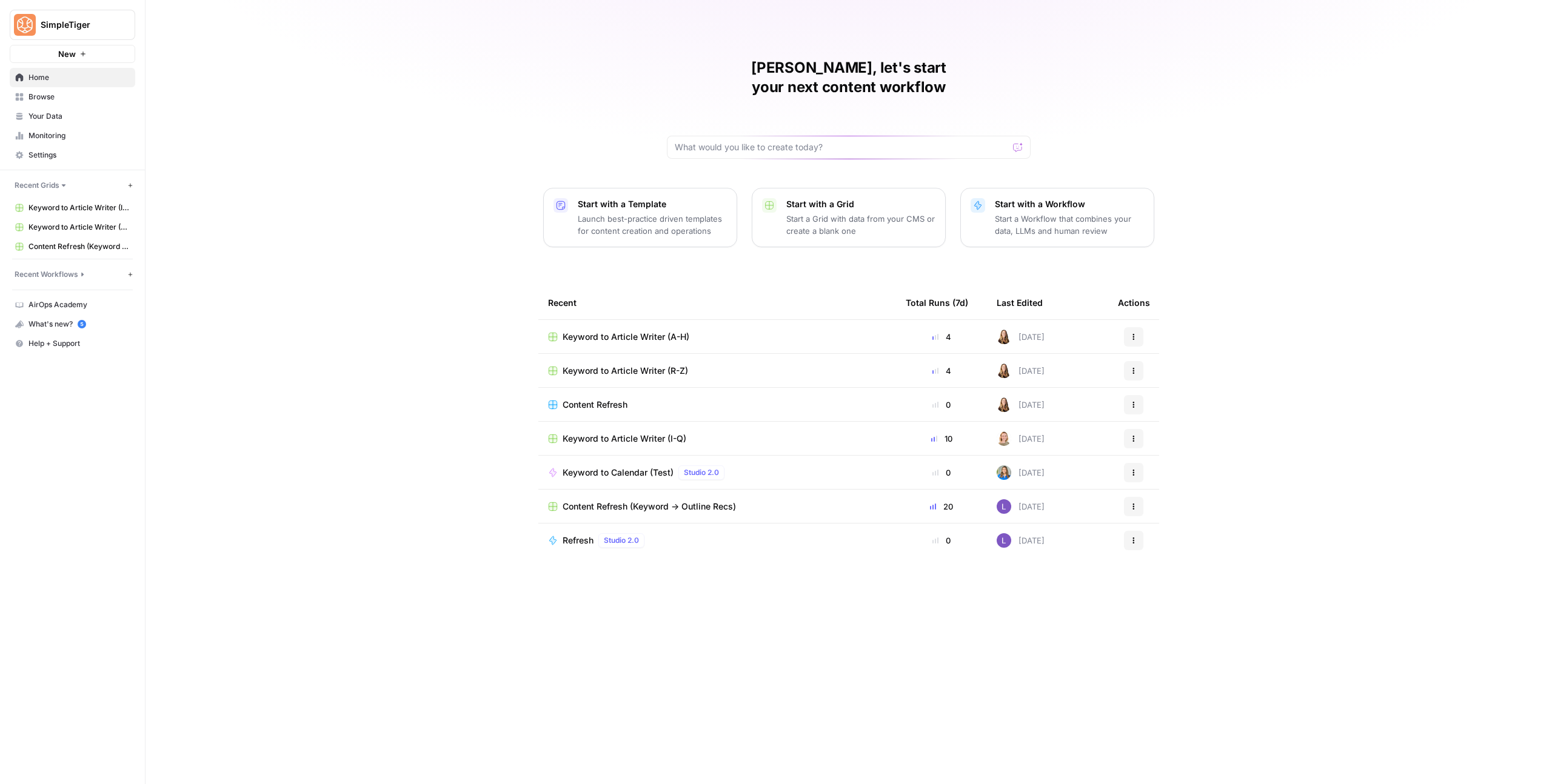 click on "Keyword to Article Writer (R-Z)" at bounding box center (625, 371) 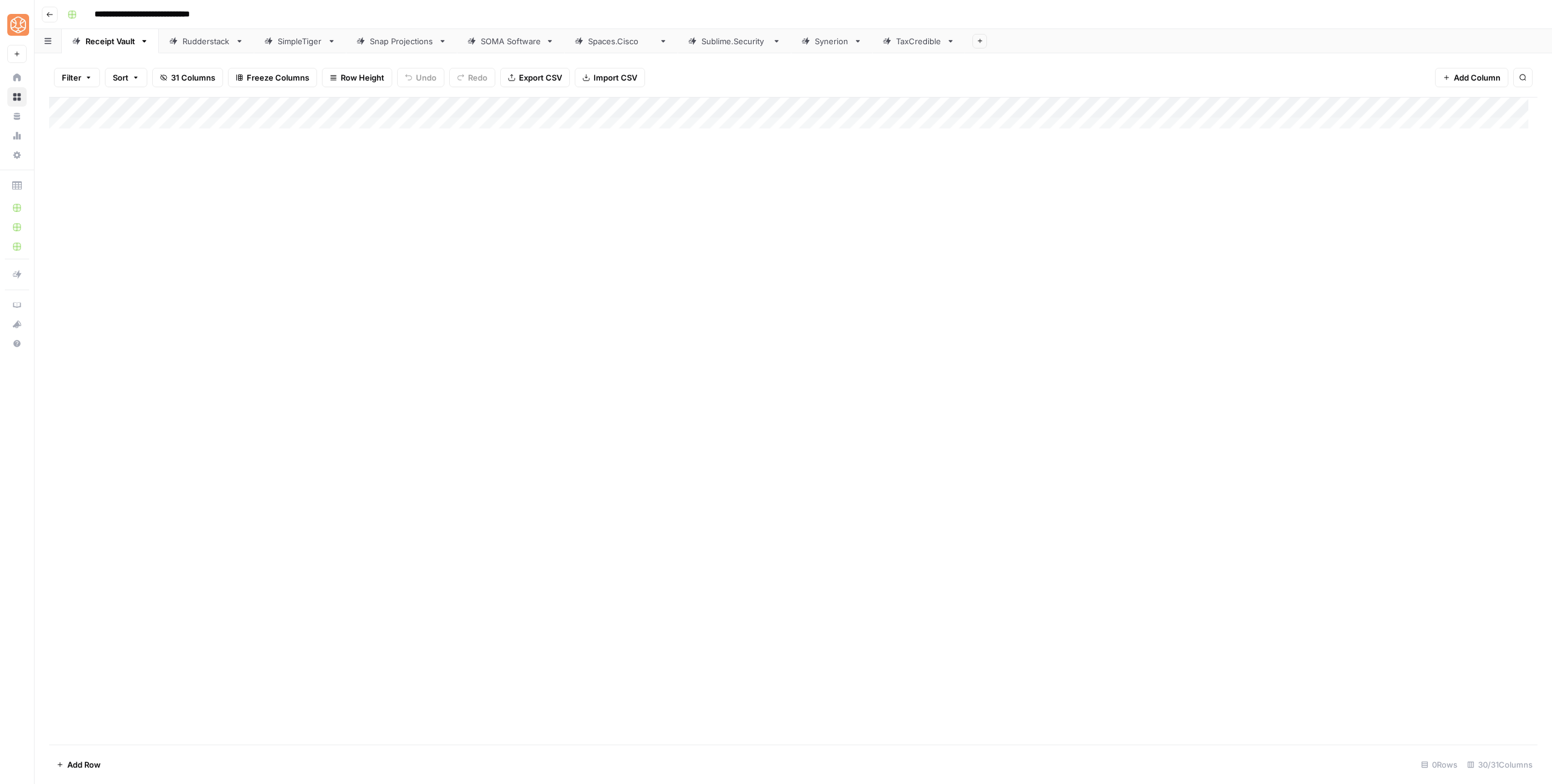 click on "[DOMAIN_NAME]" at bounding box center (621, 41) 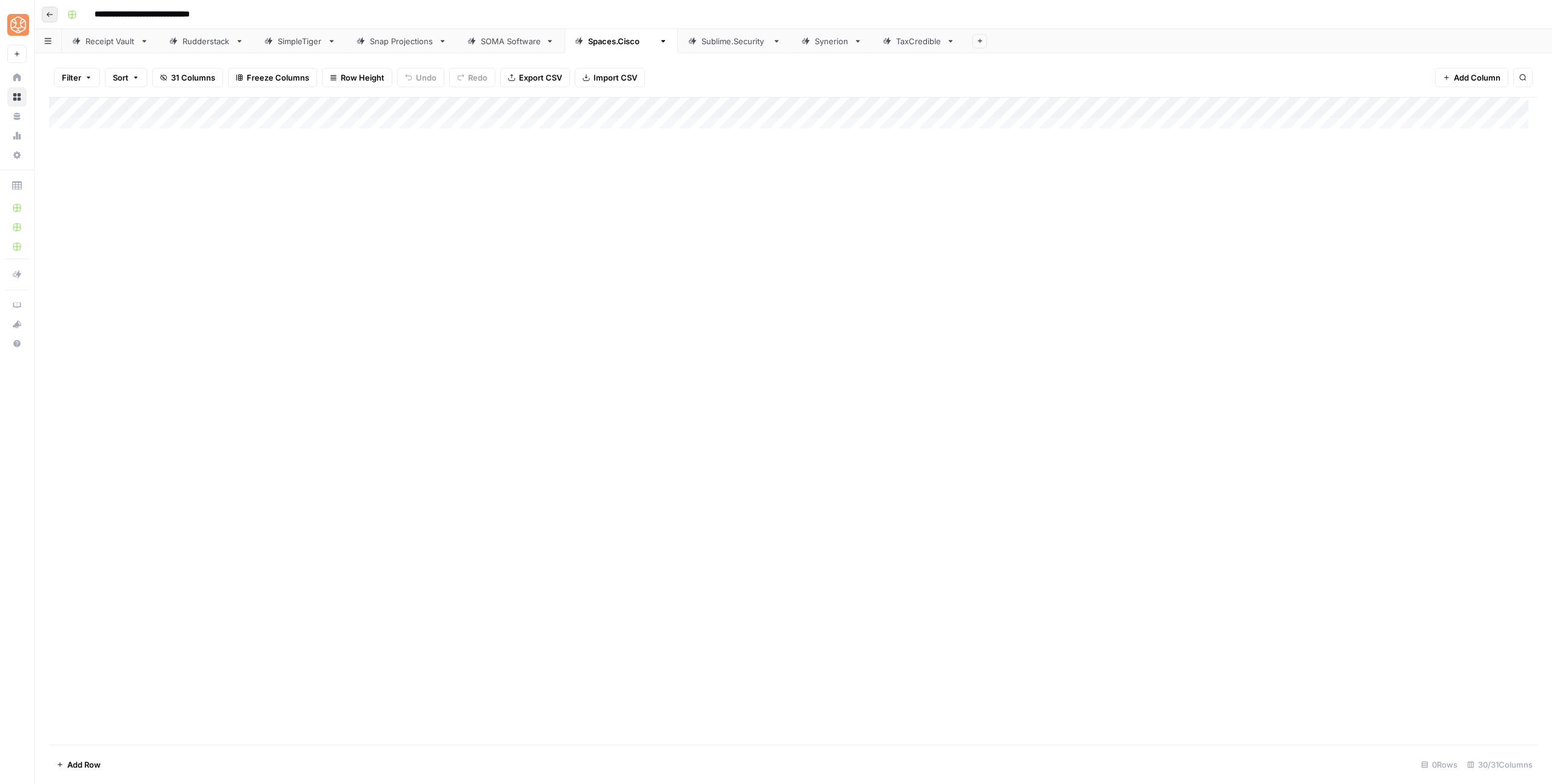 click 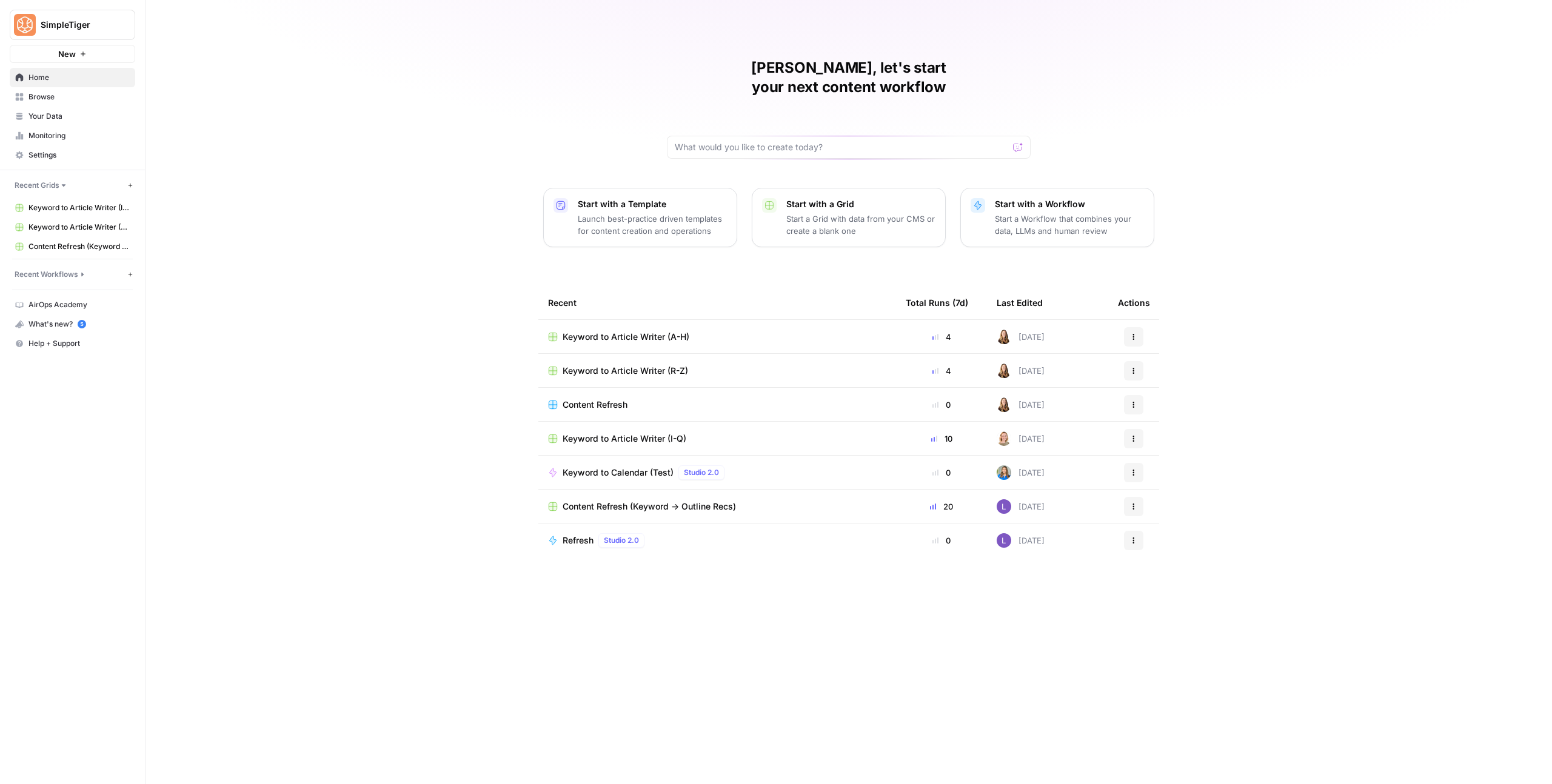 click on "Keyword to Article Writer (I-Q)" at bounding box center (624, 439) 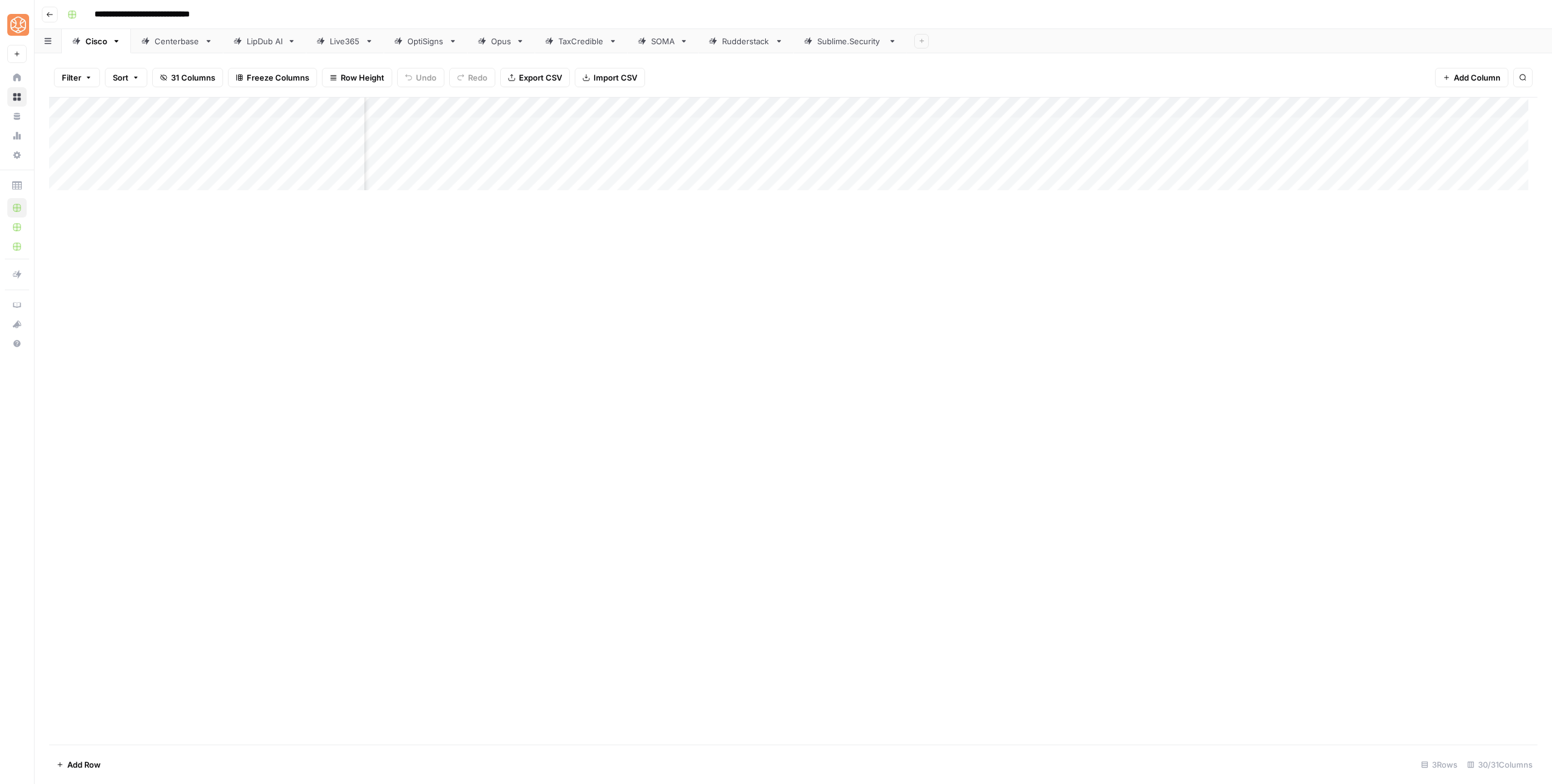 scroll, scrollTop: 0, scrollLeft: 159, axis: horizontal 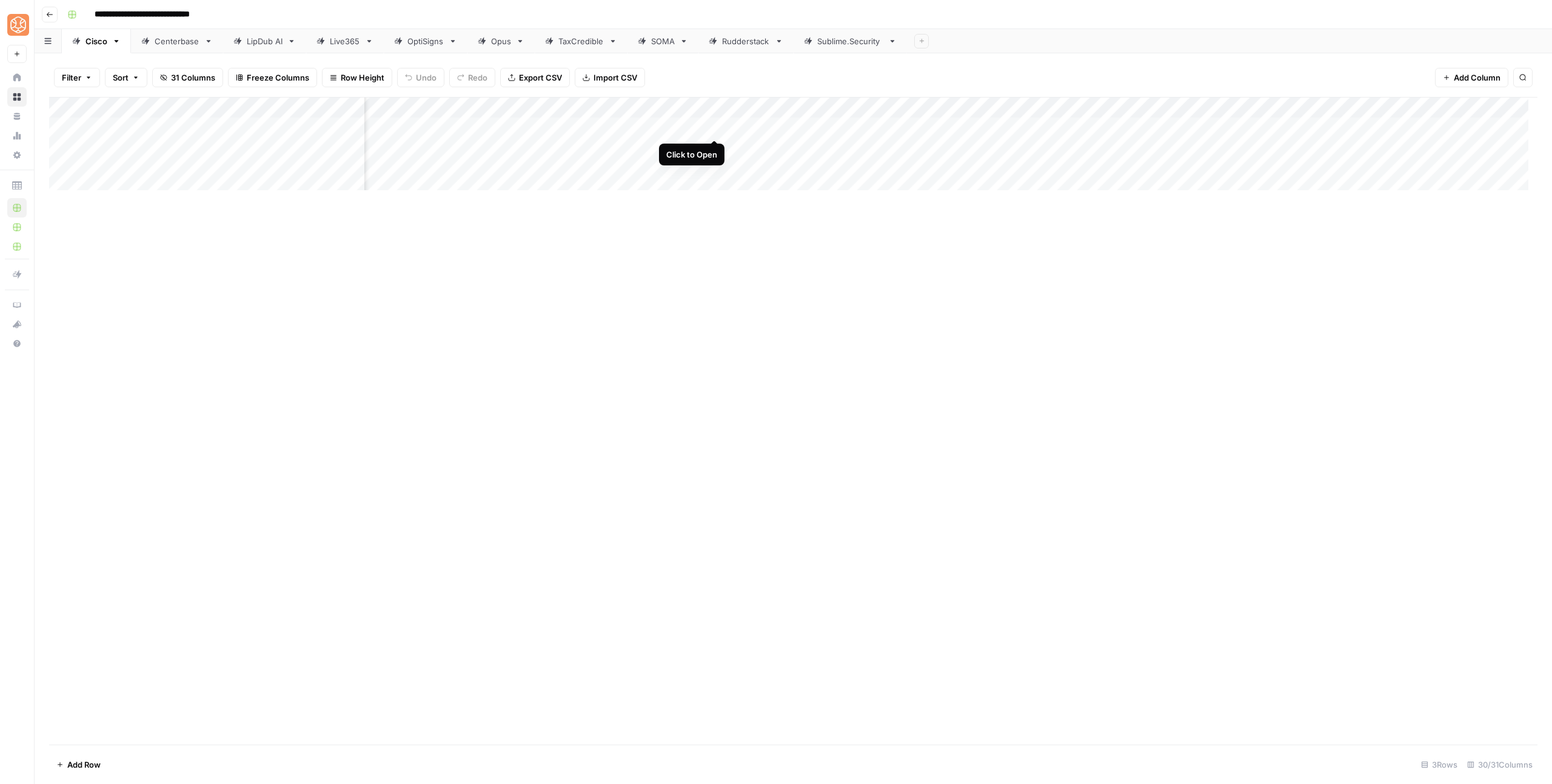 click on "Add Column" at bounding box center (793, 148) 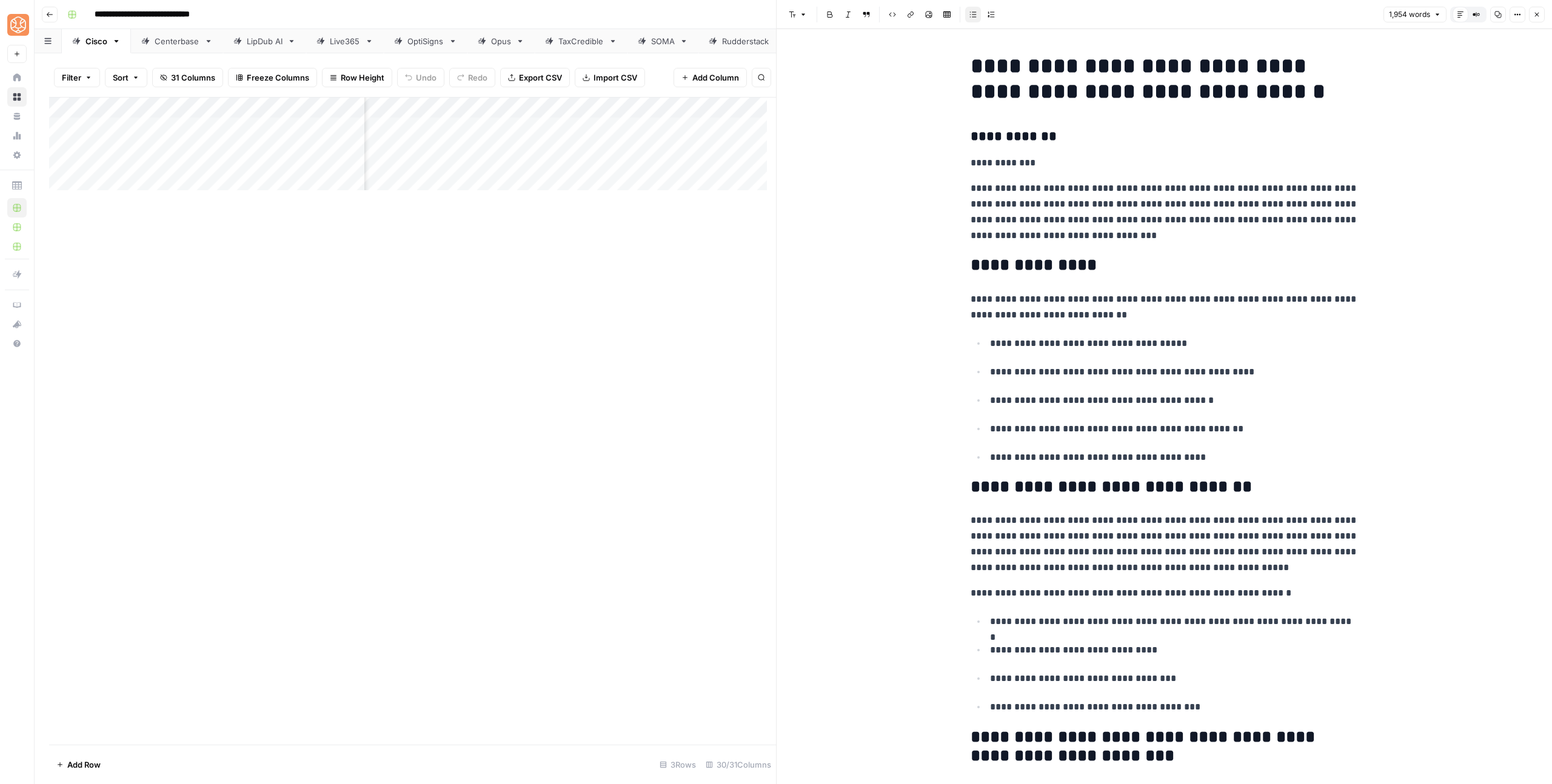 click on "**********" at bounding box center (1165, 79) 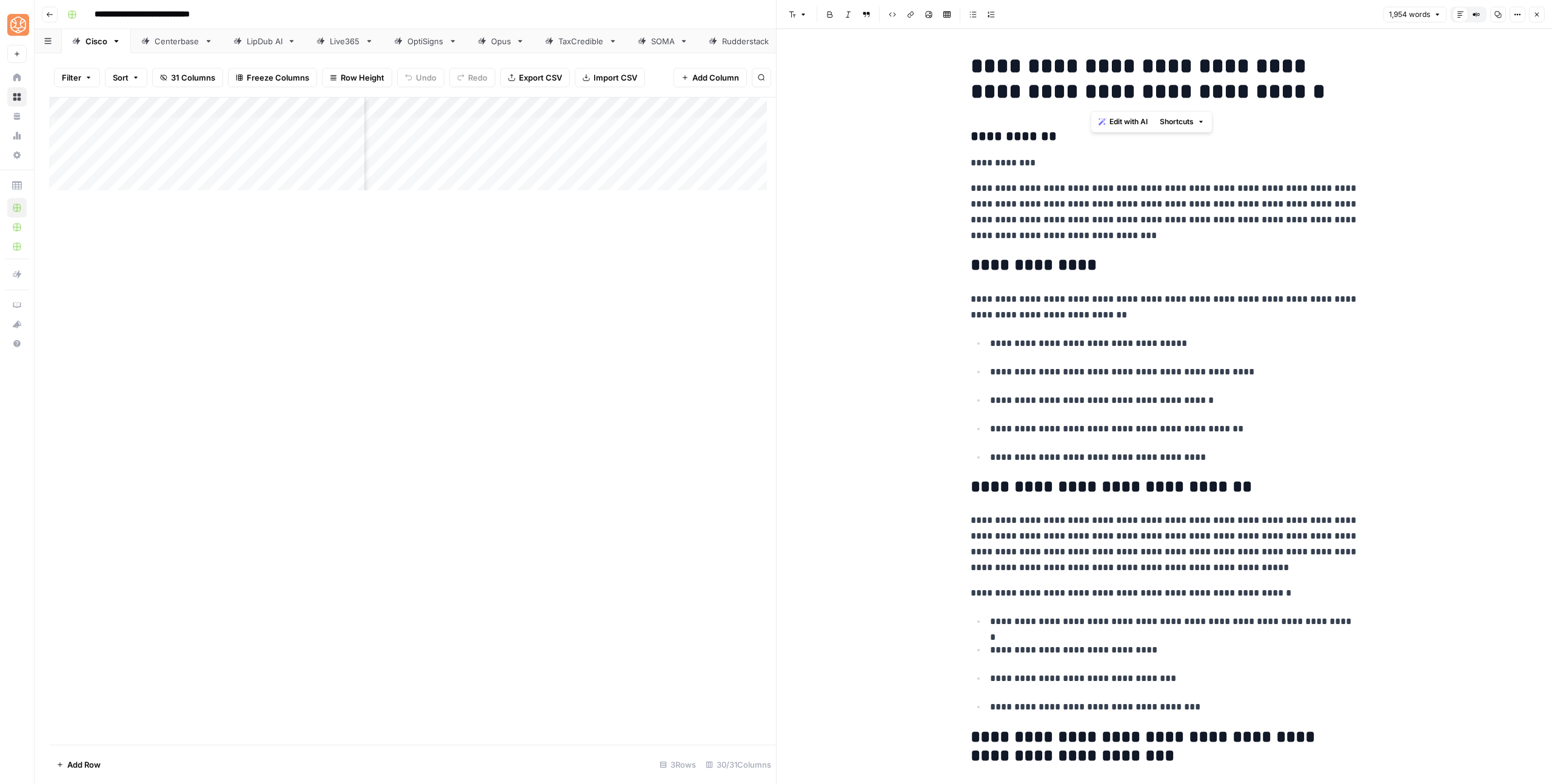 click on "**********" at bounding box center (1165, 79) 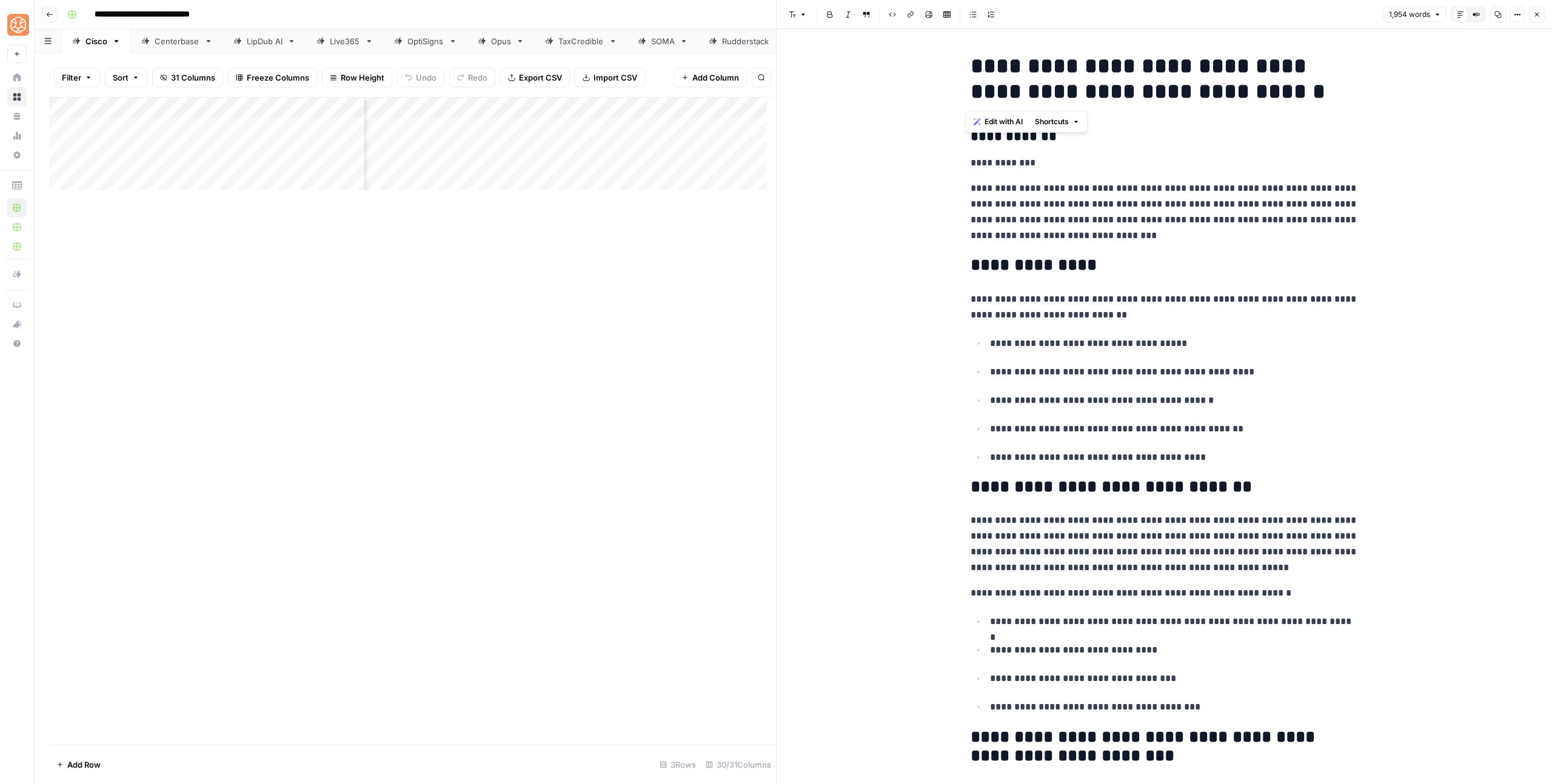 copy on "**********" 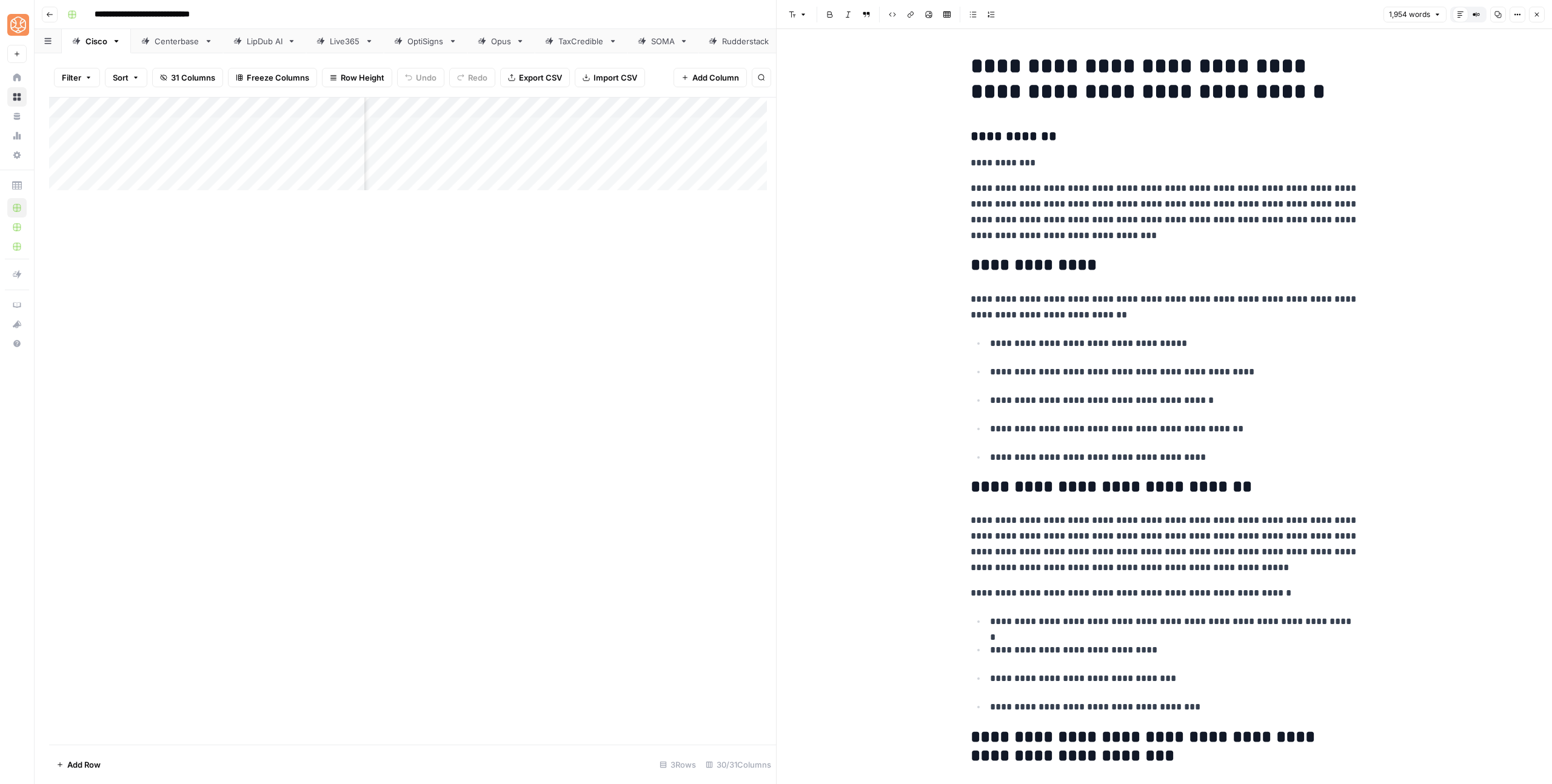 click on "**********" at bounding box center [1165, 79] 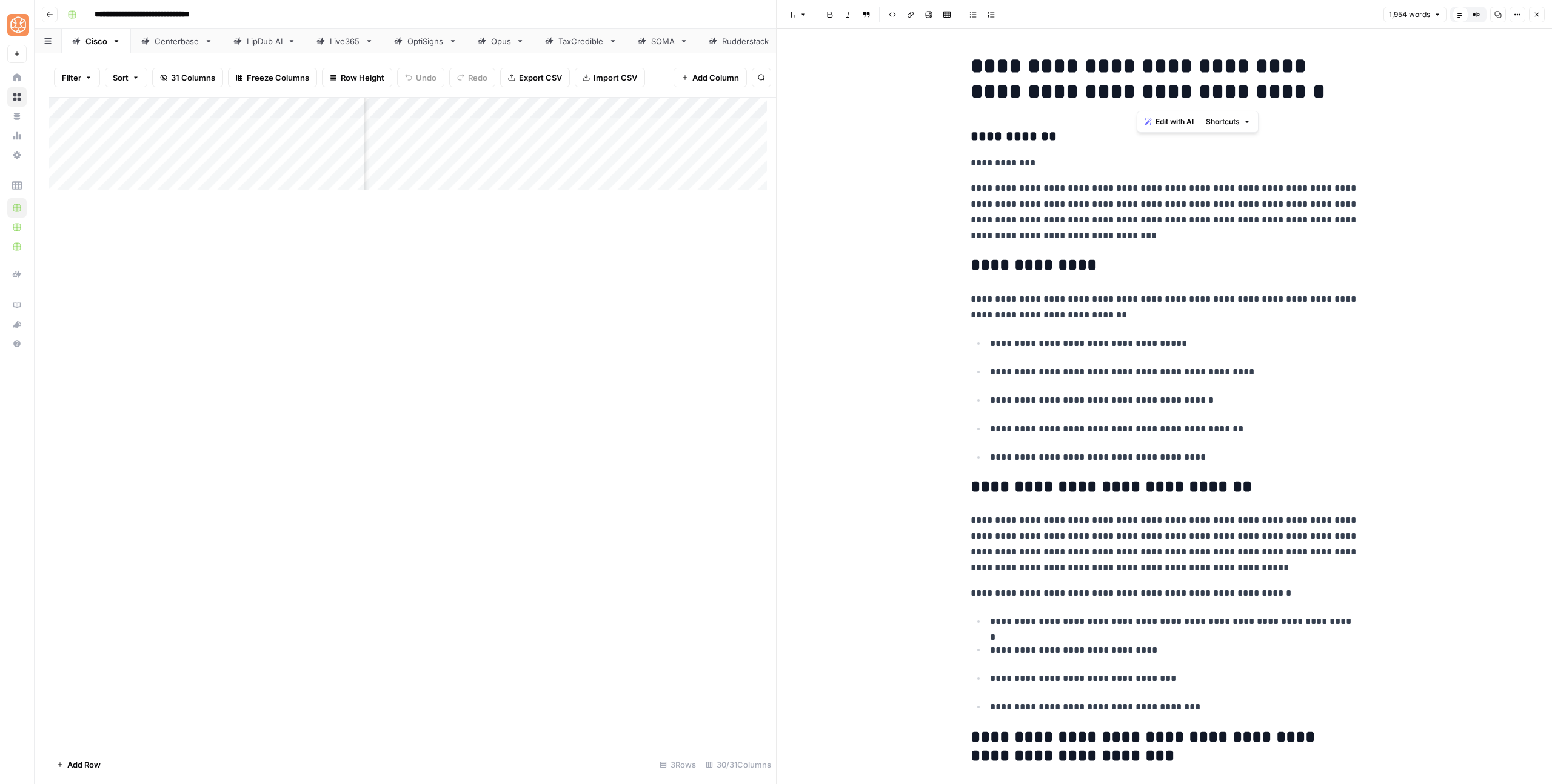click on "**********" at bounding box center [1165, 79] 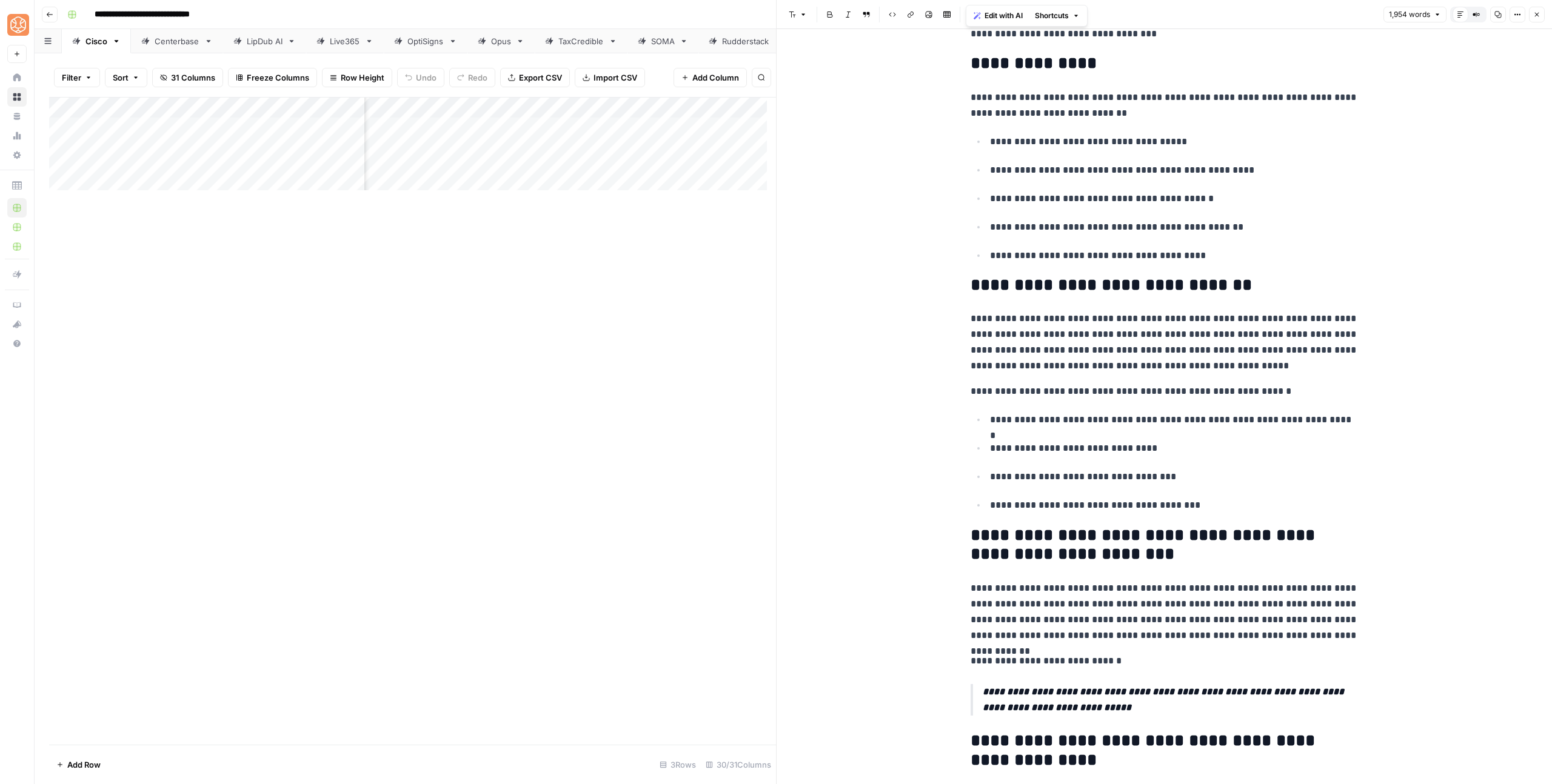 scroll, scrollTop: 207, scrollLeft: 0, axis: vertical 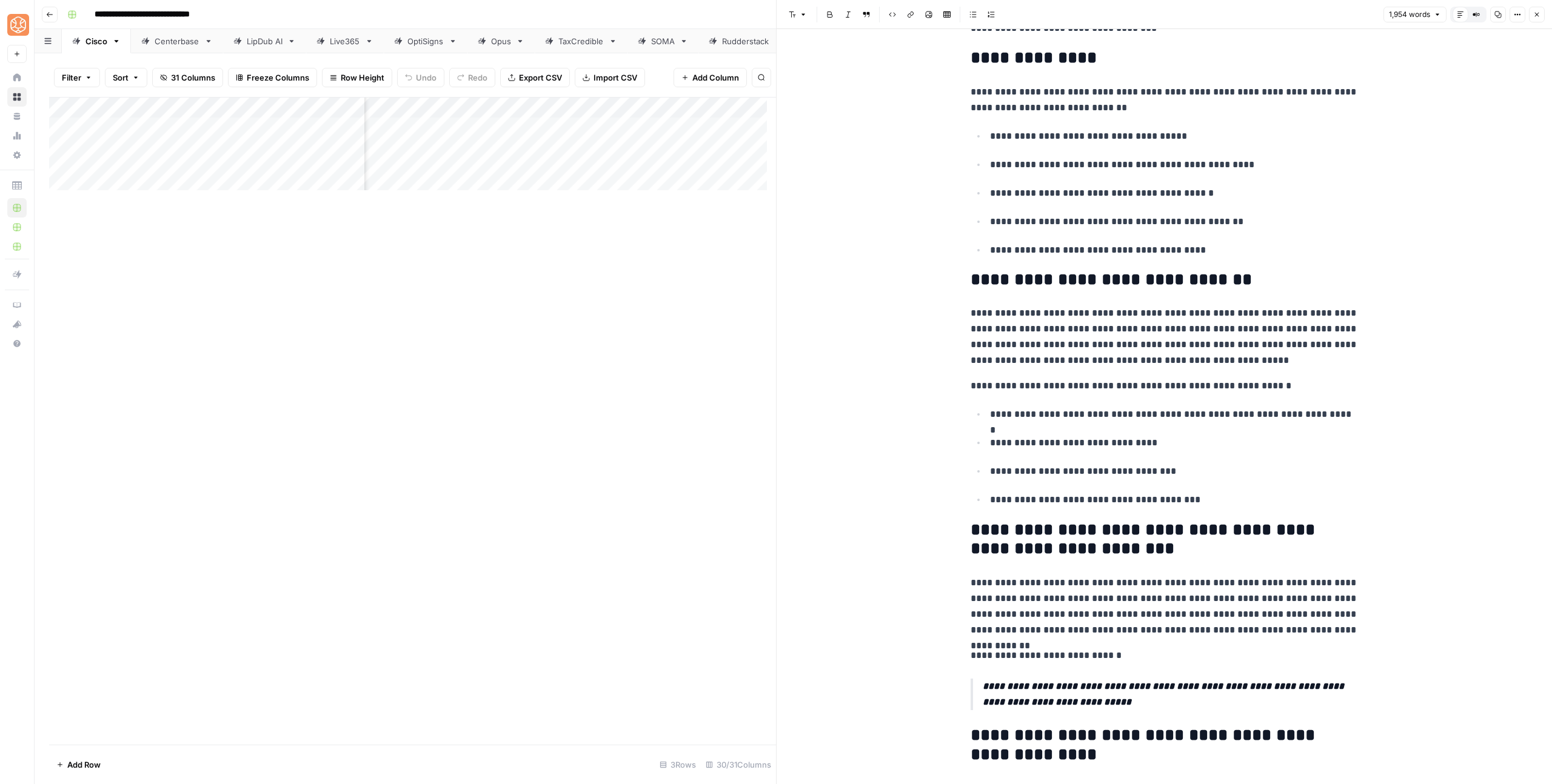 click on "**********" at bounding box center [1165, 3287] 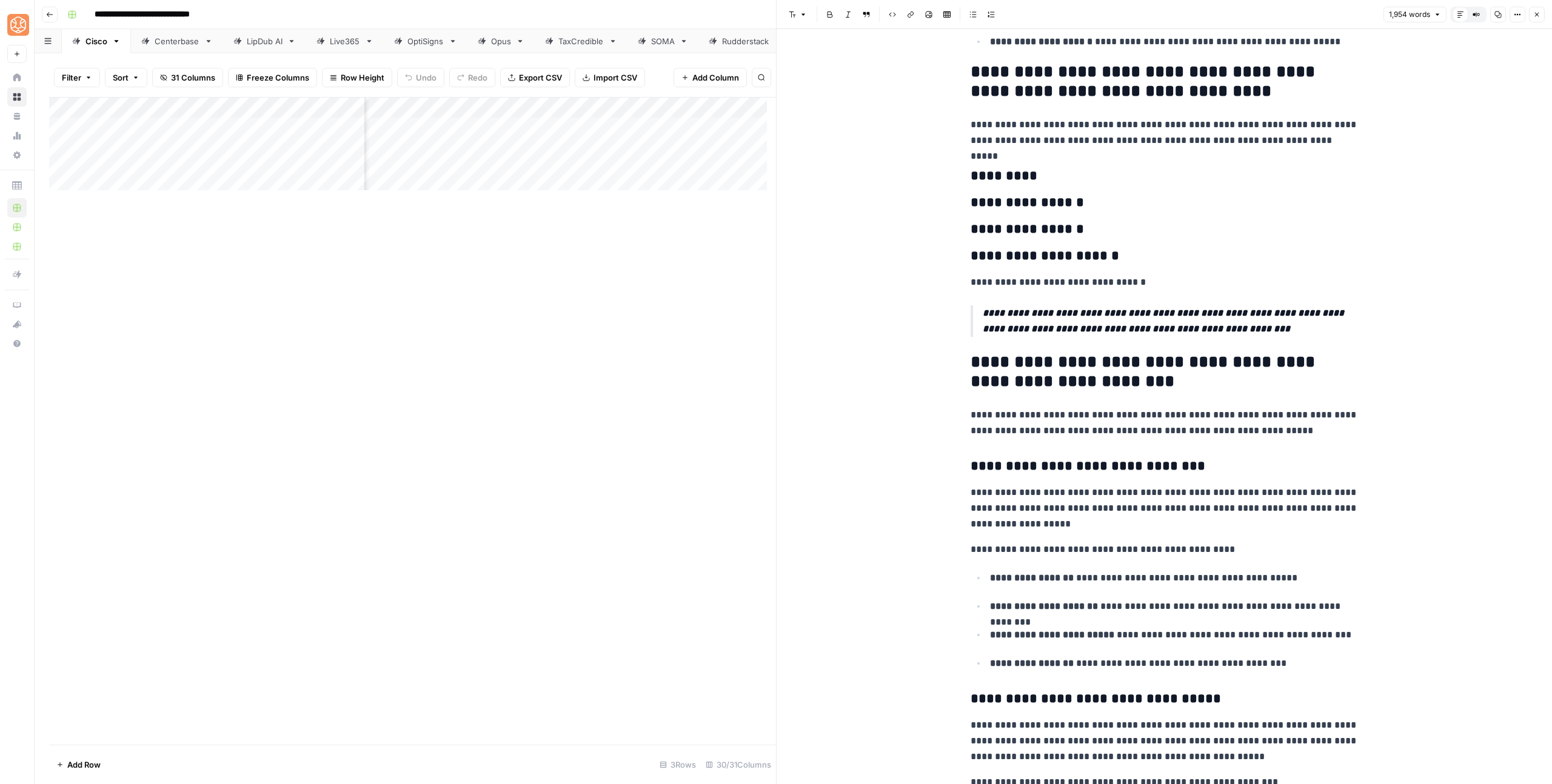 scroll, scrollTop: 1822, scrollLeft: 0, axis: vertical 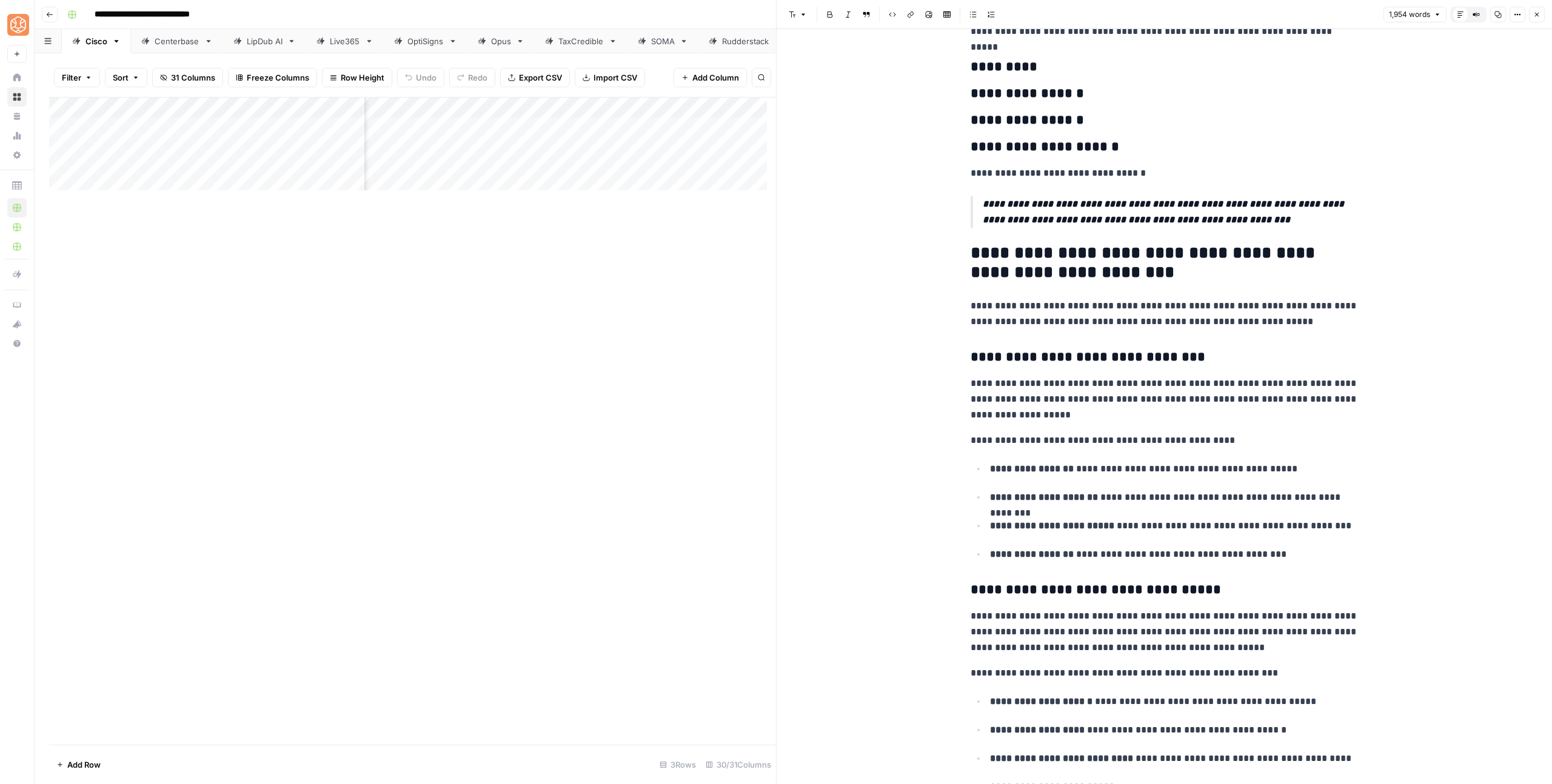 click on "**********" at bounding box center [1165, 1673] 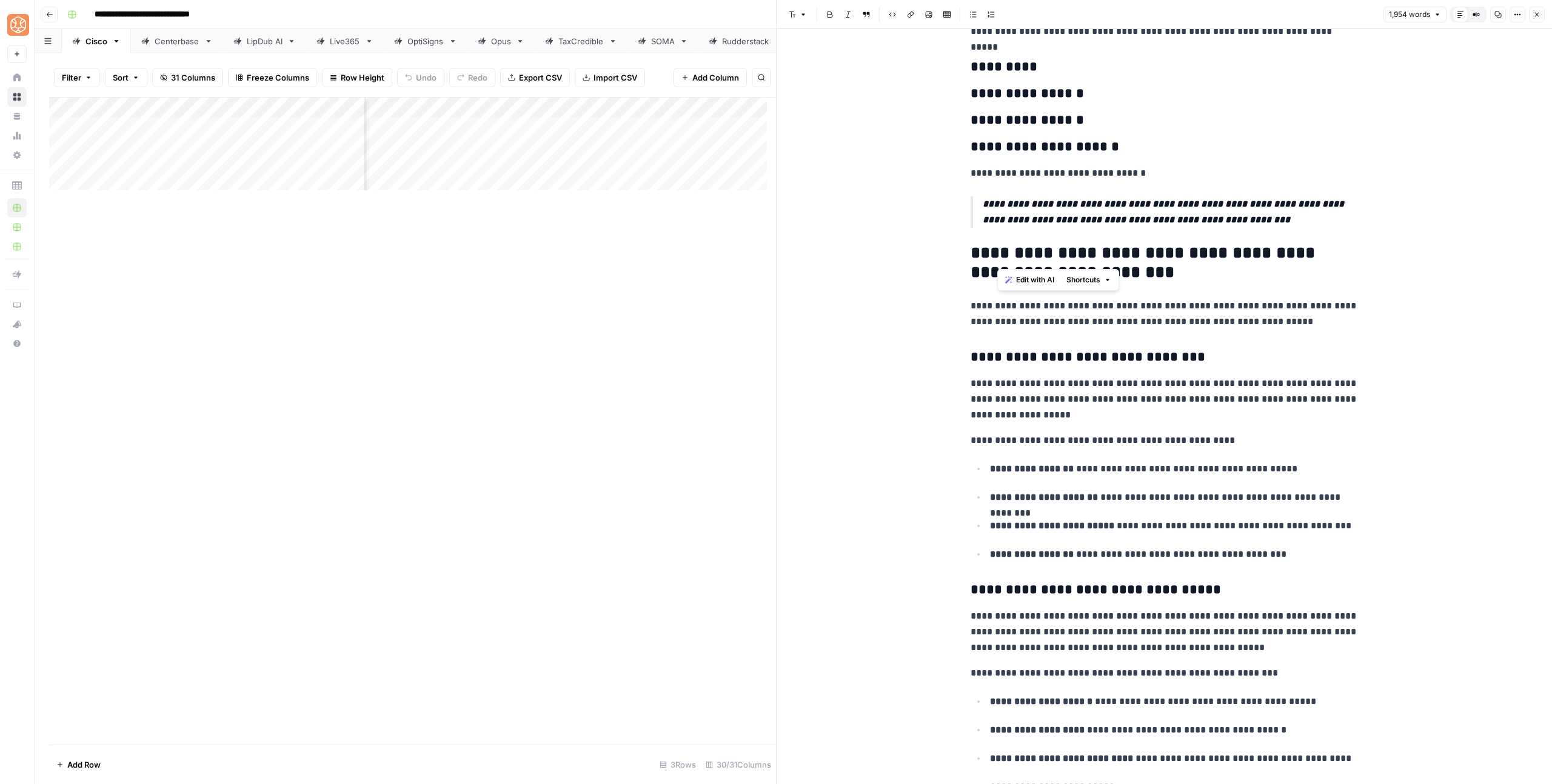 drag, startPoint x: 1306, startPoint y: 251, endPoint x: 998, endPoint y: 249, distance: 308.00649 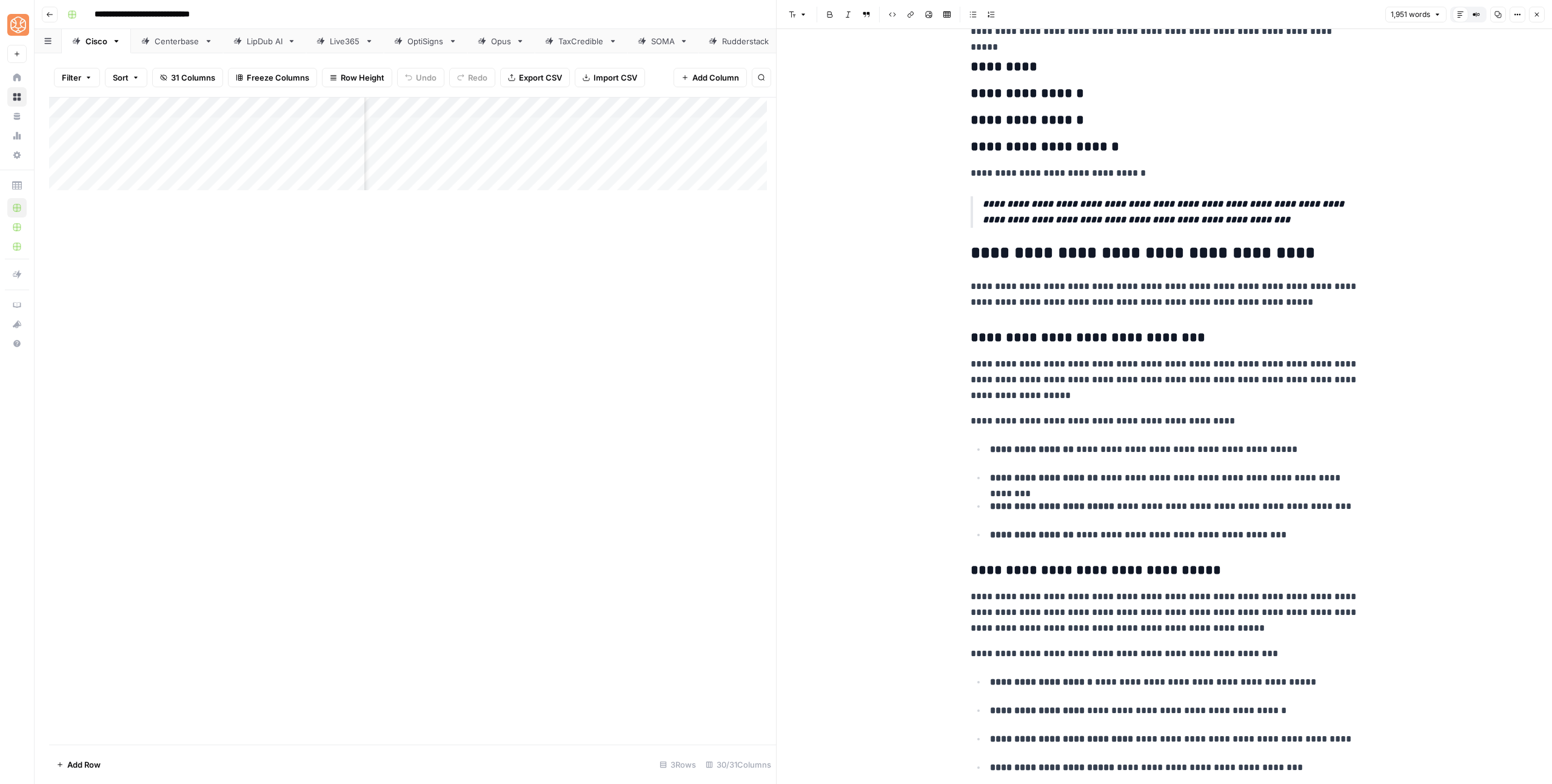 click on "**********" at bounding box center [1165, 253] 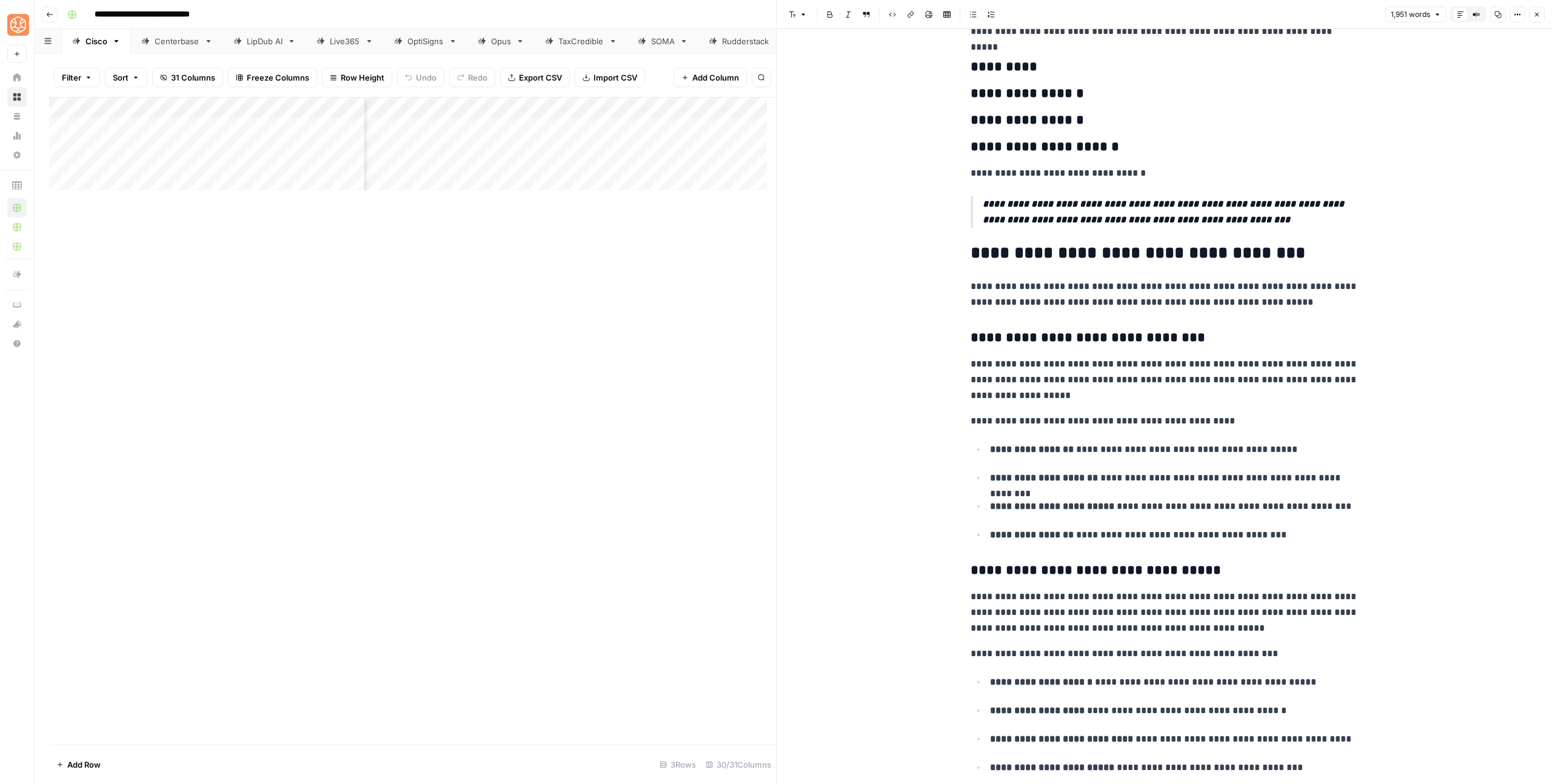 click on "**********" at bounding box center [1165, 294] 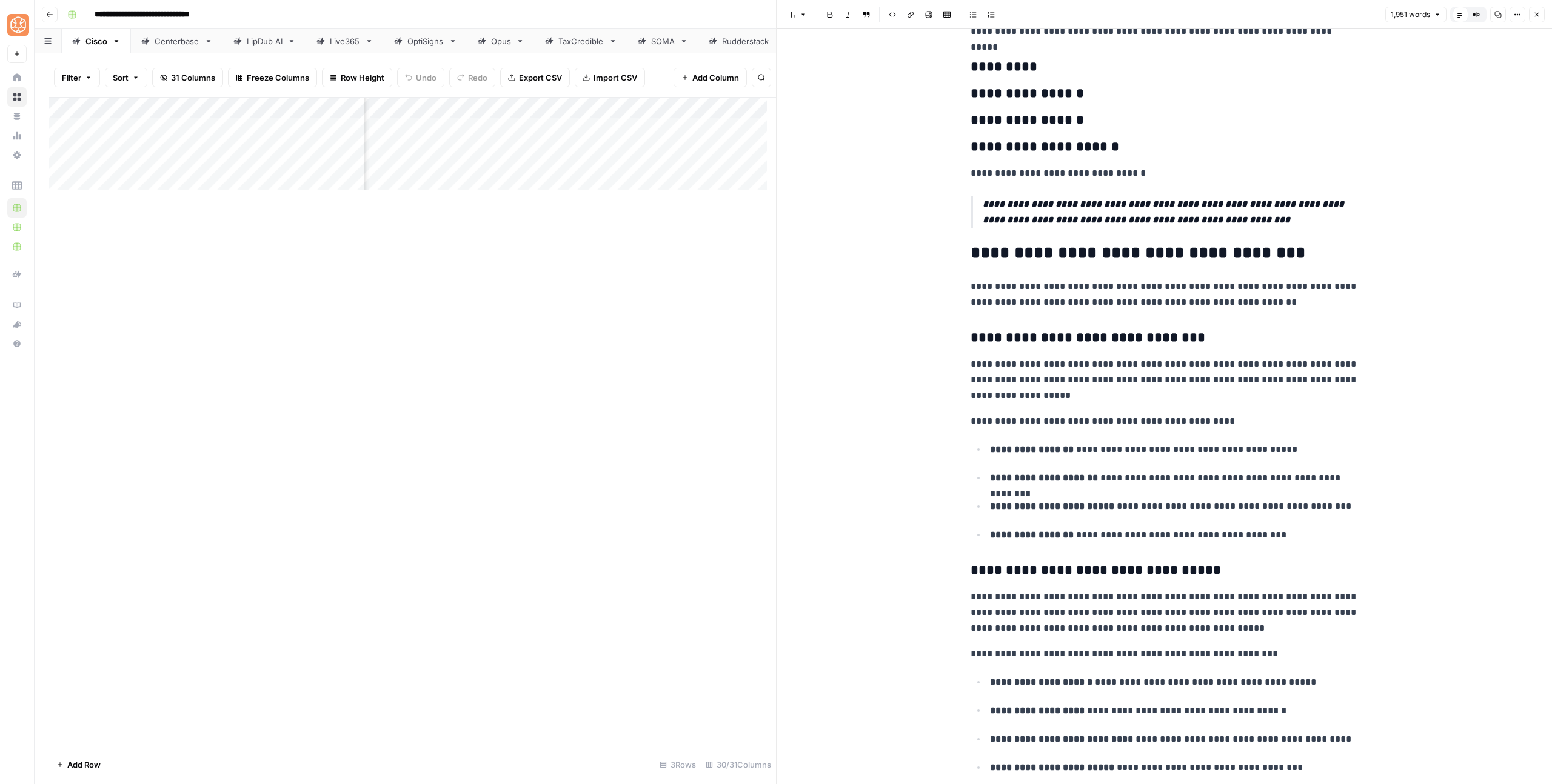 click on "**********" at bounding box center [1165, 294] 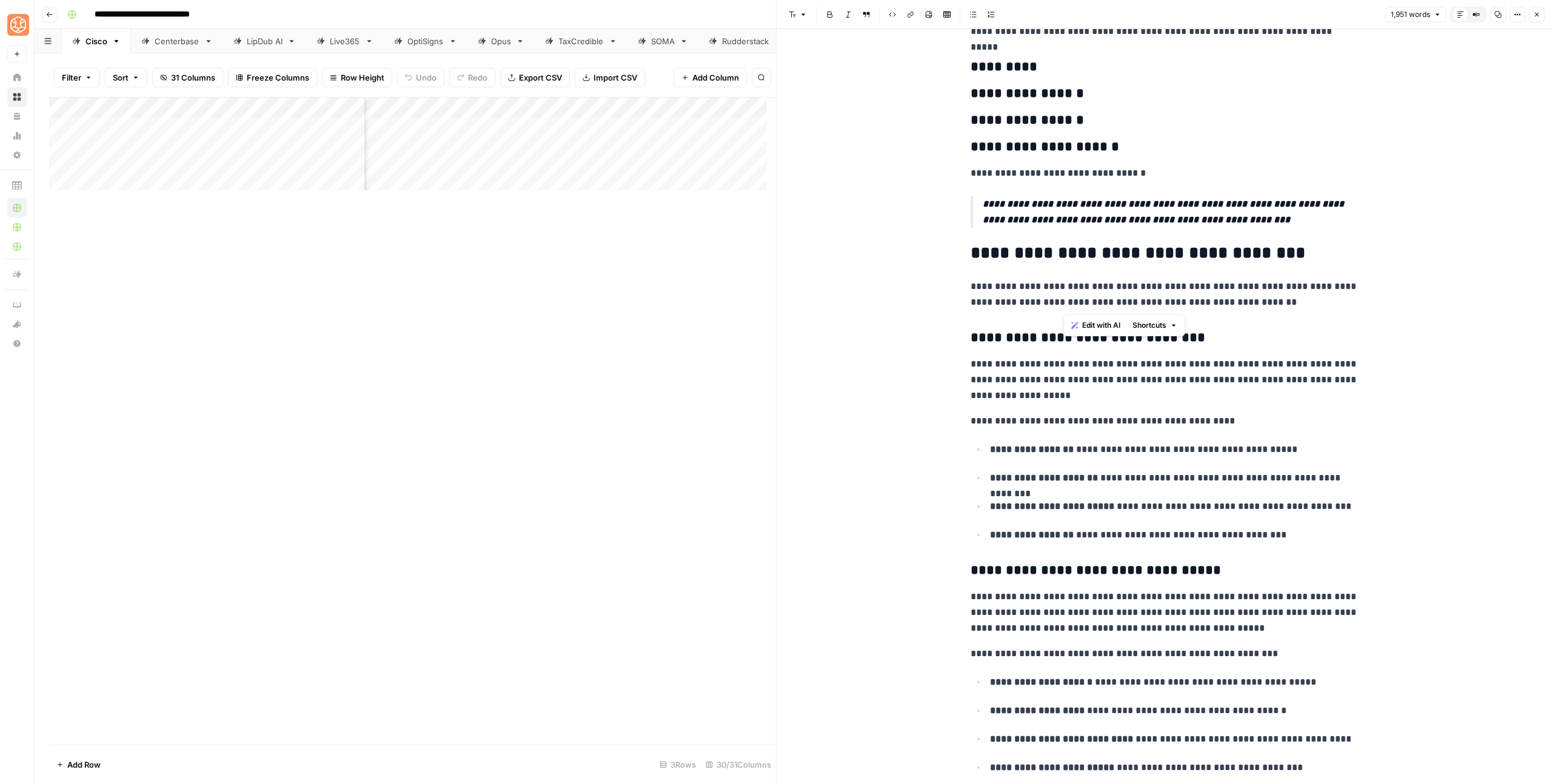 click on "**********" at bounding box center (1165, 294) 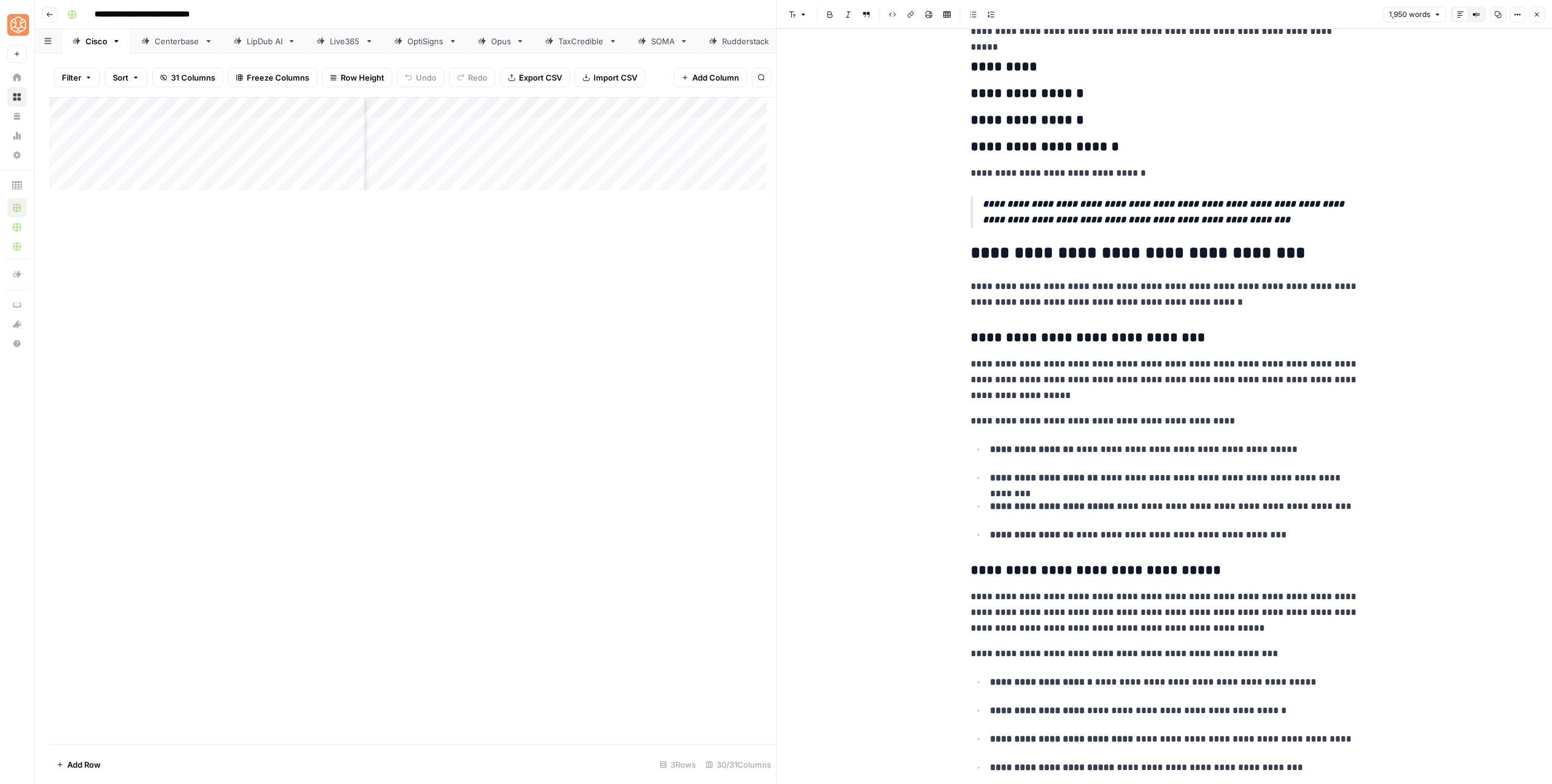 click on "**********" at bounding box center (1165, 253) 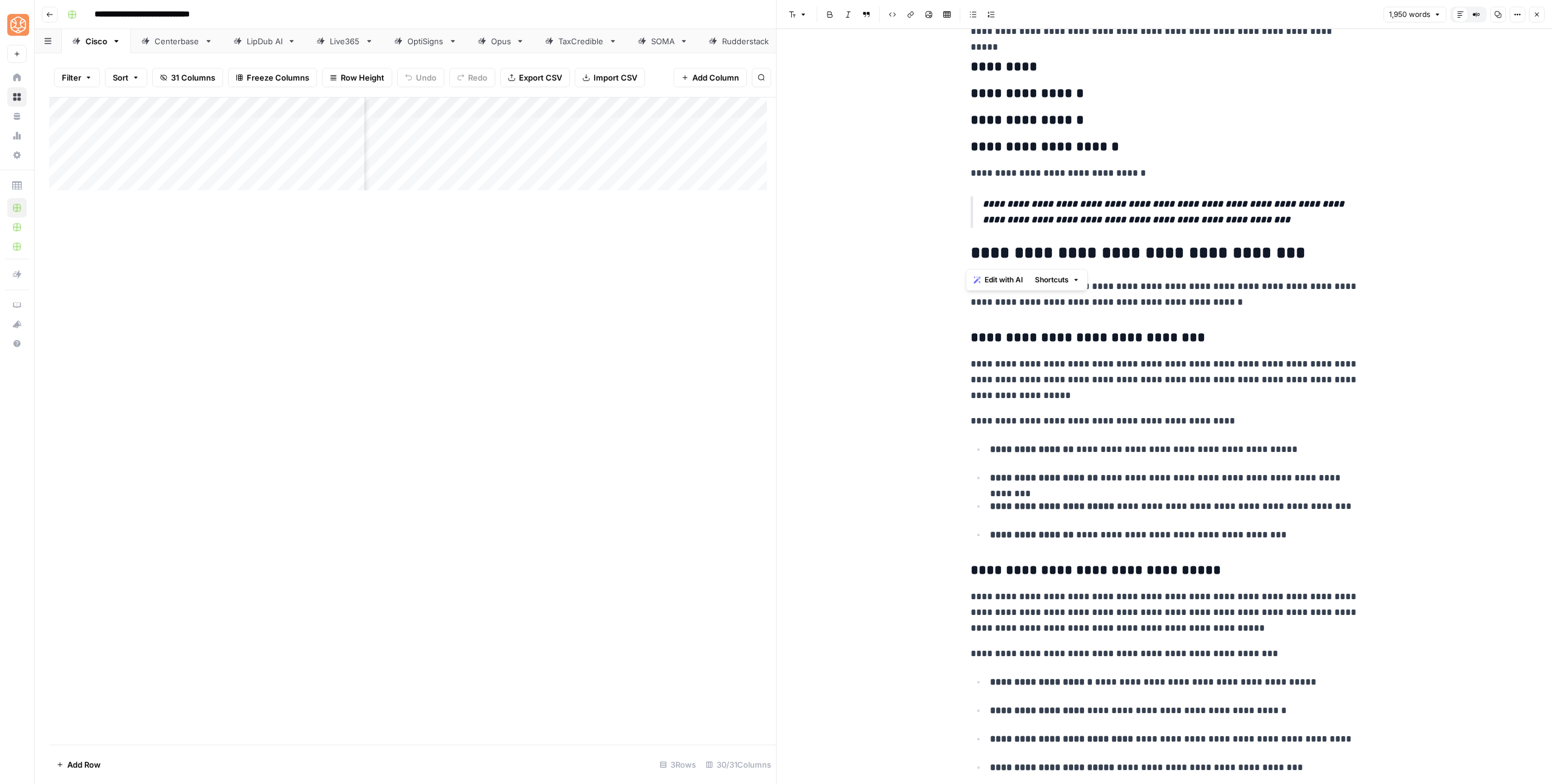 click on "**********" at bounding box center (1165, 253) 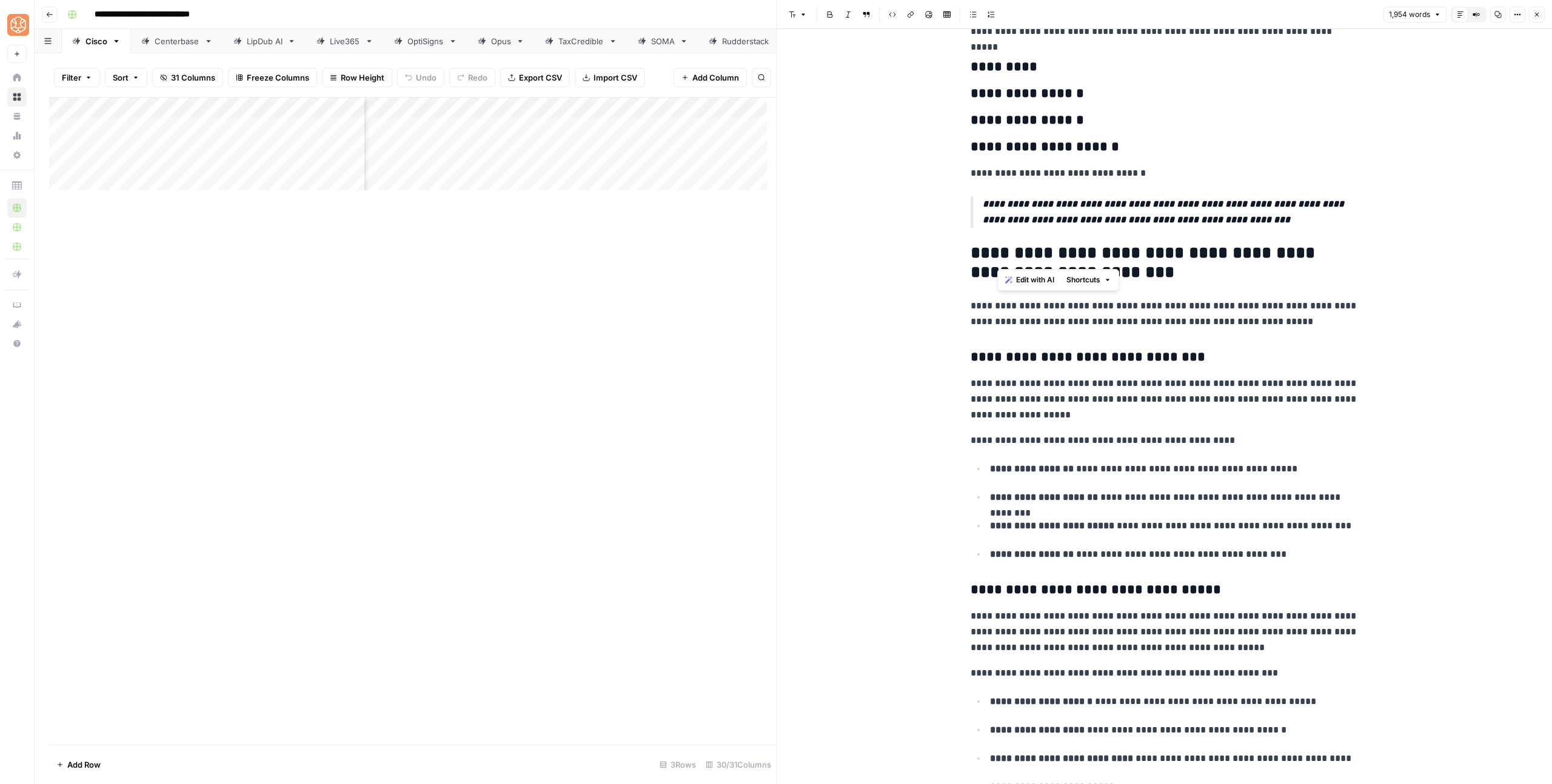 click on "**********" at bounding box center [1165, 1673] 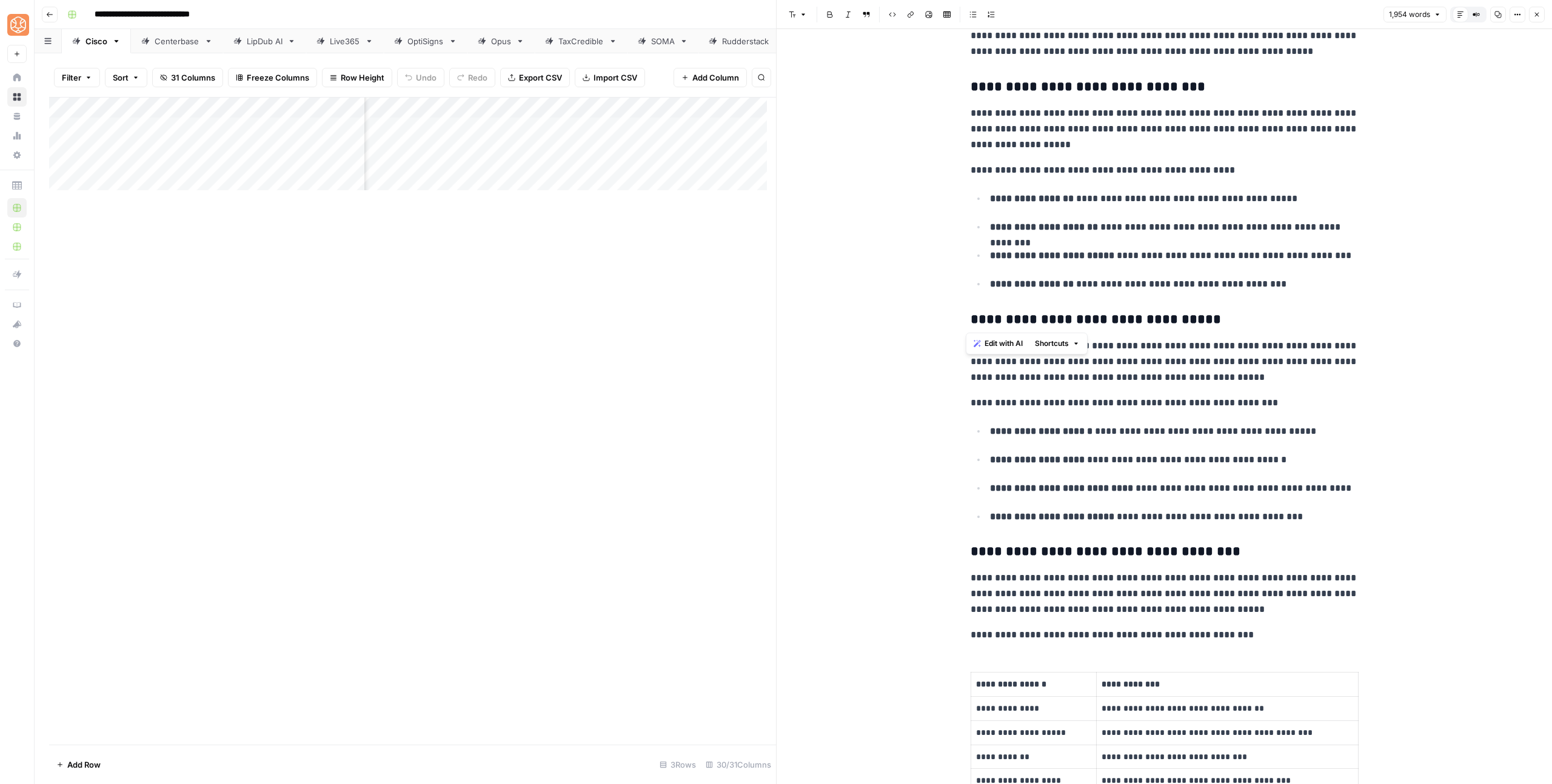 scroll, scrollTop: 2310, scrollLeft: 0, axis: vertical 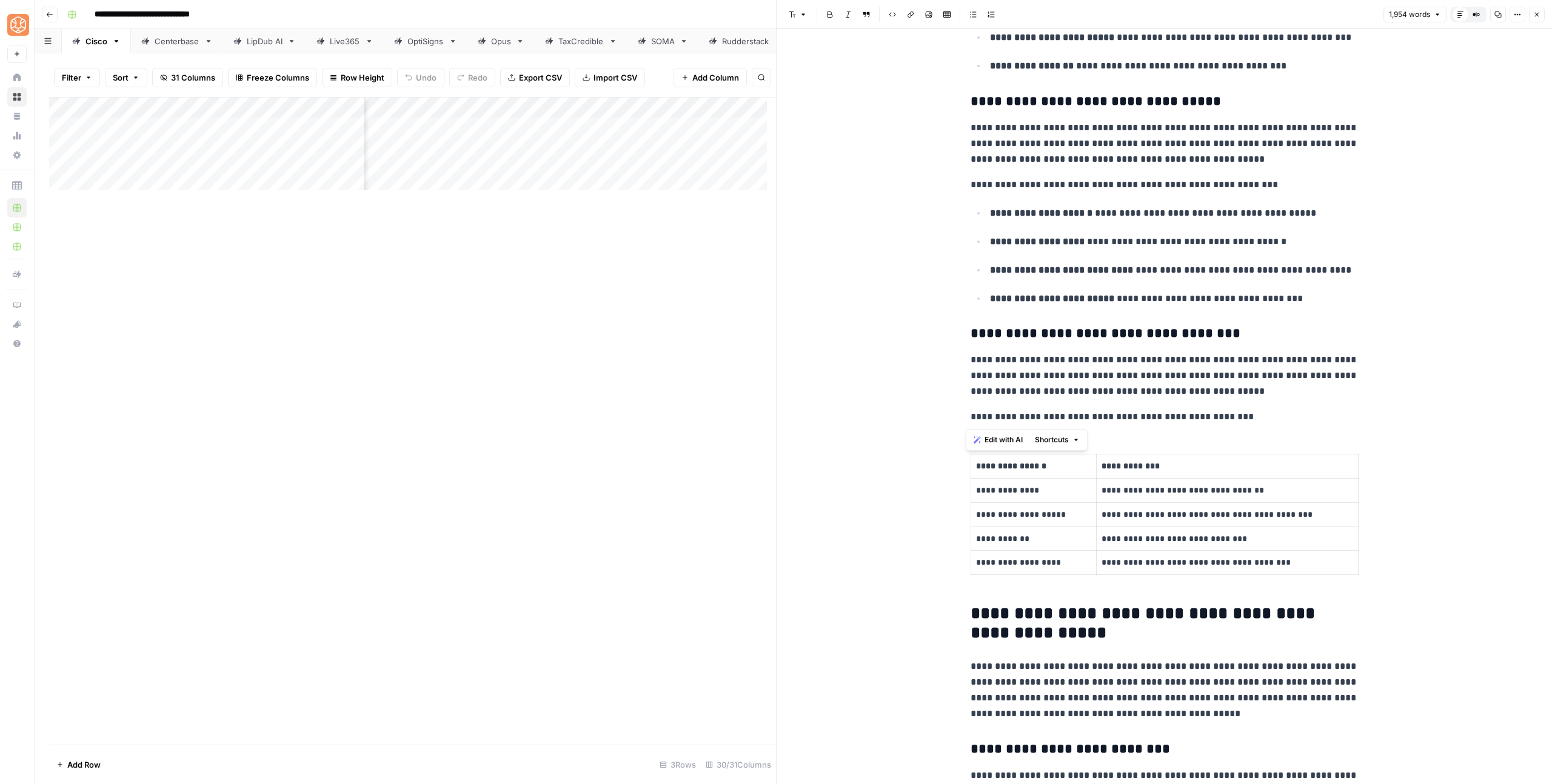 drag, startPoint x: 965, startPoint y: 251, endPoint x: 1236, endPoint y: 423, distance: 320.97508 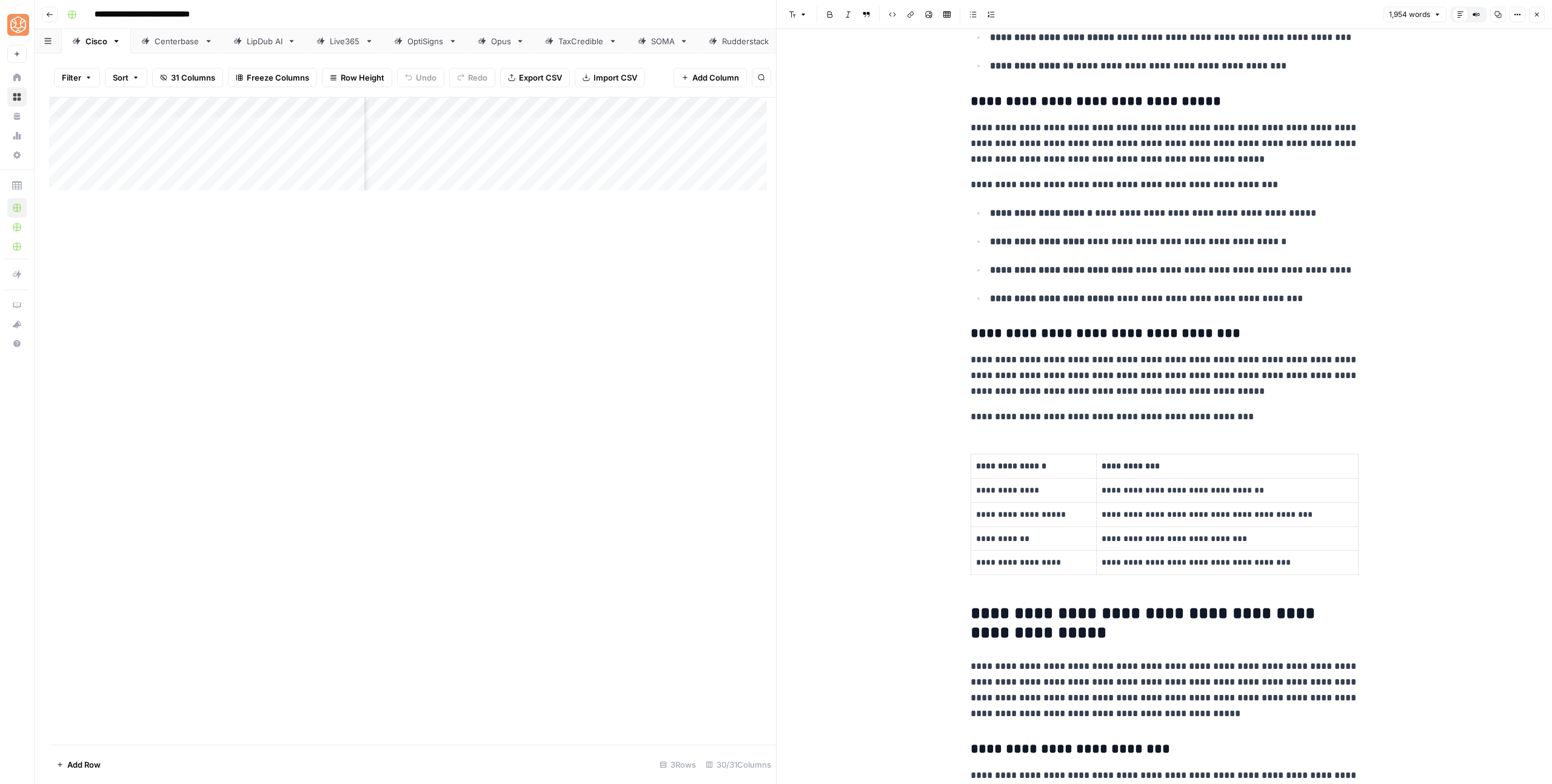 scroll, scrollTop: 2333, scrollLeft: 0, axis: vertical 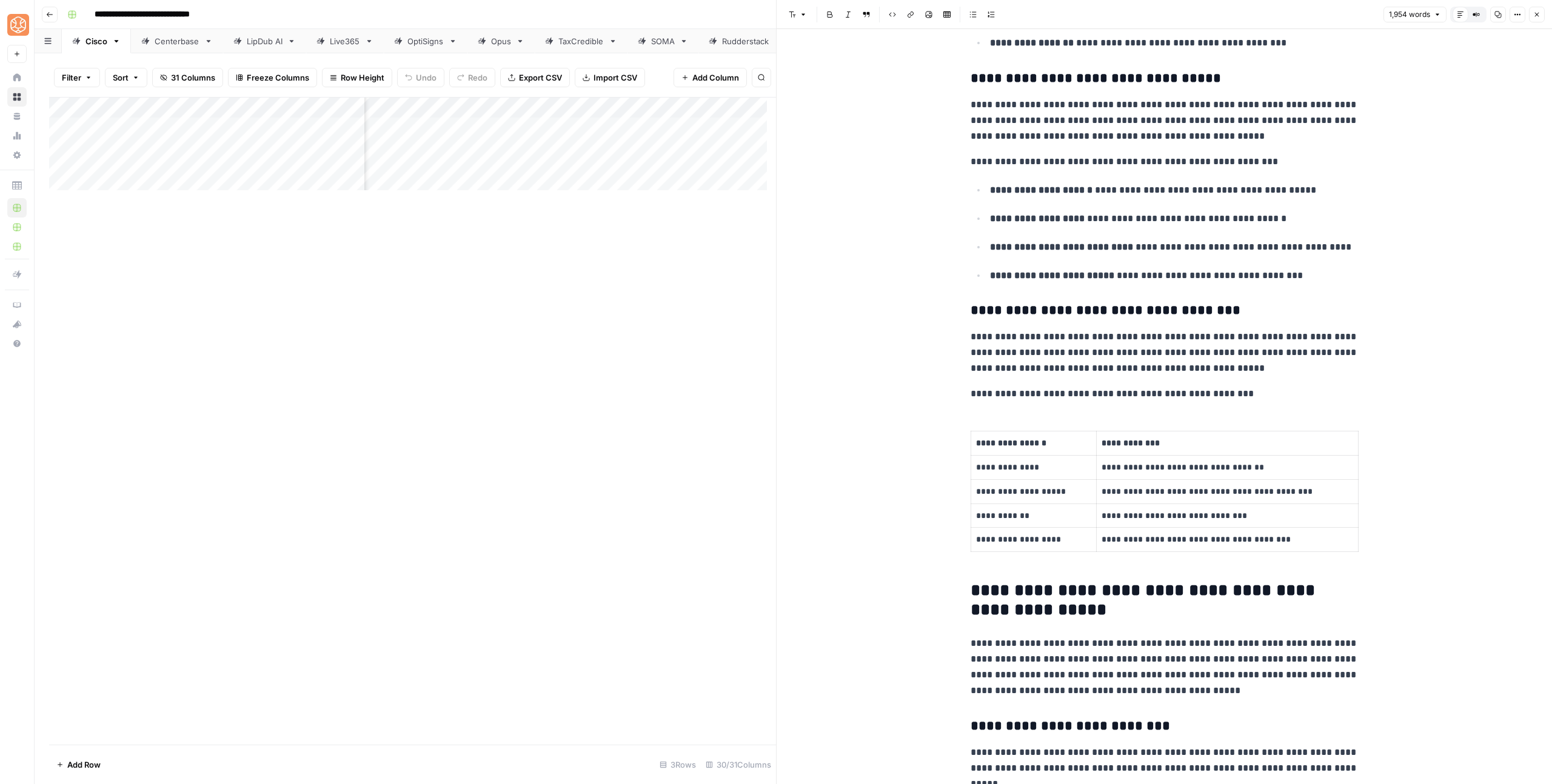 drag, startPoint x: 949, startPoint y: 580, endPoint x: 923, endPoint y: 344, distance: 237.428 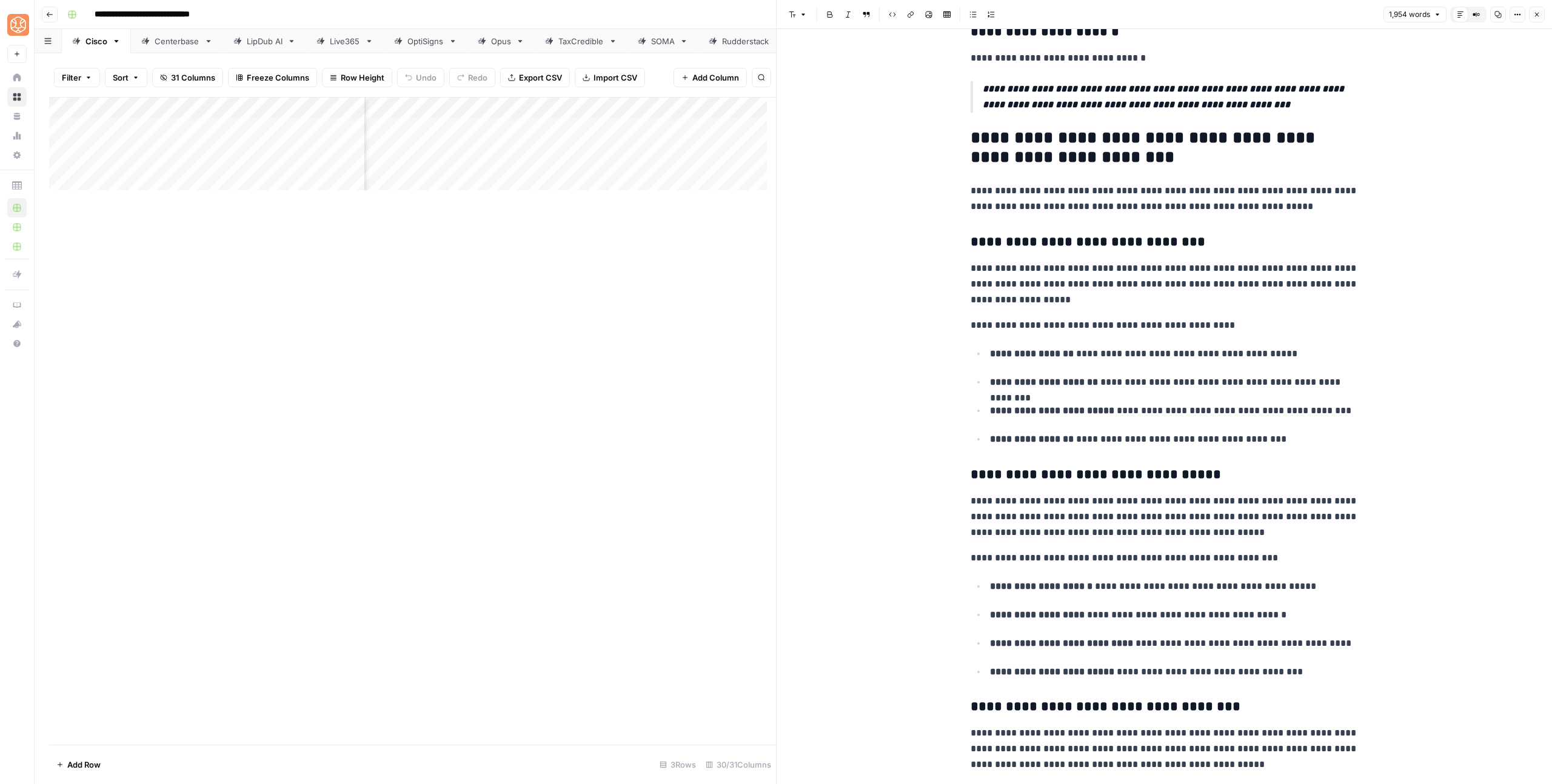 scroll, scrollTop: 1863, scrollLeft: 0, axis: vertical 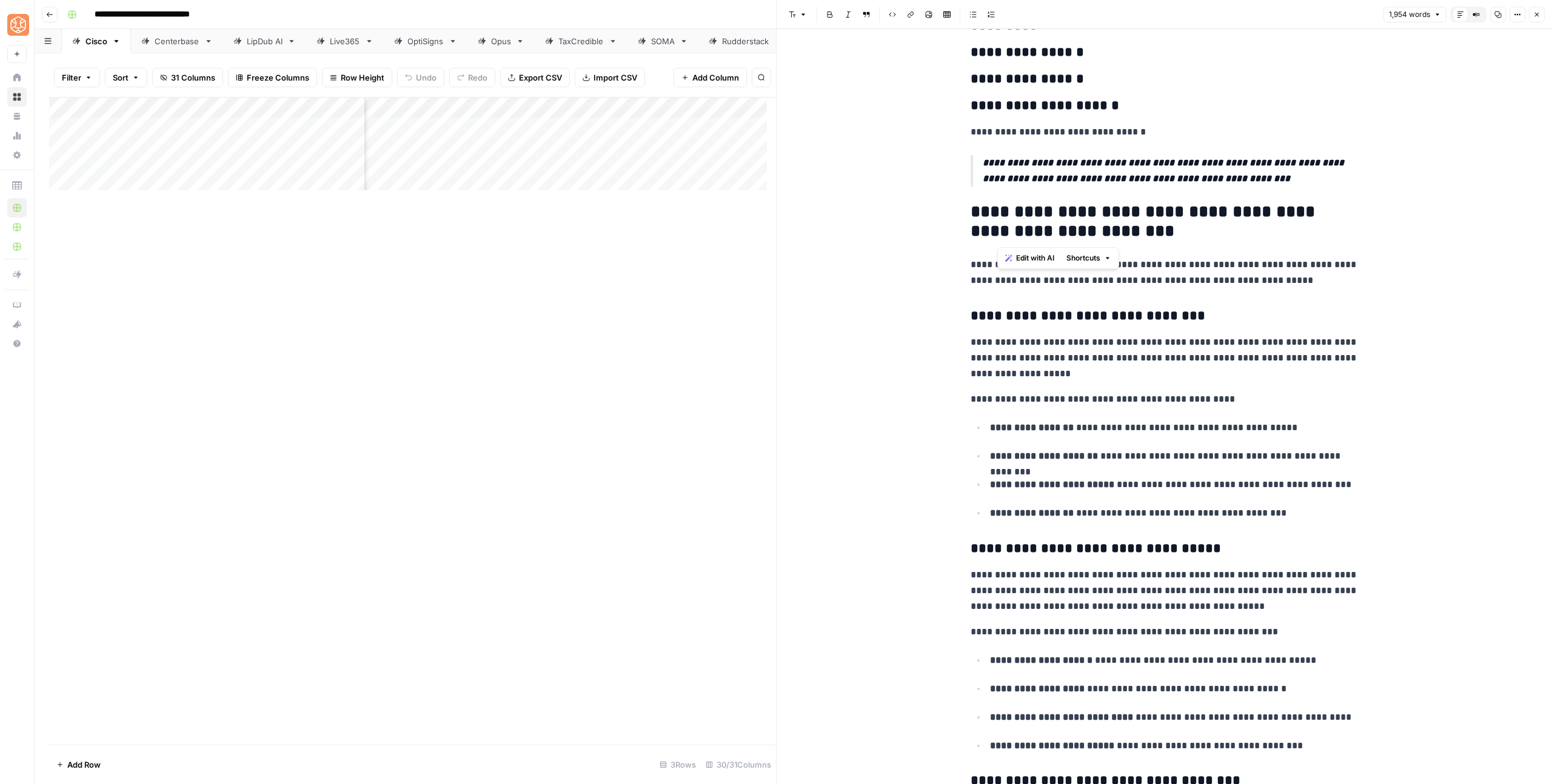 drag, startPoint x: 1113, startPoint y: 232, endPoint x: 1002, endPoint y: 215, distance: 112.29426 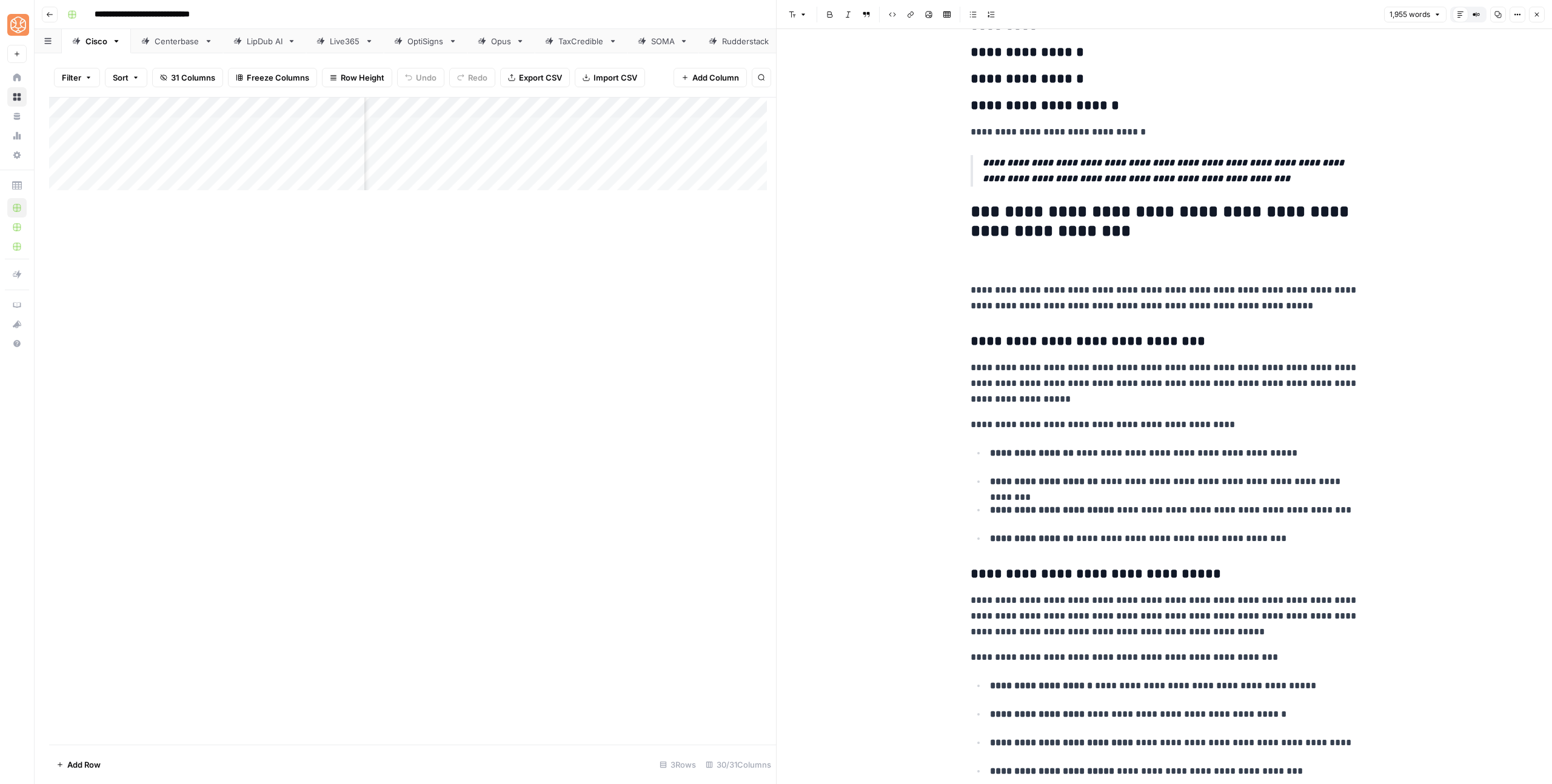 click on "**********" at bounding box center [1162, 221] 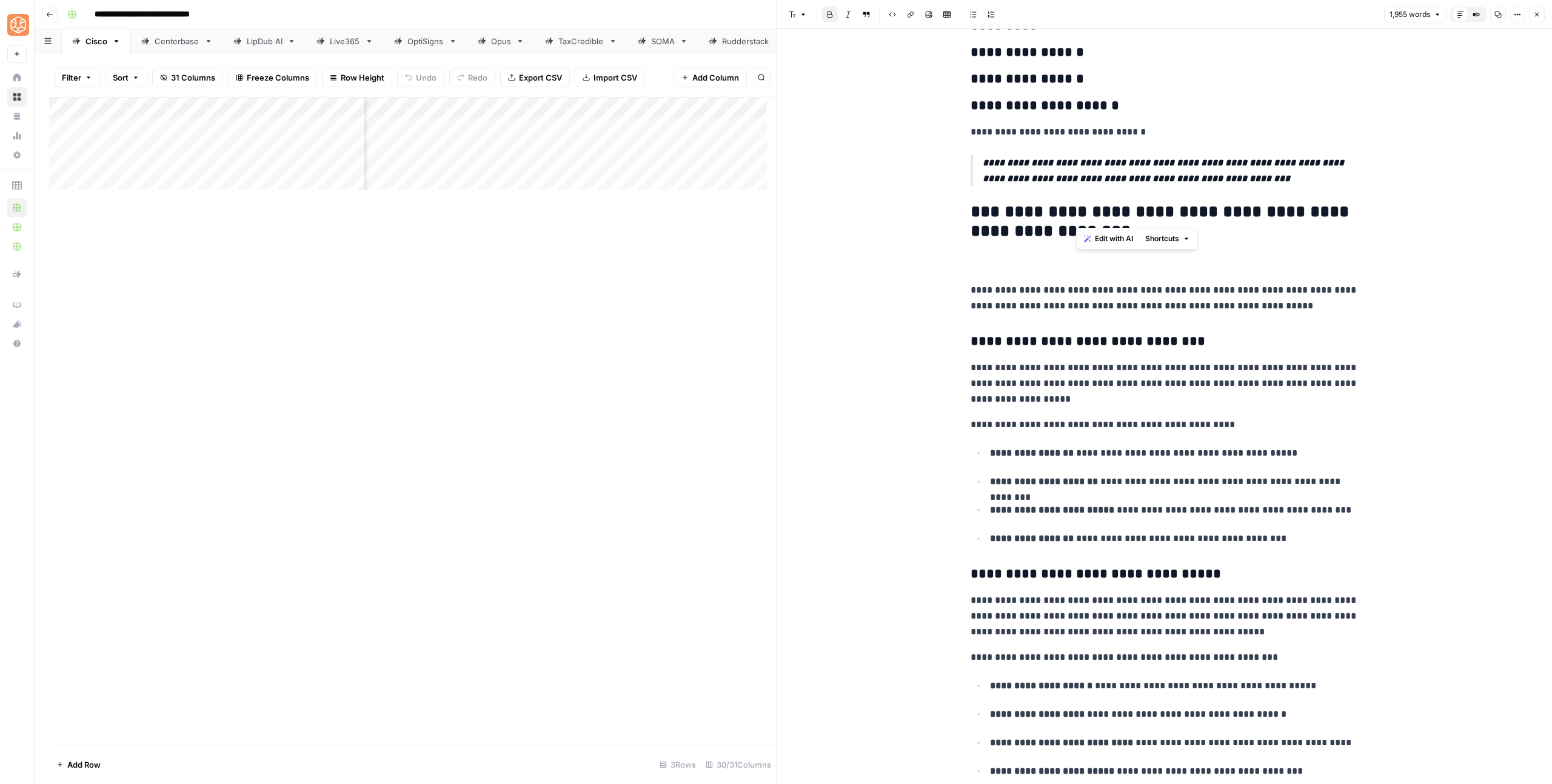 click on "**********" at bounding box center (1162, 221) 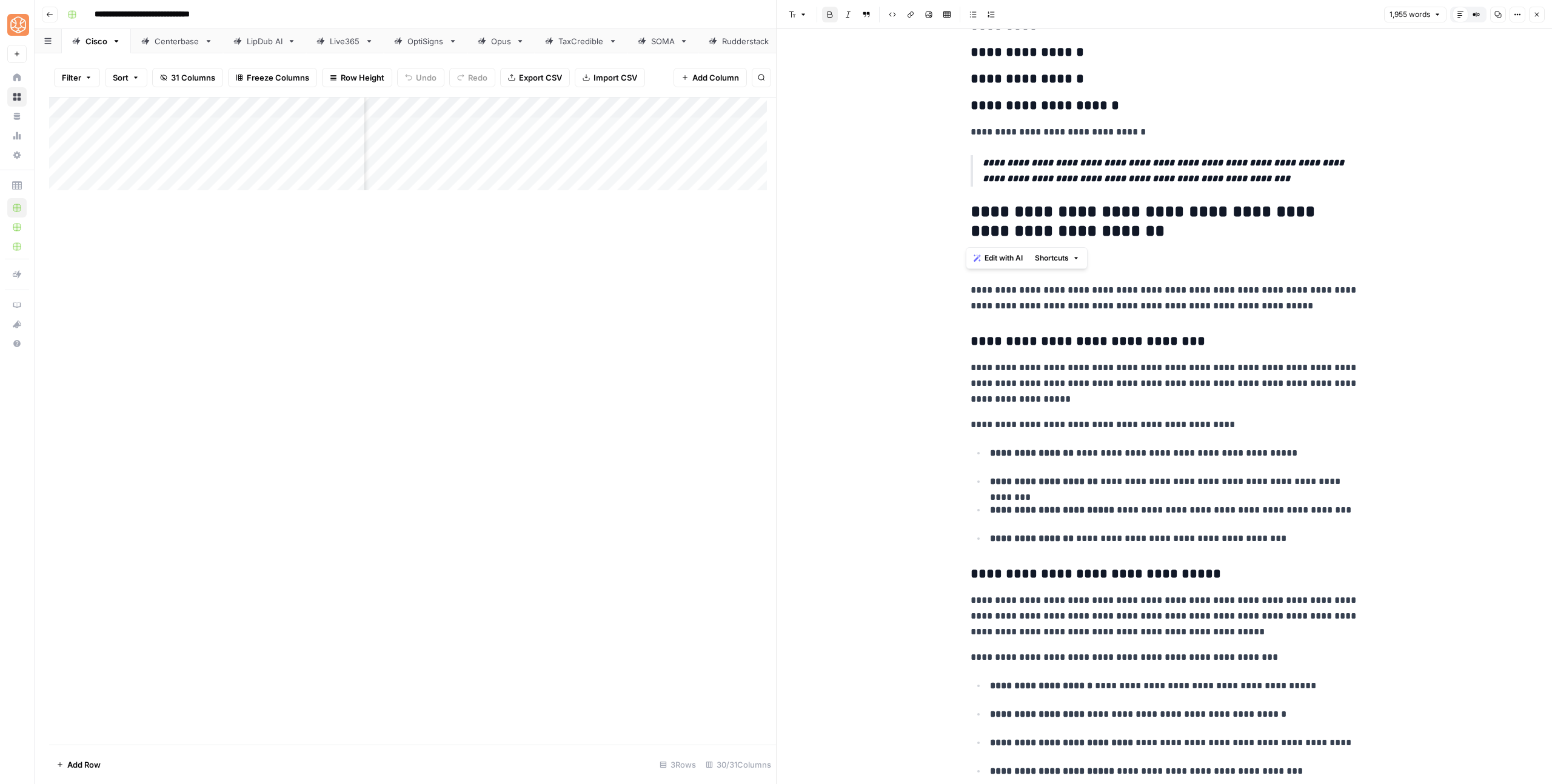 click on "**********" at bounding box center [1165, 1644] 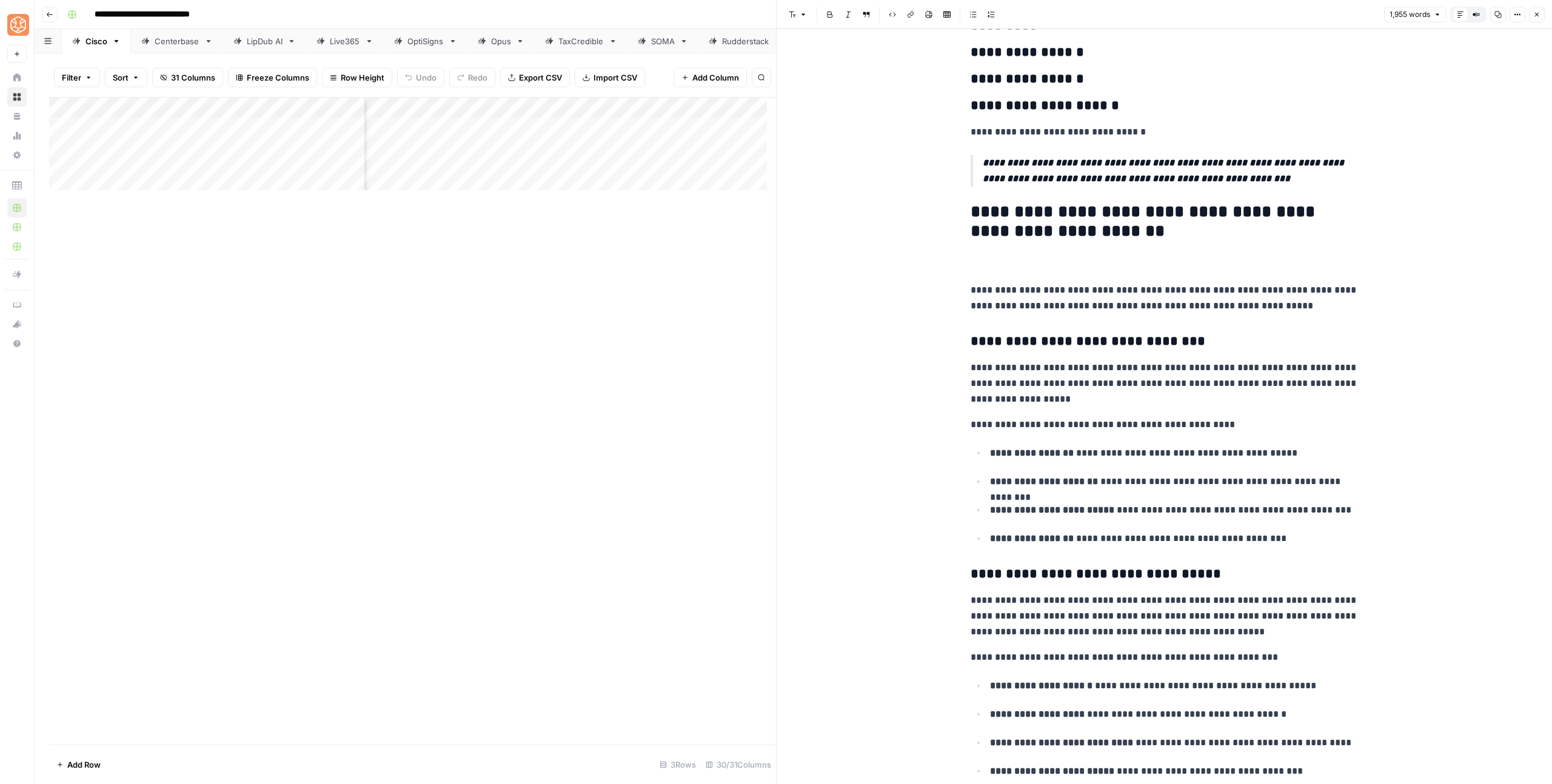 click on "**********" at bounding box center [1145, 221] 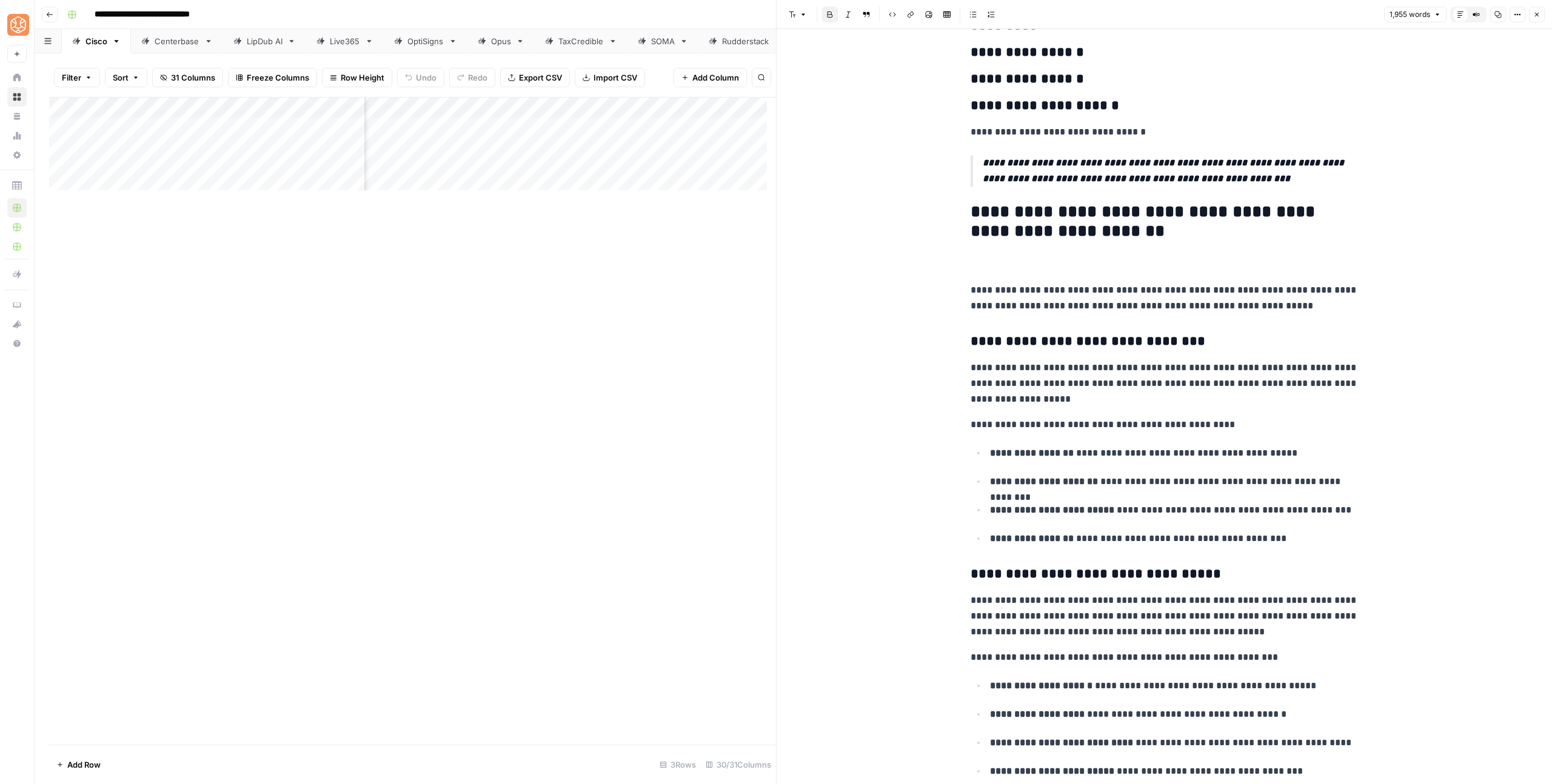 click on "**********" at bounding box center [1145, 221] 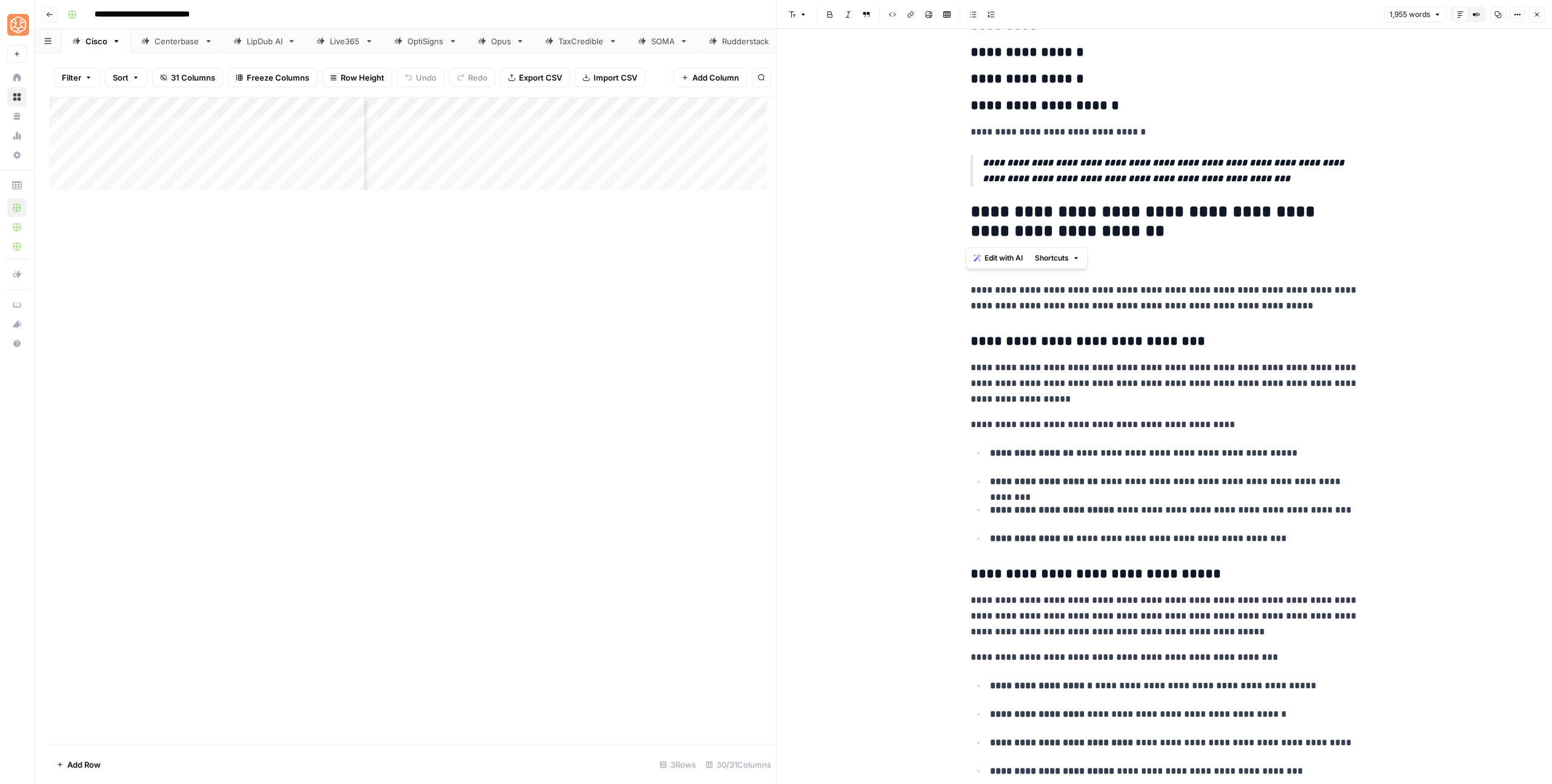 click at bounding box center [1165, 265] 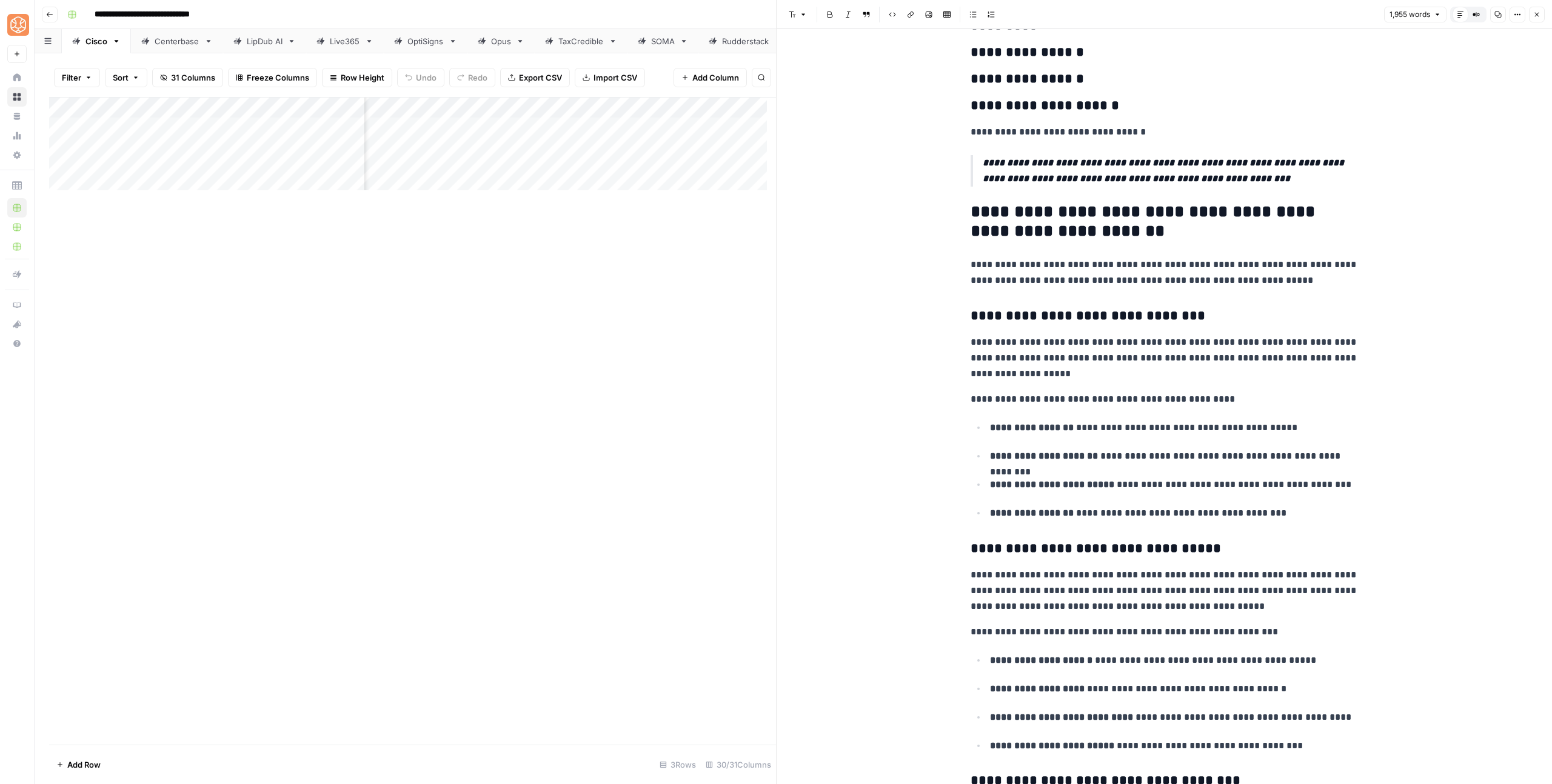 click on "**********" at bounding box center [1165, 273] 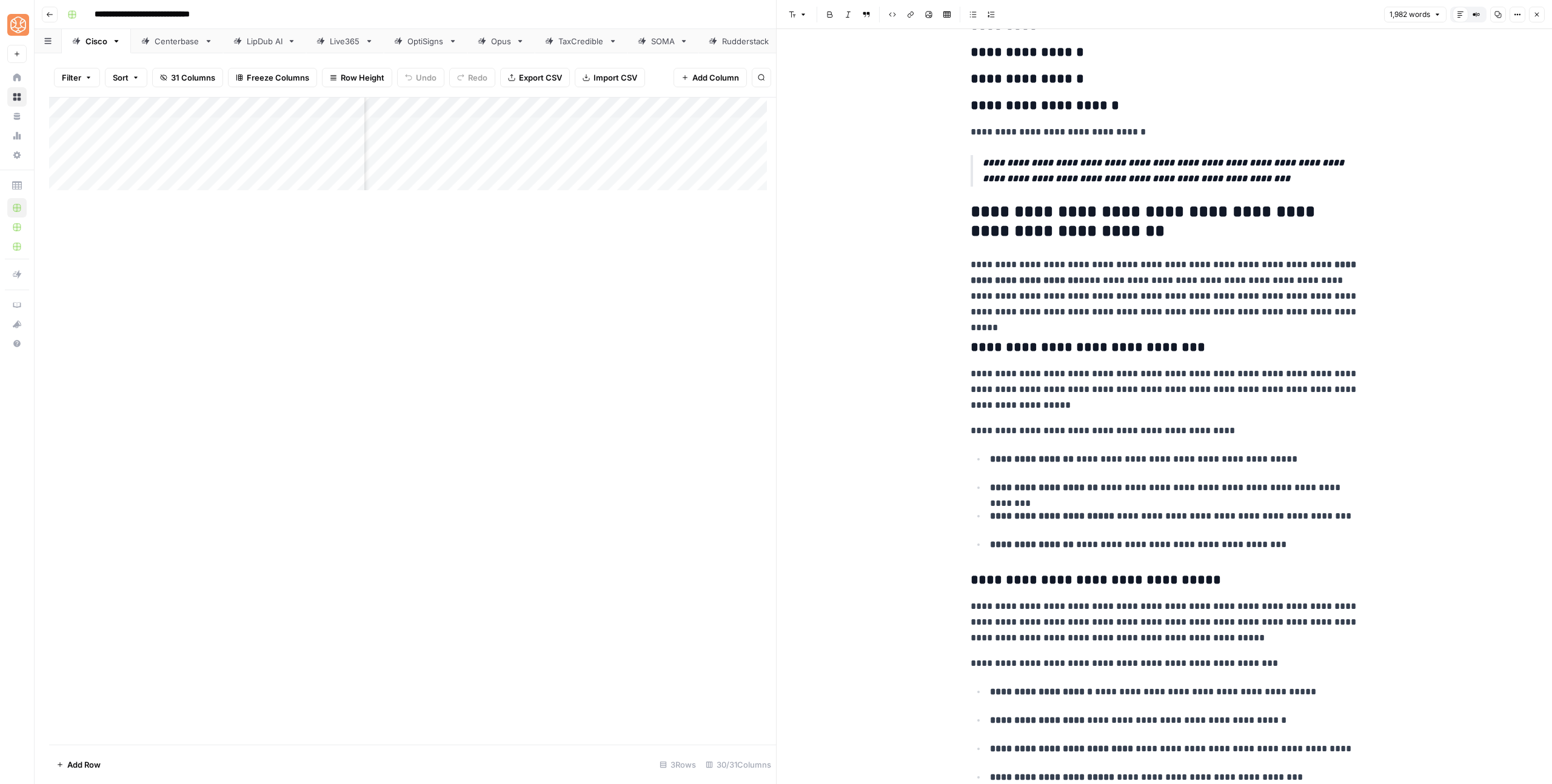 click on "**********" at bounding box center (1165, 288) 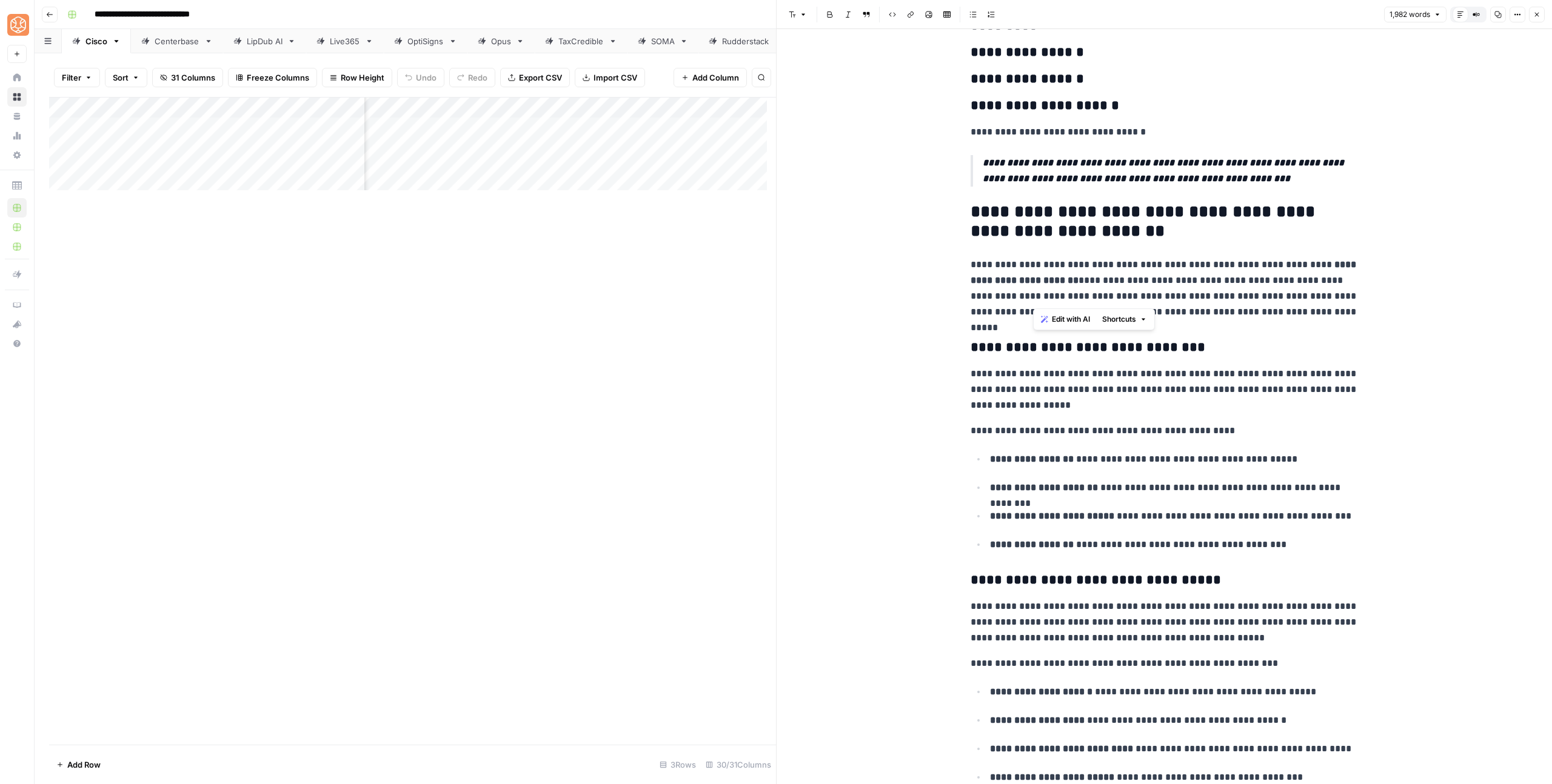 click on "**********" at bounding box center (1165, 288) 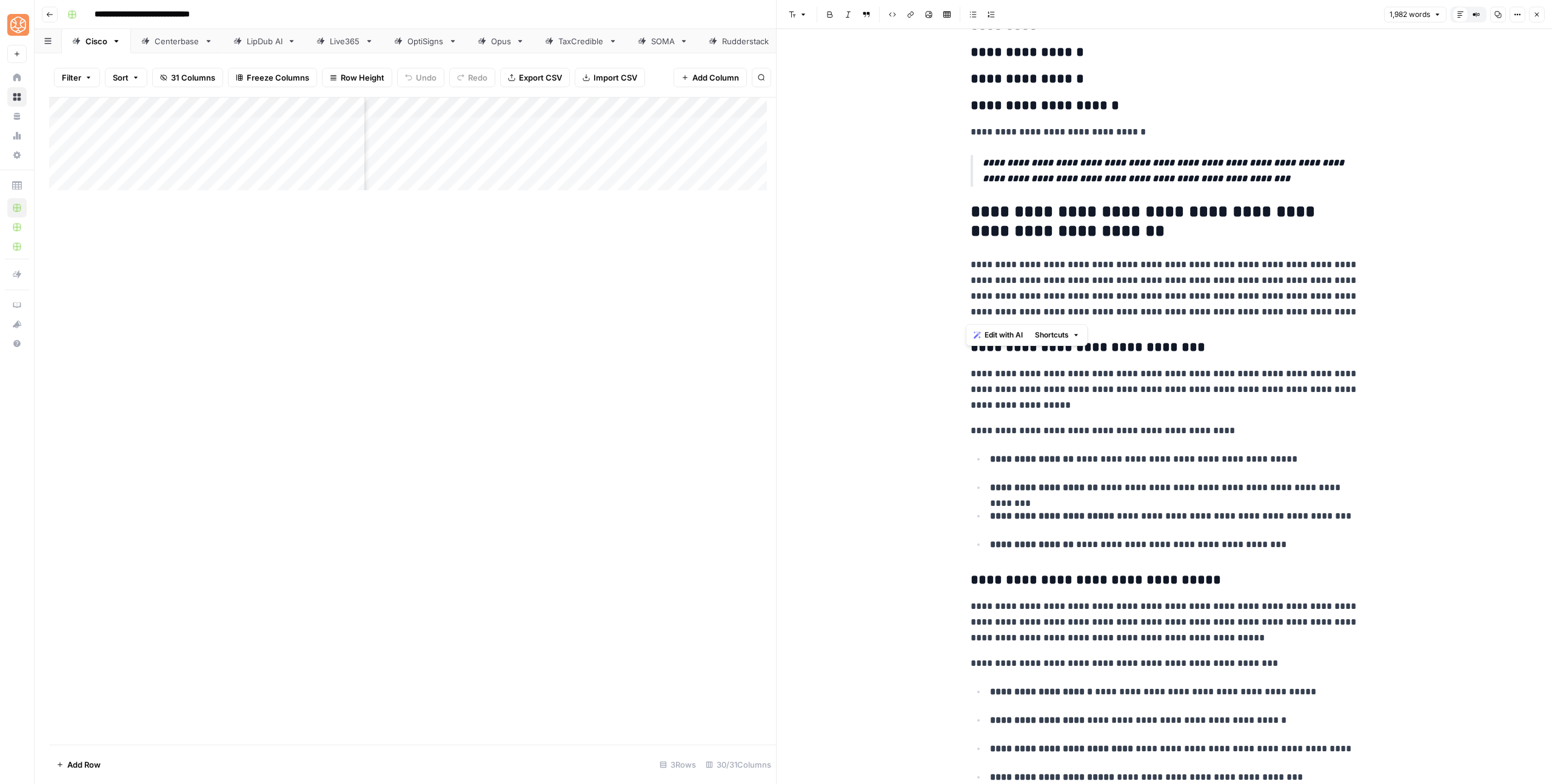 click on "**********" at bounding box center (1165, 288) 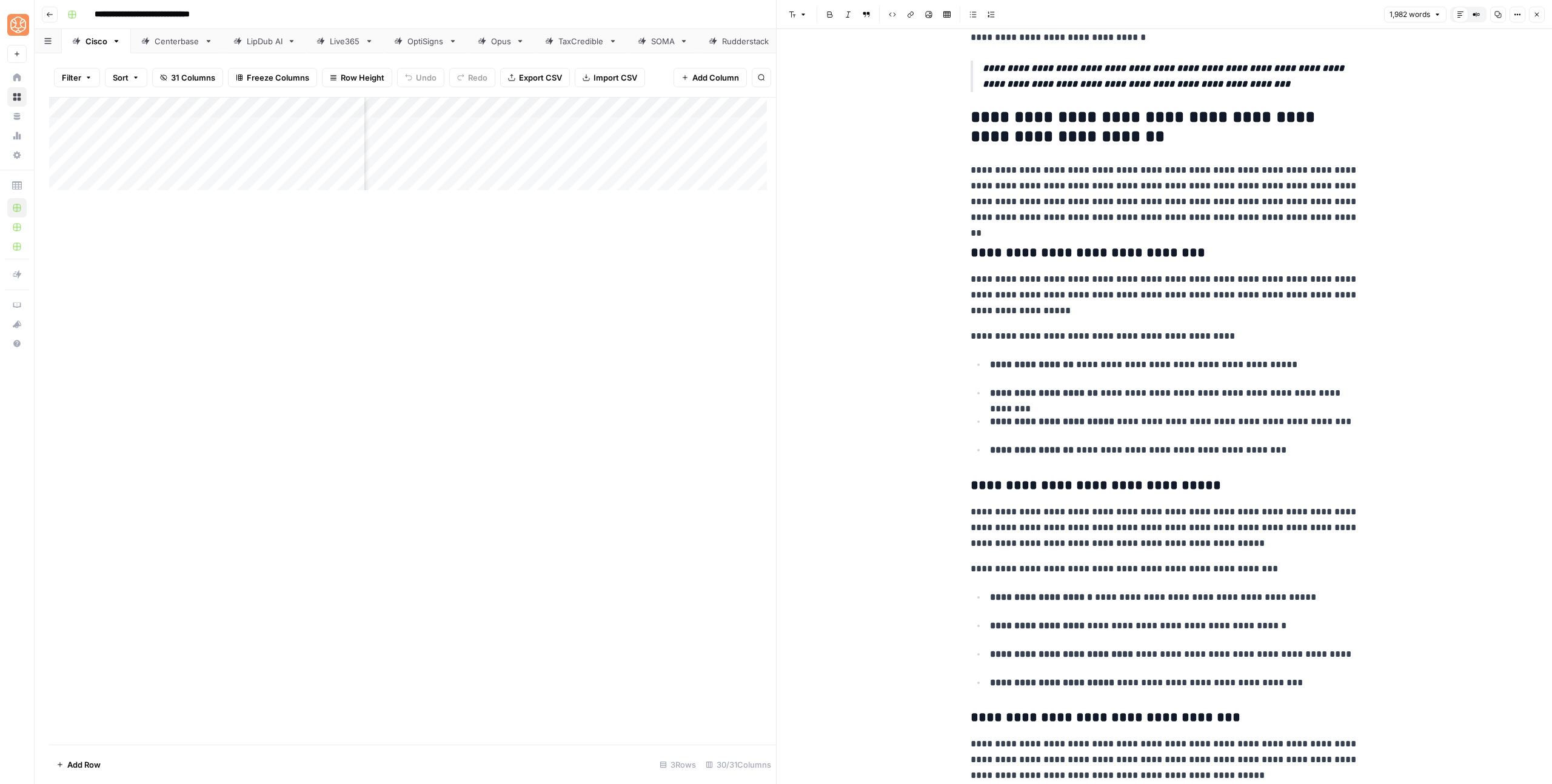 scroll, scrollTop: 1966, scrollLeft: 0, axis: vertical 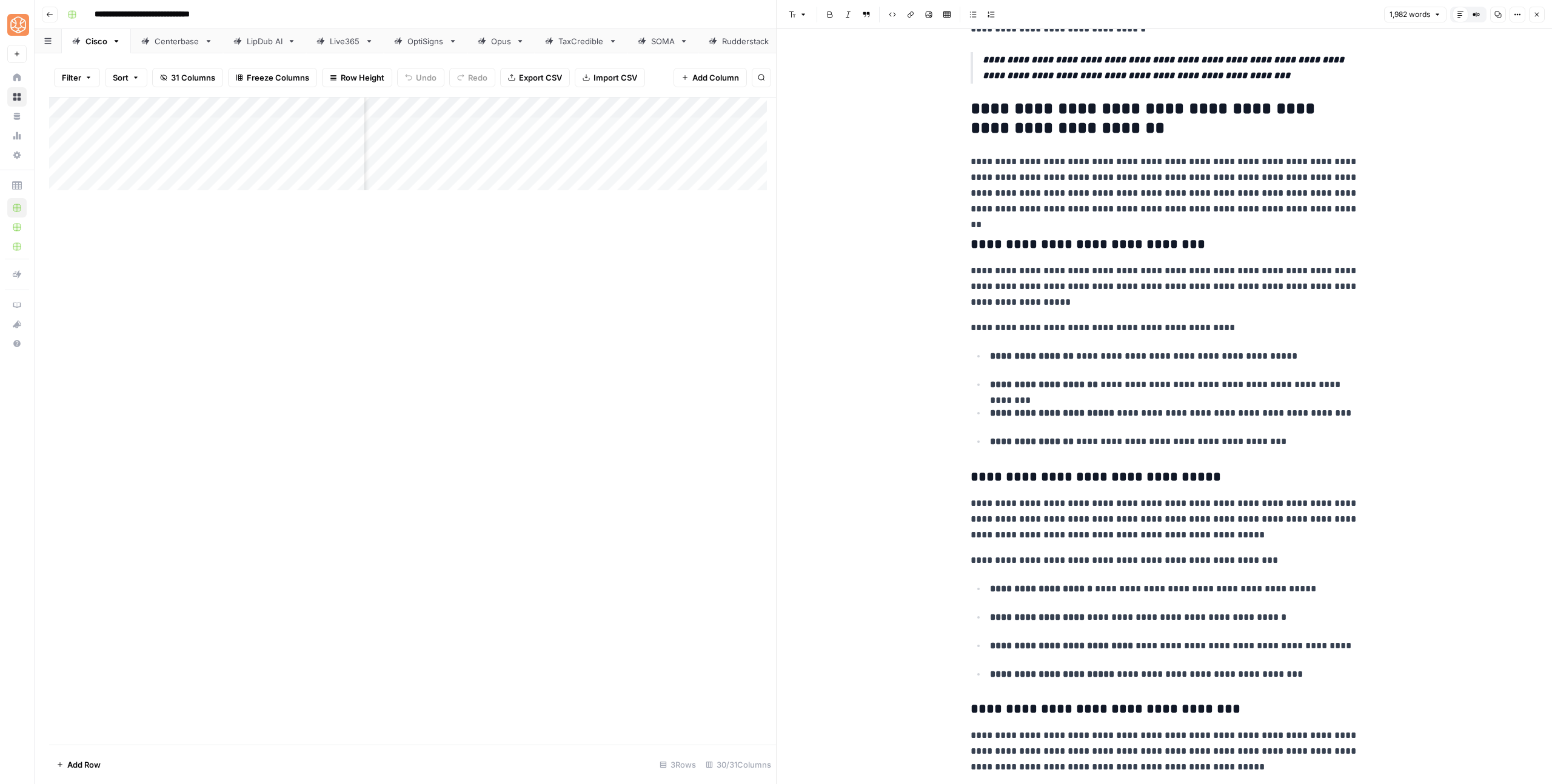 click on "**********" at bounding box center [1165, 287] 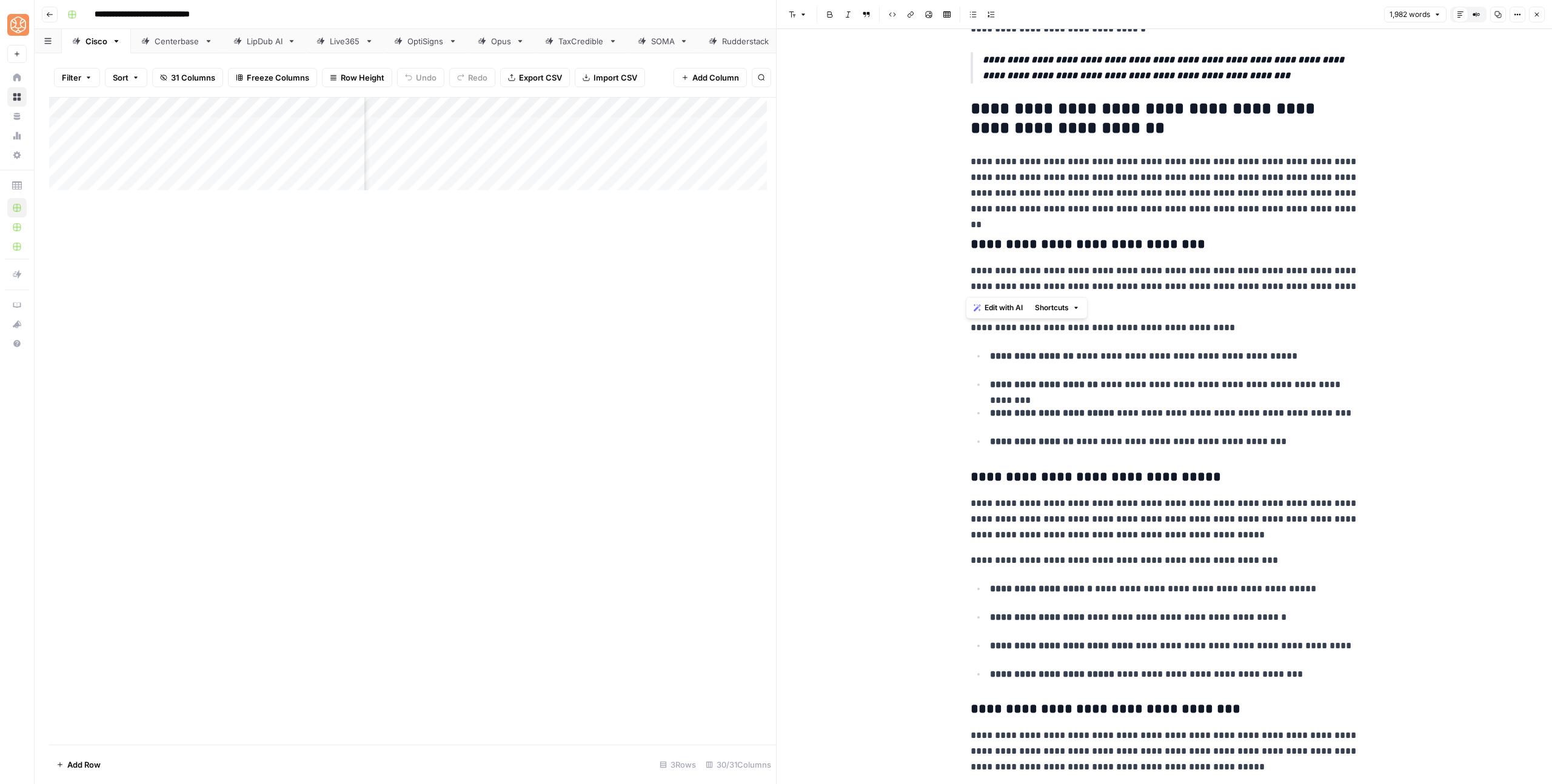 scroll, scrollTop: 2365, scrollLeft: 0, axis: vertical 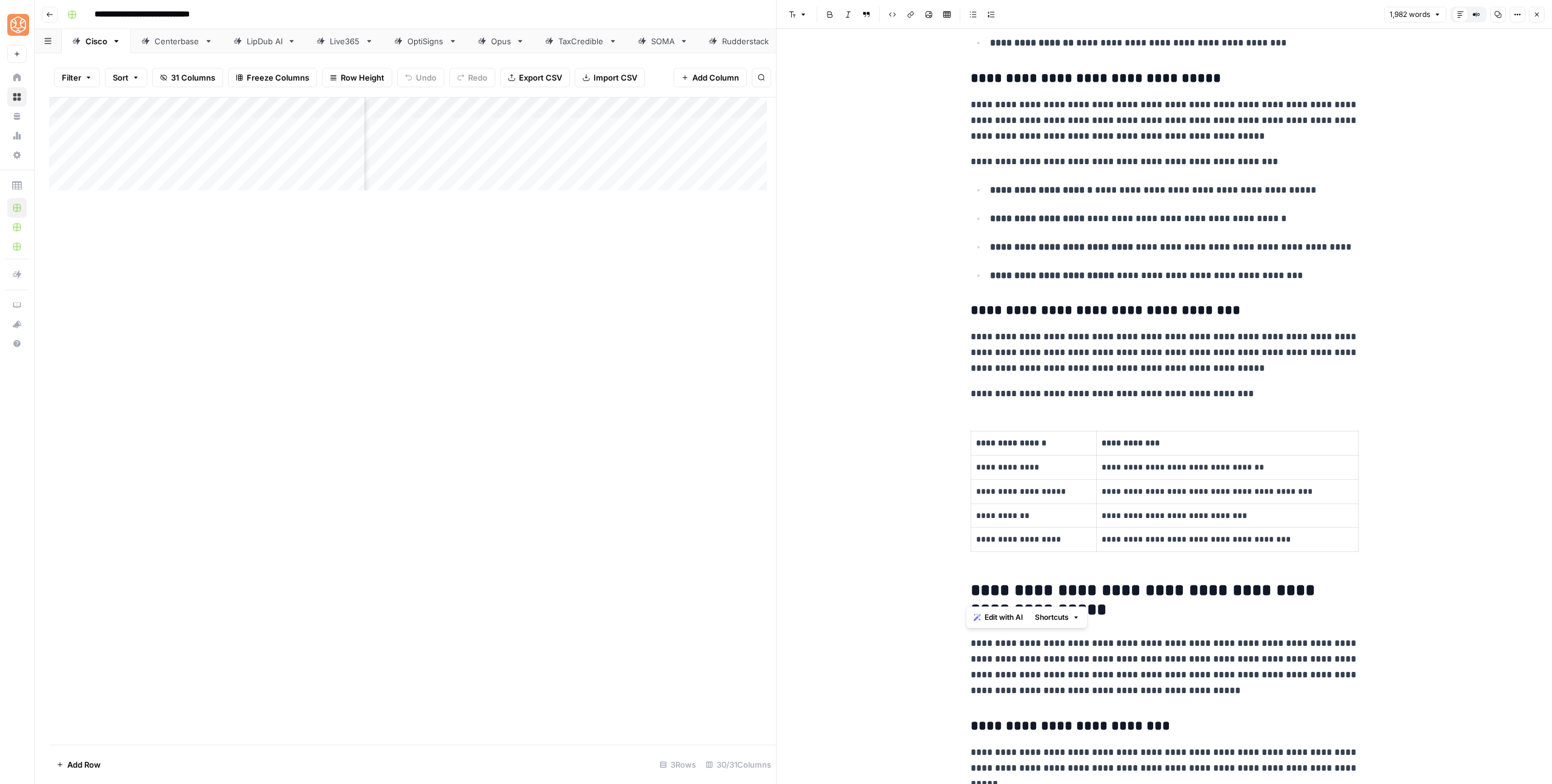 drag, startPoint x: 965, startPoint y: 246, endPoint x: 1397, endPoint y: 565, distance: 537.0149 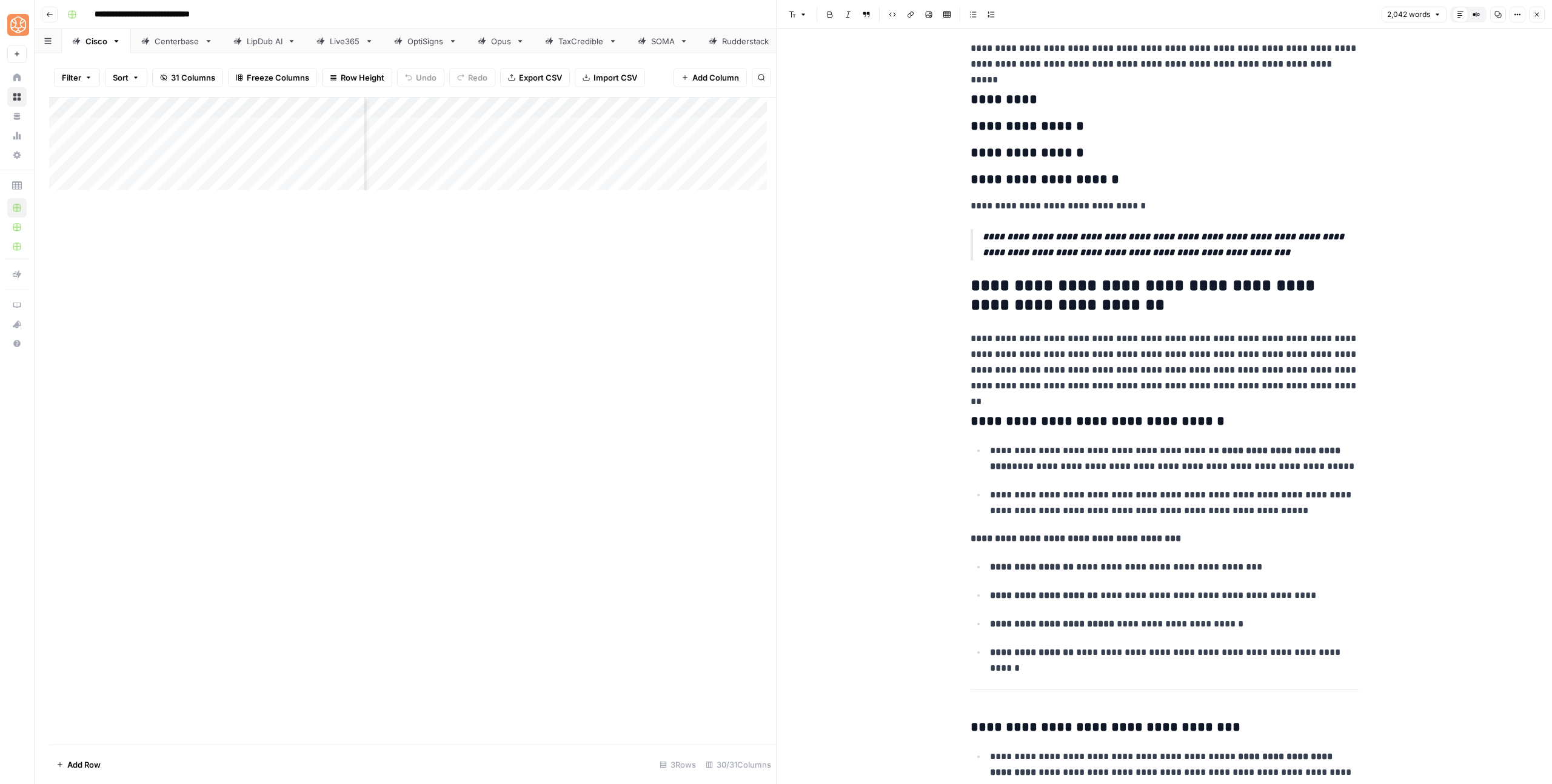 scroll, scrollTop: 2568, scrollLeft: 0, axis: vertical 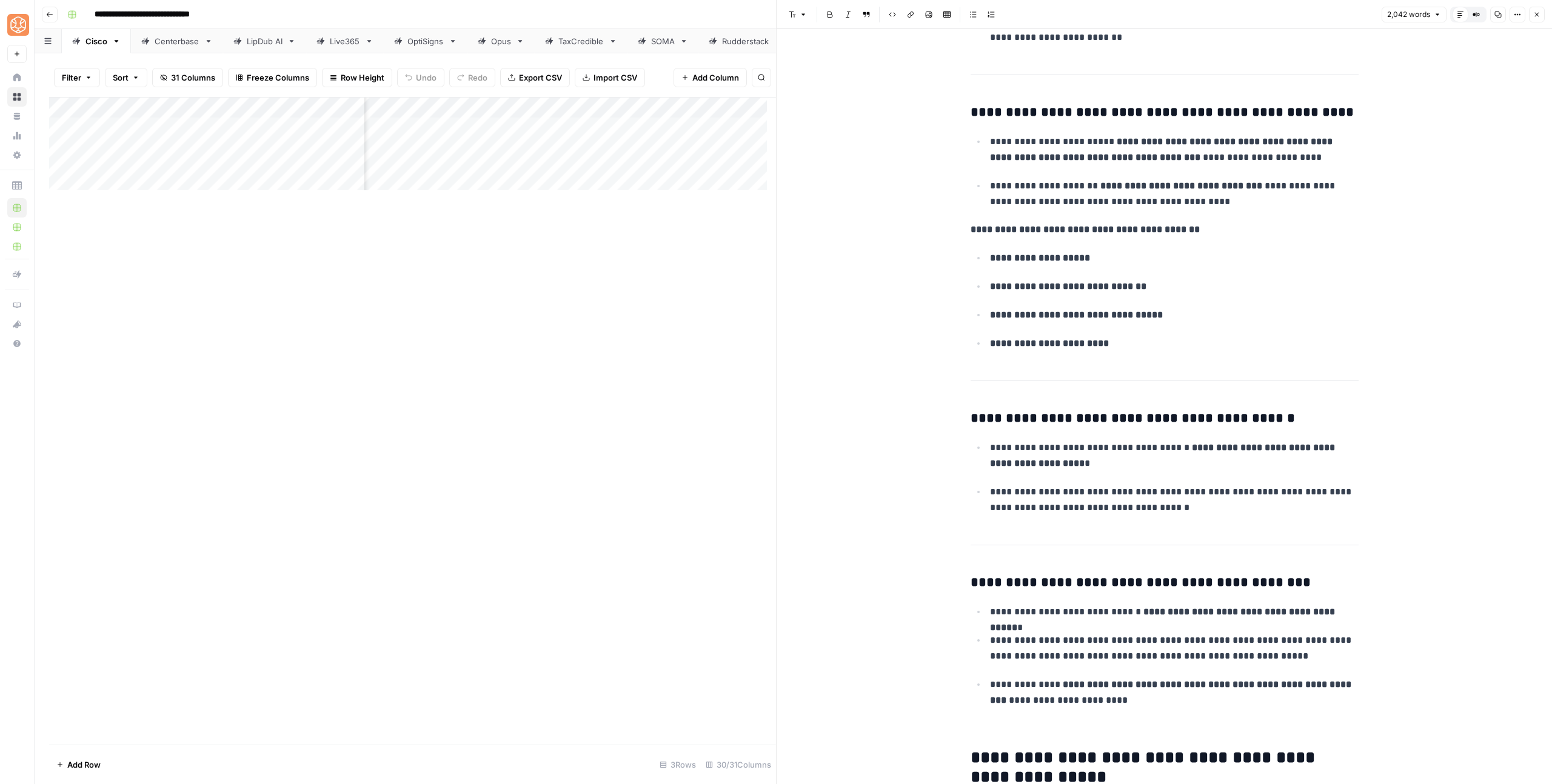 click on "**********" at bounding box center [1165, 1128] 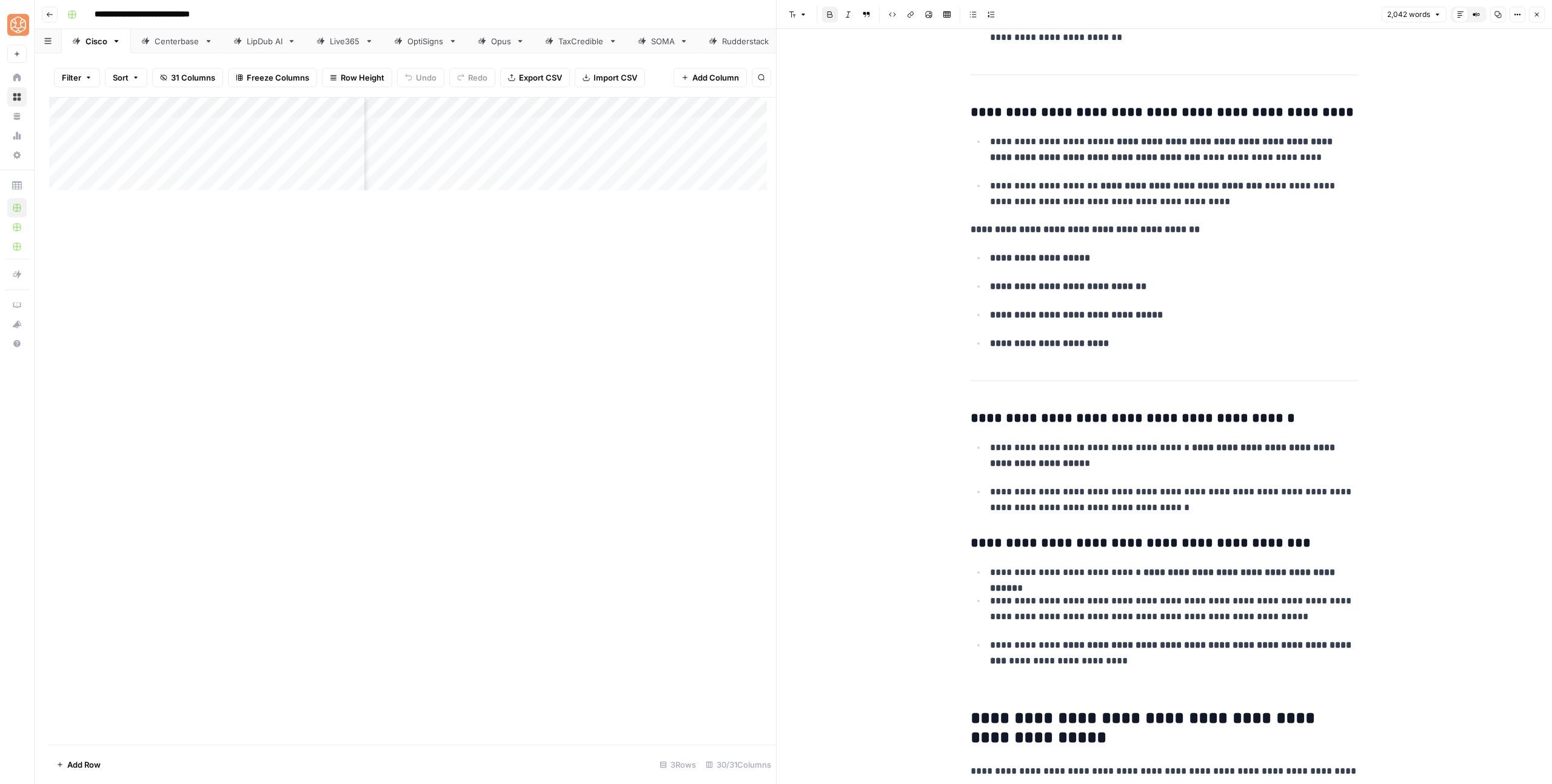 click on "**********" at bounding box center (1165, 1108) 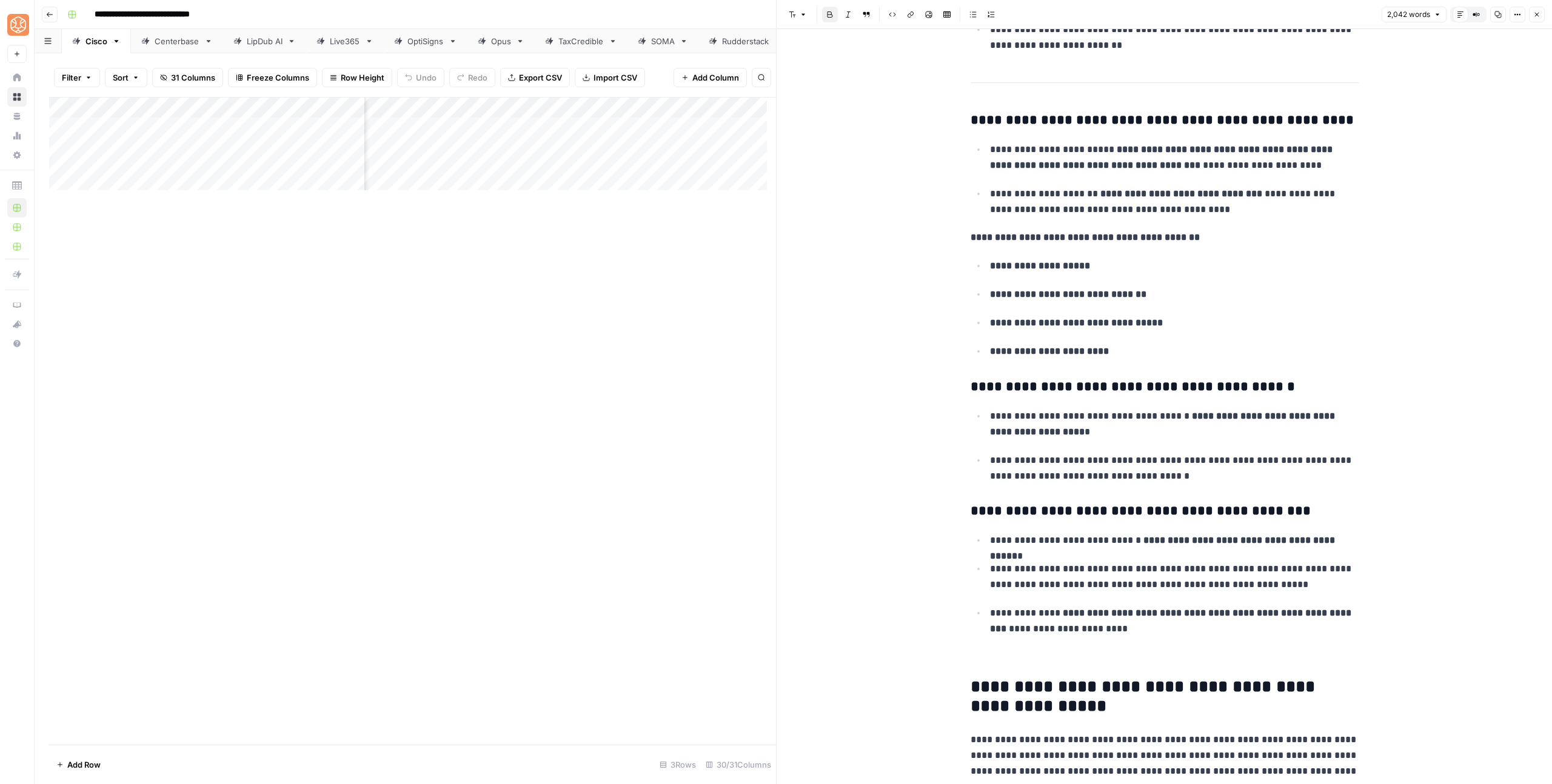 scroll, scrollTop: 2474, scrollLeft: 0, axis: vertical 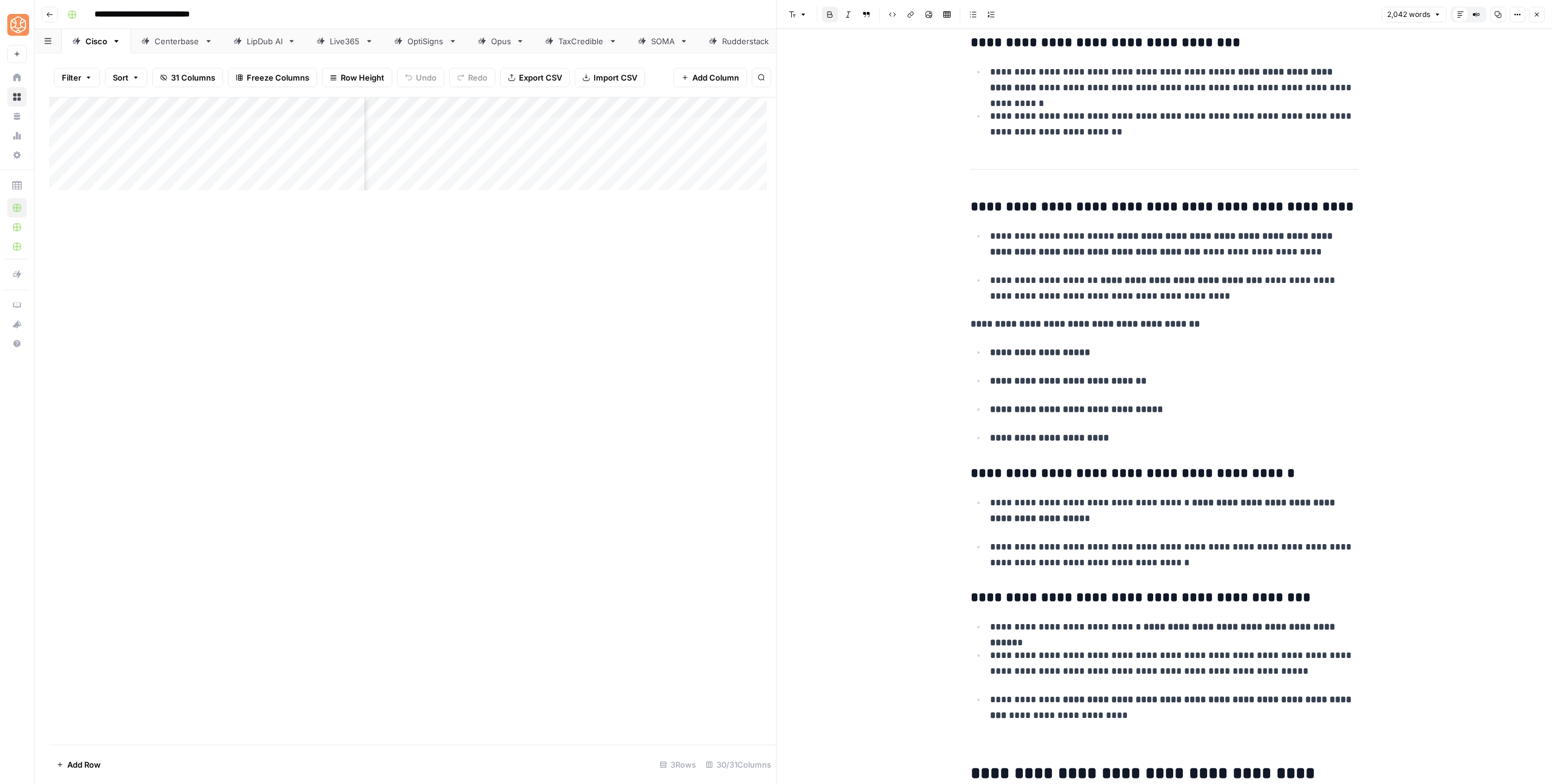 click on "**********" at bounding box center [1165, 1182] 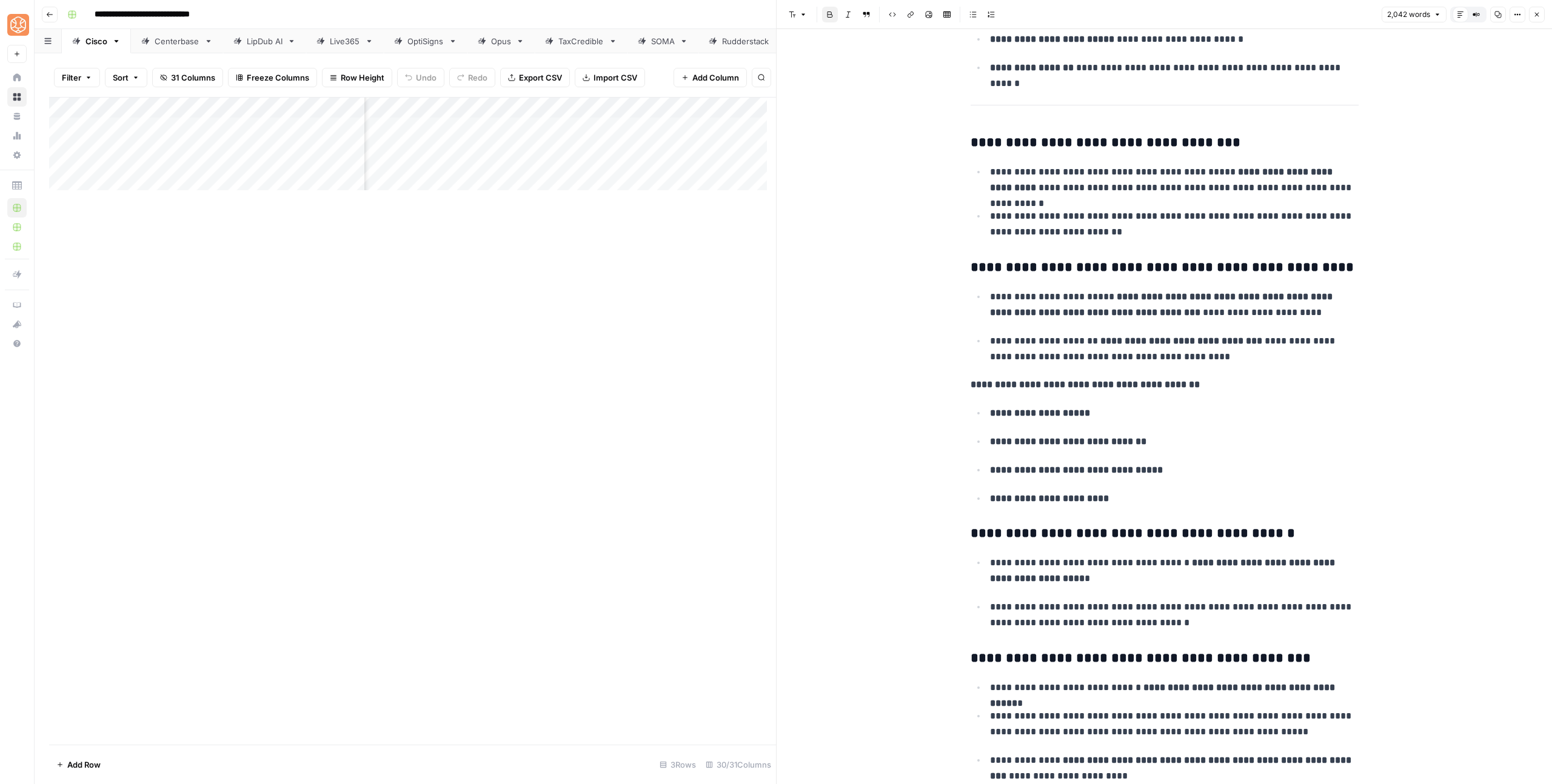 scroll, scrollTop: 2370, scrollLeft: 0, axis: vertical 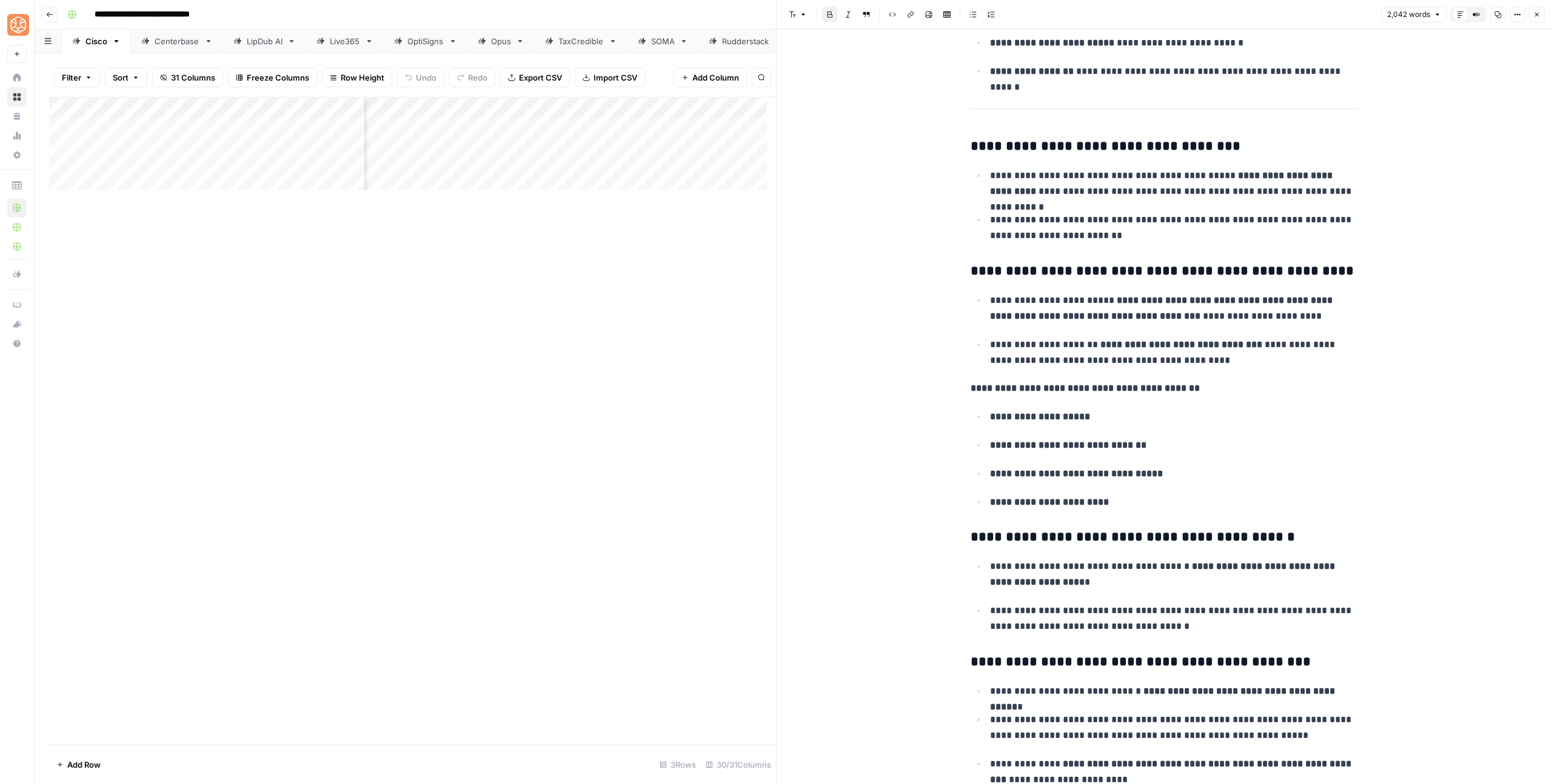 click on "**********" at bounding box center [1105, 146] 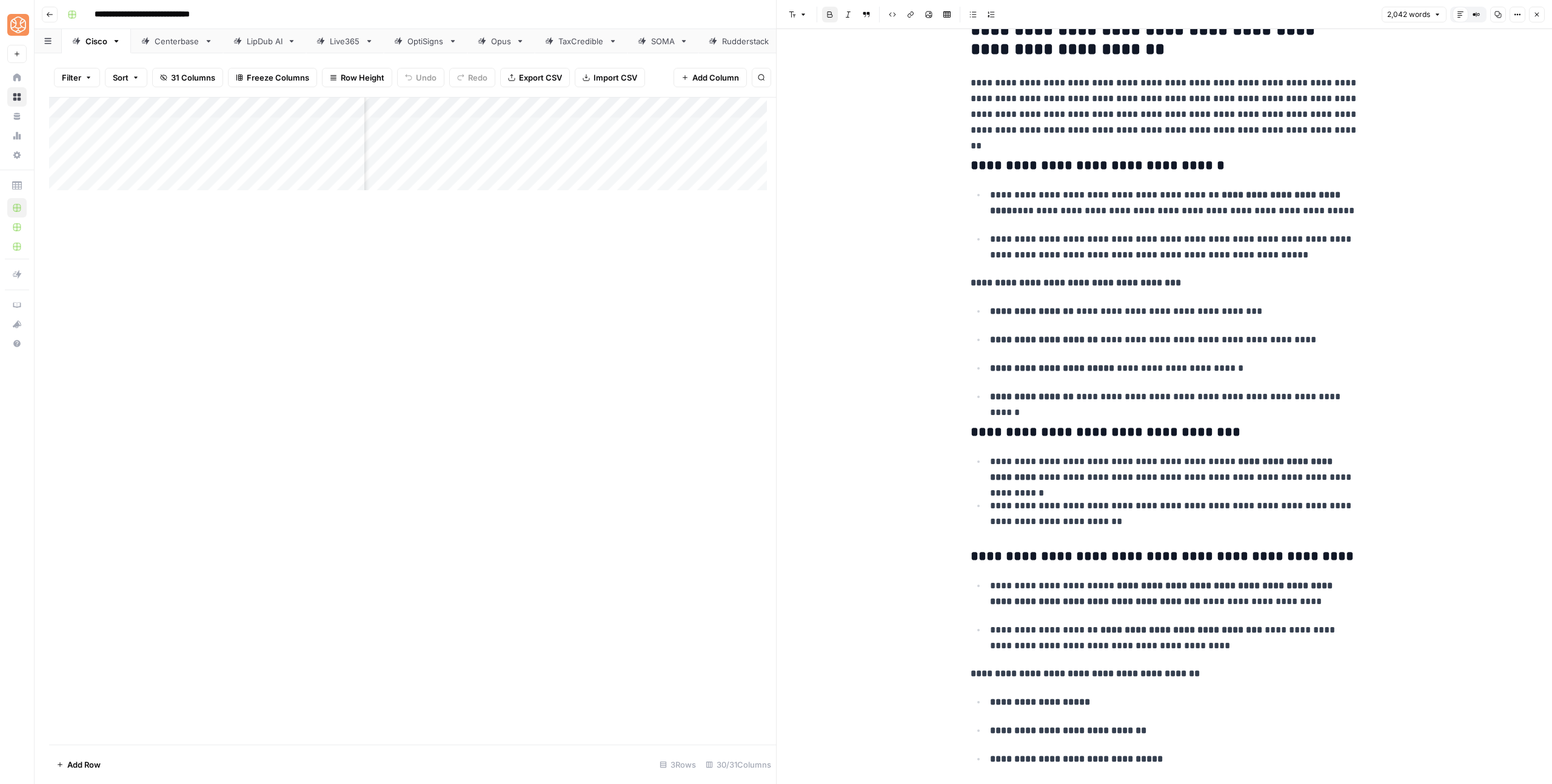 scroll, scrollTop: 2042, scrollLeft: 0, axis: vertical 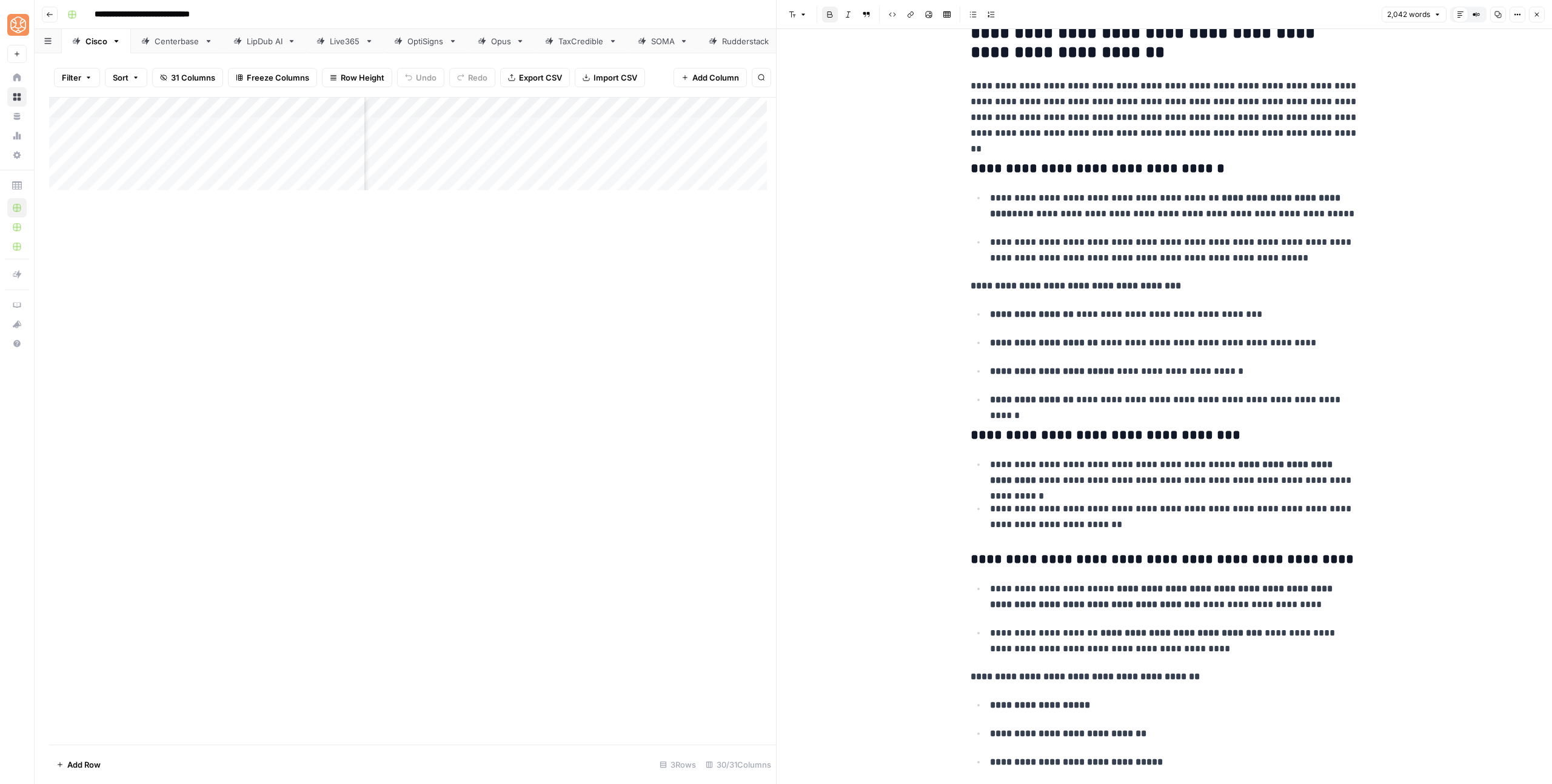 drag, startPoint x: 992, startPoint y: 166, endPoint x: 940, endPoint y: 165, distance: 52.00961 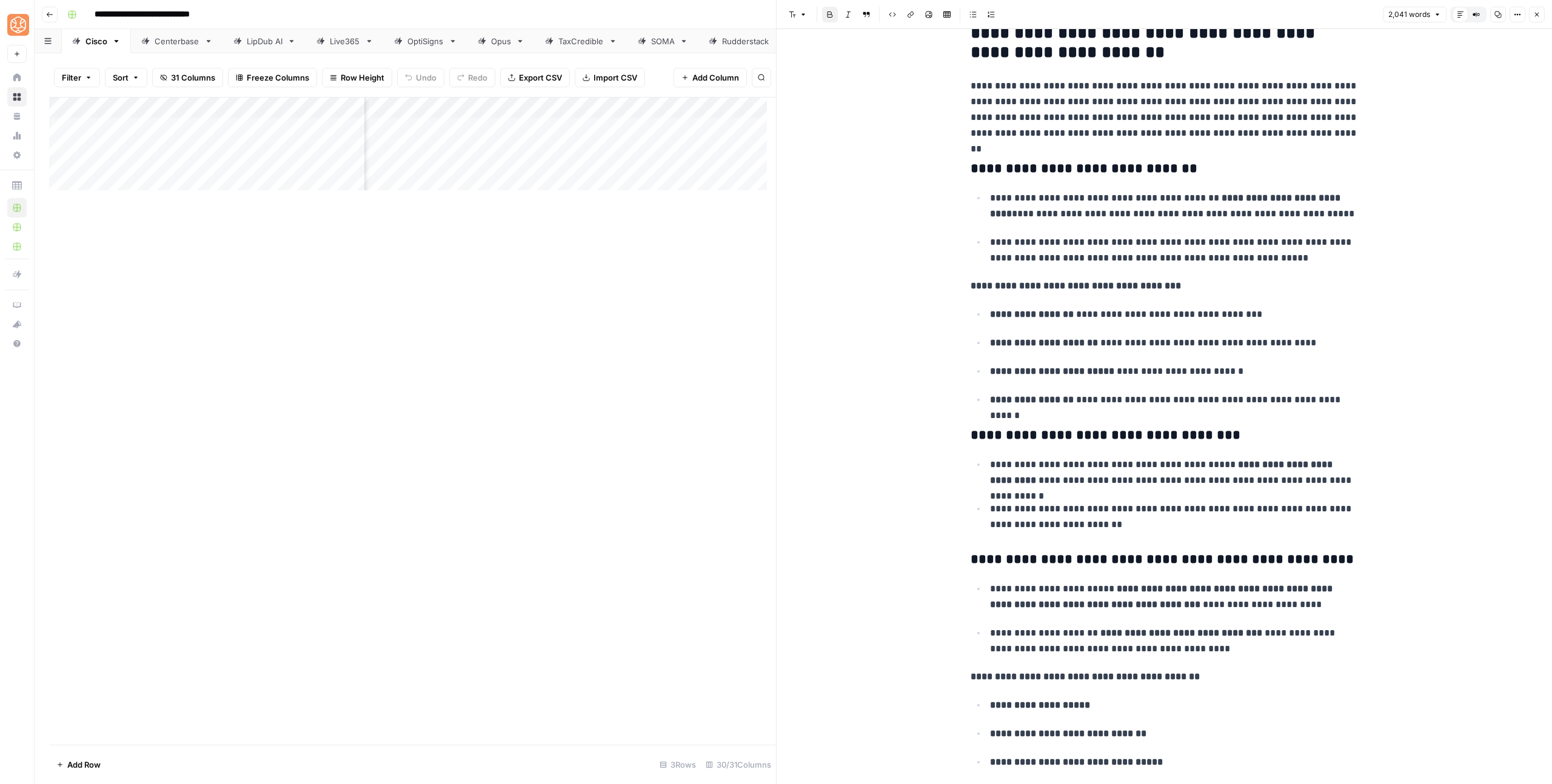 click on "**********" at bounding box center [1084, 168] 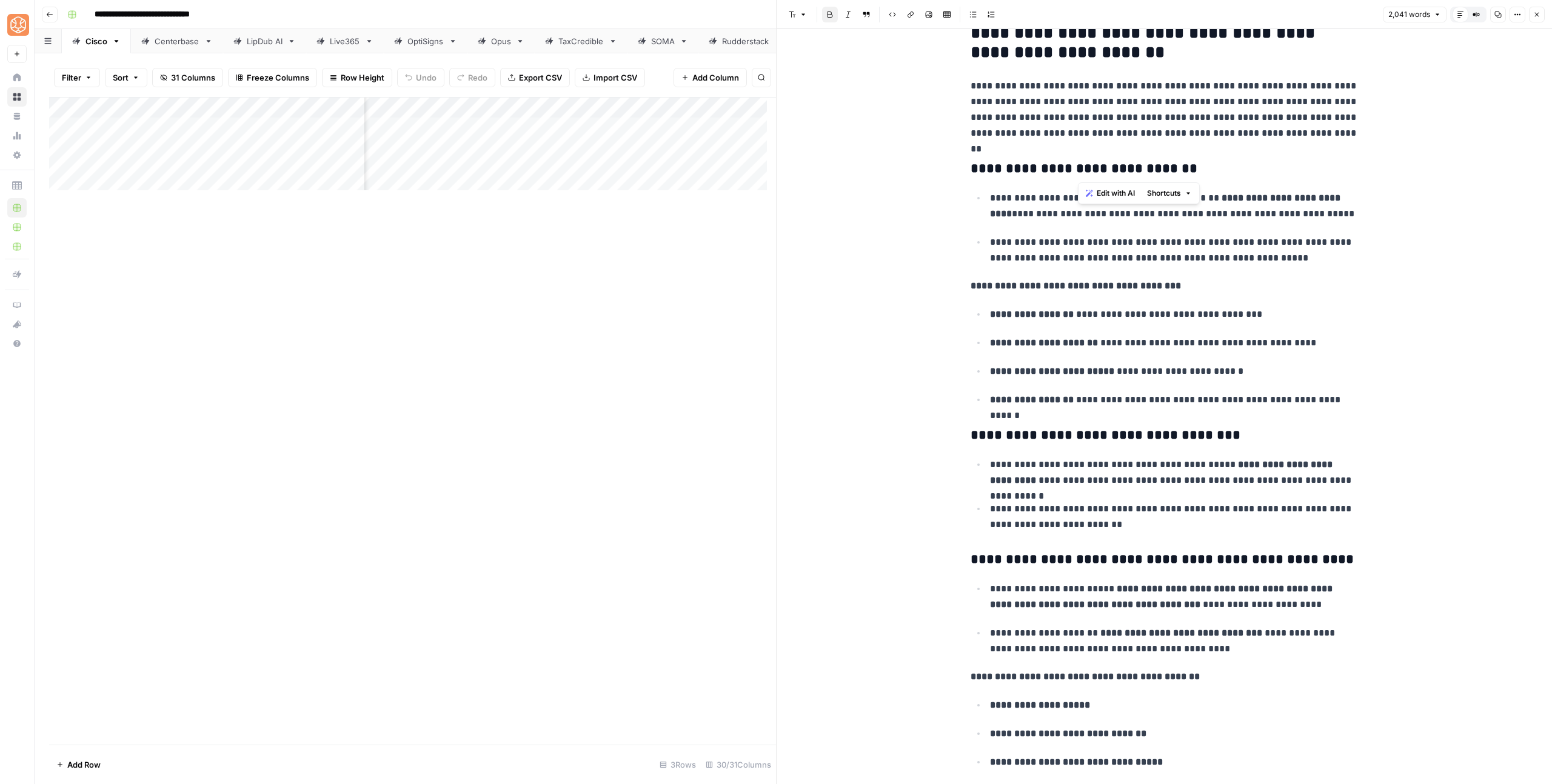 click on "**********" at bounding box center [1084, 168] 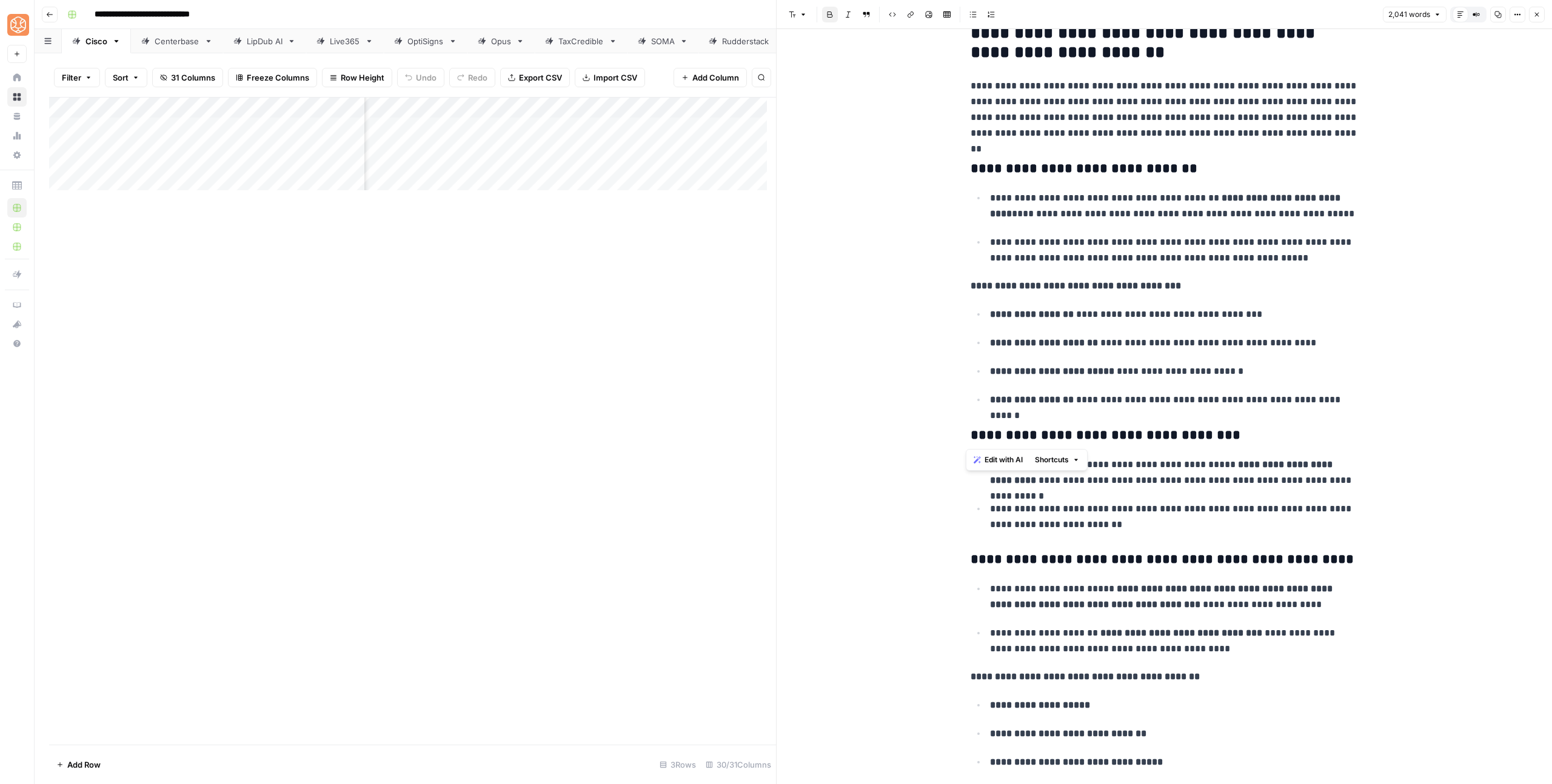 drag, startPoint x: 993, startPoint y: 425, endPoint x: 926, endPoint y: 434, distance: 67.60178 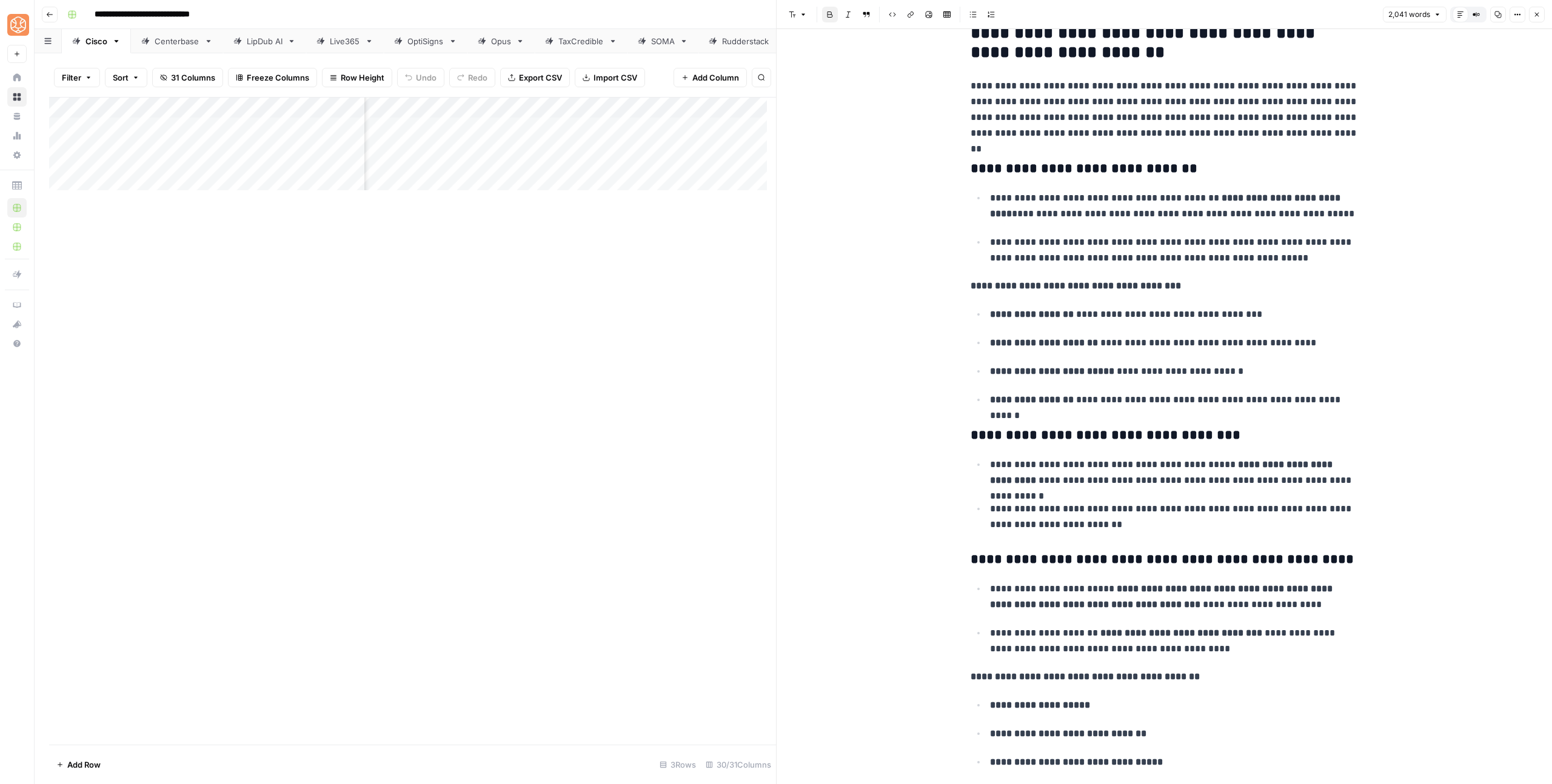 drag, startPoint x: 992, startPoint y: 431, endPoint x: 954, endPoint y: 430, distance: 38.01316 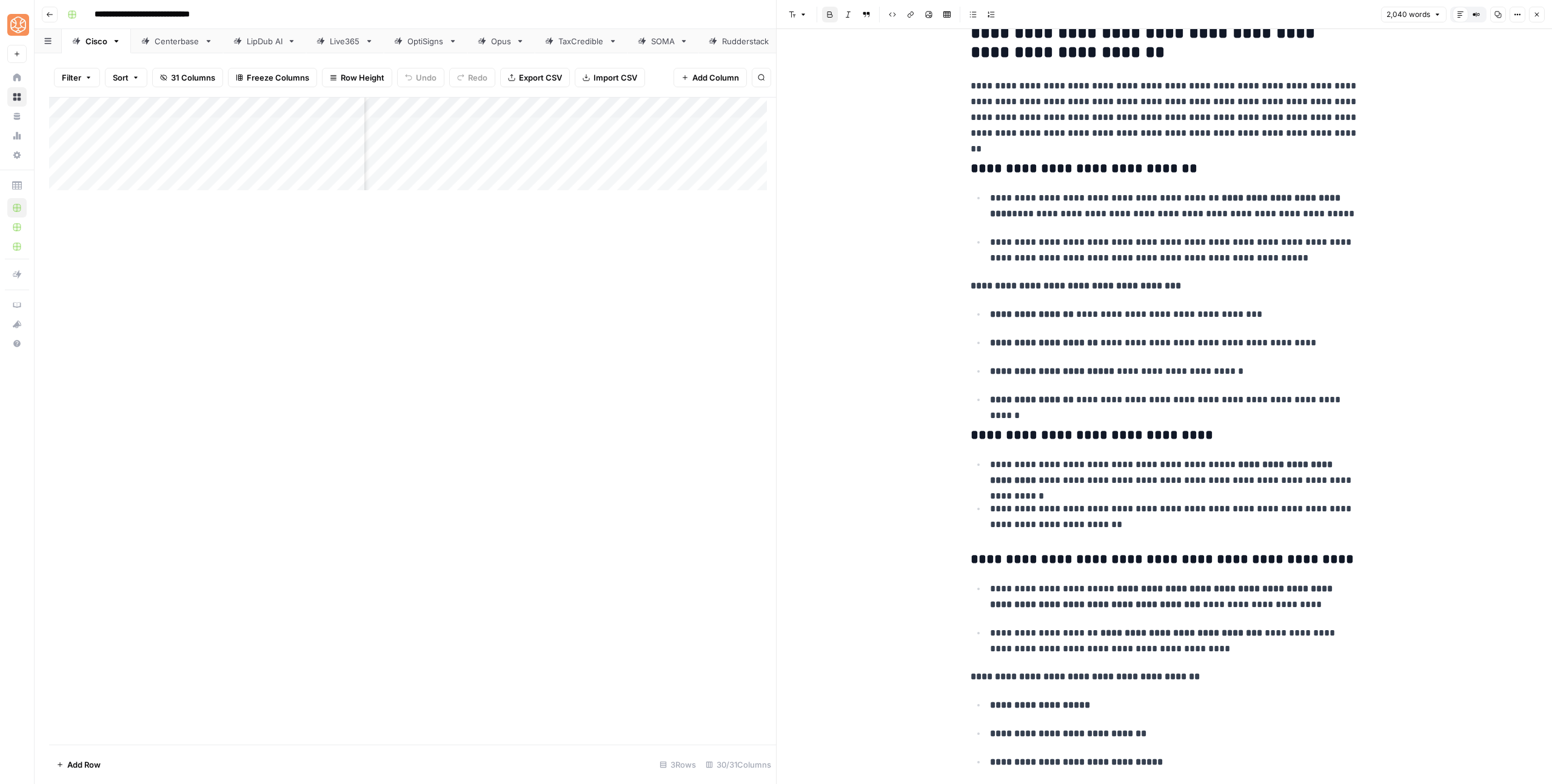 drag, startPoint x: 986, startPoint y: 559, endPoint x: 940, endPoint y: 555, distance: 46.173586 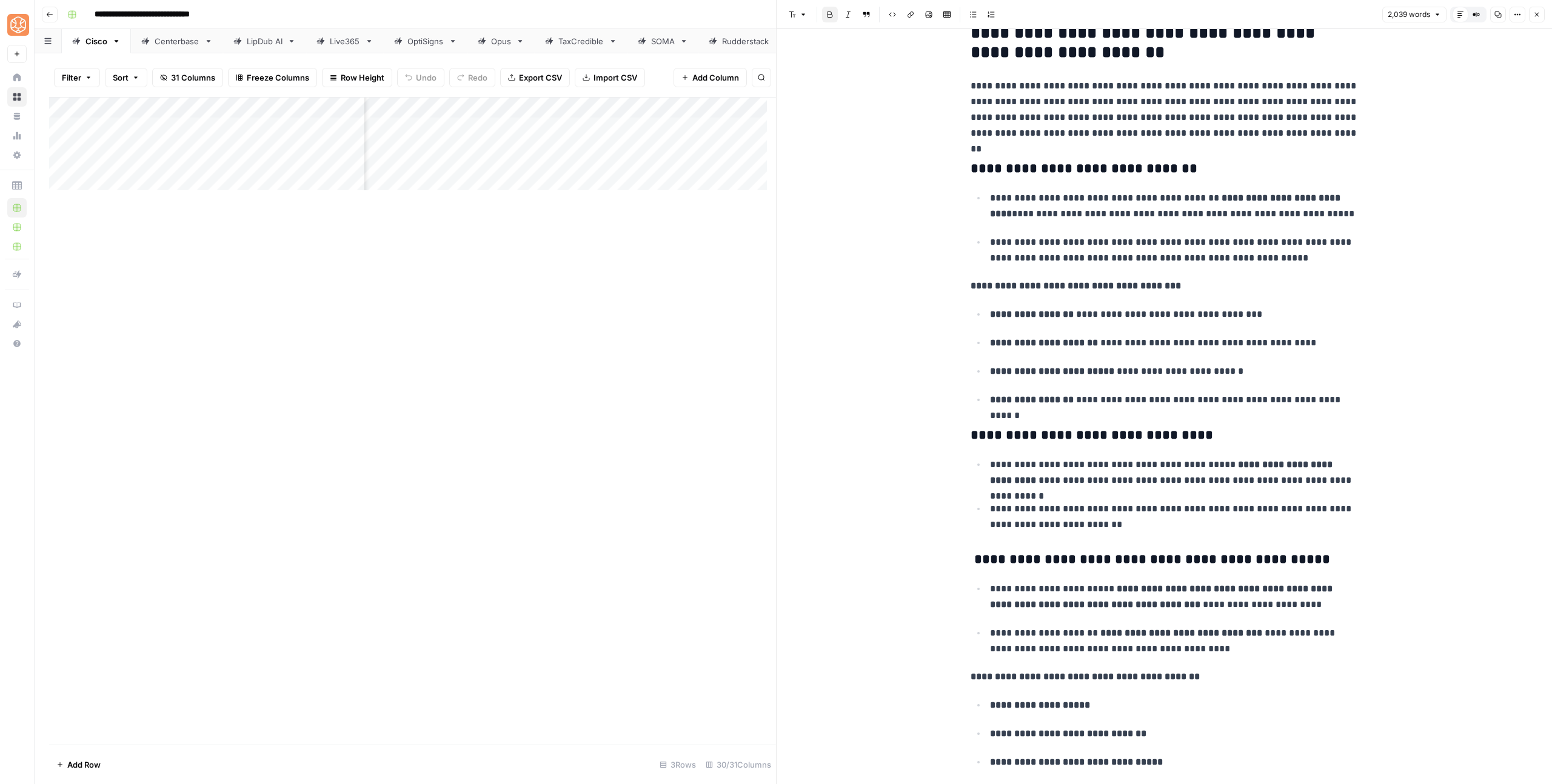 click on "**********" at bounding box center (1092, 435) 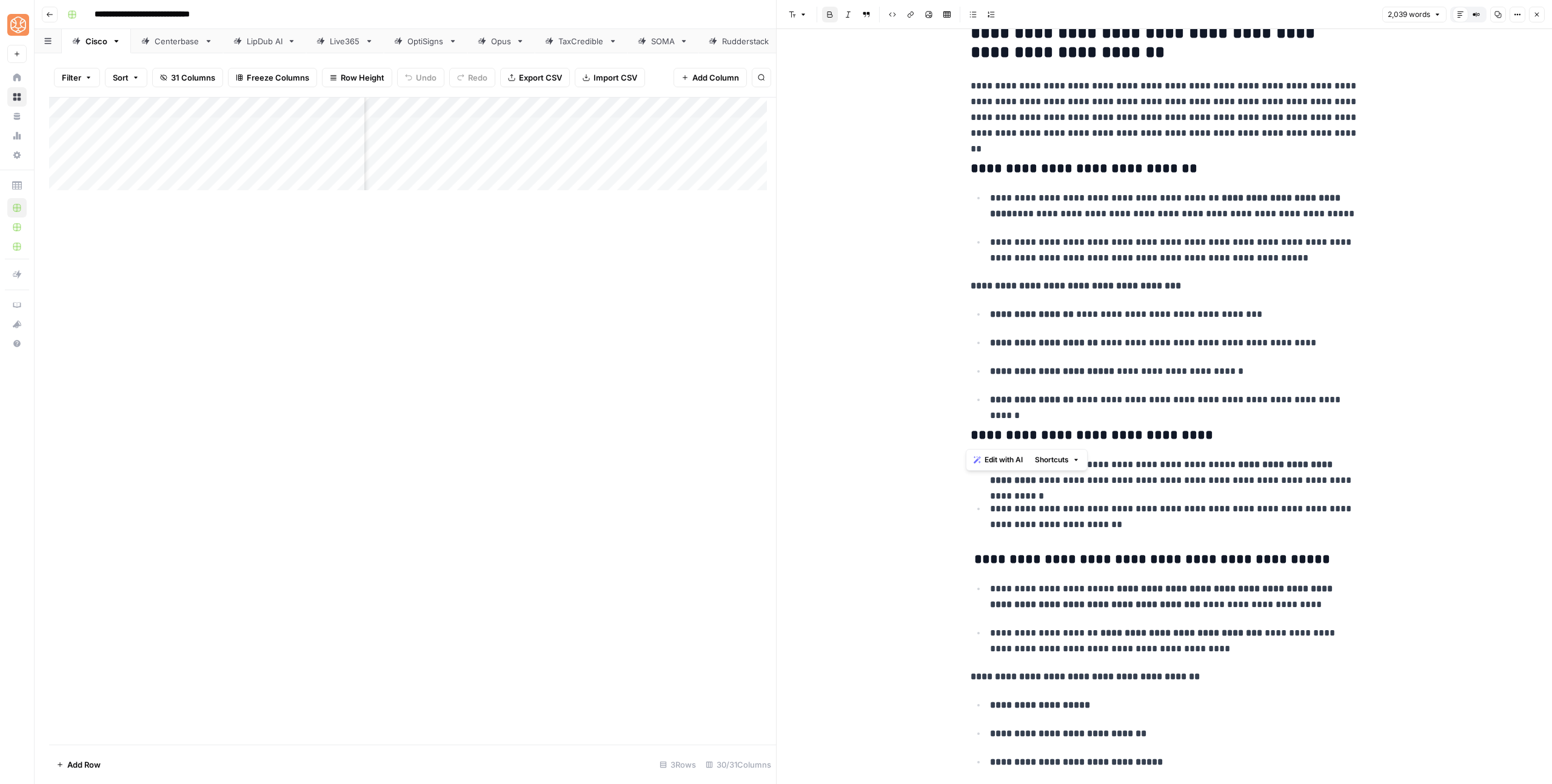 click on "**********" at bounding box center [1092, 435] 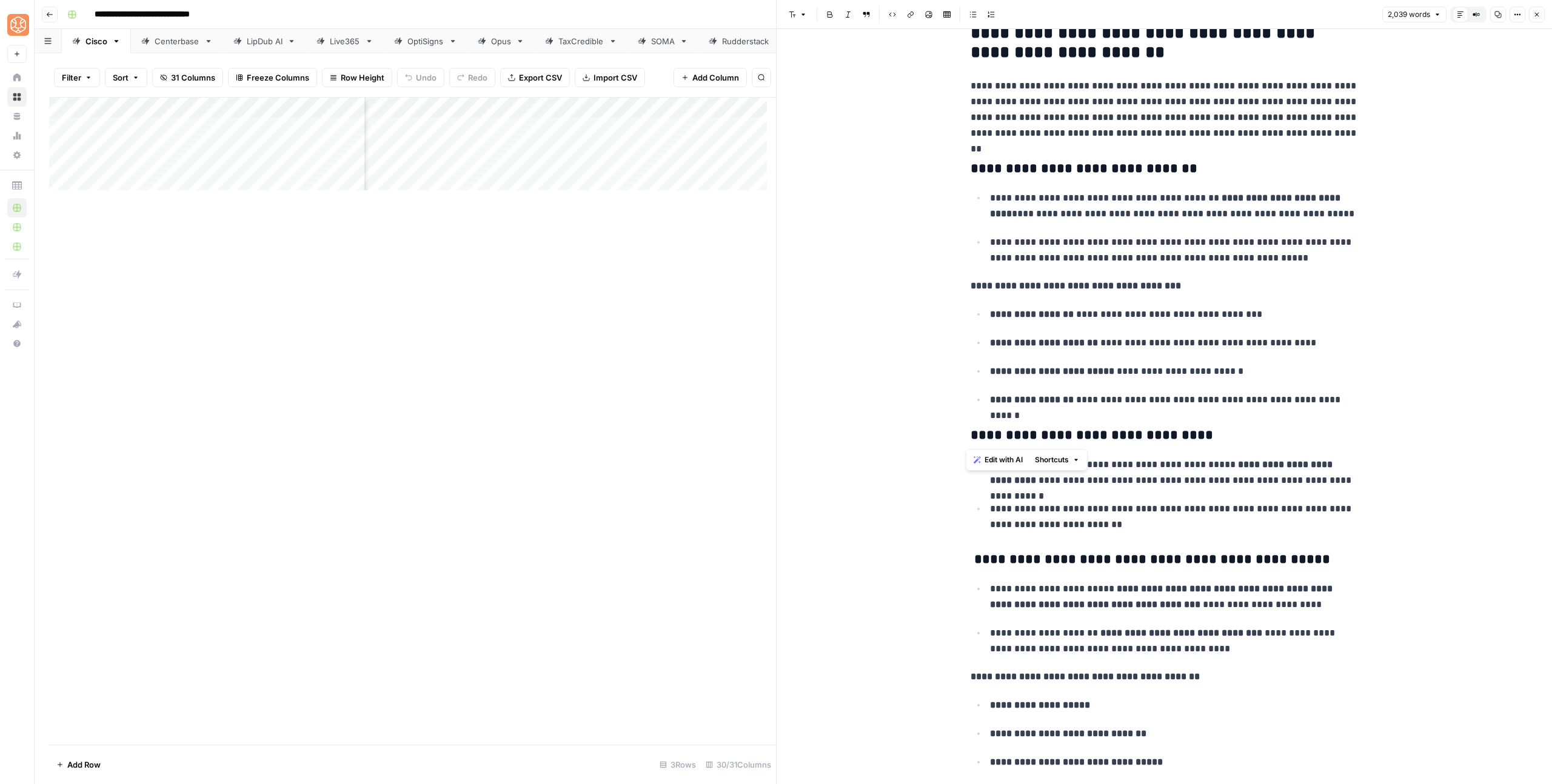 click on "**********" at bounding box center [1150, 559] 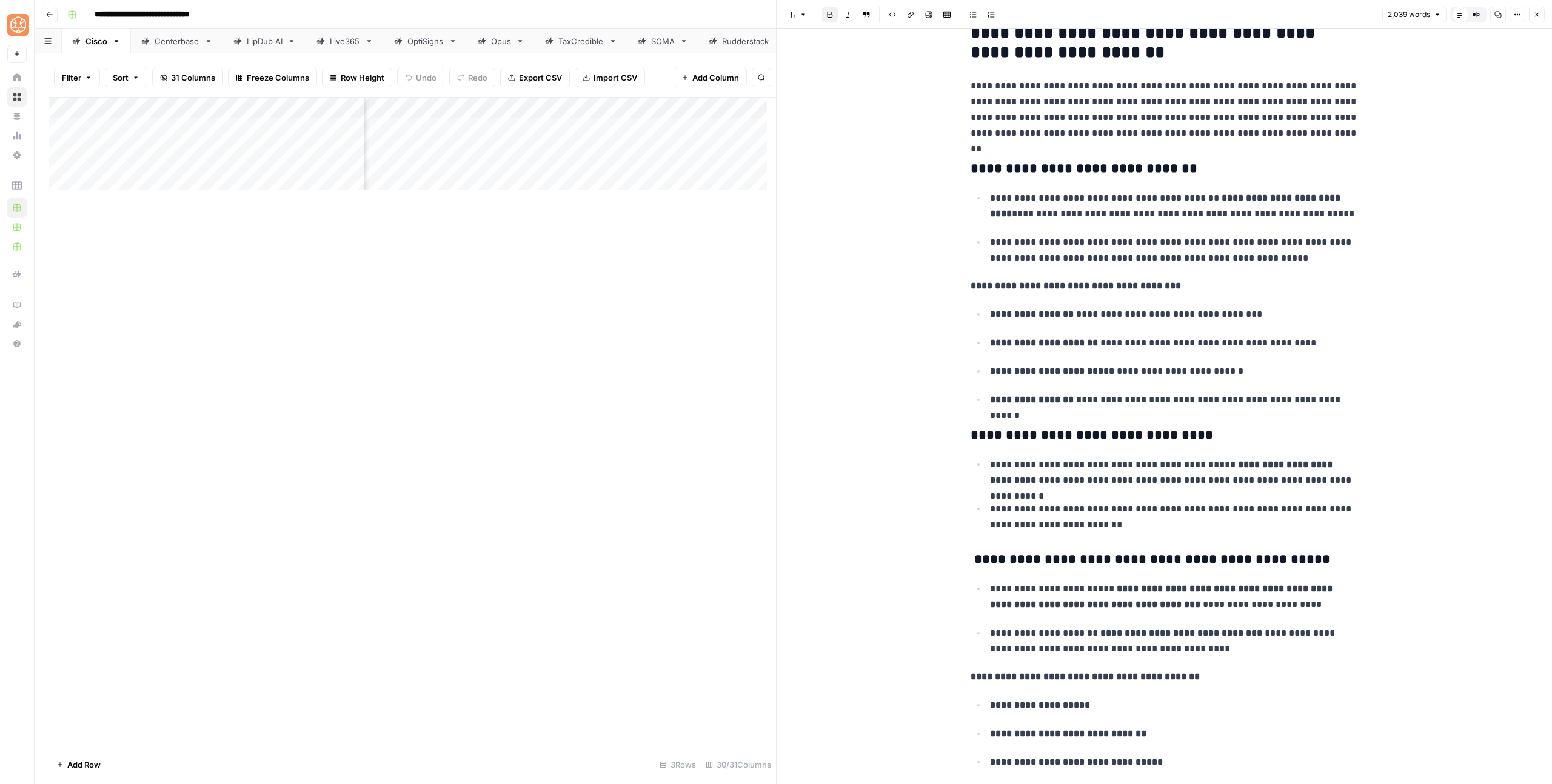 click on "**********" at bounding box center (1150, 559) 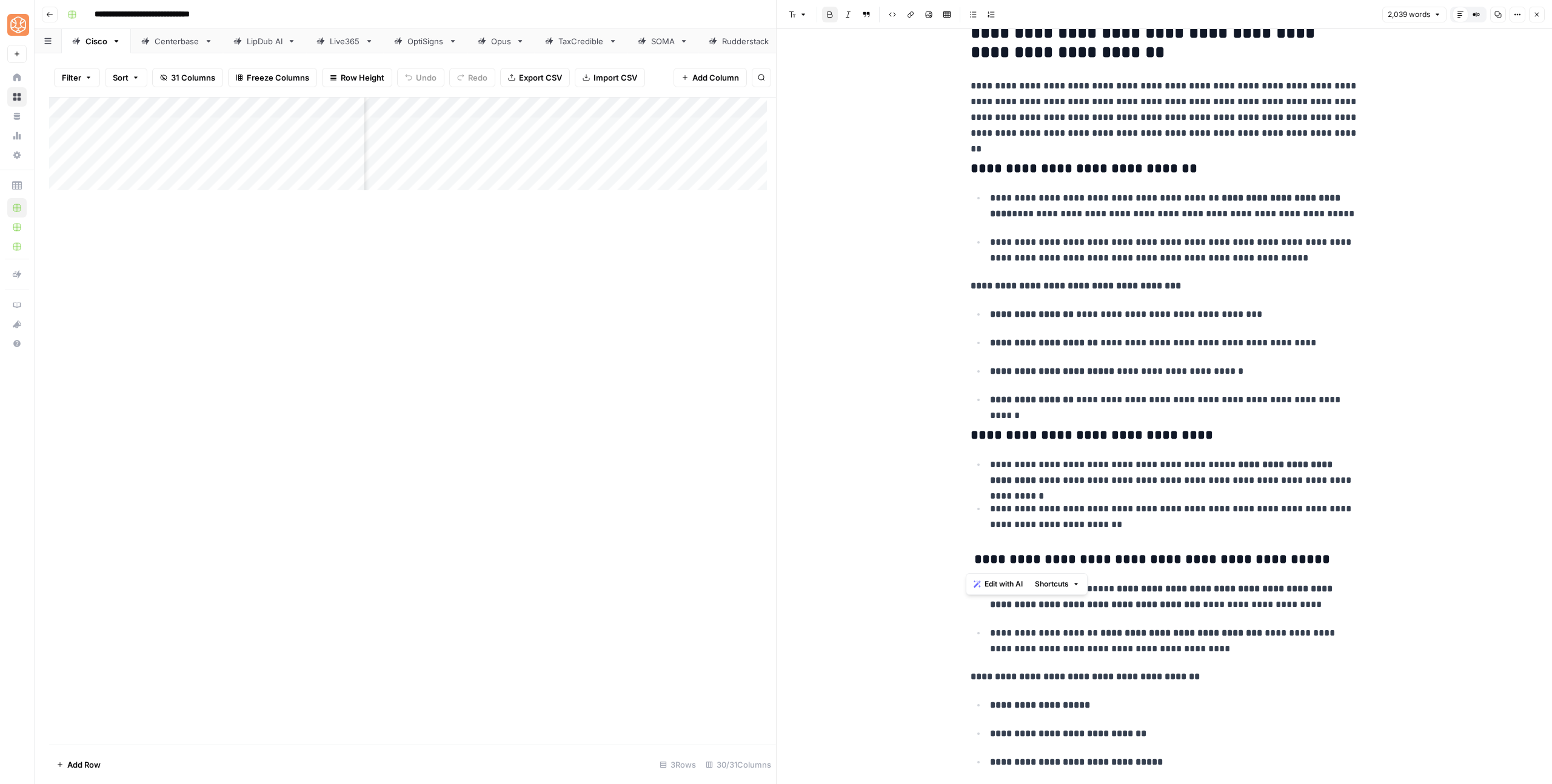 click on "**********" at bounding box center [1150, 559] 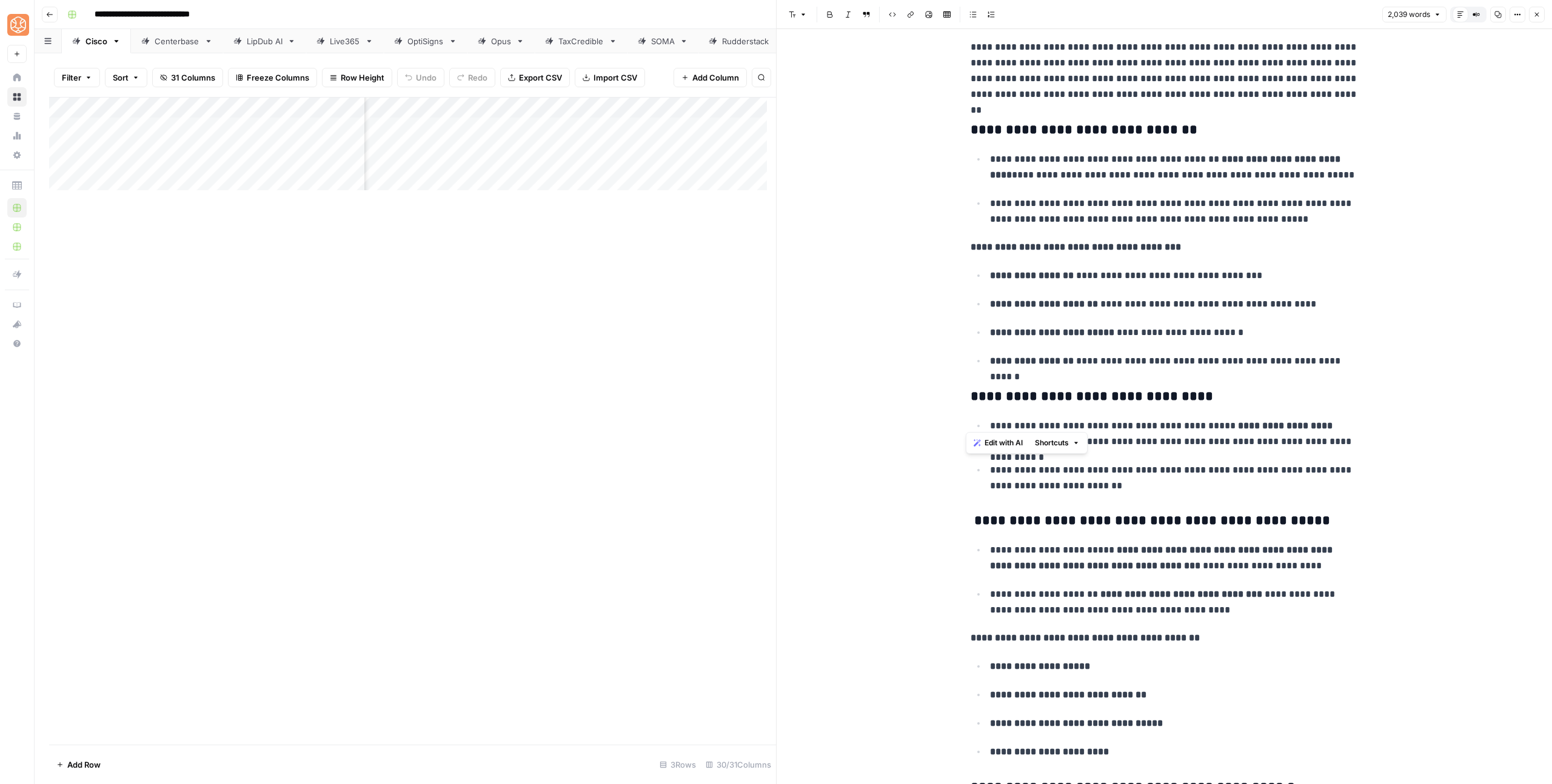 scroll, scrollTop: 2265, scrollLeft: 0, axis: vertical 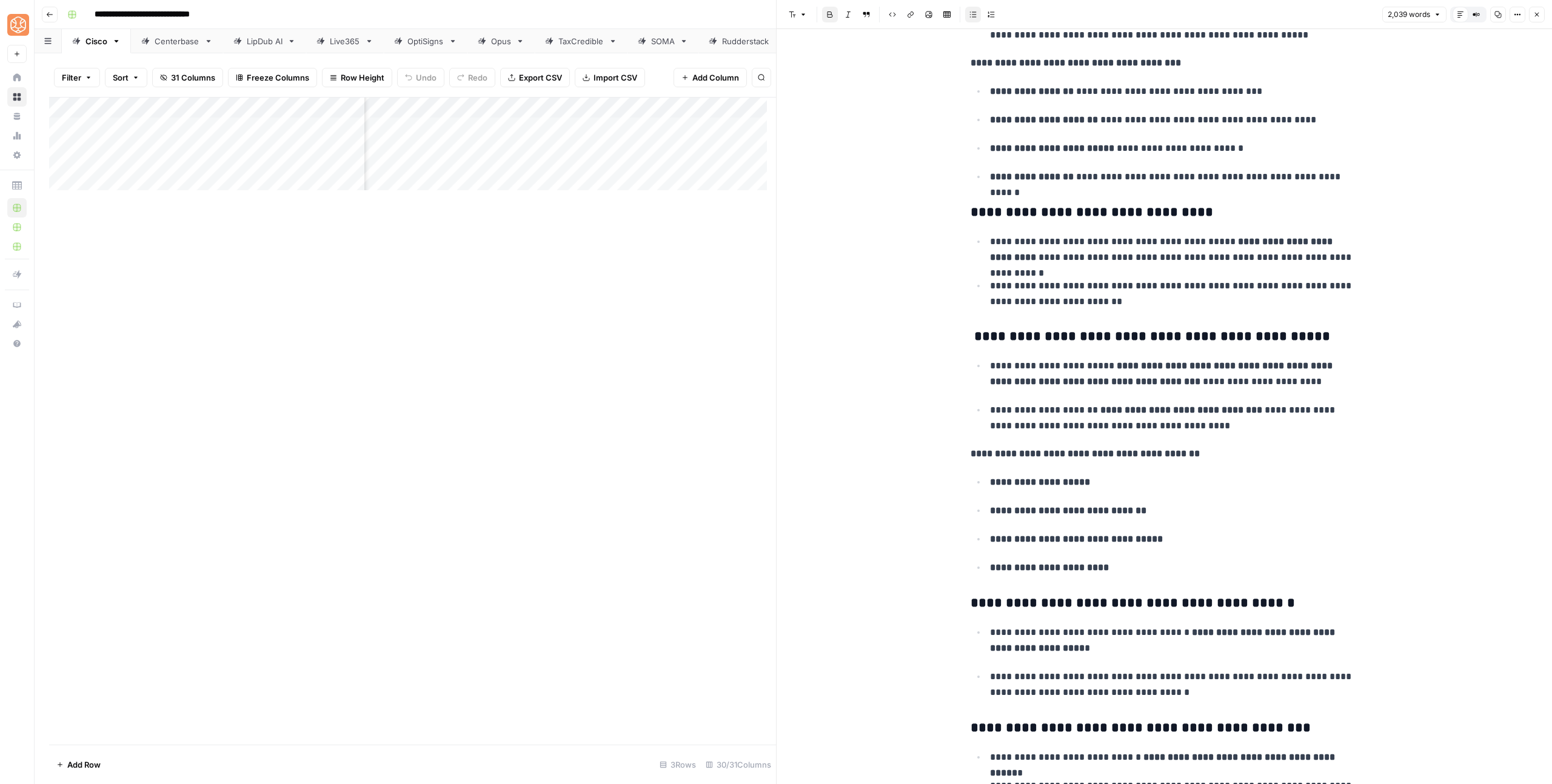 click on "**********" at bounding box center (1165, 525) 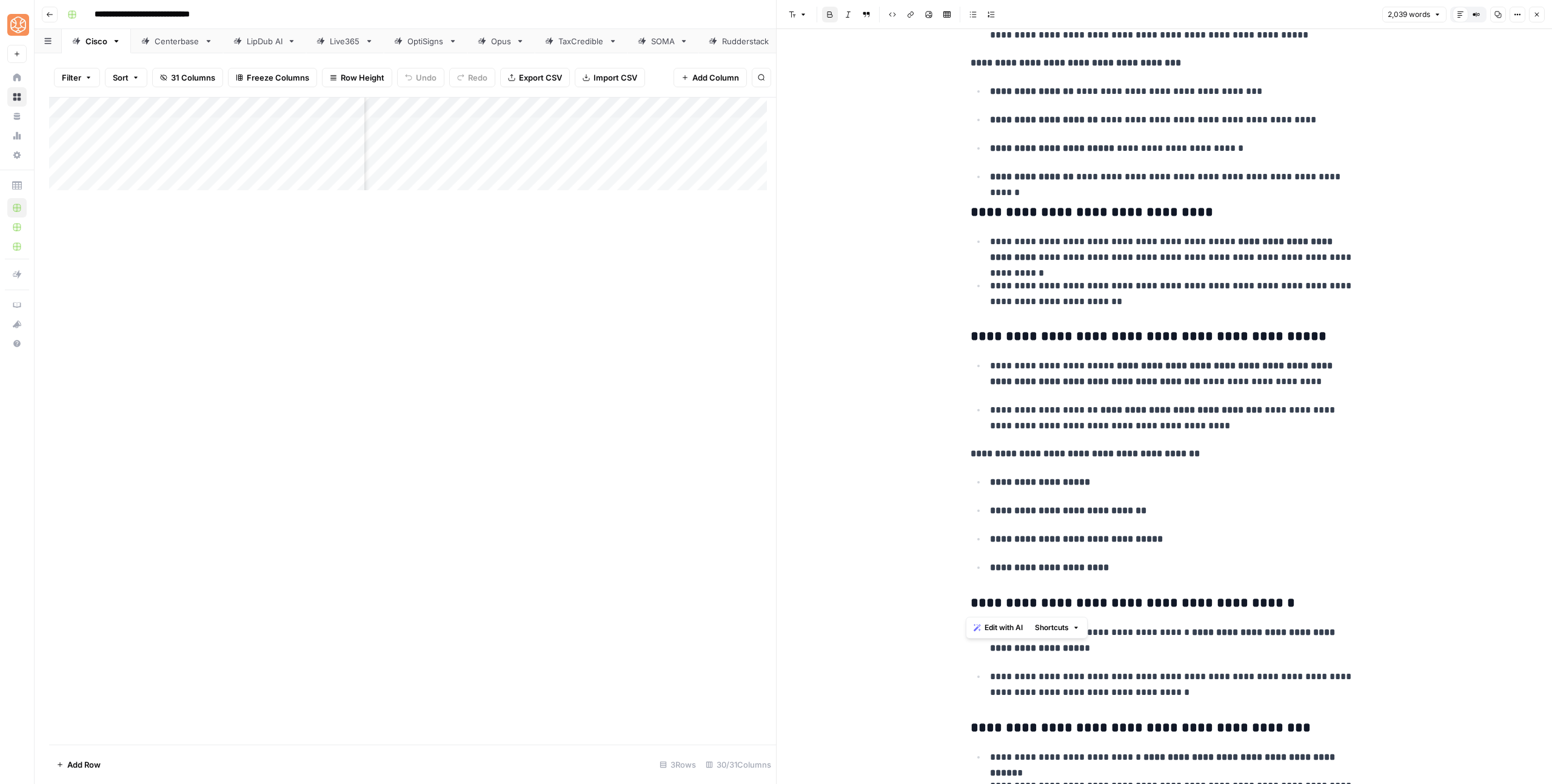 drag, startPoint x: 988, startPoint y: 602, endPoint x: 934, endPoint y: 599, distance: 54.083269 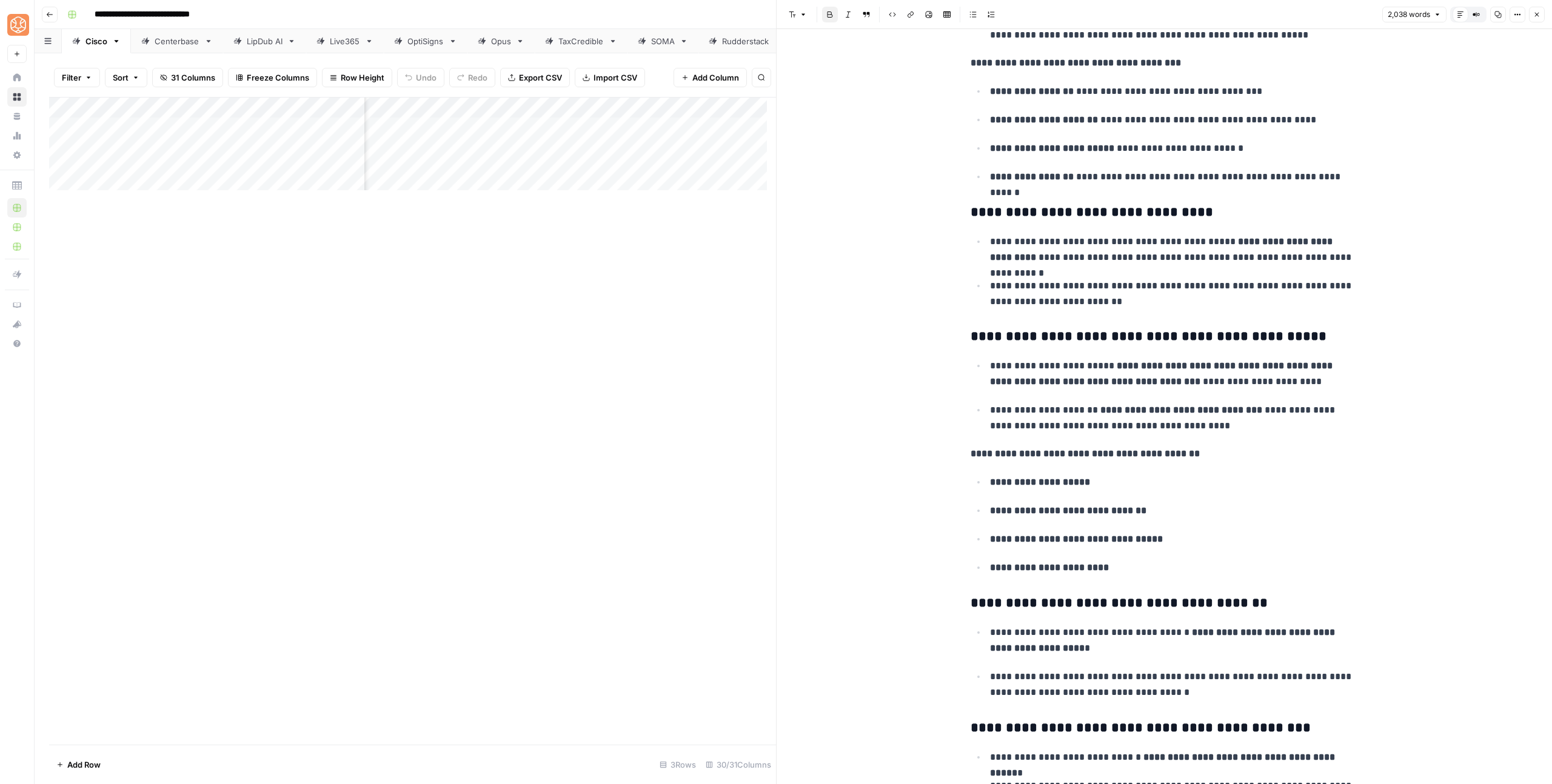 click on "**********" at bounding box center [1119, 603] 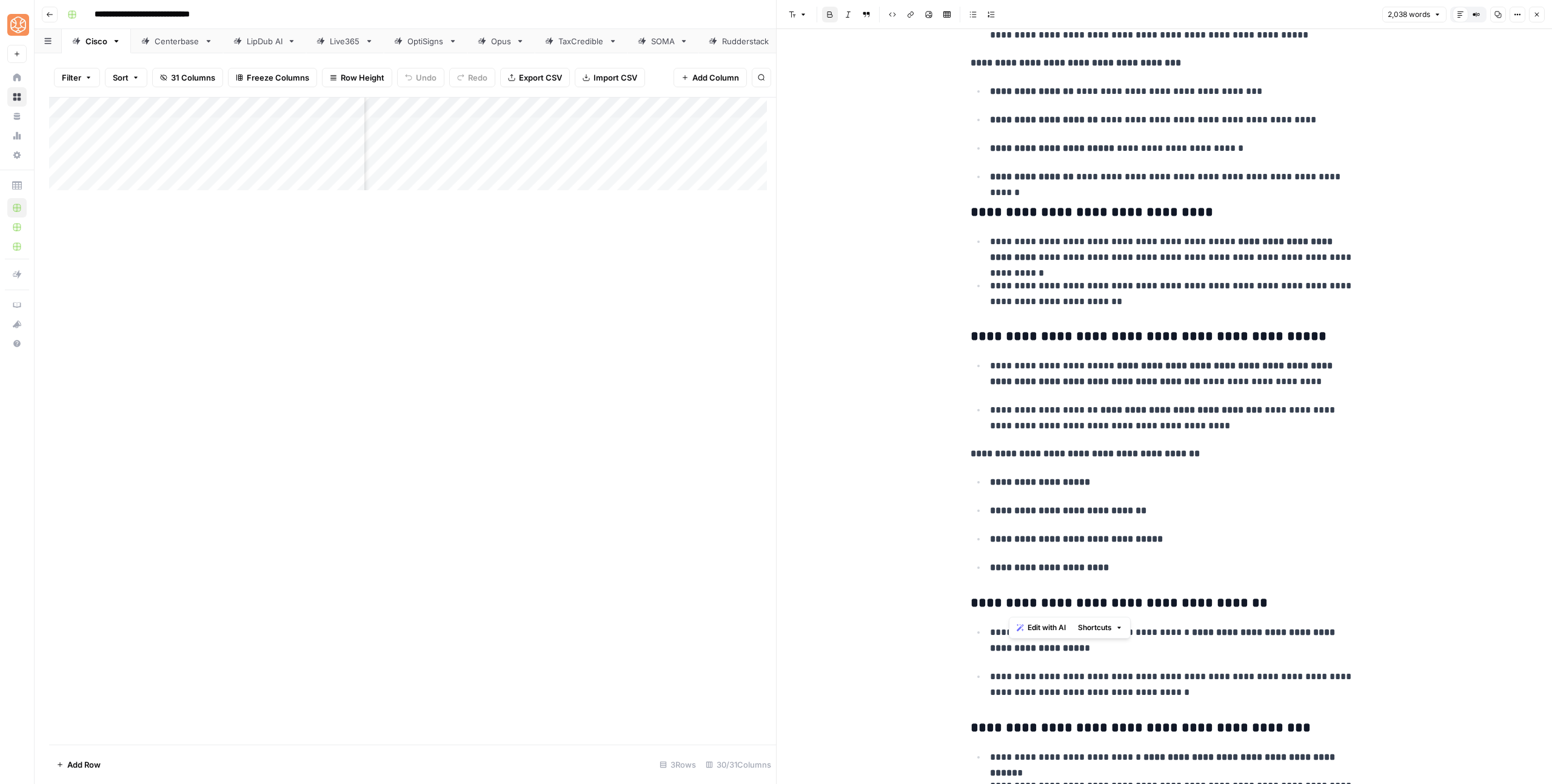 click on "**********" at bounding box center (1119, 603) 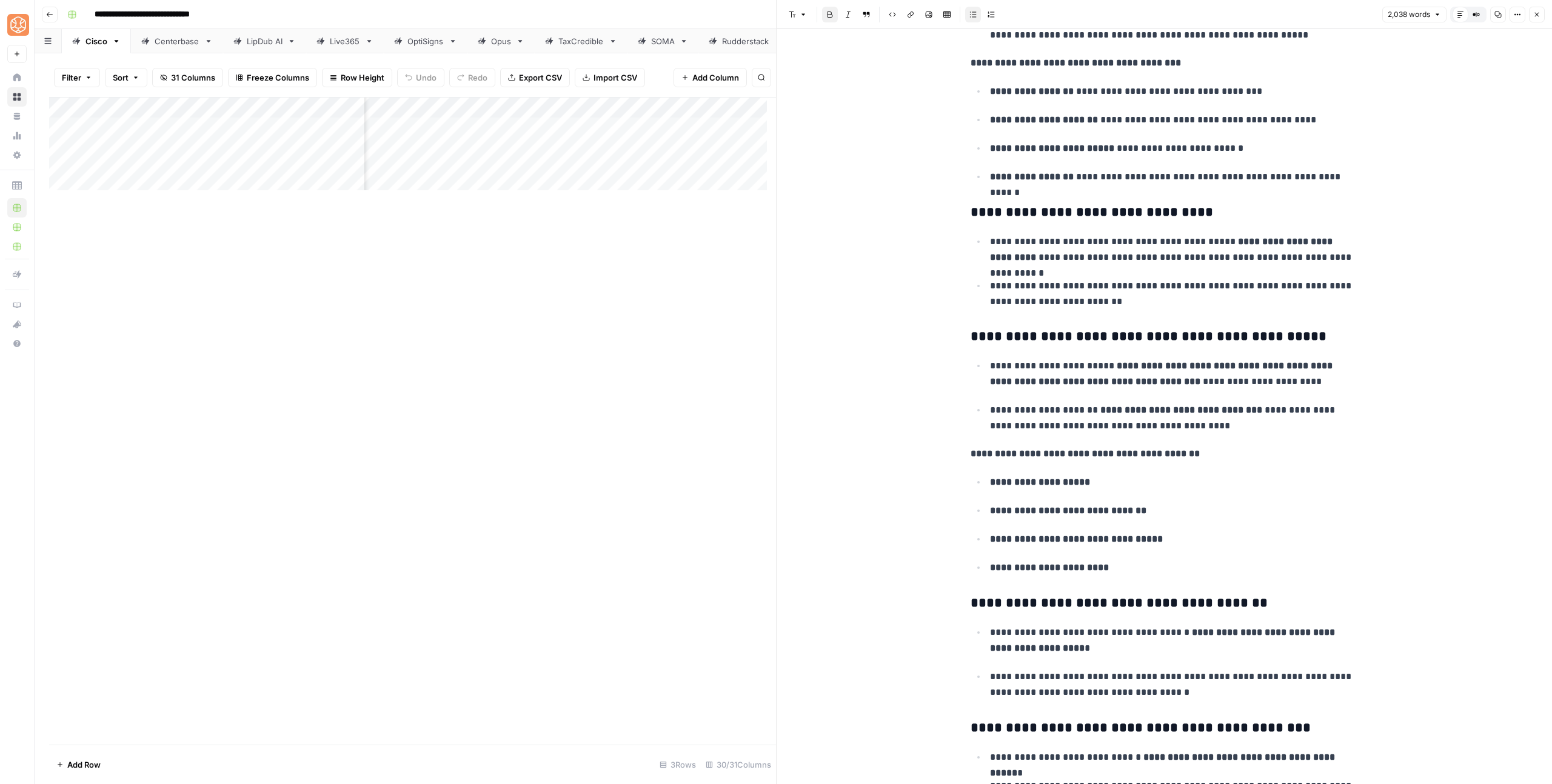 click on "**********" at bounding box center [1049, 567] 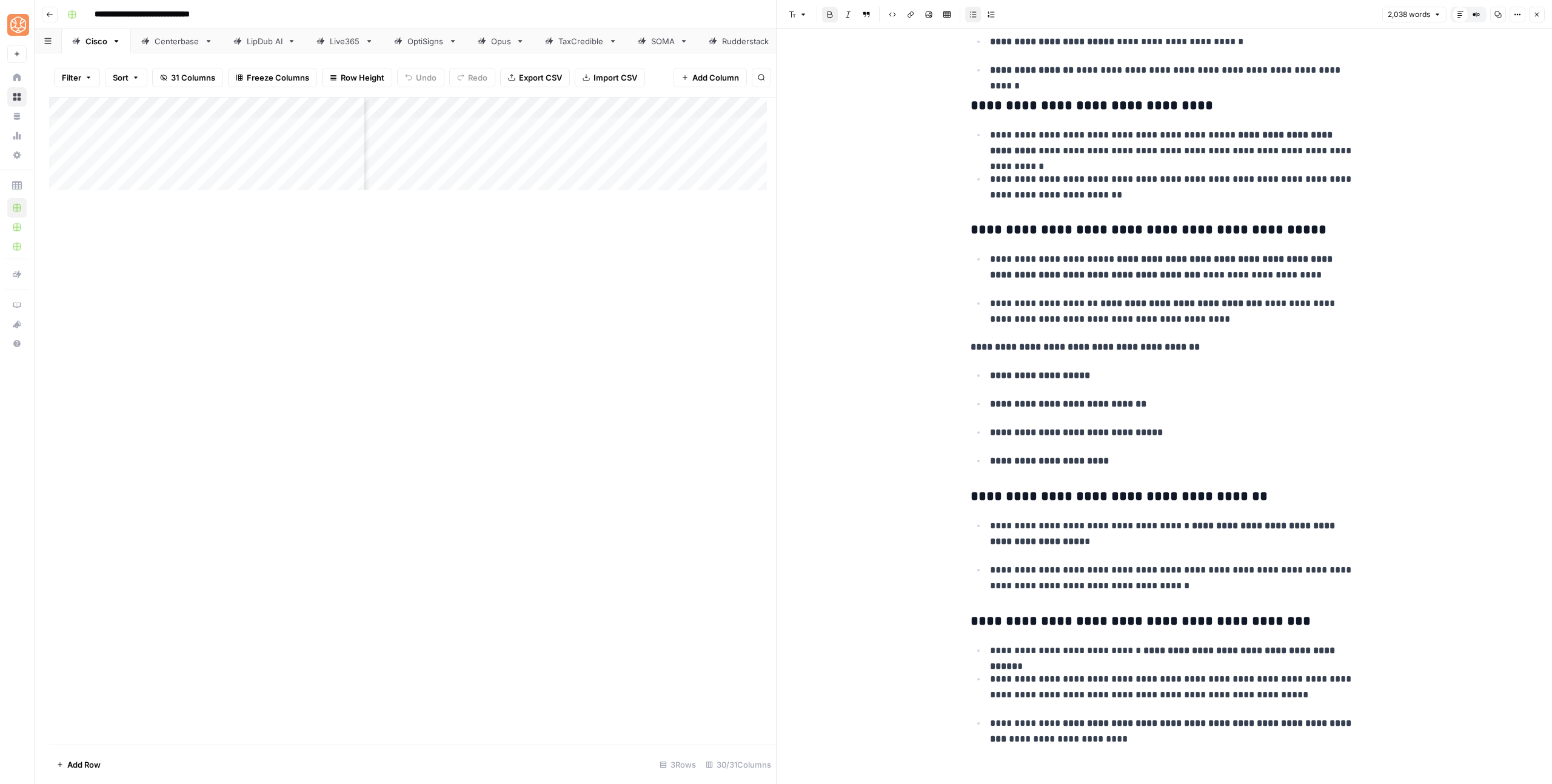 scroll, scrollTop: 2373, scrollLeft: 0, axis: vertical 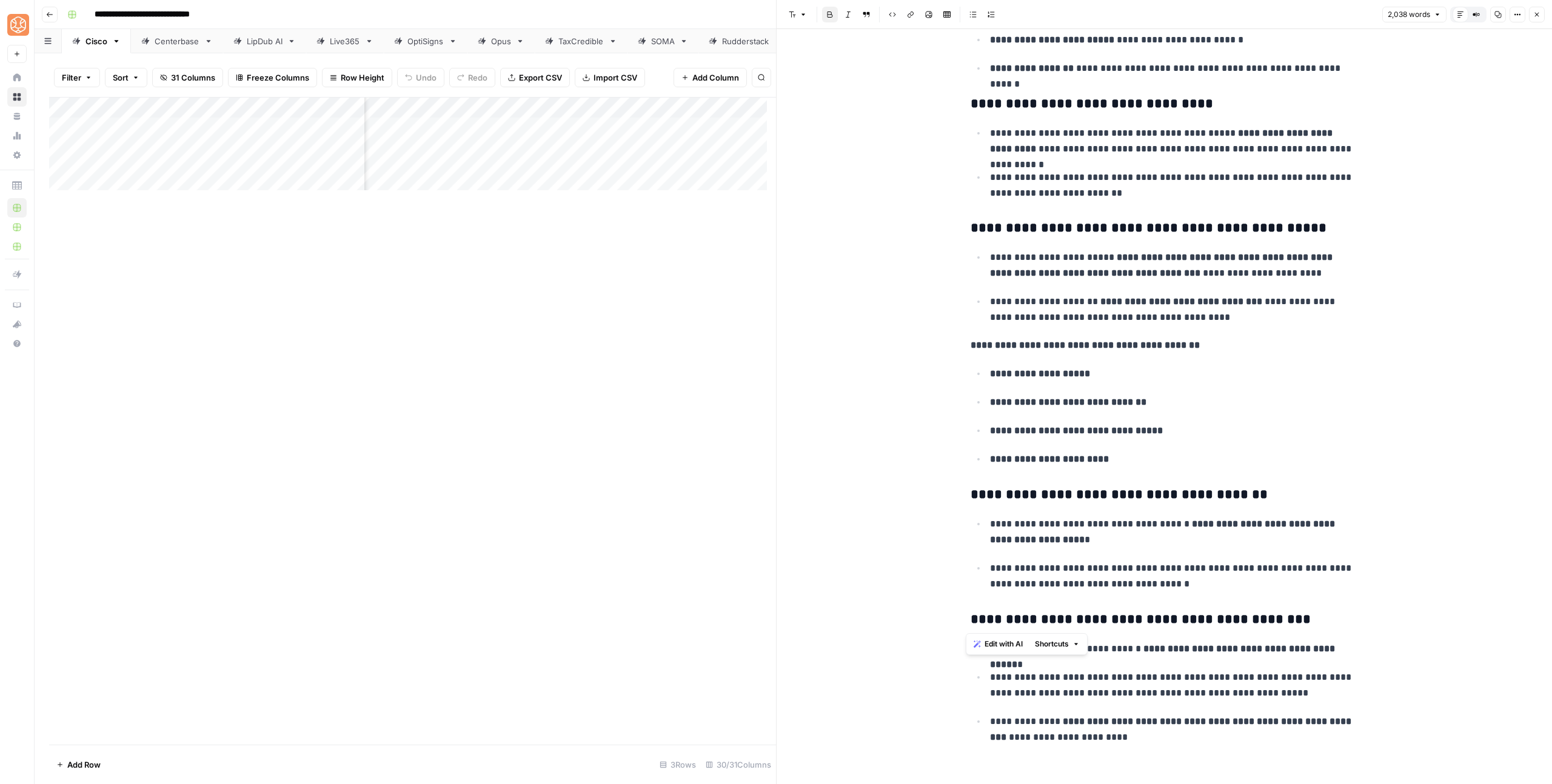 drag, startPoint x: 988, startPoint y: 613, endPoint x: 966, endPoint y: 617, distance: 22.36068 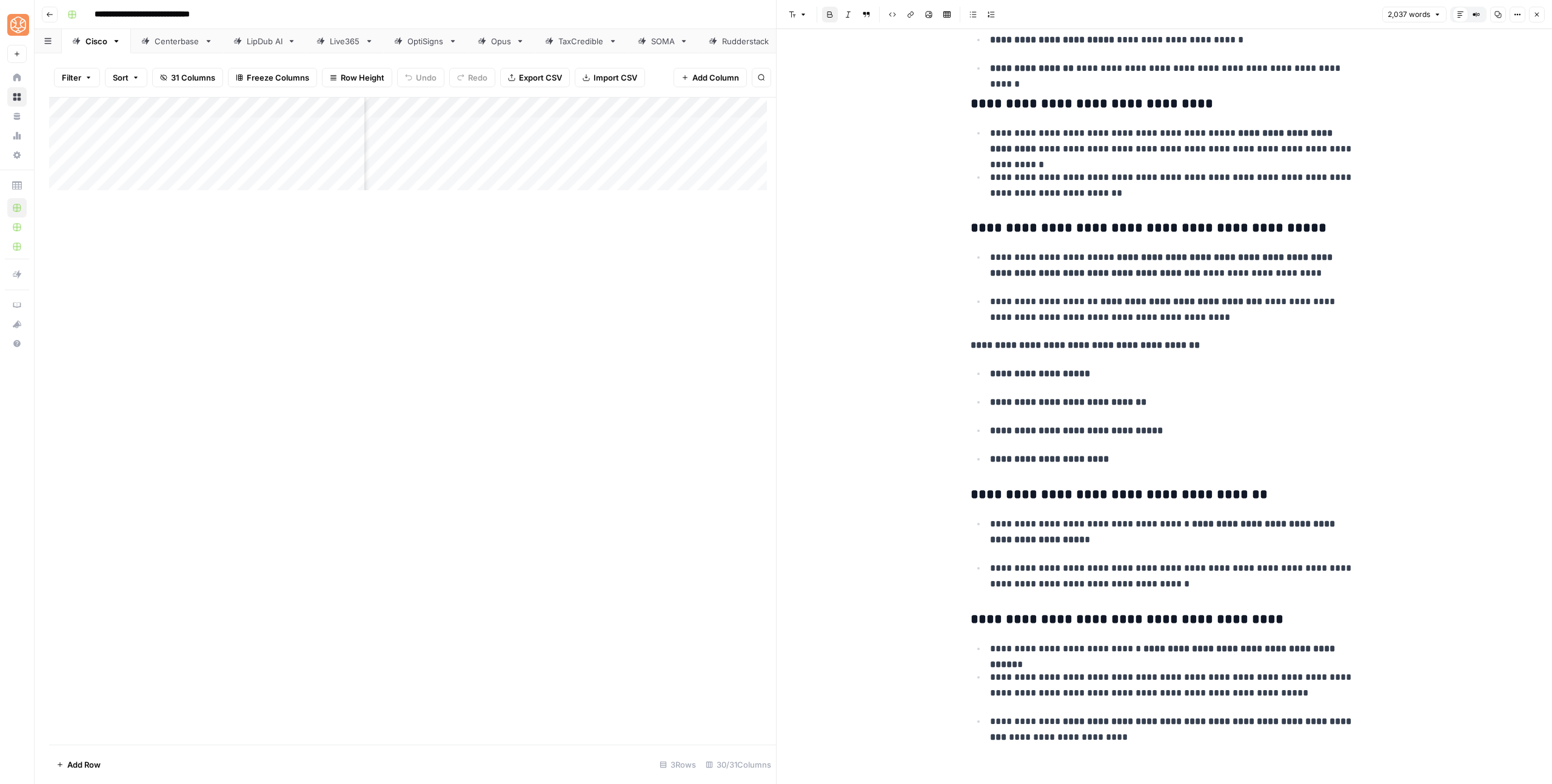 click on "**********" at bounding box center (1127, 619) 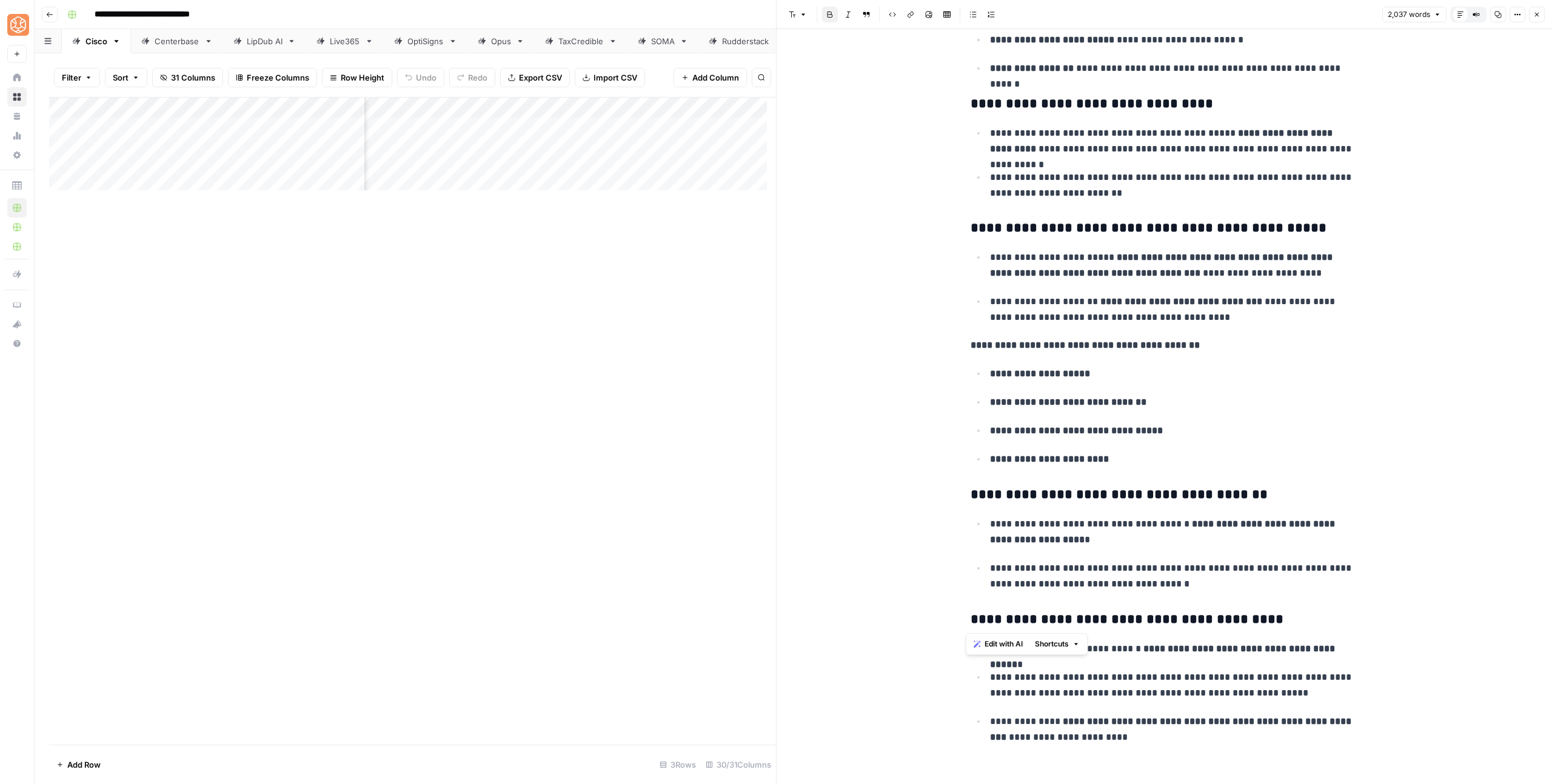 click on "**********" at bounding box center [1127, 619] 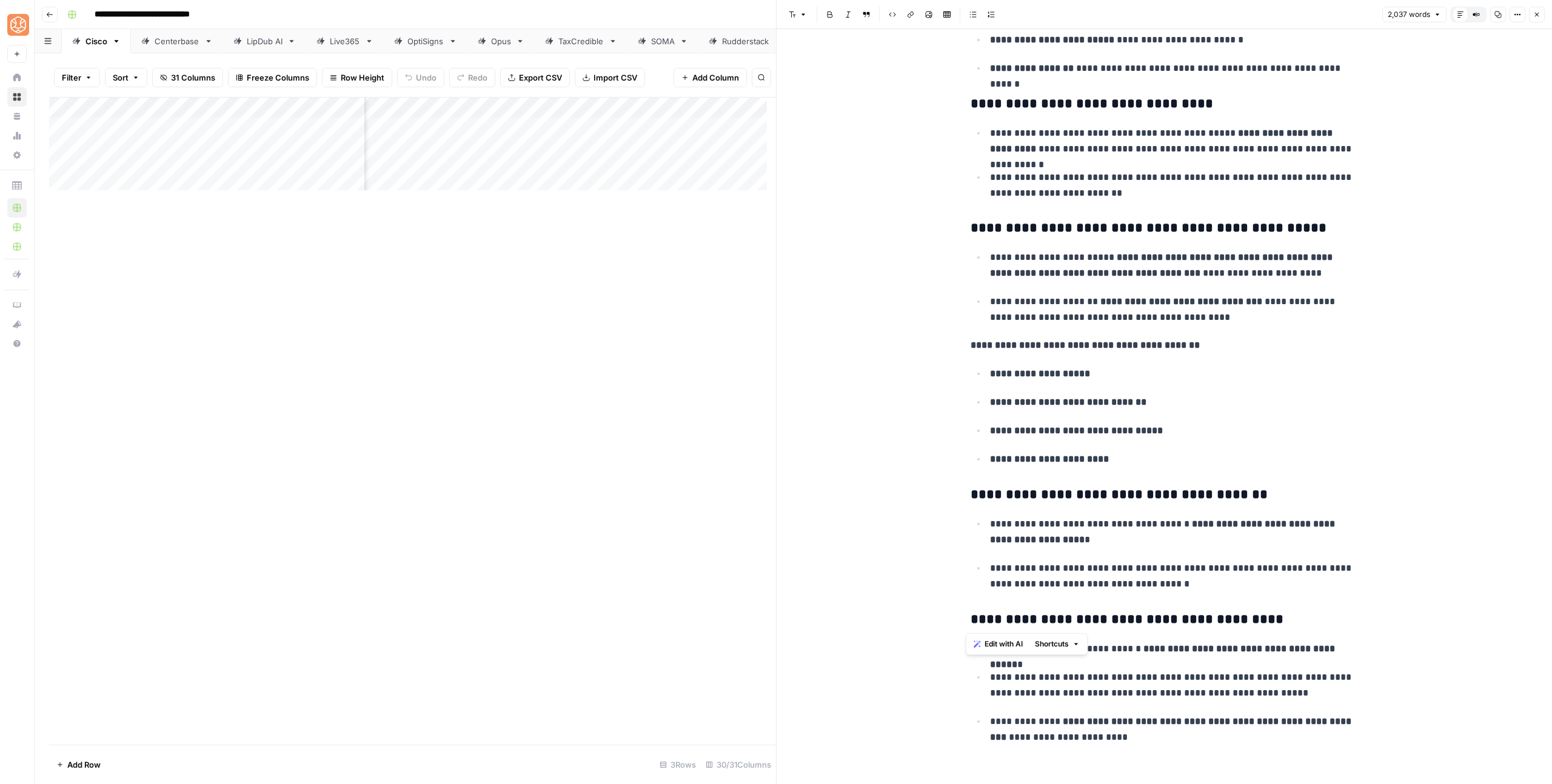 click on "**********" at bounding box center (1174, 576) 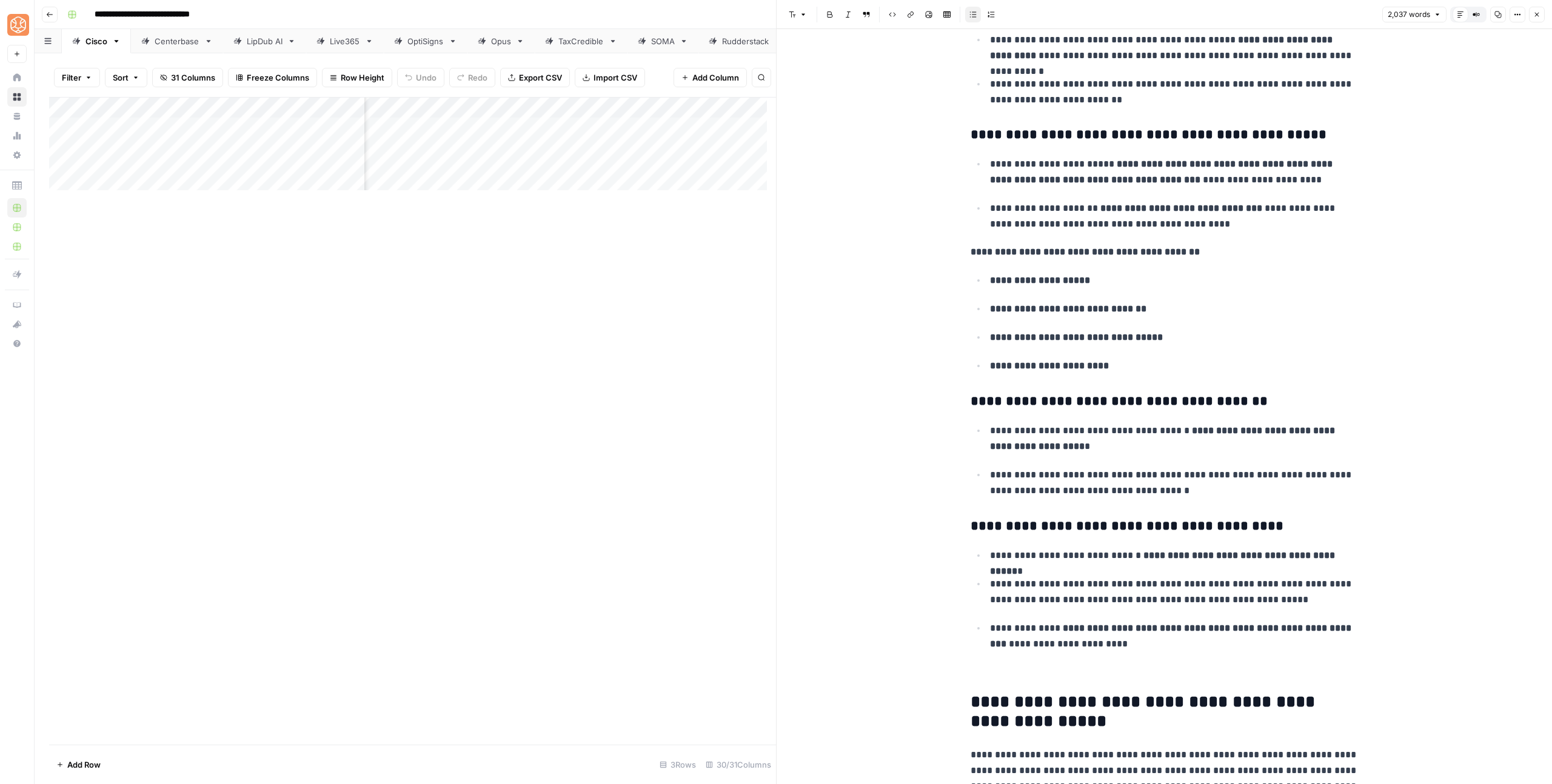 scroll, scrollTop: 2483, scrollLeft: 0, axis: vertical 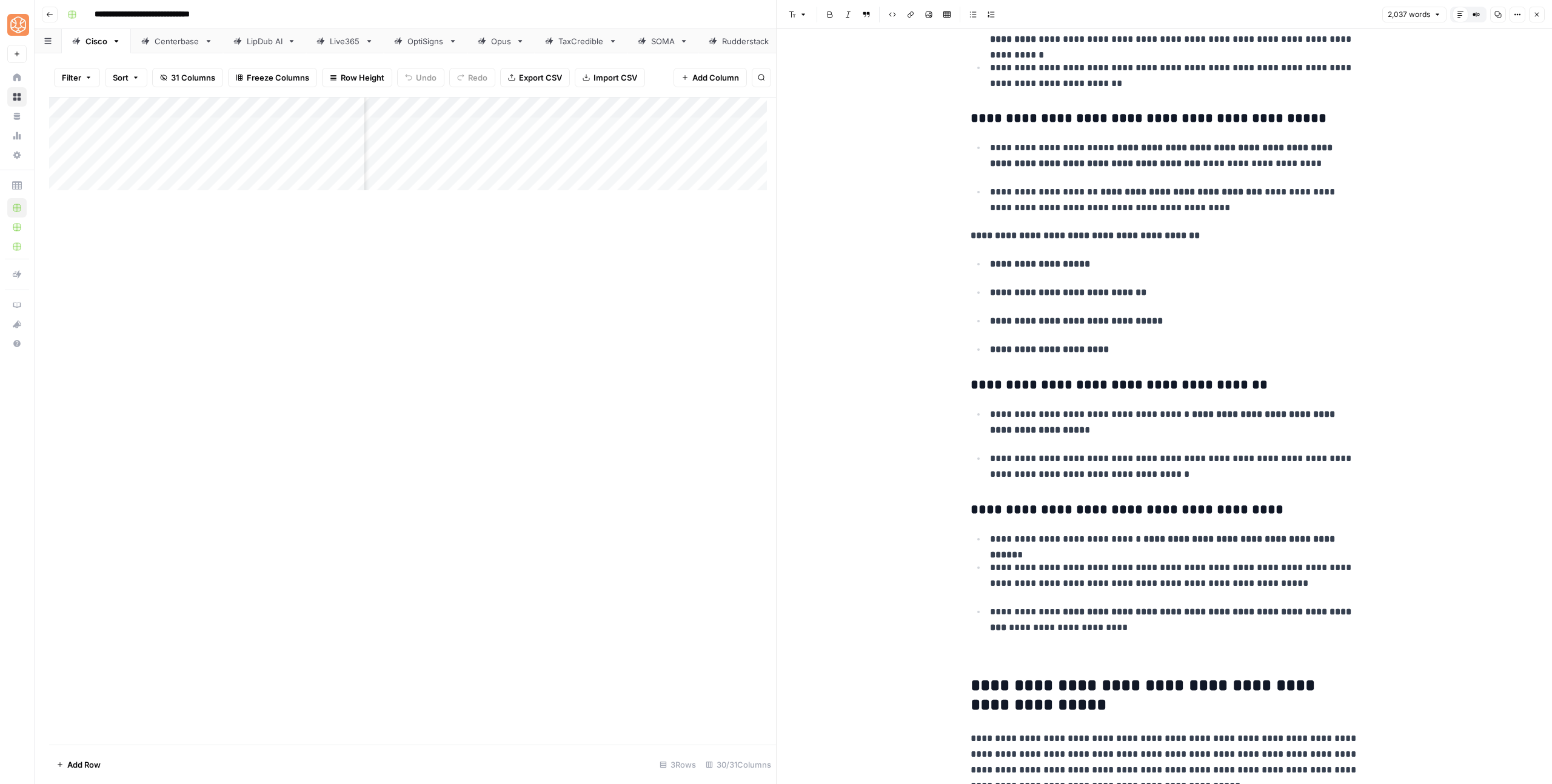 click on "**********" at bounding box center (1165, 1134) 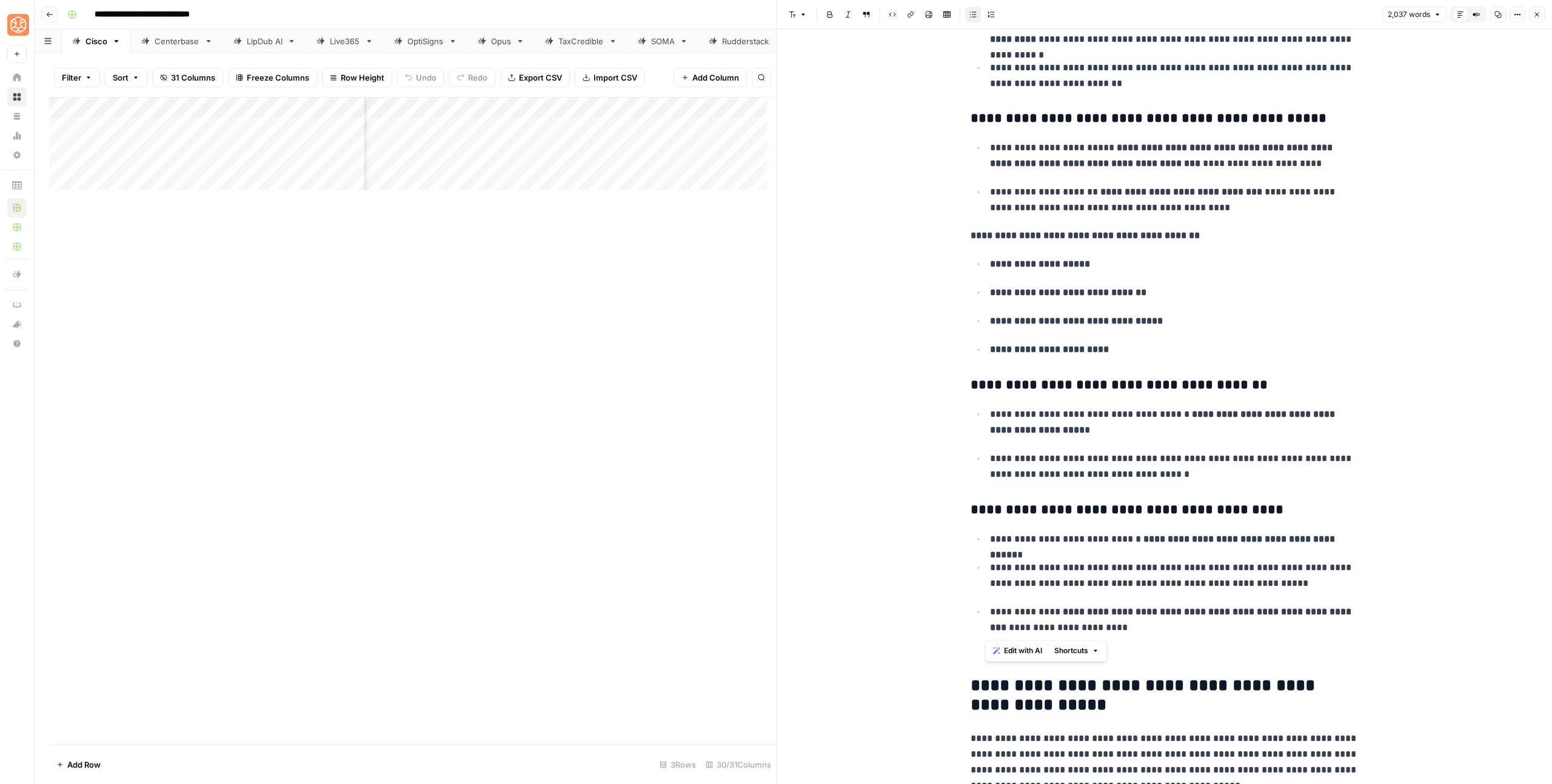 drag, startPoint x: 1167, startPoint y: 633, endPoint x: 985, endPoint y: 541, distance: 203.9314 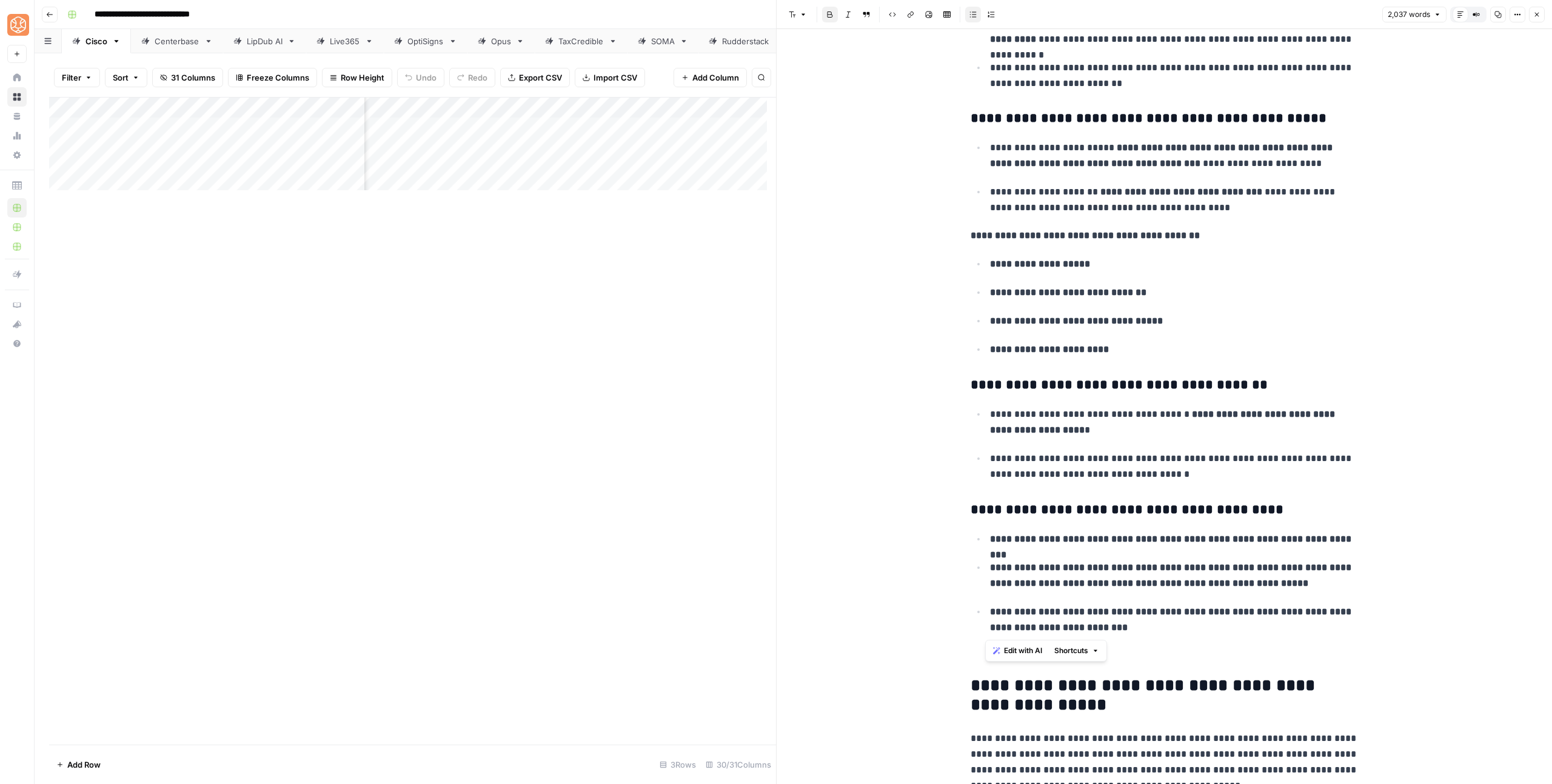 click on "**********" at bounding box center [1165, 1134] 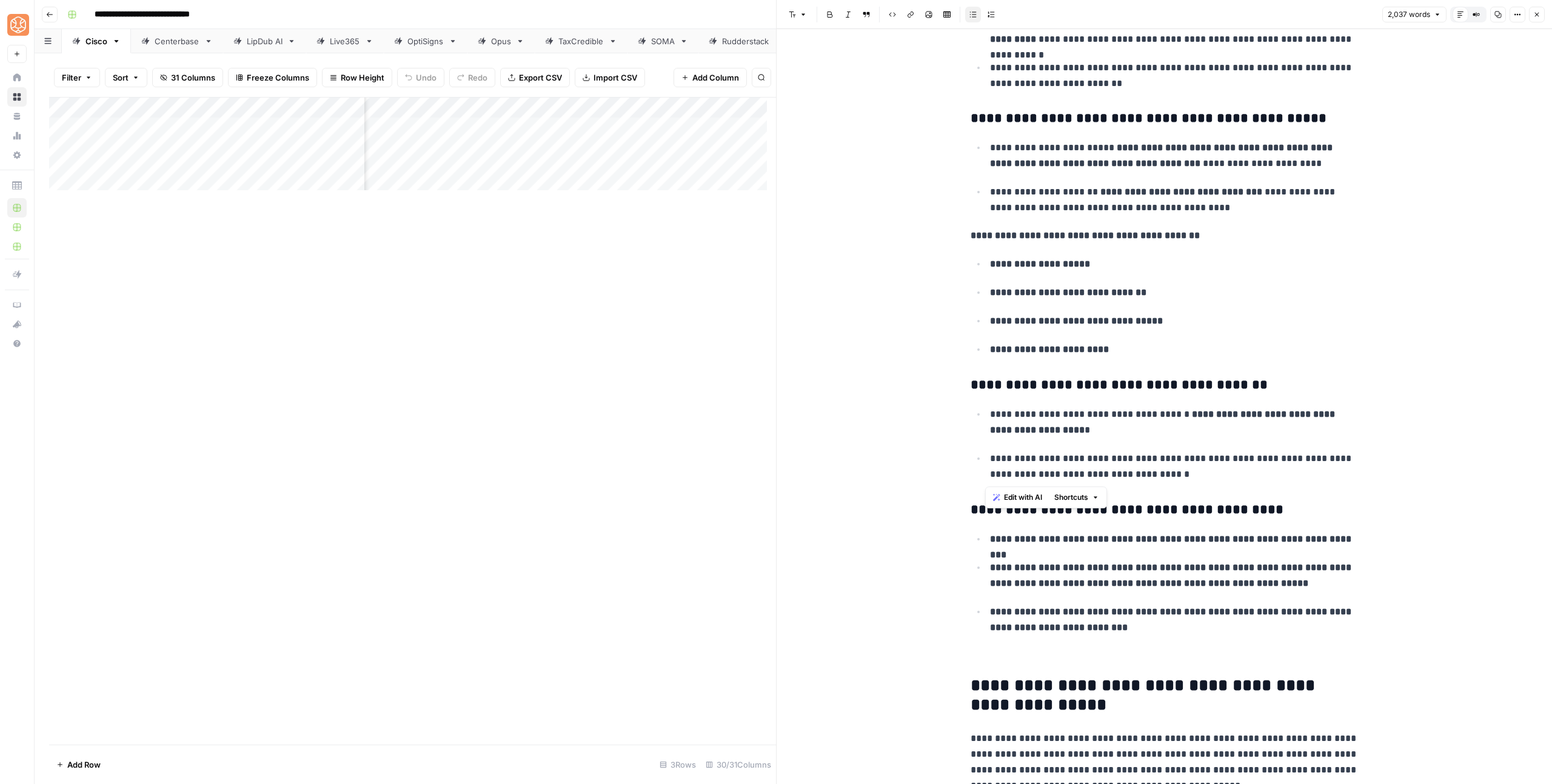 drag, startPoint x: 1148, startPoint y: 480, endPoint x: 980, endPoint y: 419, distance: 178.73164 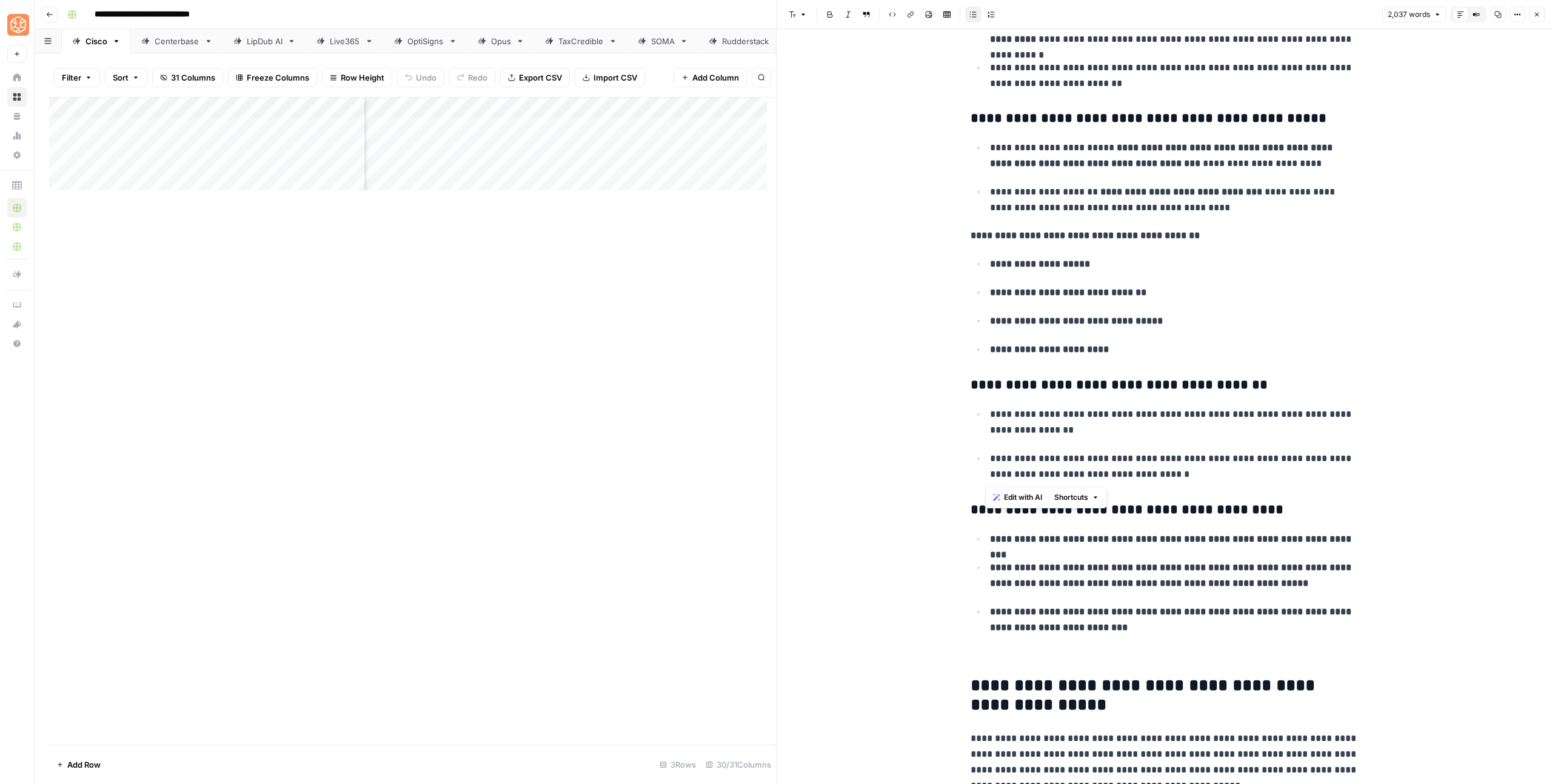 click on "**********" at bounding box center (1174, 620) 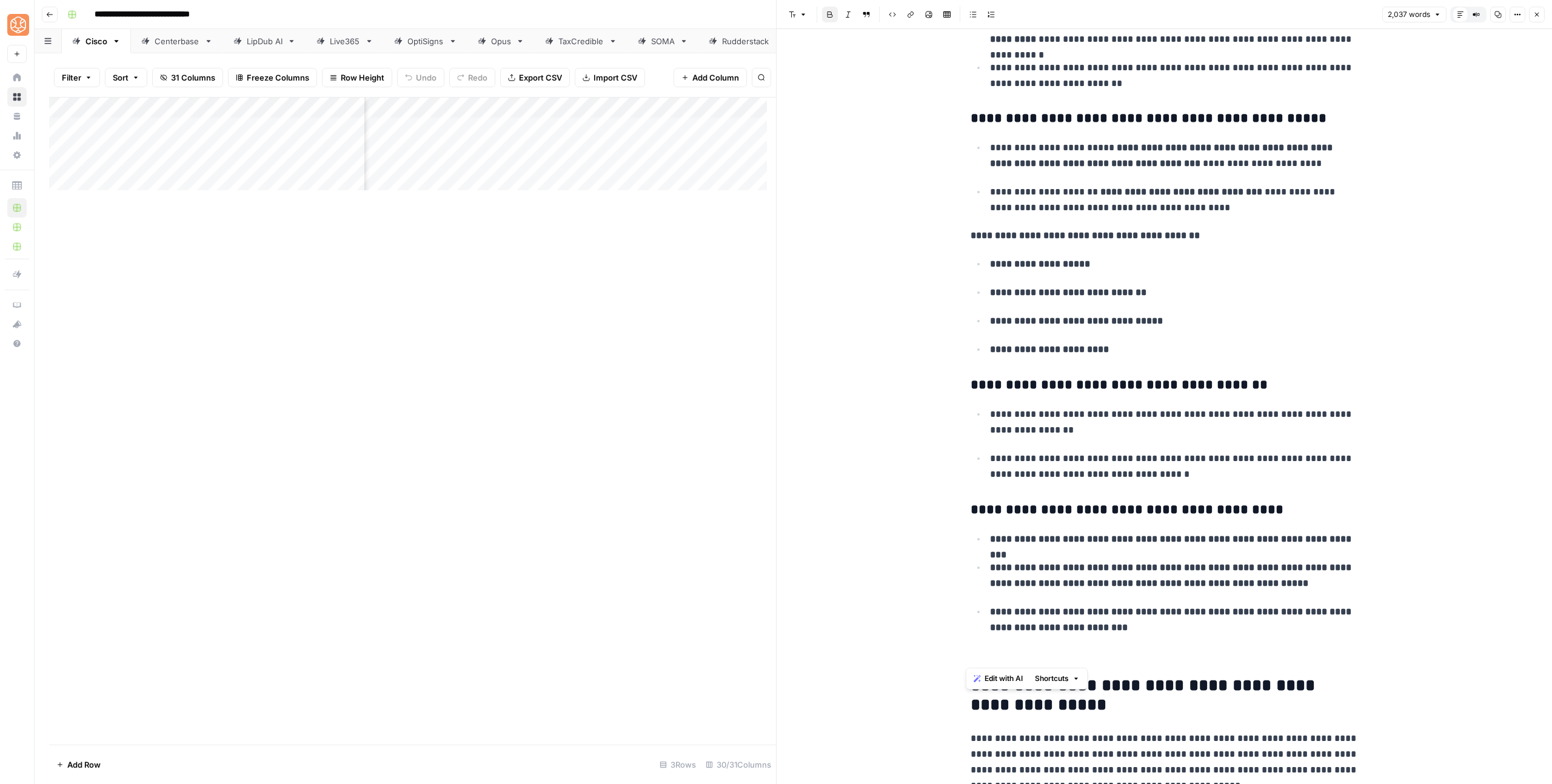 drag, startPoint x: 1160, startPoint y: 637, endPoint x: 980, endPoint y: 527, distance: 210.9502 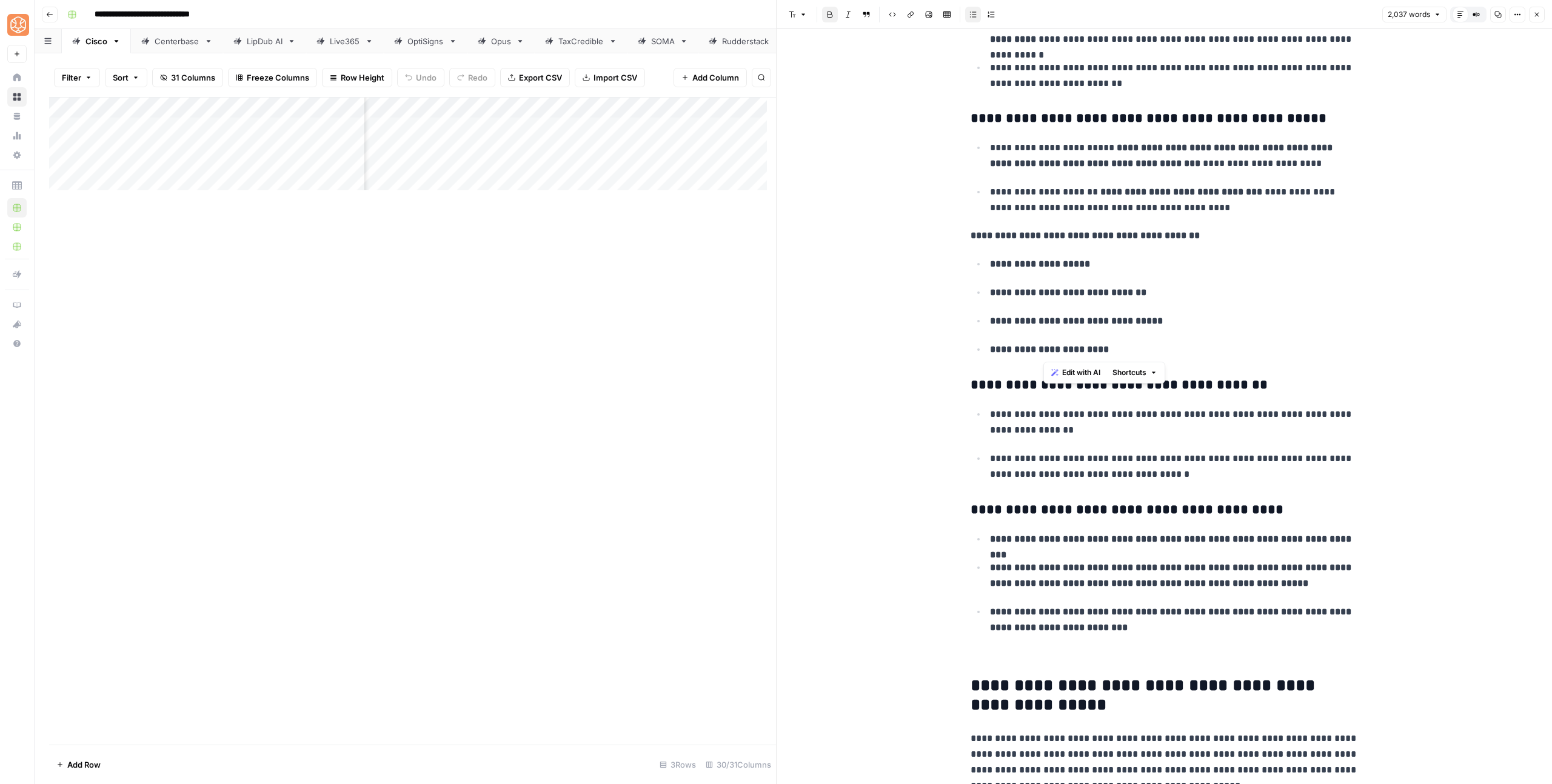drag, startPoint x: 1079, startPoint y: 328, endPoint x: 1007, endPoint y: 197, distance: 149.48244 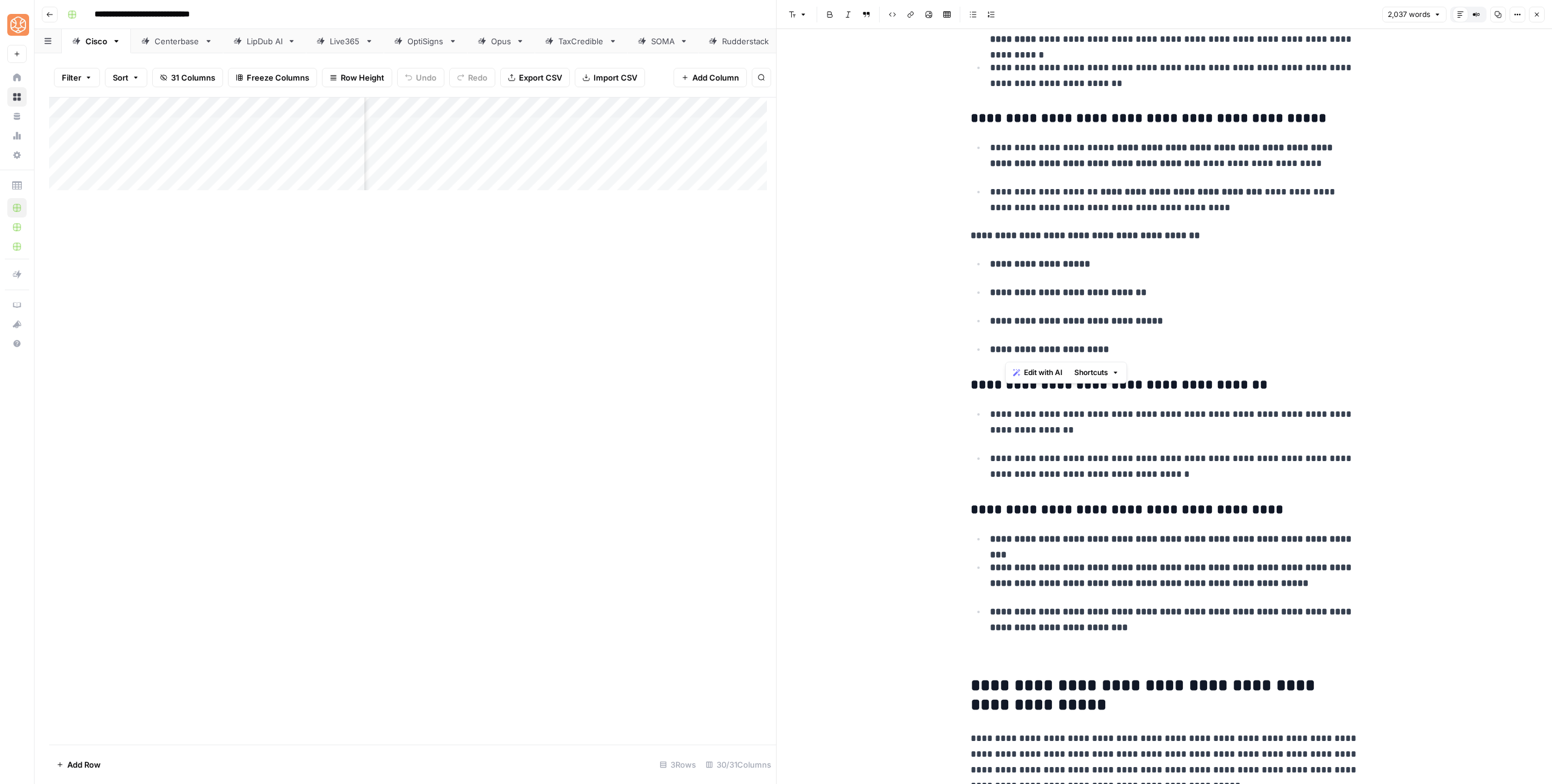 click on "**********" at bounding box center [1174, 156] 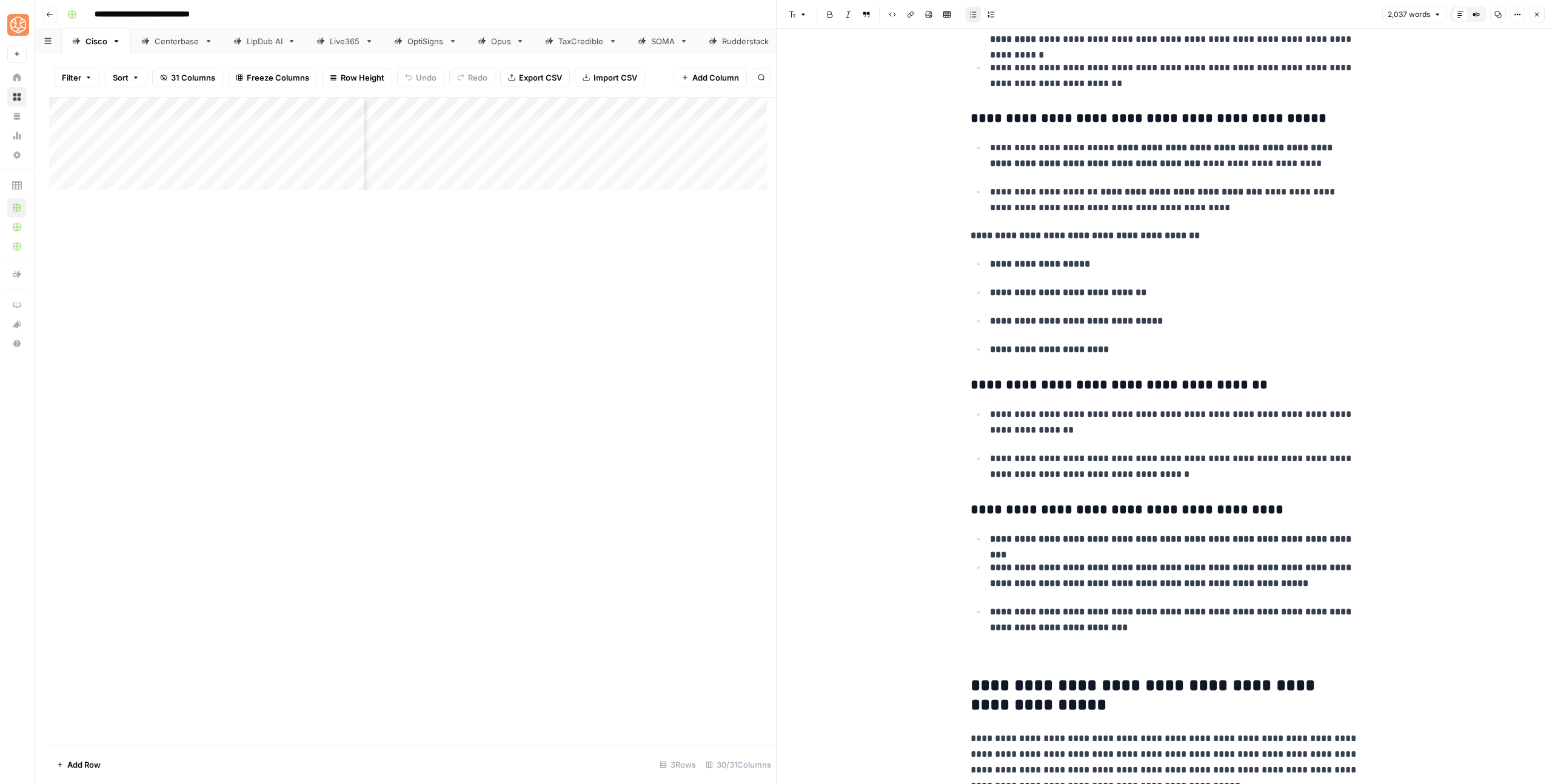 click on "**********" at bounding box center [1172, 155] 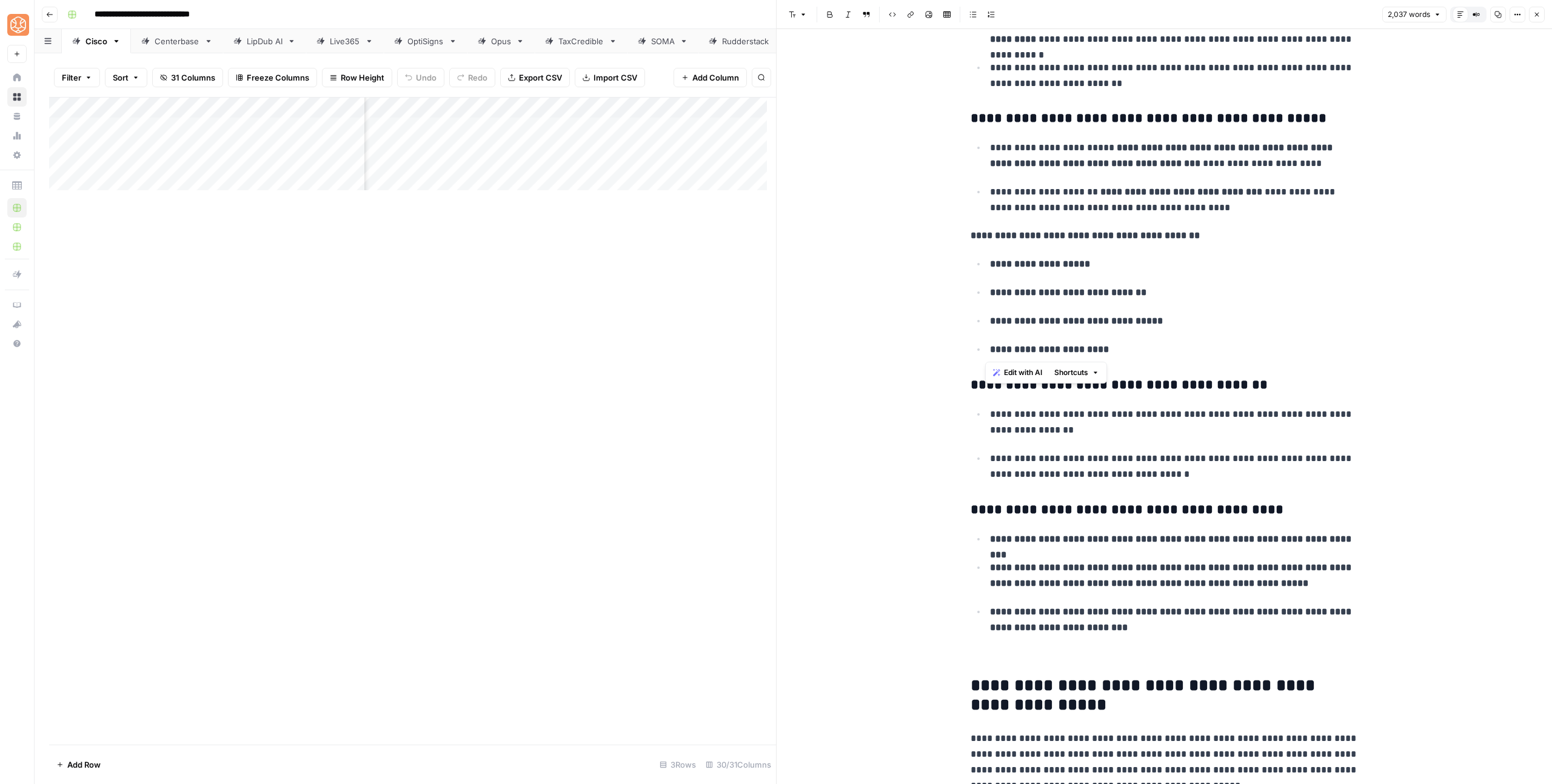drag, startPoint x: 983, startPoint y: 144, endPoint x: 1147, endPoint y: 354, distance: 266.4507 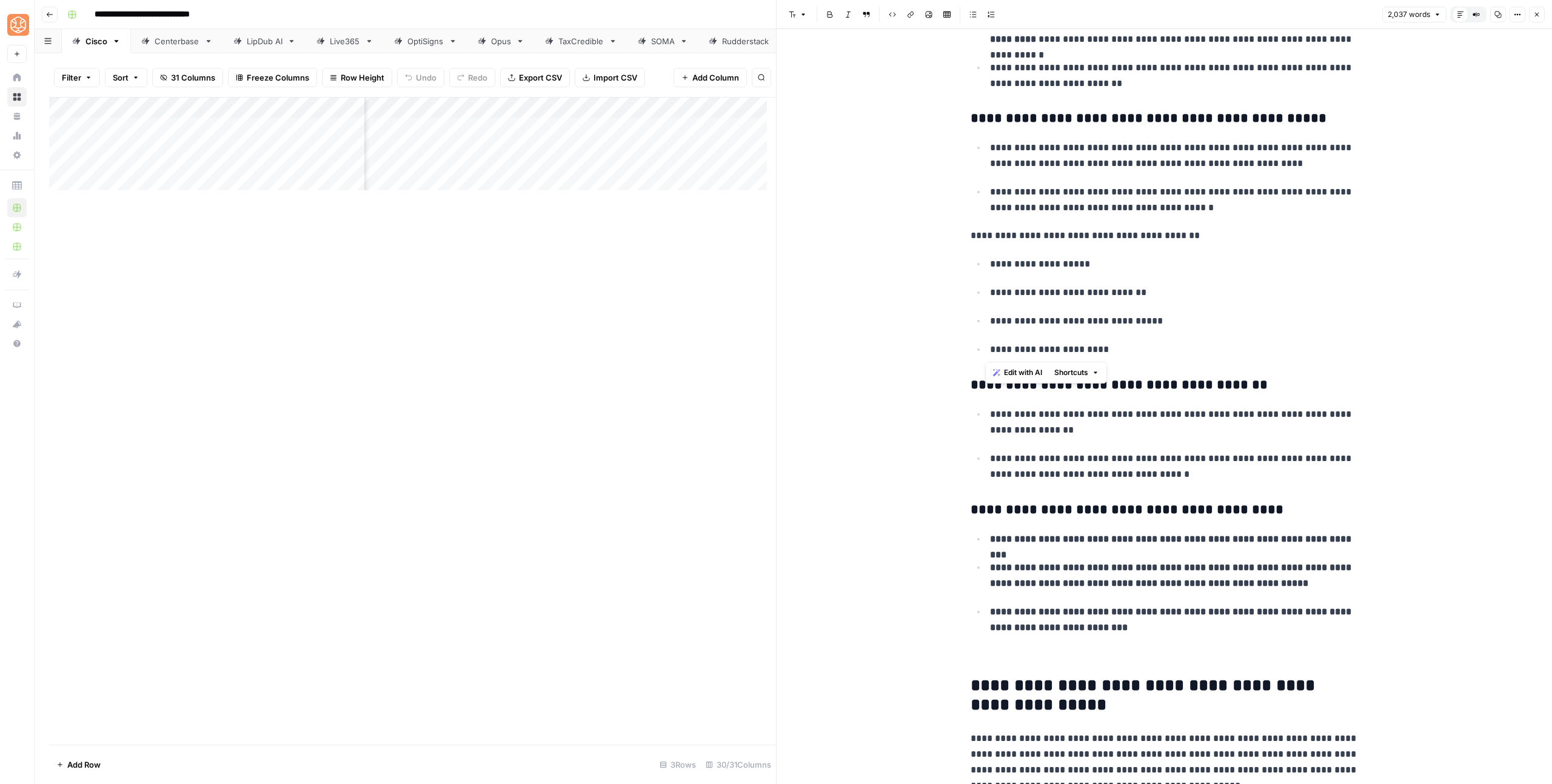 click on "**********" at bounding box center (1172, 619) 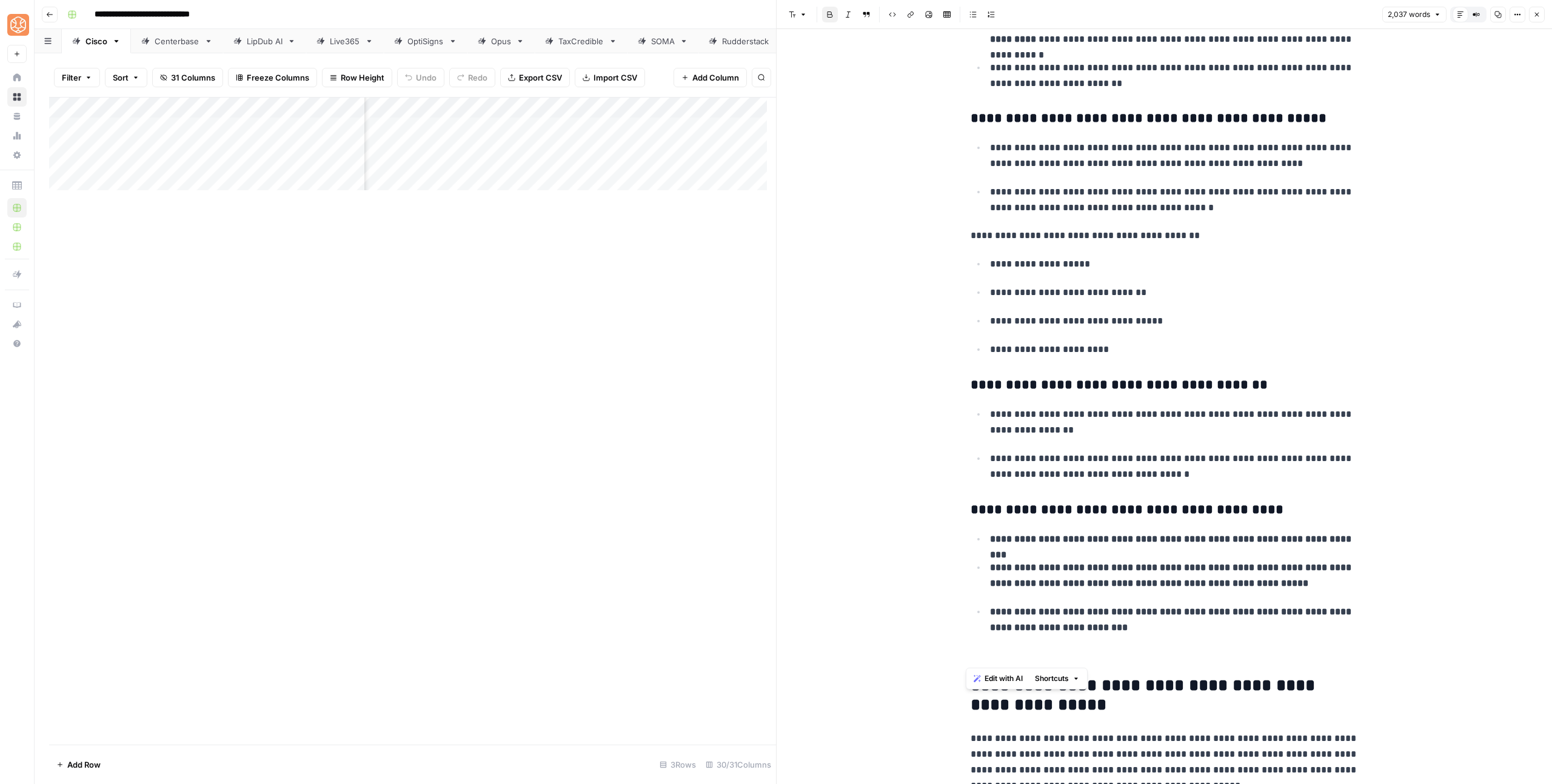 drag, startPoint x: 1164, startPoint y: 639, endPoint x: 989, endPoint y: 540, distance: 201.0622 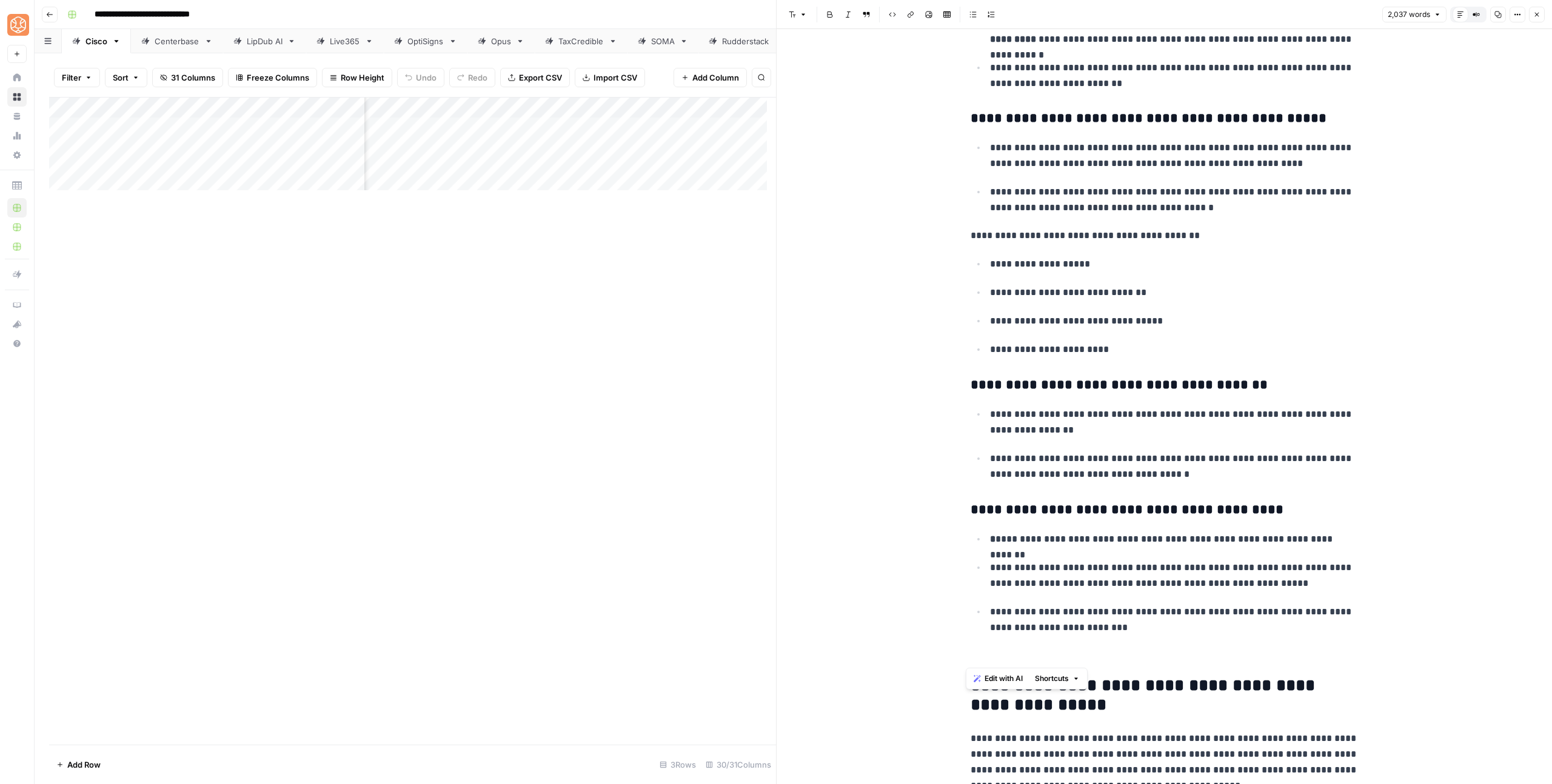 click on "**********" at bounding box center [1165, 583] 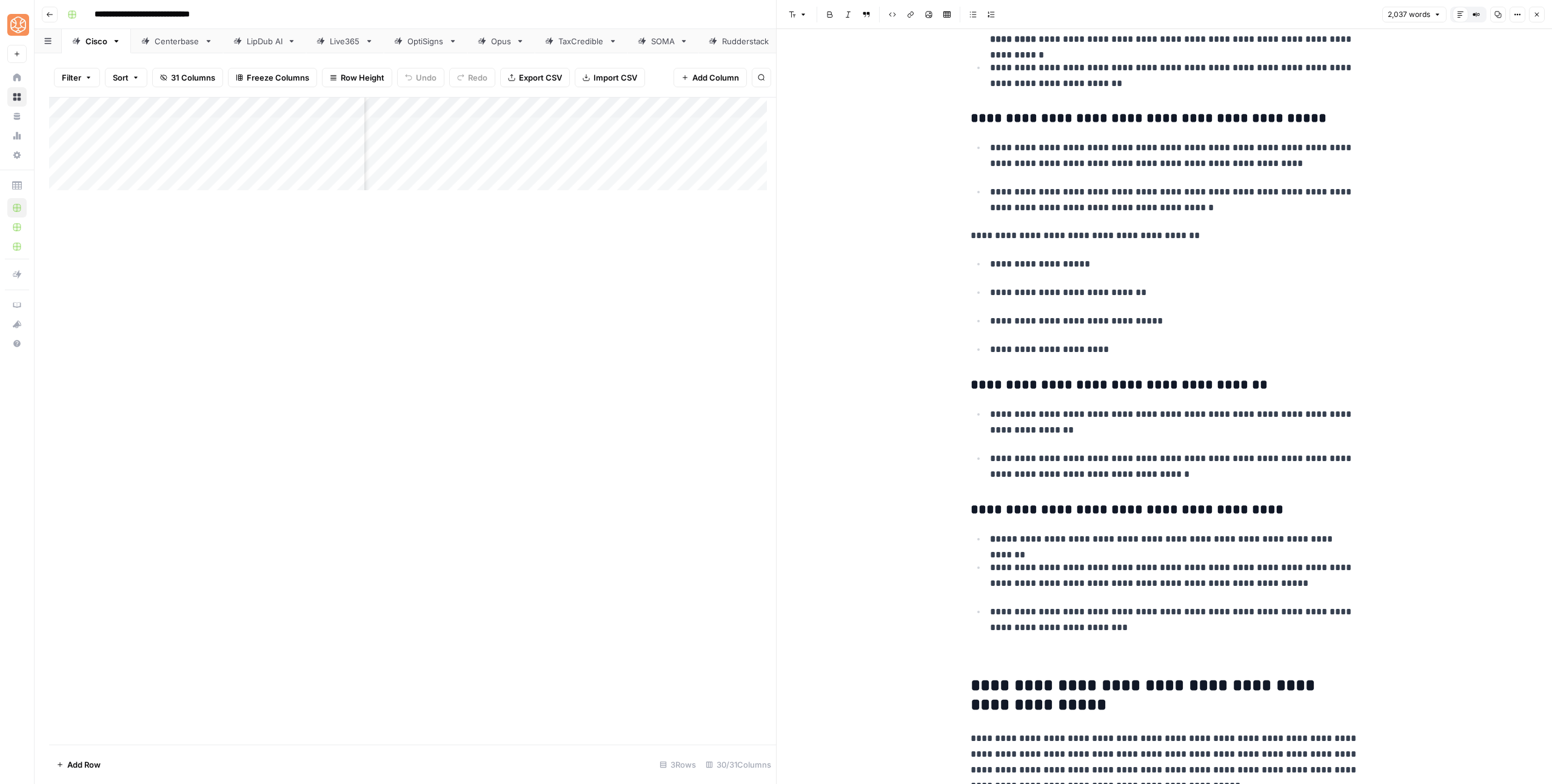 click at bounding box center [1165, 656] 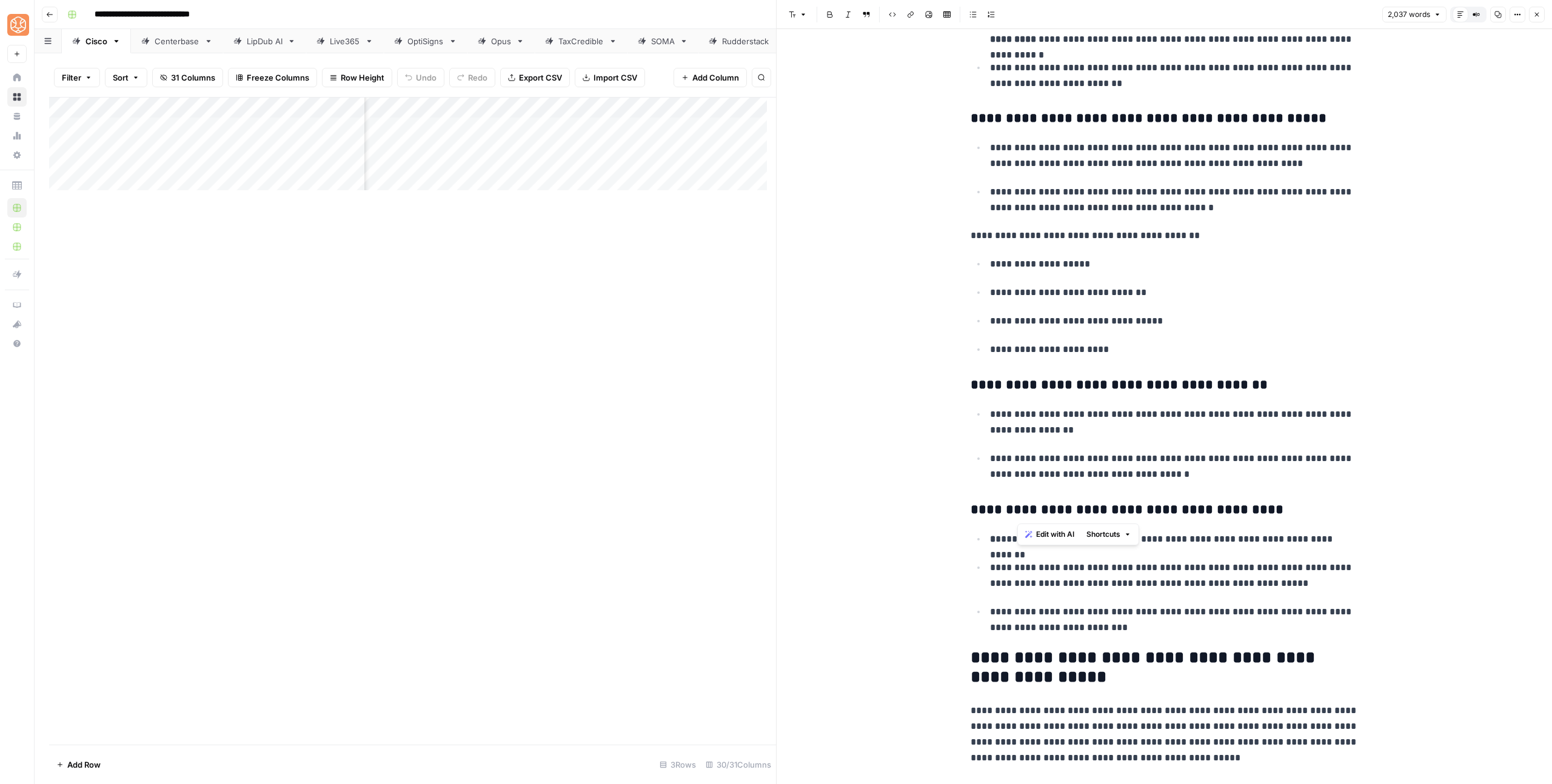 drag, startPoint x: 1019, startPoint y: 508, endPoint x: 1280, endPoint y: 507, distance: 261.00192 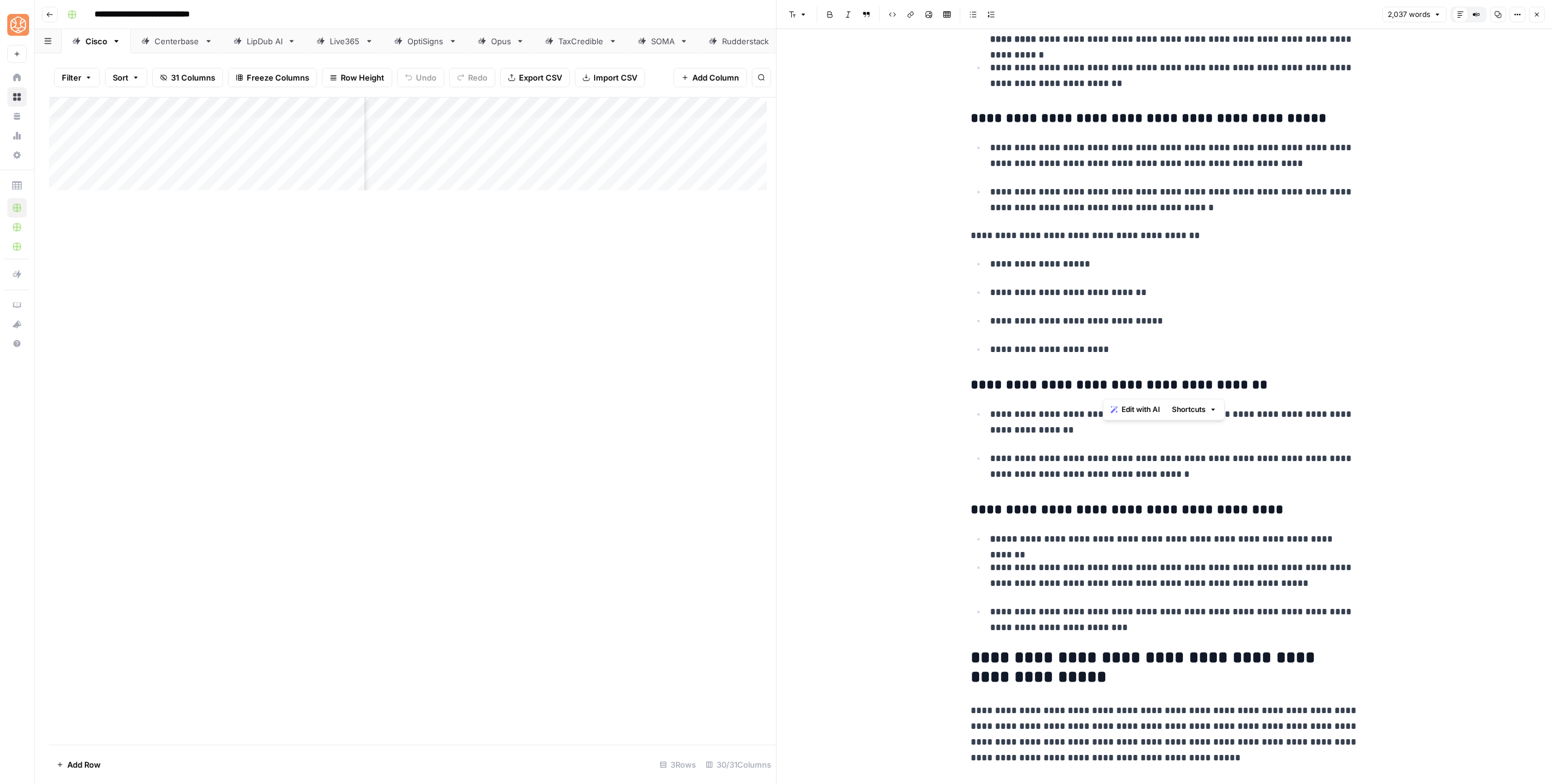 drag, startPoint x: 1257, startPoint y: 385, endPoint x: 1106, endPoint y: 388, distance: 151.0298 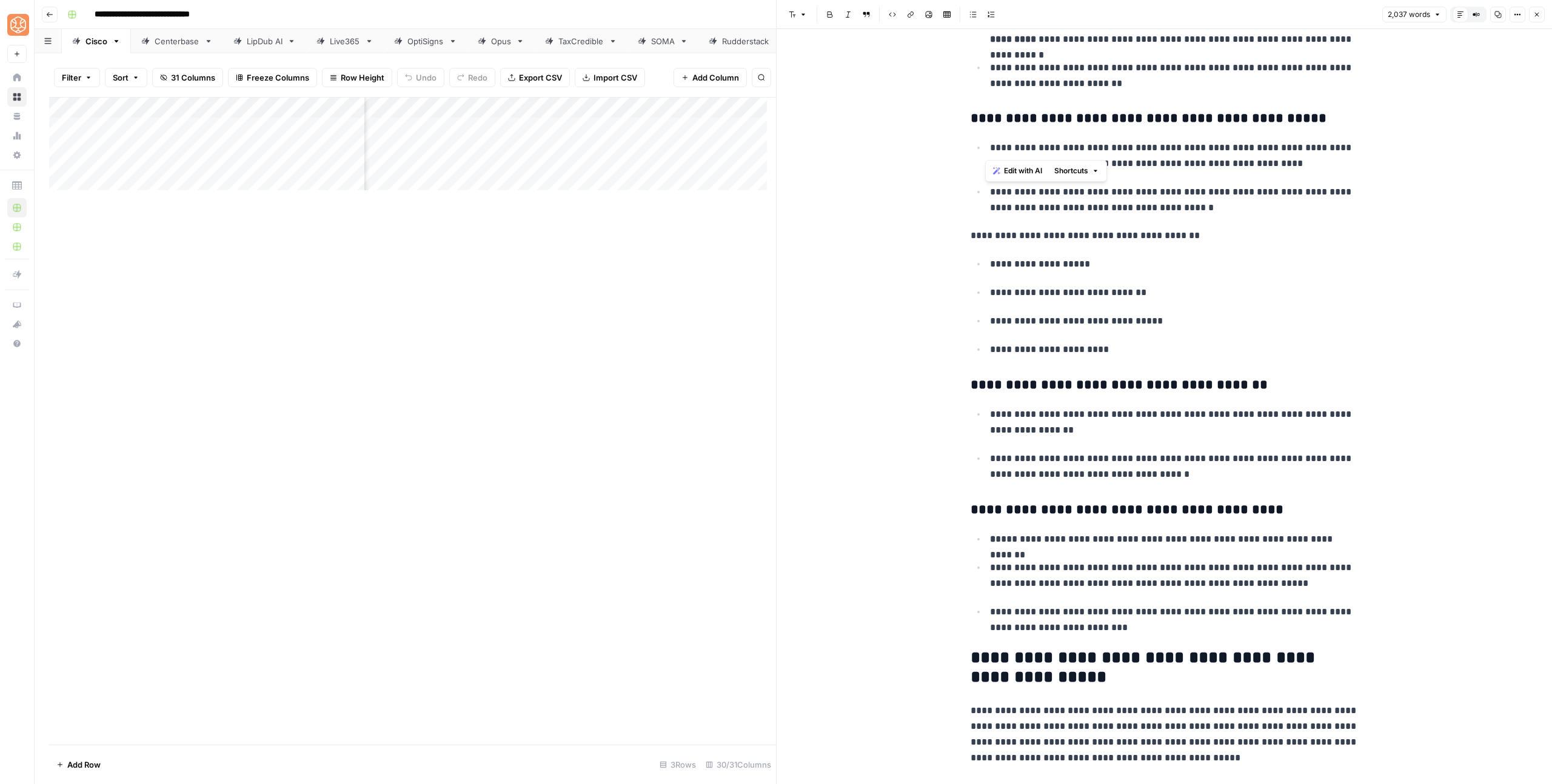 drag, startPoint x: 1280, startPoint y: 130, endPoint x: 1063, endPoint y: 110, distance: 217.91971 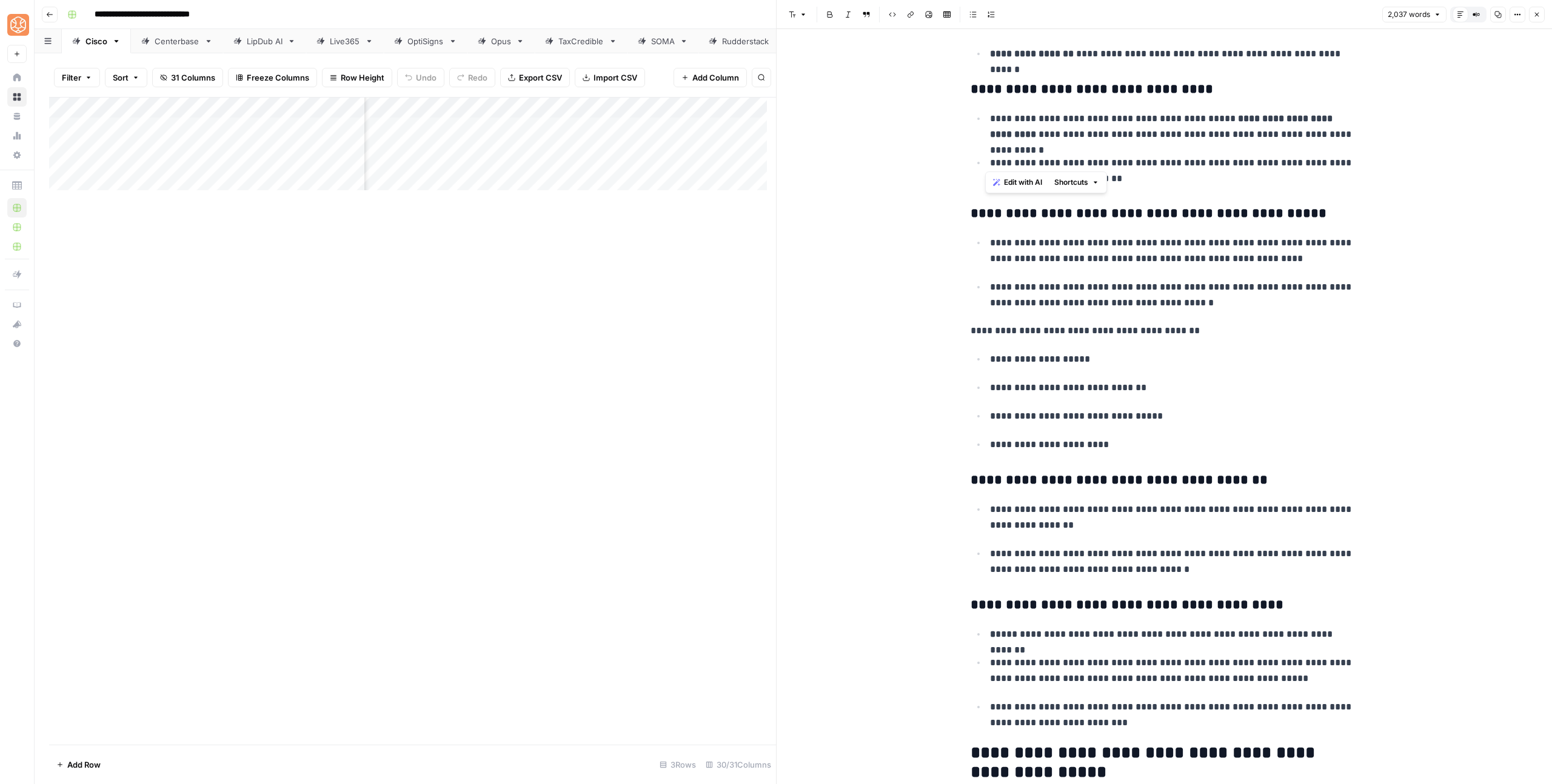 scroll, scrollTop: 2347, scrollLeft: 0, axis: vertical 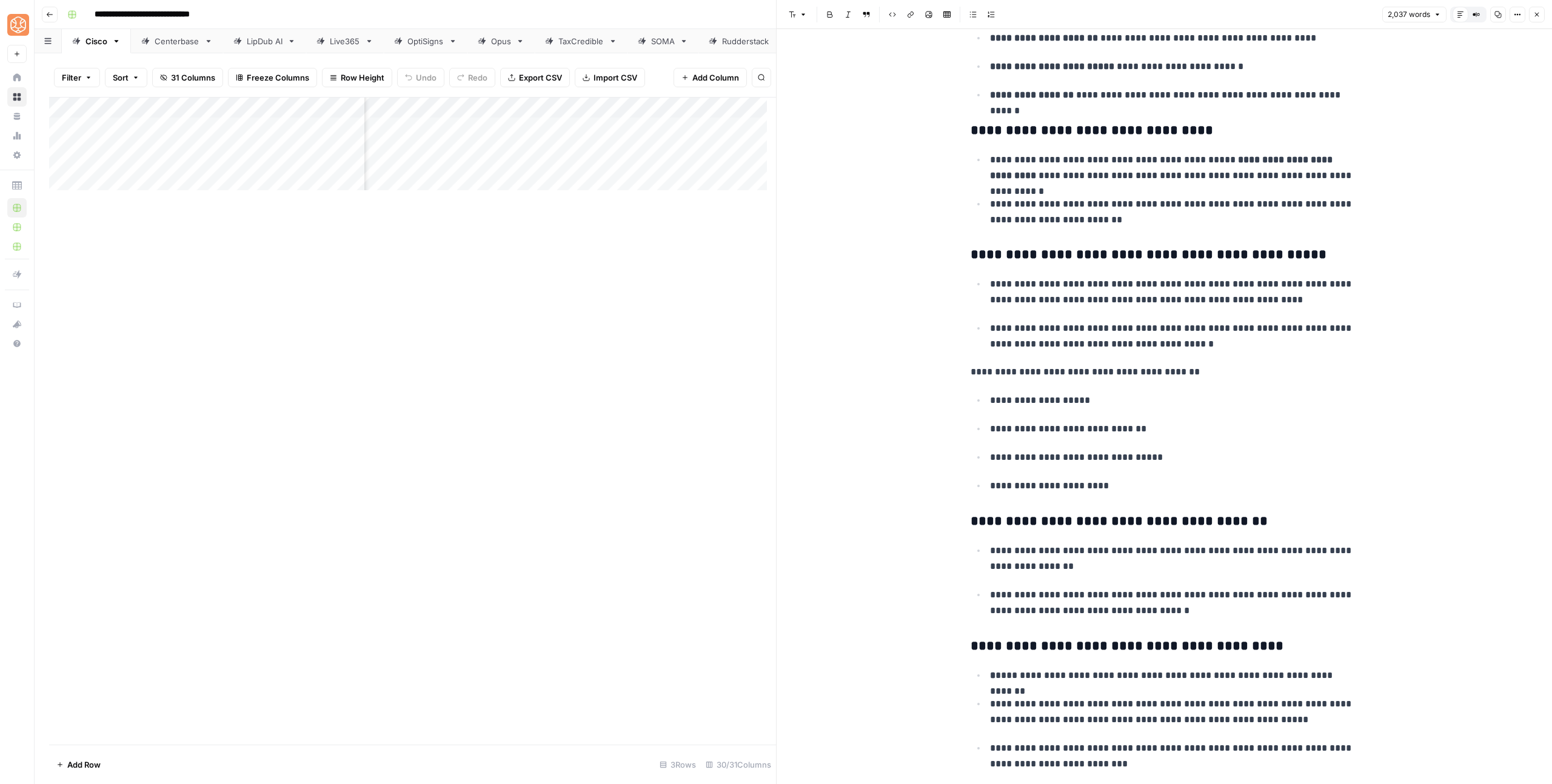 click on "**********" at bounding box center (1165, 1256) 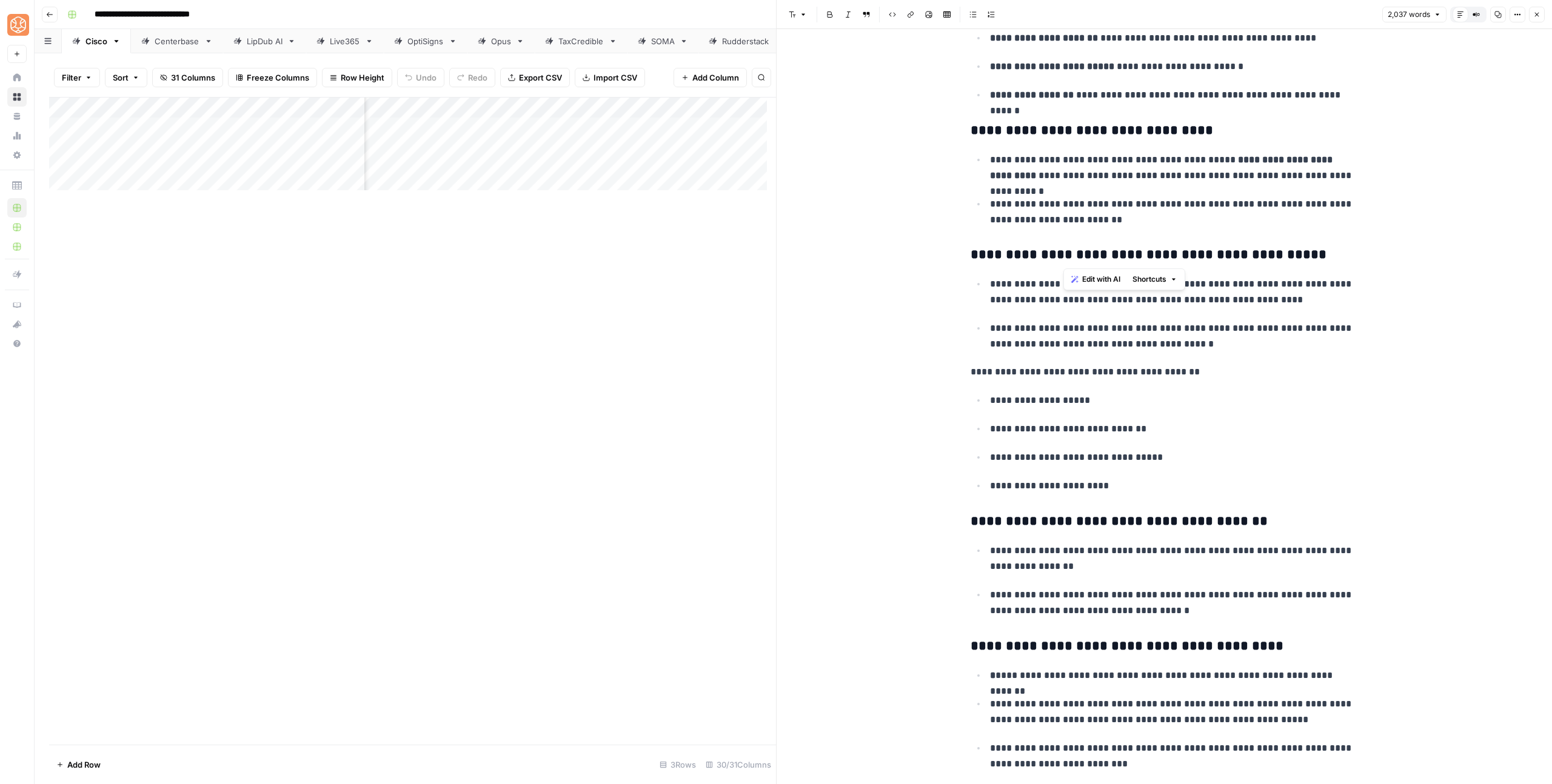 drag, startPoint x: 1060, startPoint y: 256, endPoint x: 1273, endPoint y: 256, distance: 213 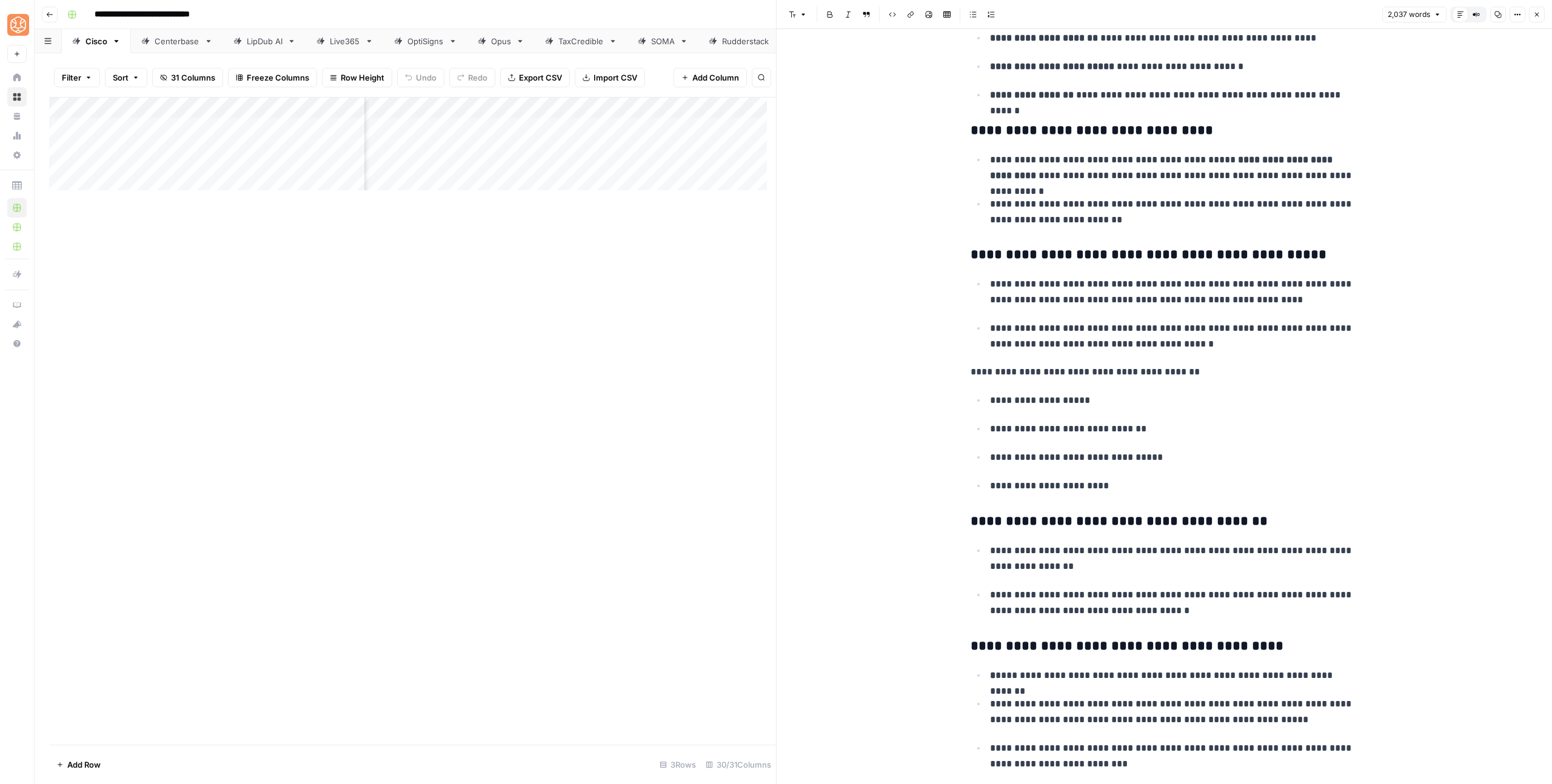 click on "**********" at bounding box center (1165, 255) 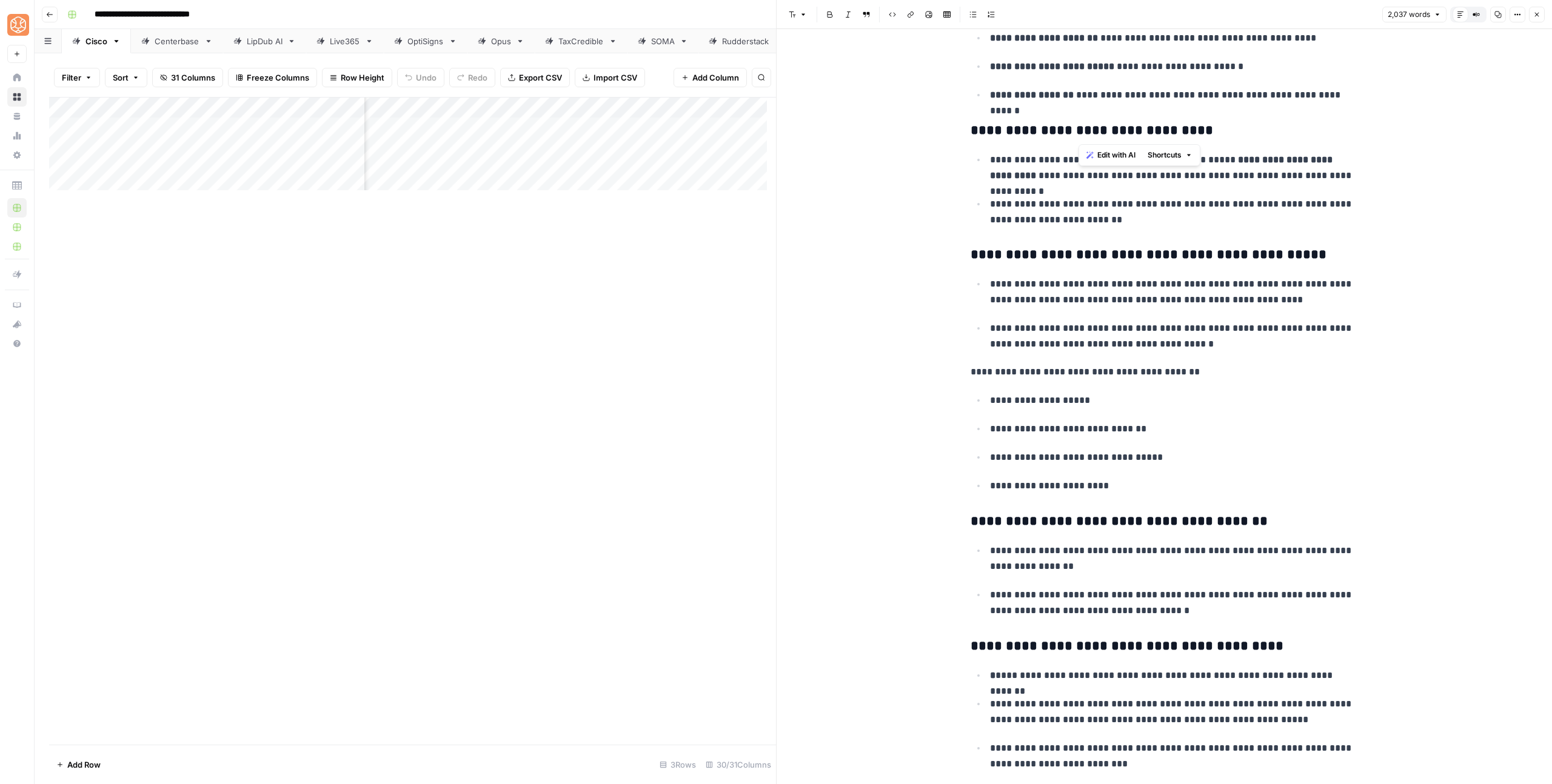 click on "**********" at bounding box center (1165, 131) 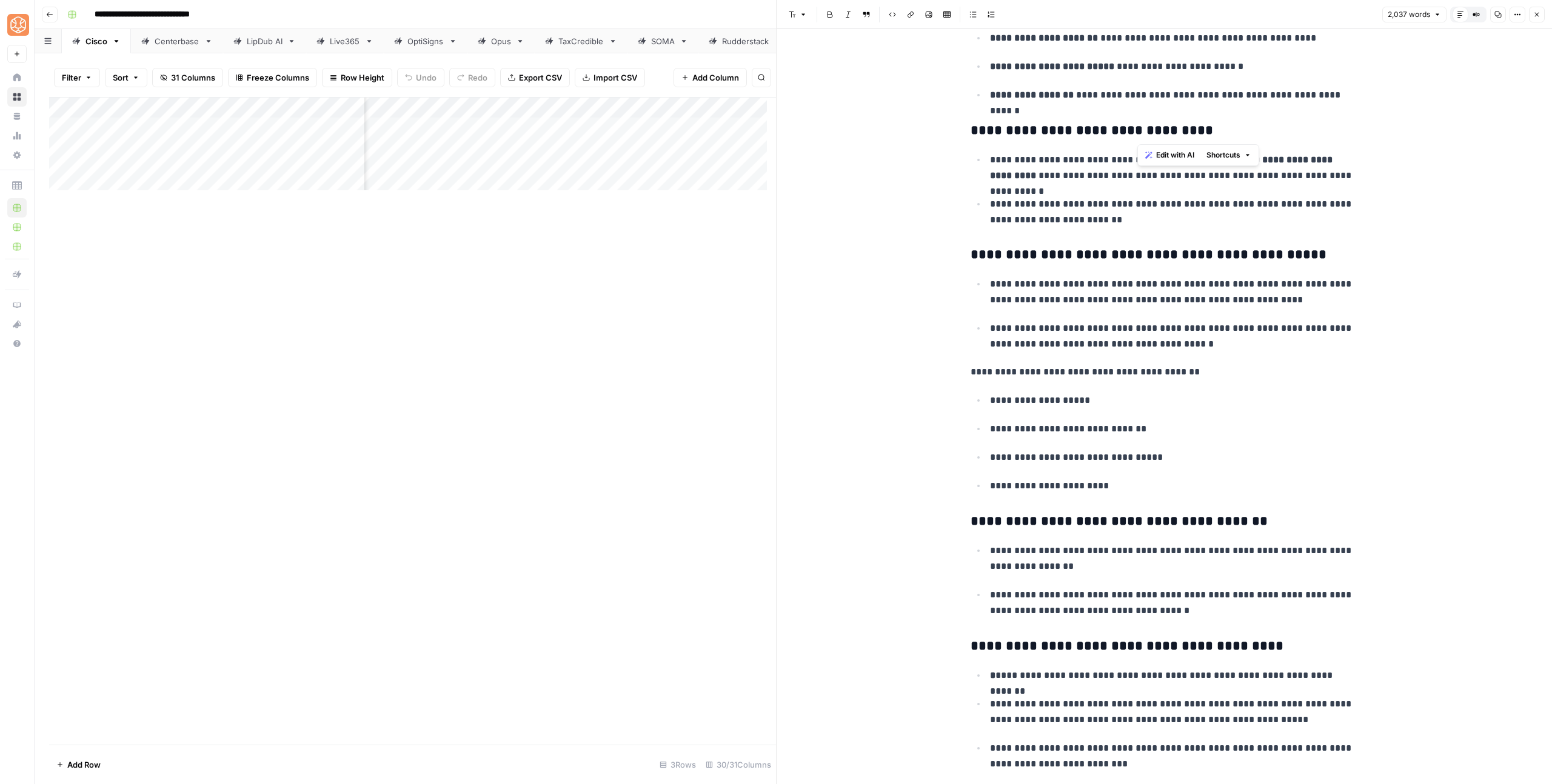 click on "**********" at bounding box center (1165, 131) 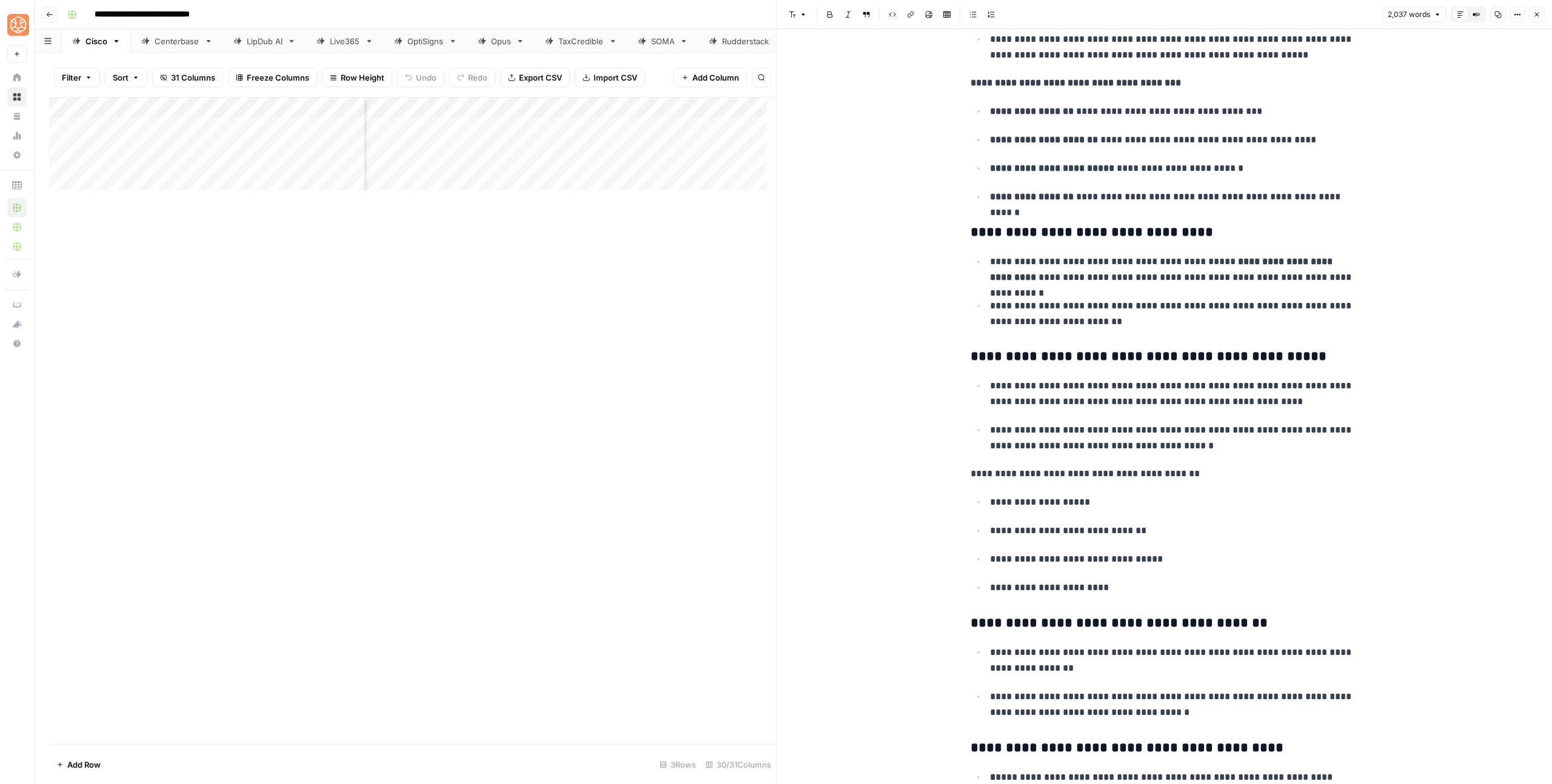 scroll, scrollTop: 2107, scrollLeft: 0, axis: vertical 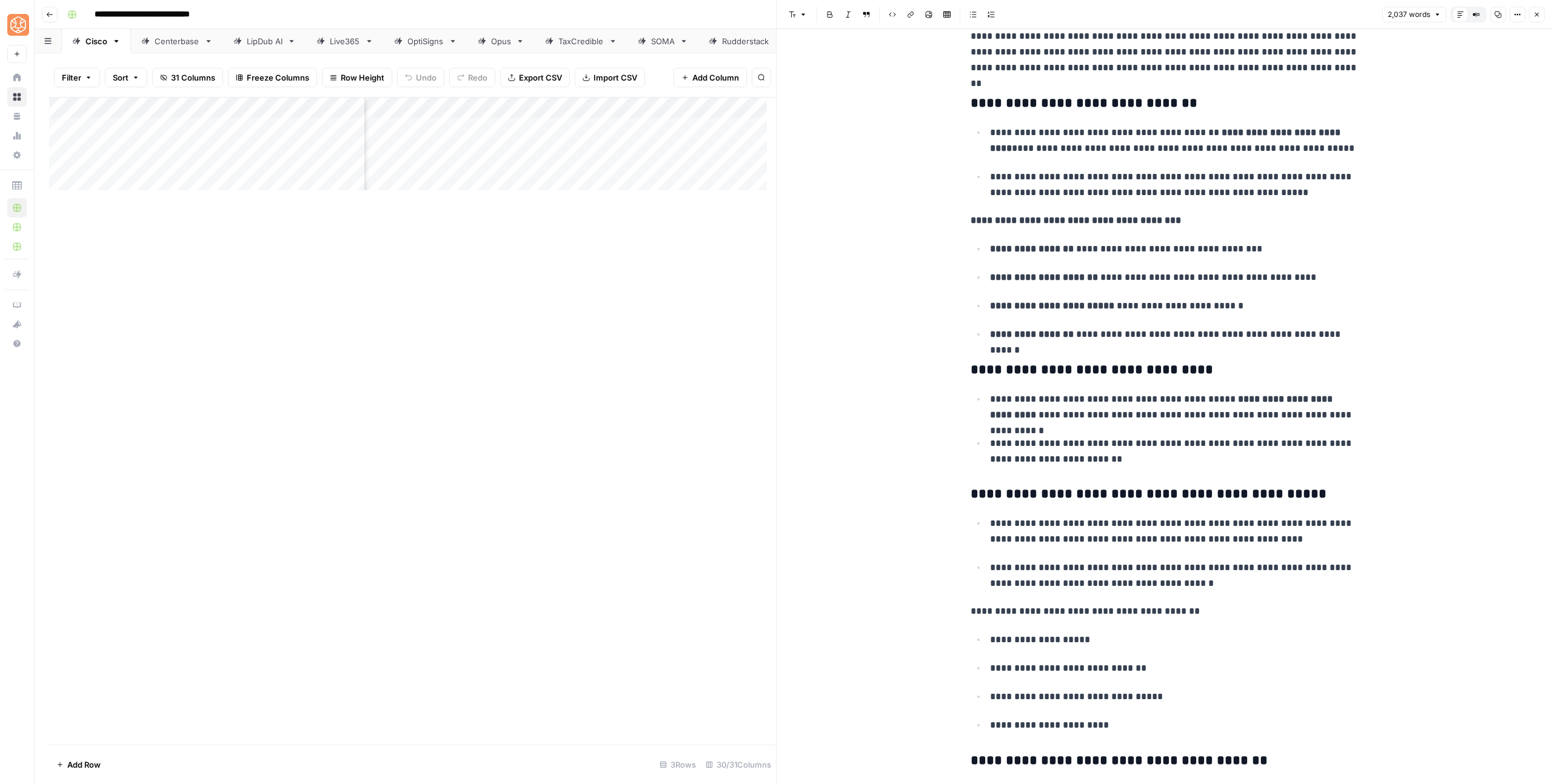 click on "**********" at bounding box center (1165, 104) 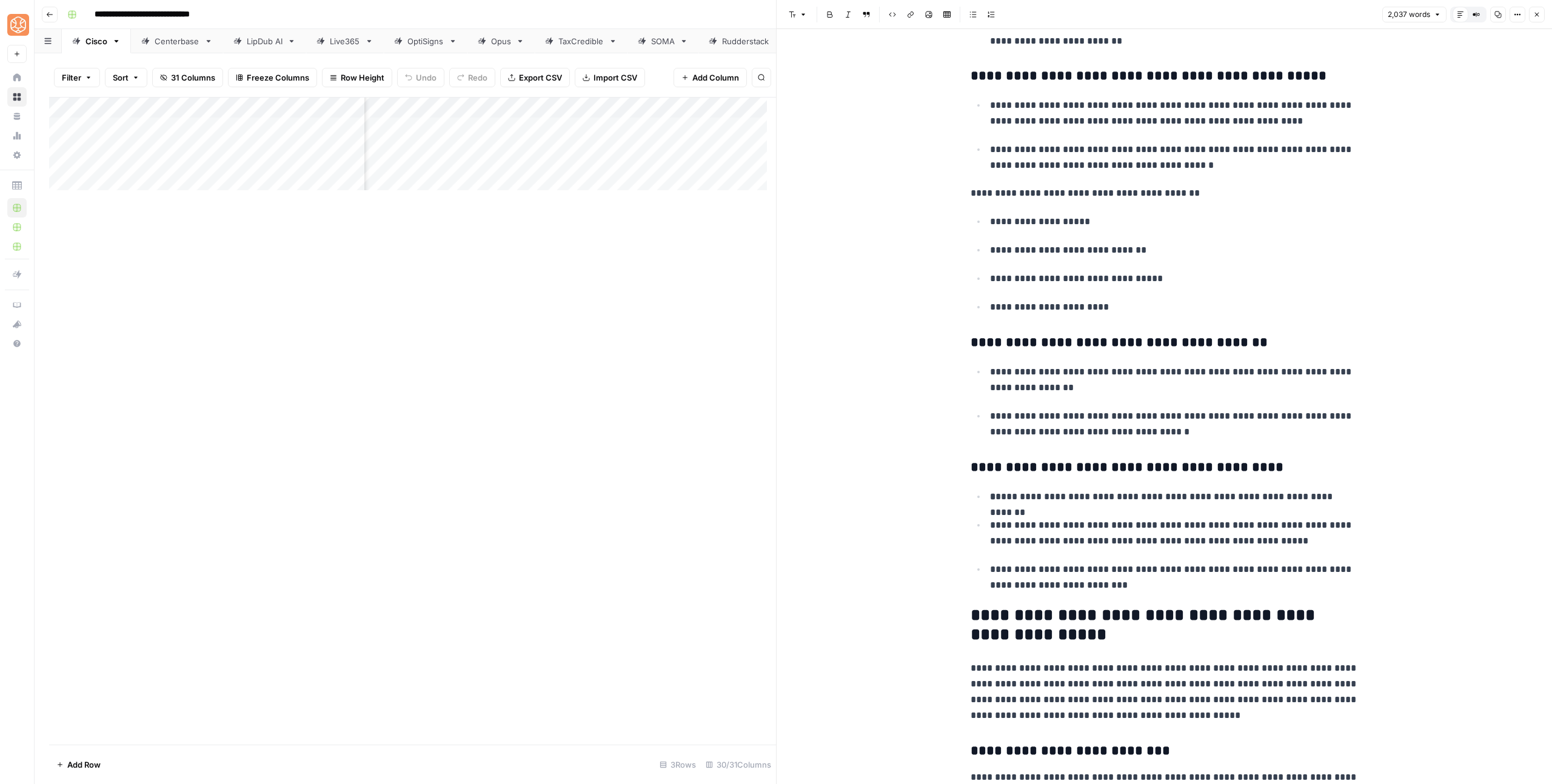 scroll, scrollTop: 2536, scrollLeft: 0, axis: vertical 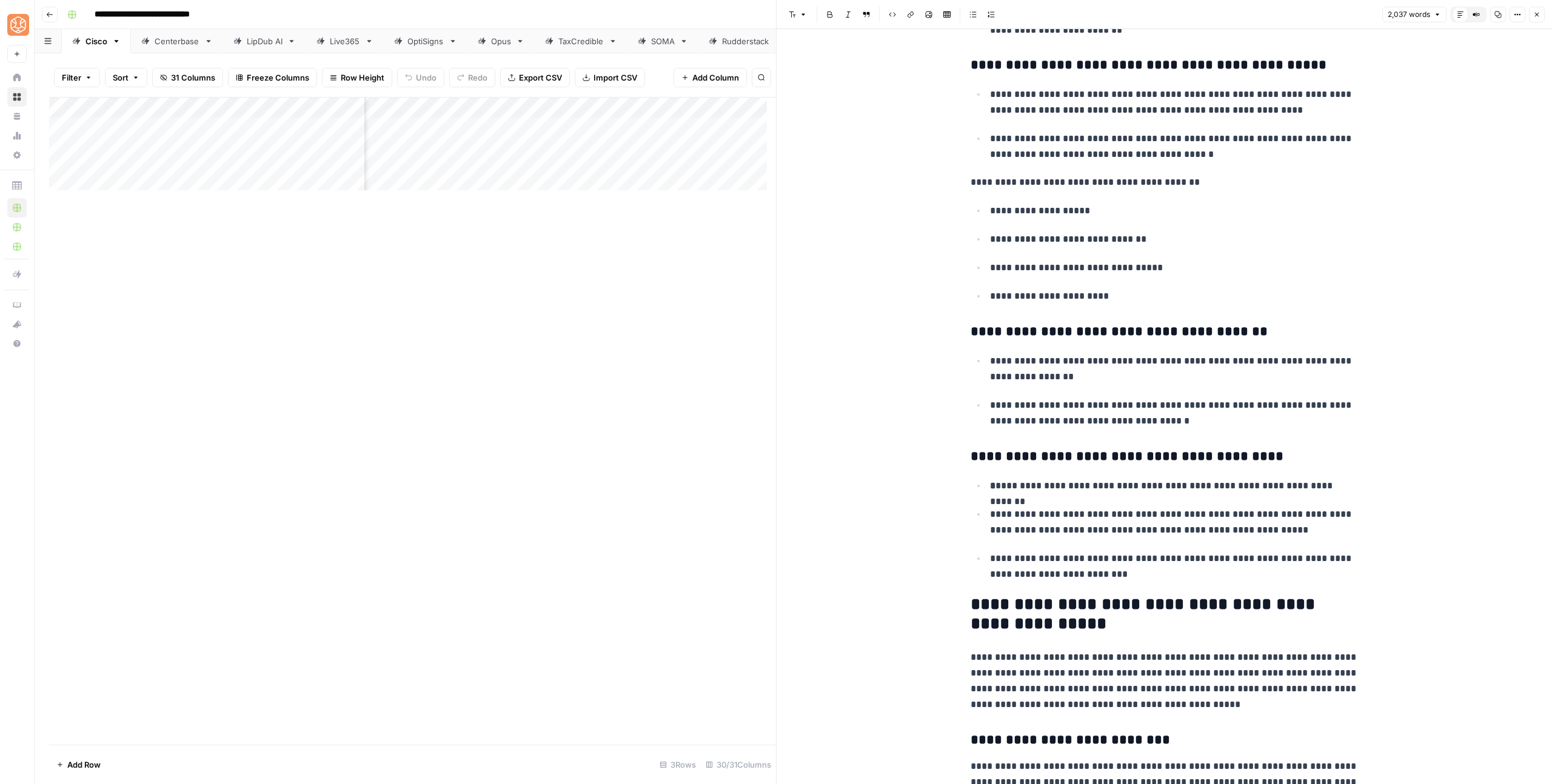 click on "**********" at bounding box center [1165, 457] 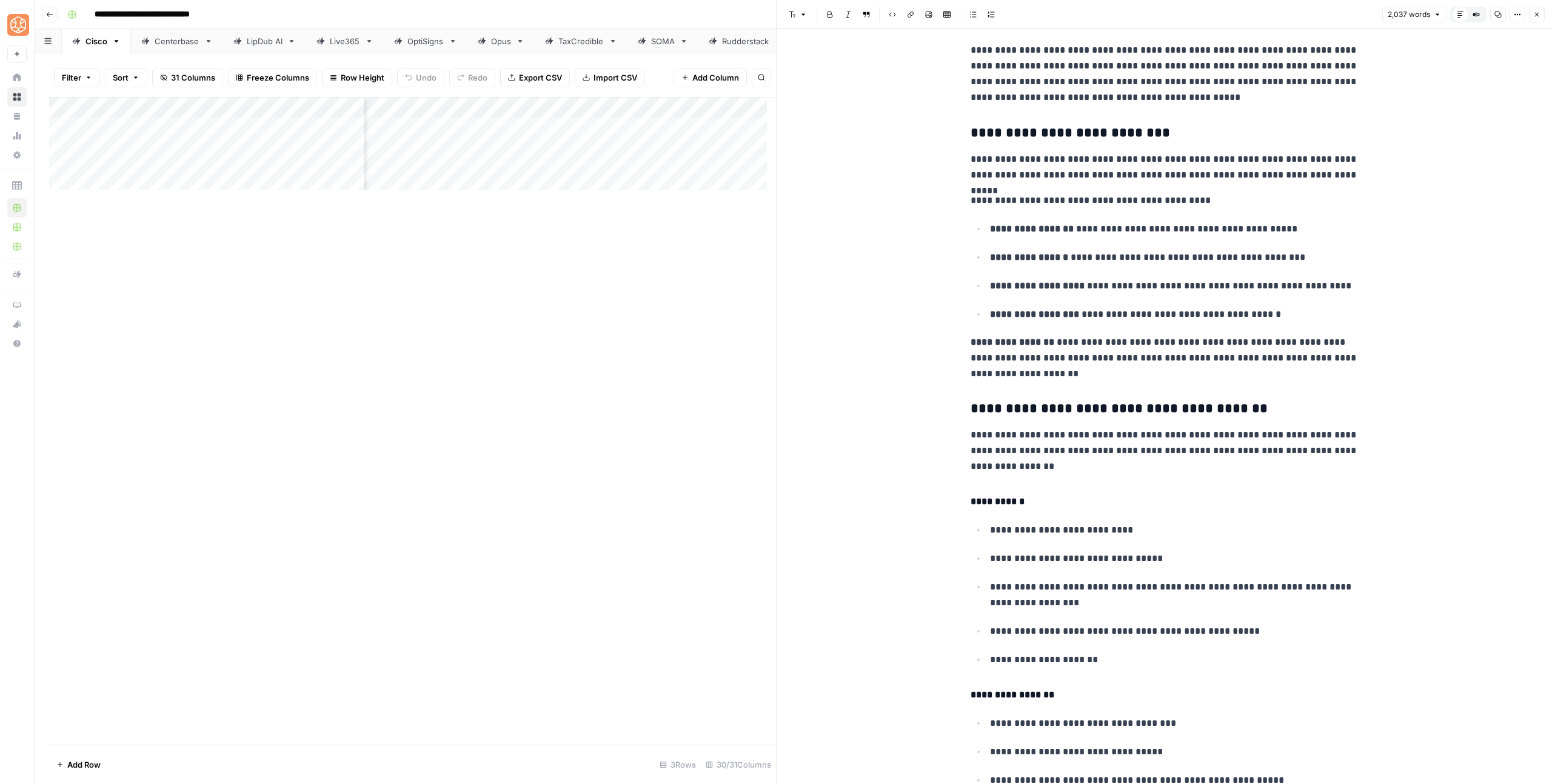 scroll, scrollTop: 3301, scrollLeft: 0, axis: vertical 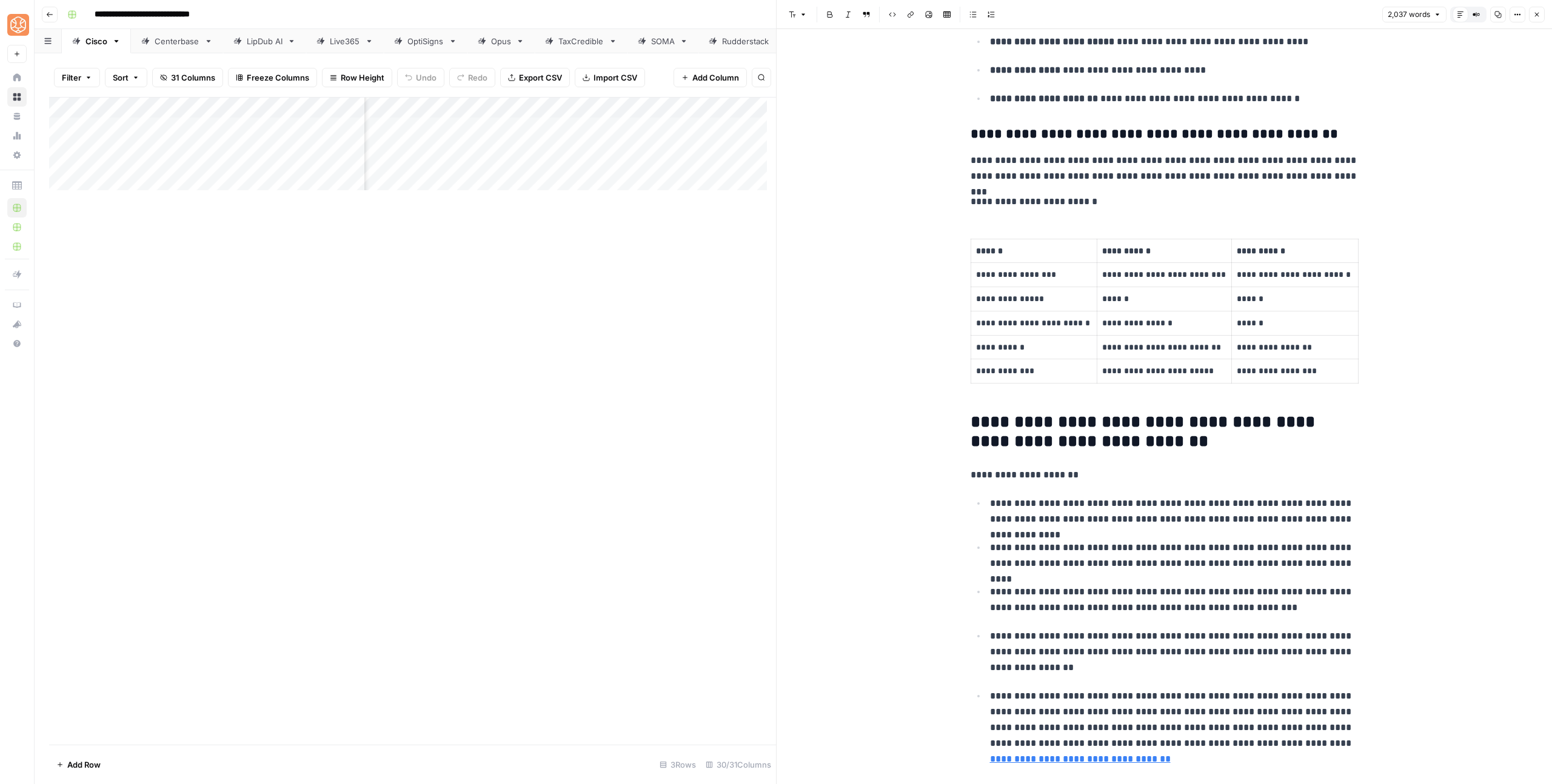 click on "**********" at bounding box center (1174, 728) 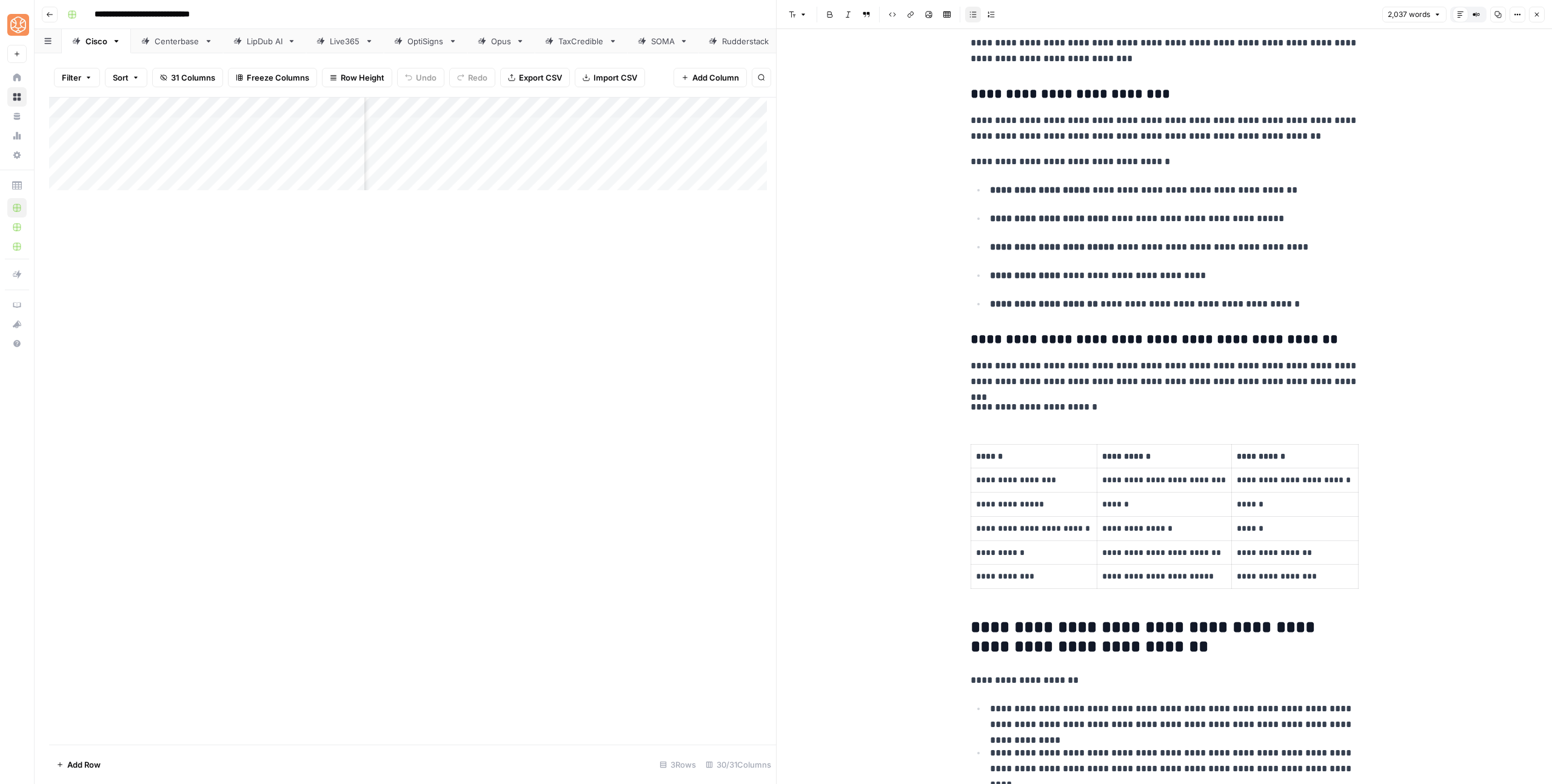 scroll, scrollTop: 6373, scrollLeft: 0, axis: vertical 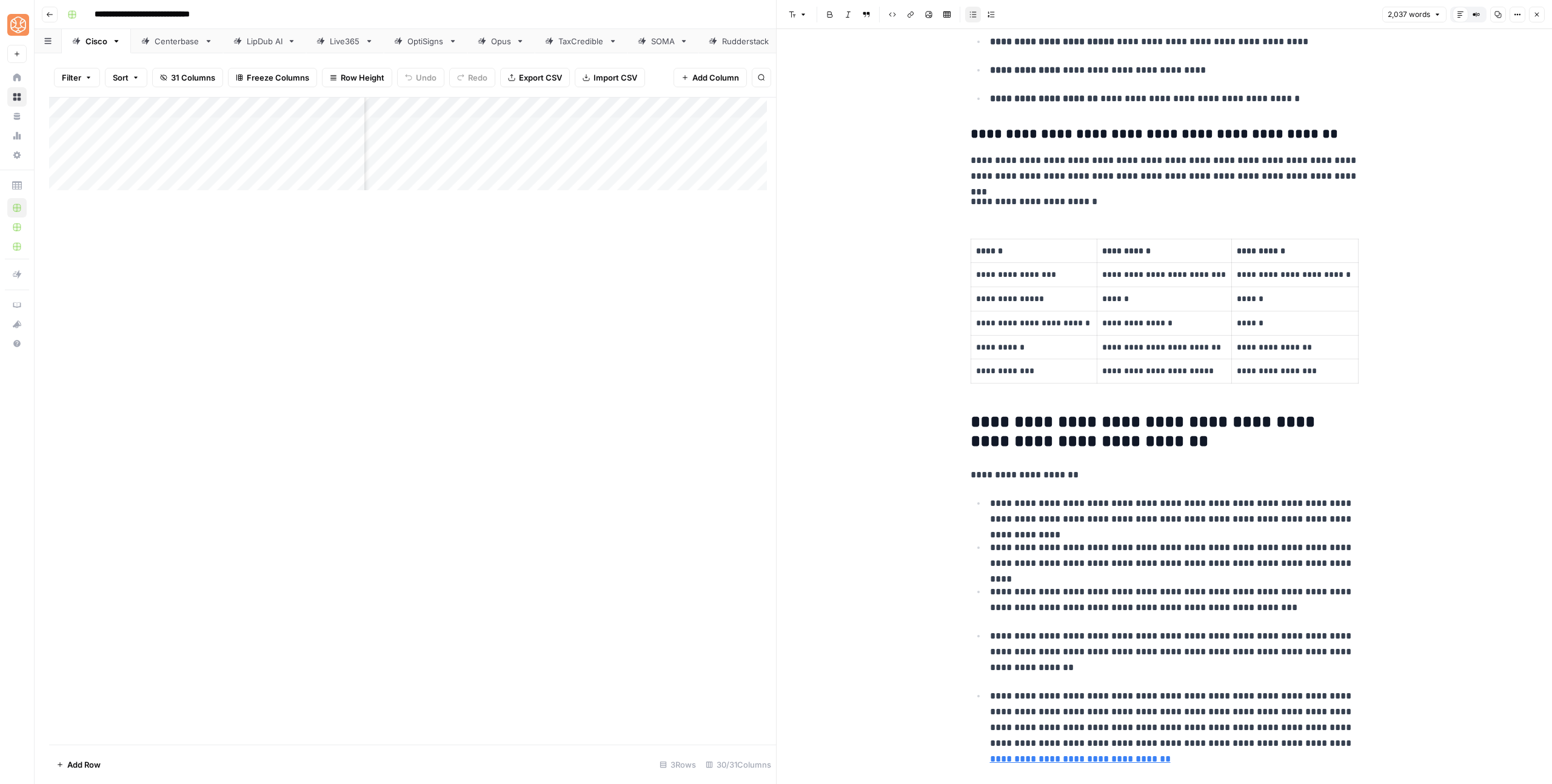 click on "**********" at bounding box center (1174, 728) 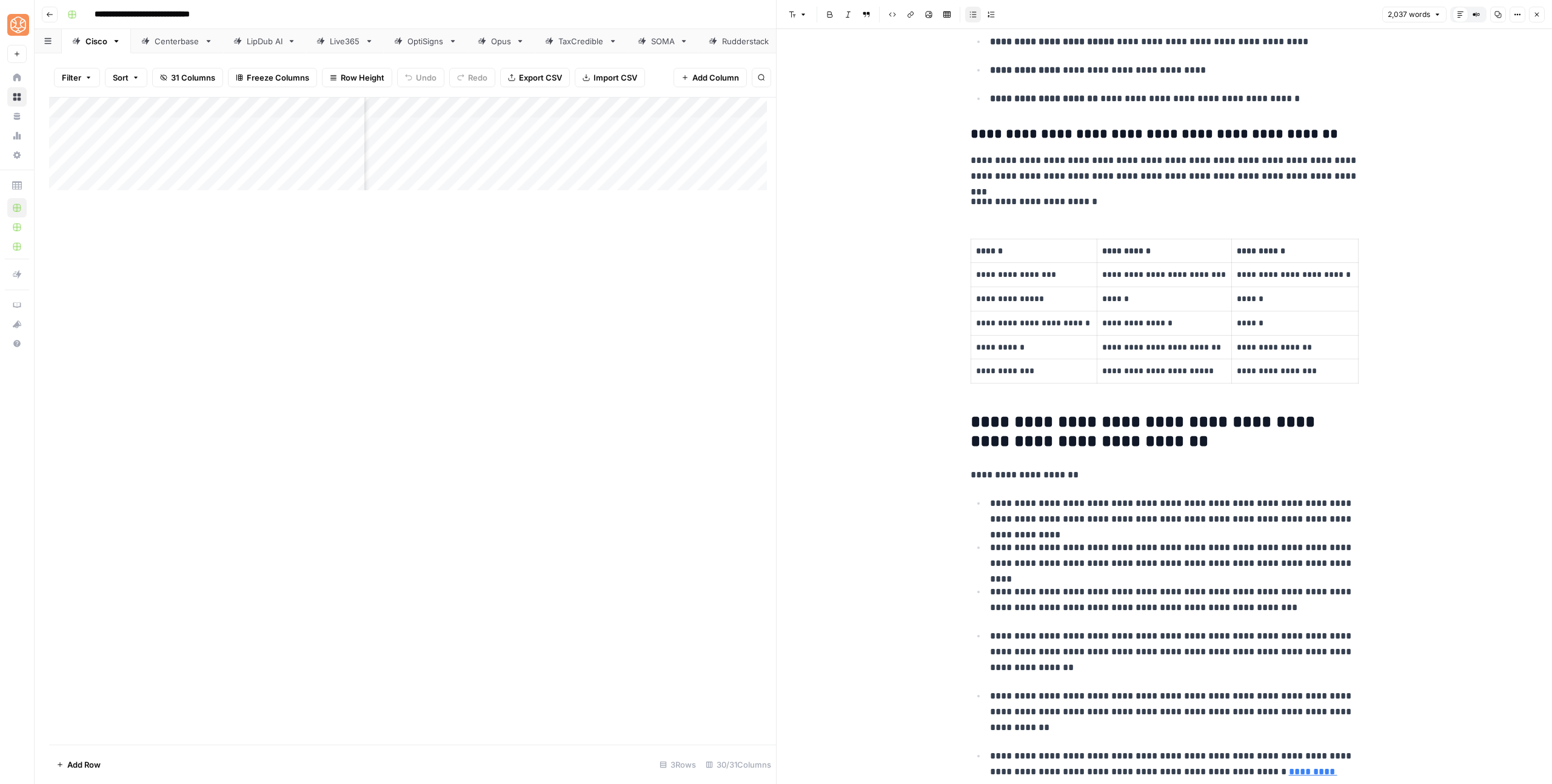 click on "**********" at bounding box center [1174, 712] 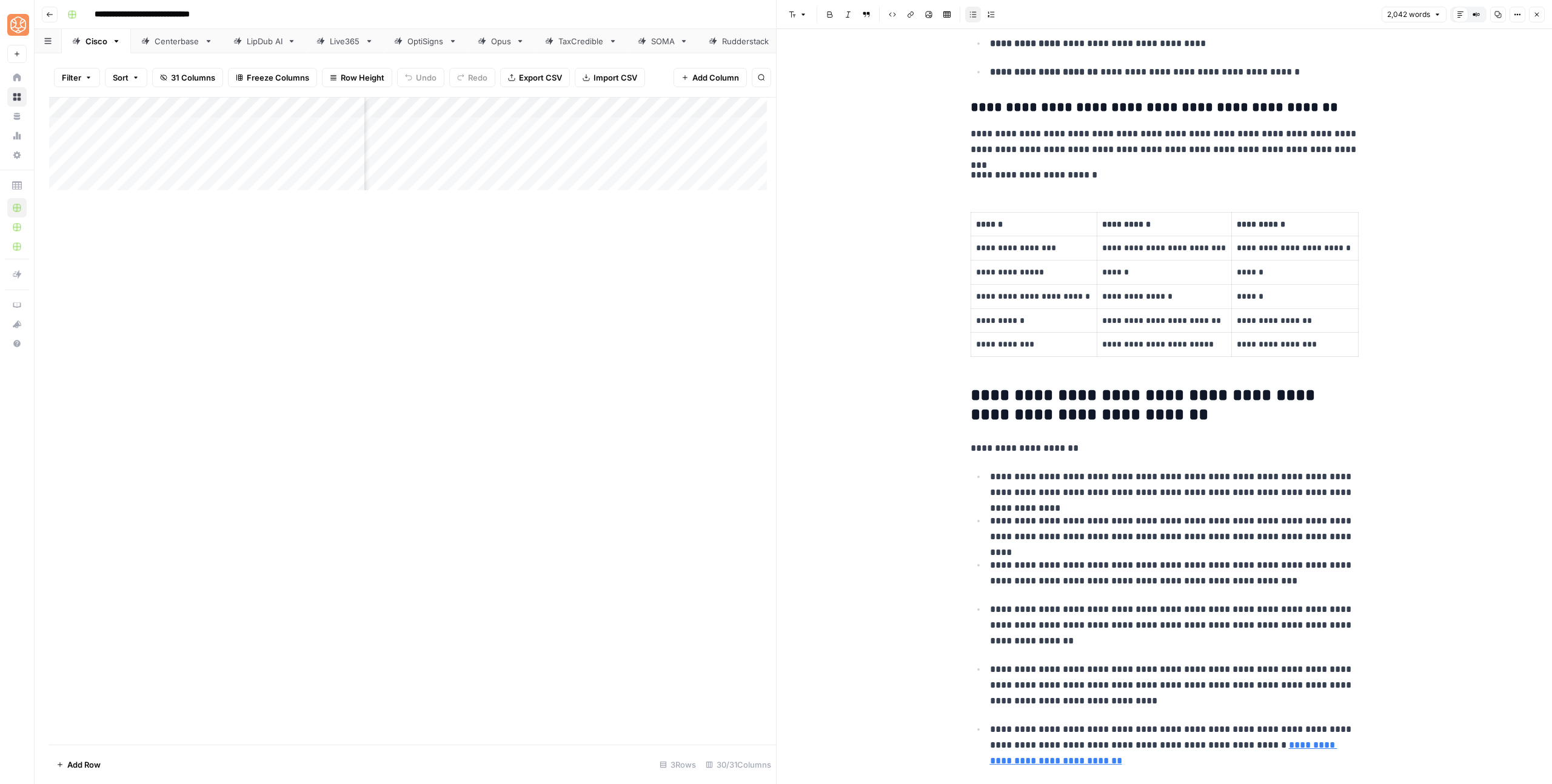 scroll, scrollTop: 6402, scrollLeft: 0, axis: vertical 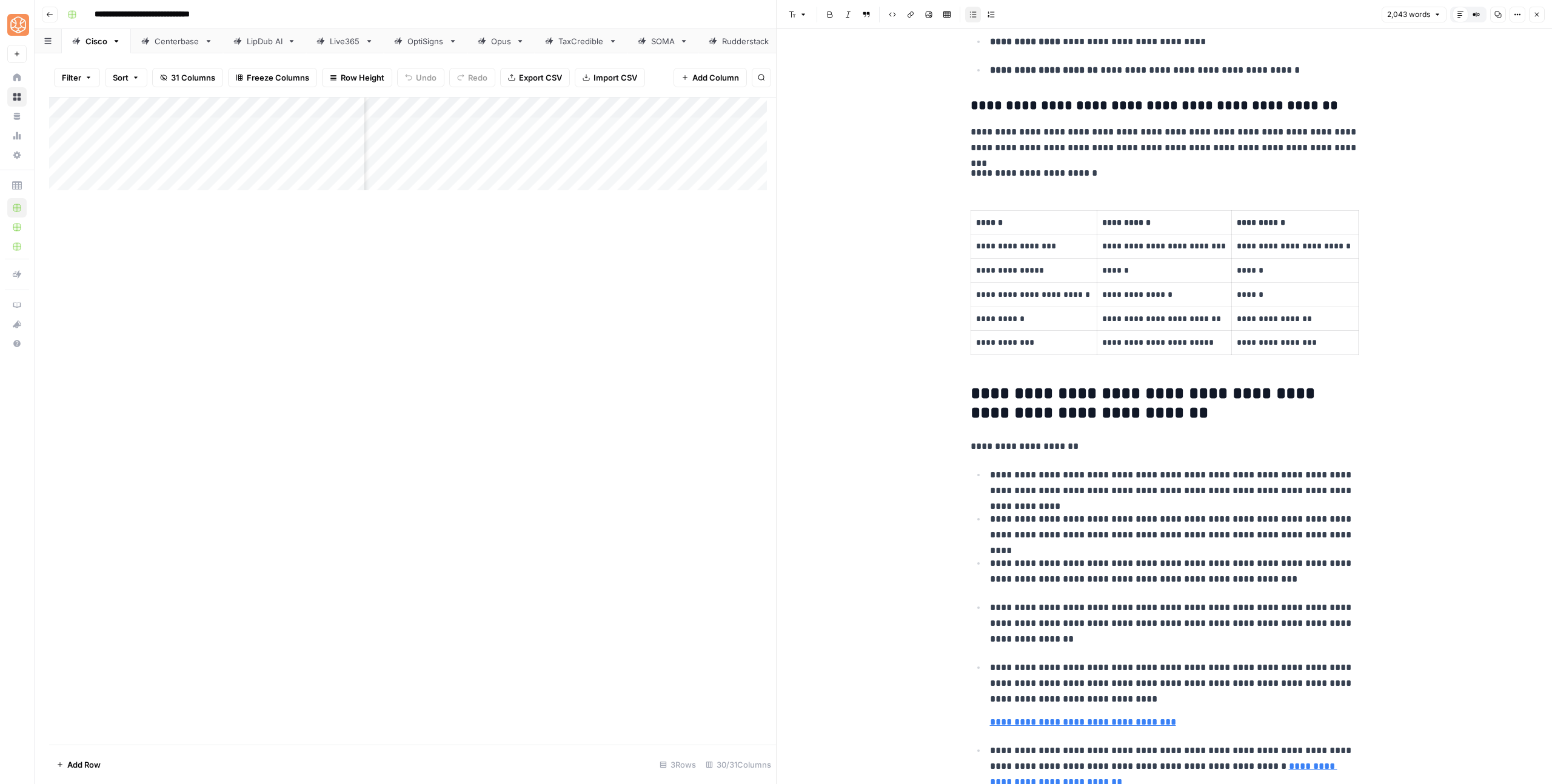click on "**********" at bounding box center (1172, 694) 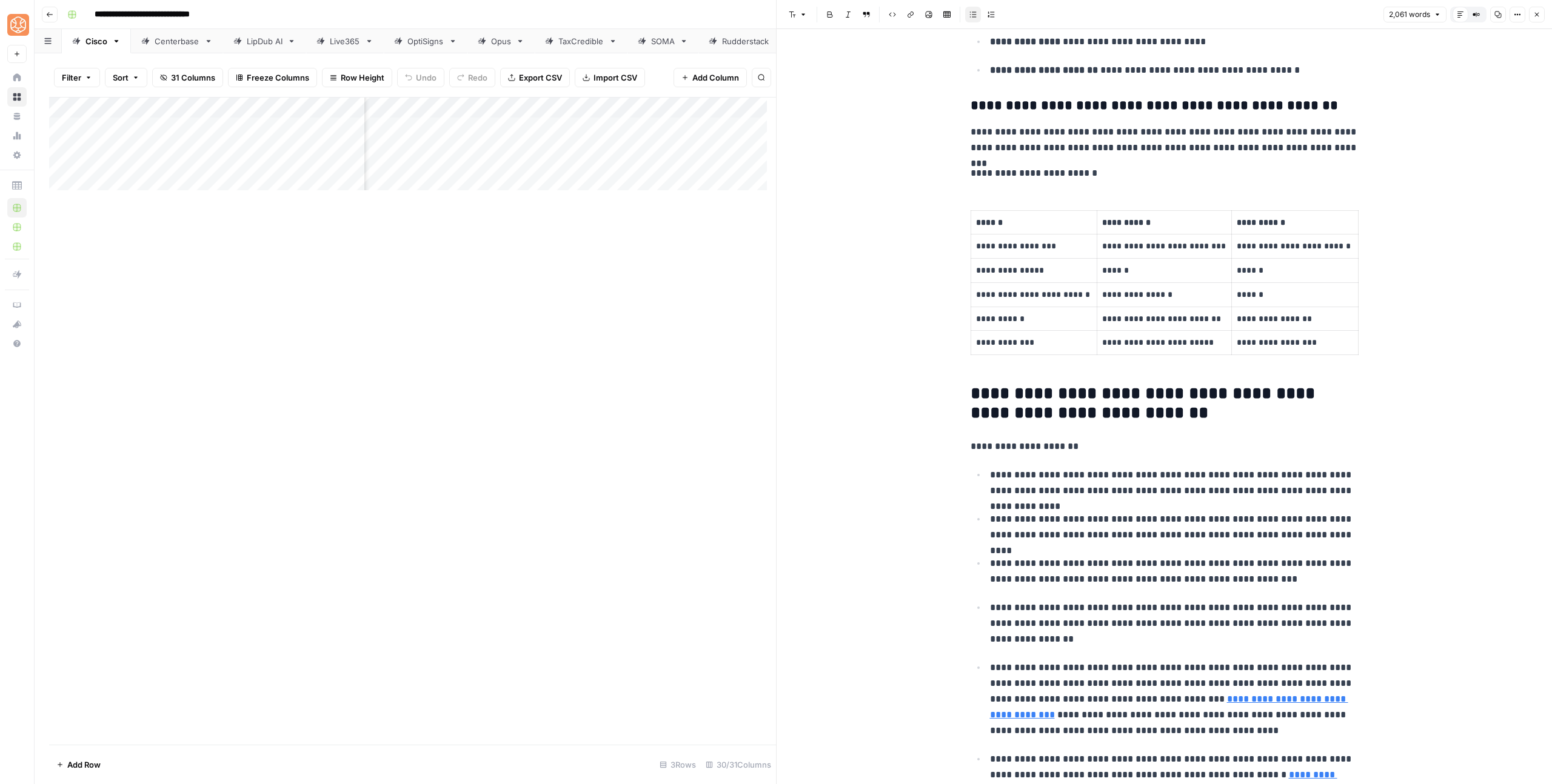 click on "**********" at bounding box center [1174, 699] 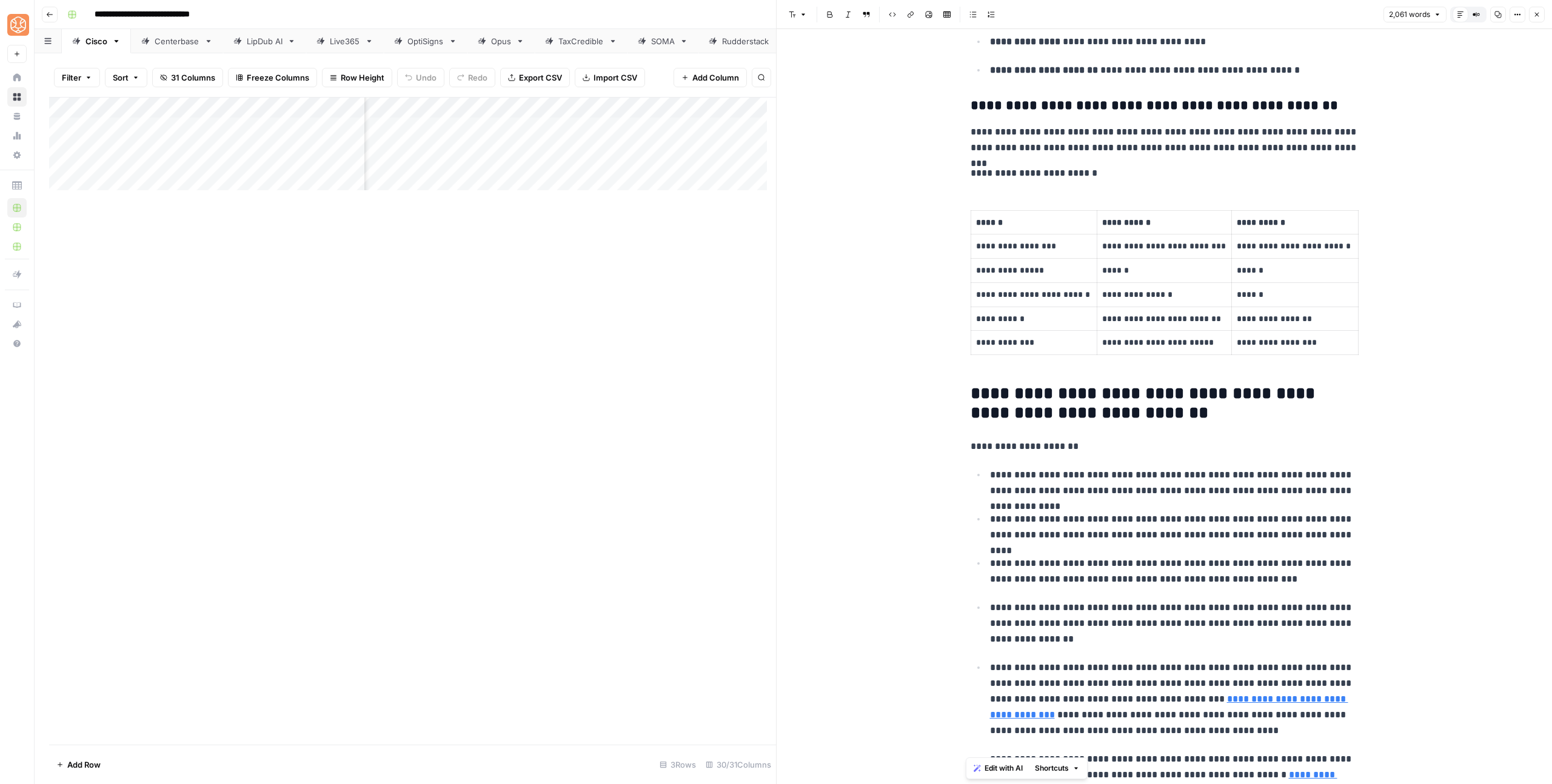 copy on "**********" 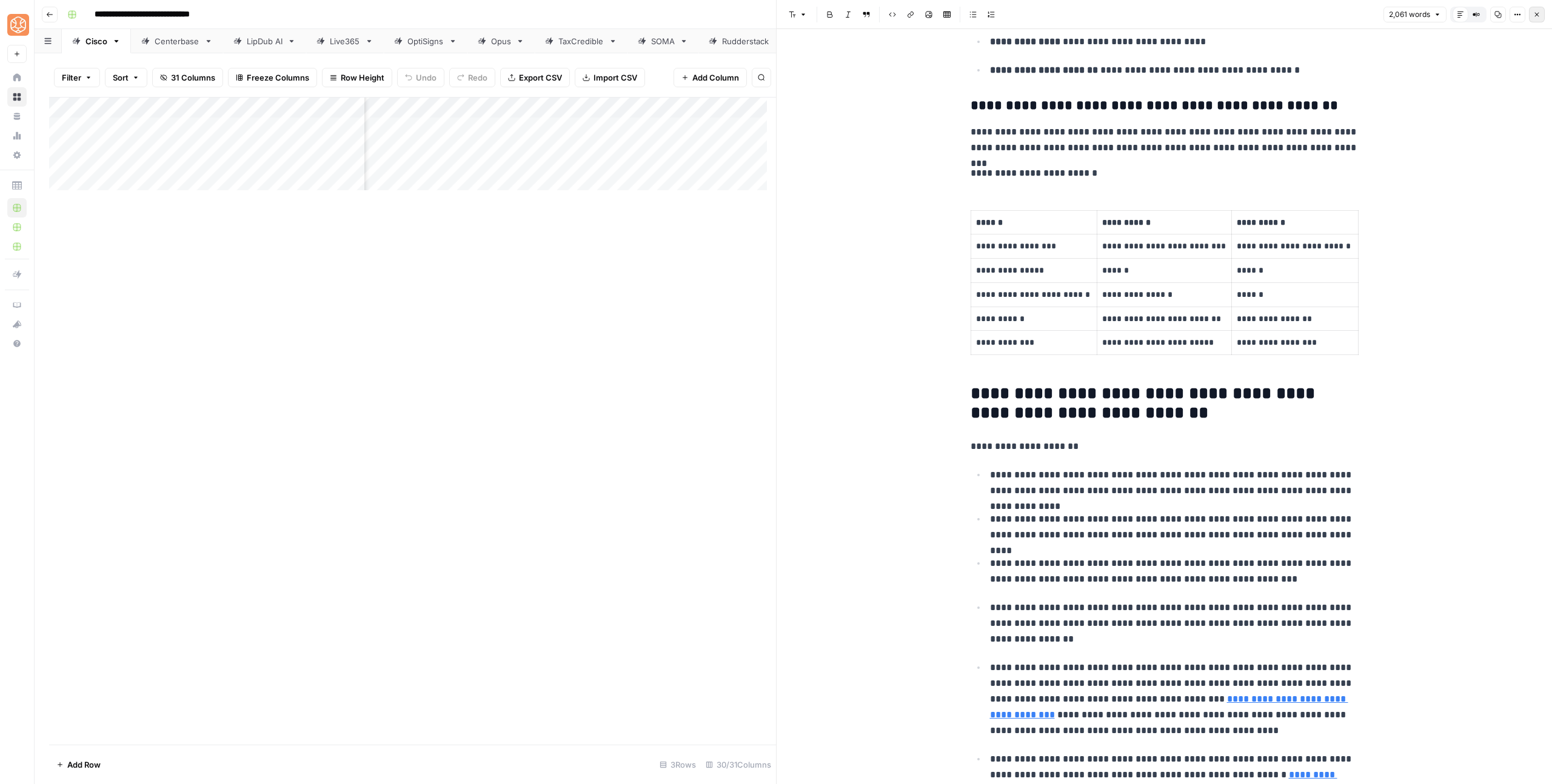 click 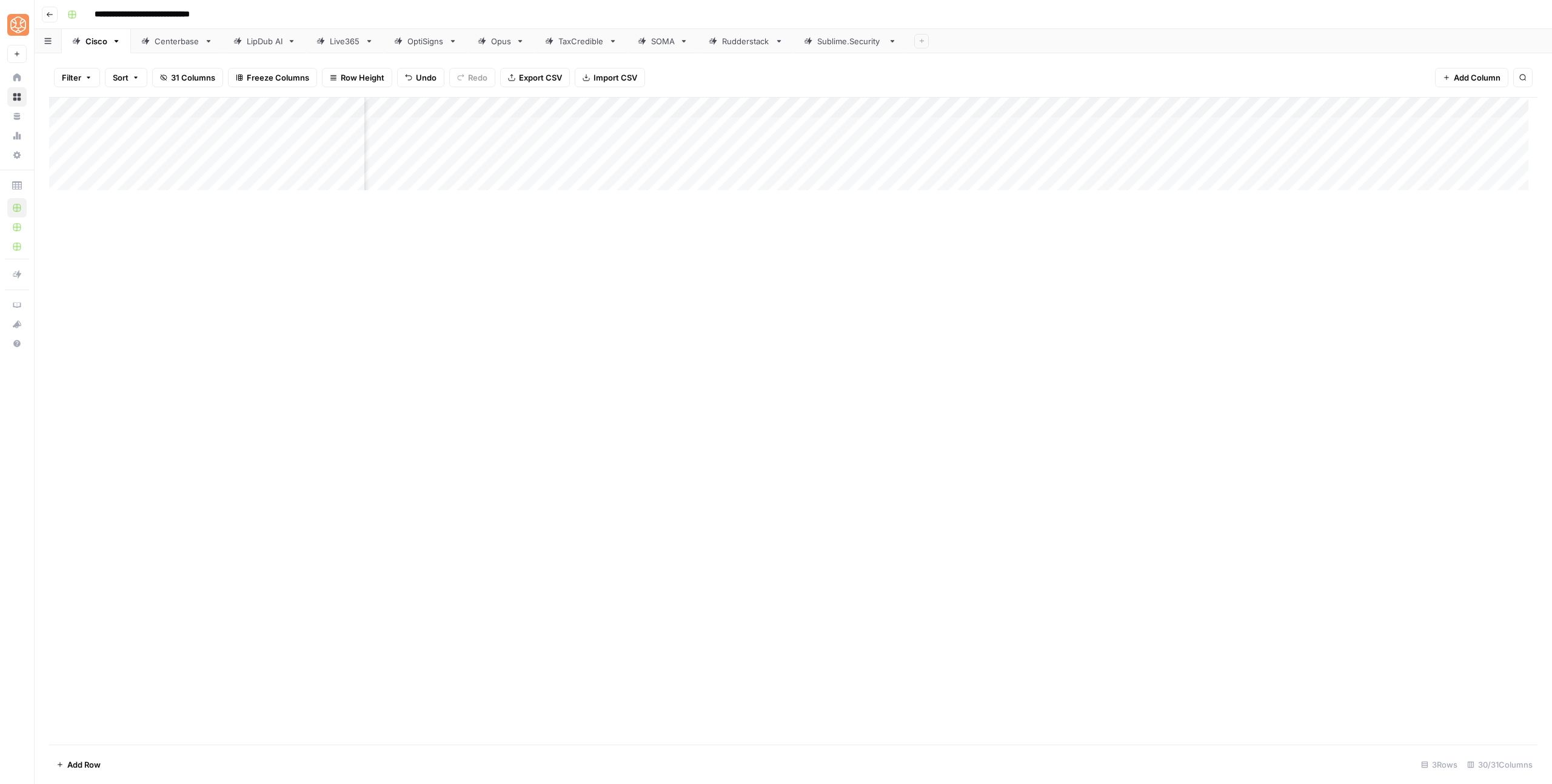 click on "Add Column" at bounding box center [793, 148] 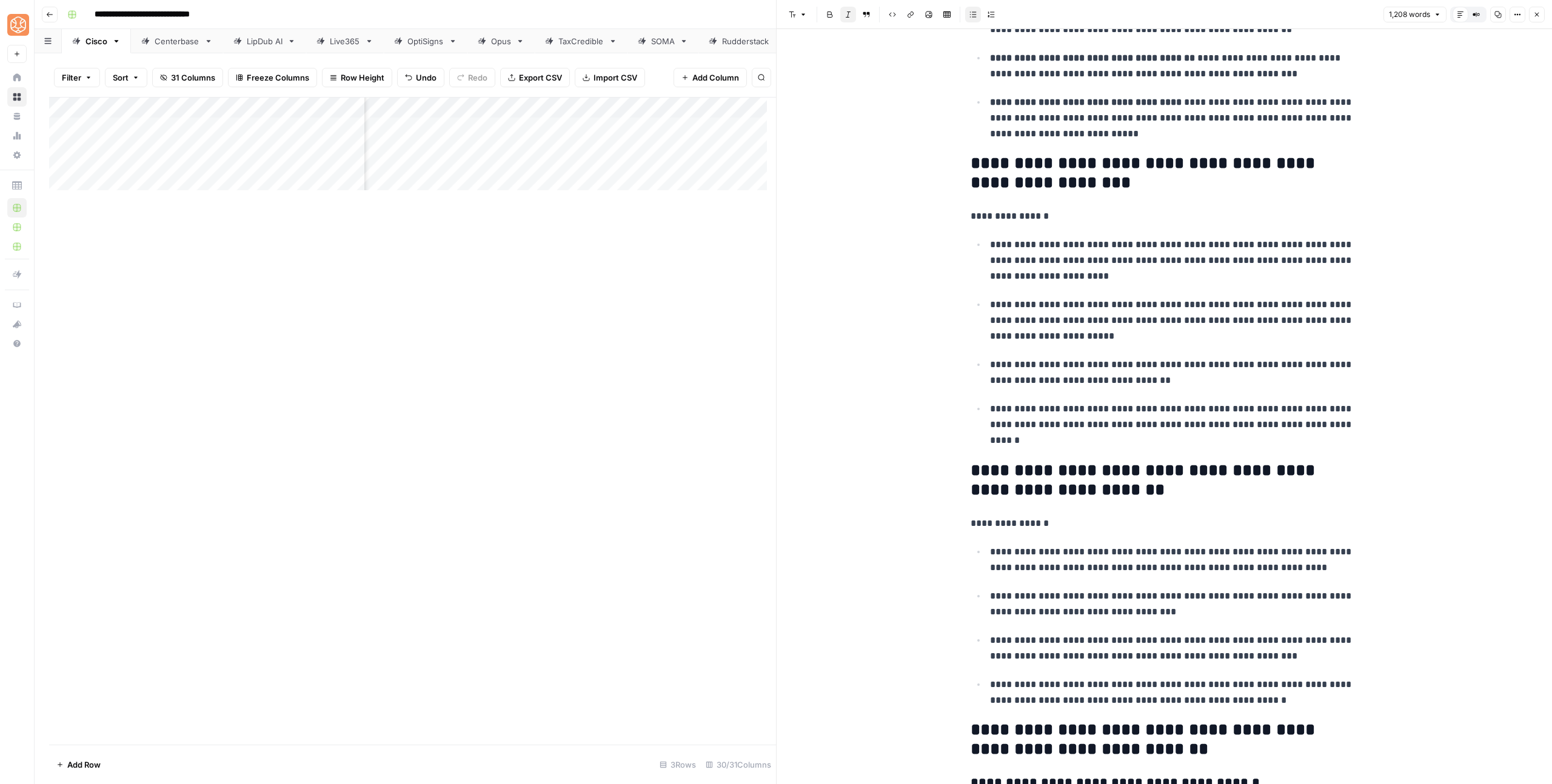 scroll, scrollTop: 555, scrollLeft: 0, axis: vertical 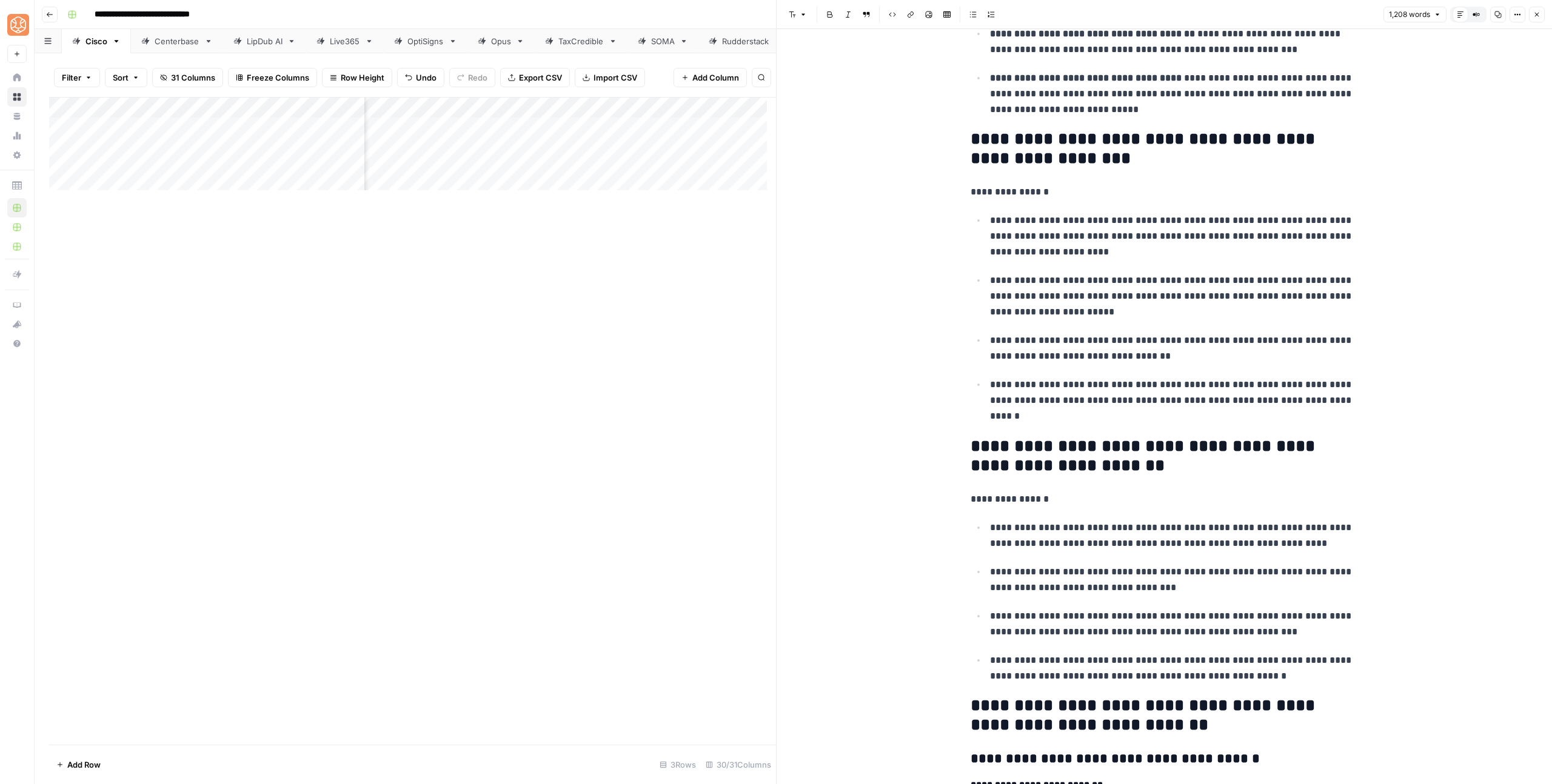 click on "**********" at bounding box center (1165, 192) 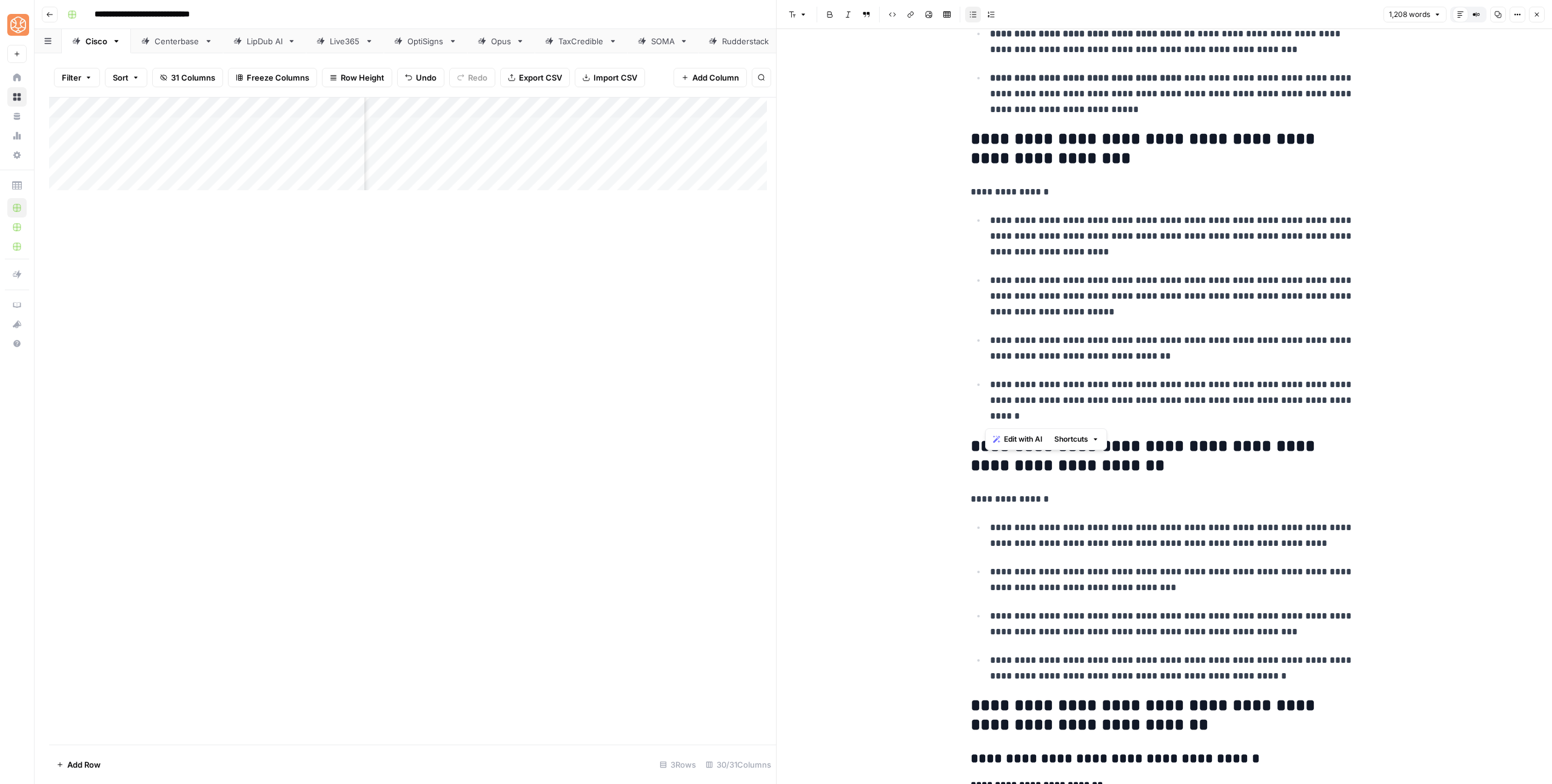 drag, startPoint x: 1037, startPoint y: 417, endPoint x: 983, endPoint y: 338, distance: 95.69221 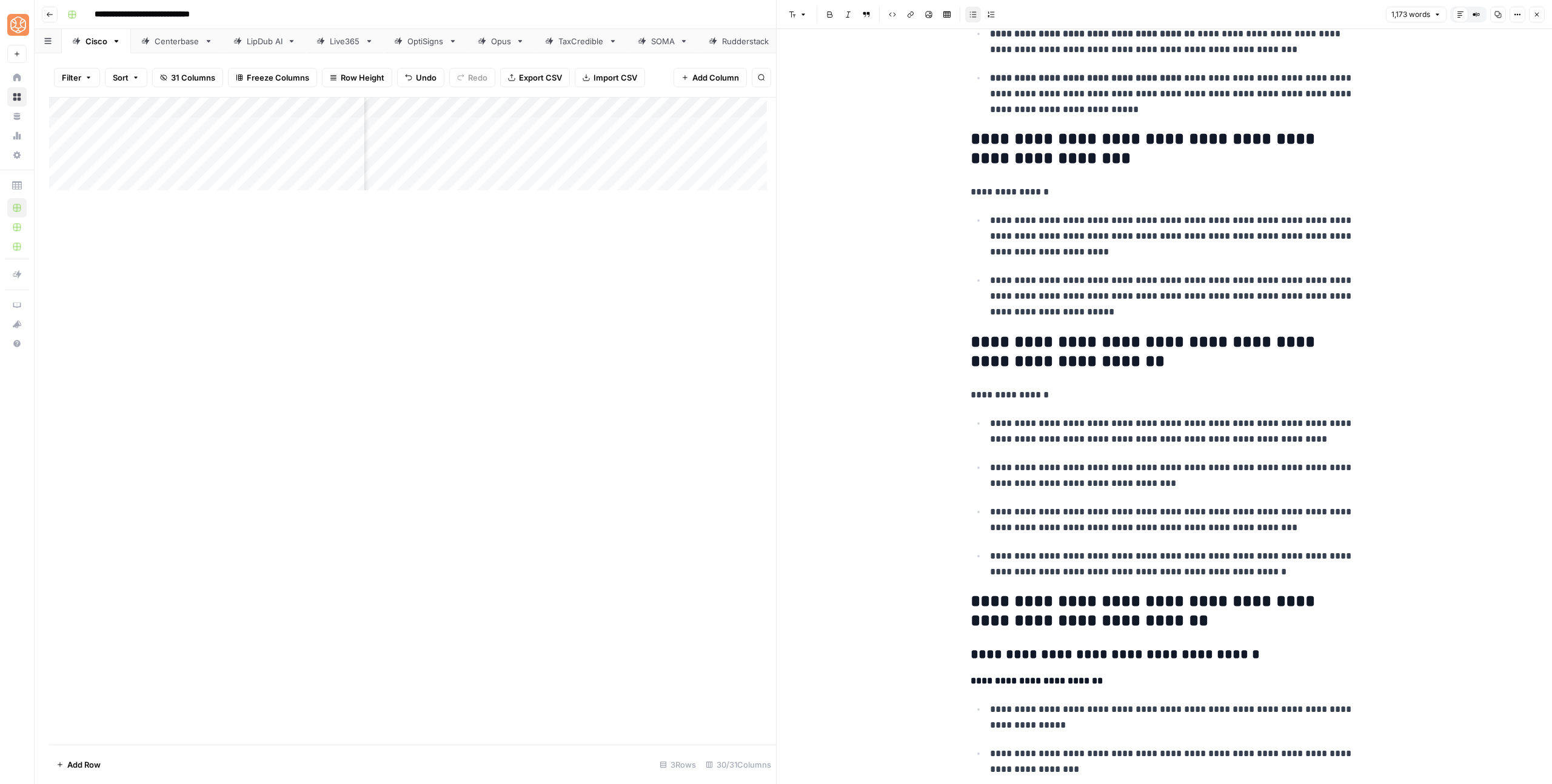 click on "**********" at bounding box center (1174, 431) 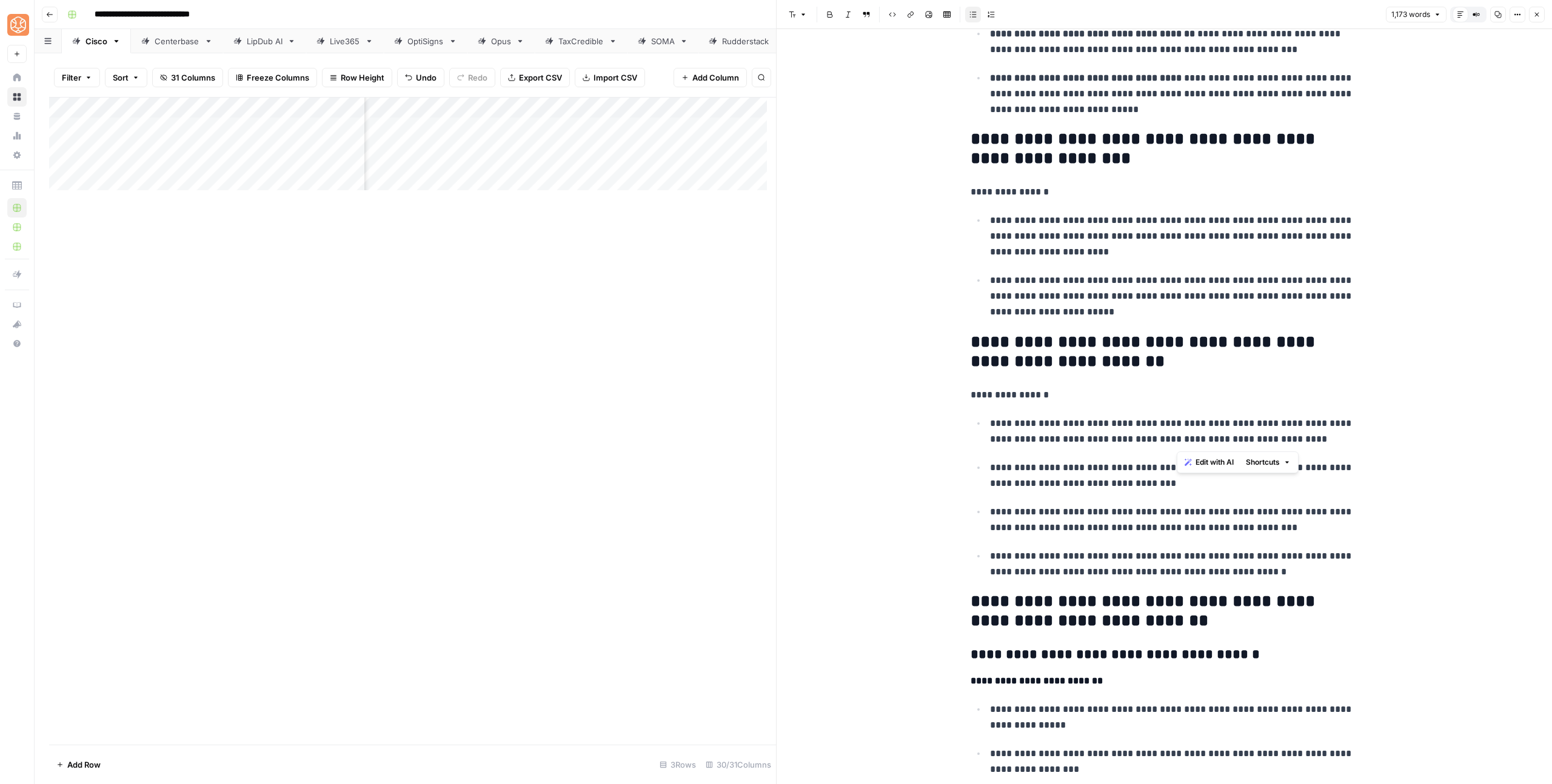 click on "**********" at bounding box center (1174, 431) 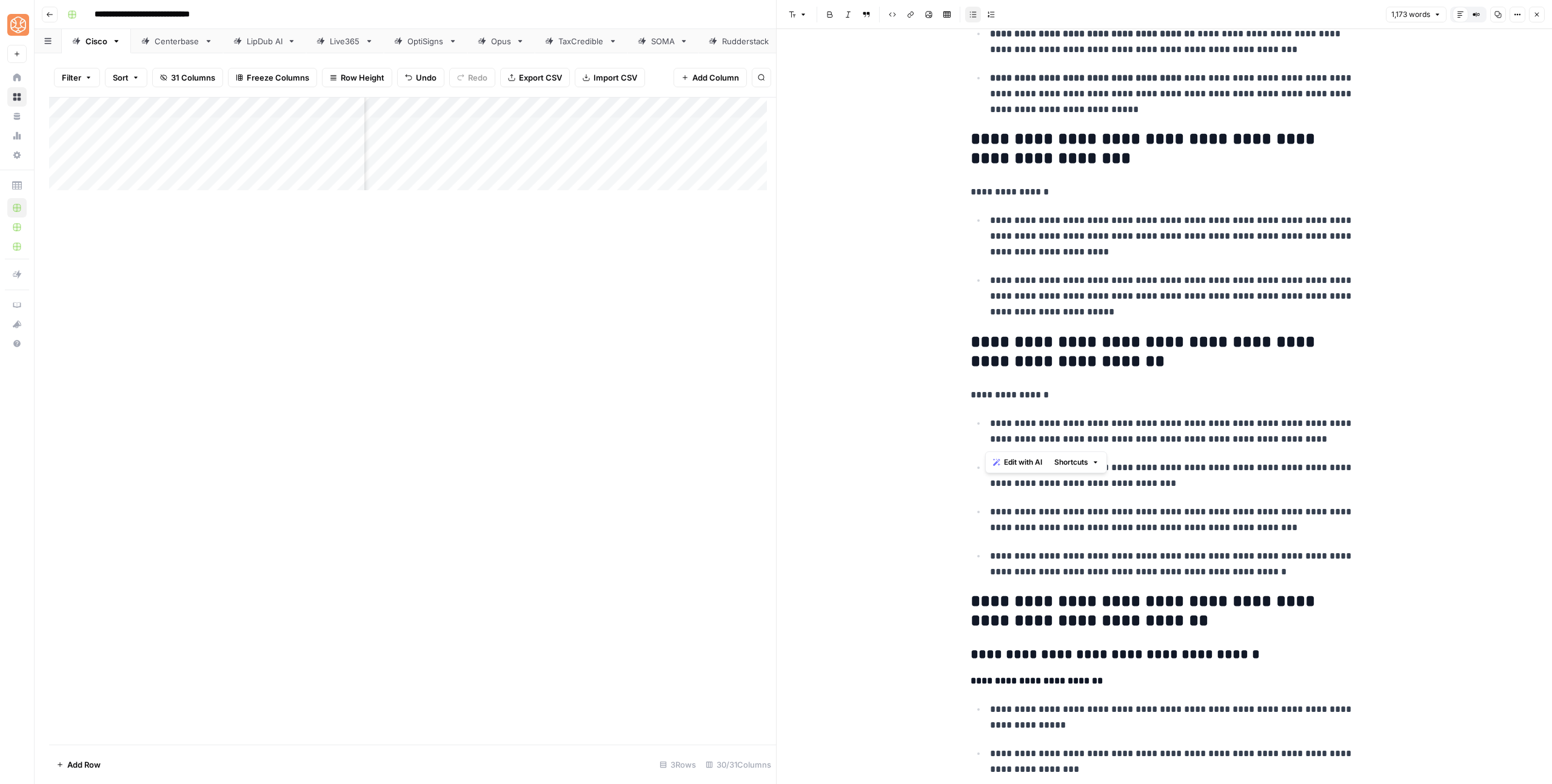 click on "**********" at bounding box center [1174, 476] 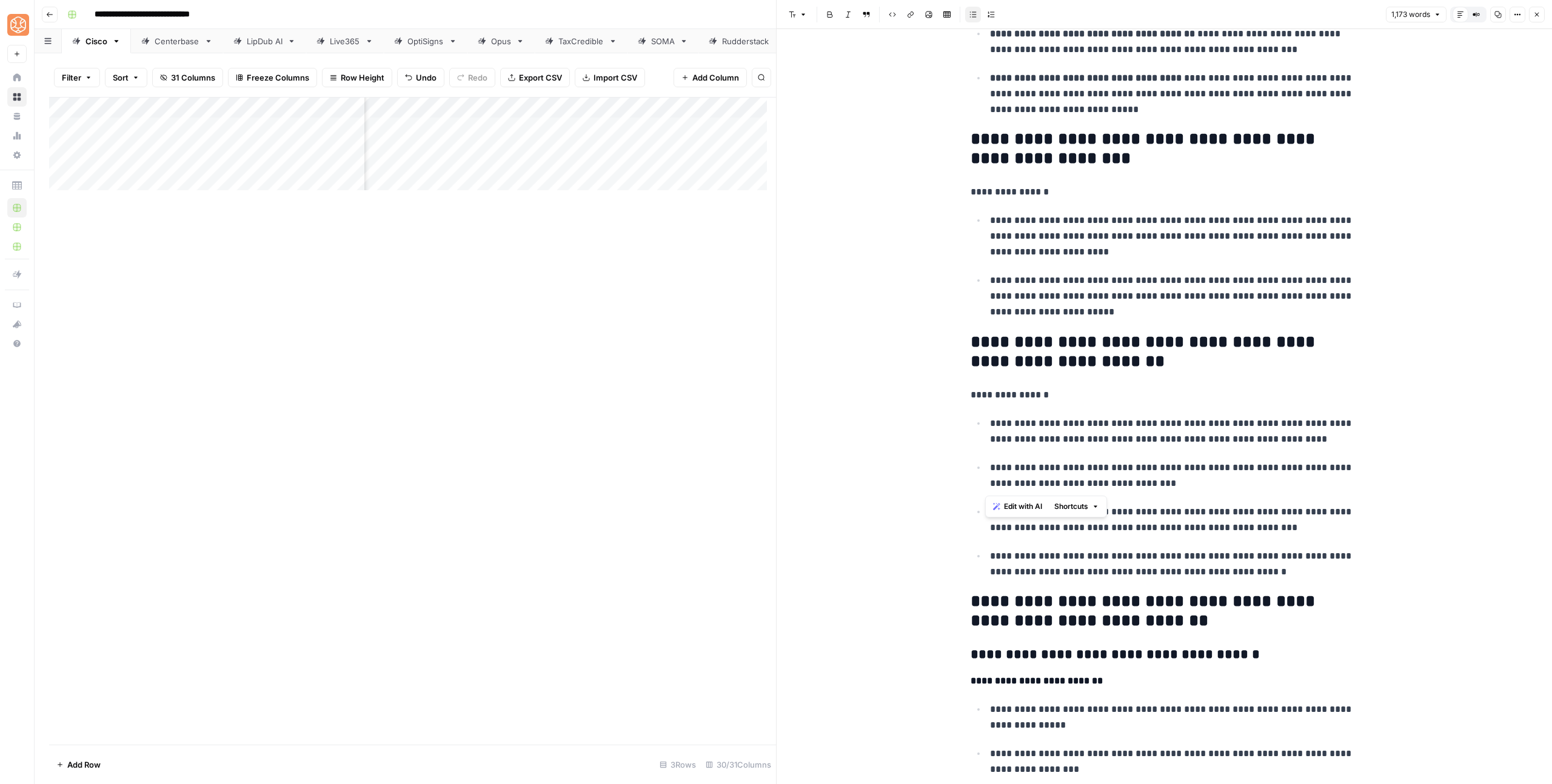 drag, startPoint x: 1185, startPoint y: 487, endPoint x: 986, endPoint y: 424, distance: 208.73428 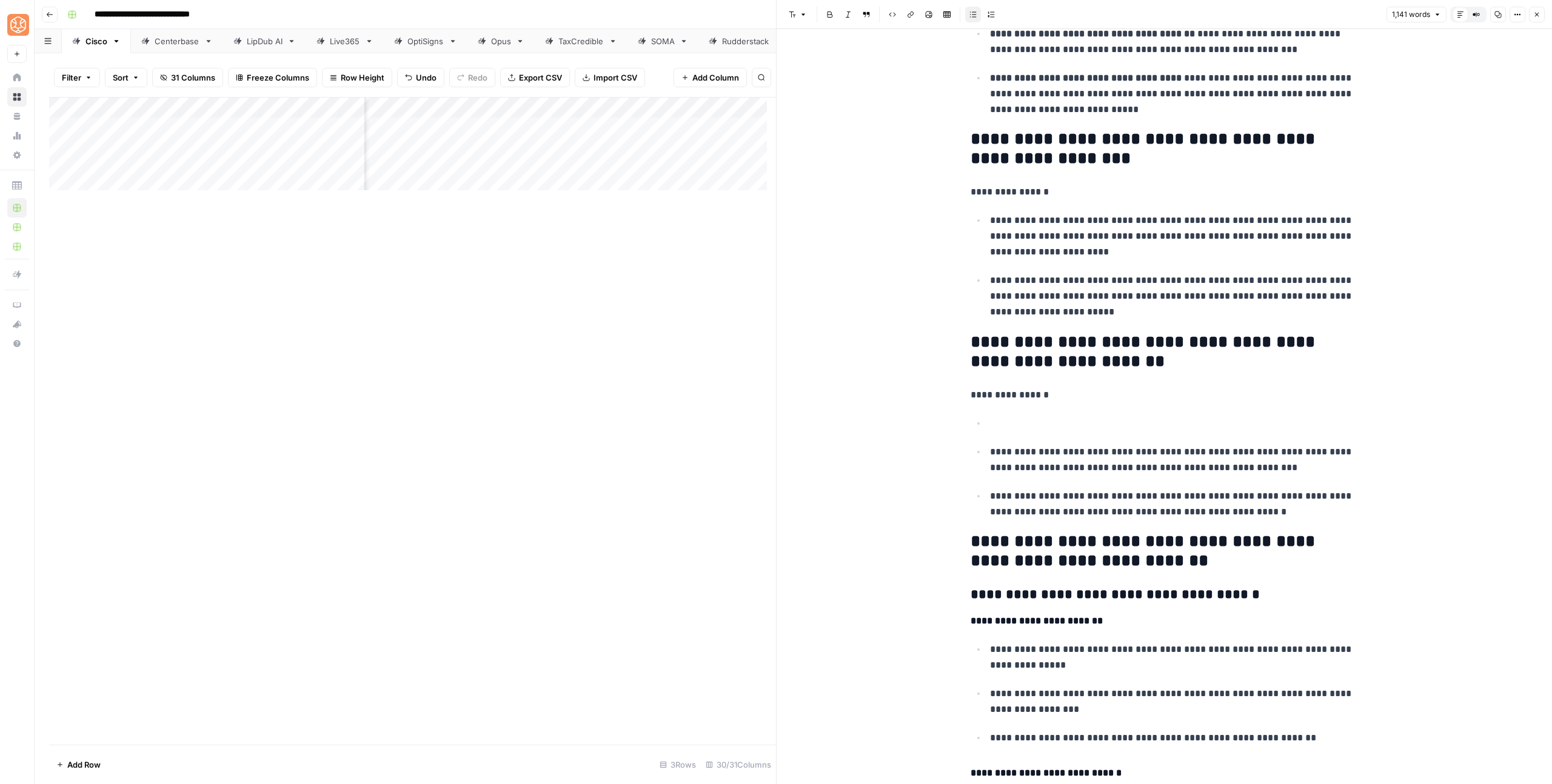 click on "**********" at bounding box center (1174, 296) 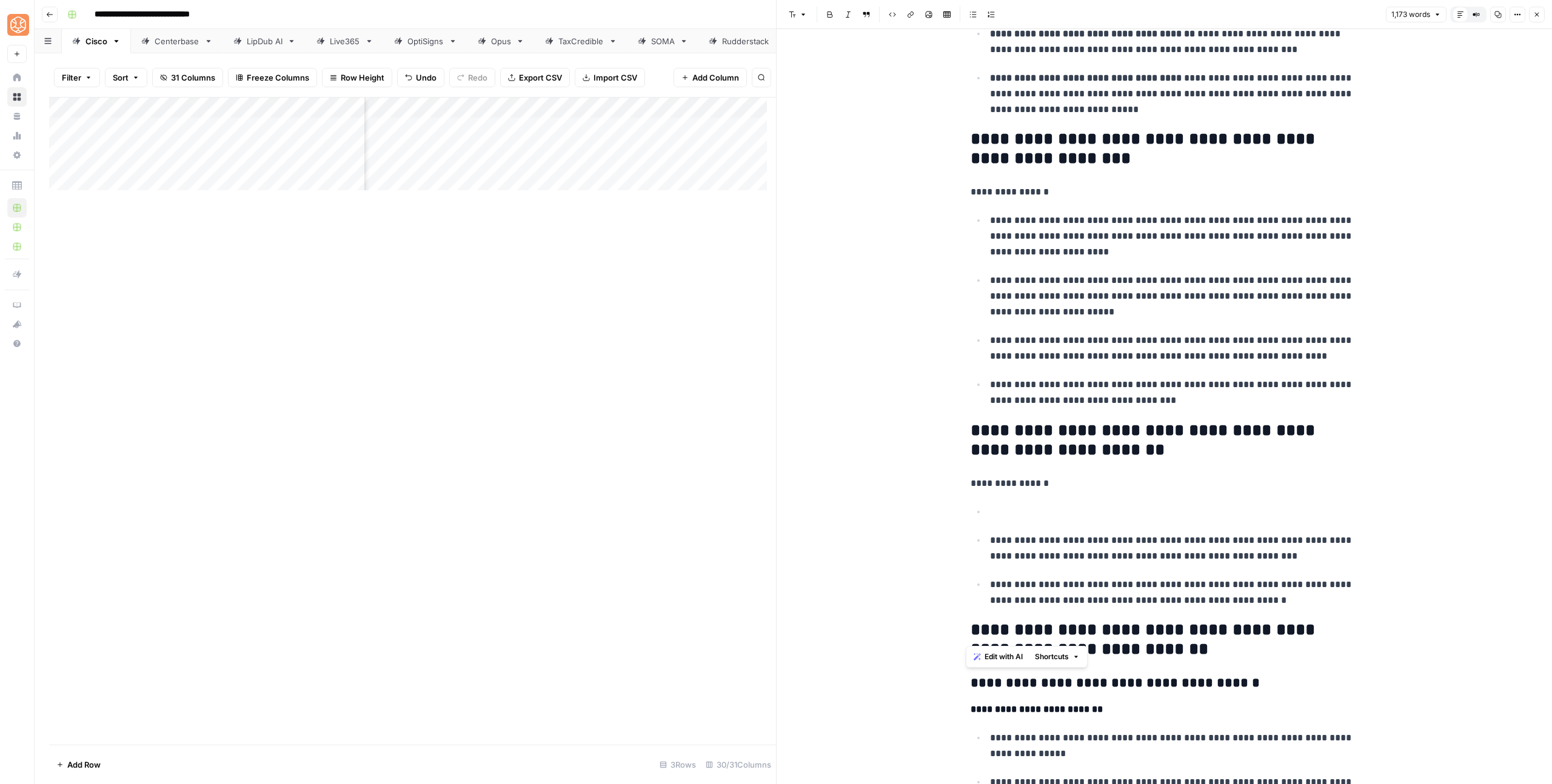 drag, startPoint x: 1259, startPoint y: 613, endPoint x: 957, endPoint y: 434, distance: 351.0627 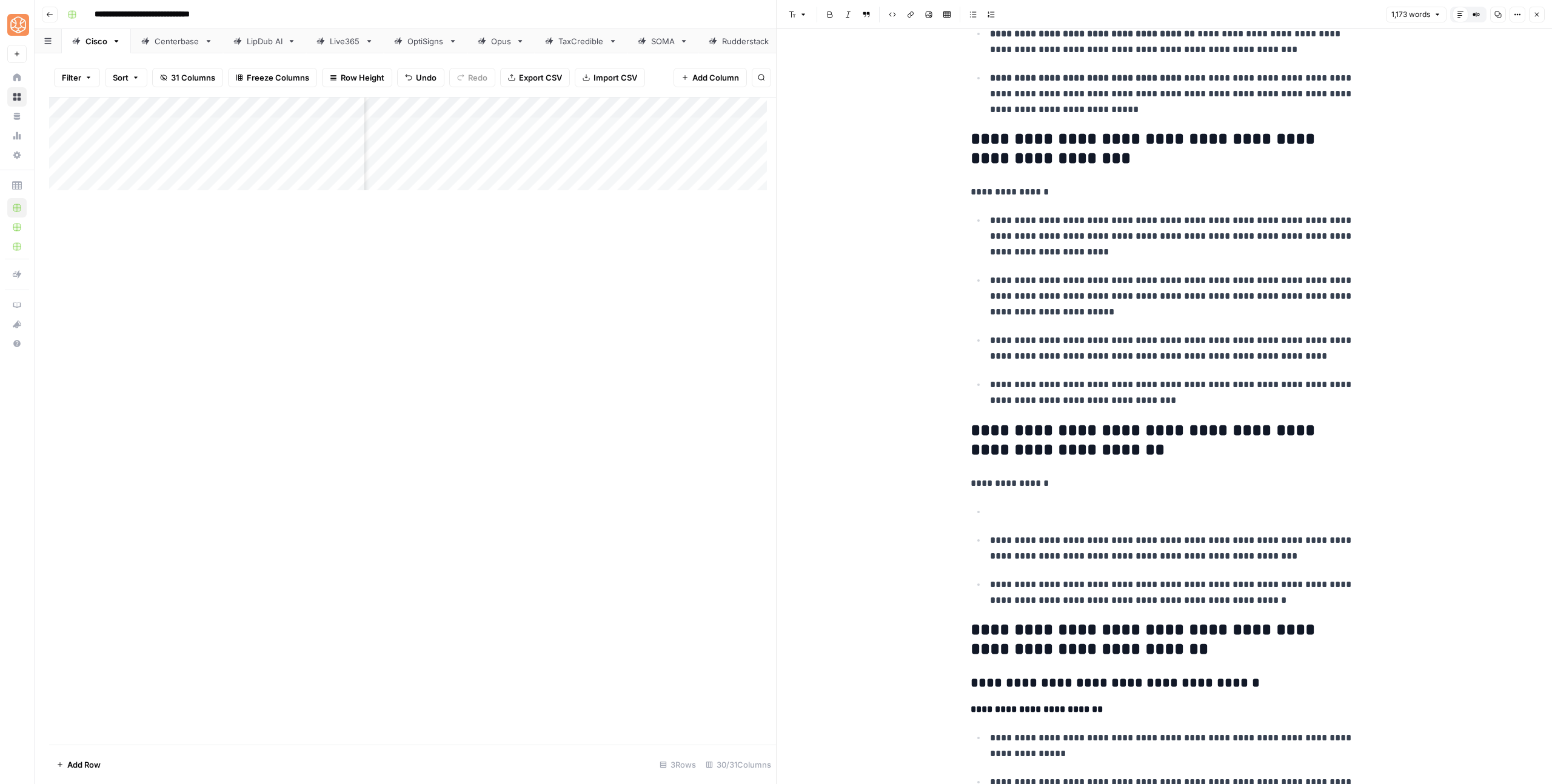 drag, startPoint x: 957, startPoint y: 425, endPoint x: 1134, endPoint y: 479, distance: 185.05405 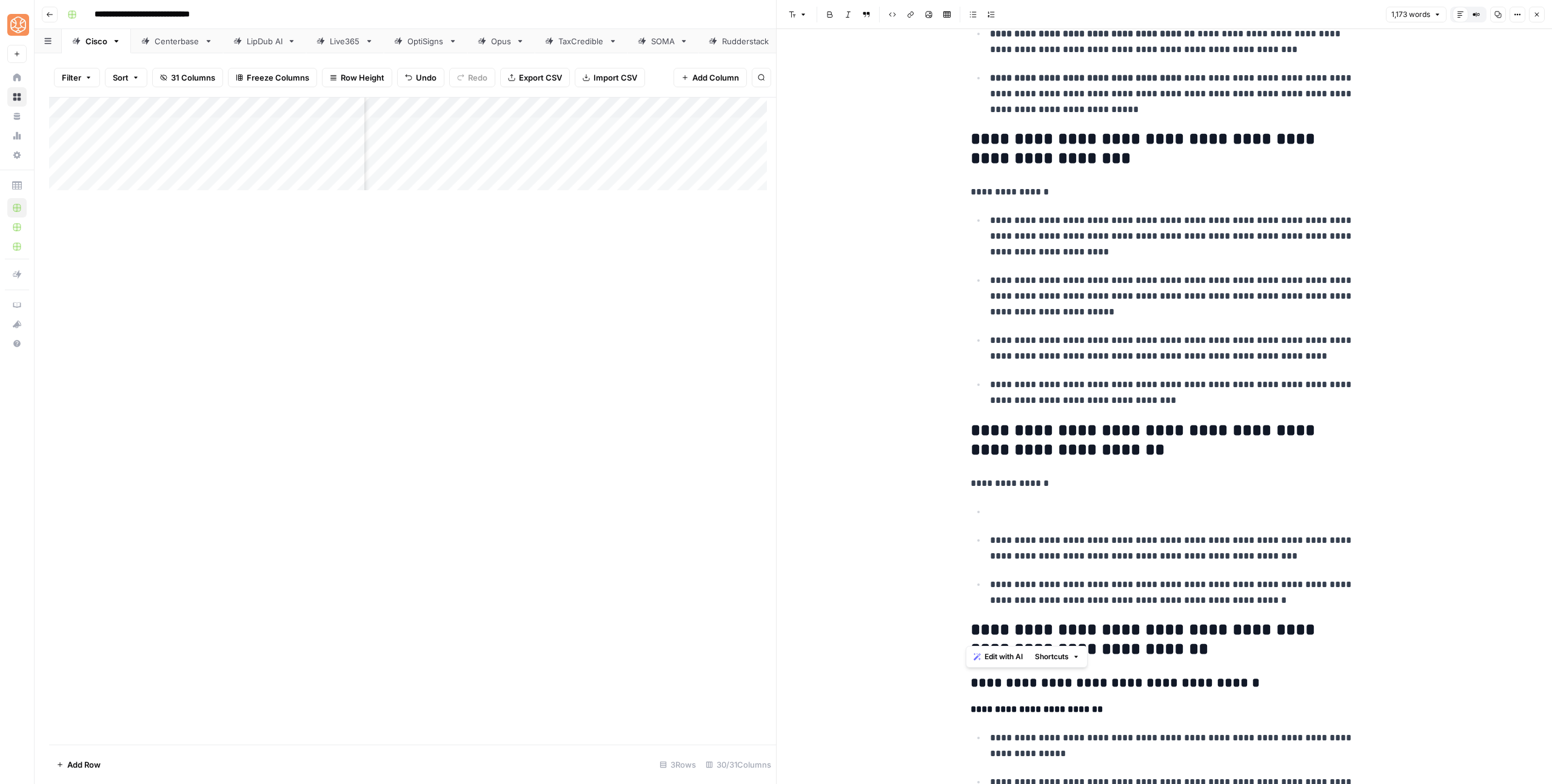 drag, startPoint x: 1228, startPoint y: 605, endPoint x: 952, endPoint y: 441, distance: 321.0483 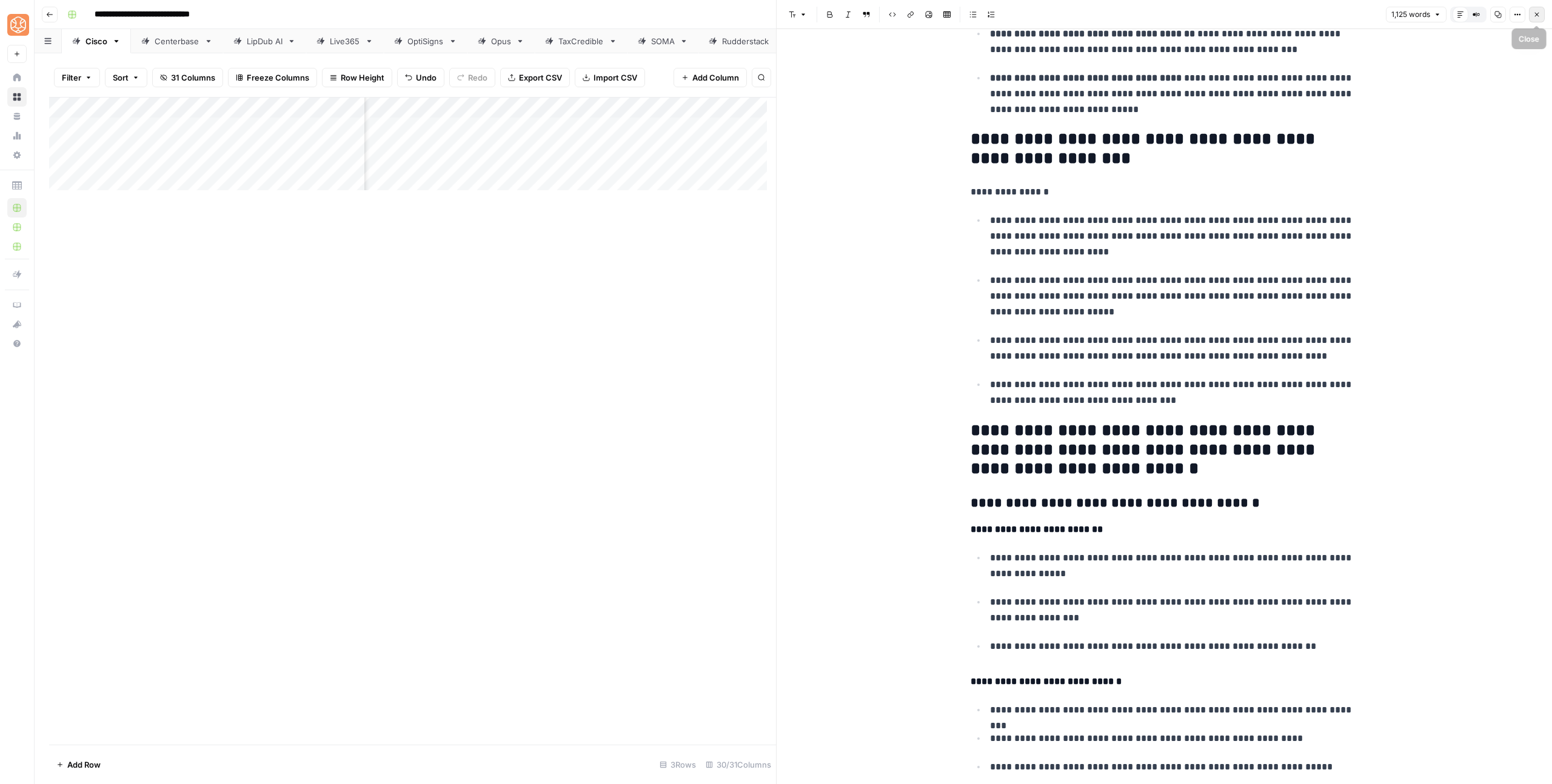 click 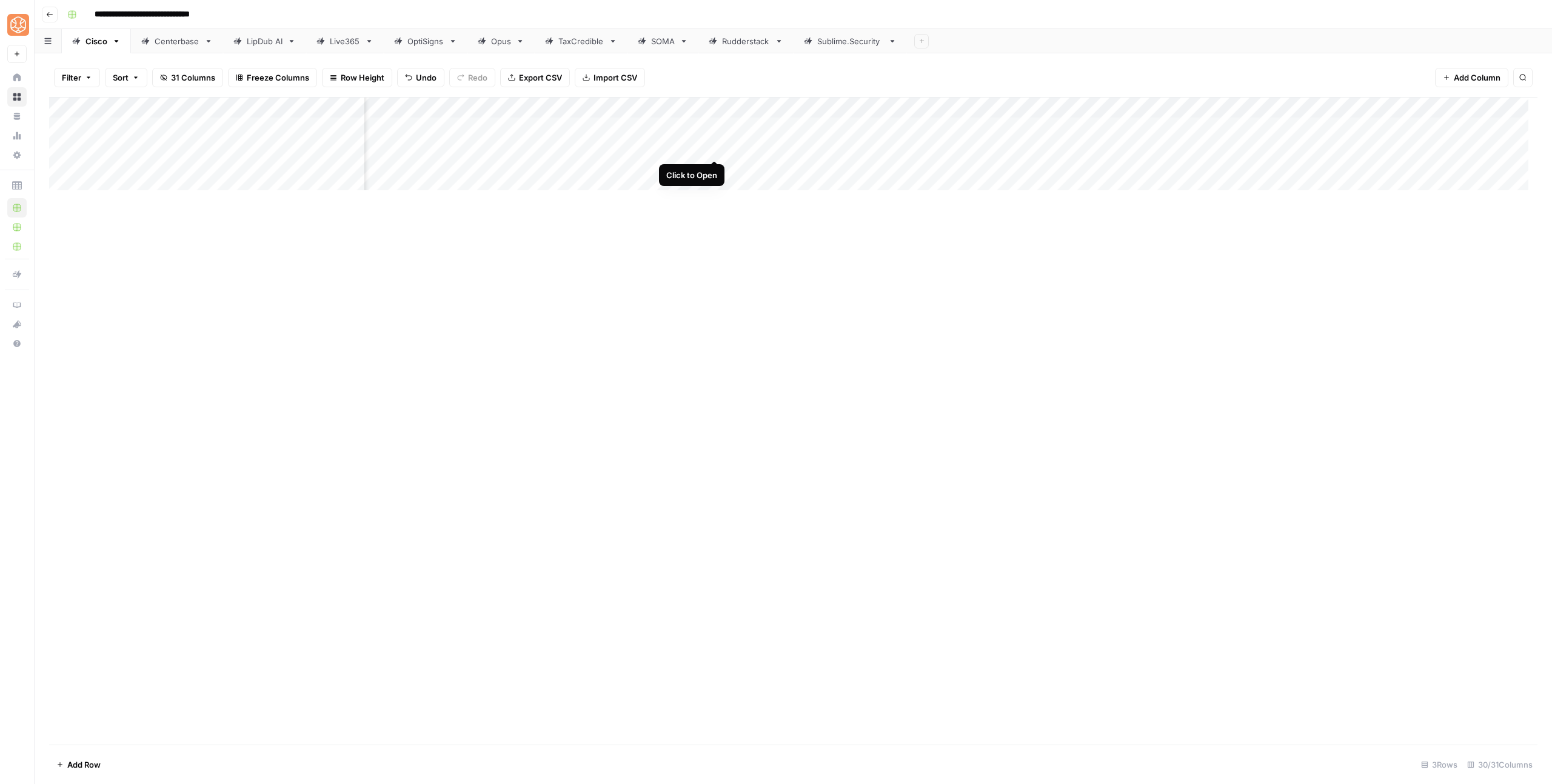 click on "Add Column" at bounding box center (793, 148) 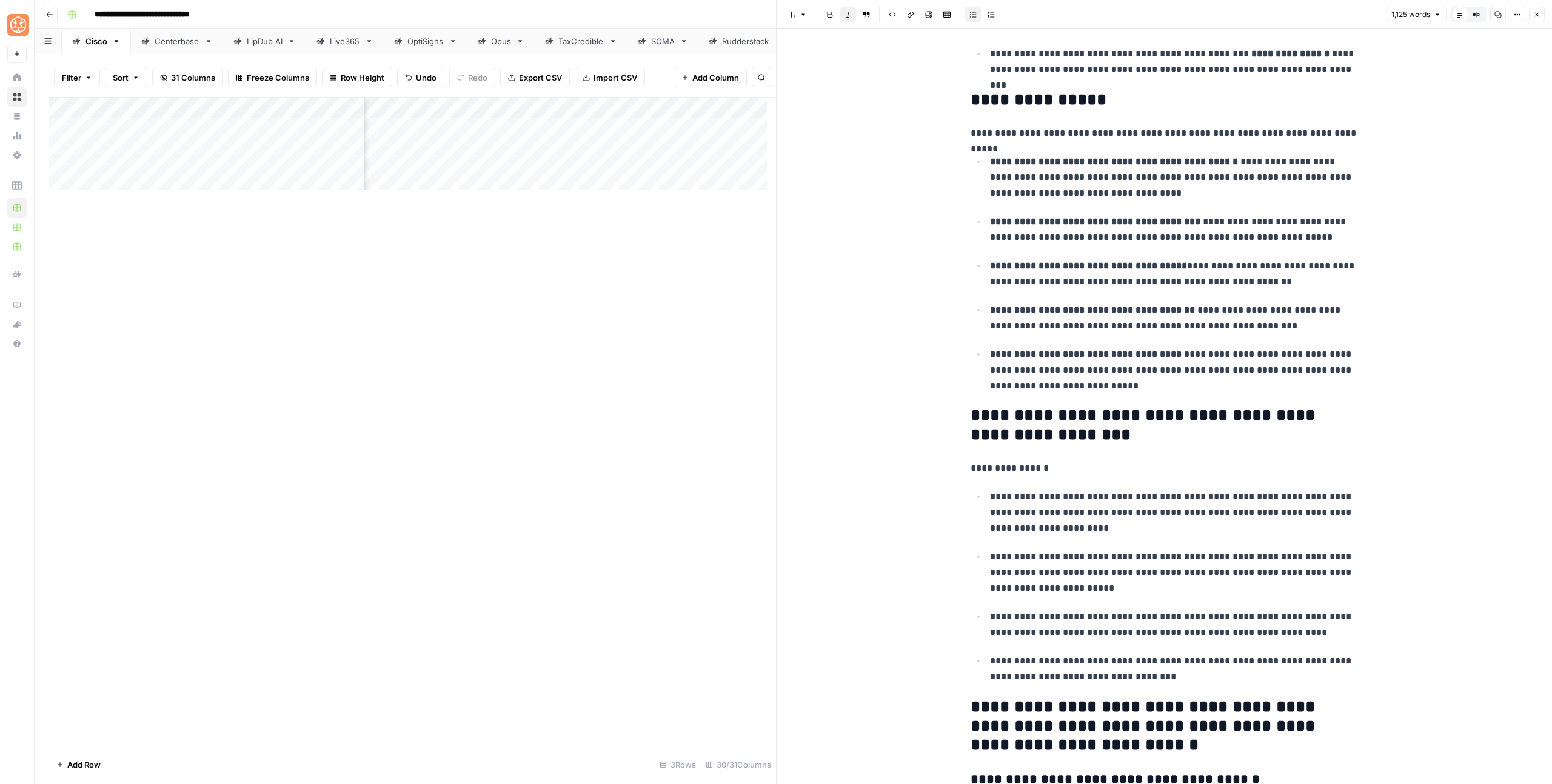 scroll, scrollTop: 485, scrollLeft: 0, axis: vertical 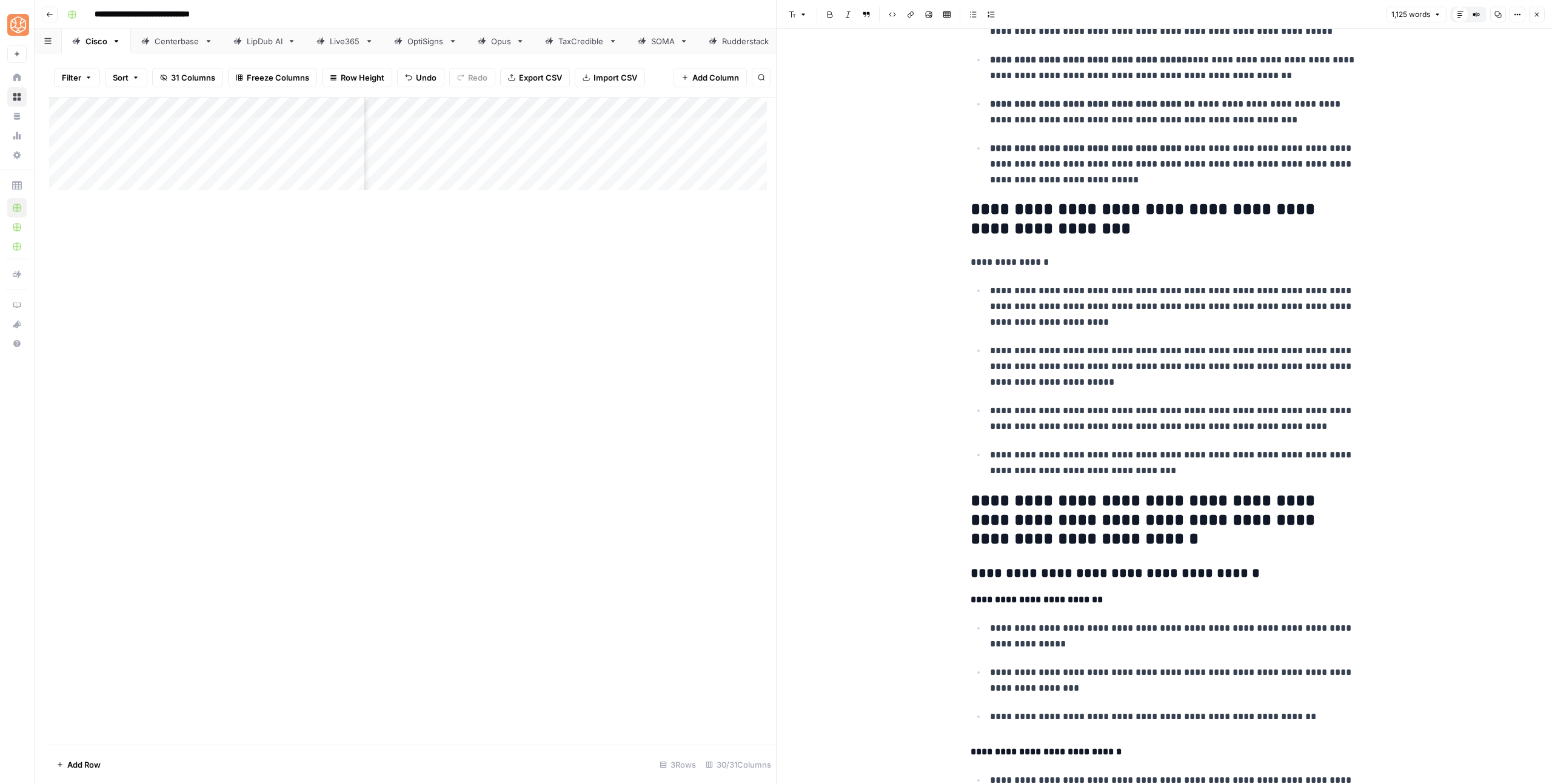 click on "**********" at bounding box center [1165, 520] 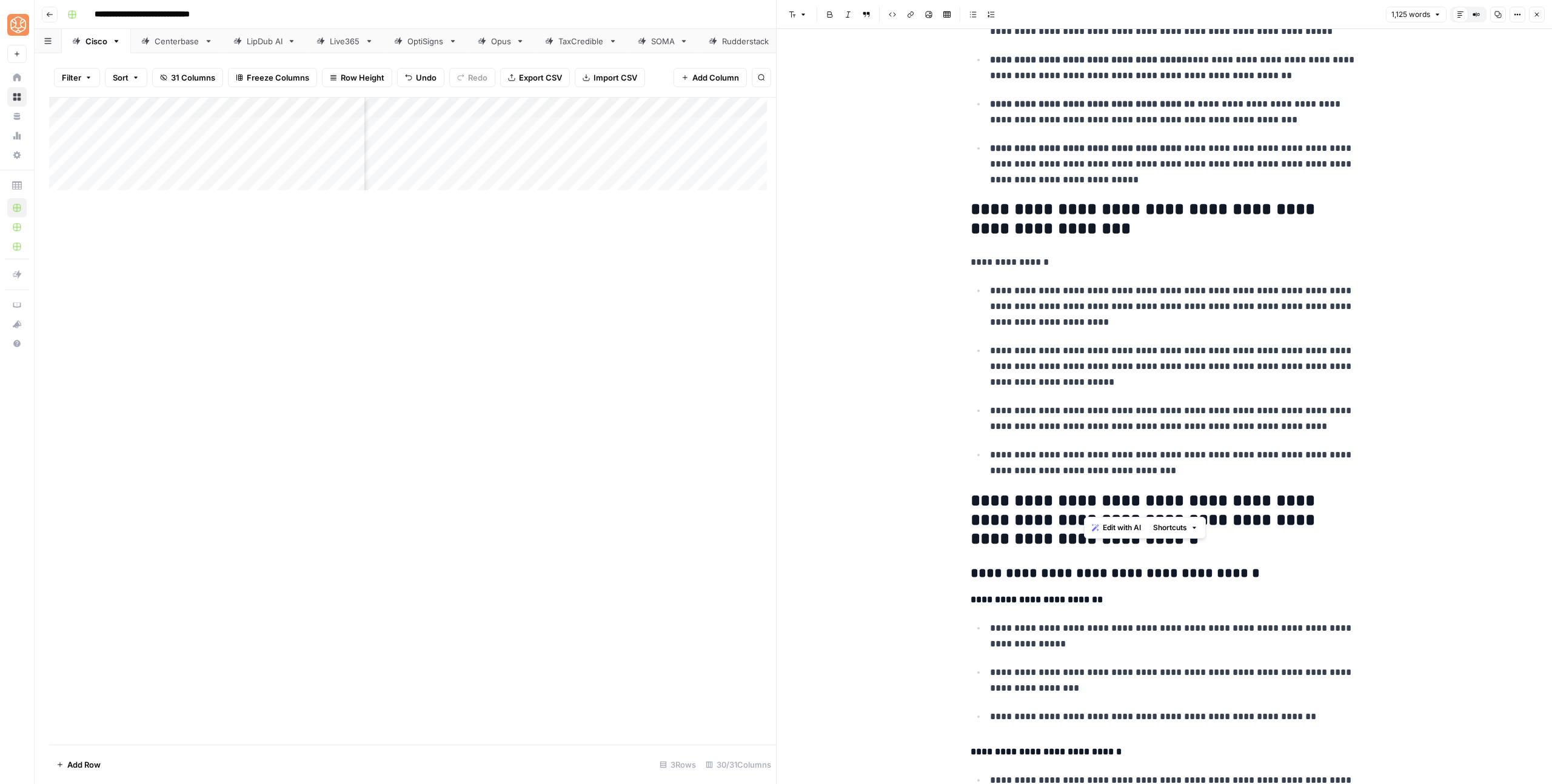 drag, startPoint x: 1260, startPoint y: 502, endPoint x: 912, endPoint y: 503, distance: 348.0014 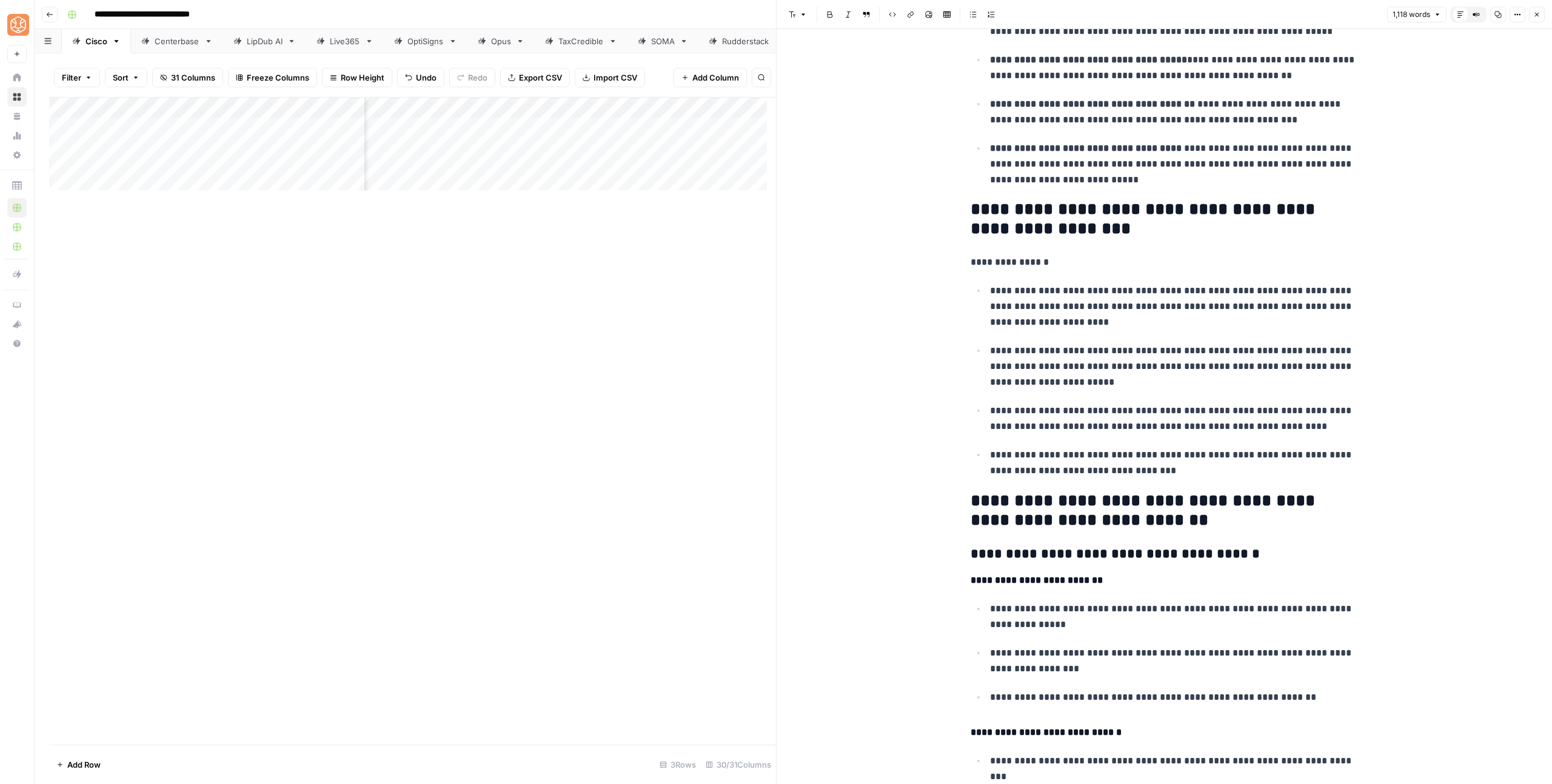 click on "**********" at bounding box center [1165, 262] 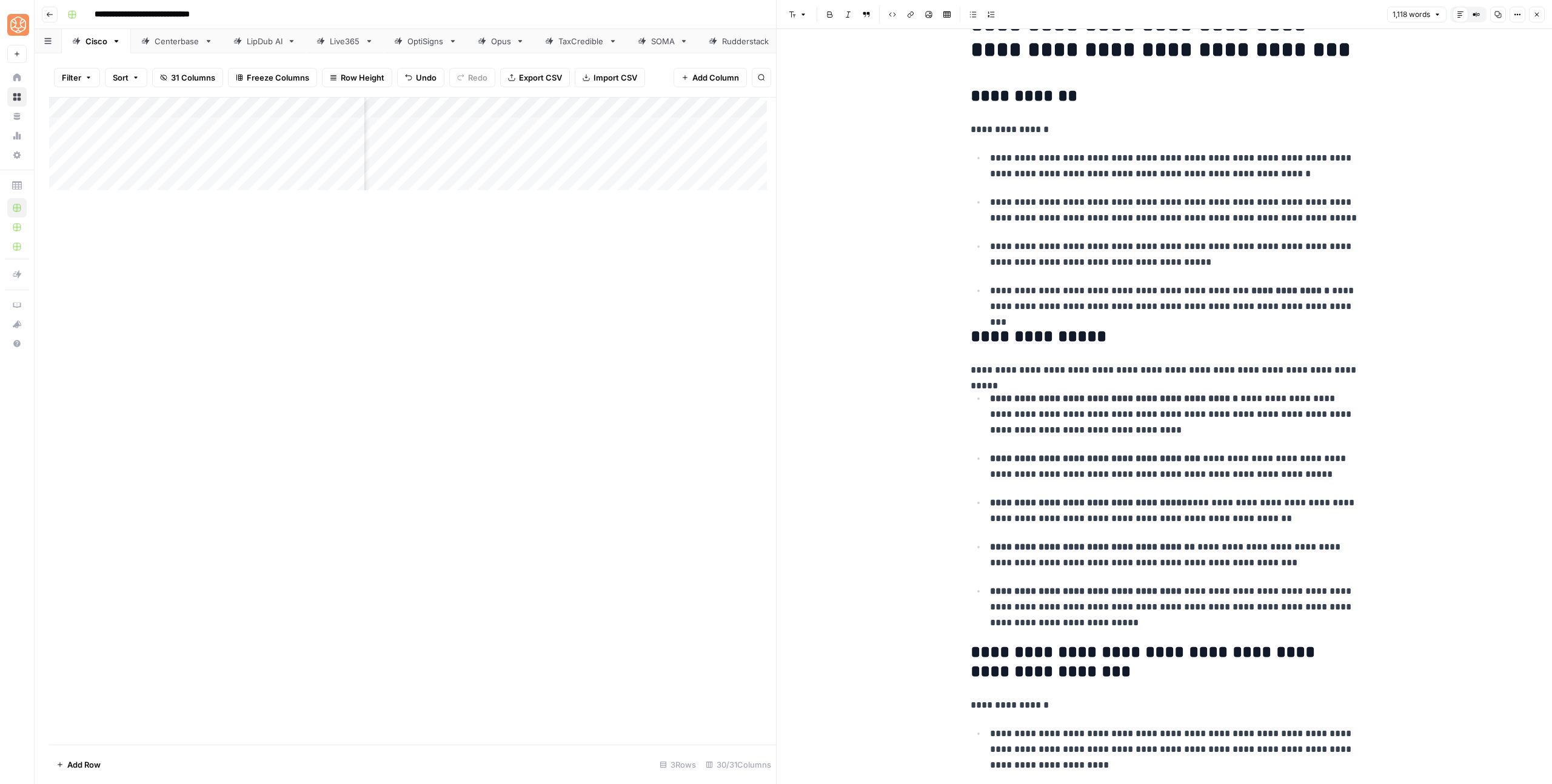scroll, scrollTop: 39, scrollLeft: 0, axis: vertical 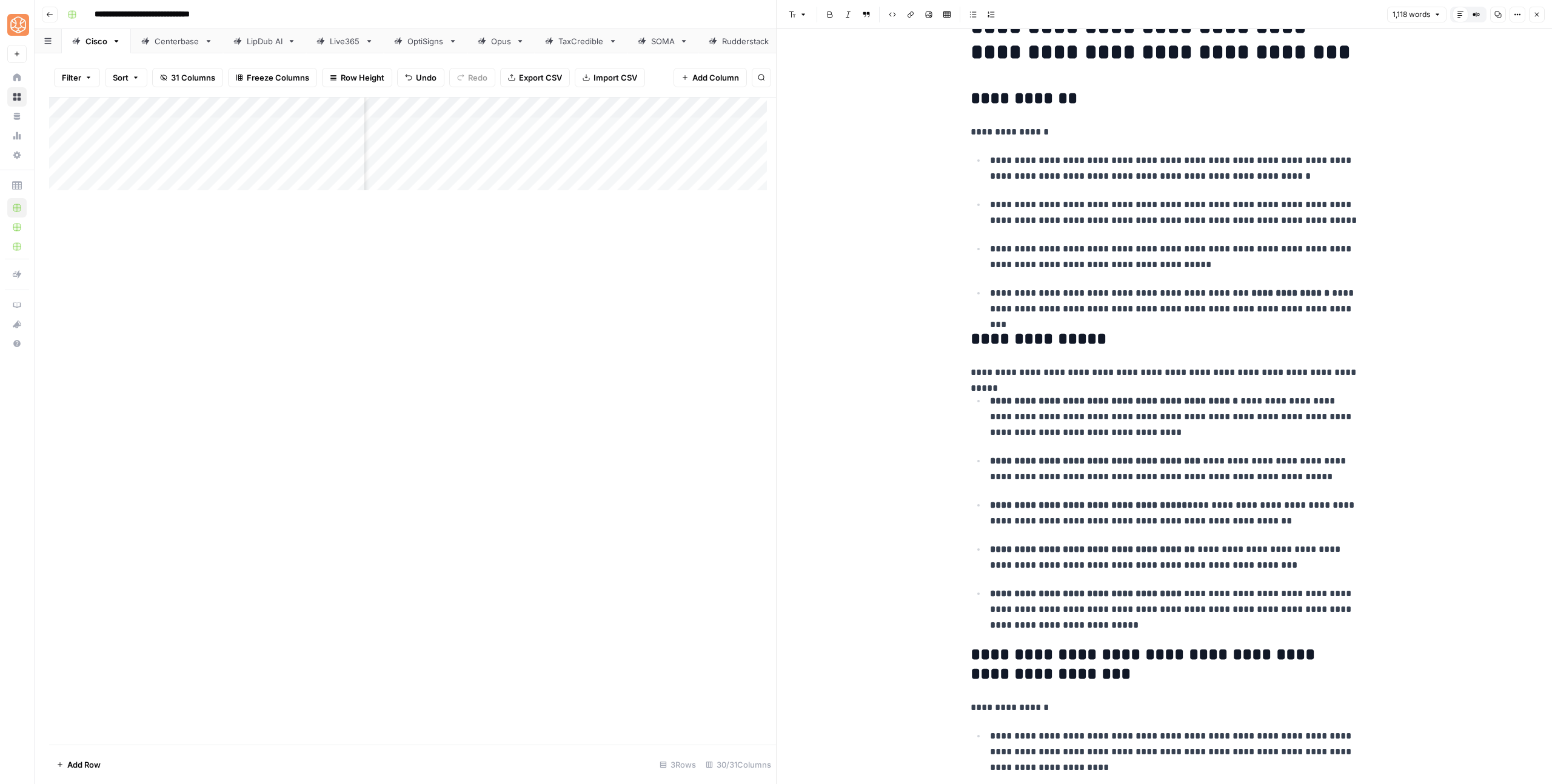 click on "**********" at bounding box center [1174, 301] 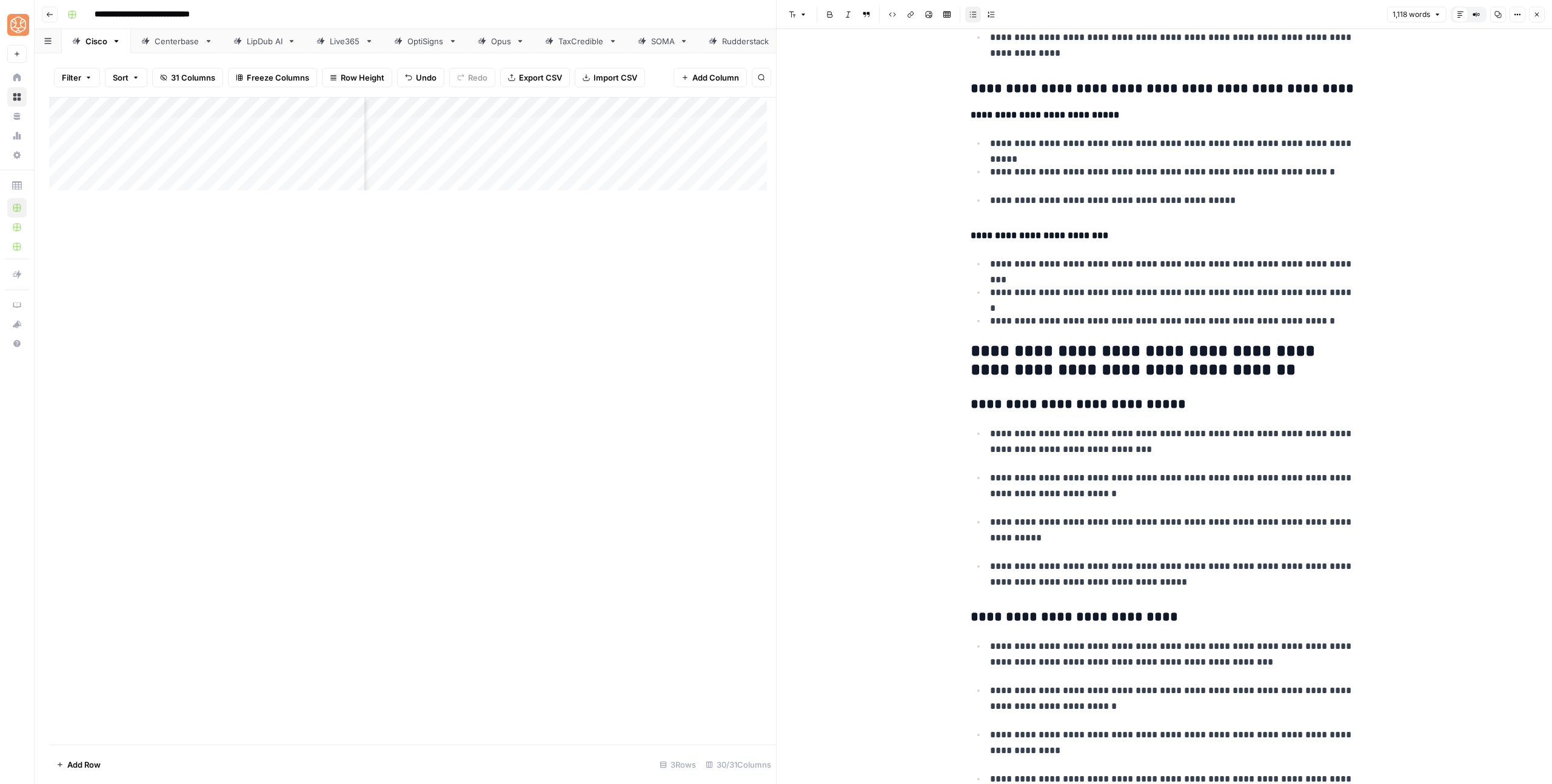 scroll, scrollTop: 2387, scrollLeft: 0, axis: vertical 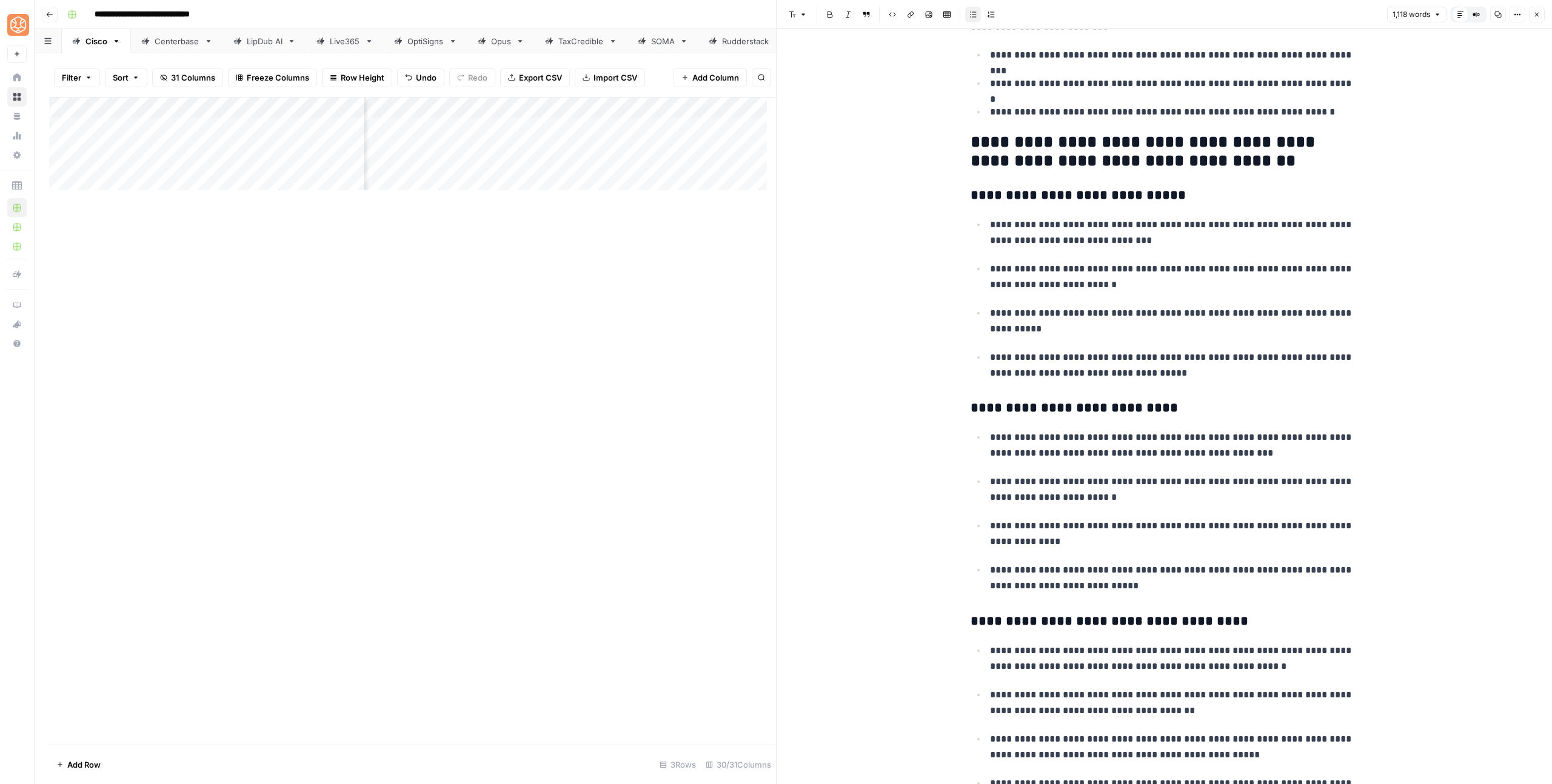 click on "**********" at bounding box center (1172, 276) 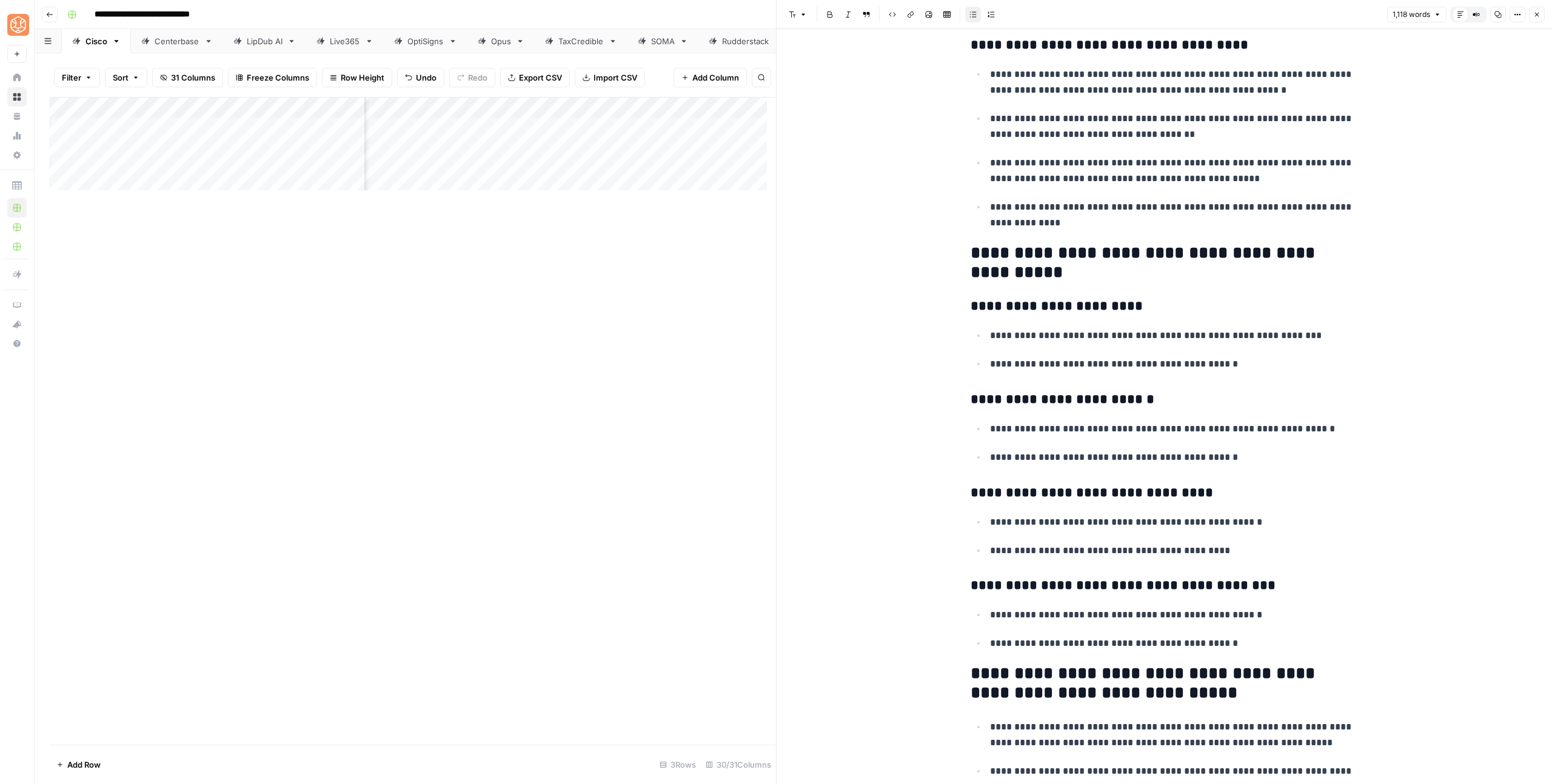 scroll, scrollTop: 2969, scrollLeft: 0, axis: vertical 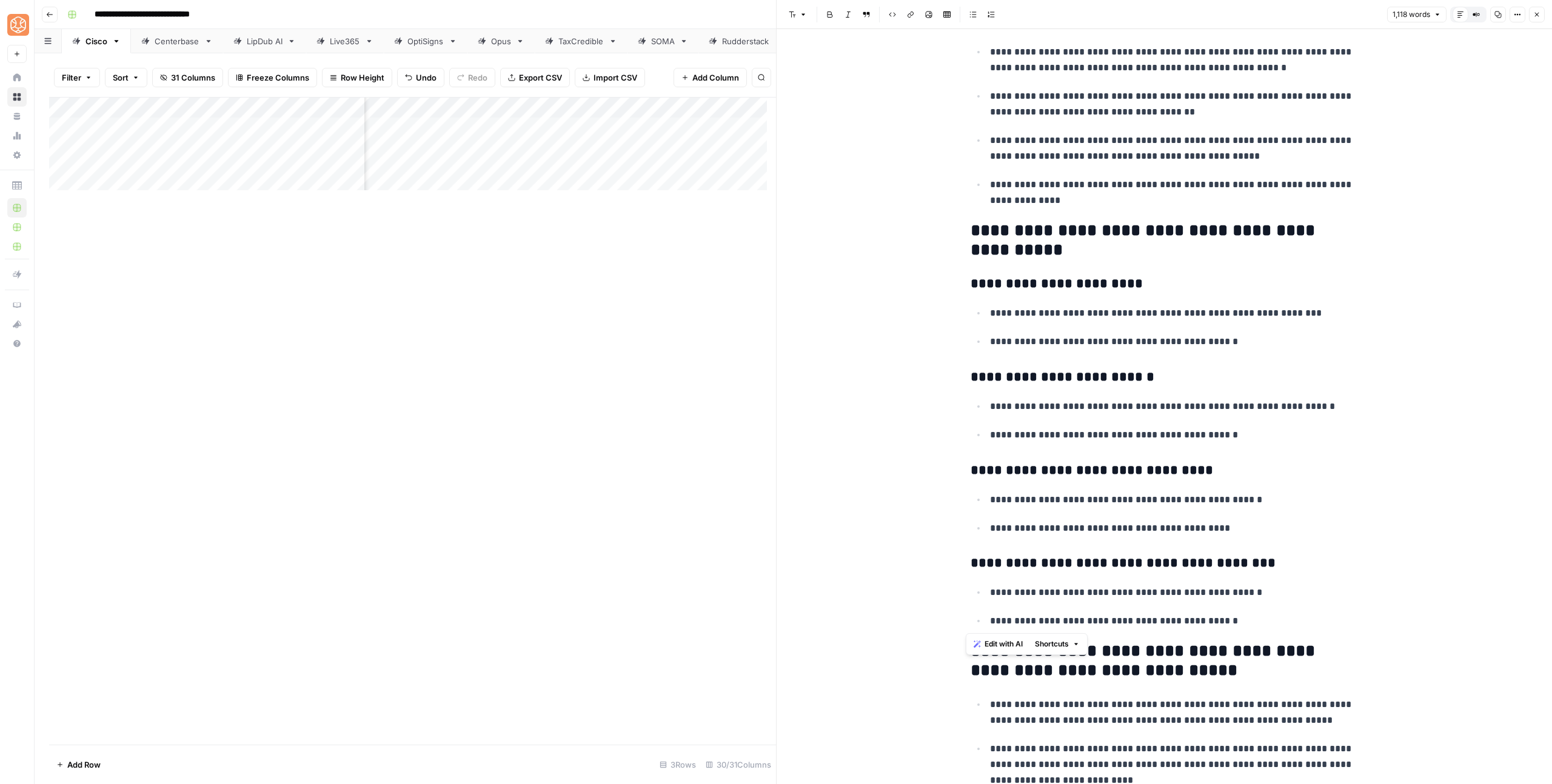 drag, startPoint x: 962, startPoint y: 231, endPoint x: 1268, endPoint y: 616, distance: 491.79366 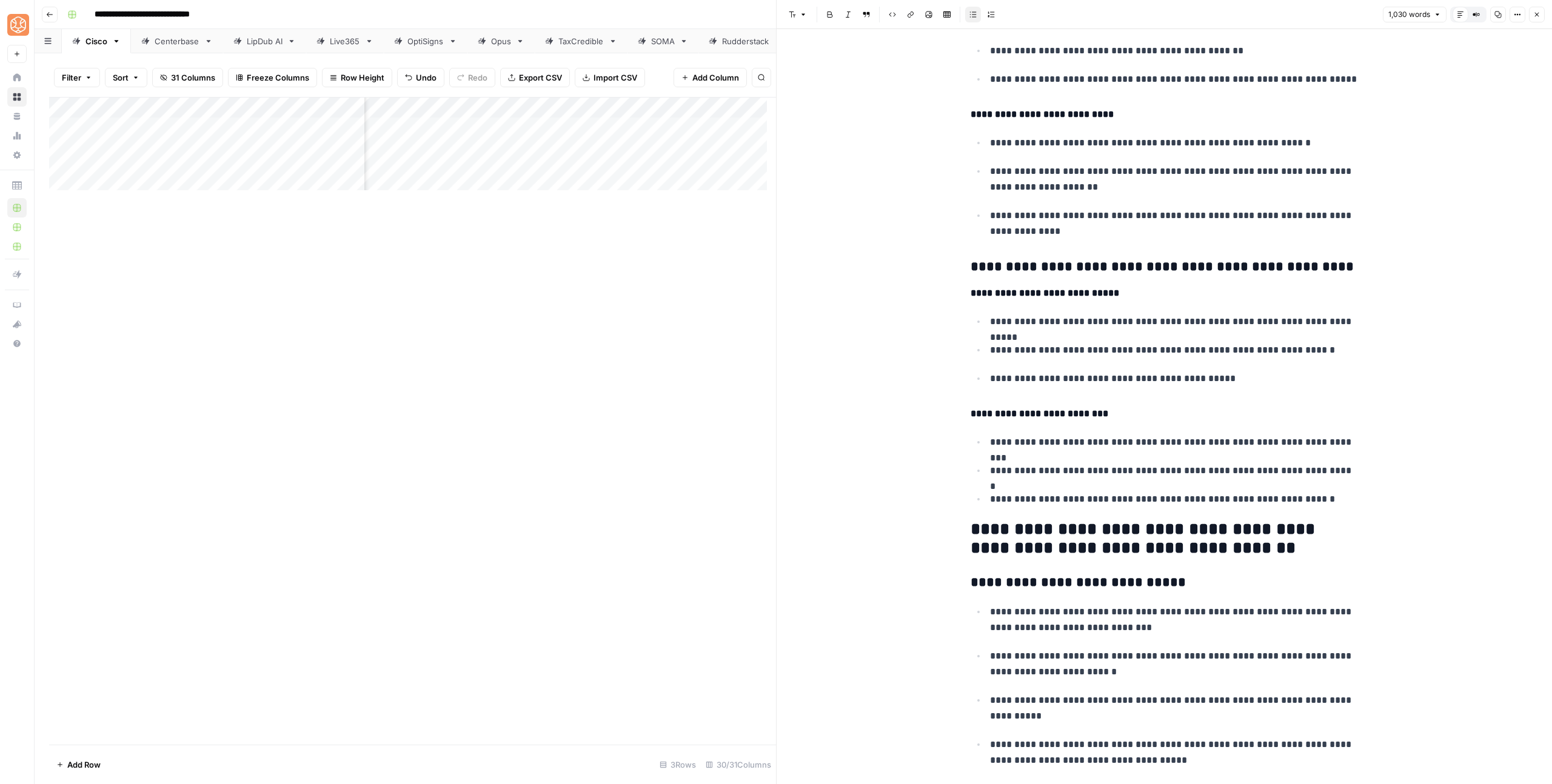 scroll, scrollTop: 1998, scrollLeft: 0, axis: vertical 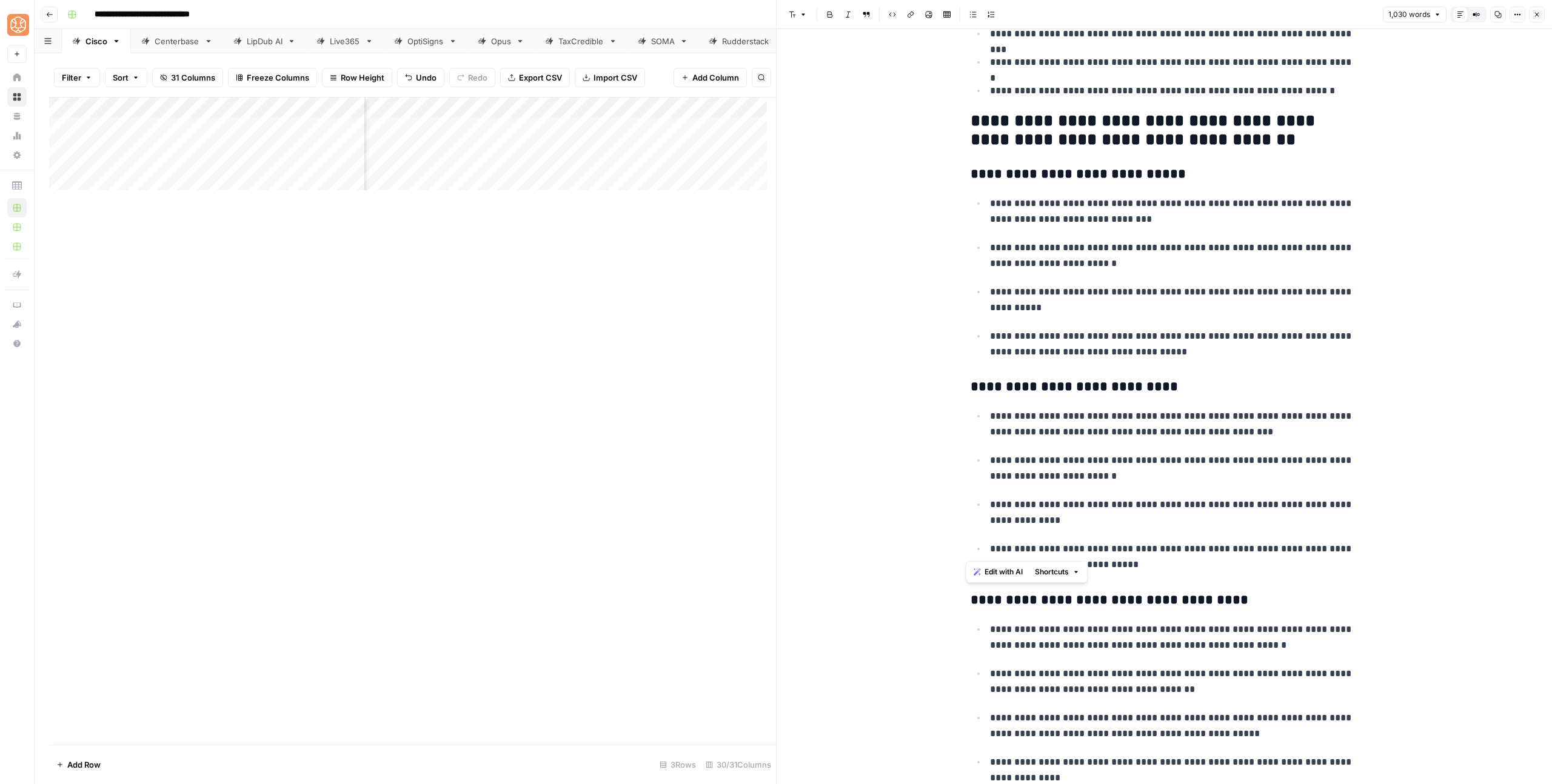 drag, startPoint x: 968, startPoint y: 533, endPoint x: 1137, endPoint y: 552, distance: 170.06469 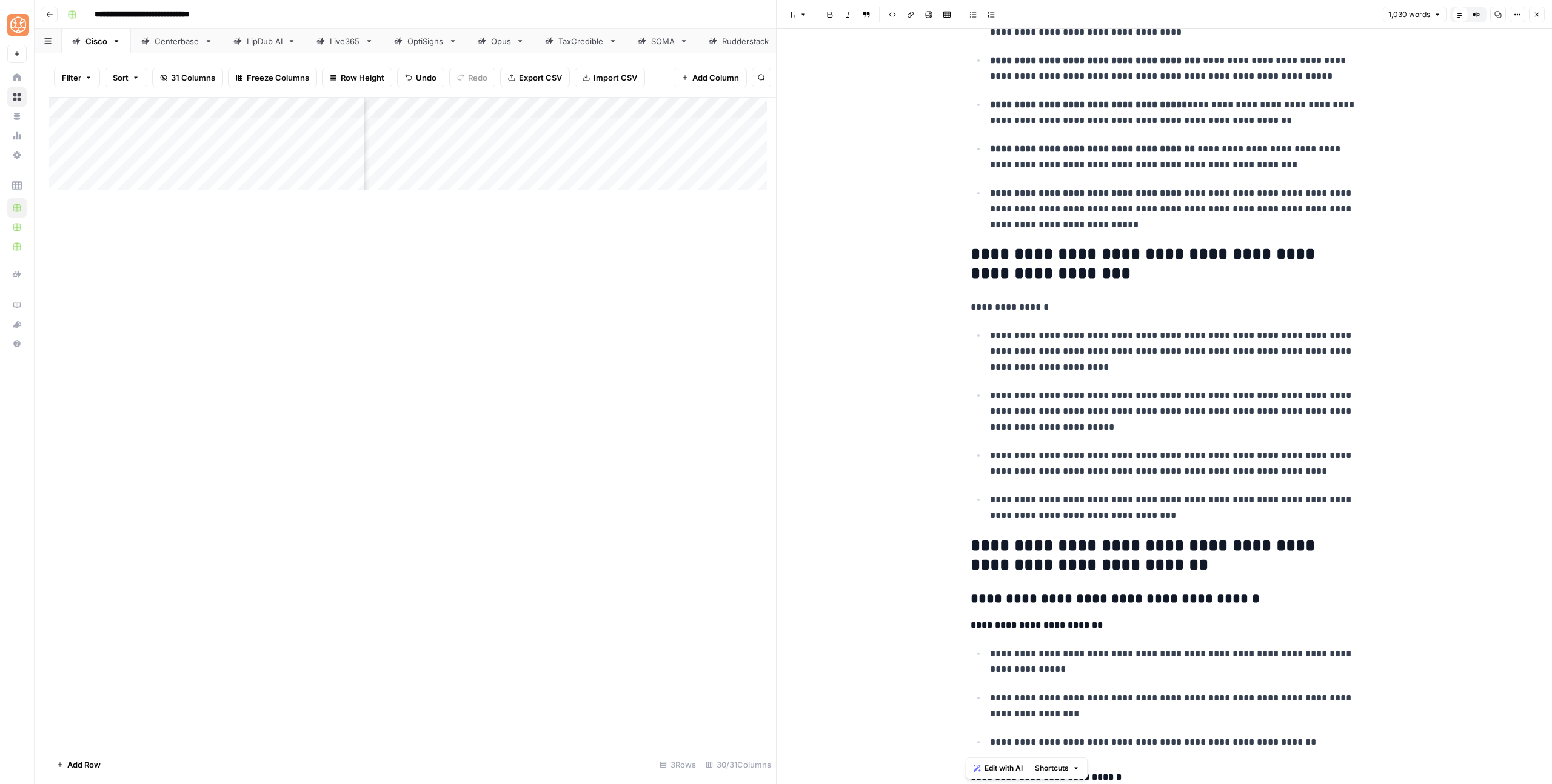 scroll, scrollTop: 0, scrollLeft: 0, axis: both 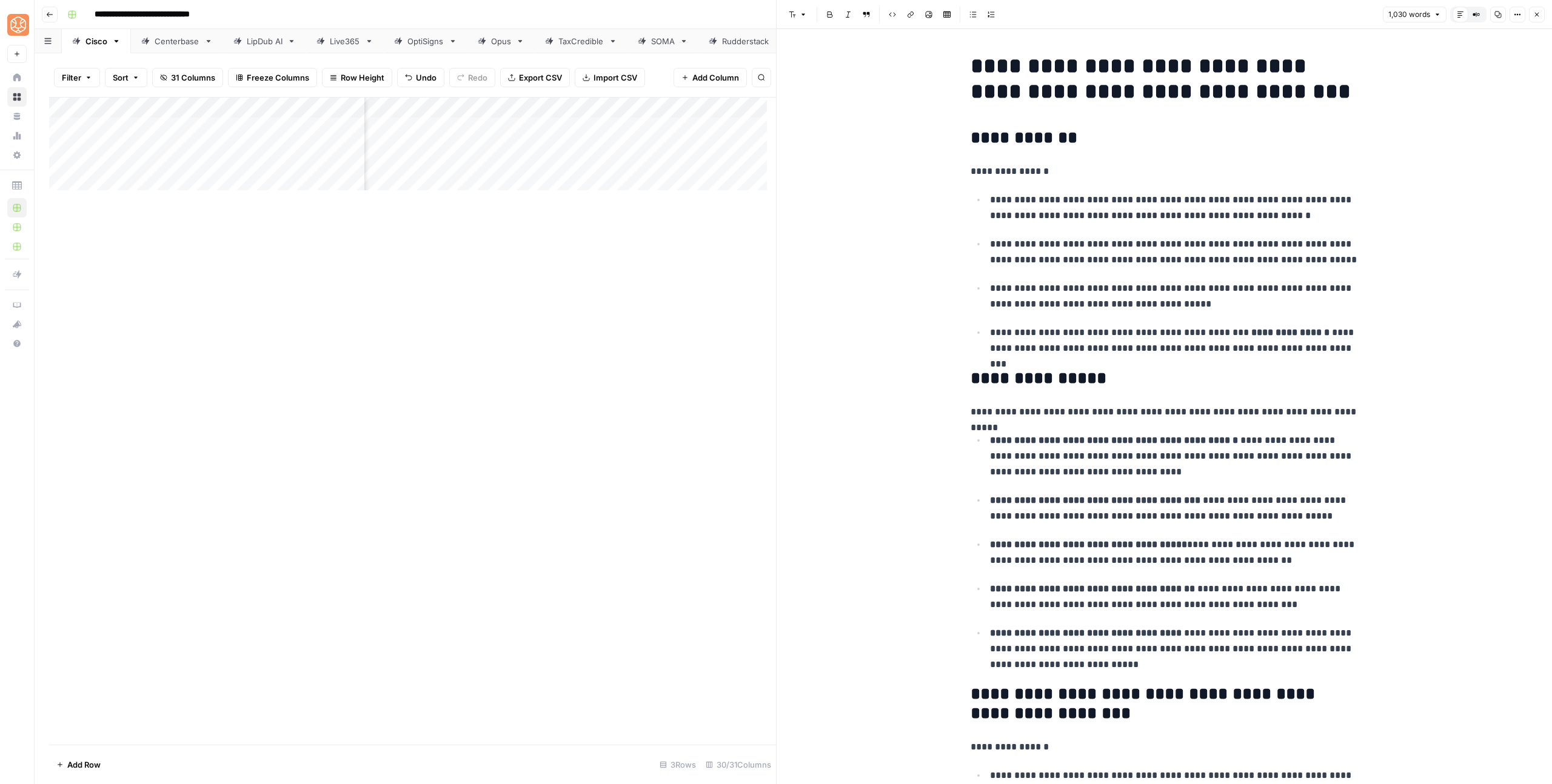 click on "**********" at bounding box center [1165, 79] 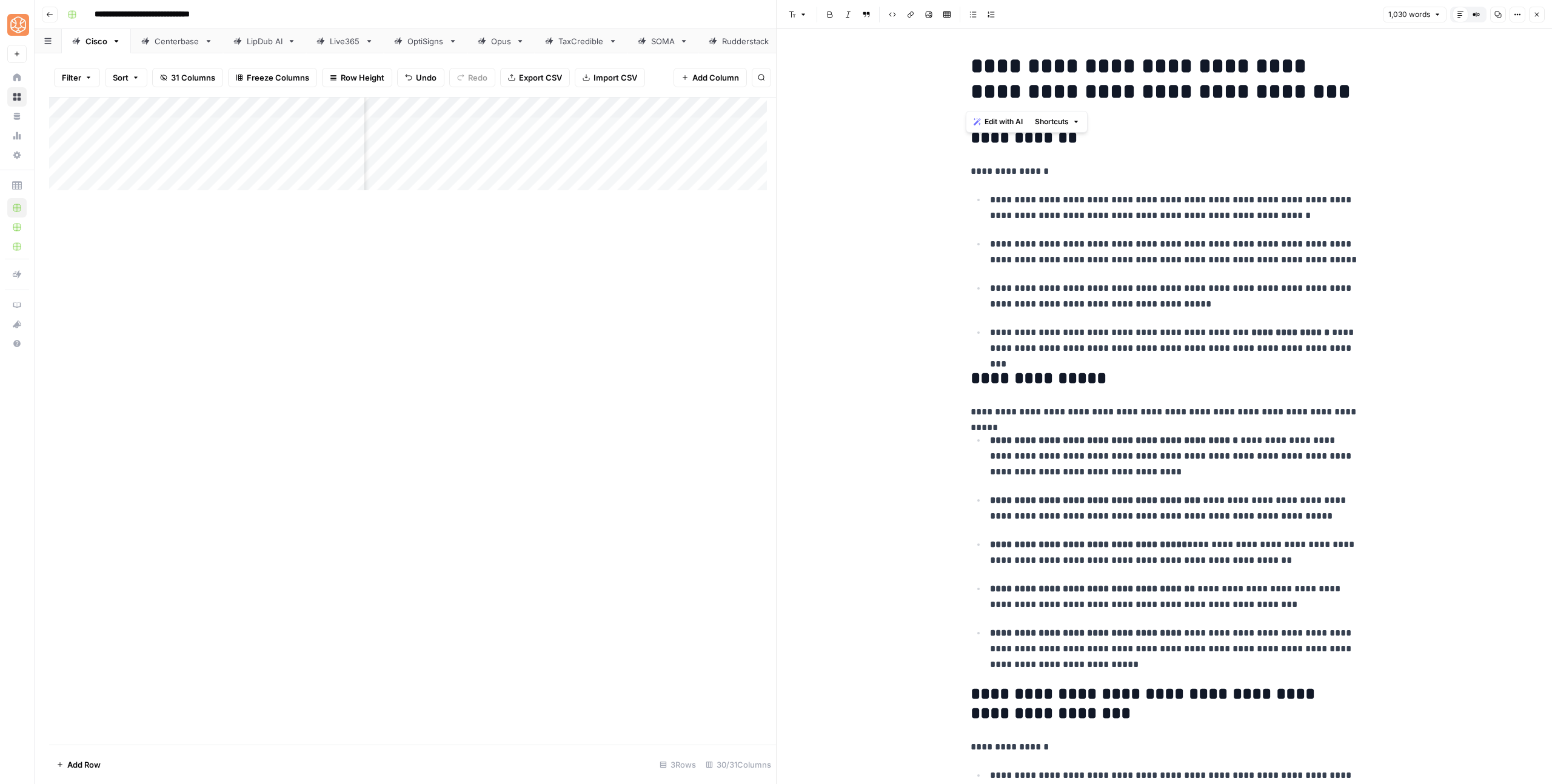 click on "**********" at bounding box center [1165, 79] 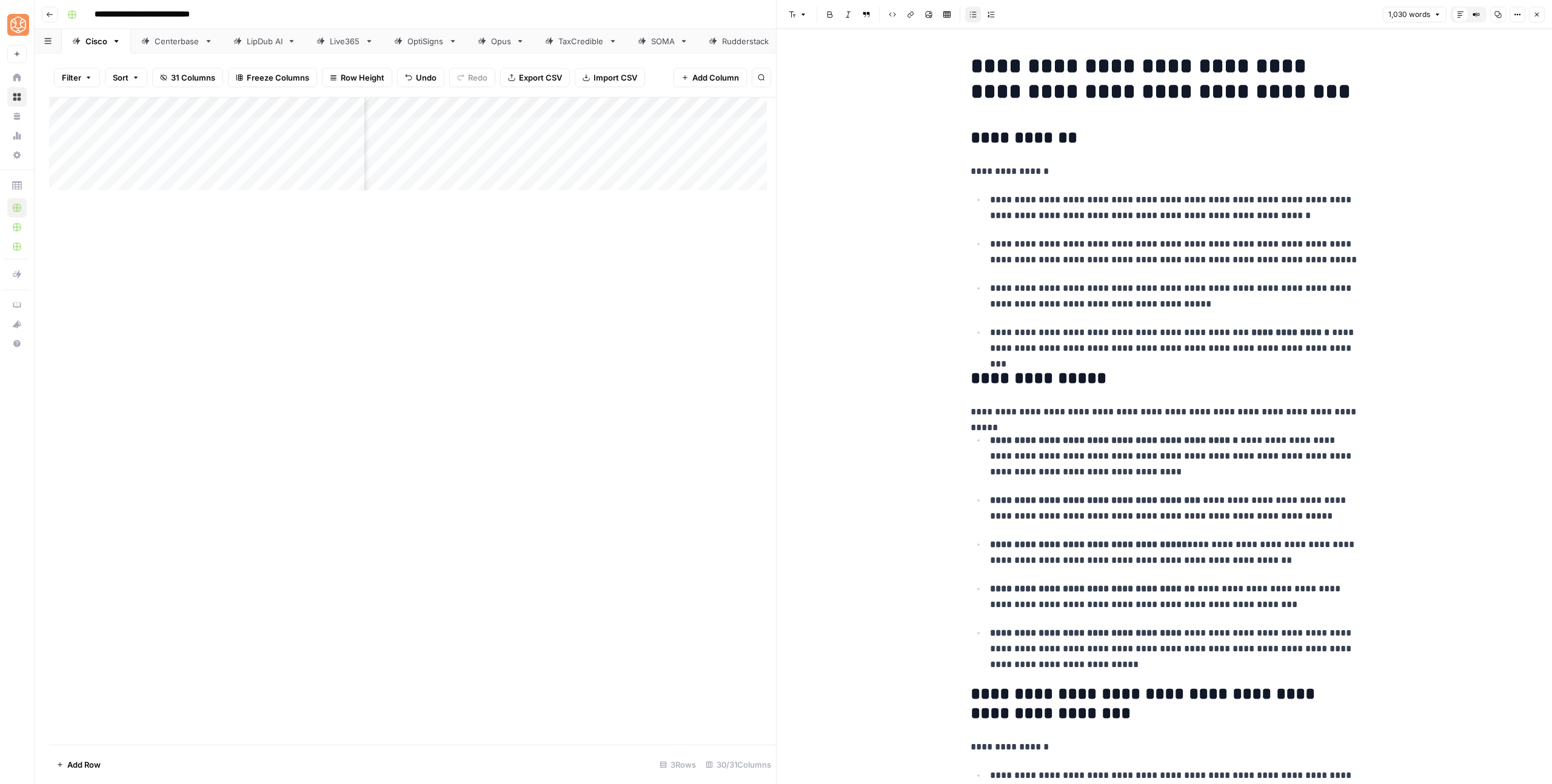 click on "**********" at bounding box center (1172, 340) 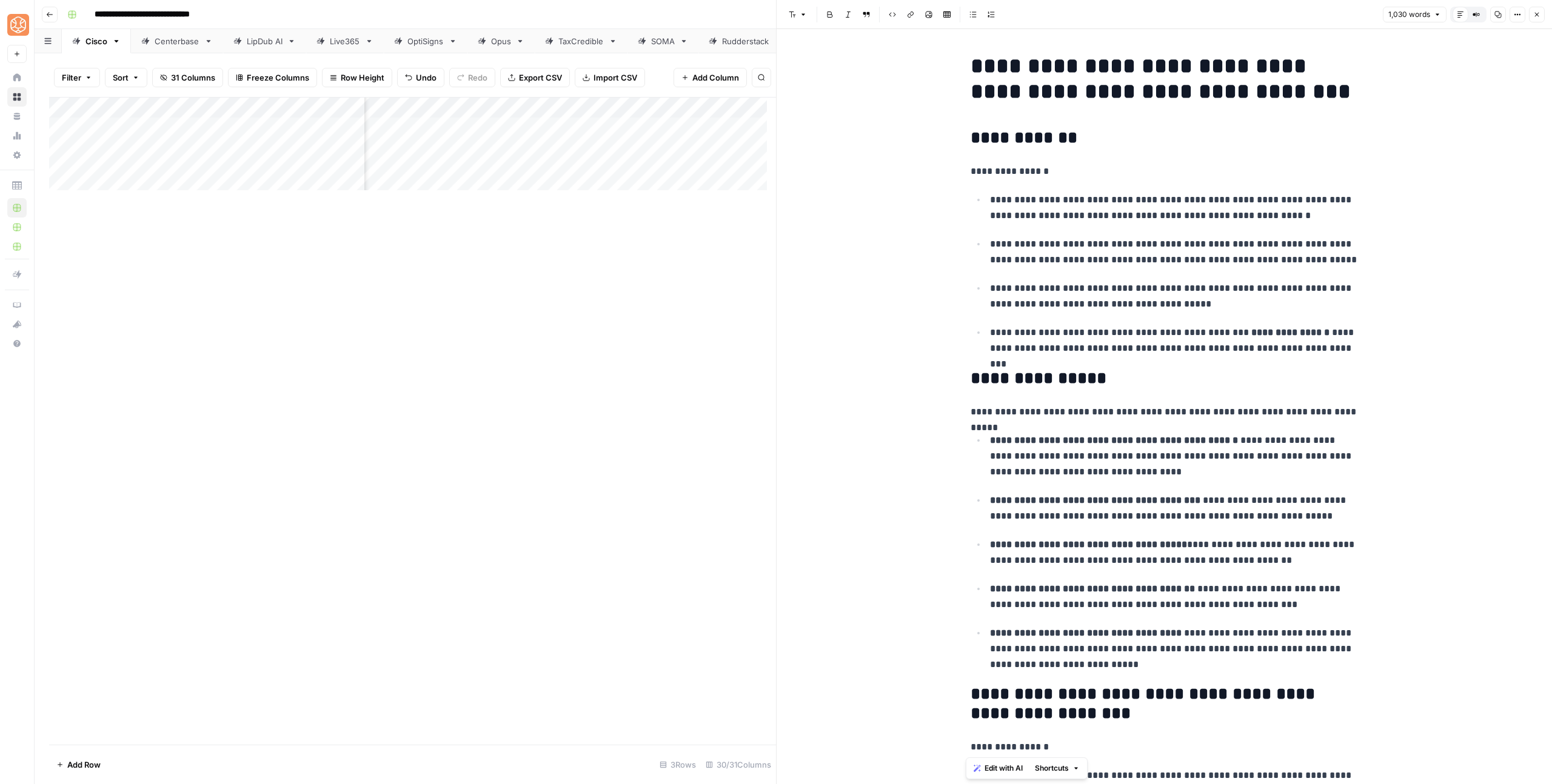 copy on "**********" 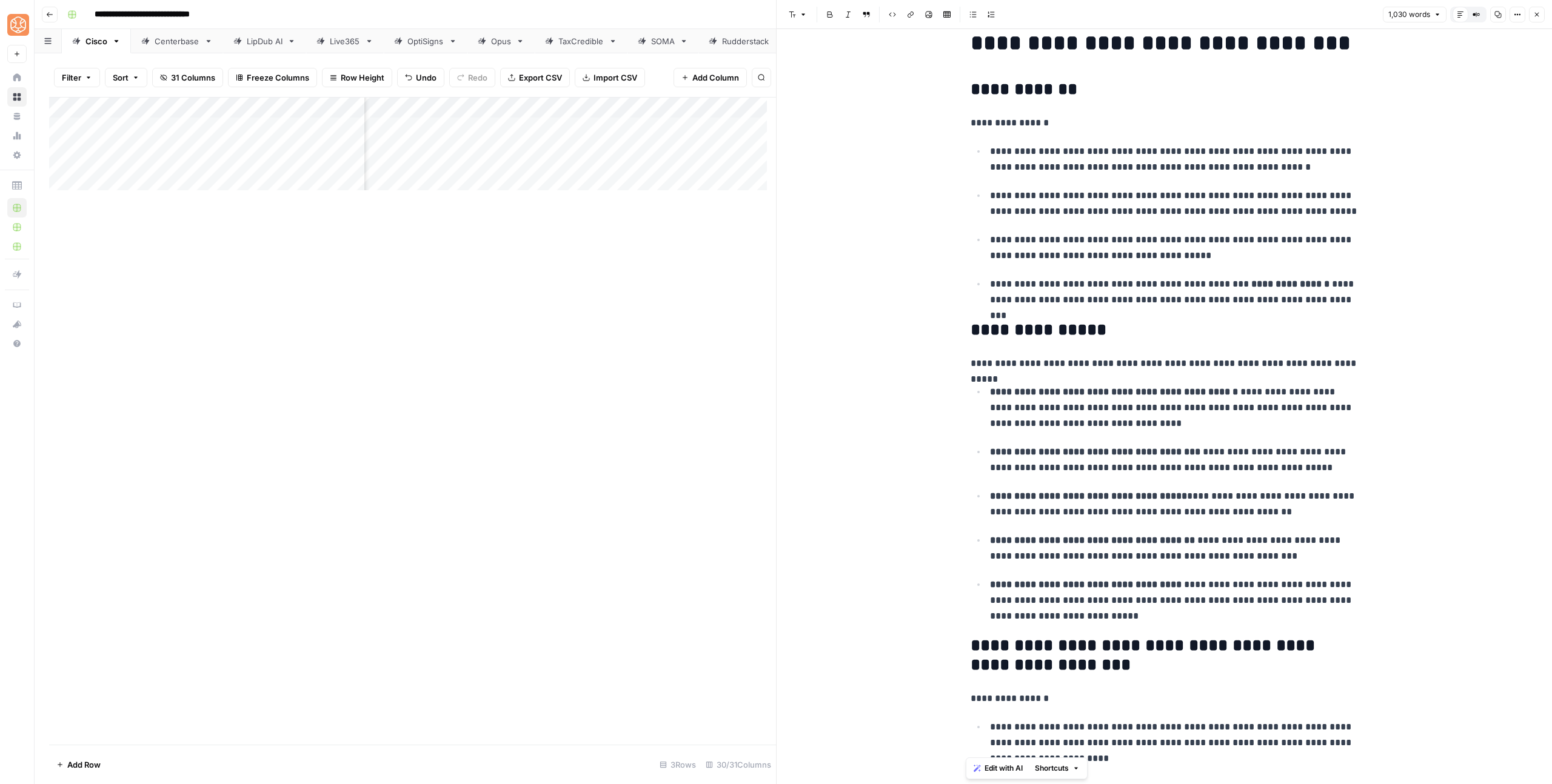 scroll, scrollTop: 124, scrollLeft: 0, axis: vertical 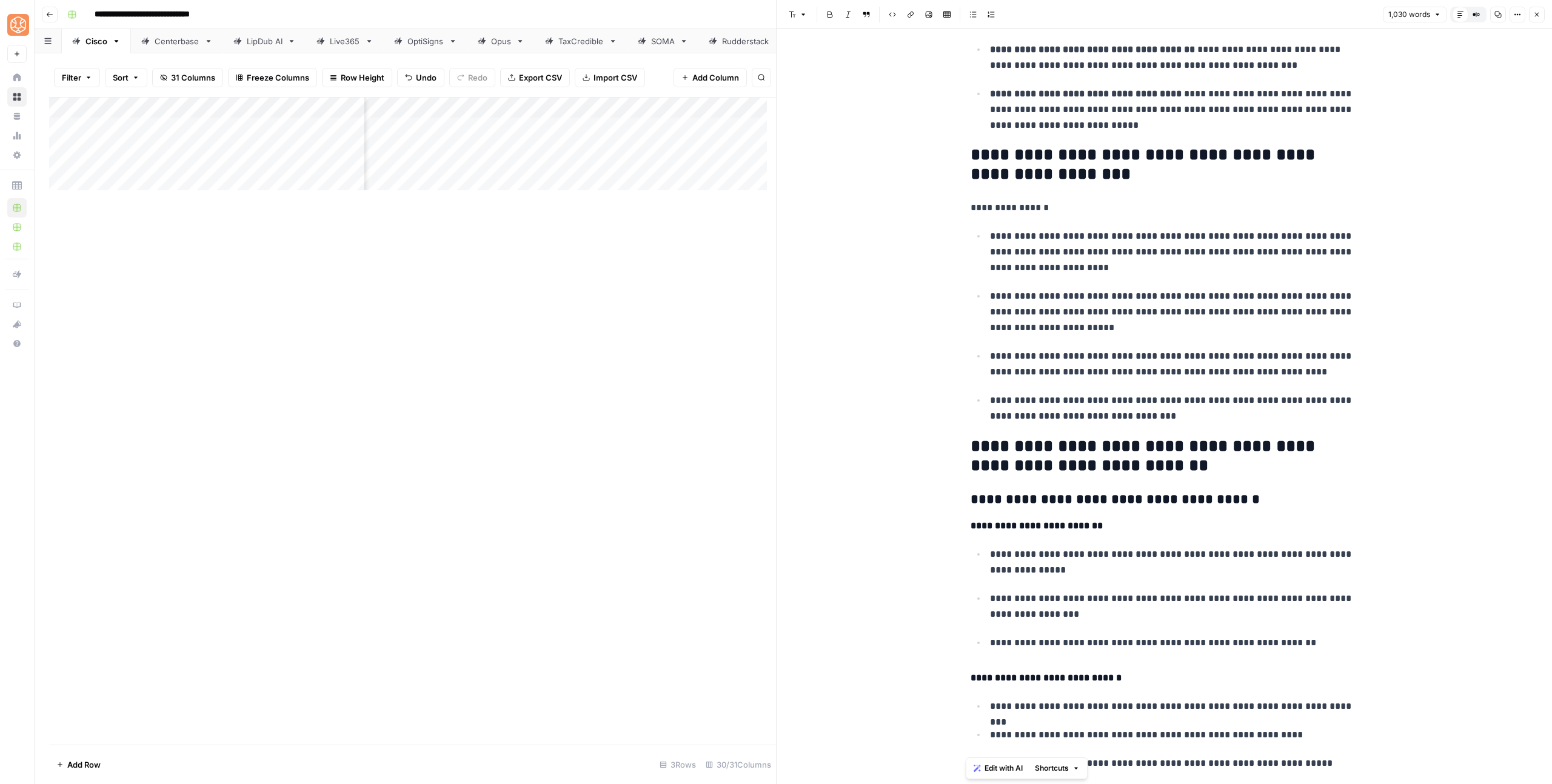 click on "**********" at bounding box center (1174, 252) 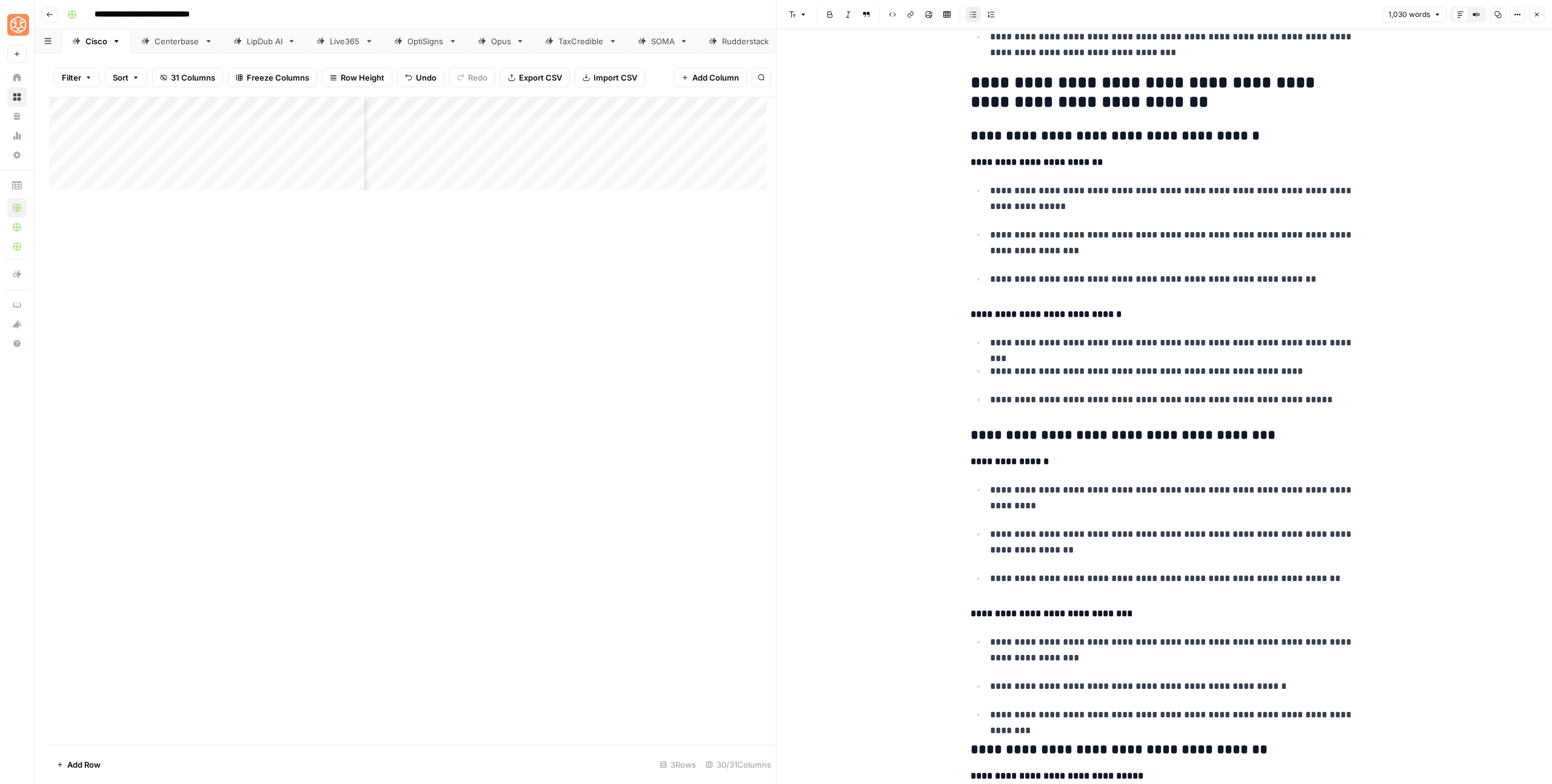 scroll, scrollTop: 909, scrollLeft: 0, axis: vertical 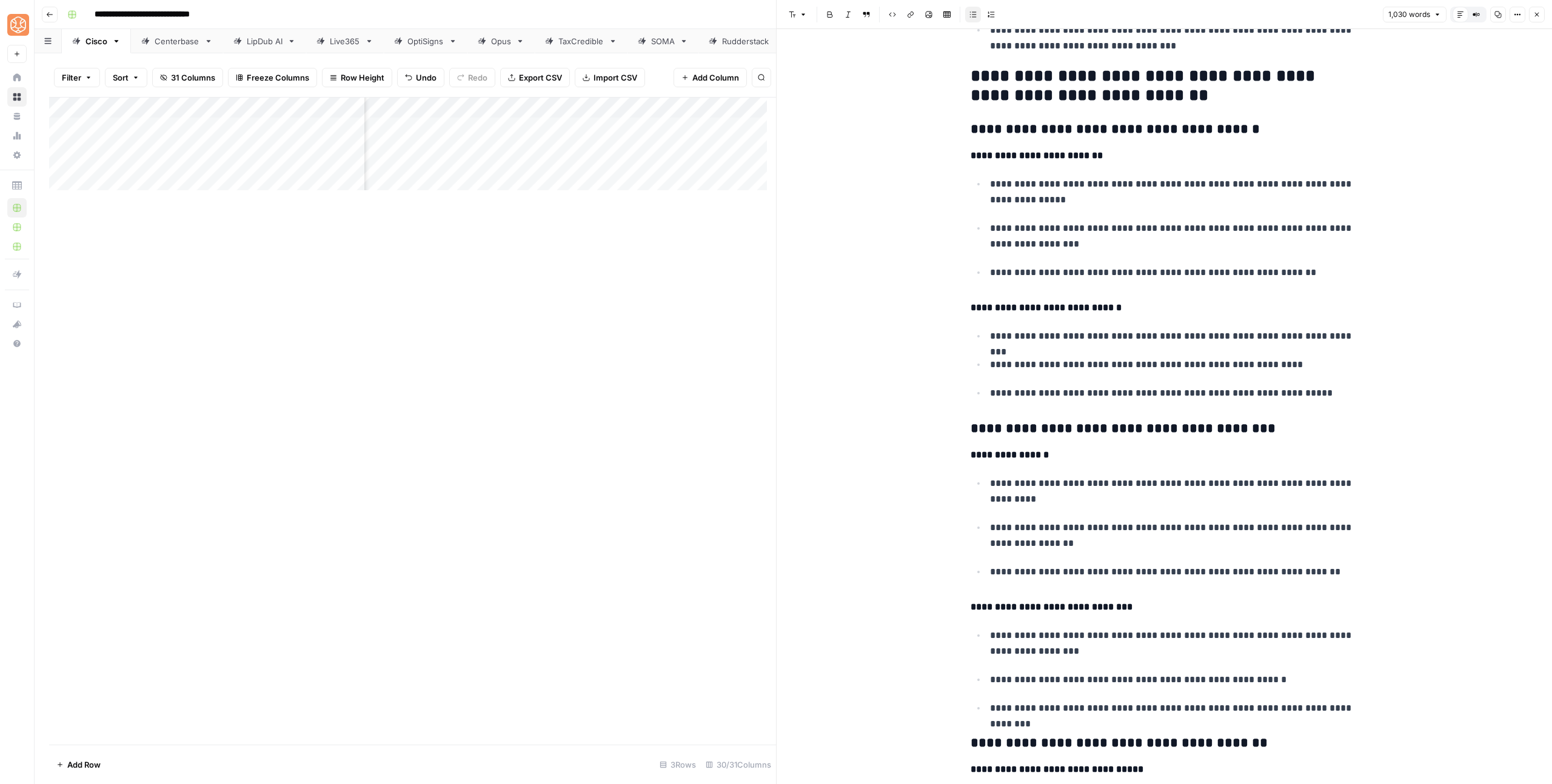 click on "**********" at bounding box center (1165, 228) 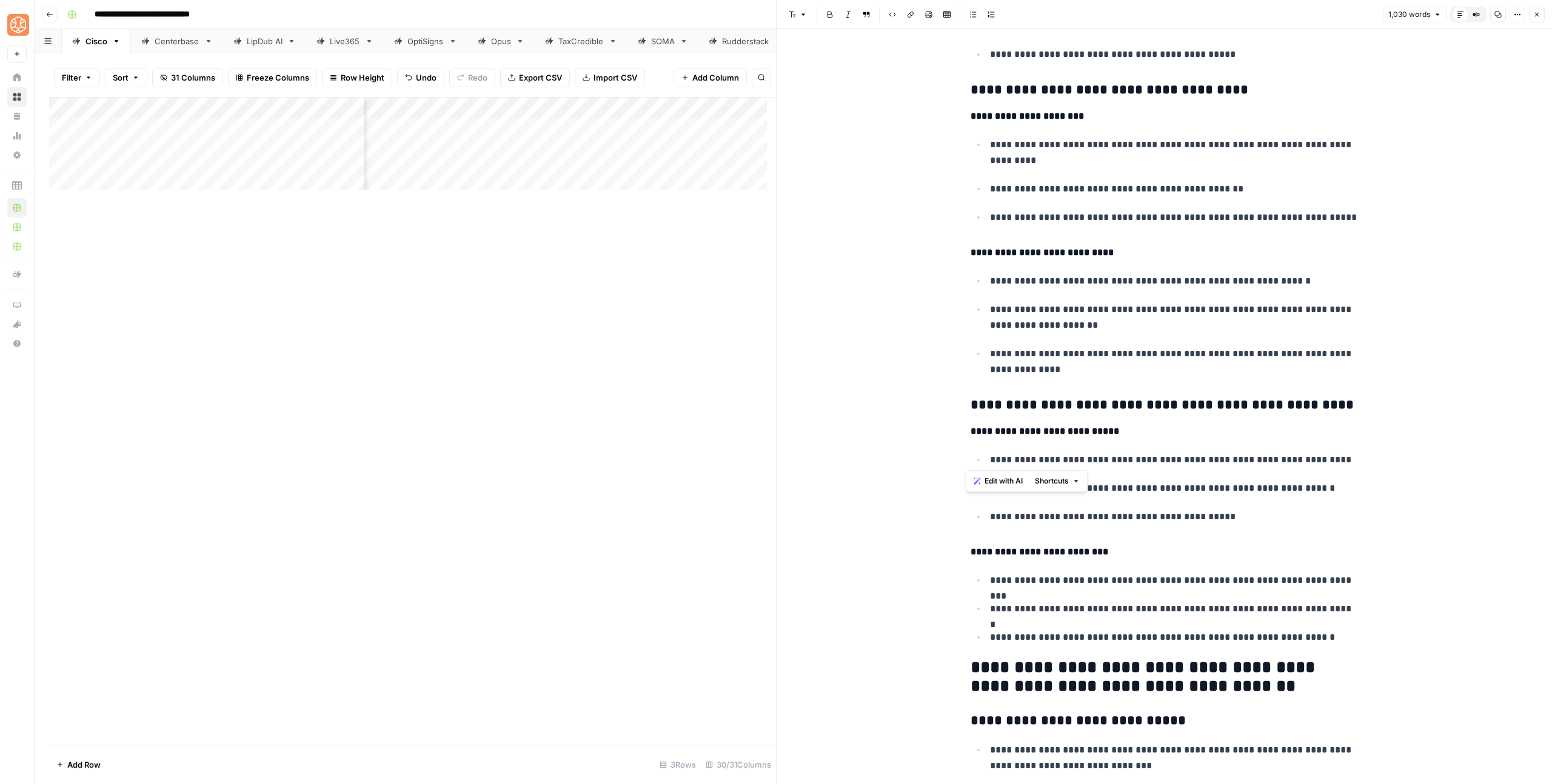 scroll, scrollTop: 2013, scrollLeft: 0, axis: vertical 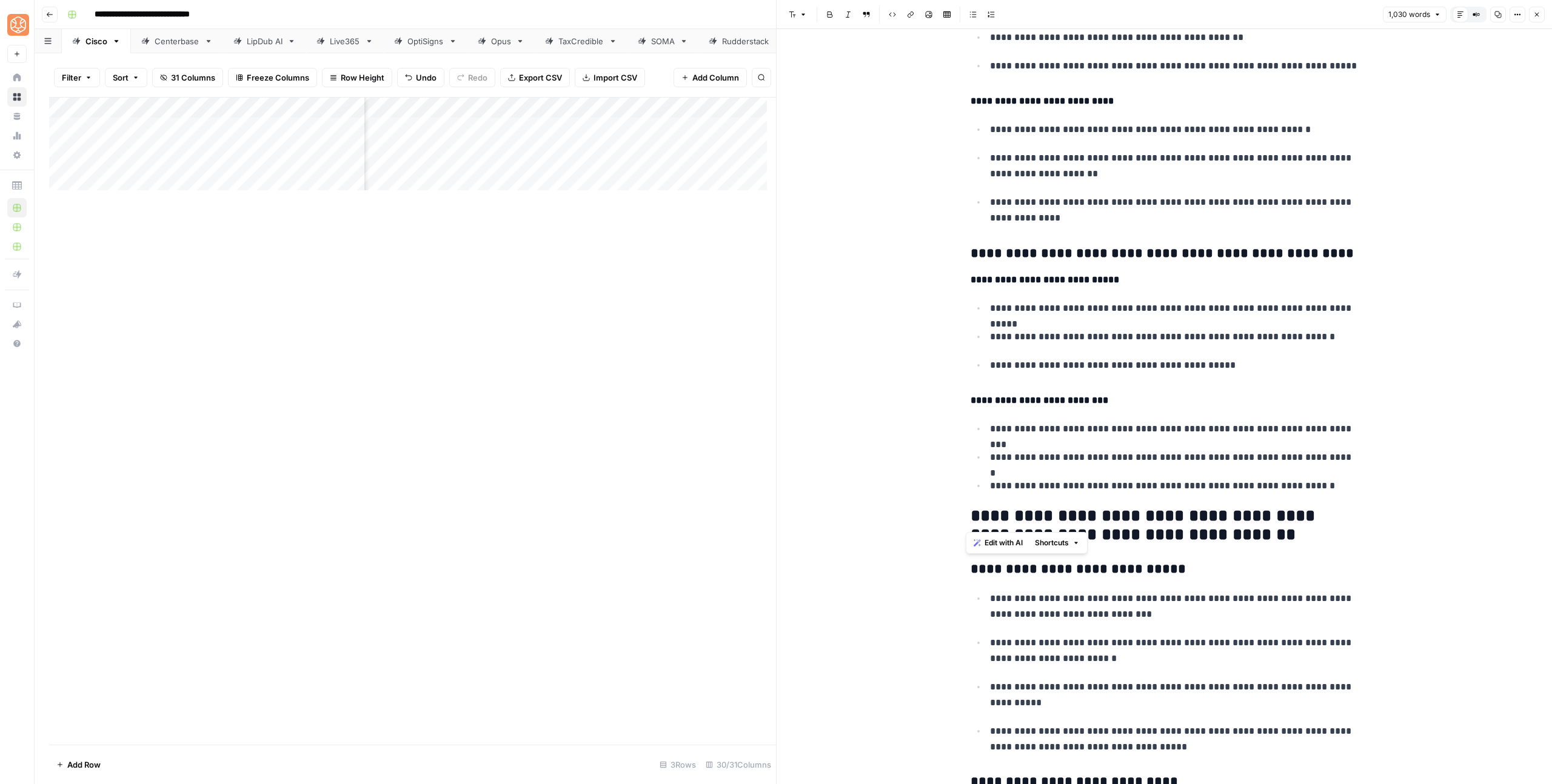 drag, startPoint x: 969, startPoint y: 74, endPoint x: 1344, endPoint y: 496, distance: 564.5432 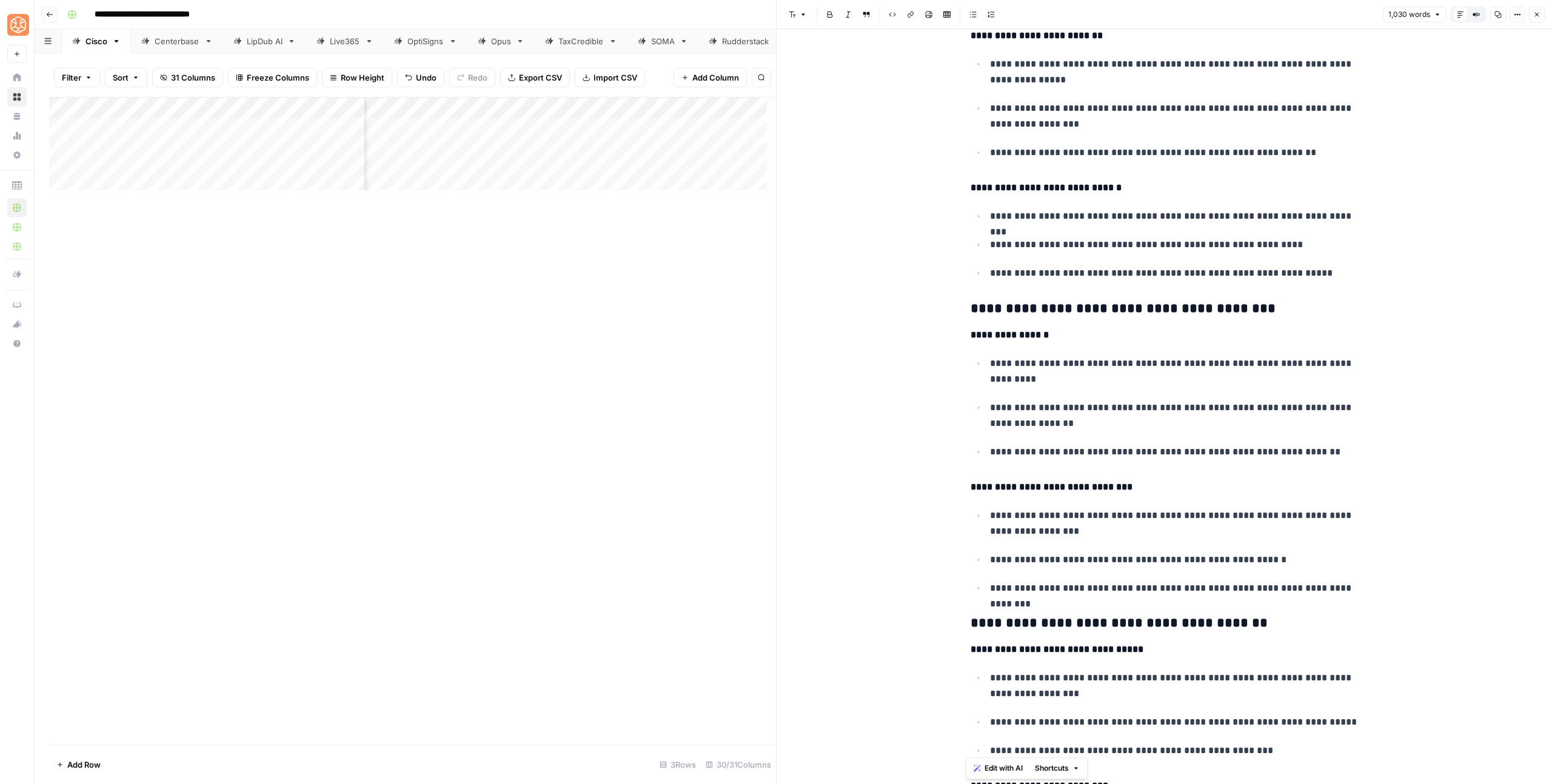 scroll, scrollTop: 871, scrollLeft: 0, axis: vertical 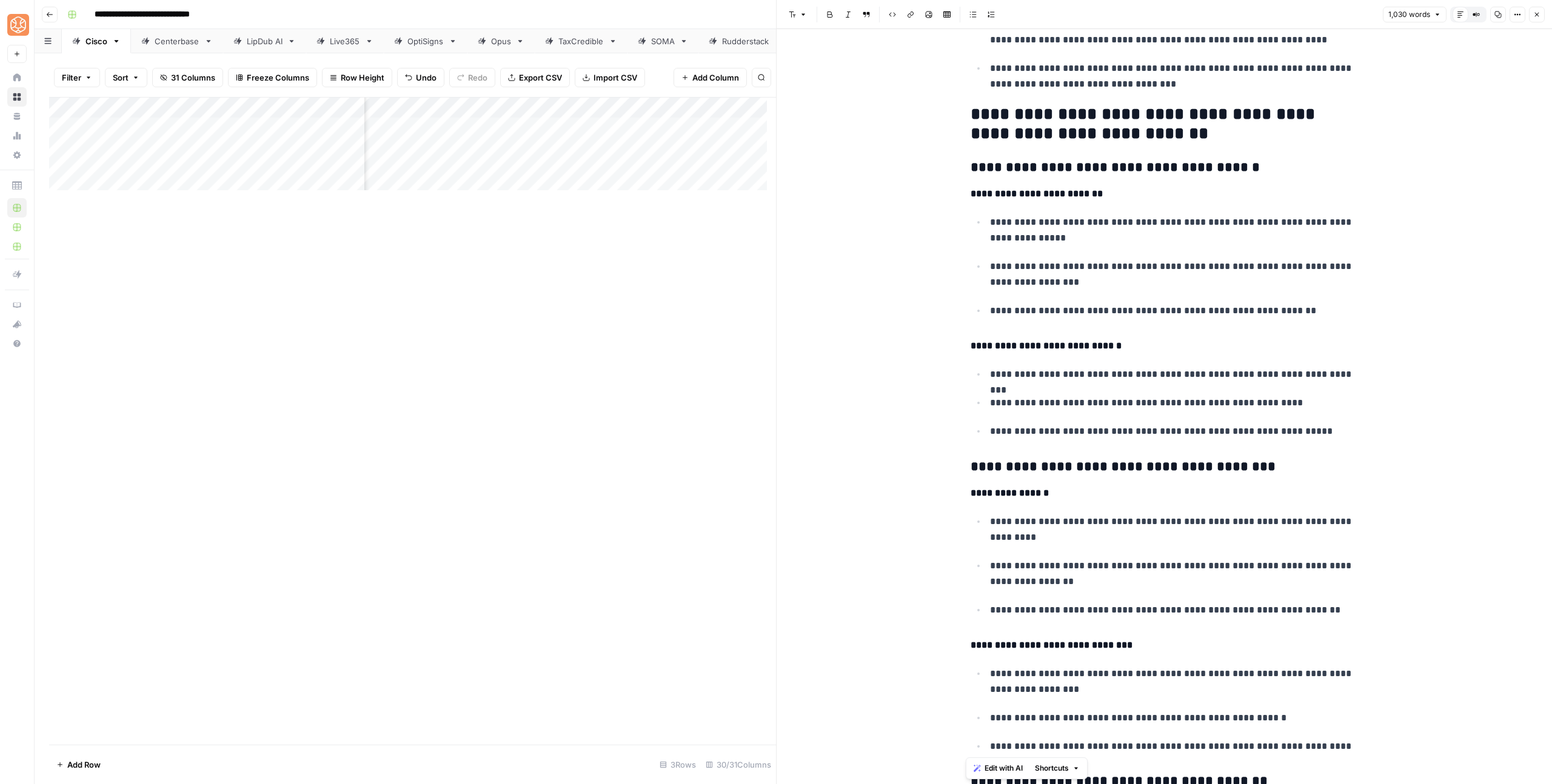 click on "**********" at bounding box center (1165, 266) 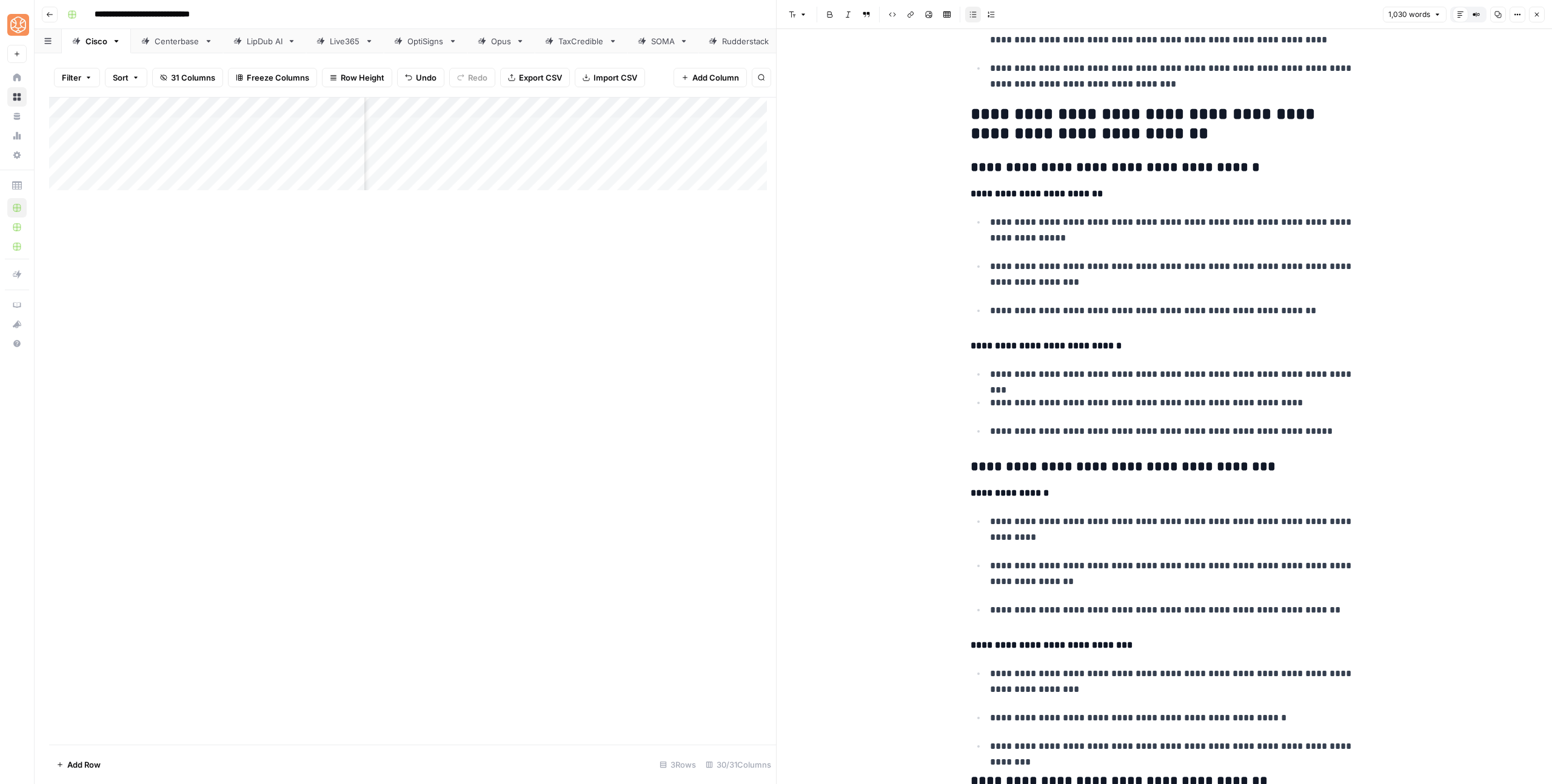 click on "**********" at bounding box center [1165, 124] 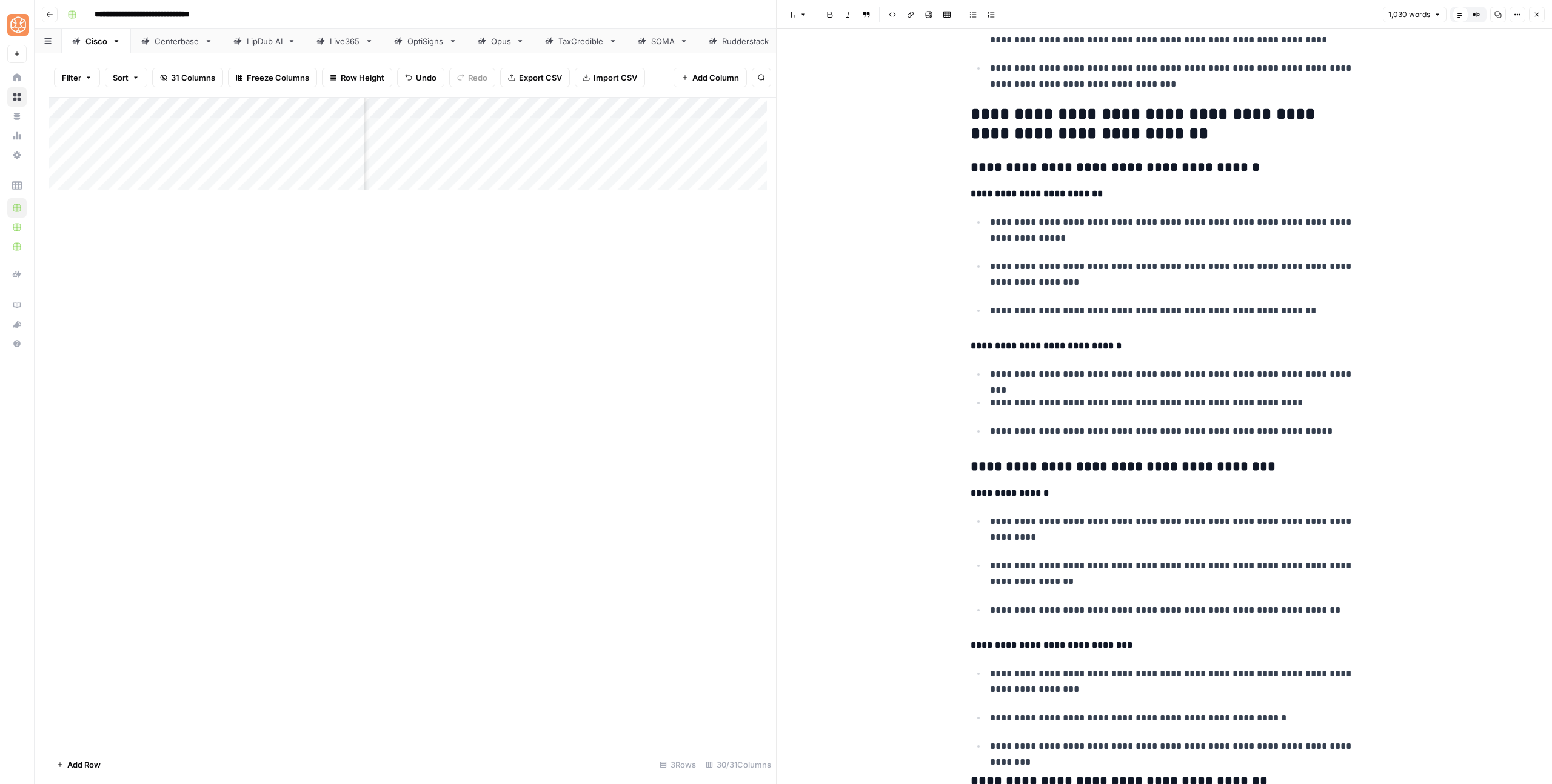 click on "**********" at bounding box center [1165, 124] 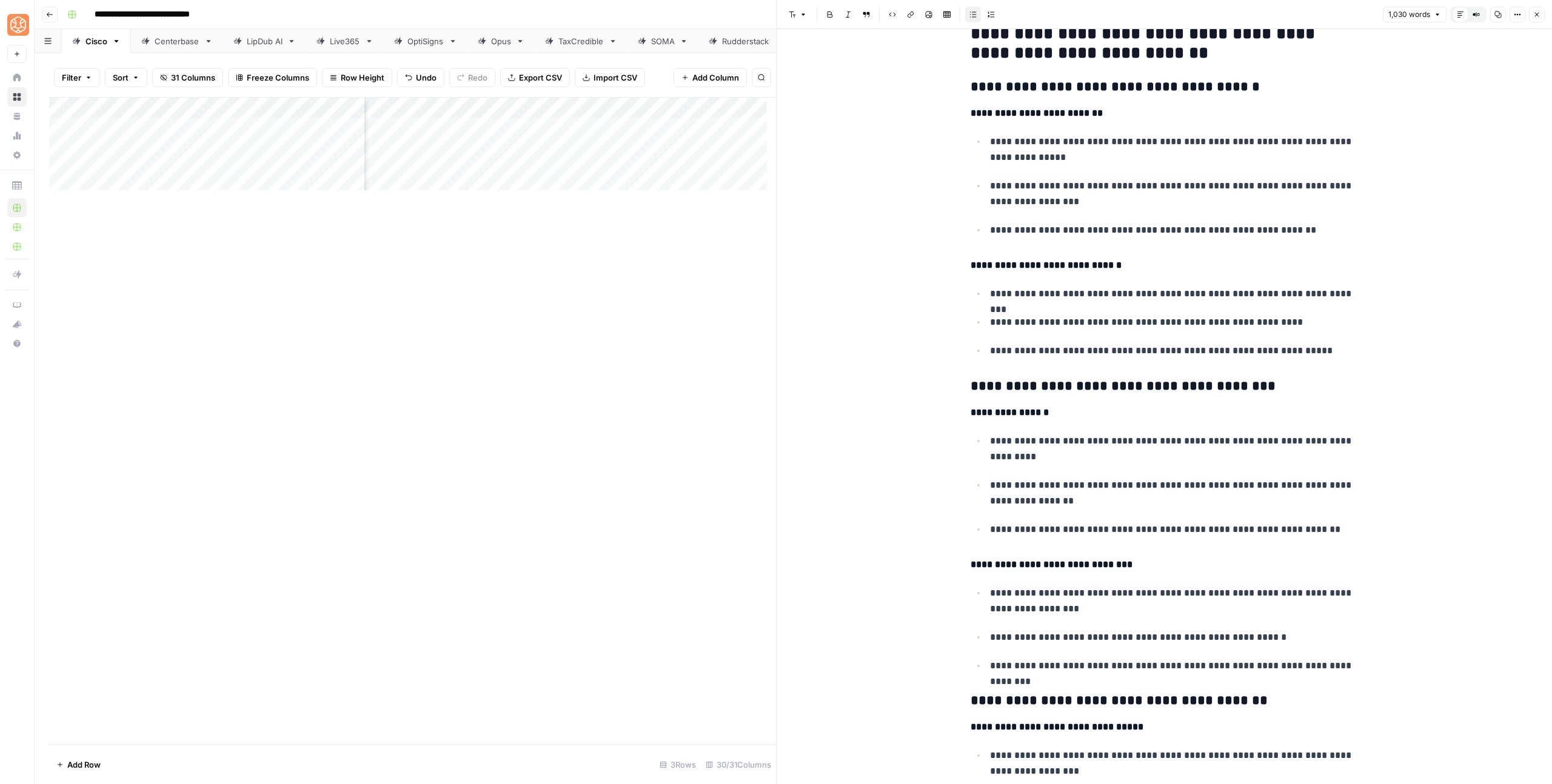 scroll, scrollTop: 1118, scrollLeft: 0, axis: vertical 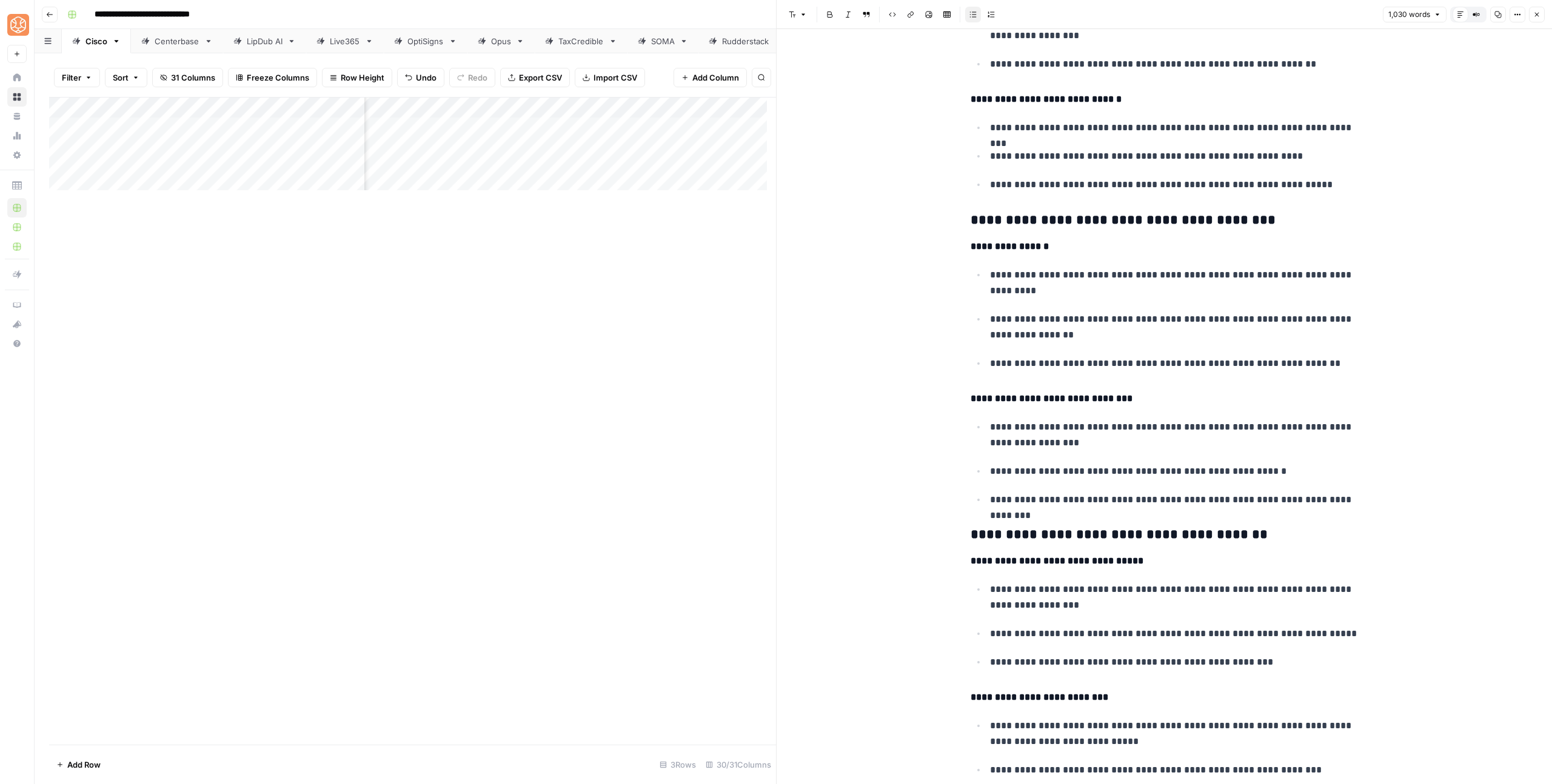 click on "**********" at bounding box center (1165, 674) 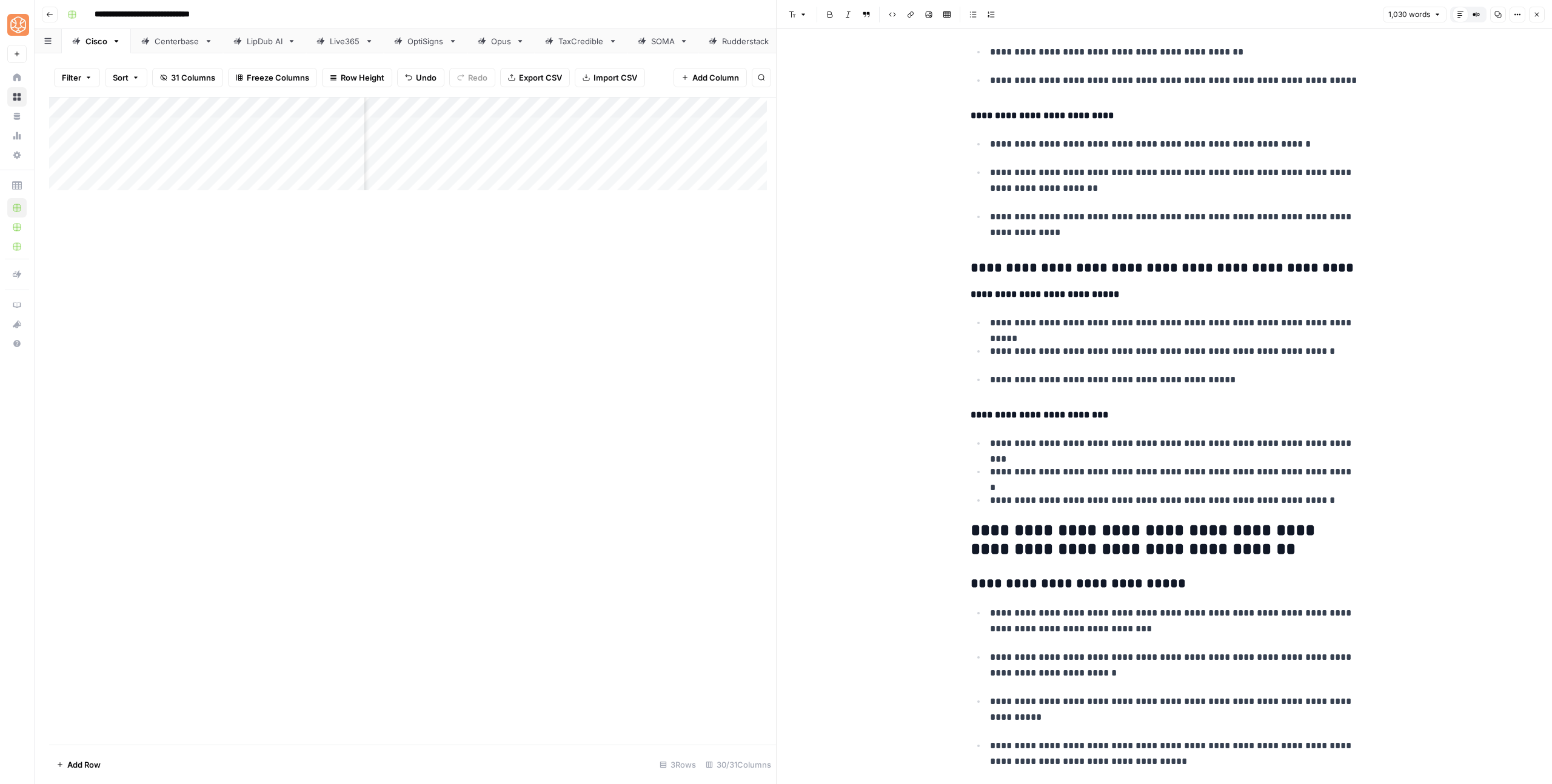 scroll, scrollTop: 2028, scrollLeft: 0, axis: vertical 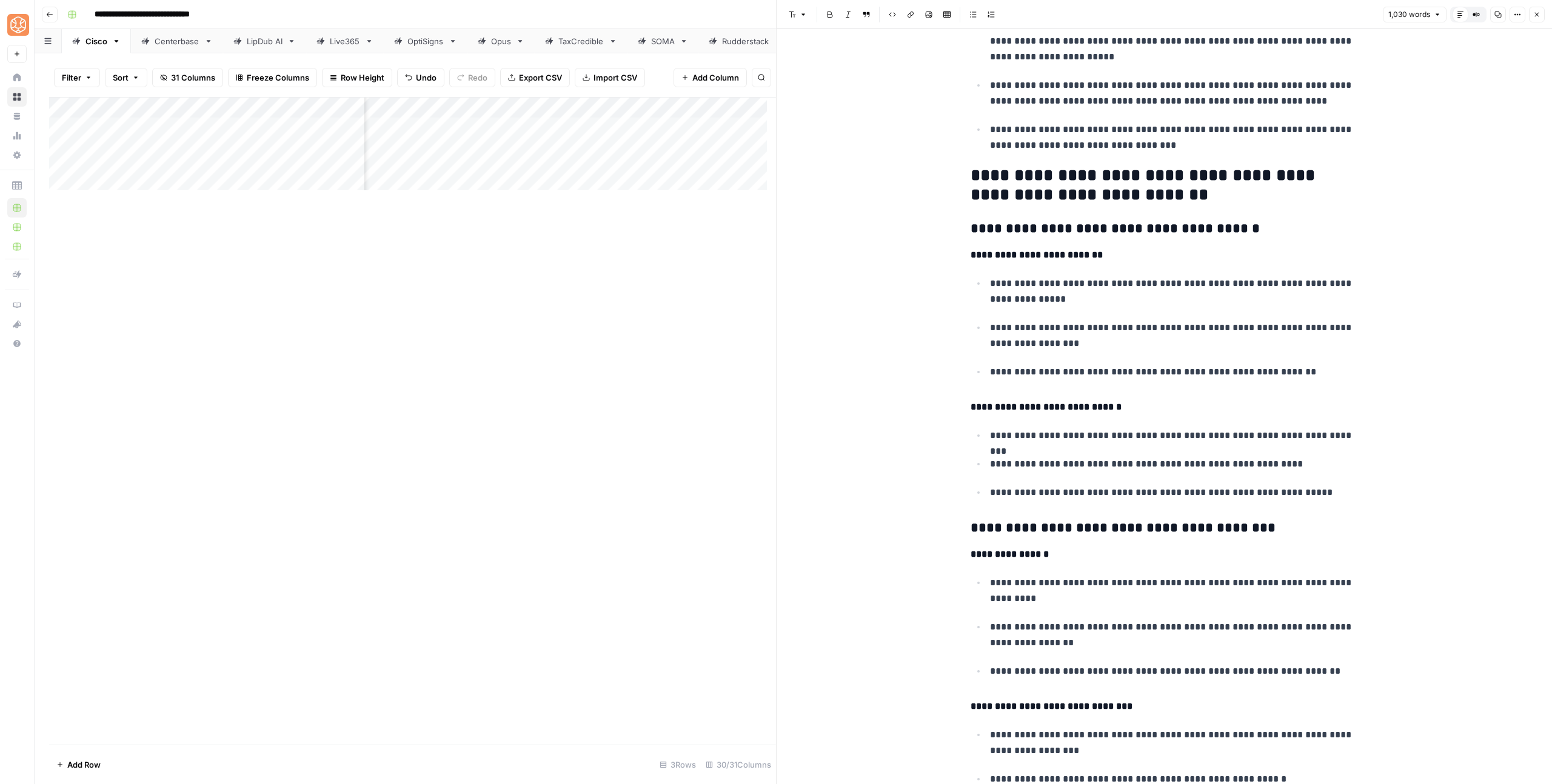click on "**********" at bounding box center (1165, 185) 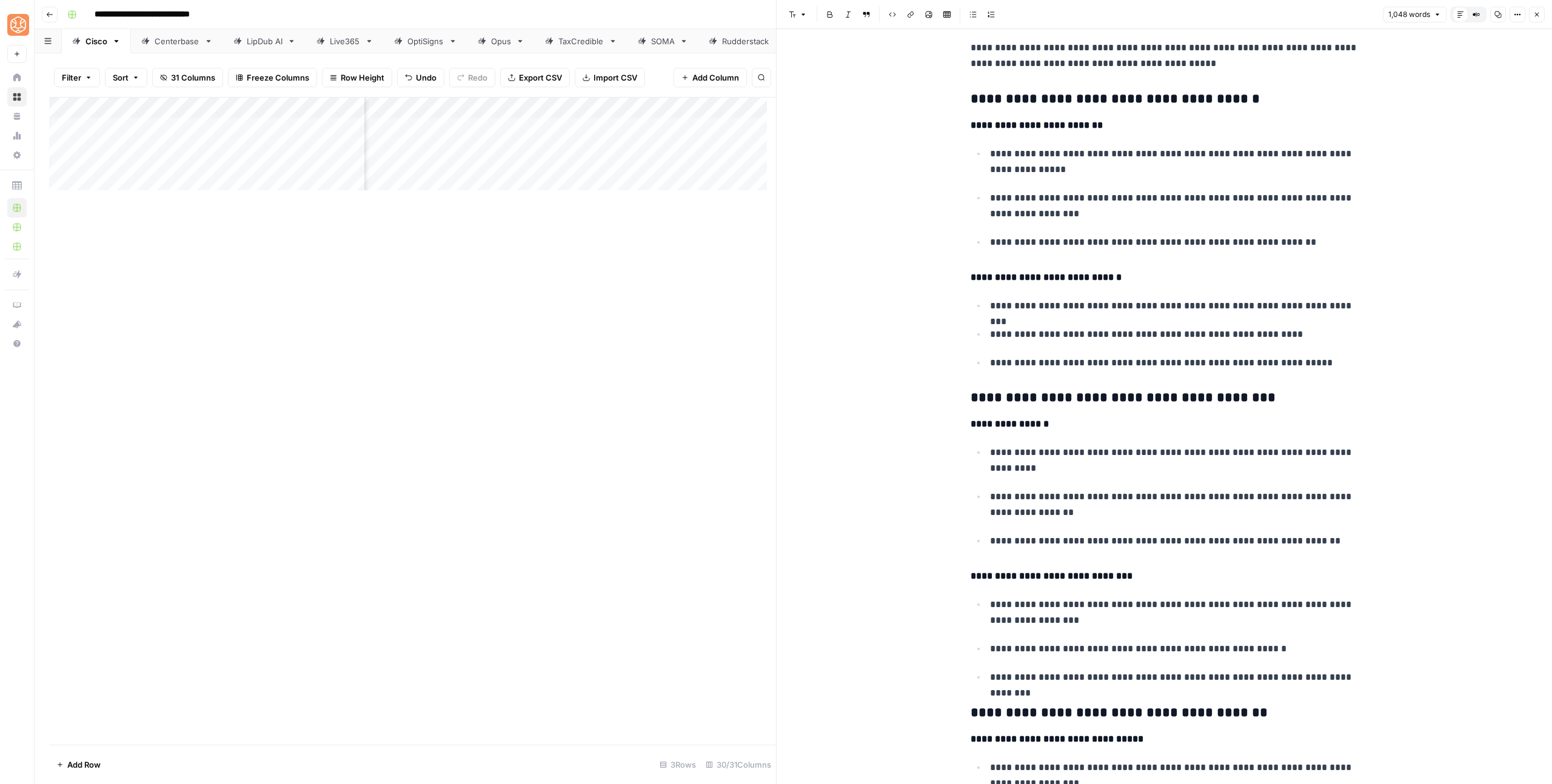 scroll, scrollTop: 1017, scrollLeft: 0, axis: vertical 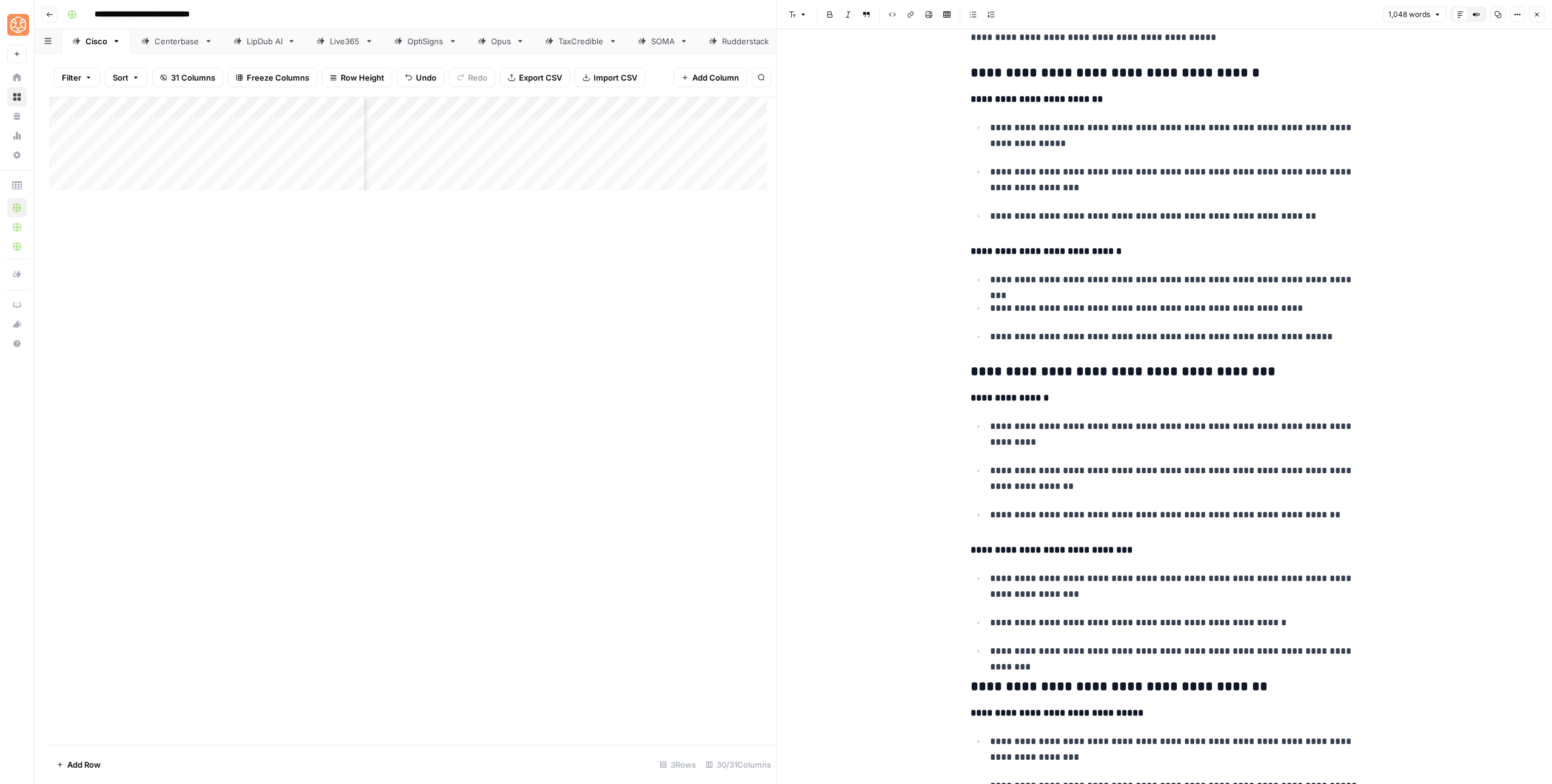 click on "**********" at bounding box center (1165, 800) 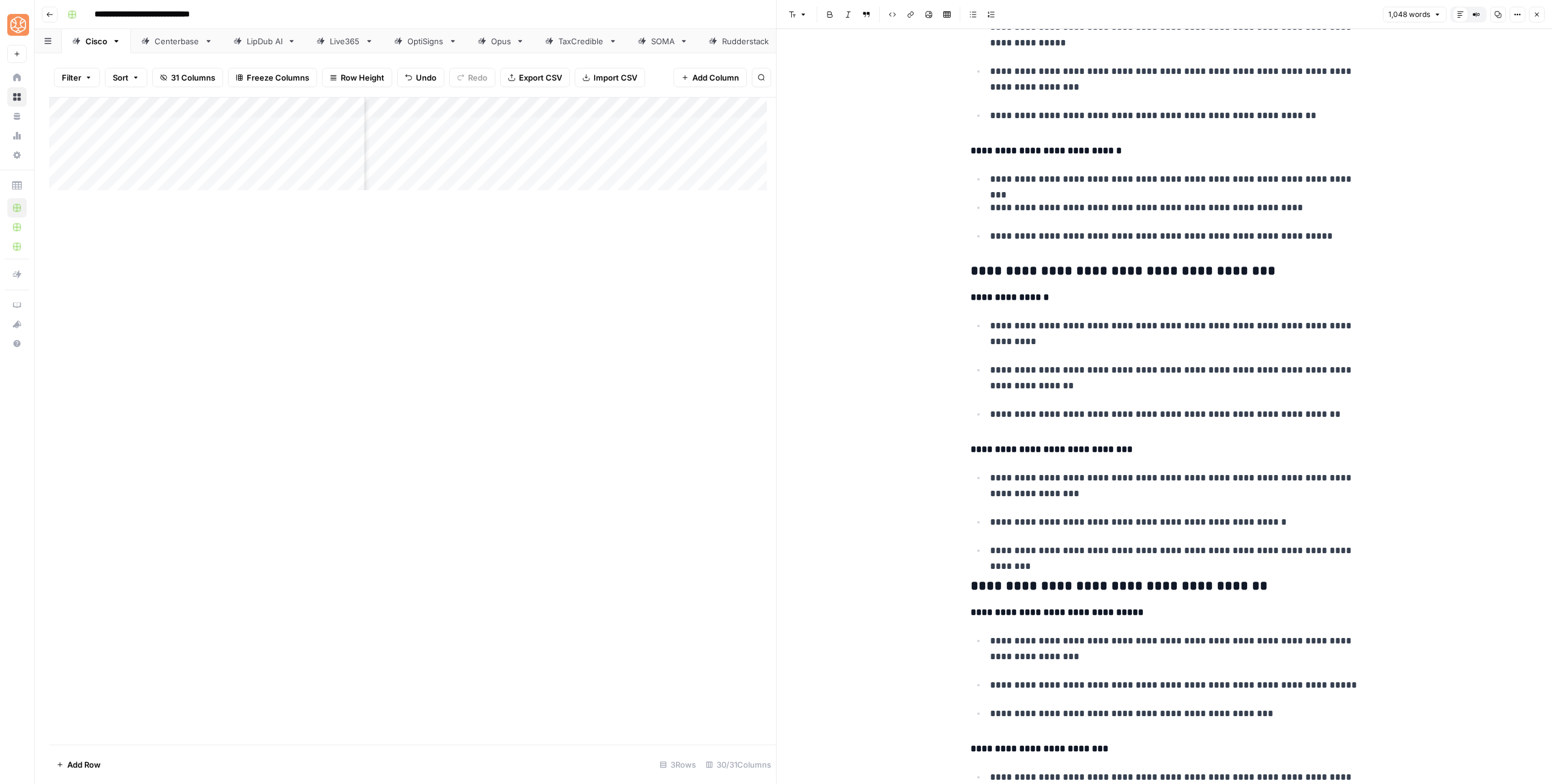 scroll, scrollTop: 1121, scrollLeft: 0, axis: vertical 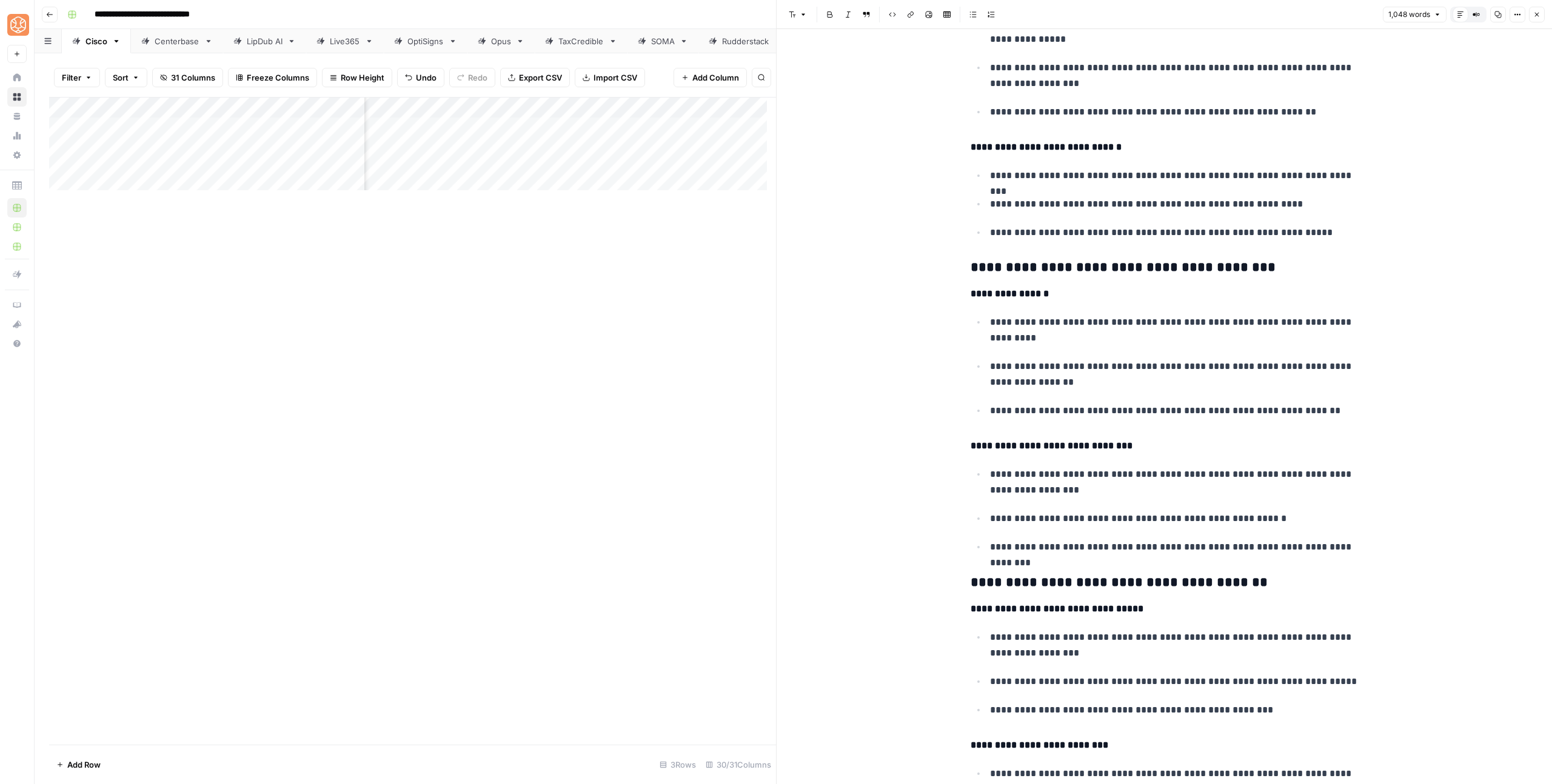 click on "**********" at bounding box center [1165, 268] 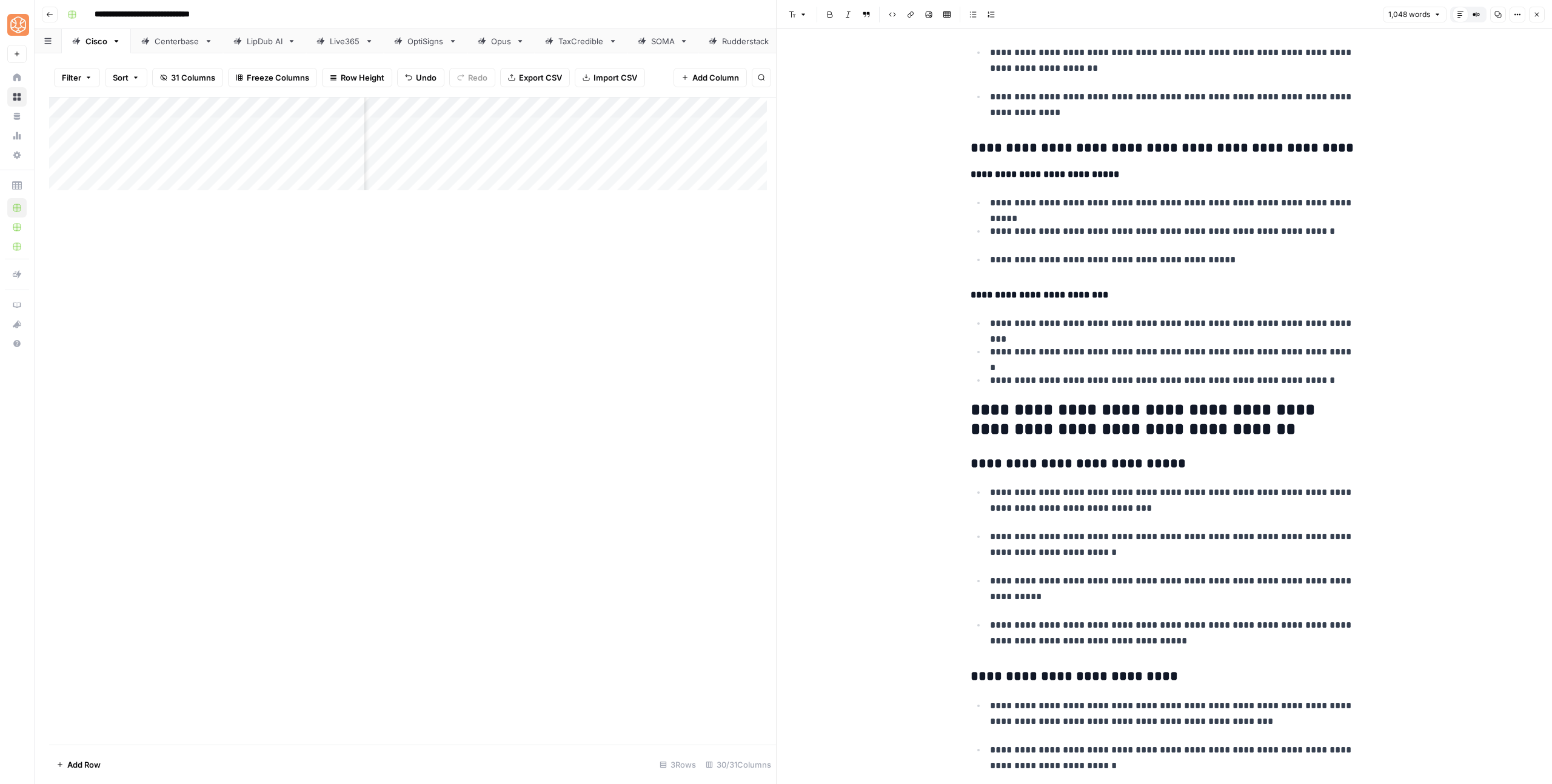 scroll, scrollTop: 2176, scrollLeft: 0, axis: vertical 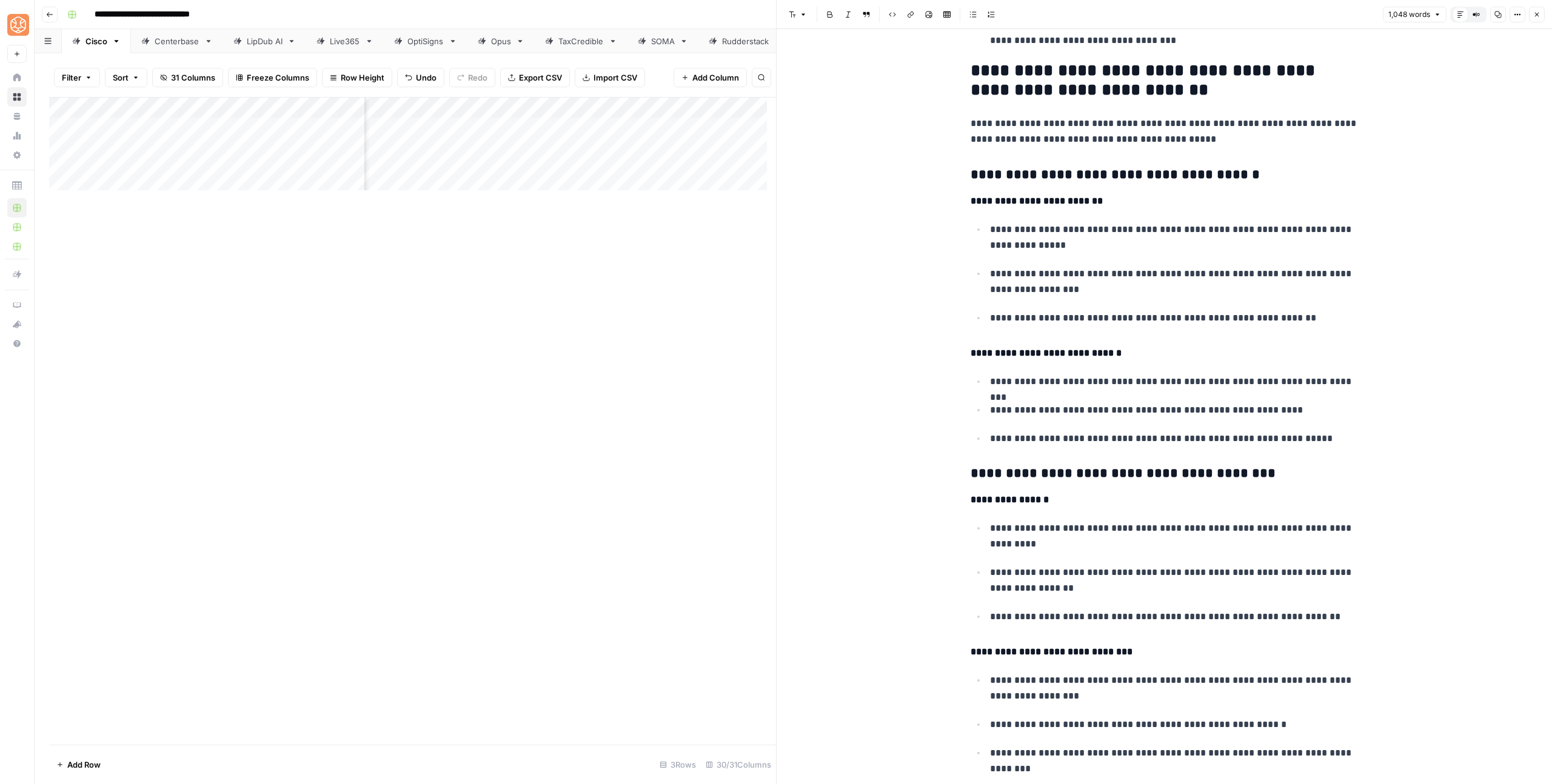 click on "**********" at bounding box center (1165, 353) 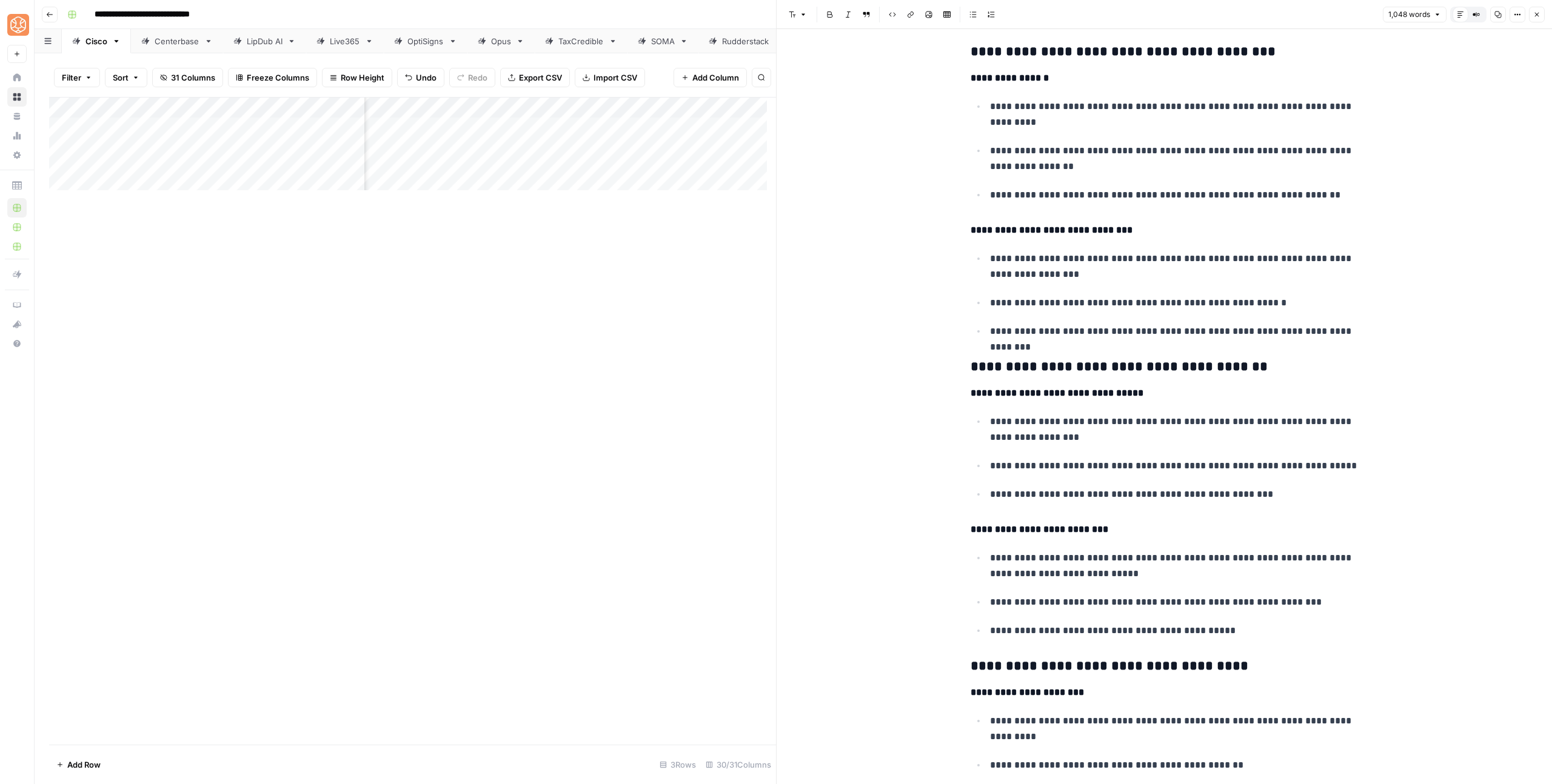 scroll, scrollTop: 1337, scrollLeft: 0, axis: vertical 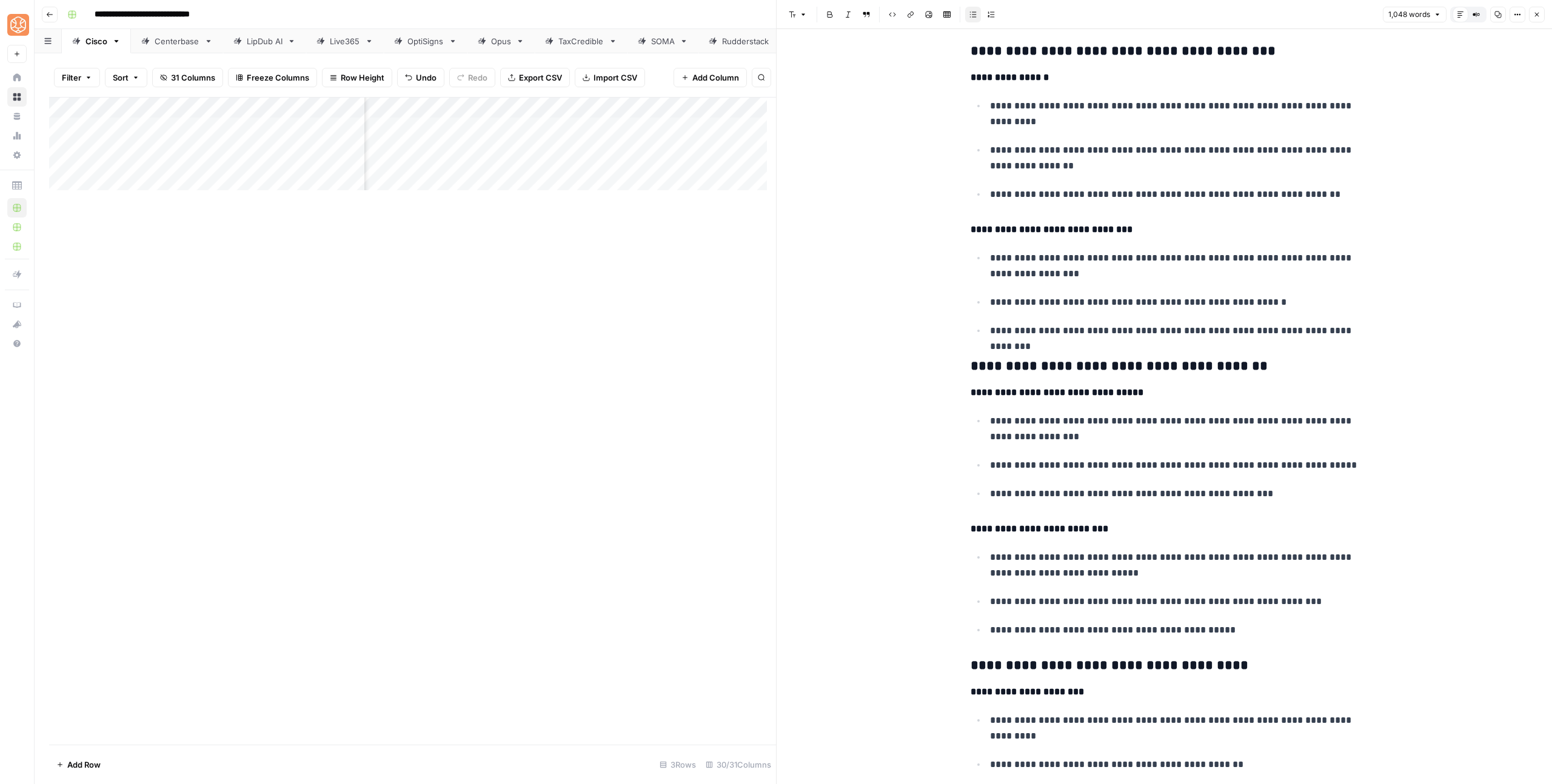 drag, startPoint x: 1171, startPoint y: 577, endPoint x: 1194, endPoint y: 587, distance: 25.079872 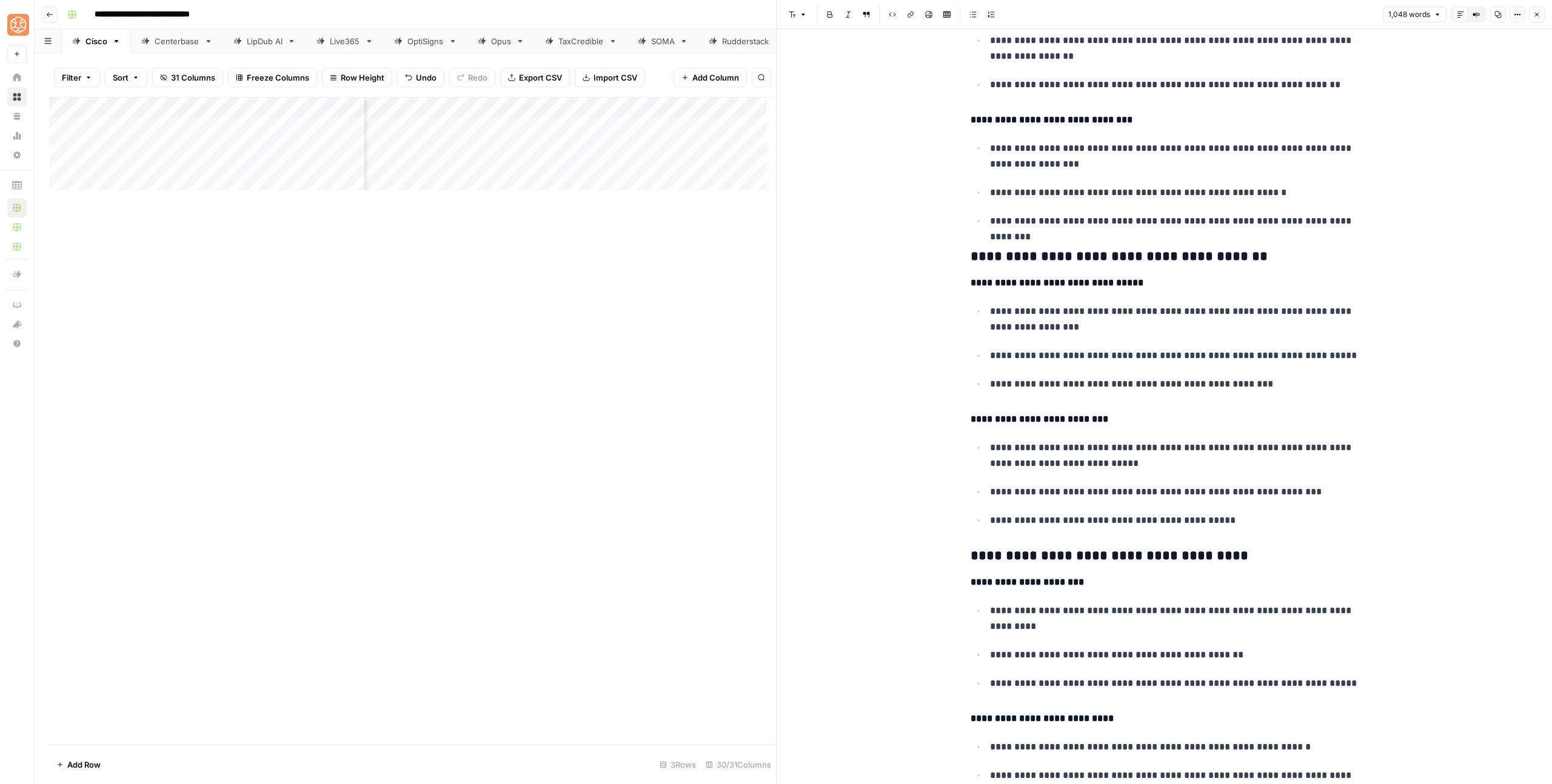 click on "**********" at bounding box center [1165, 582] 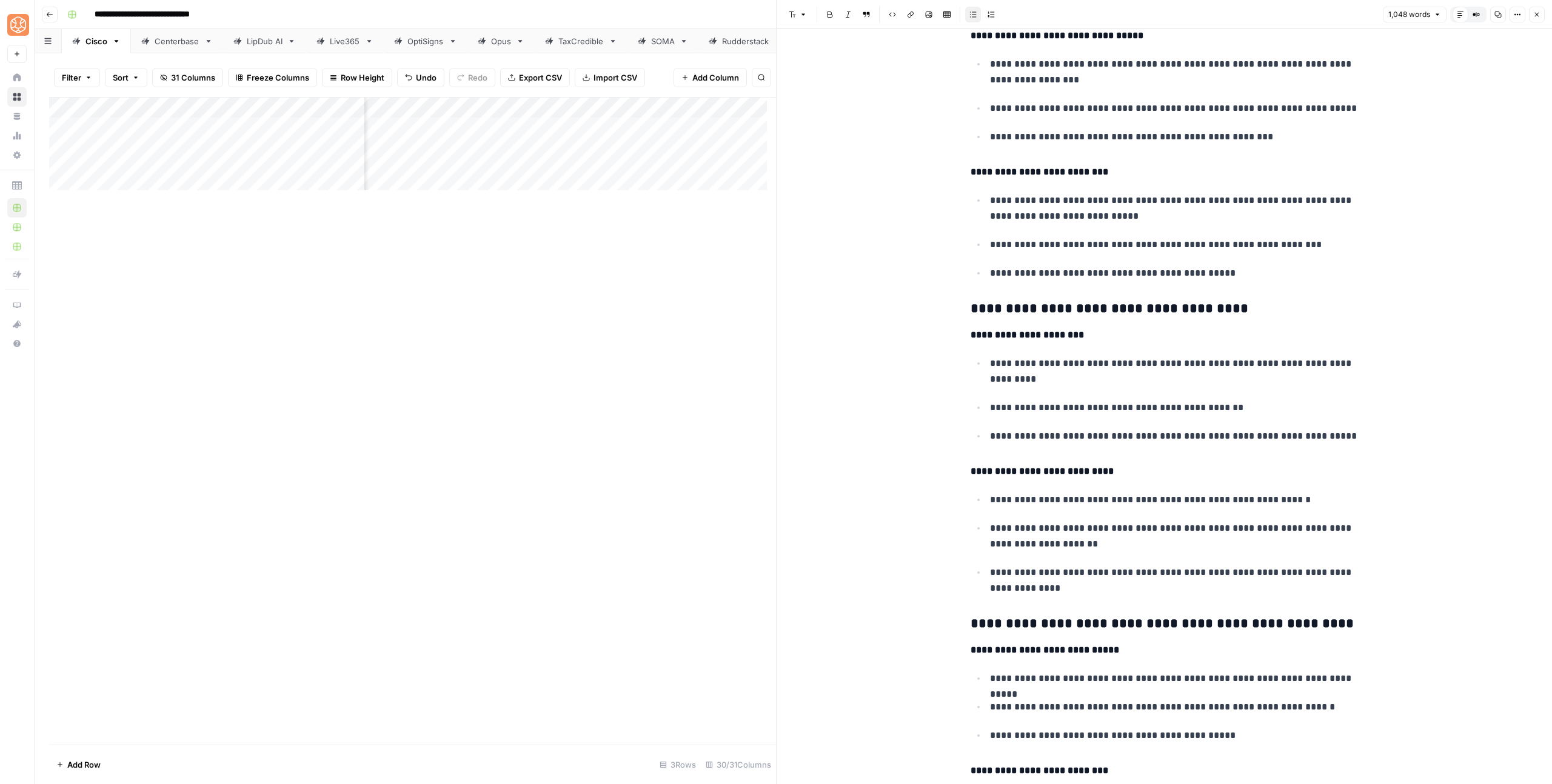 click on "**********" at bounding box center [1174, 371] 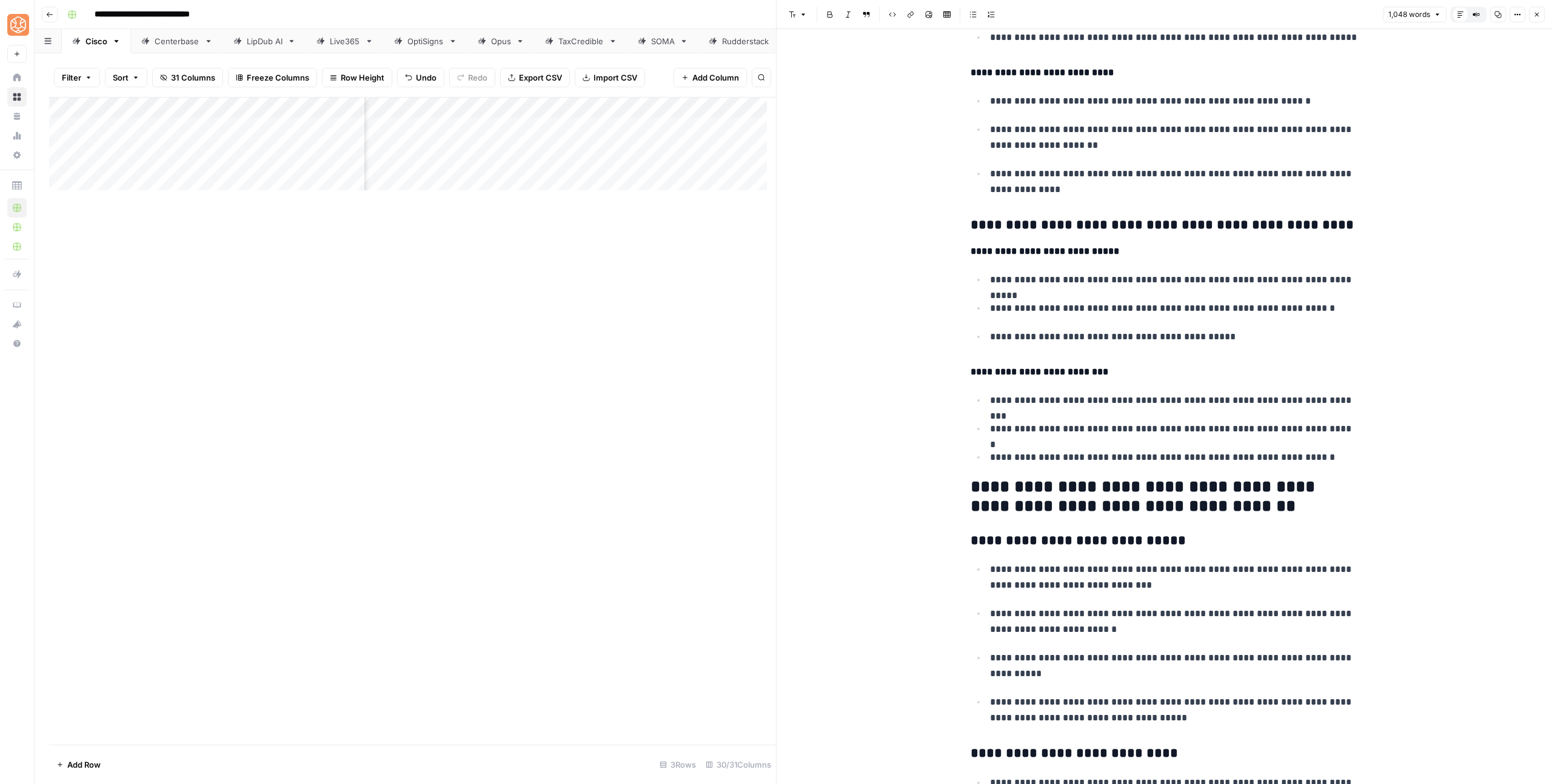 scroll, scrollTop: 2124, scrollLeft: 0, axis: vertical 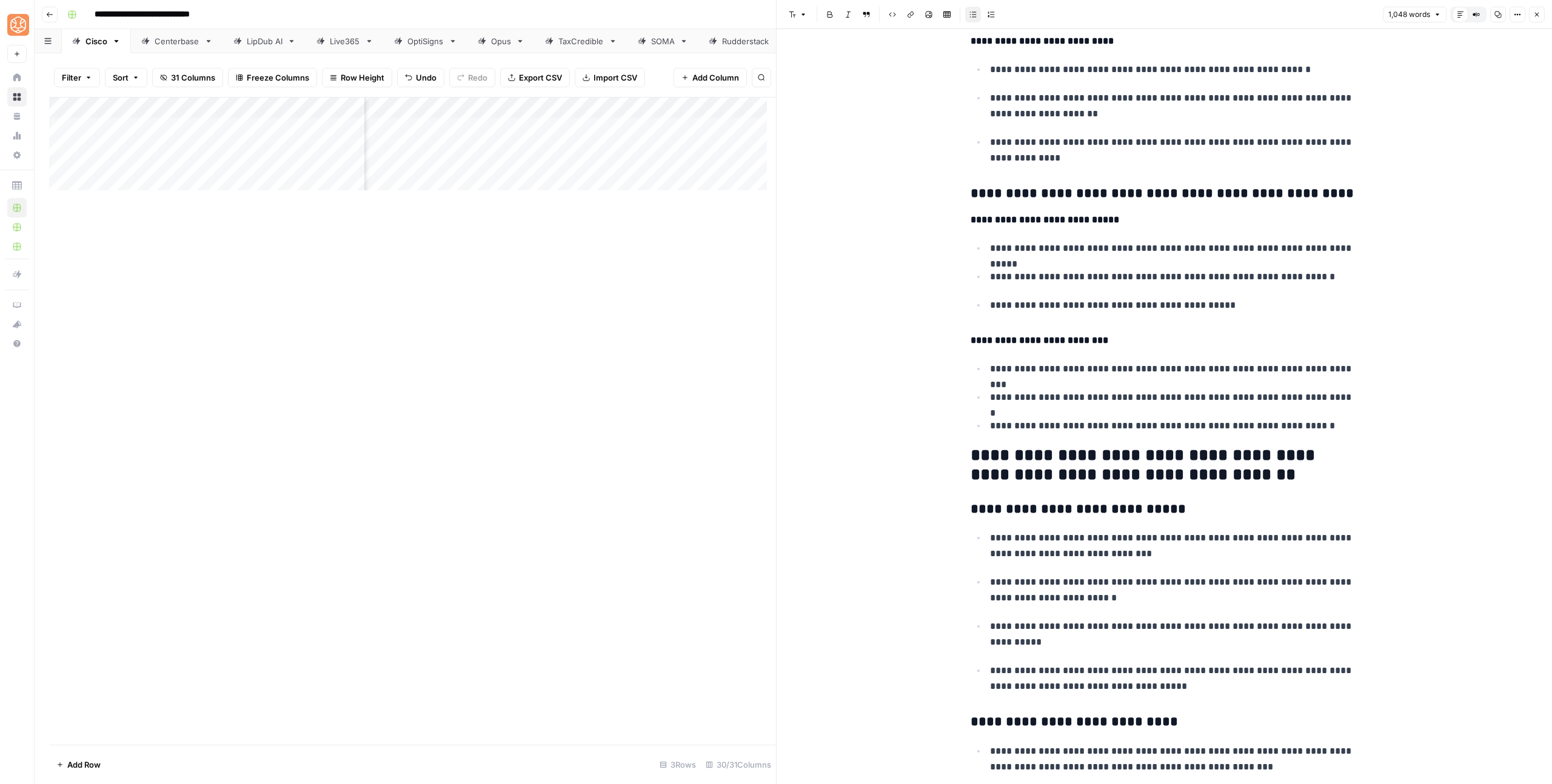 click on "**********" at bounding box center (1174, 426) 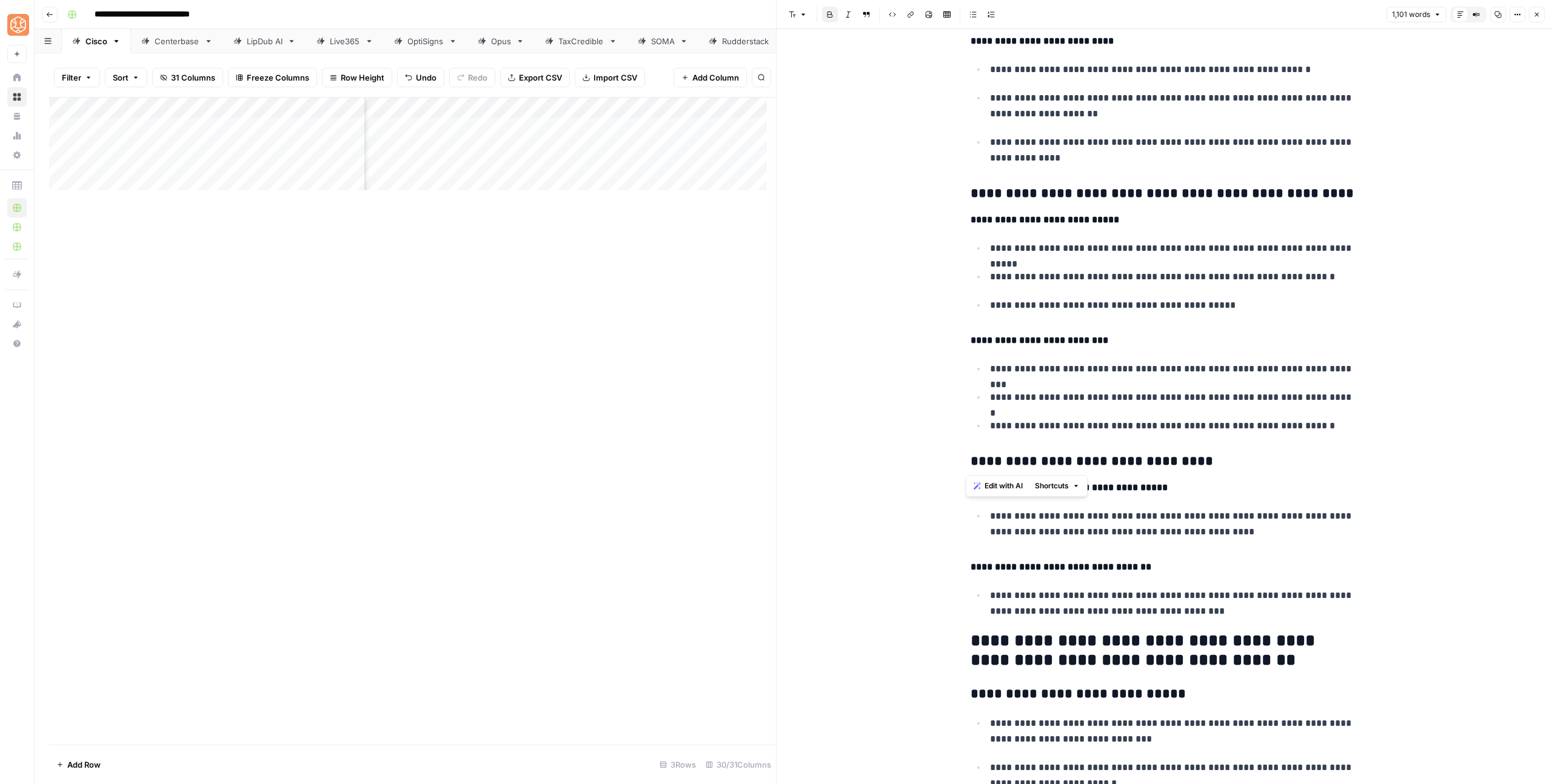 drag, startPoint x: 990, startPoint y: 462, endPoint x: 928, endPoint y: 454, distance: 62.514 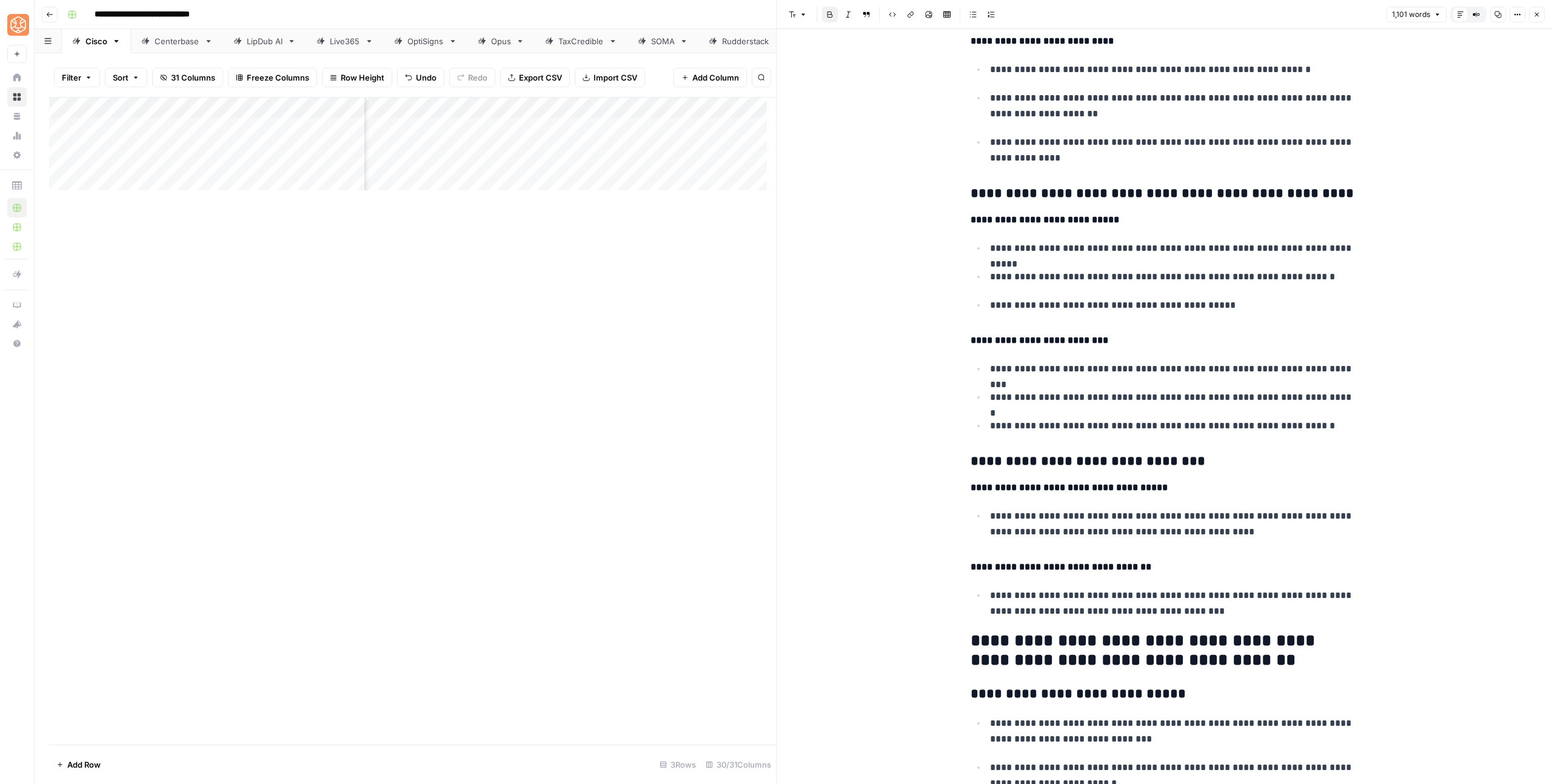 click on "**********" at bounding box center (1088, 461) 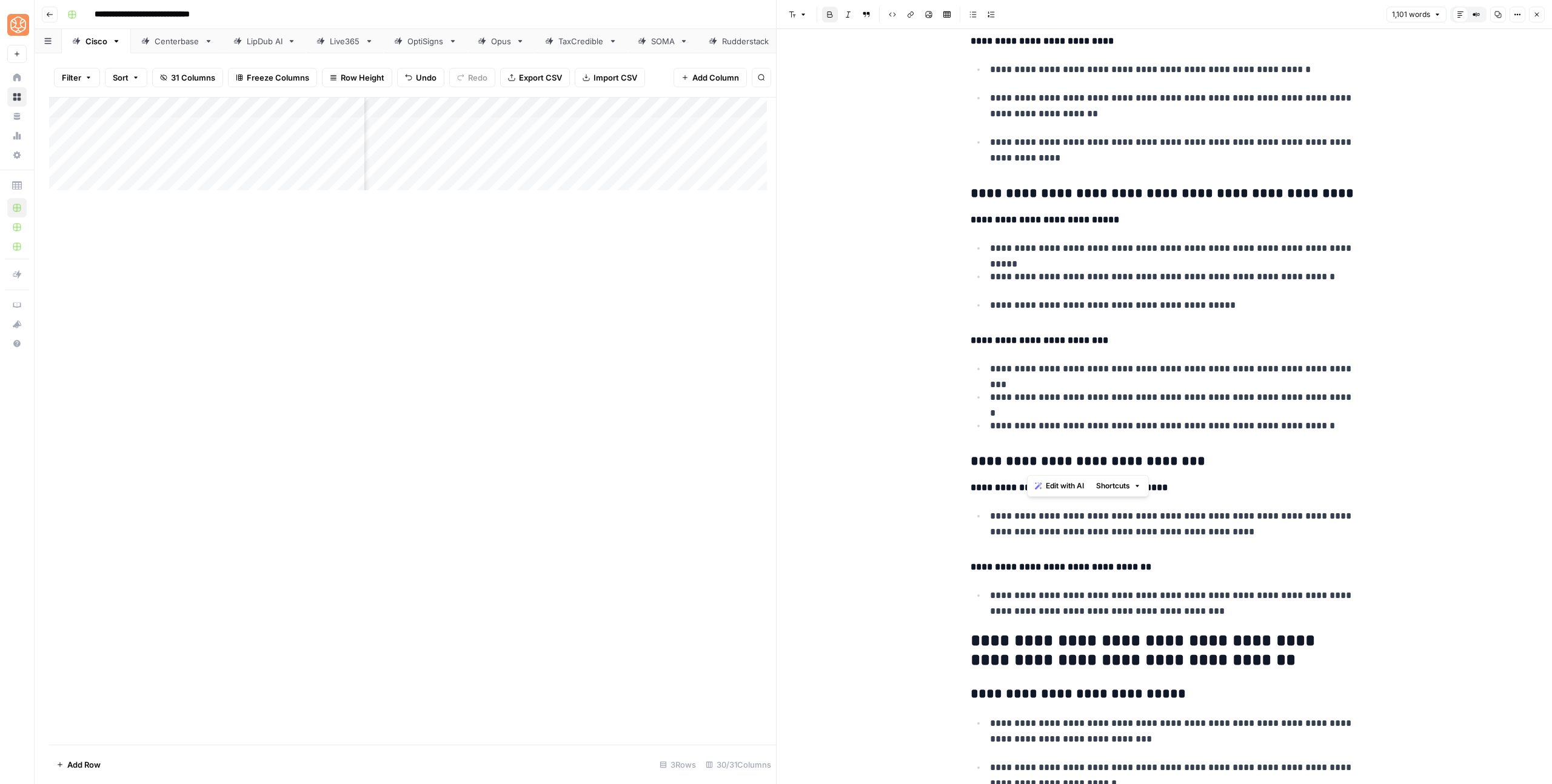 click on "**********" at bounding box center (1088, 461) 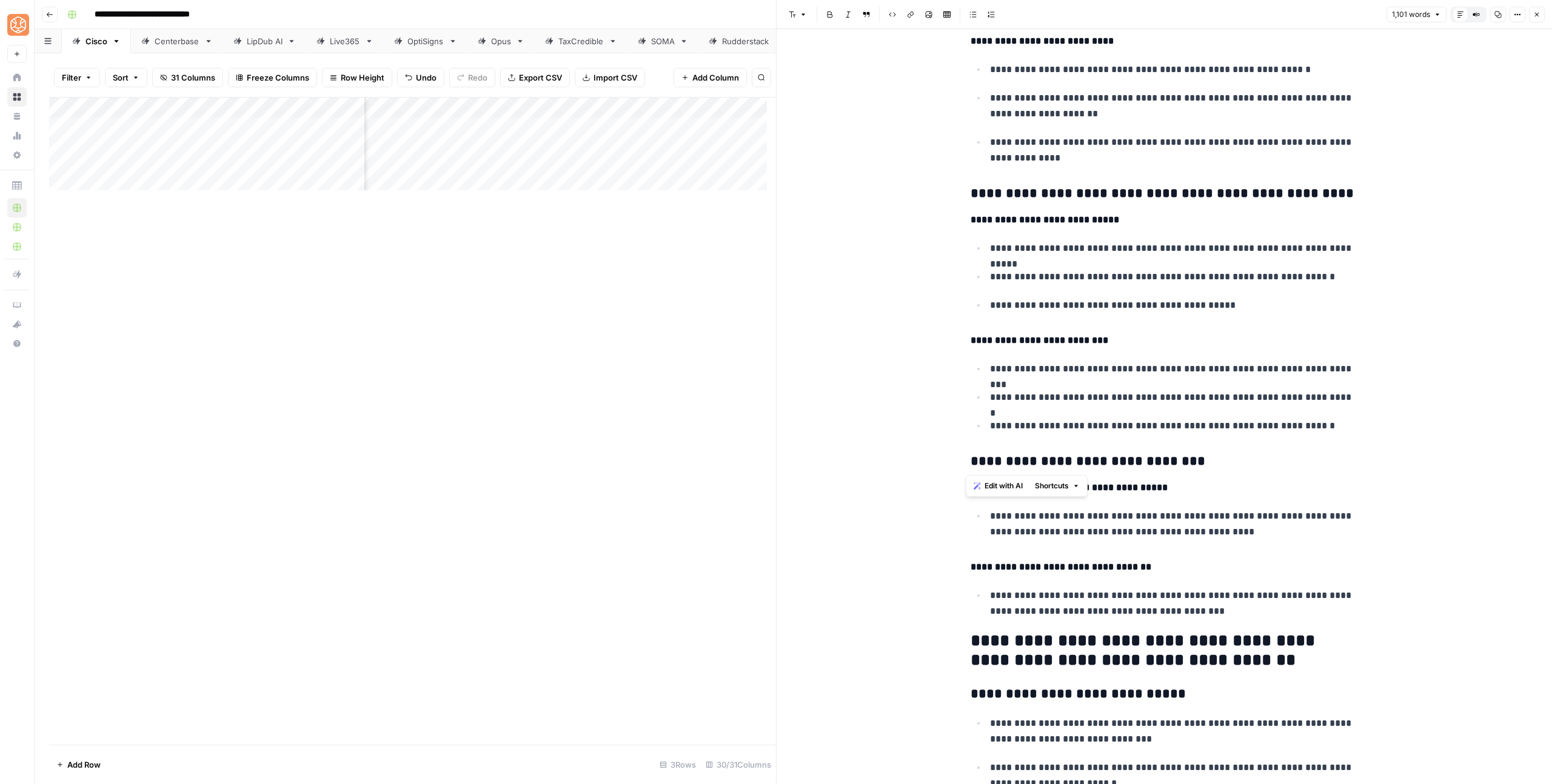 click on "**********" at bounding box center (1165, 462) 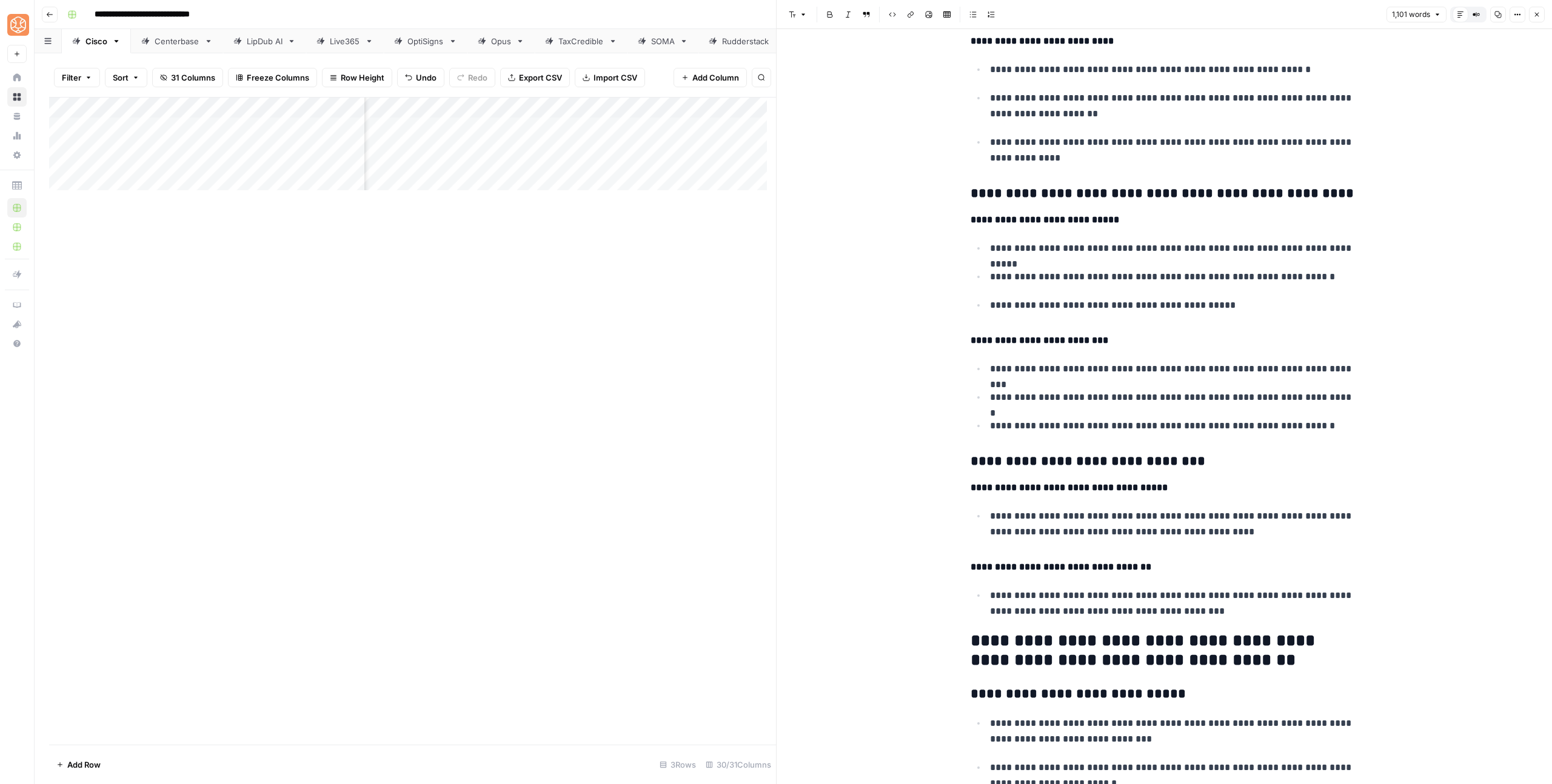 click on "**********" at bounding box center [1174, 603] 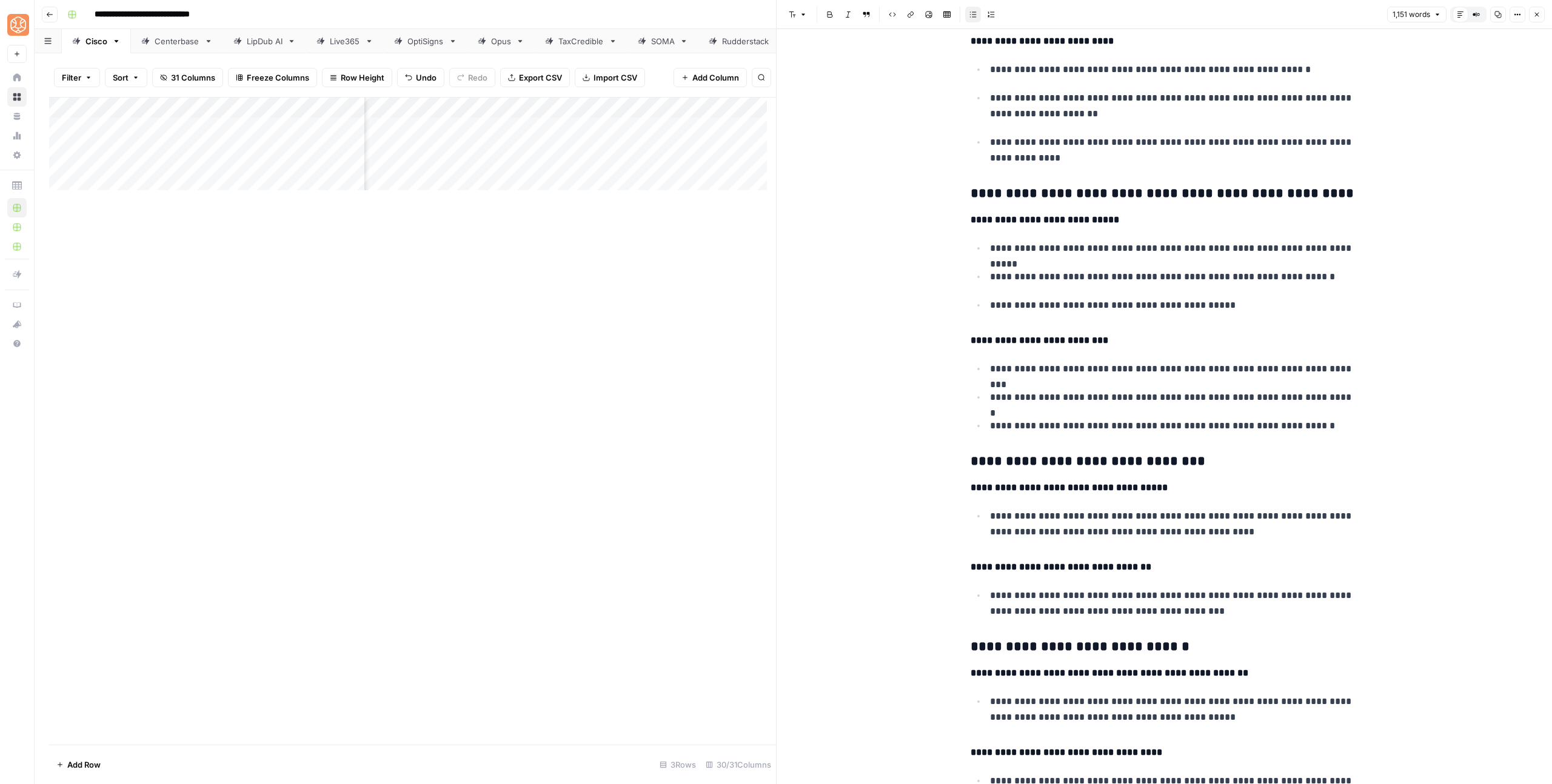 scroll, scrollTop: 2146, scrollLeft: 0, axis: vertical 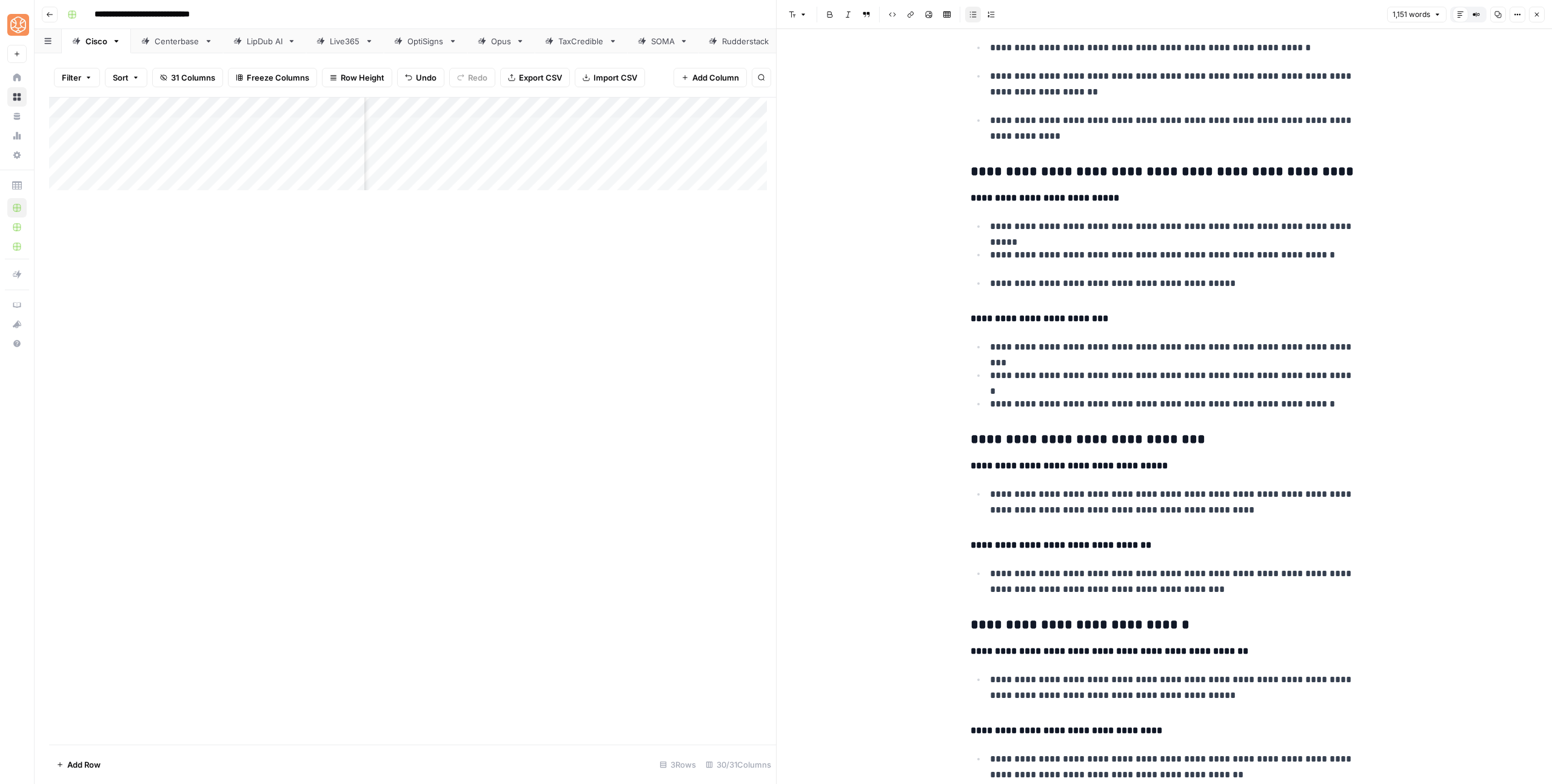 click on "**********" at bounding box center [1165, -144] 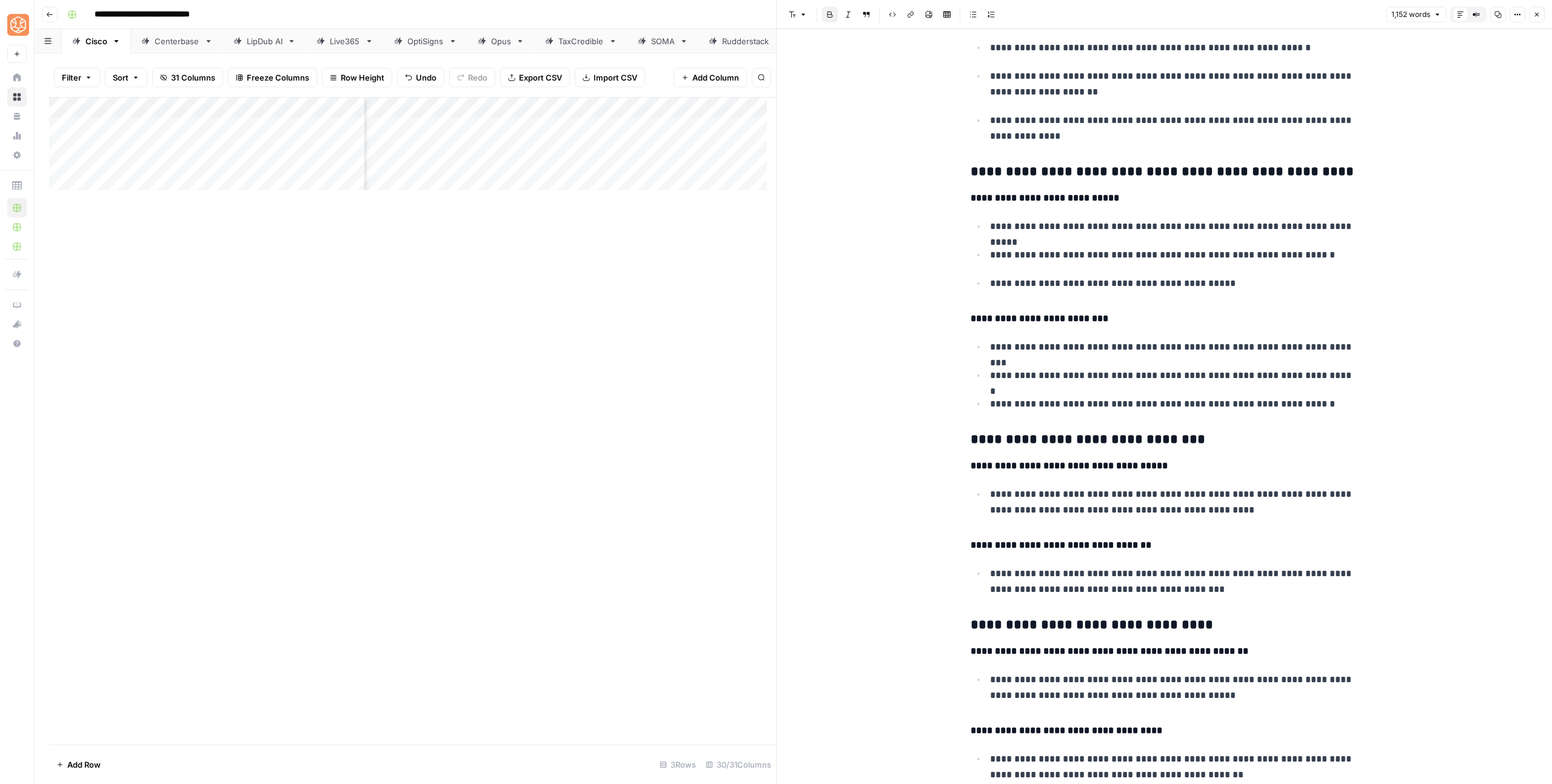 click on "**********" at bounding box center [1092, 625] 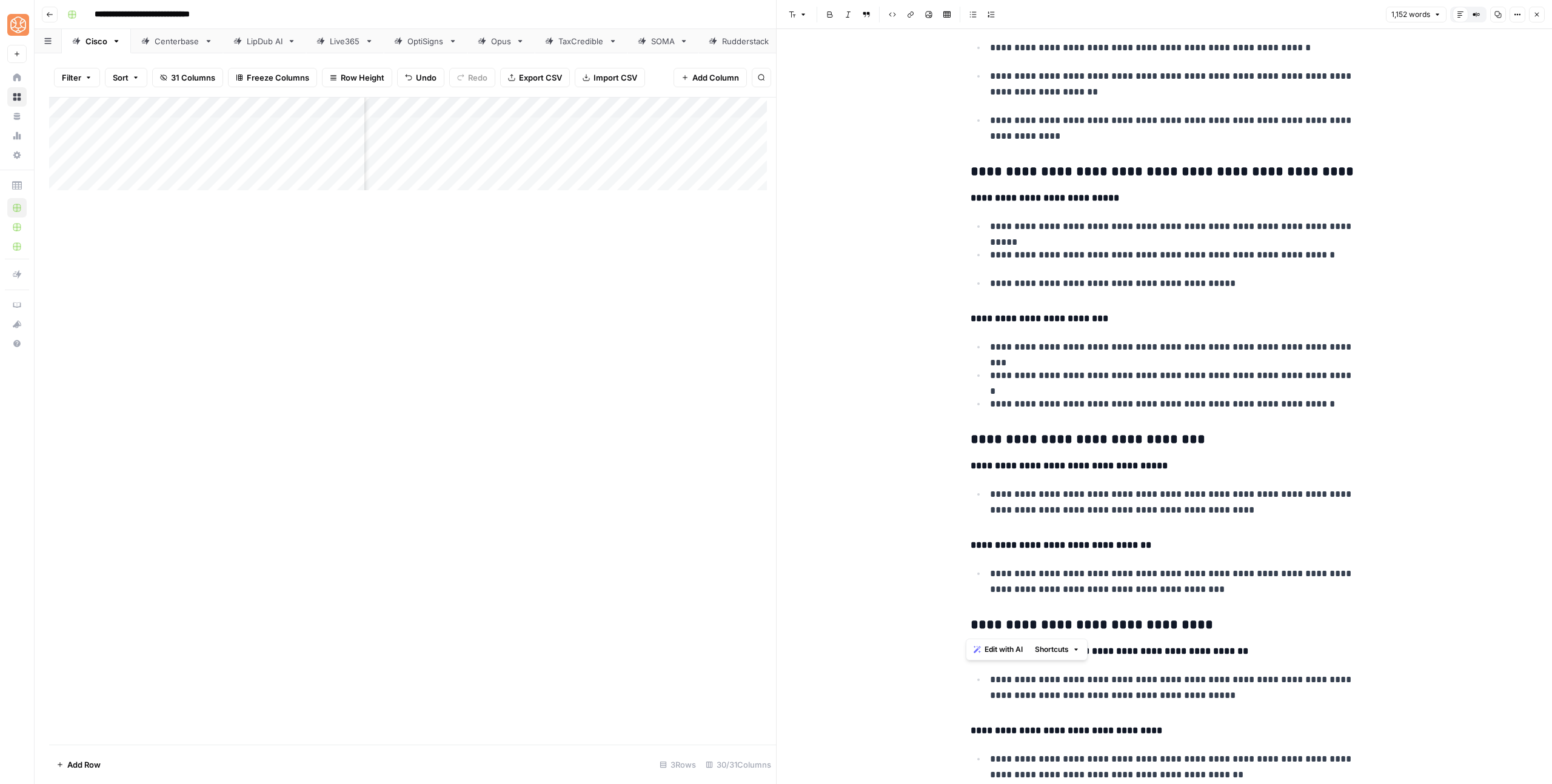 click on "**********" at bounding box center [1165, -144] 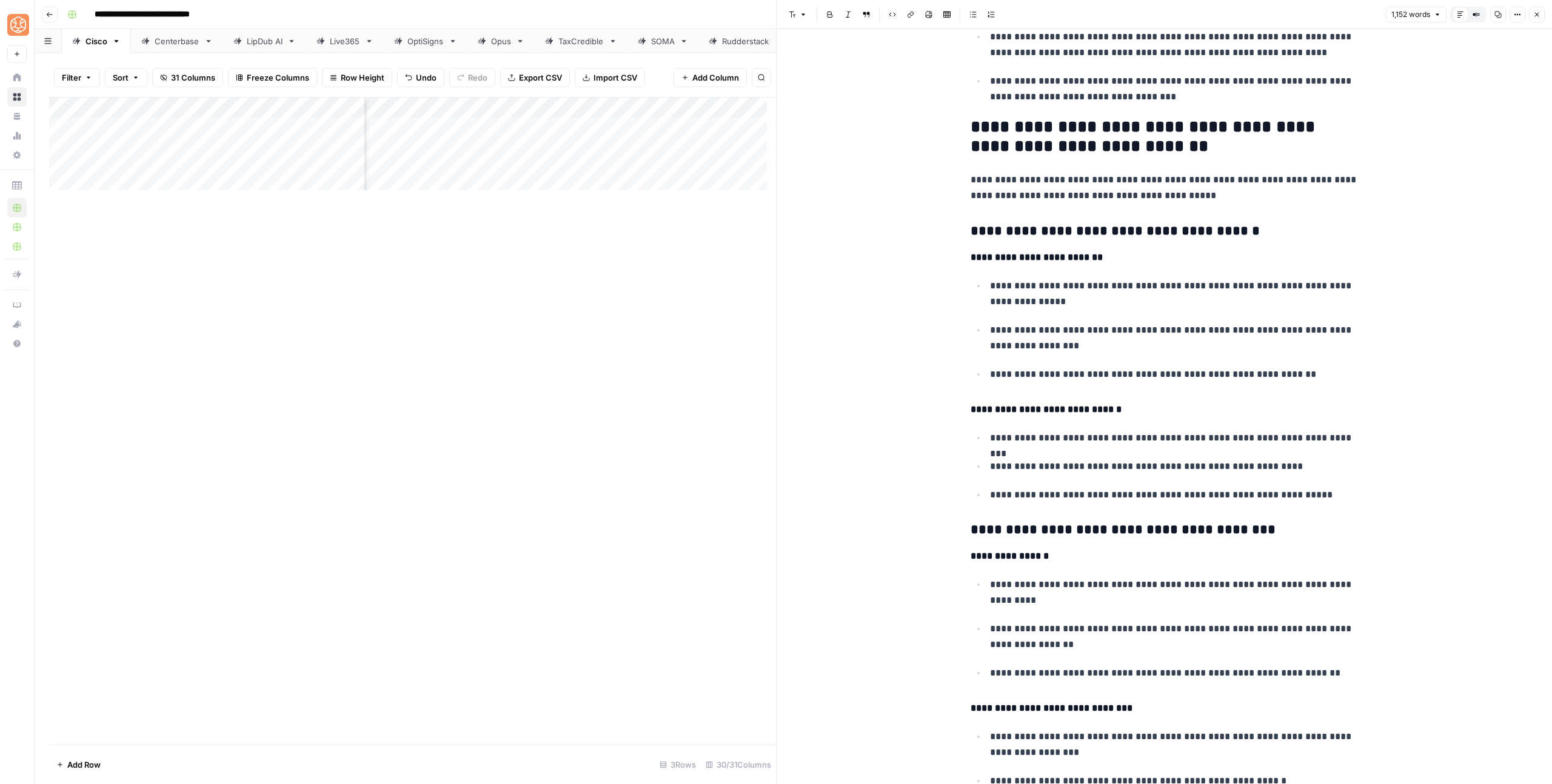 scroll, scrollTop: 857, scrollLeft: 0, axis: vertical 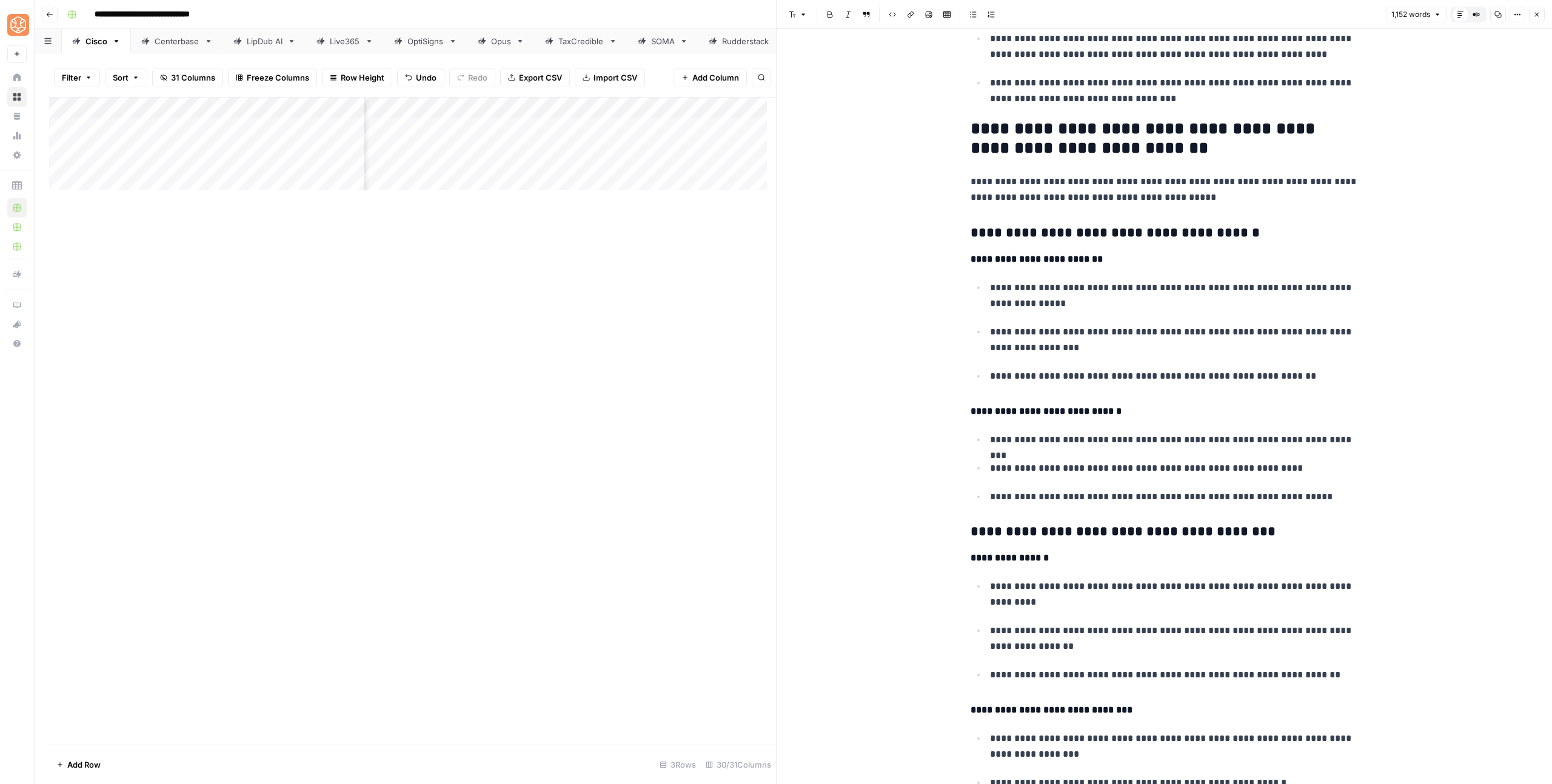 click on "**********" at bounding box center [1165, 139] 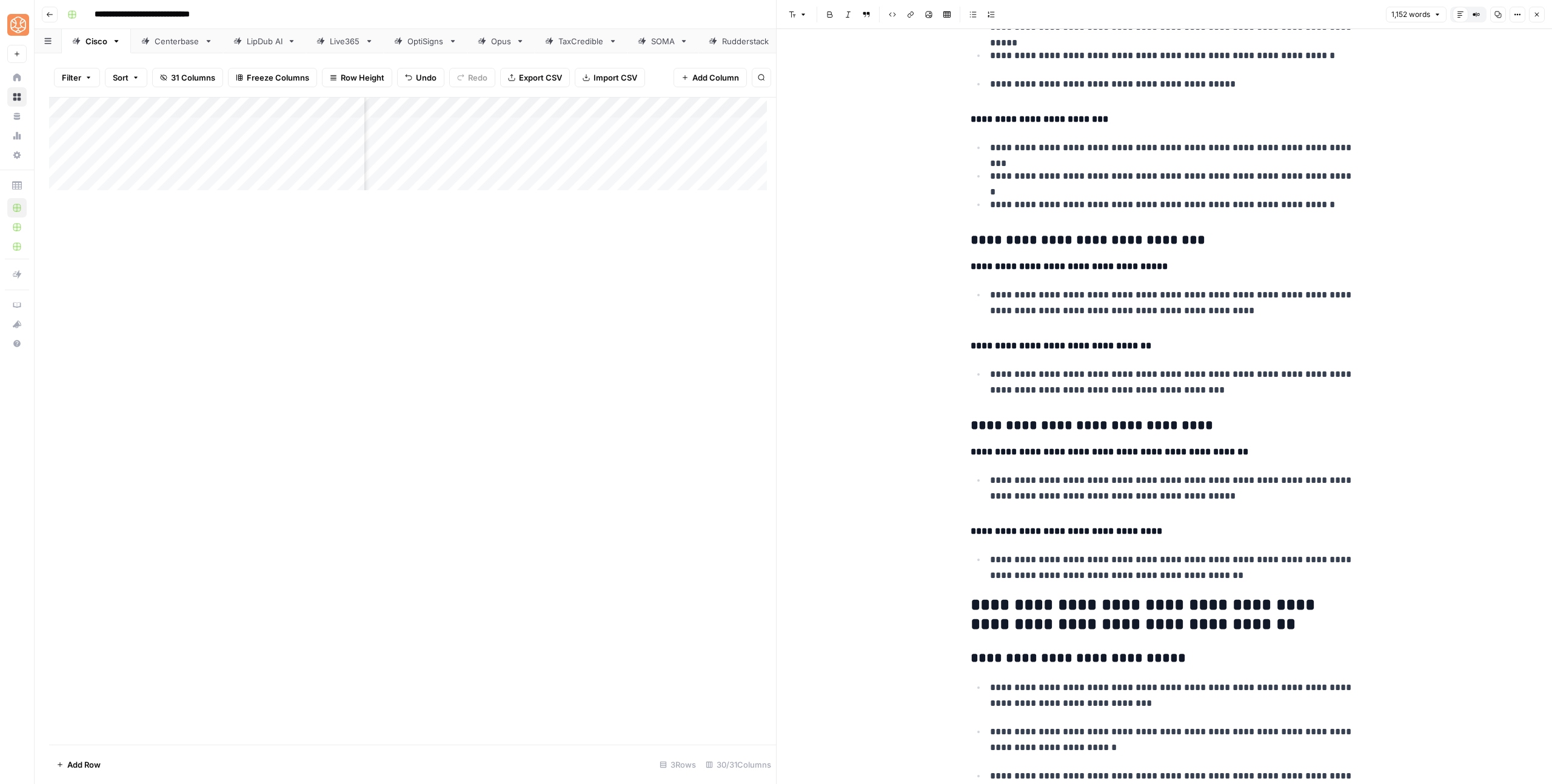 scroll, scrollTop: 2509, scrollLeft: 0, axis: vertical 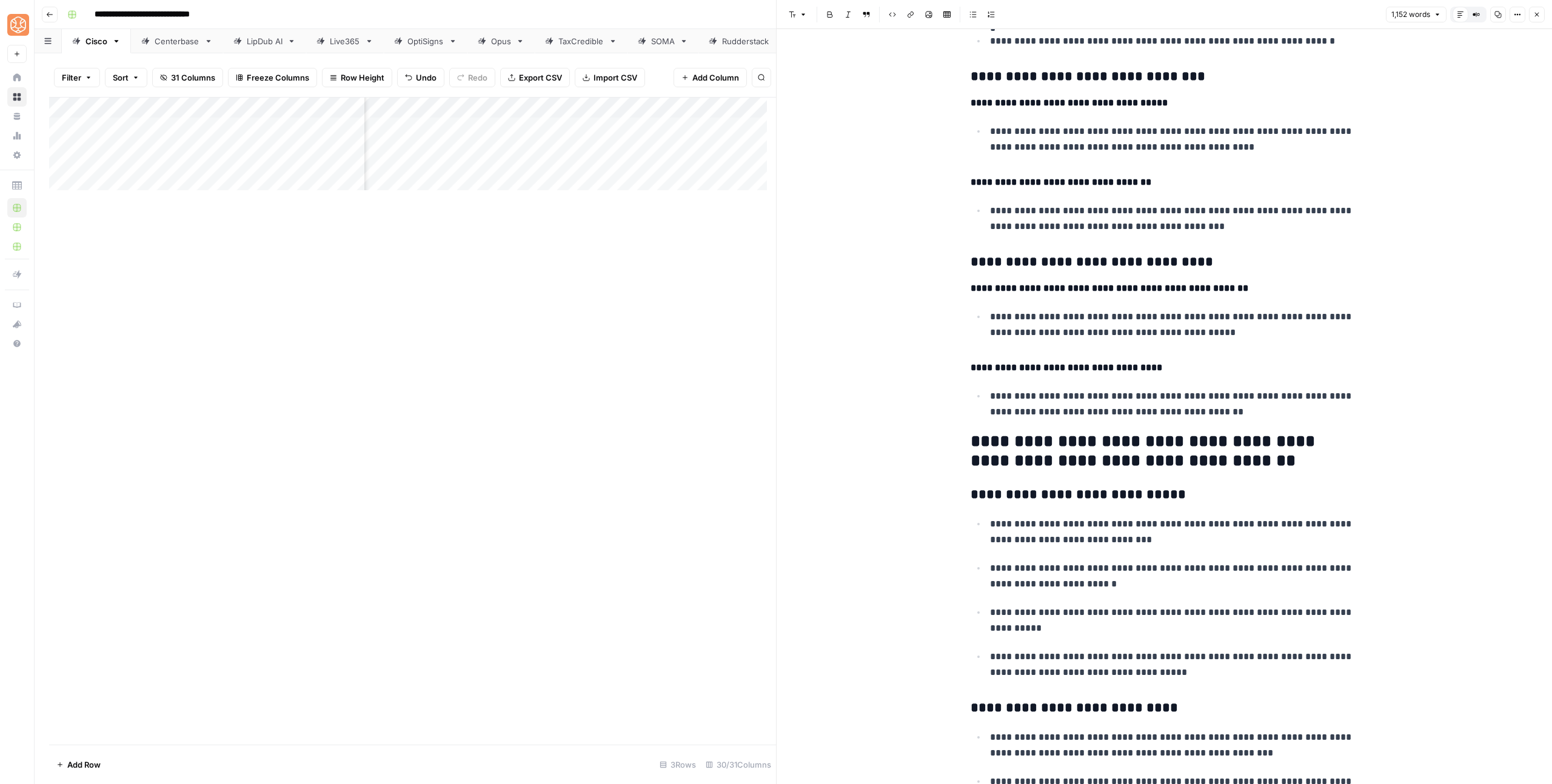 click on "**********" at bounding box center (1174, 404) 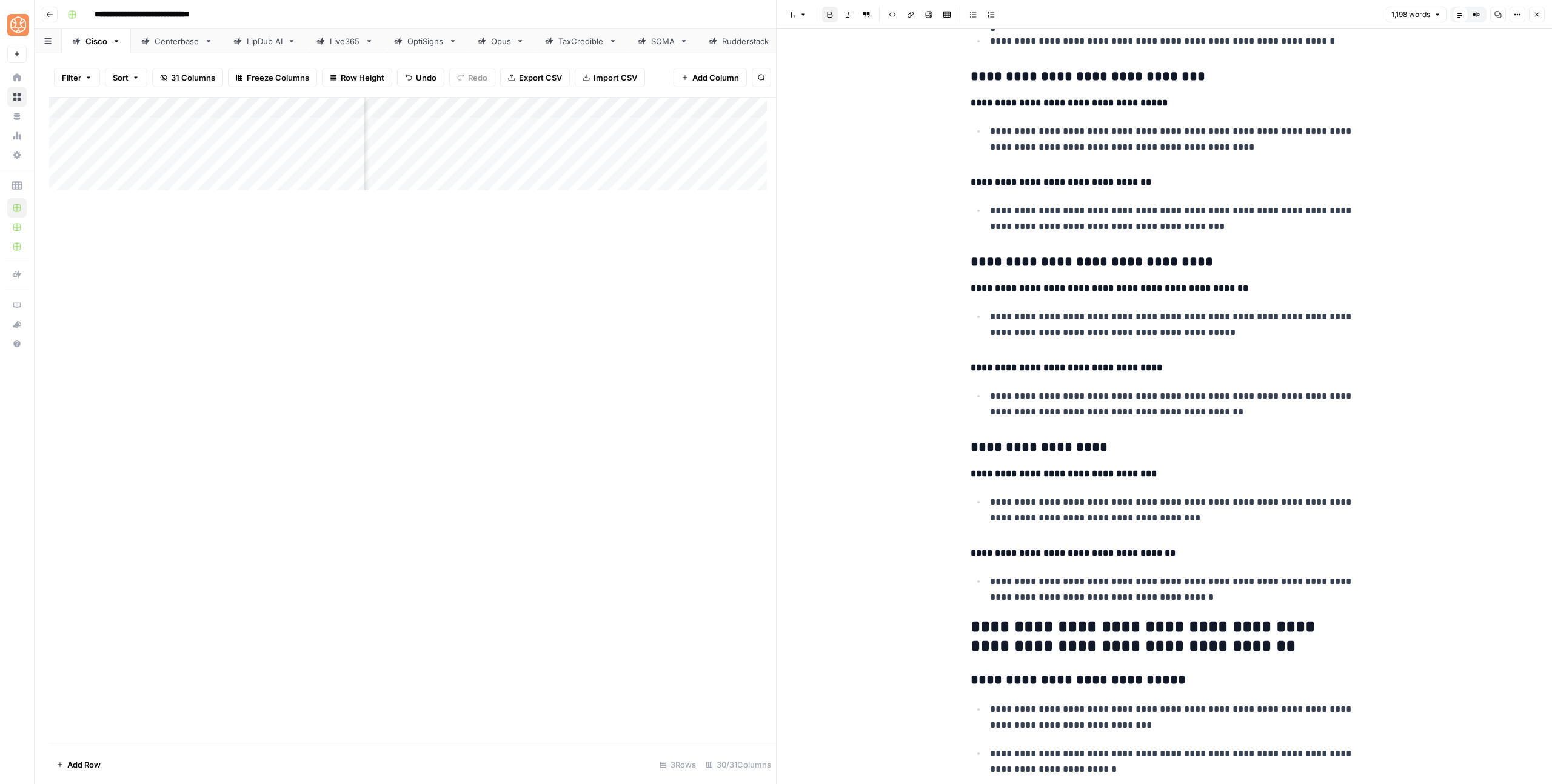 click on "**********" at bounding box center (1165, -414) 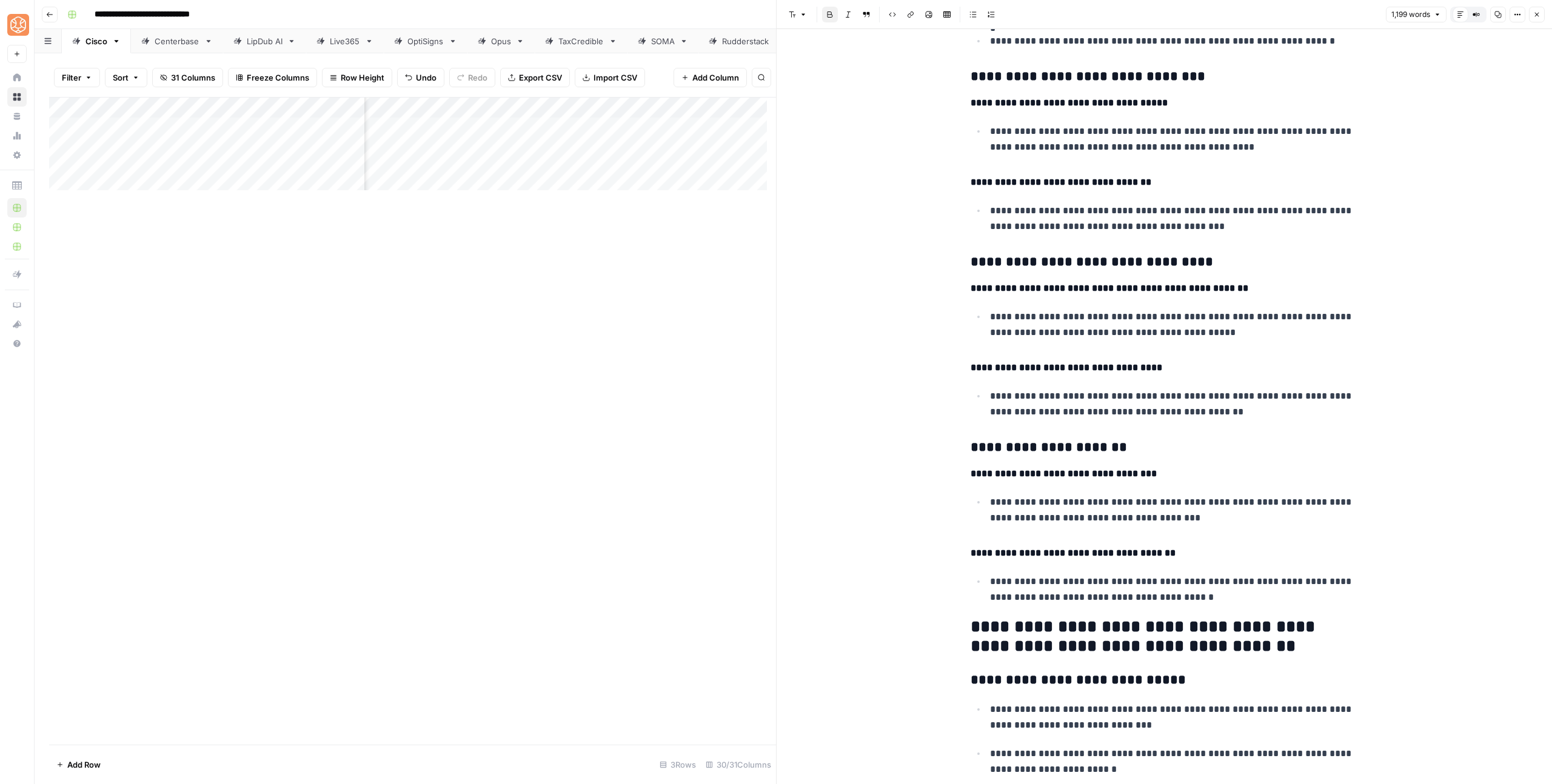 click on "**********" at bounding box center (1165, -414) 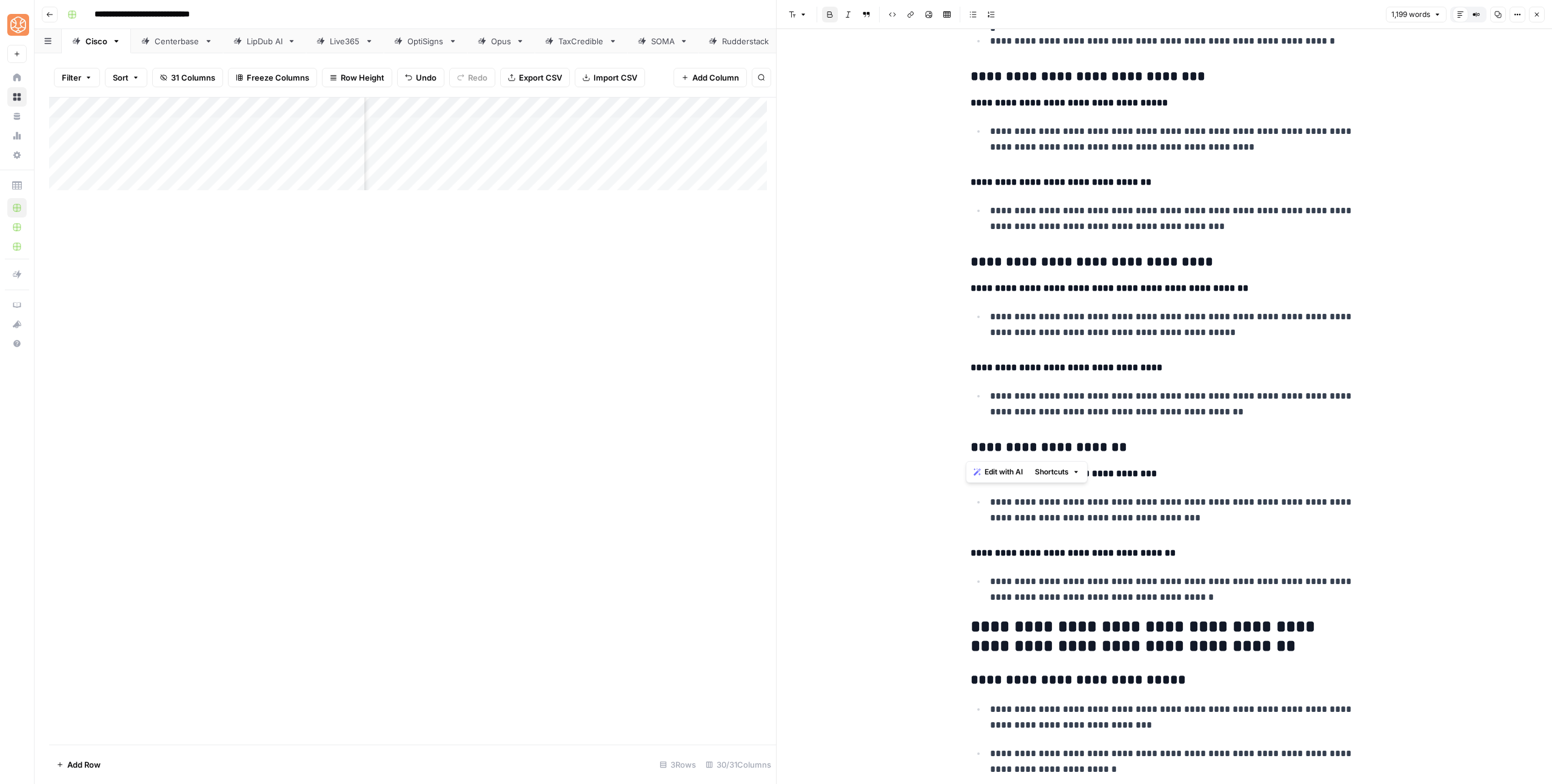 click on "**********" at bounding box center [1165, -414] 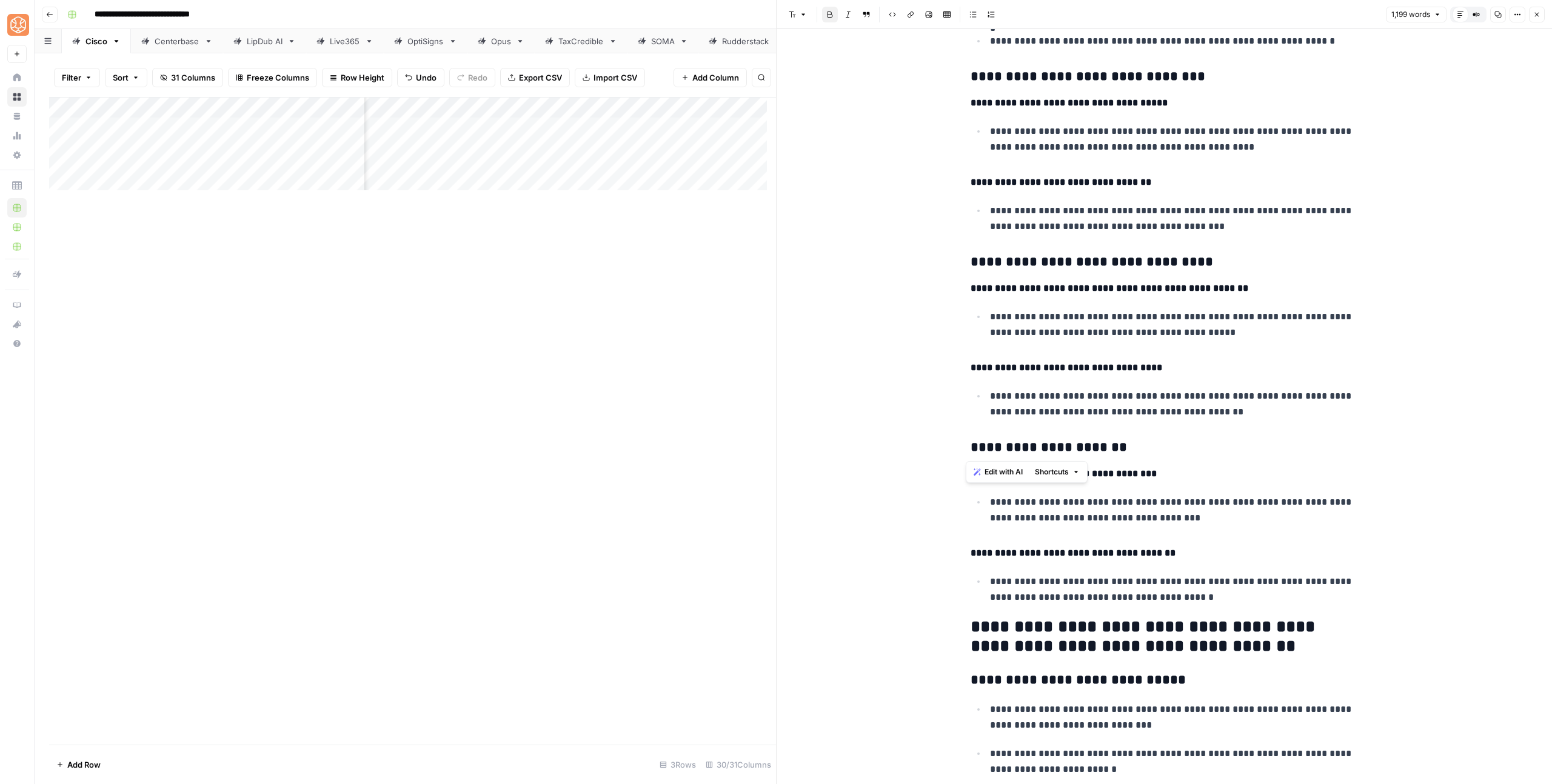click on "**********" at bounding box center [1165, -414] 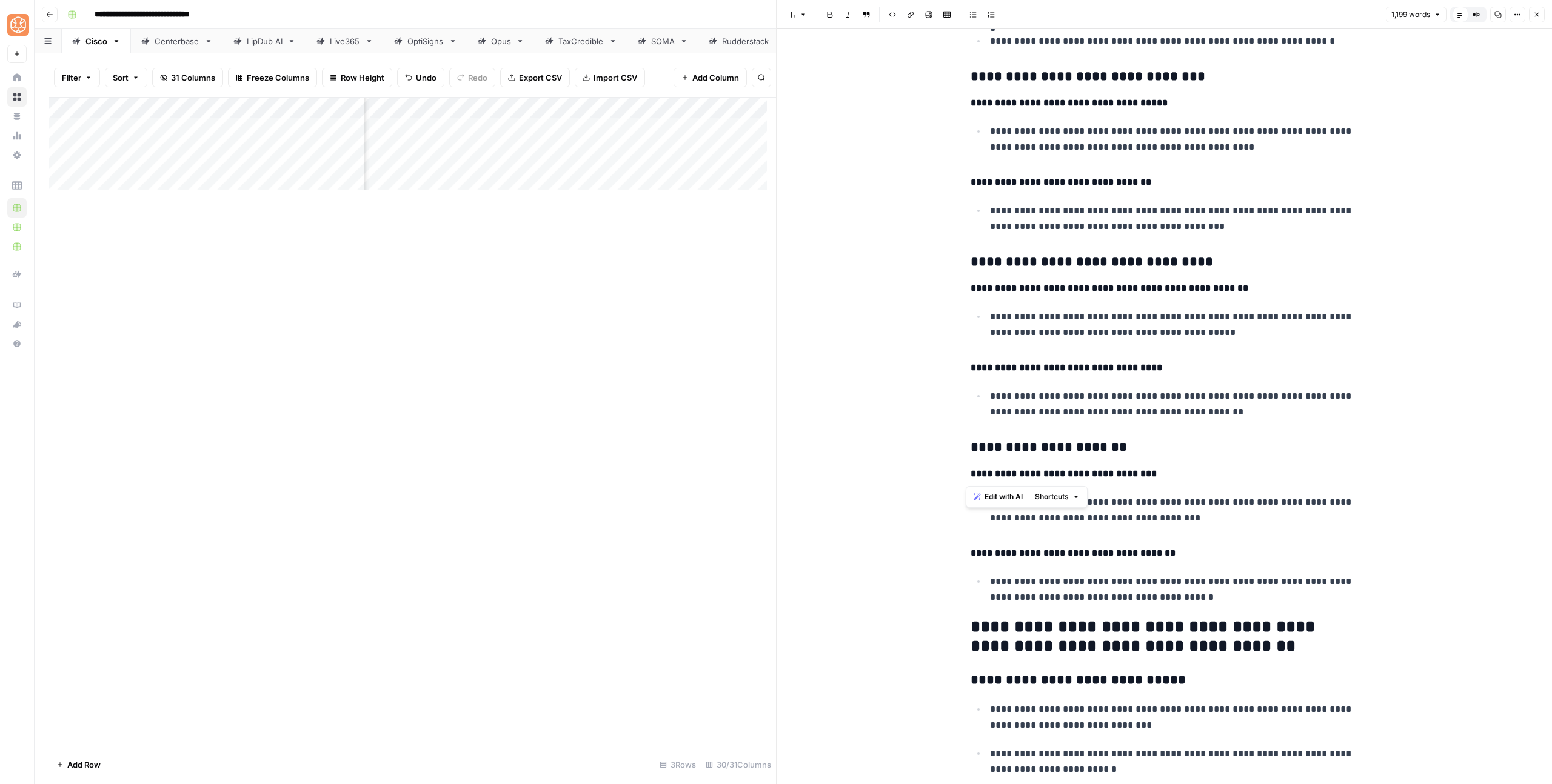 click on "**********" at bounding box center [1165, 448] 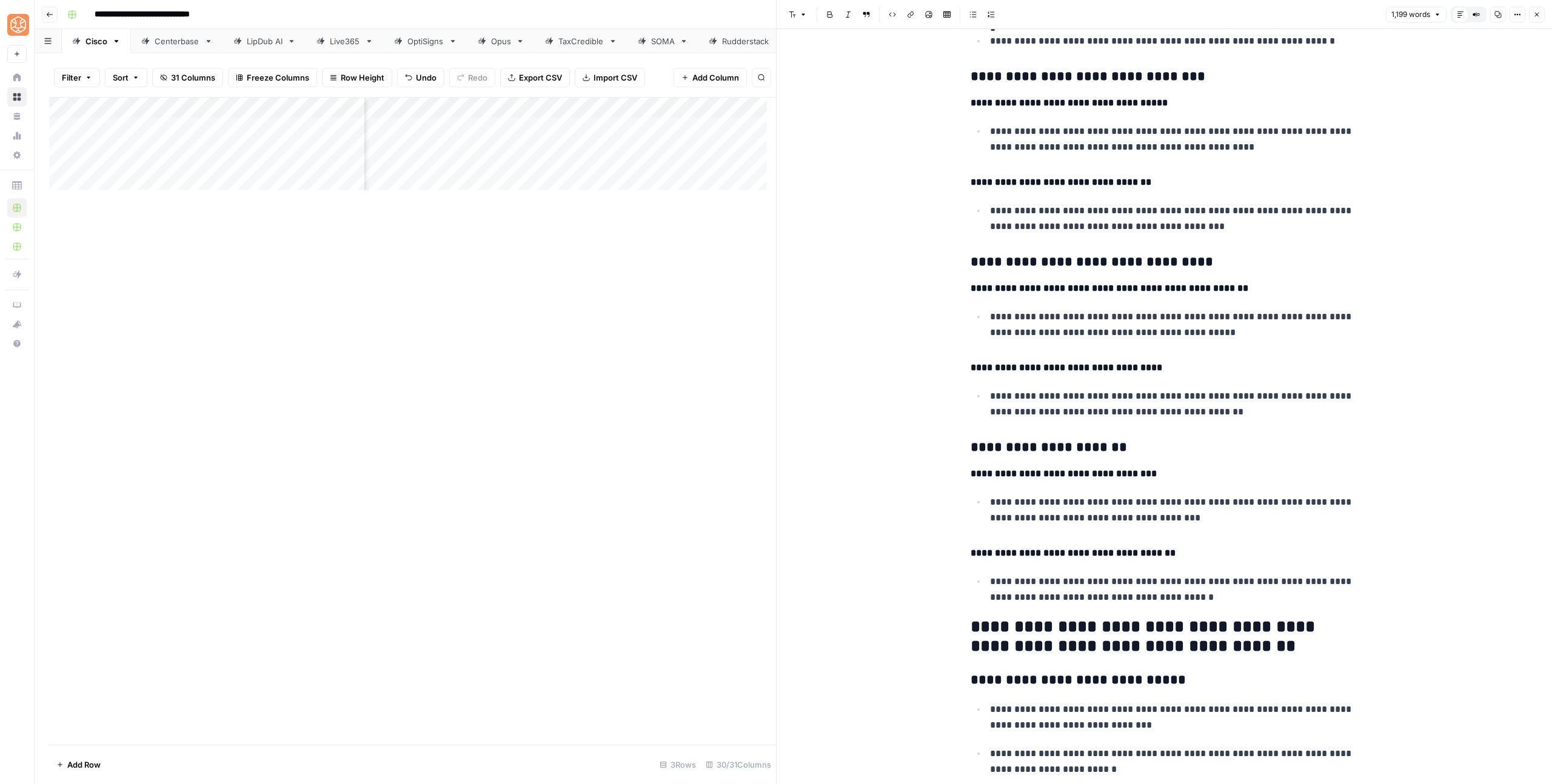click on "**********" at bounding box center [1165, -414] 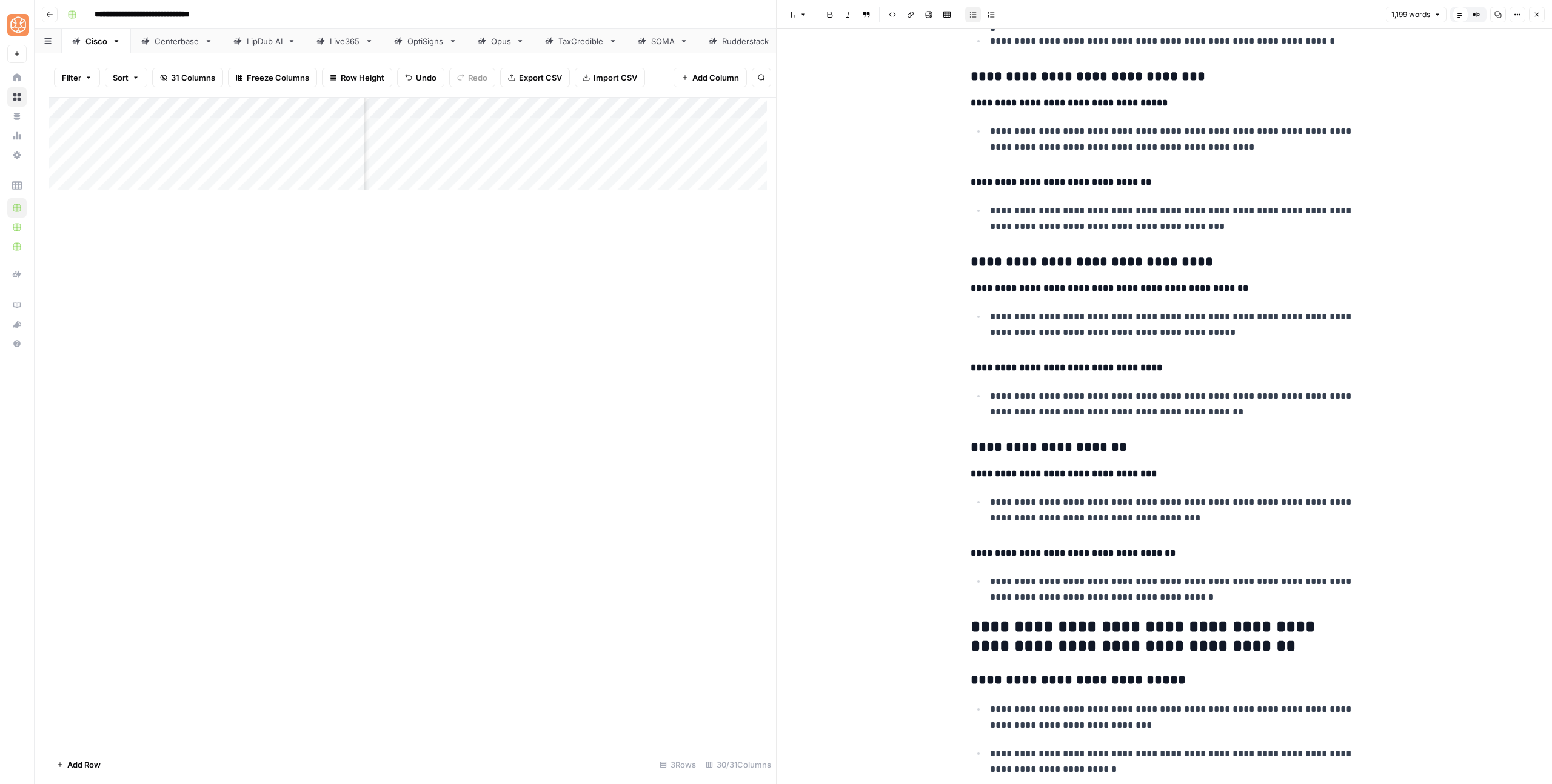 click on "**********" at bounding box center (1174, 590) 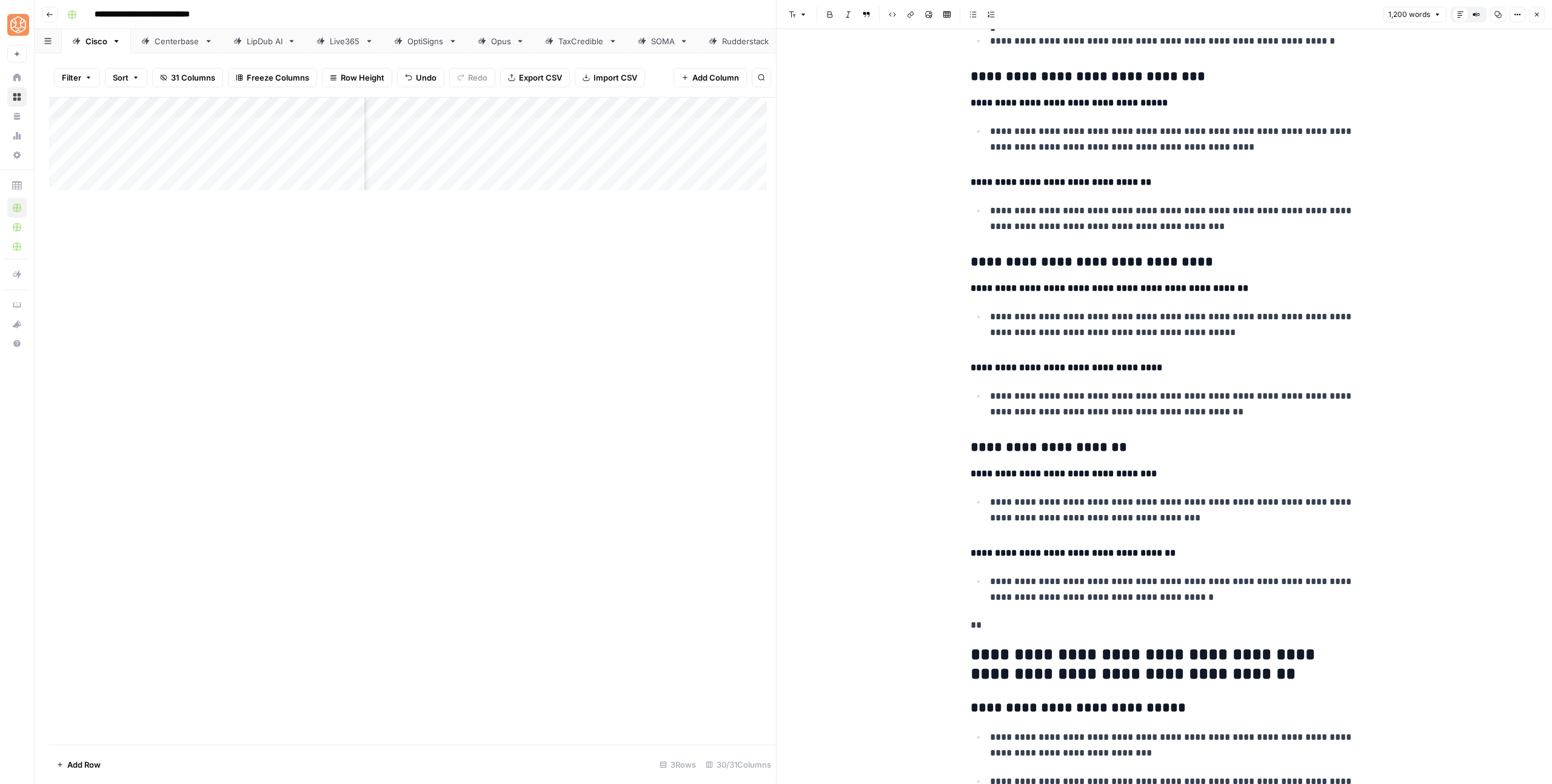 scroll, scrollTop: 2518, scrollLeft: 0, axis: vertical 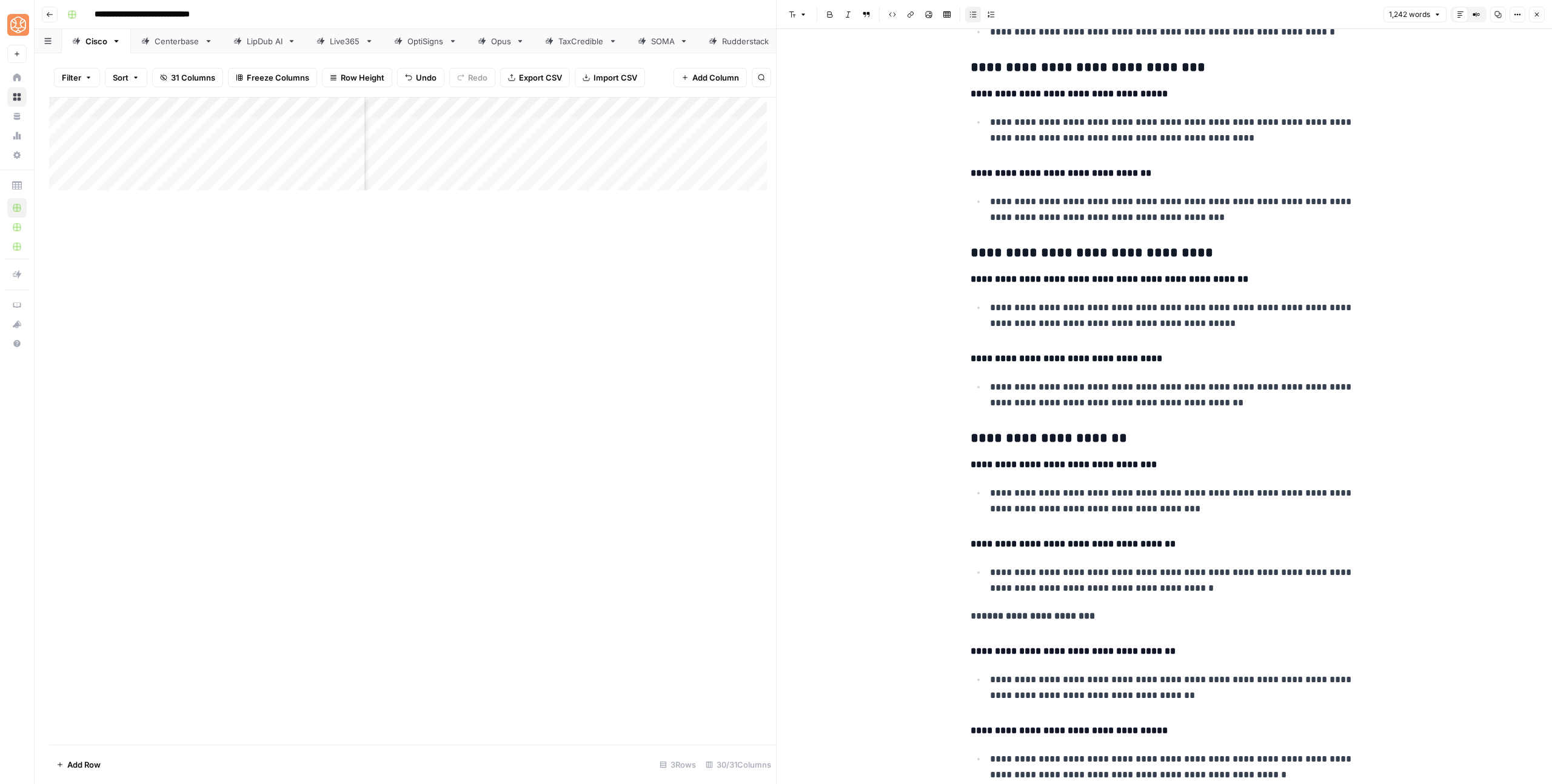 click on "**********" at bounding box center [1038, 616] 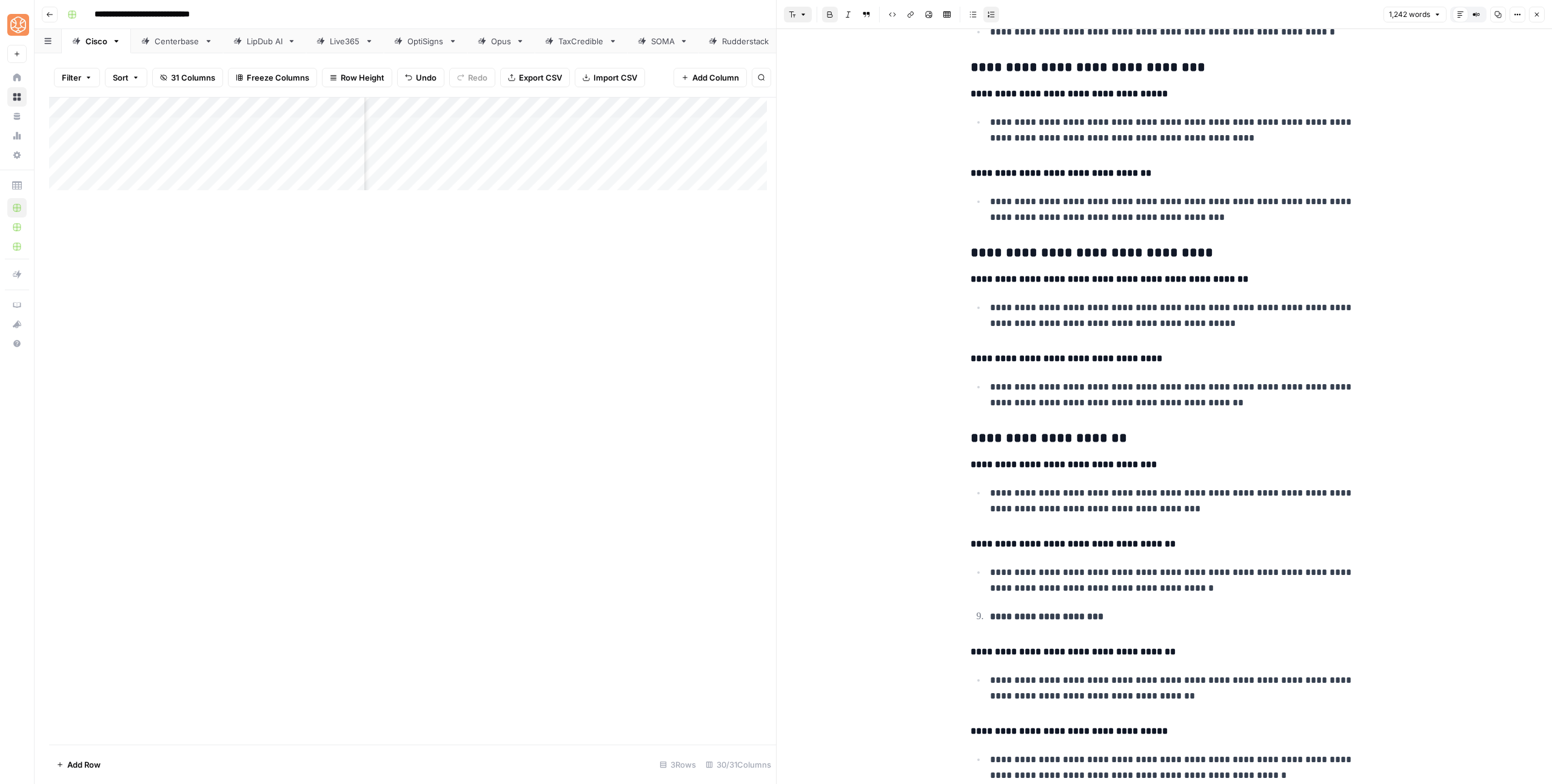 click on "Font style" at bounding box center (798, 15) 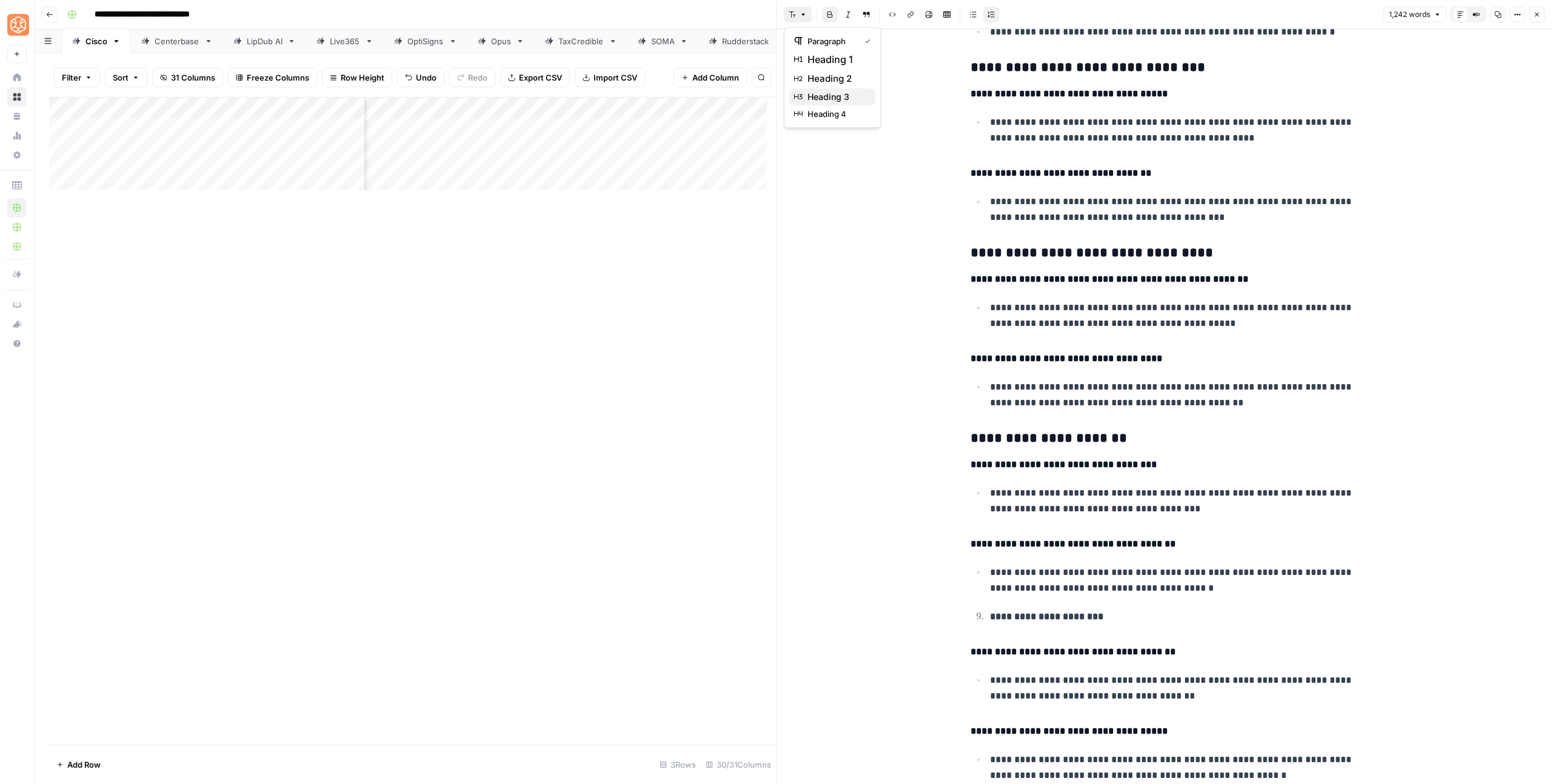 click on "heading 3" at bounding box center [828, 97] 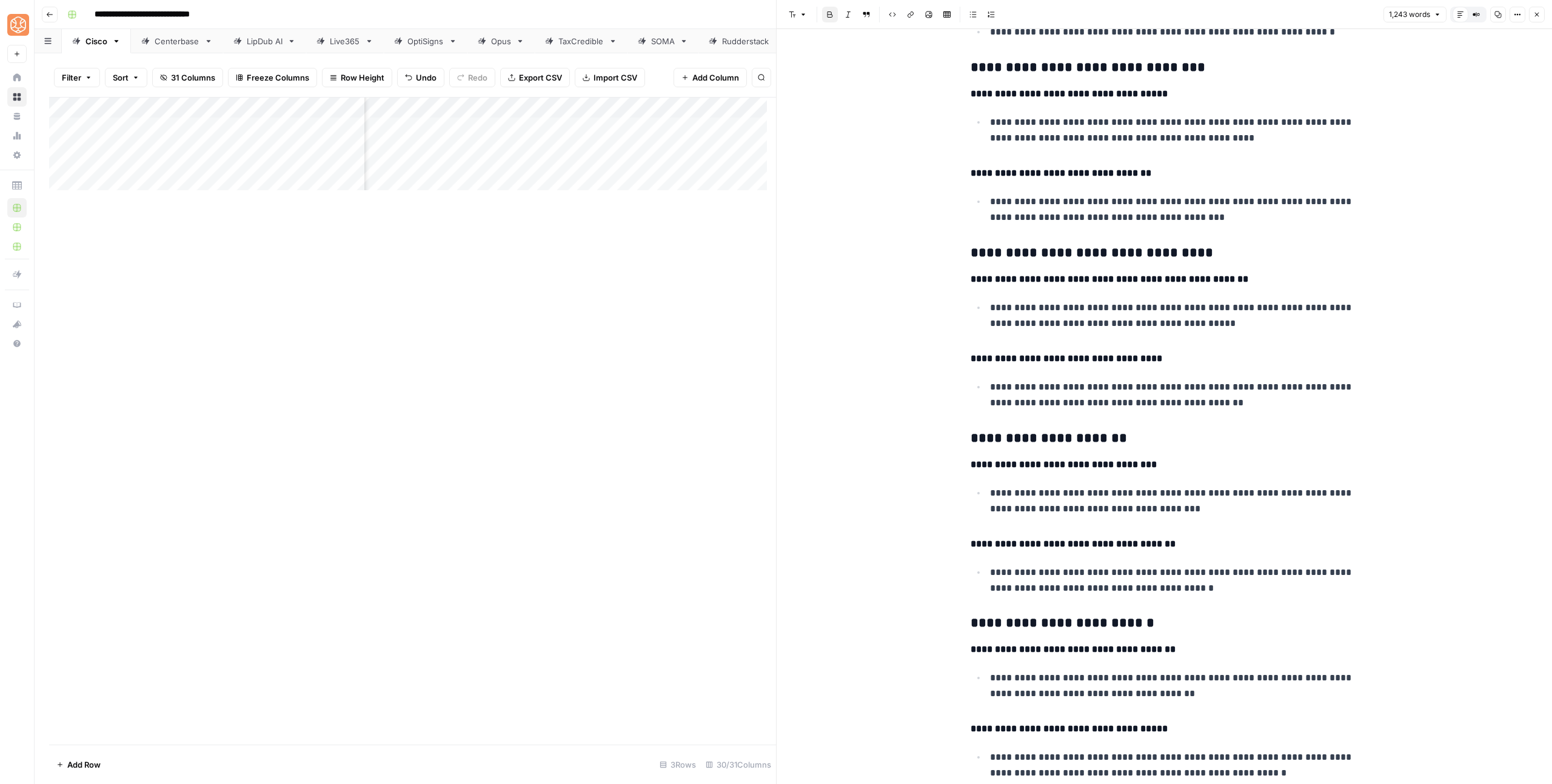 click on "**********" at bounding box center [1062, 623] 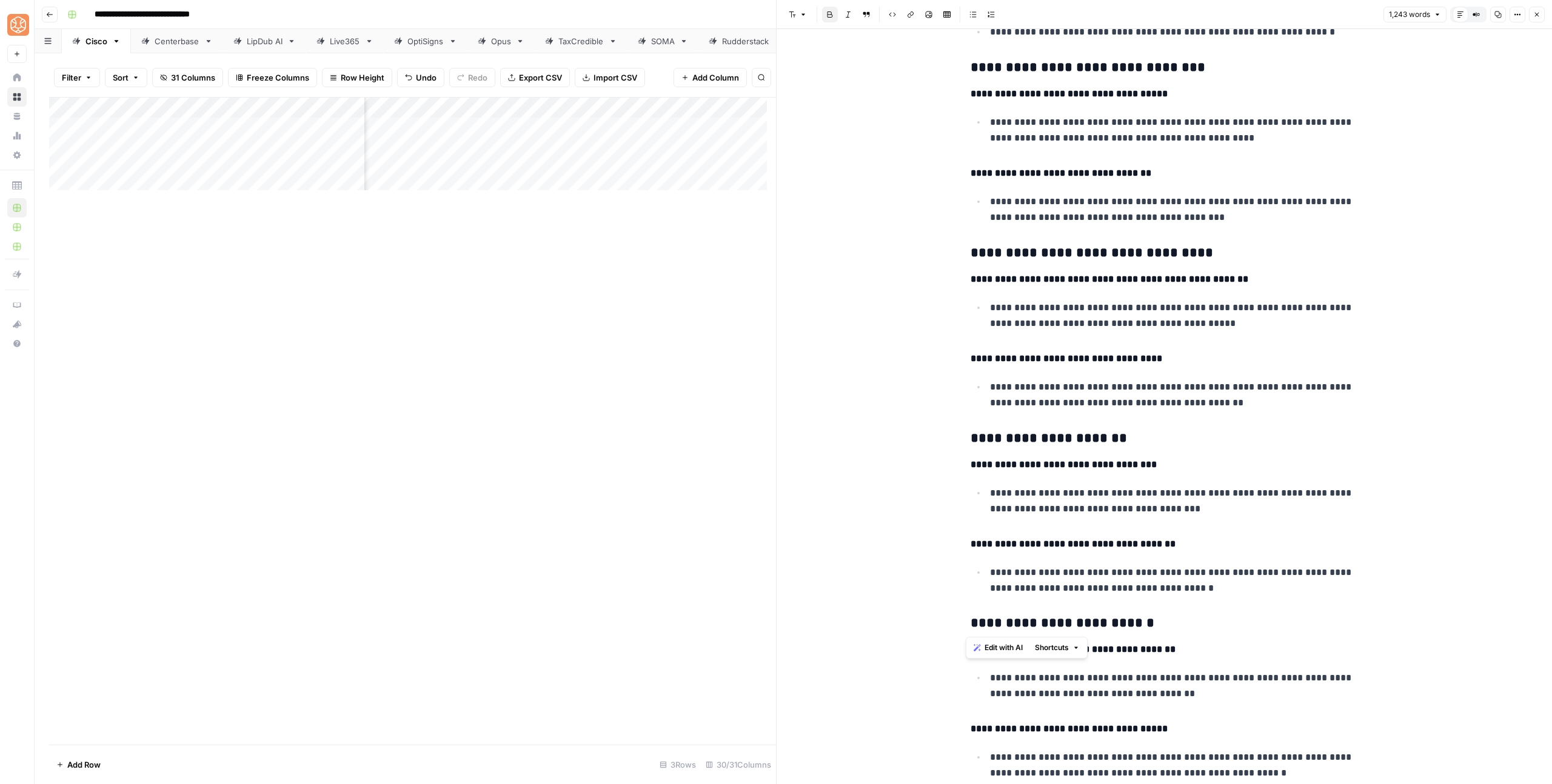 click on "**********" at bounding box center [1062, 623] 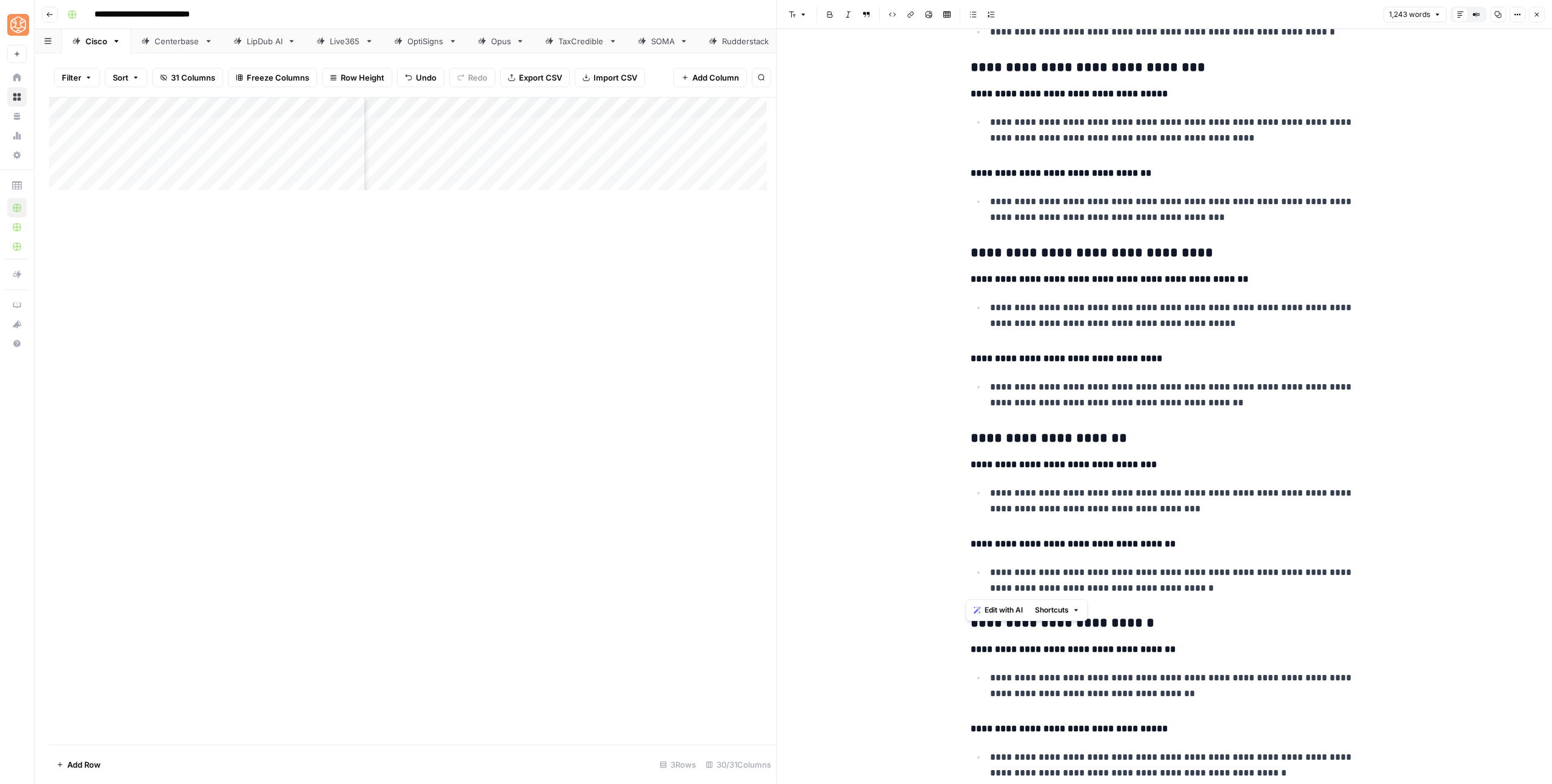 scroll, scrollTop: 2771, scrollLeft: 0, axis: vertical 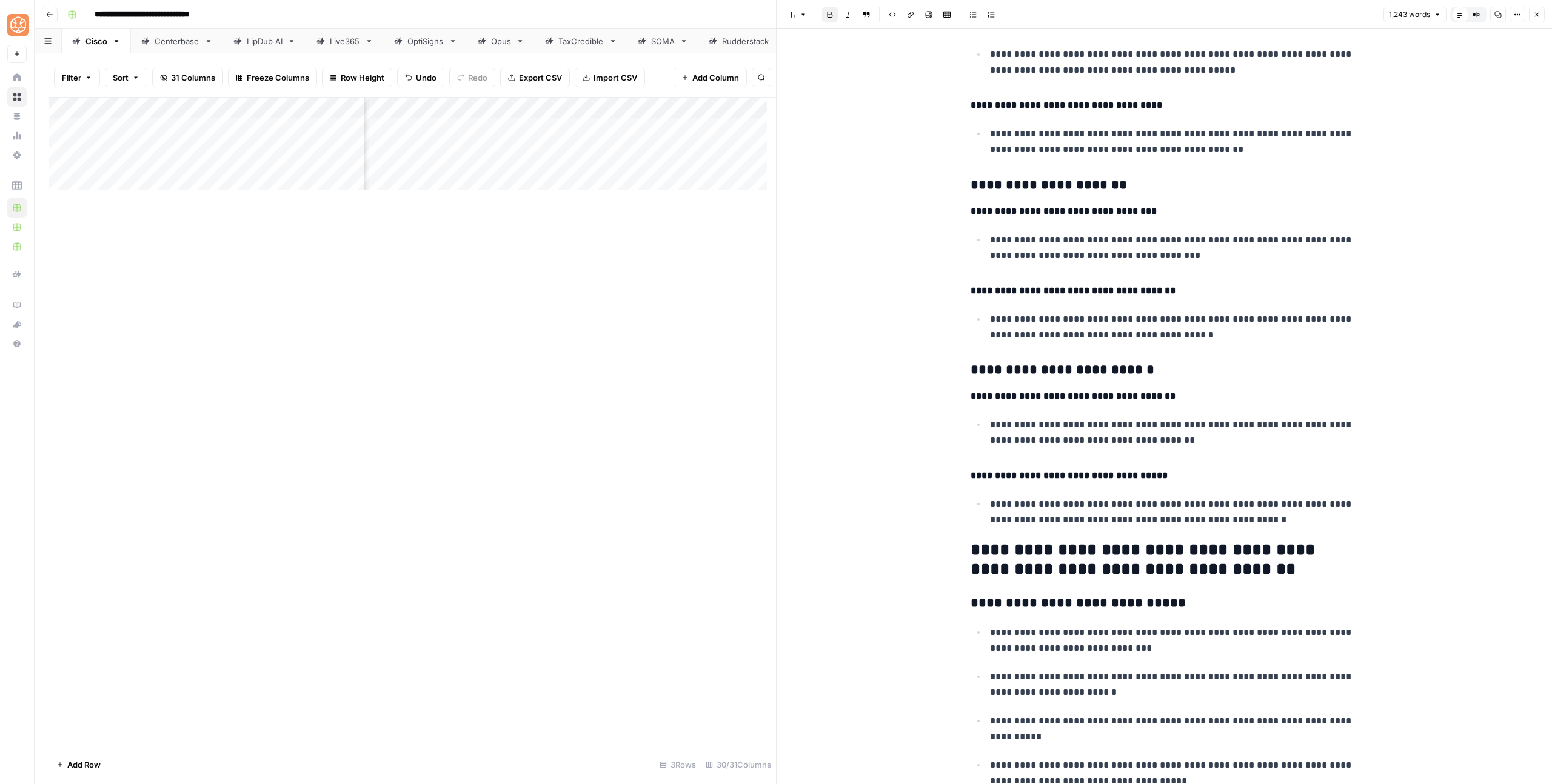 click on "**********" at bounding box center (1165, -584) 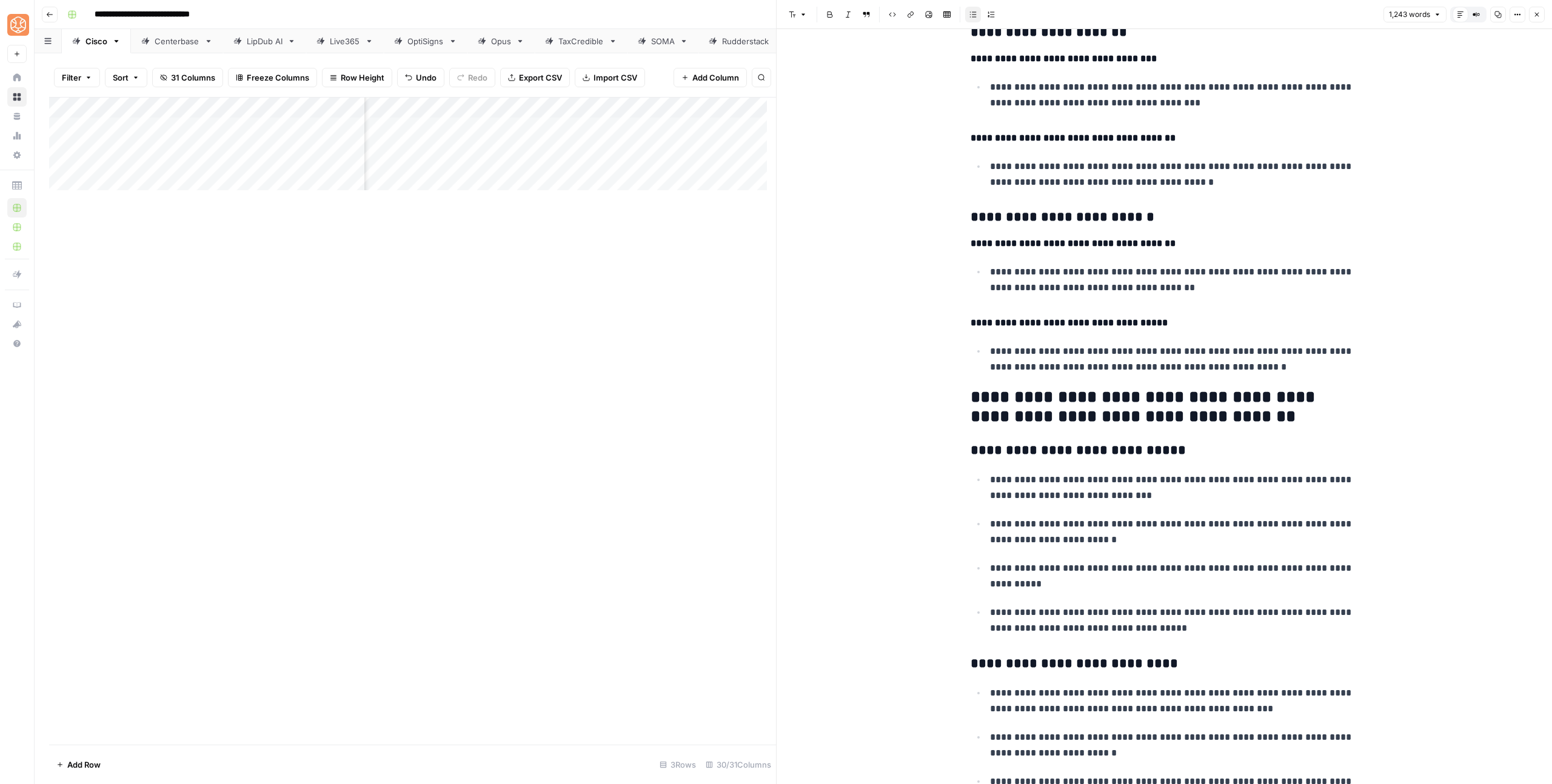 scroll, scrollTop: 2938, scrollLeft: 0, axis: vertical 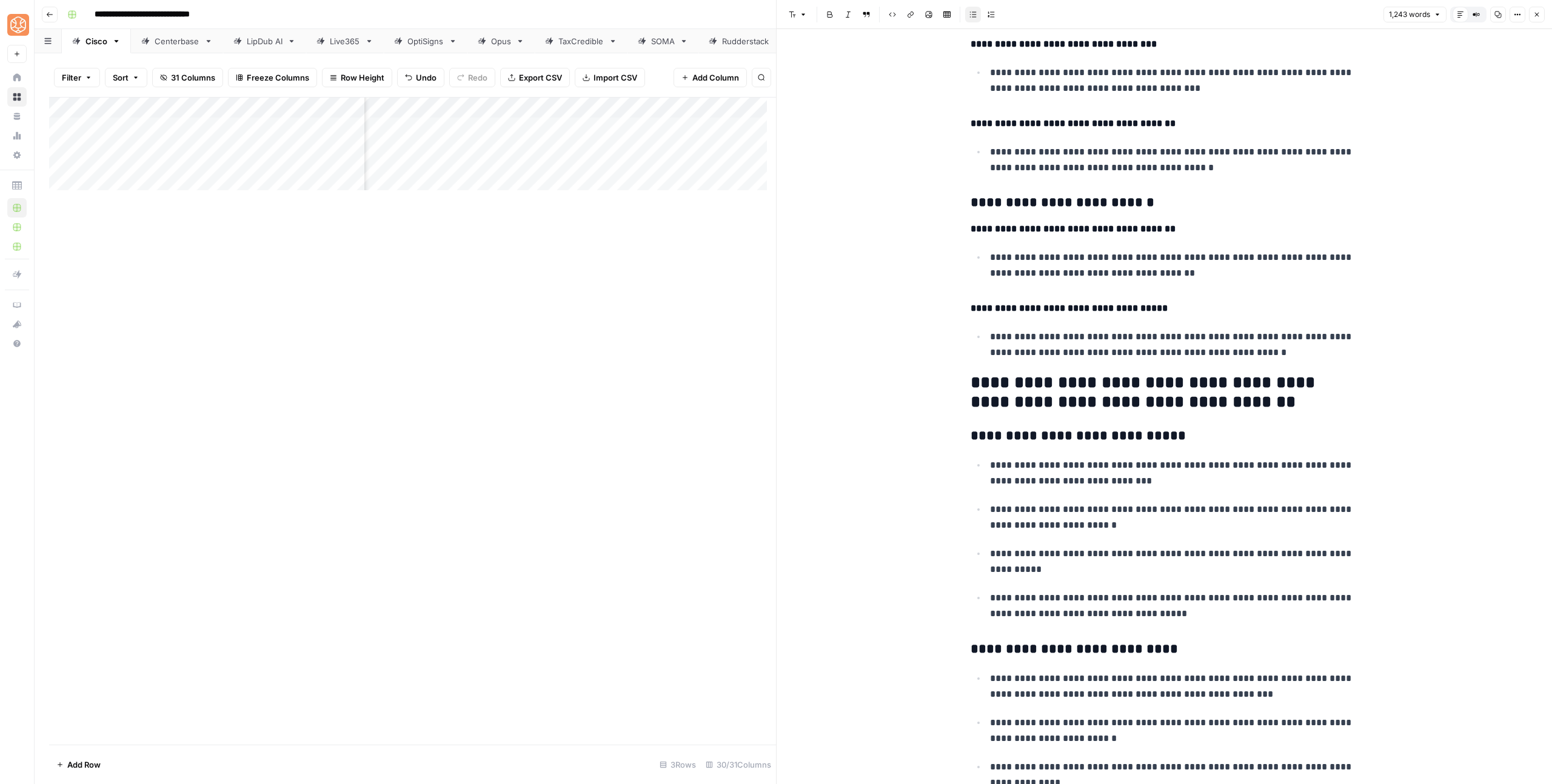 click on "**********" at bounding box center [1165, 539] 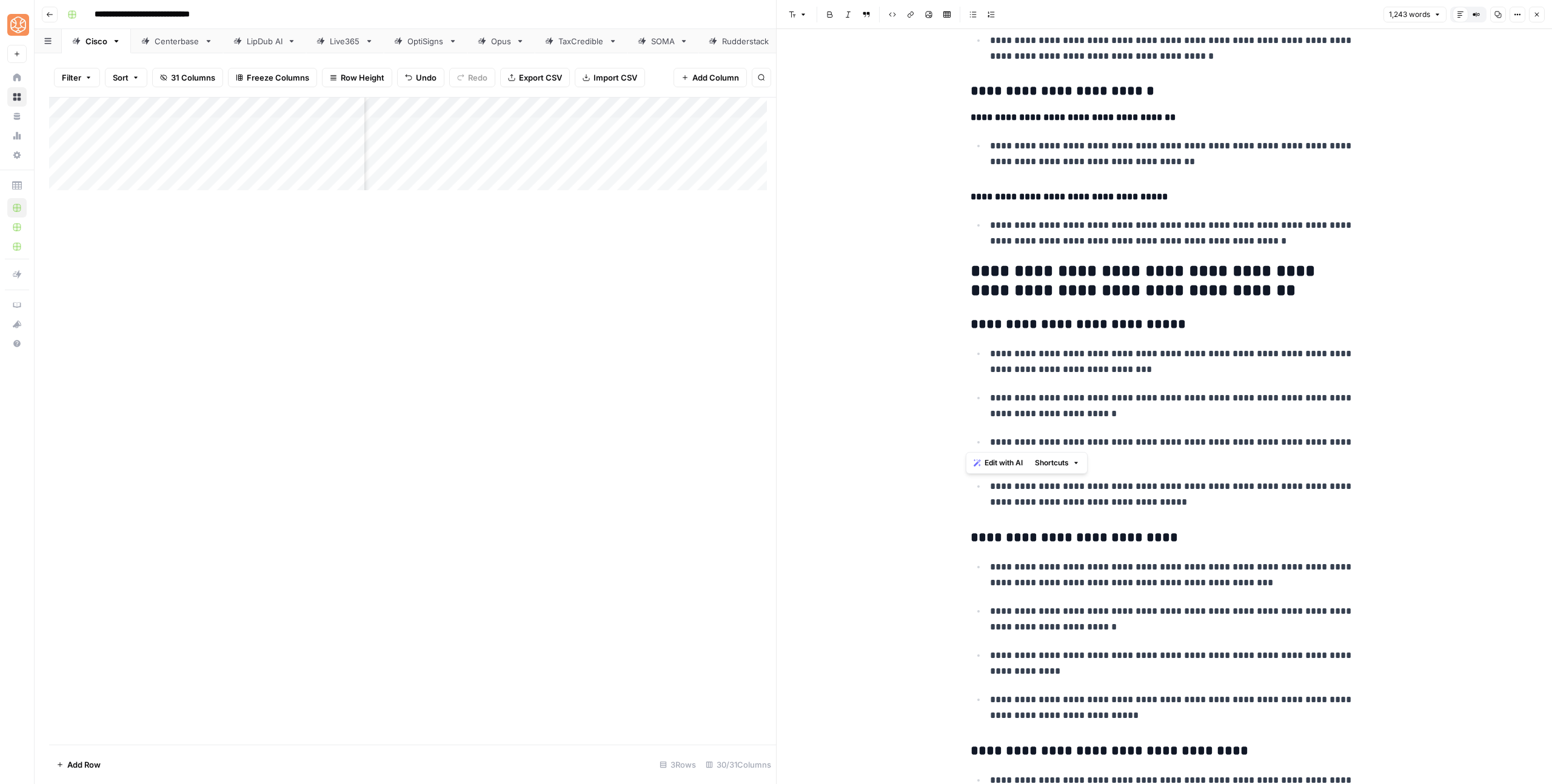 scroll, scrollTop: 3357, scrollLeft: 0, axis: vertical 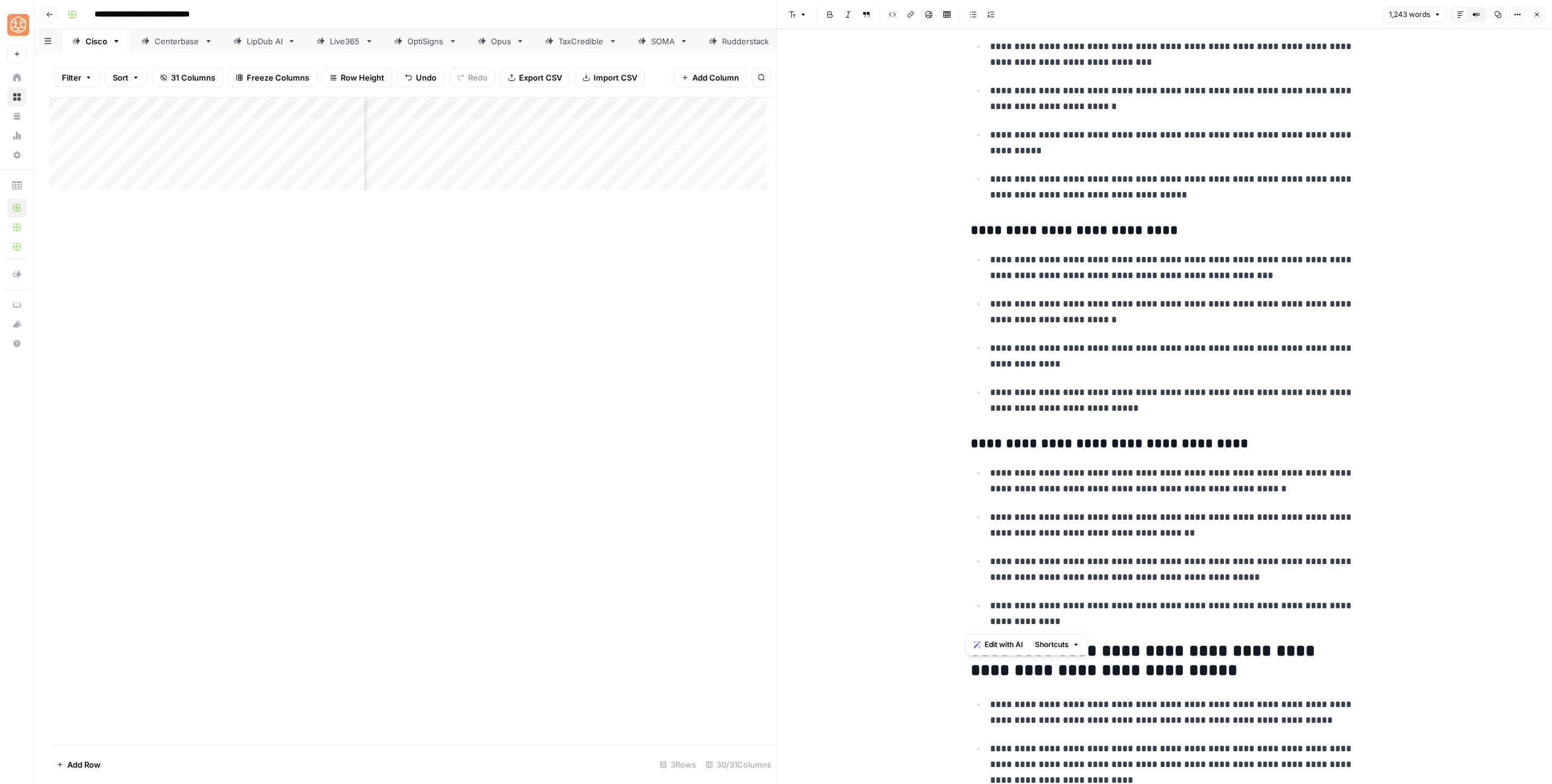 drag, startPoint x: 964, startPoint y: 381, endPoint x: 1256, endPoint y: 628, distance: 382.4565 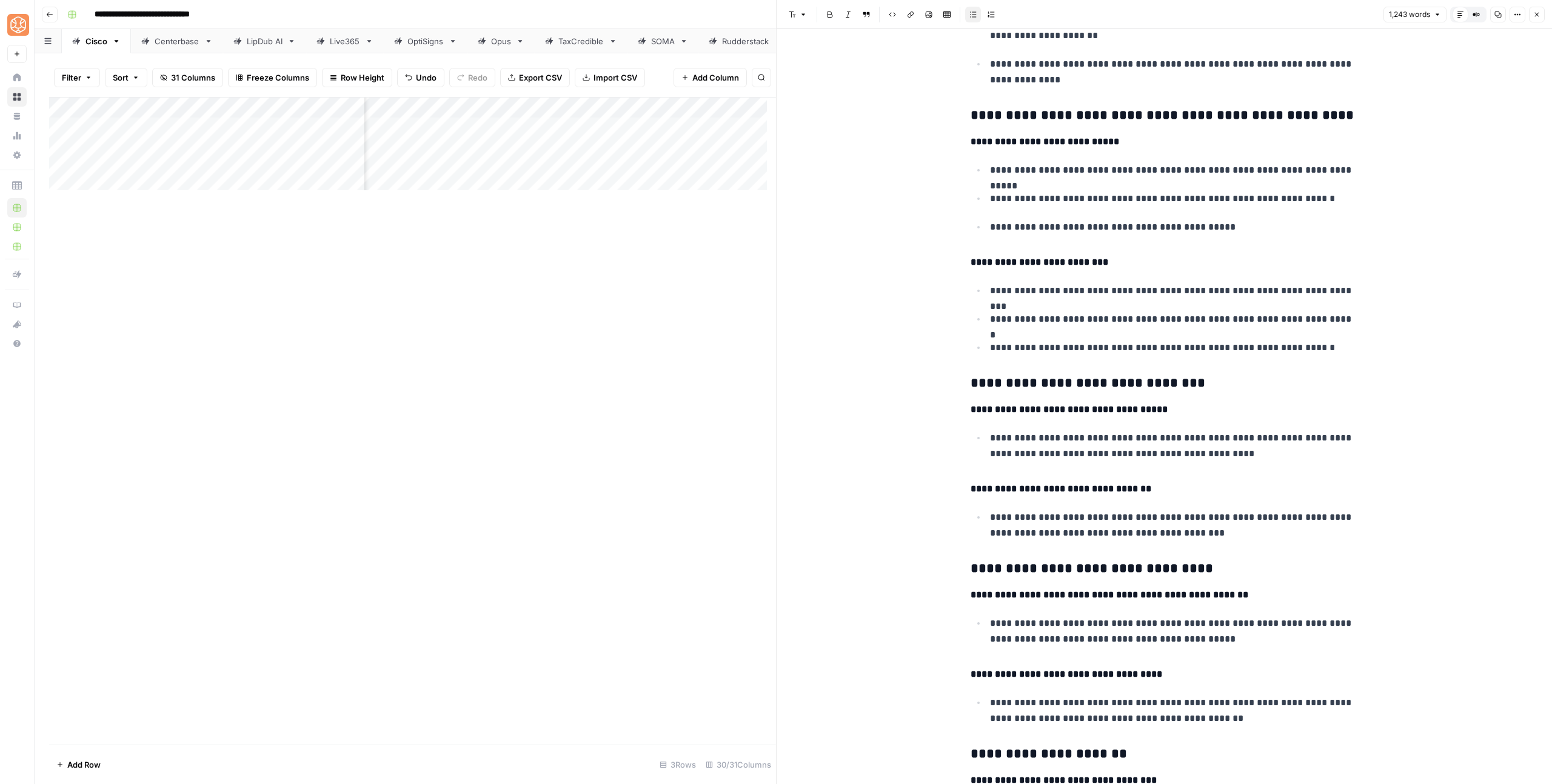 scroll, scrollTop: 2205, scrollLeft: 0, axis: vertical 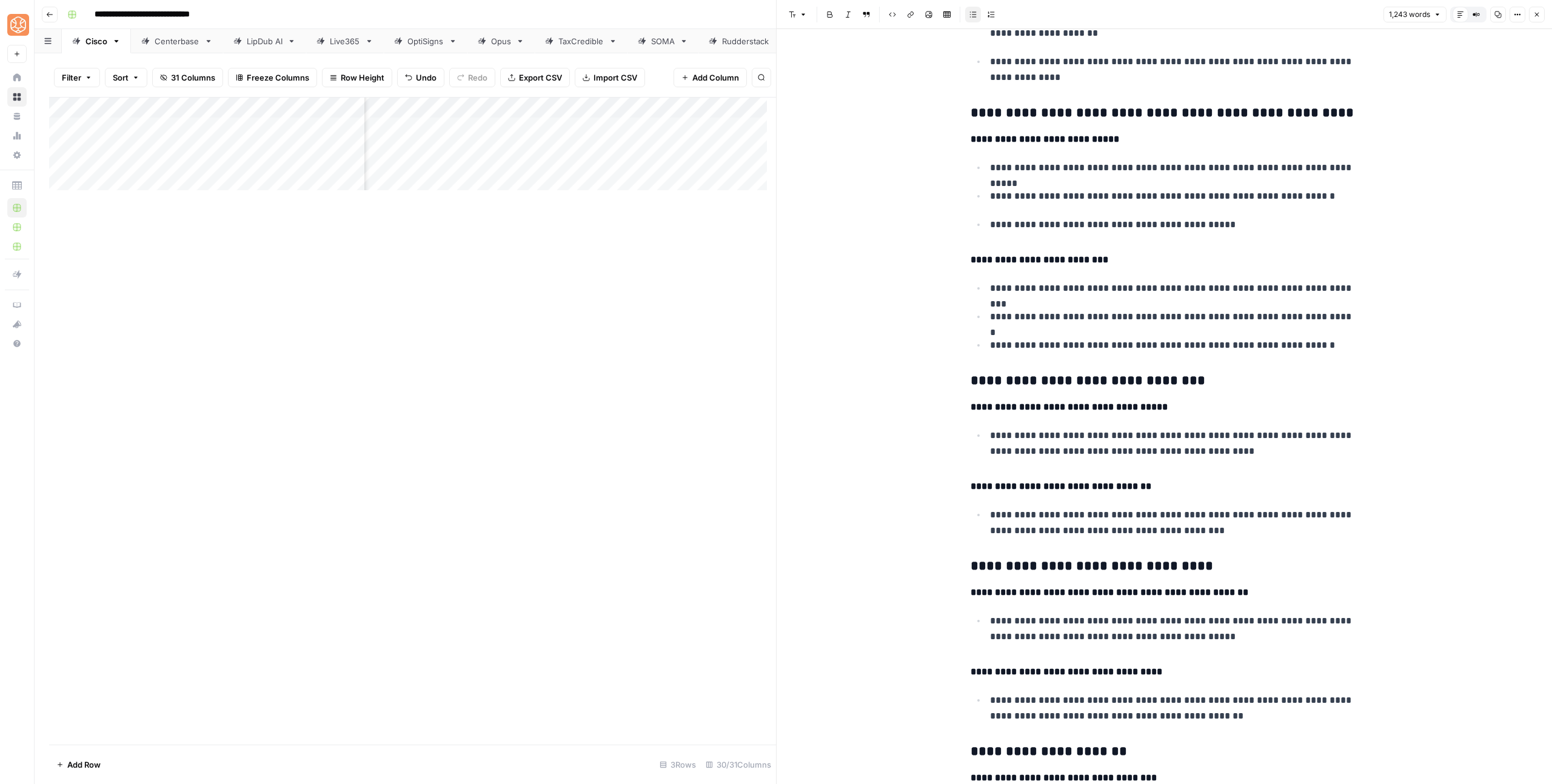 click on "**********" at bounding box center (1165, 381) 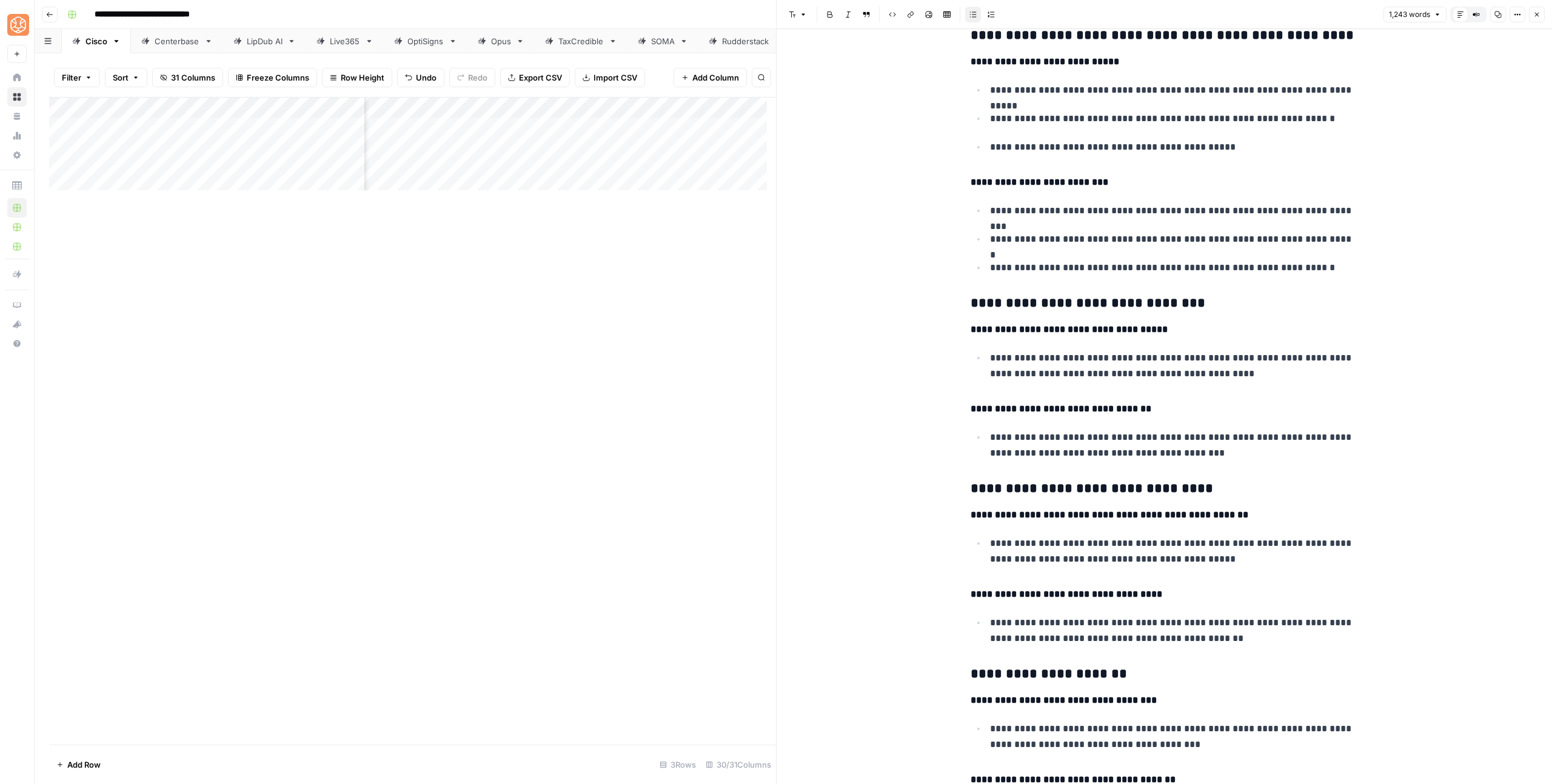 scroll, scrollTop: 2438, scrollLeft: 0, axis: vertical 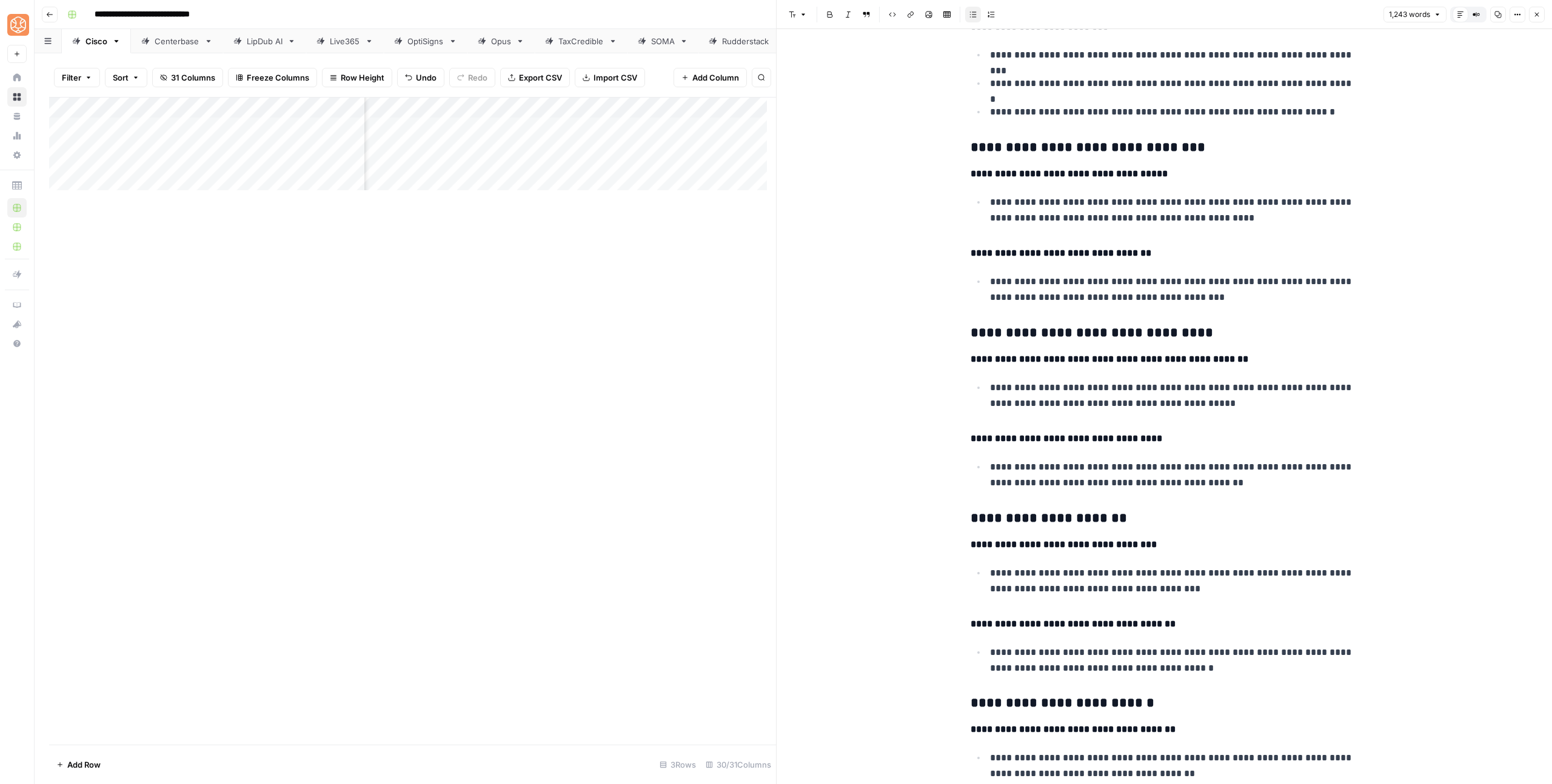 click on "**********" at bounding box center (1165, -251) 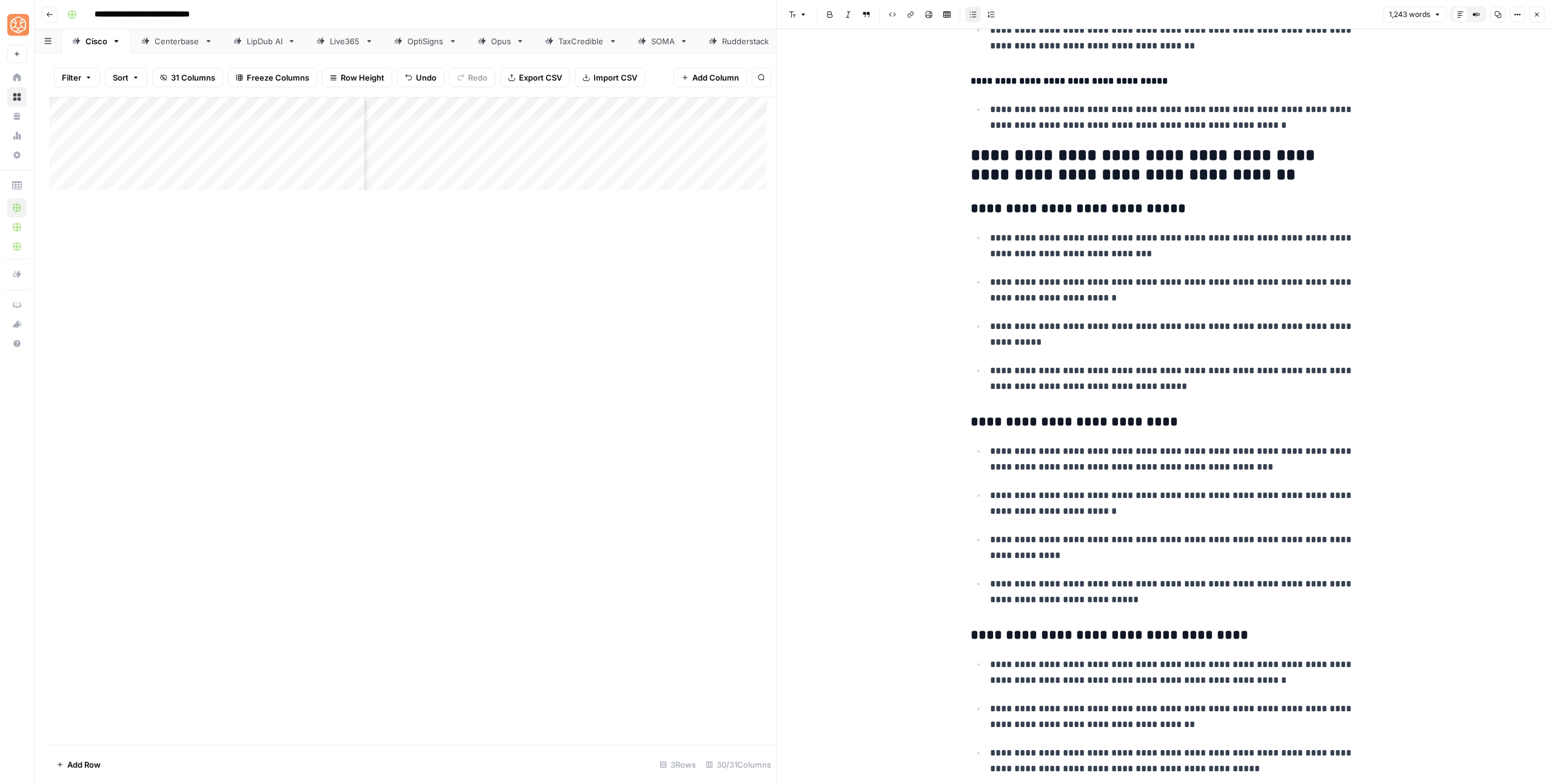 scroll, scrollTop: 3178, scrollLeft: 0, axis: vertical 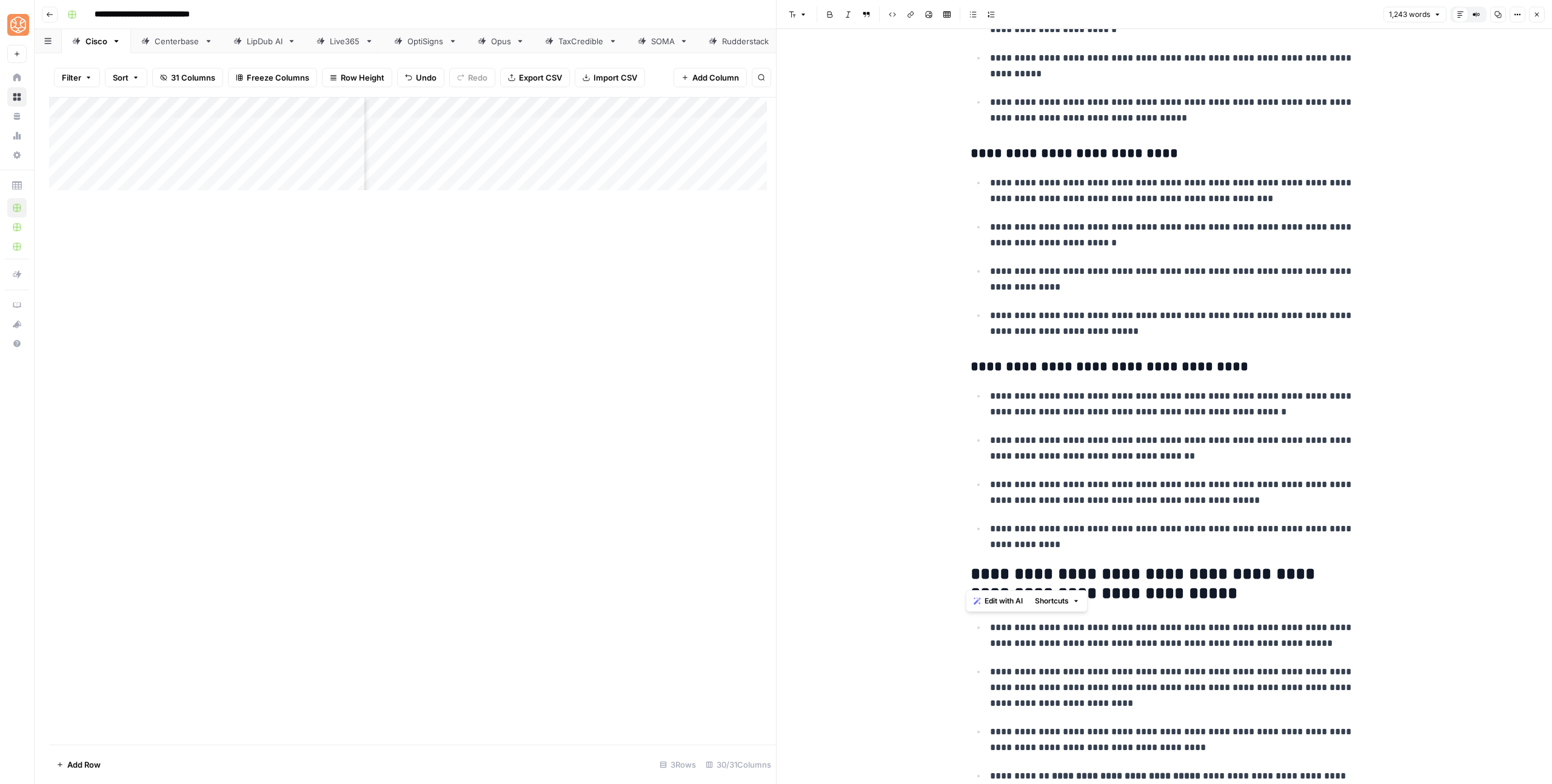 drag, startPoint x: 964, startPoint y: 199, endPoint x: 1239, endPoint y: 557, distance: 451.42995 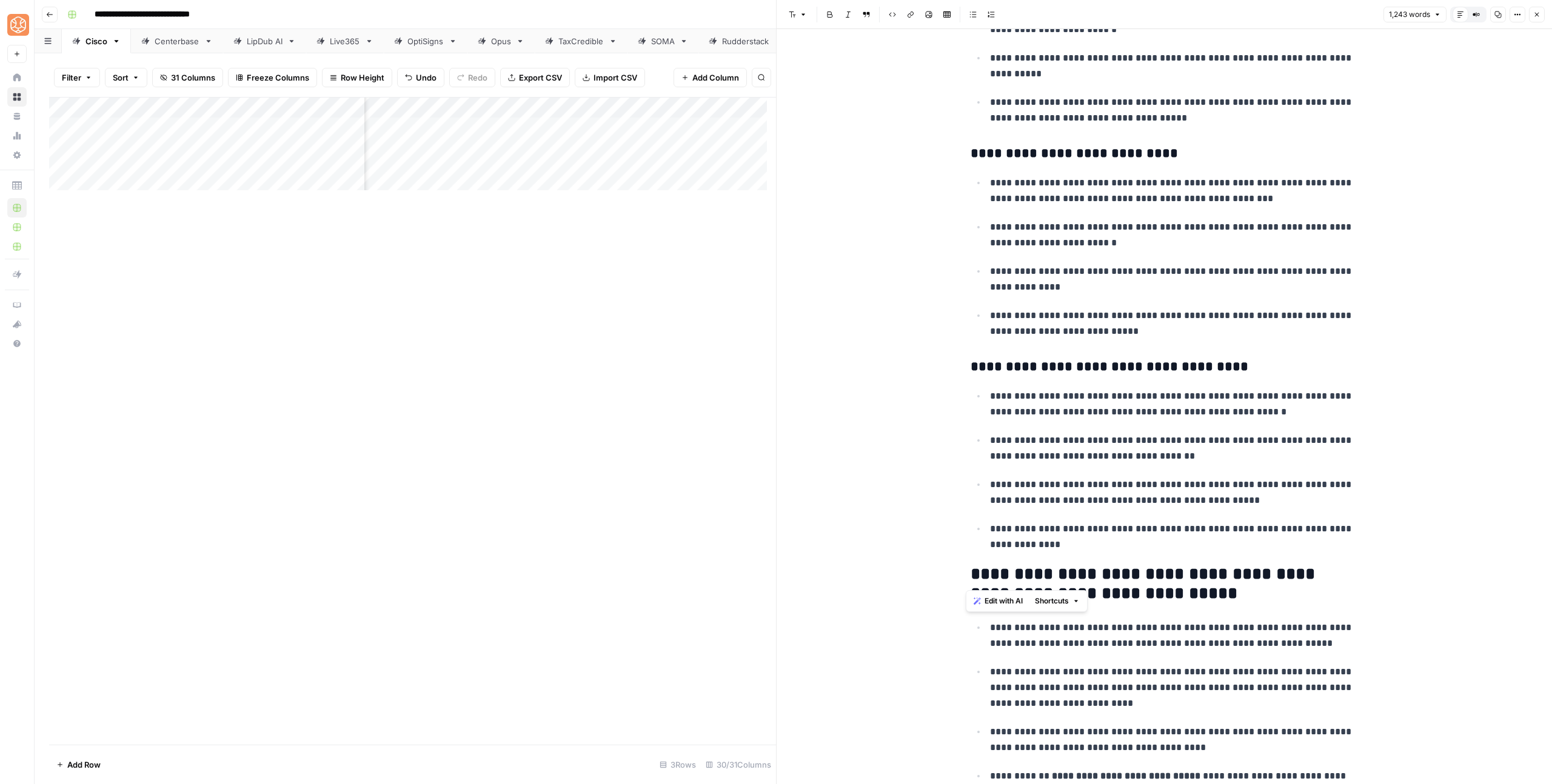 click on "**********" at bounding box center (1165, -1247) 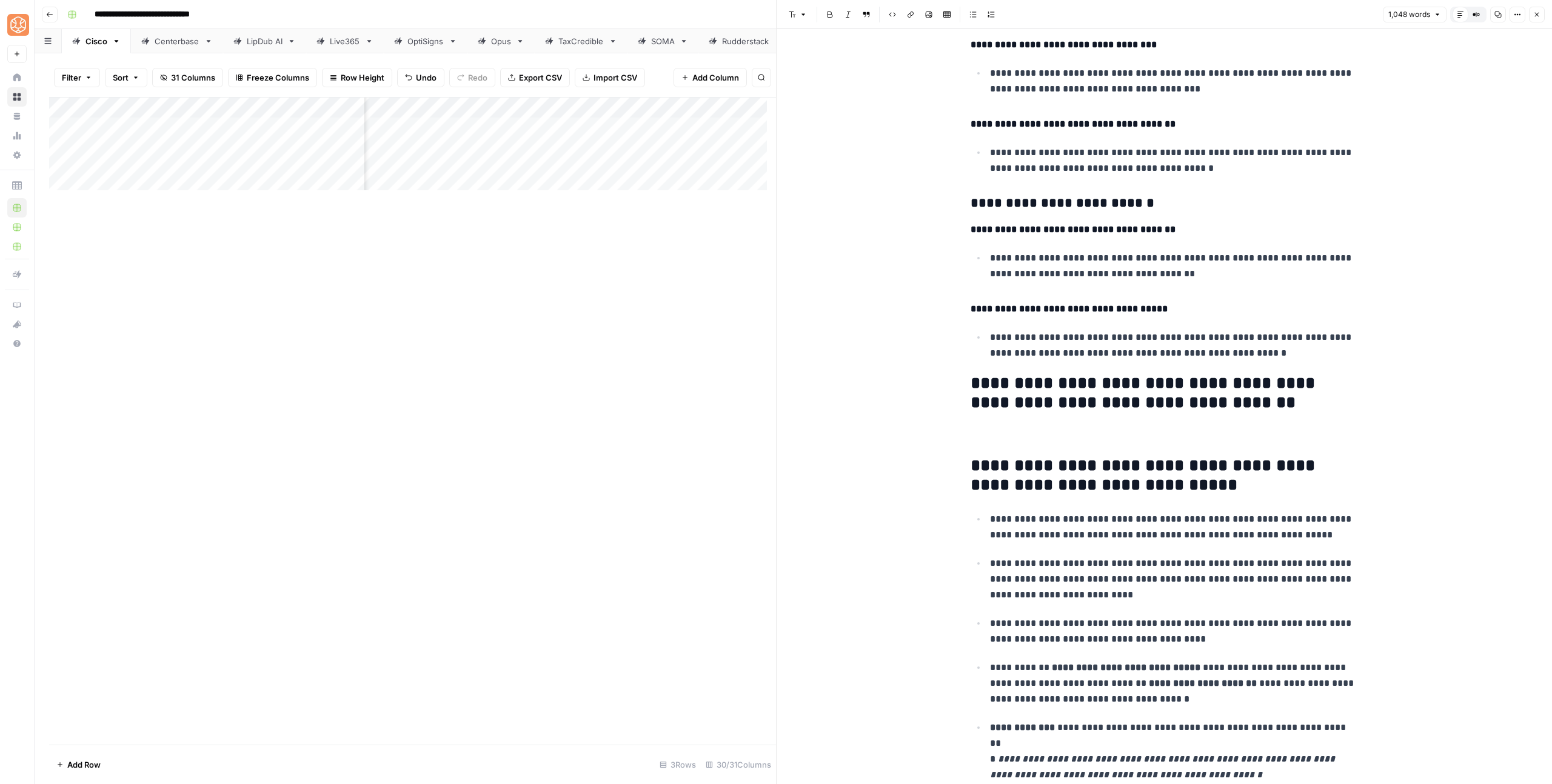 scroll, scrollTop: 3216, scrollLeft: 0, axis: vertical 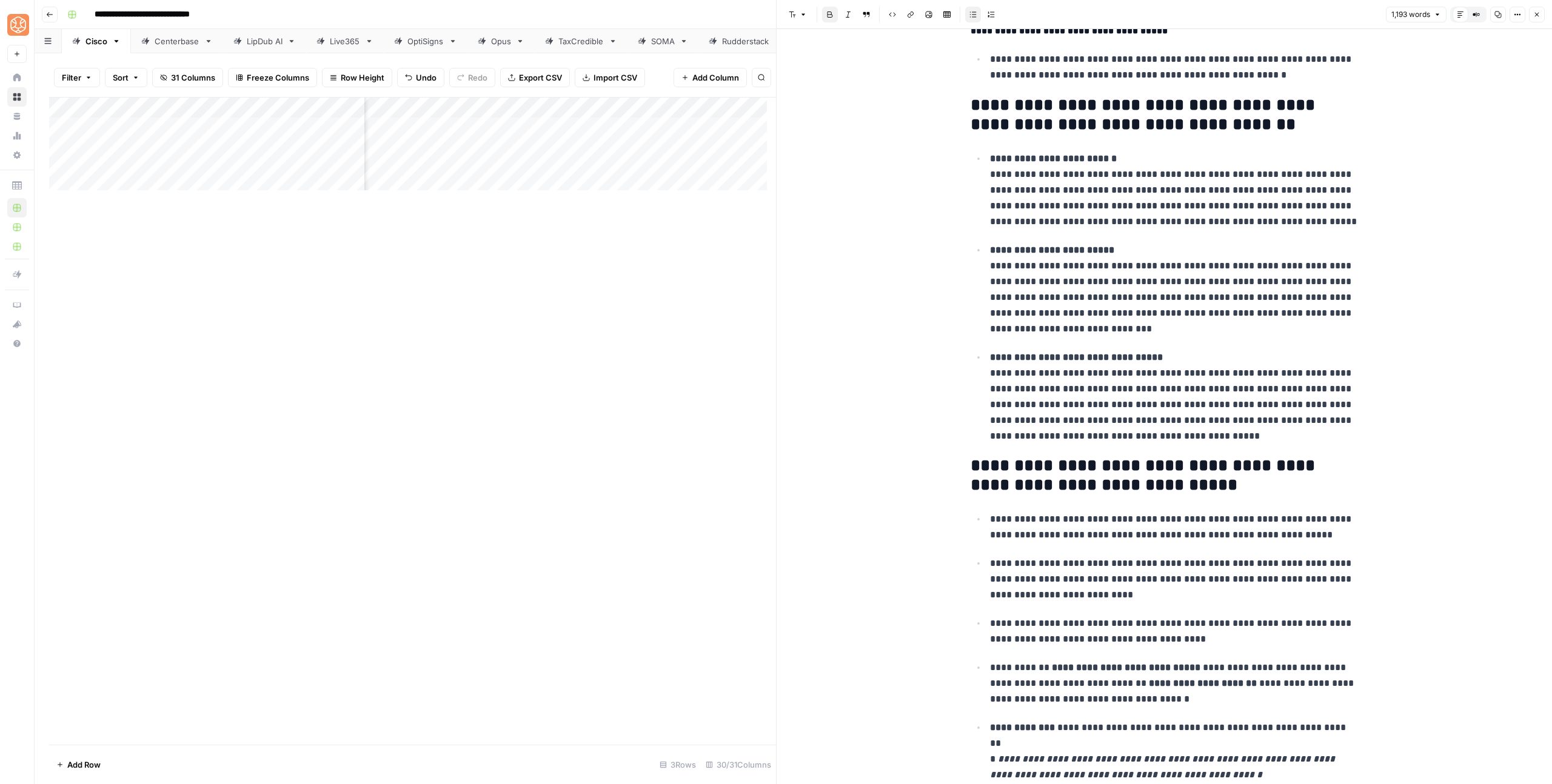 click on "**********" at bounding box center [1172, 190] 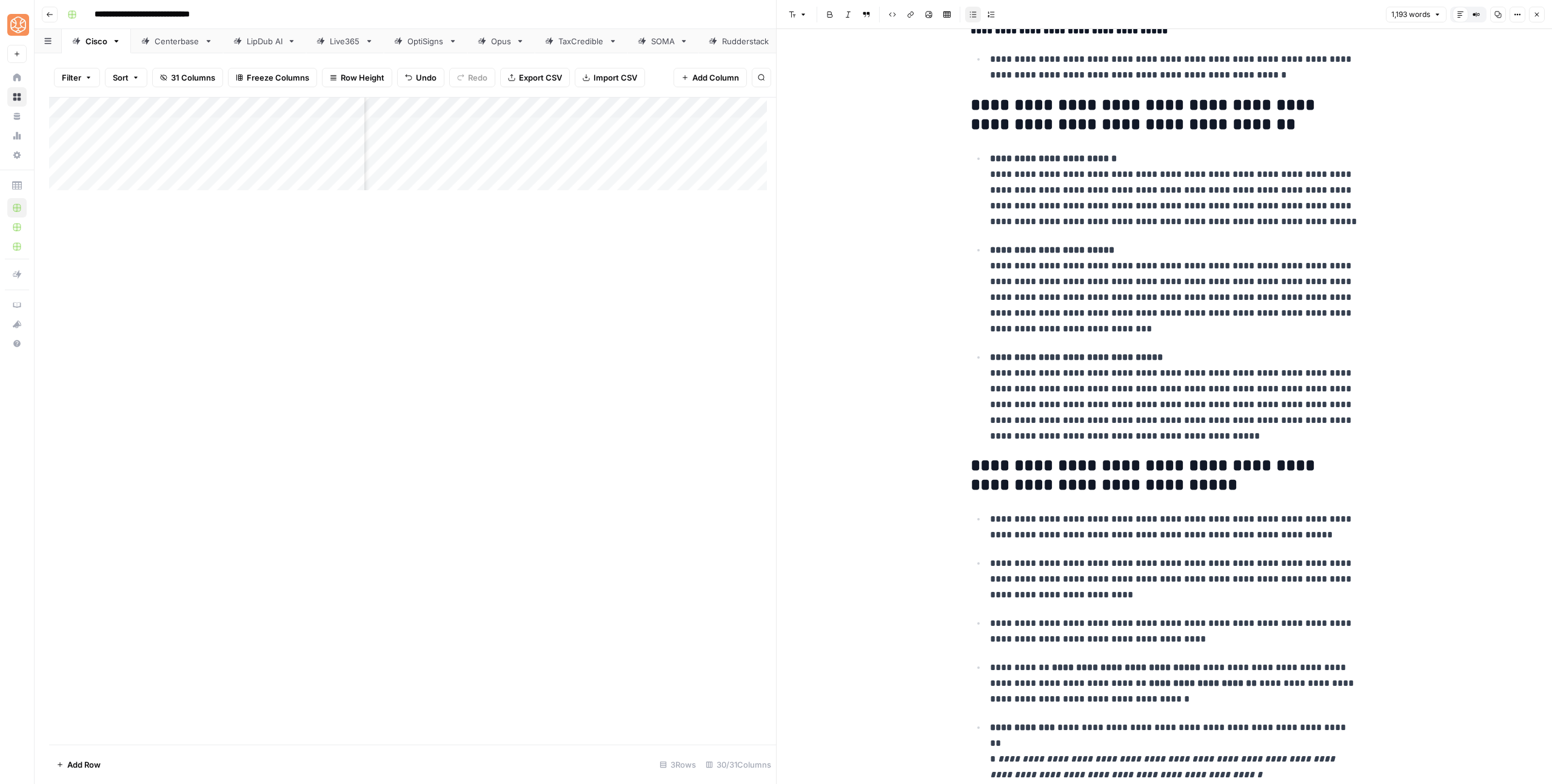 click on "**********" at bounding box center [1174, 290] 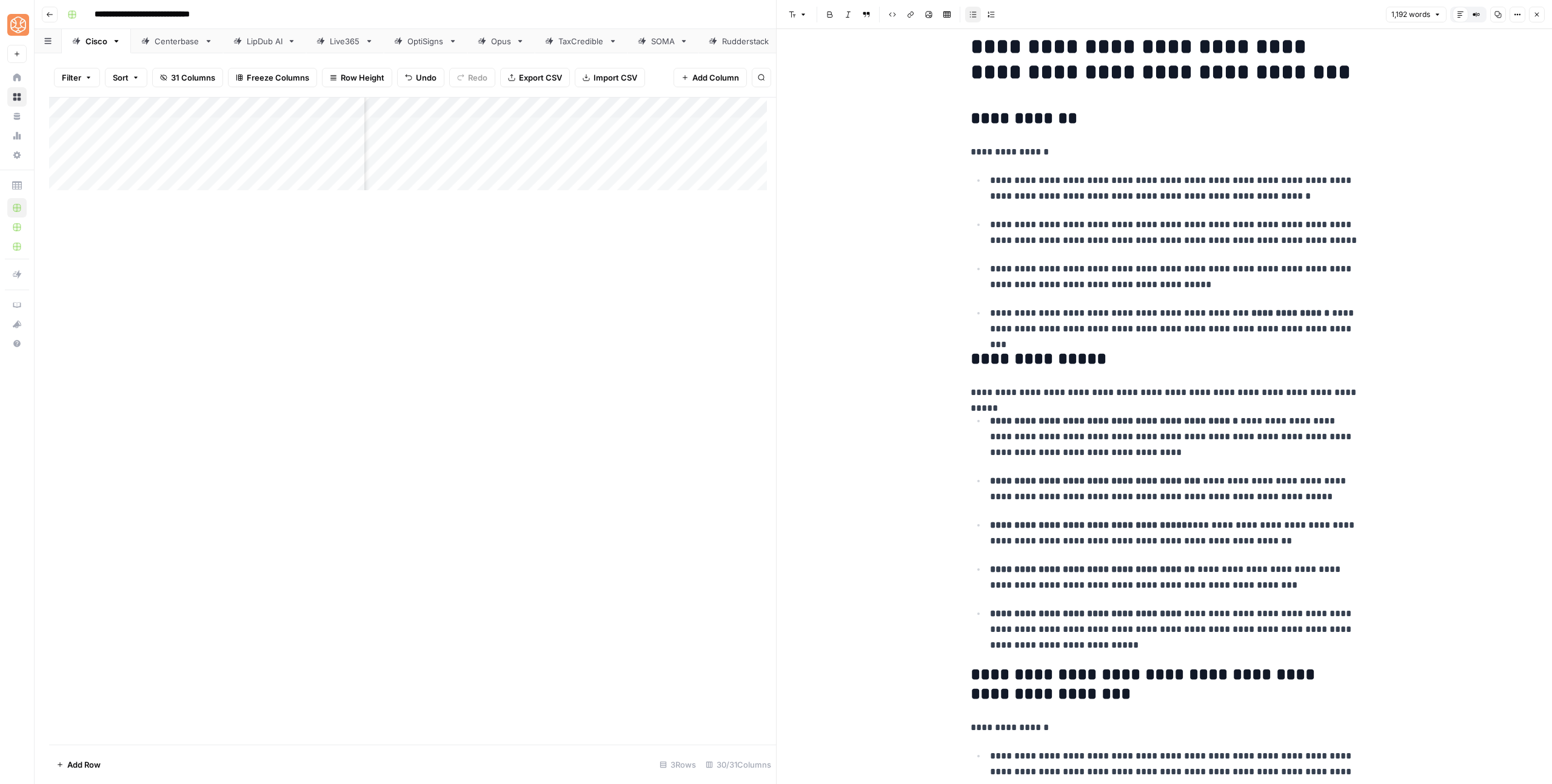 scroll, scrollTop: 0, scrollLeft: 0, axis: both 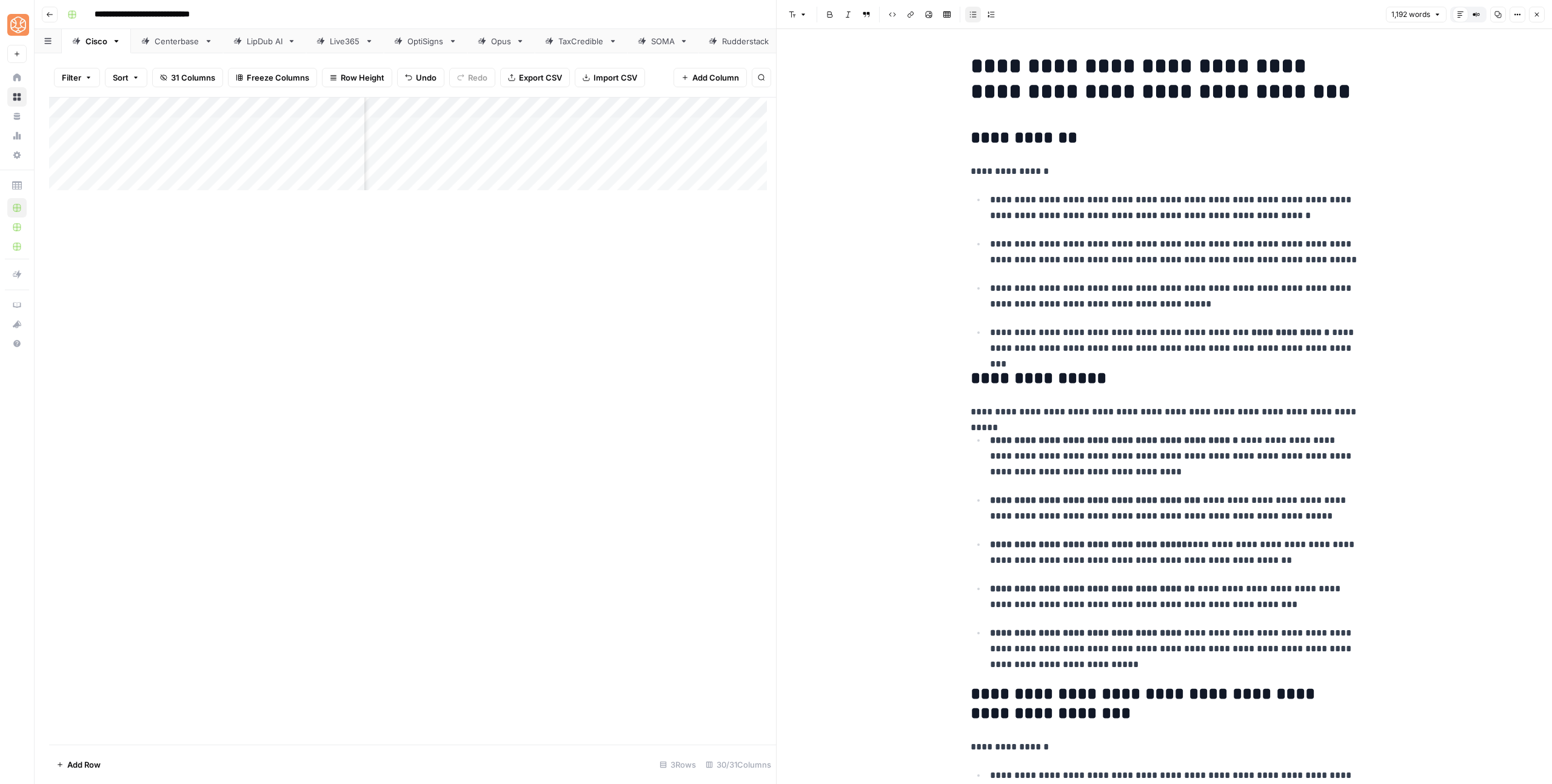 click on "**********" at bounding box center [1165, 79] 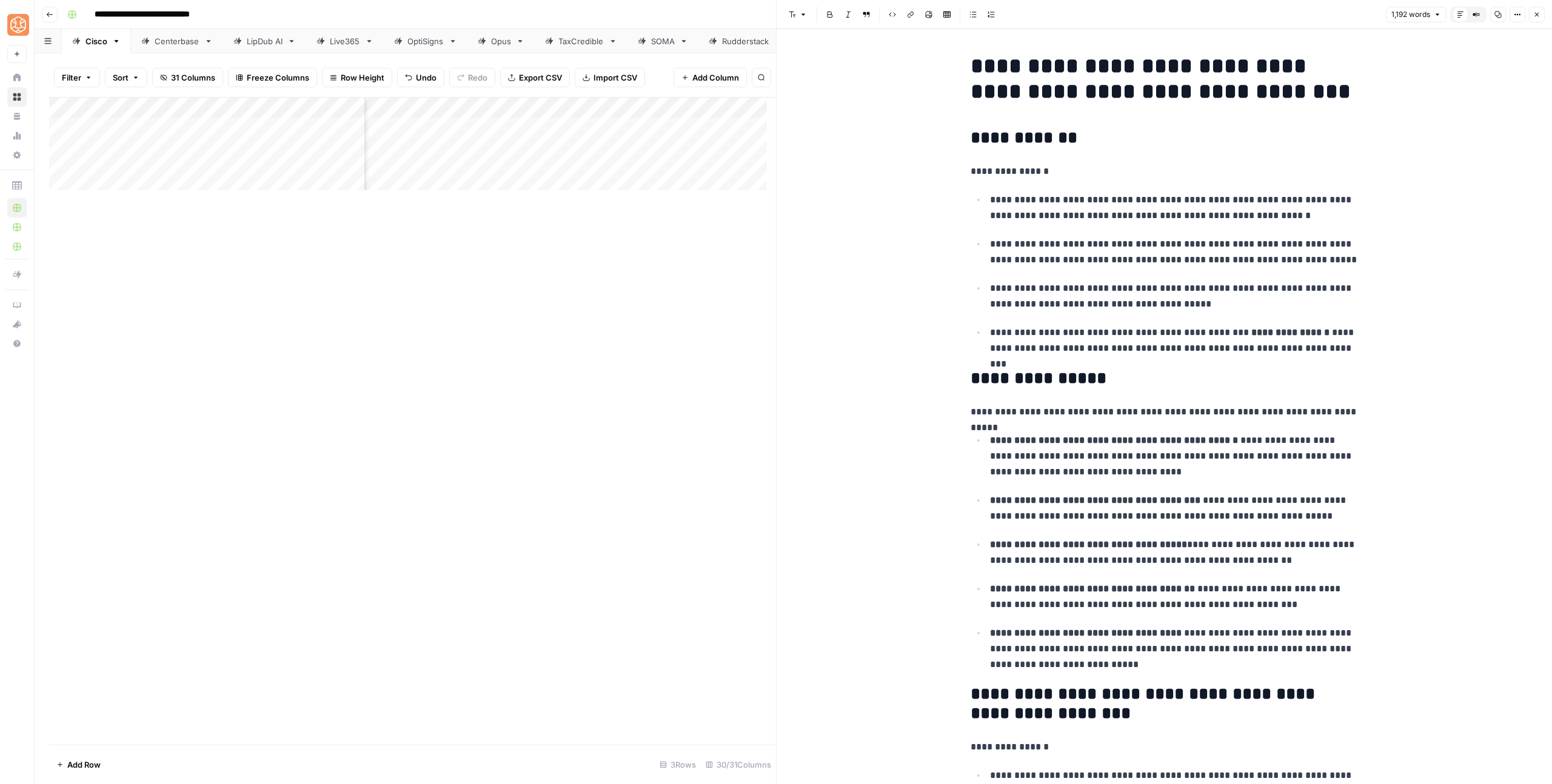 click on "**********" at bounding box center (1174, 208) 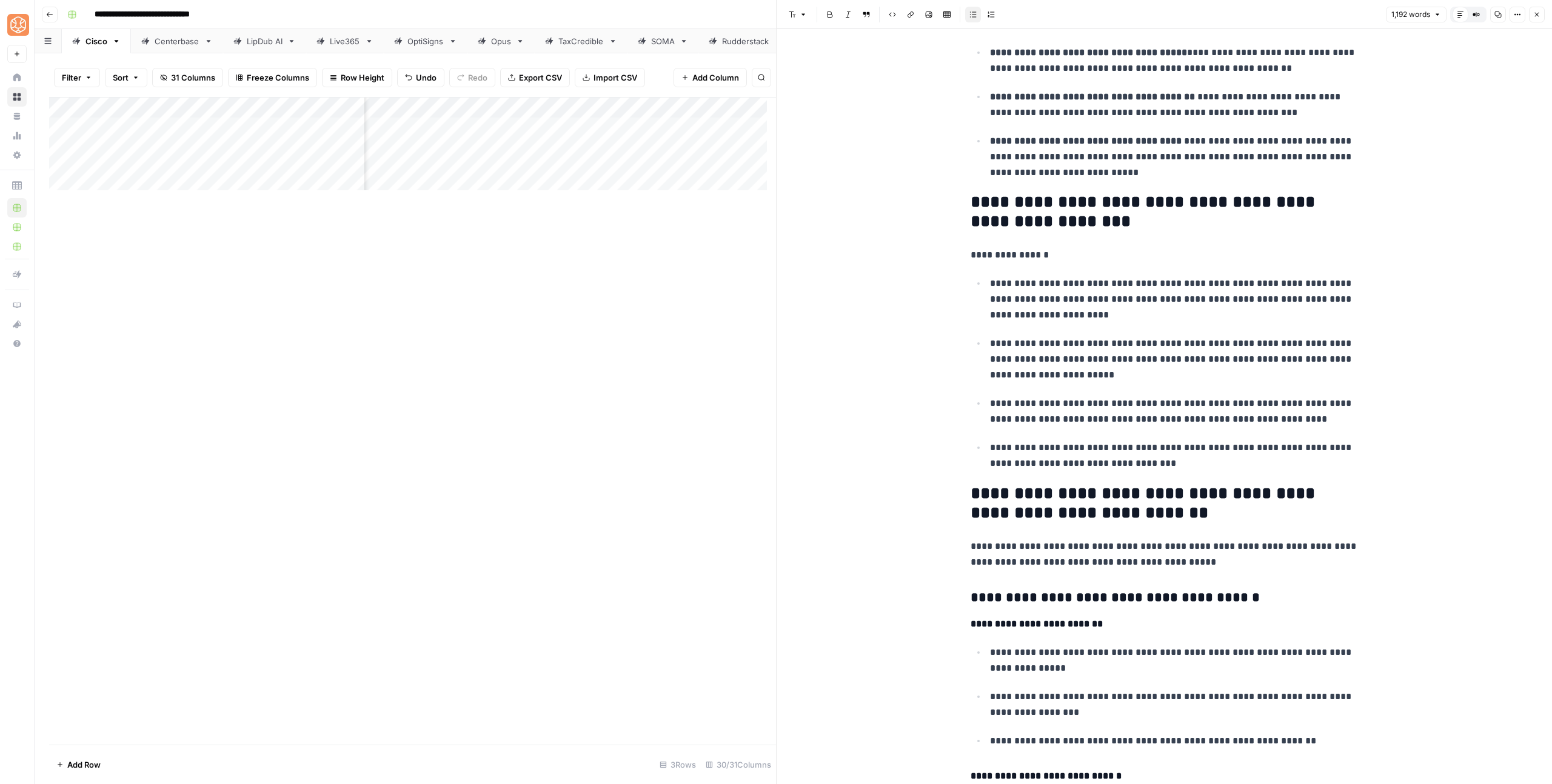 scroll, scrollTop: 661, scrollLeft: 0, axis: vertical 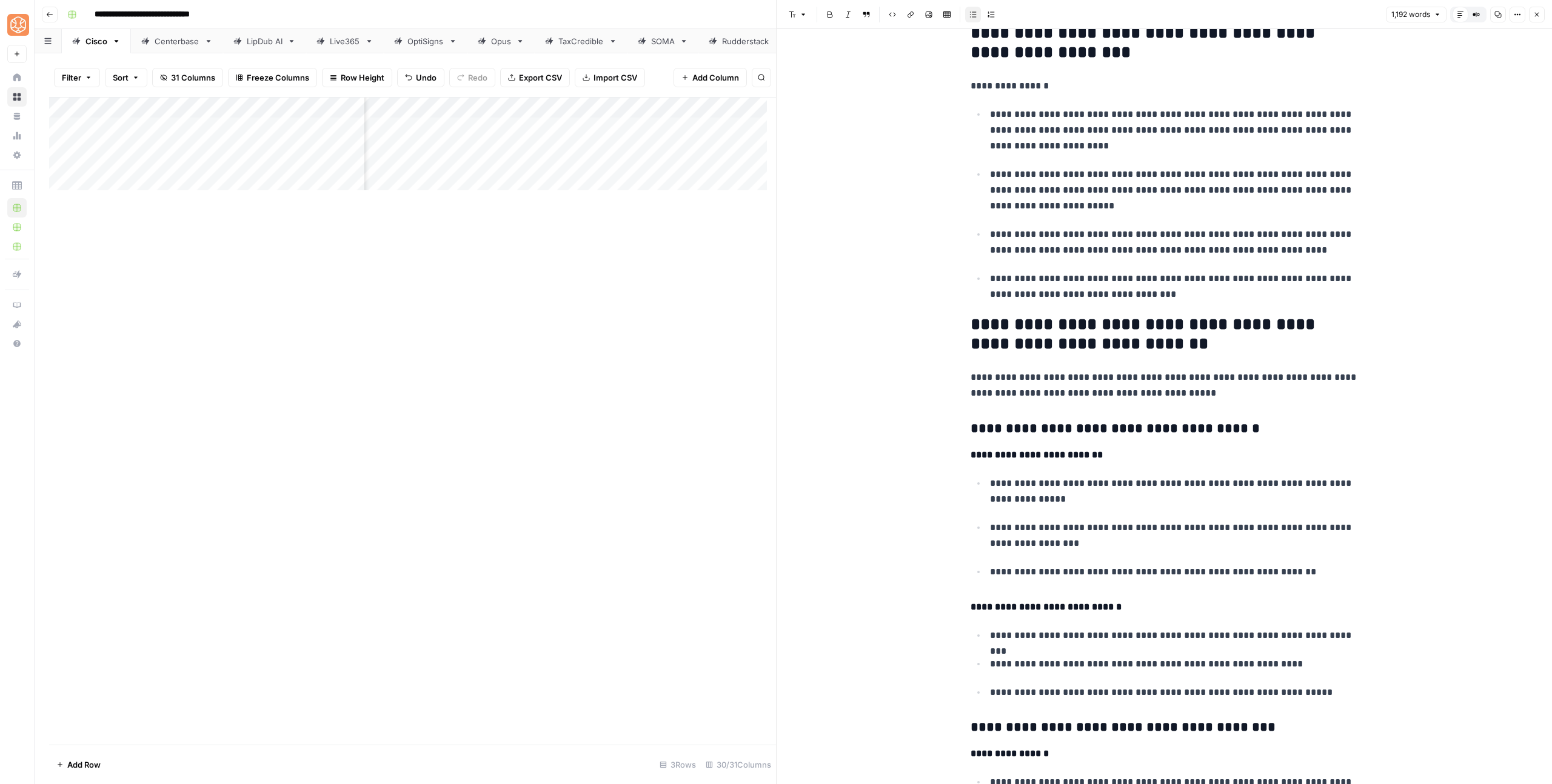 click on "**********" at bounding box center [1165, 334] 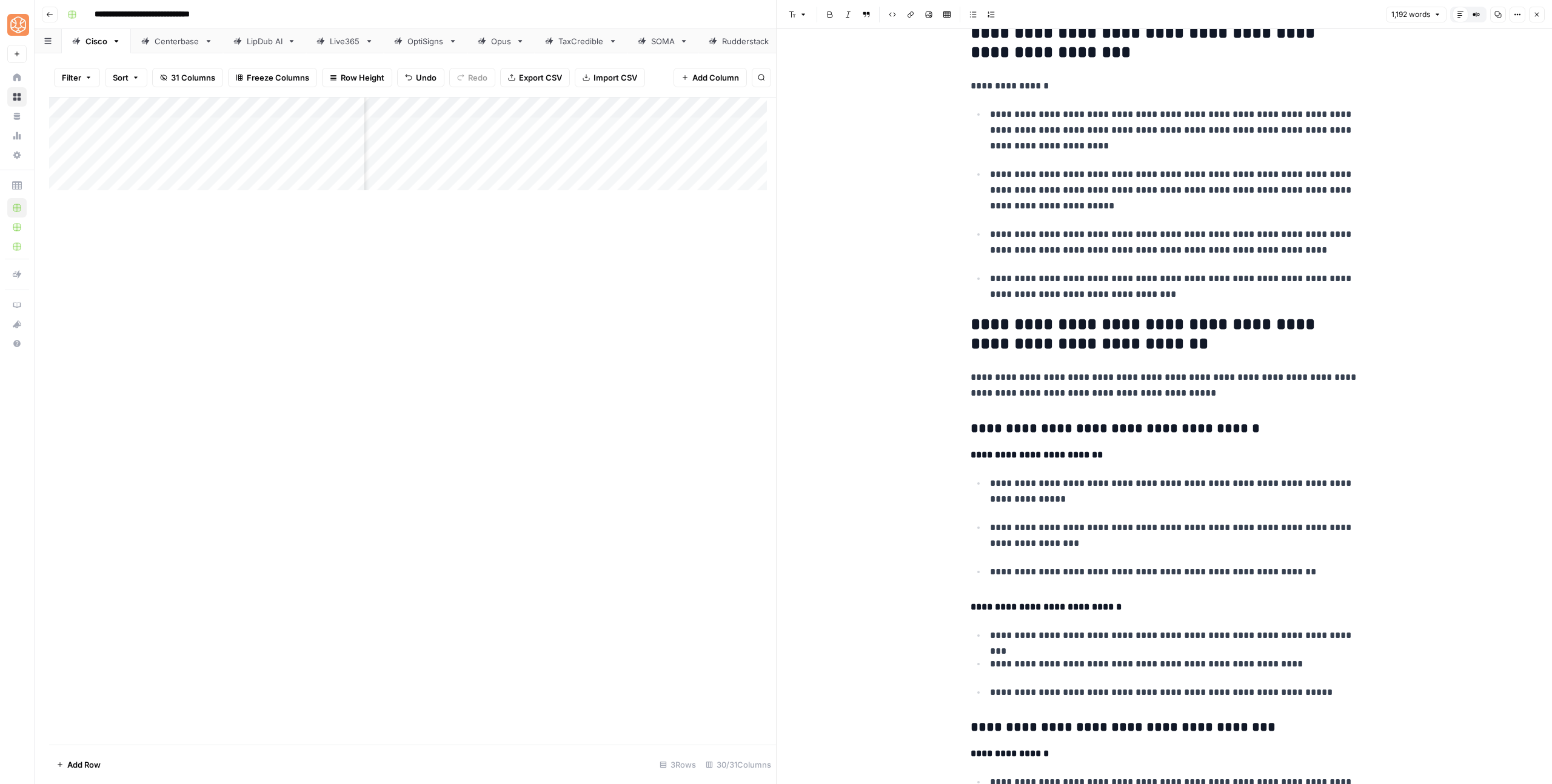 click on "**********" at bounding box center (1165, 334) 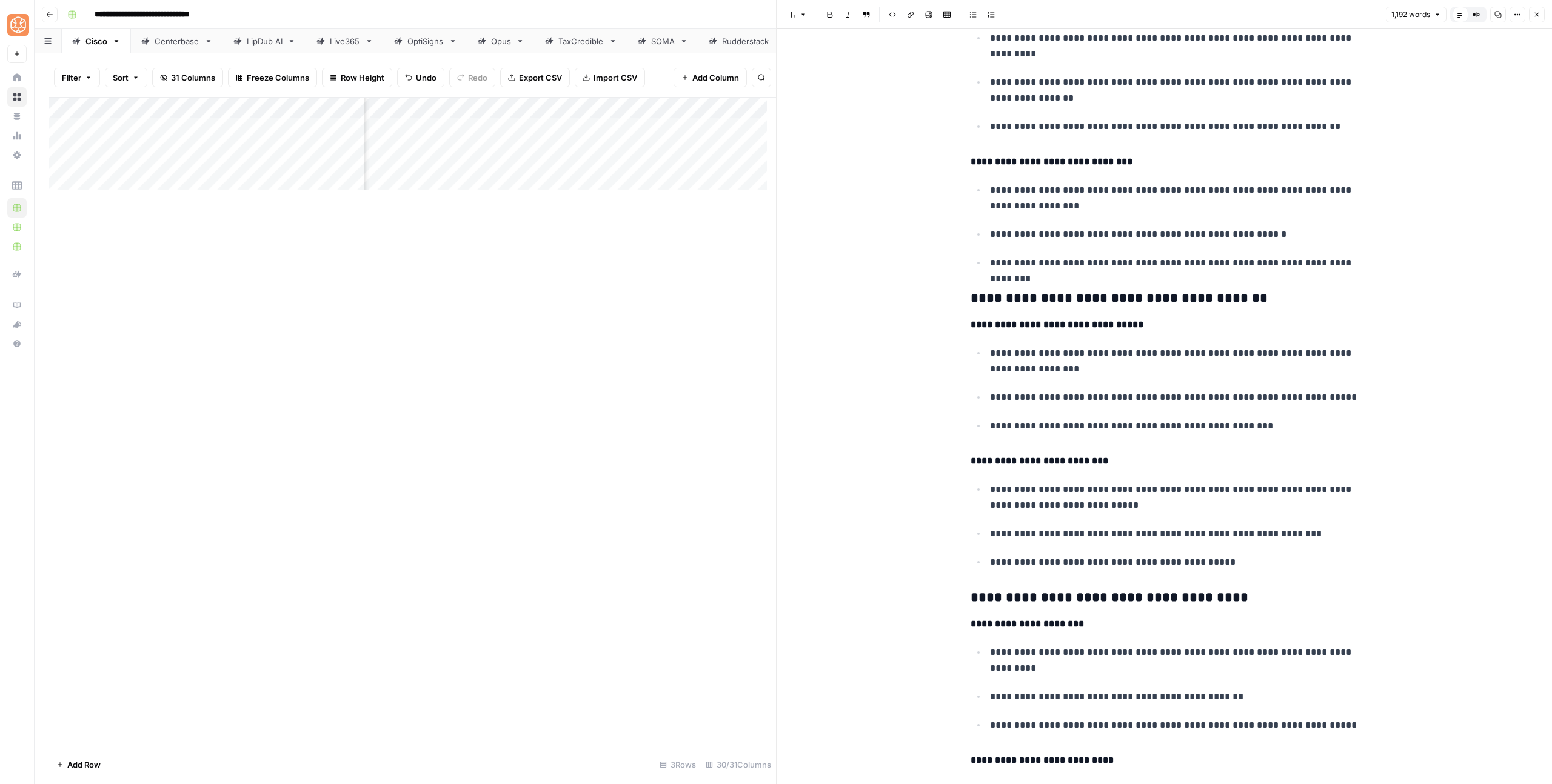 scroll, scrollTop: 1411, scrollLeft: 0, axis: vertical 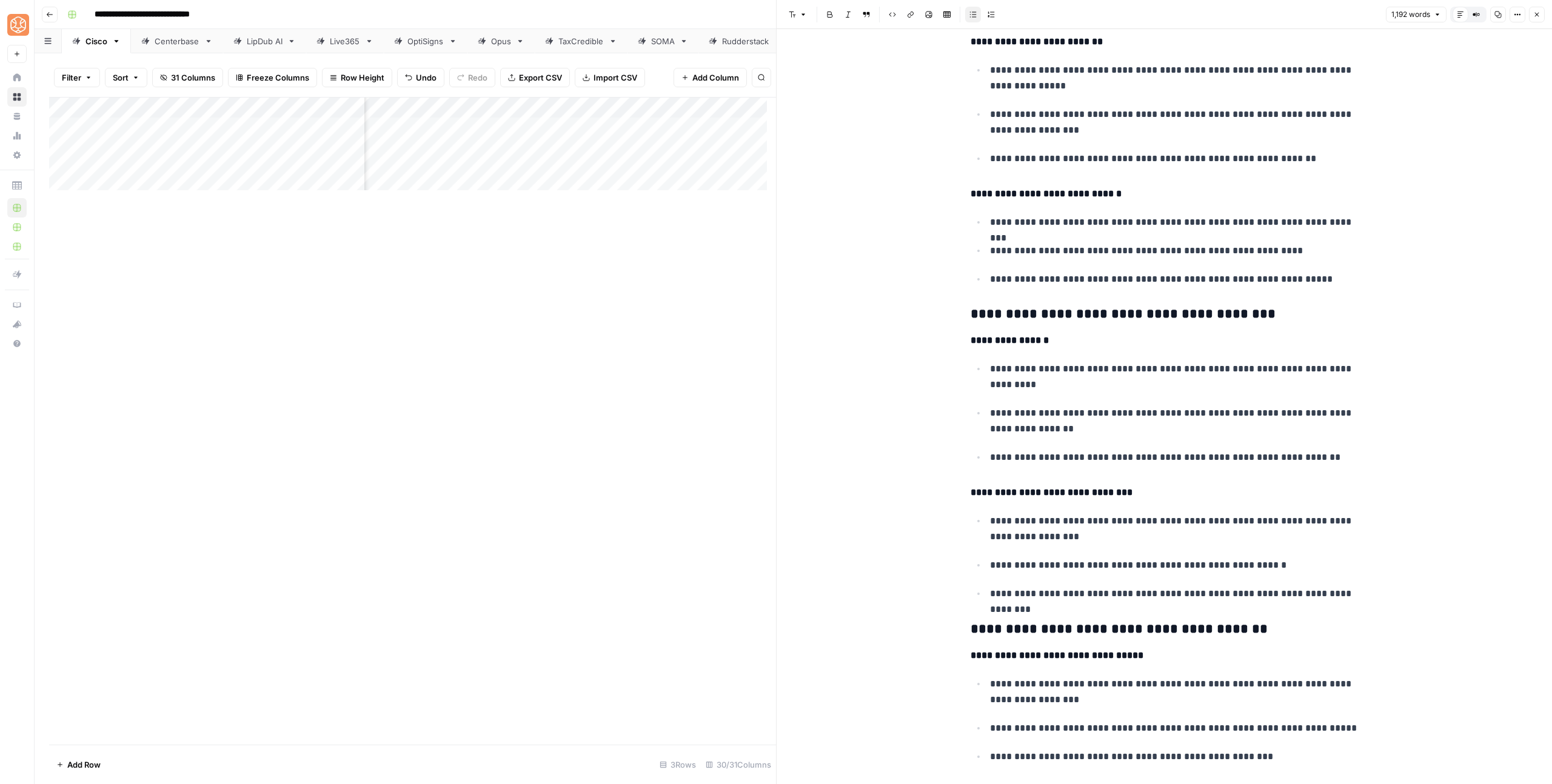 click on "**********" at bounding box center (1174, 421) 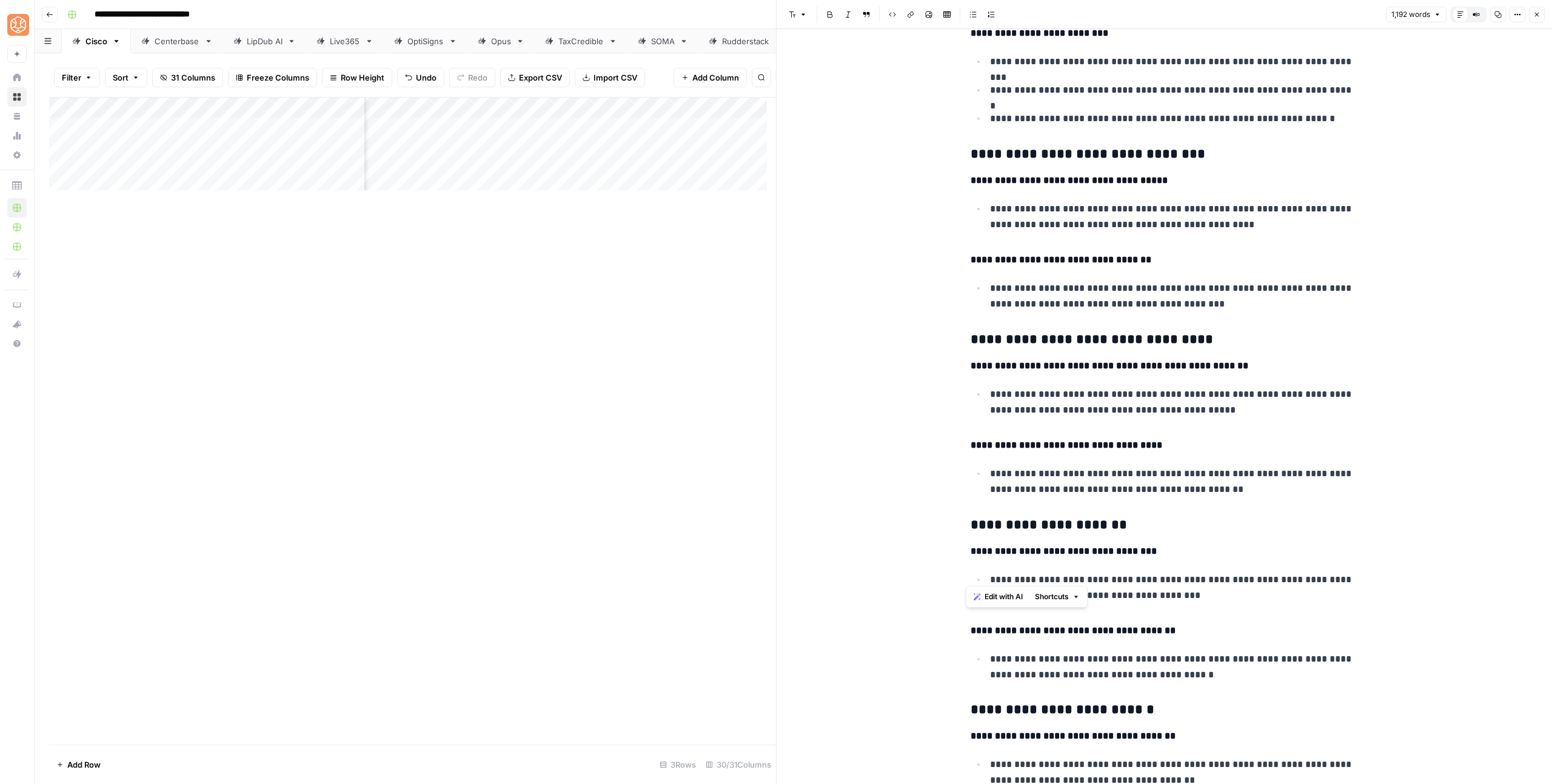 scroll, scrollTop: 2716, scrollLeft: 0, axis: vertical 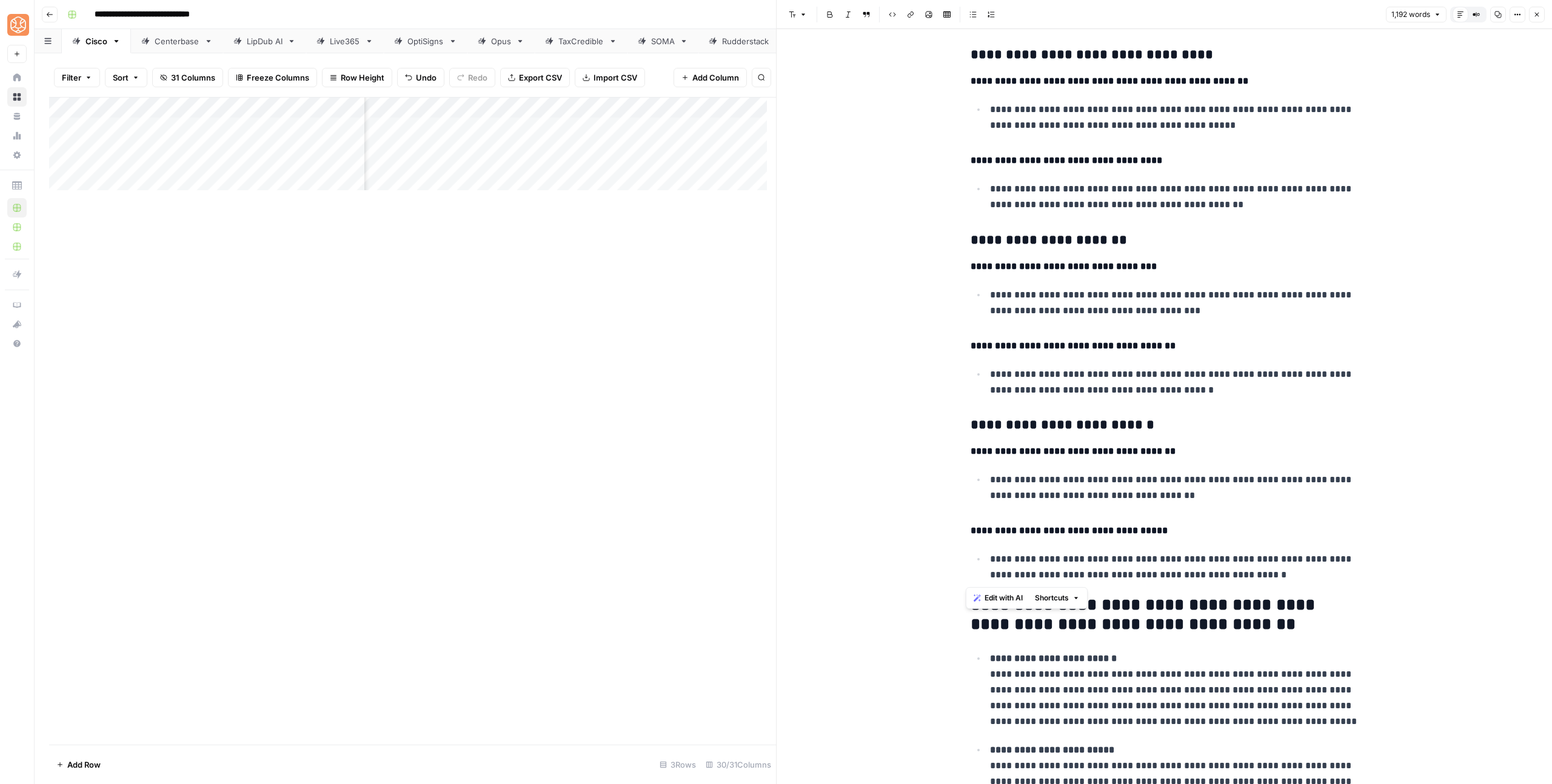 drag, startPoint x: 965, startPoint y: 171, endPoint x: 1346, endPoint y: 564, distance: 547.3664 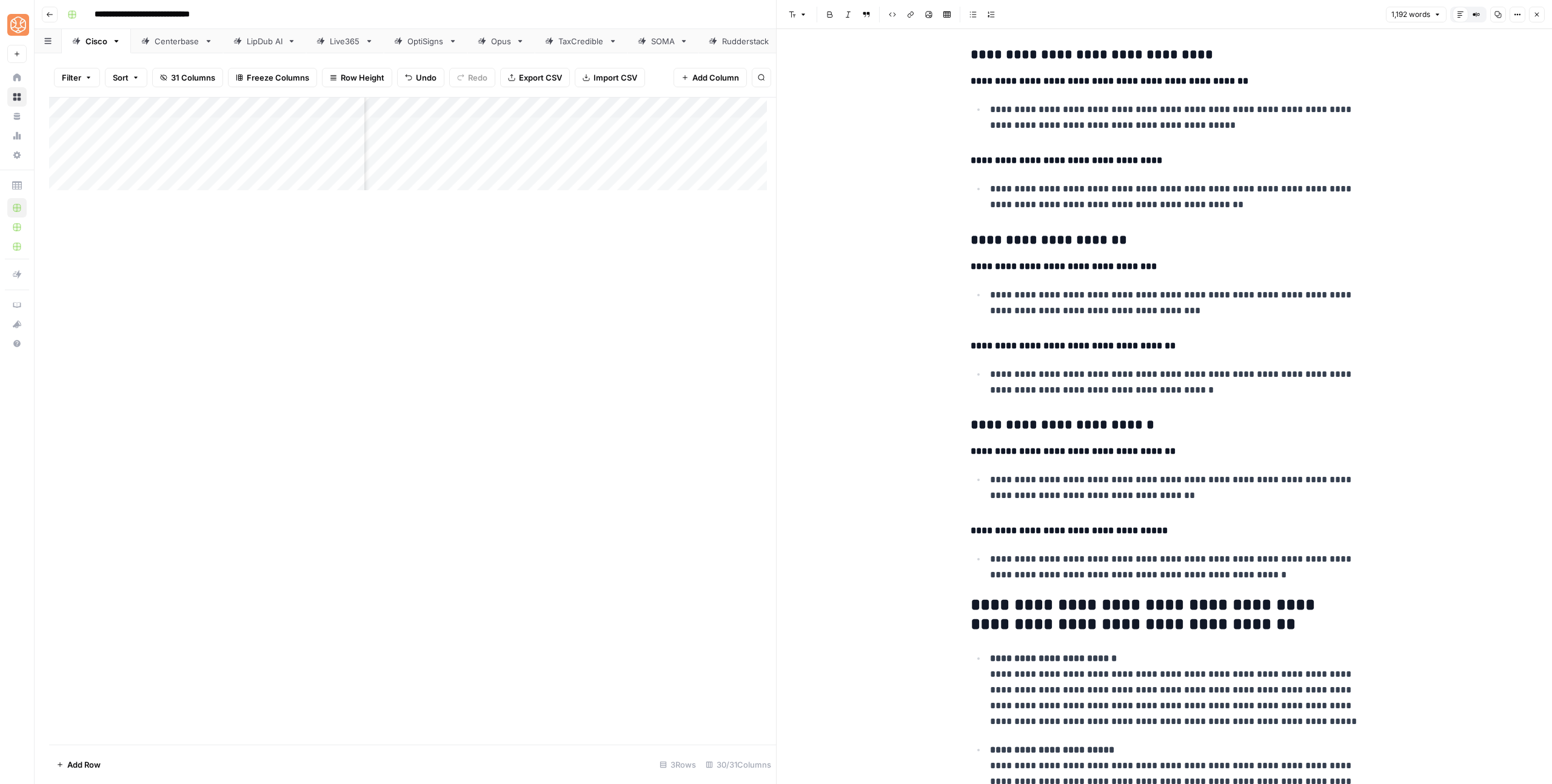 click on "**********" at bounding box center [1073, 451] 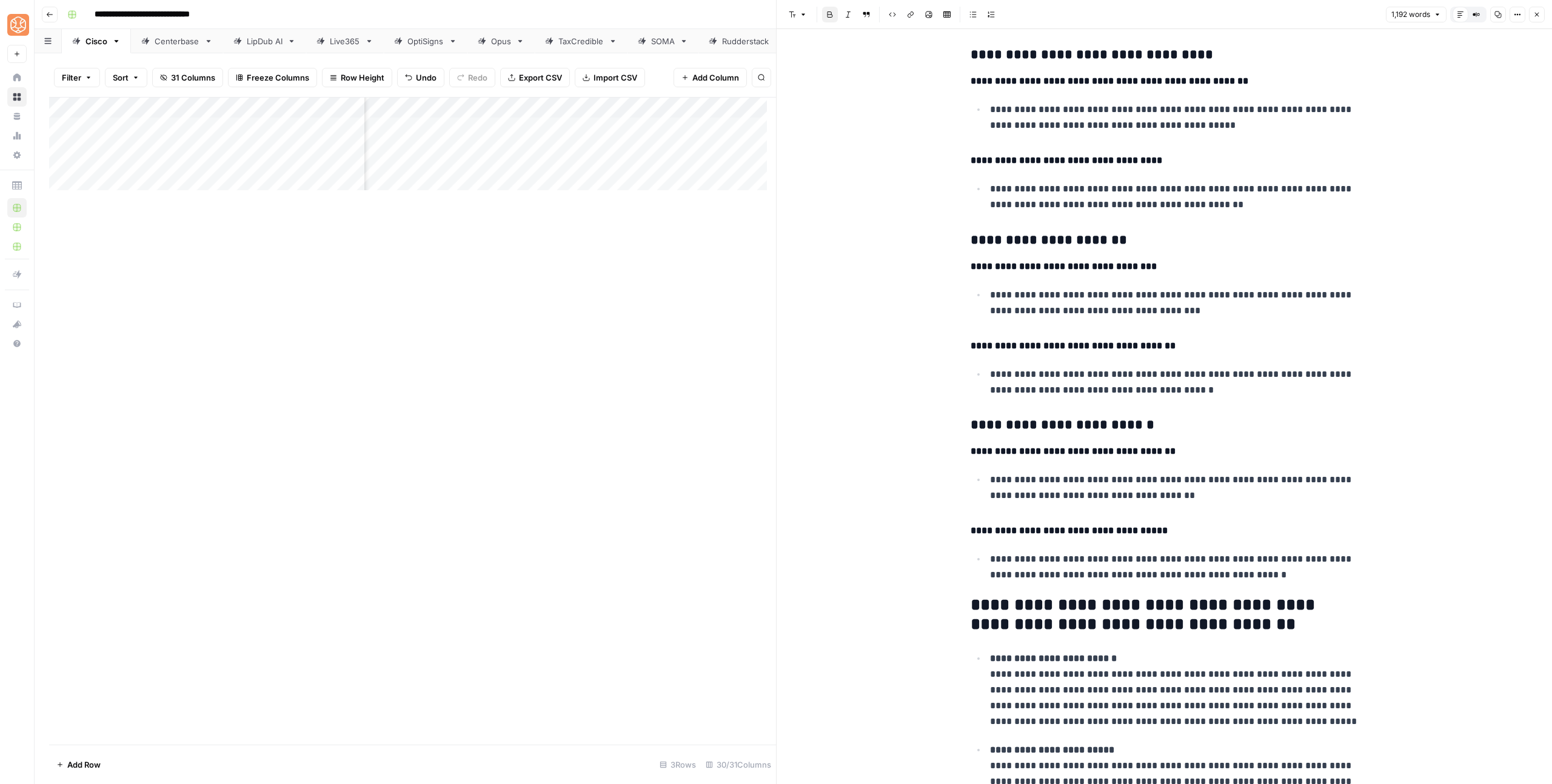 click on "**********" at bounding box center [1165, -692] 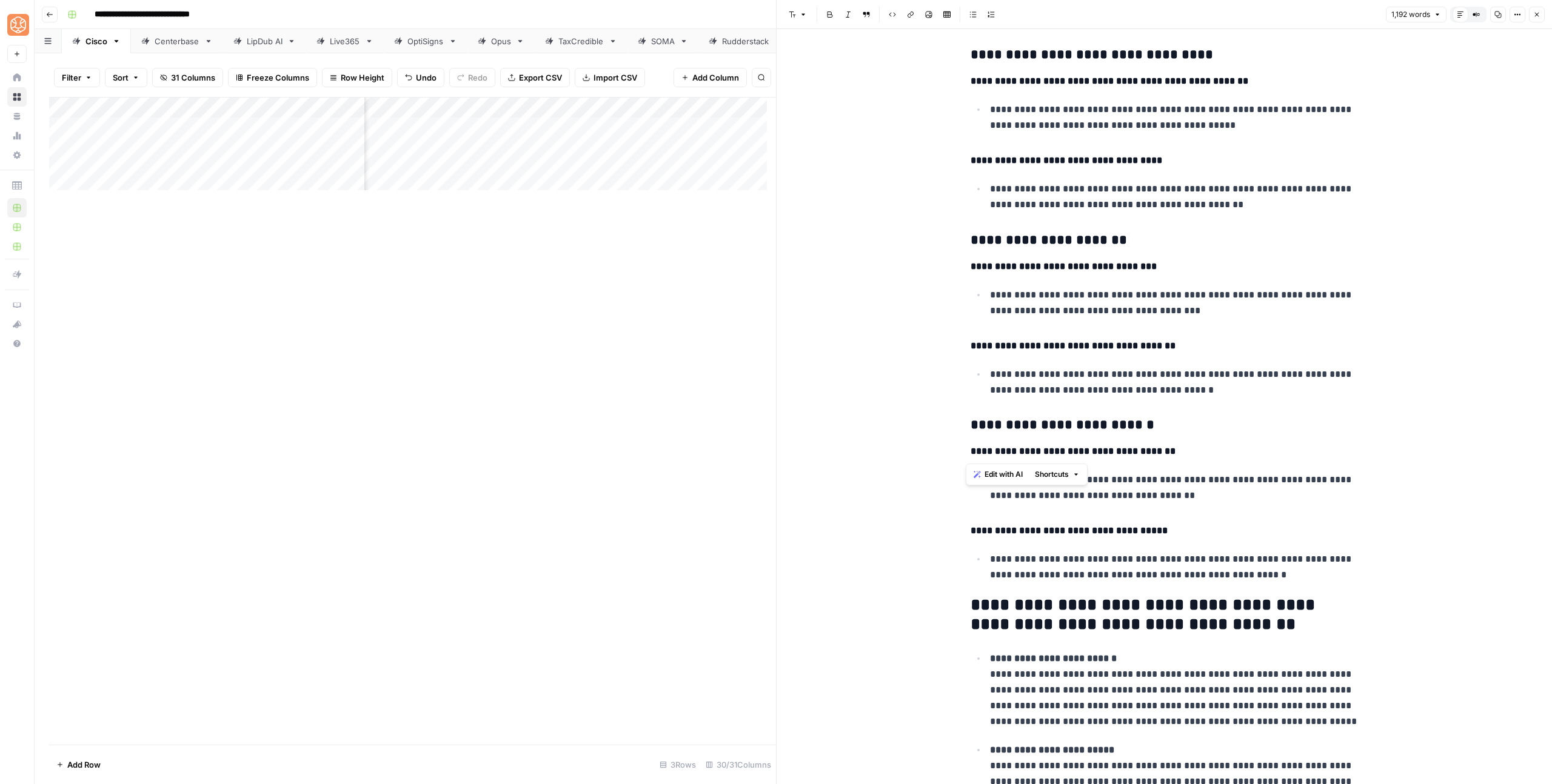 drag, startPoint x: 1181, startPoint y: 450, endPoint x: 962, endPoint y: 431, distance: 219.82266 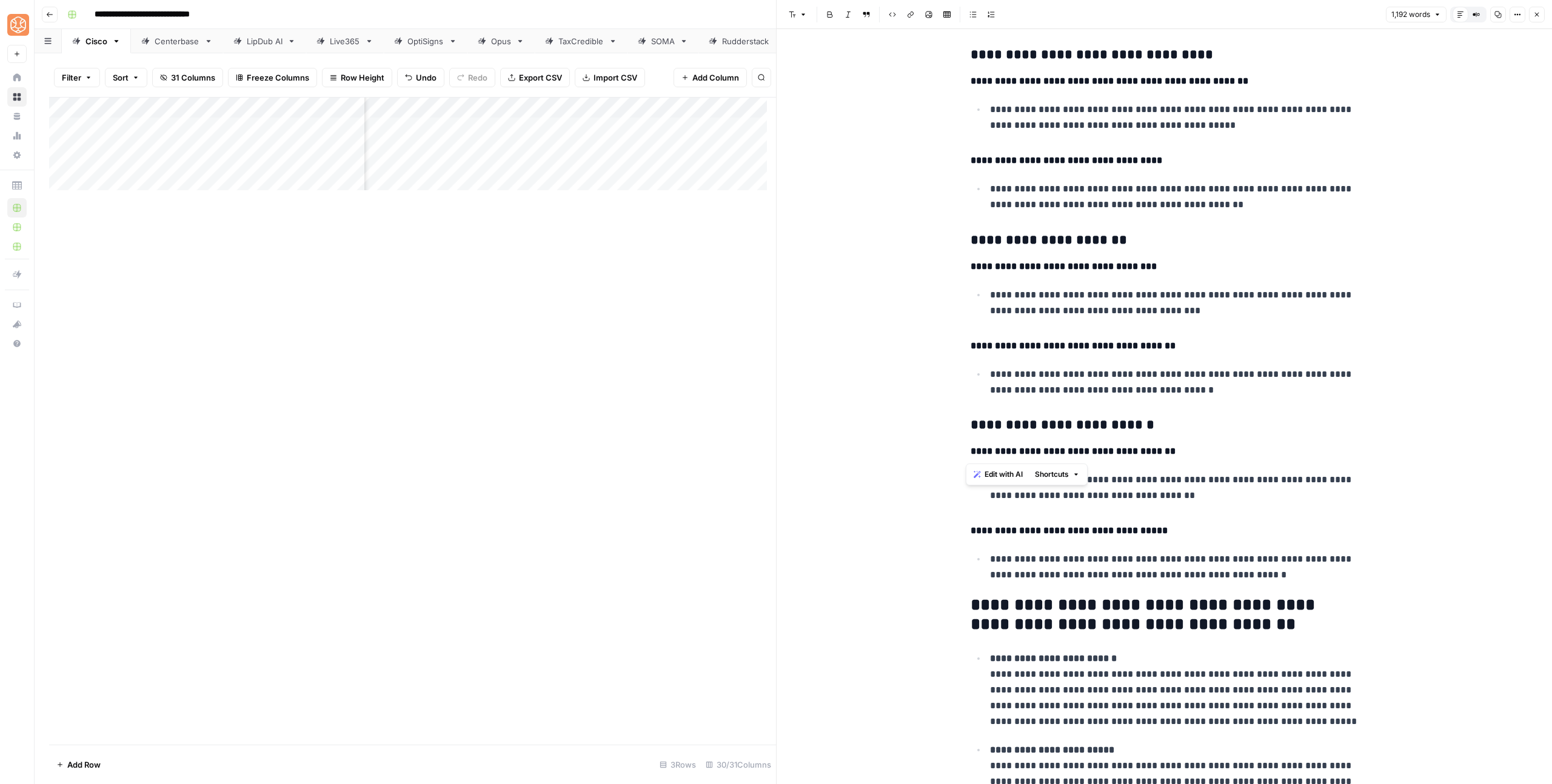 click on "**********" at bounding box center [1165, -692] 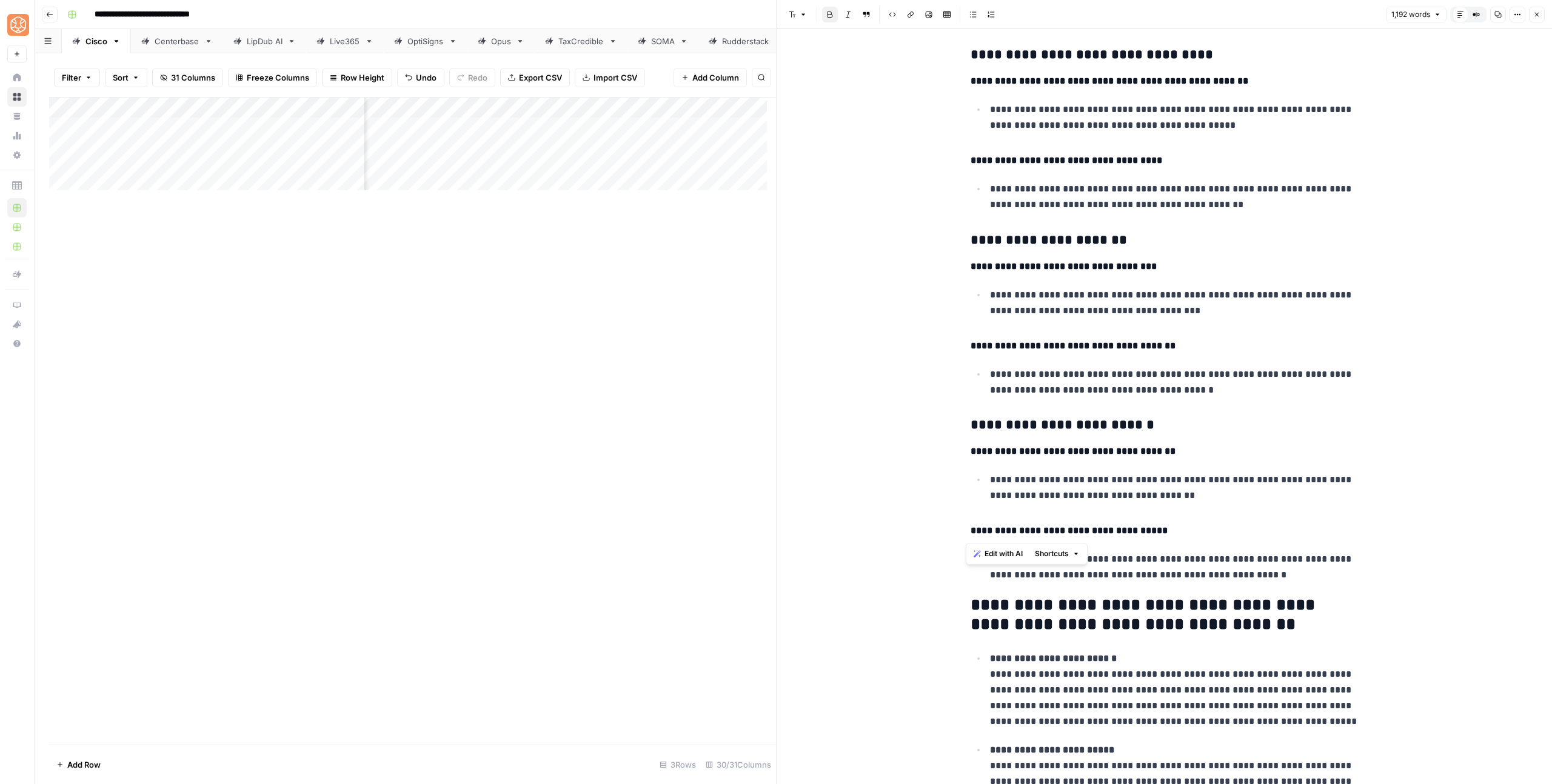 click on "**********" at bounding box center [1069, 530] 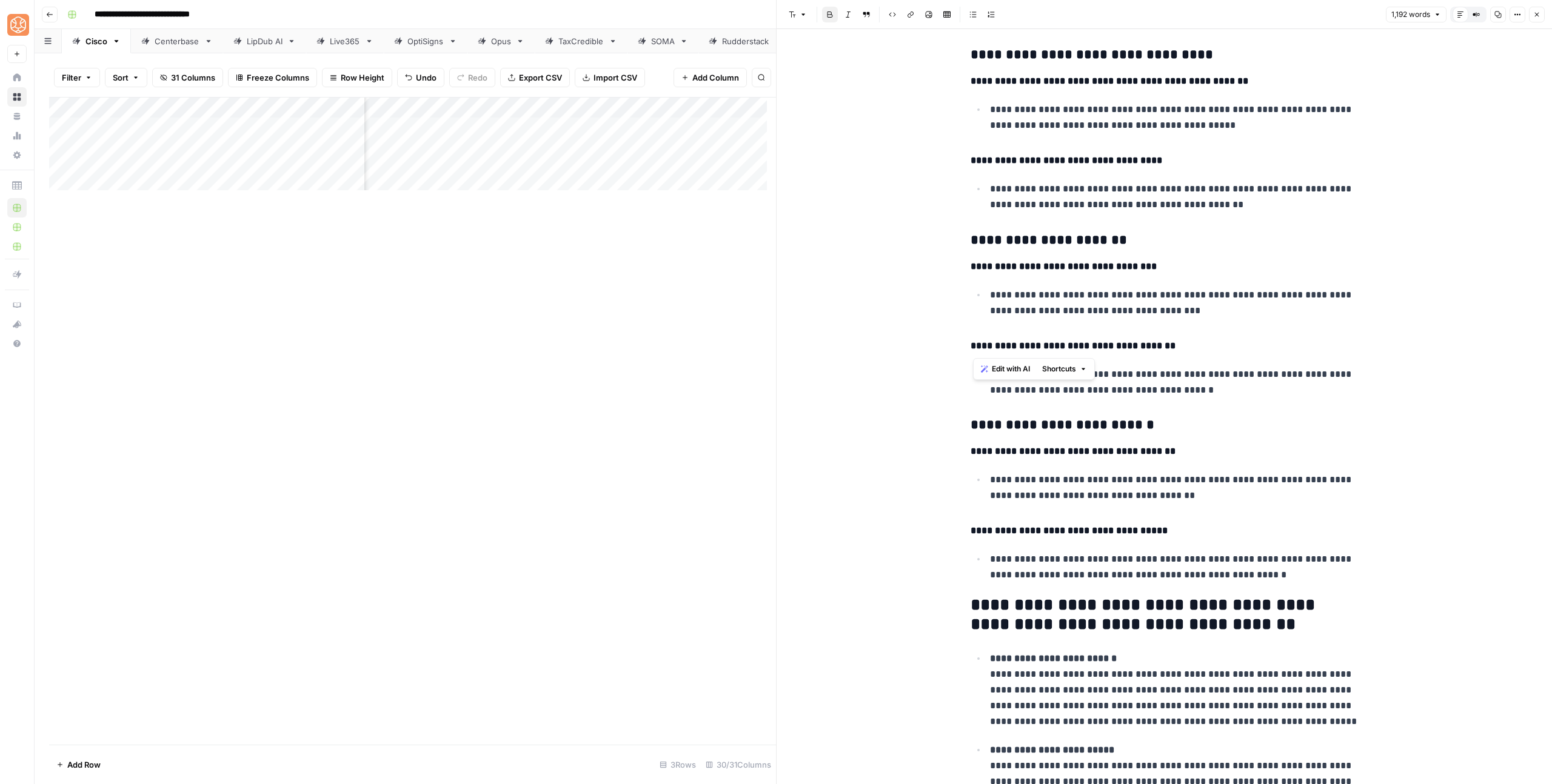 drag, startPoint x: 1166, startPoint y: 345, endPoint x: 972, endPoint y: 342, distance: 194.023 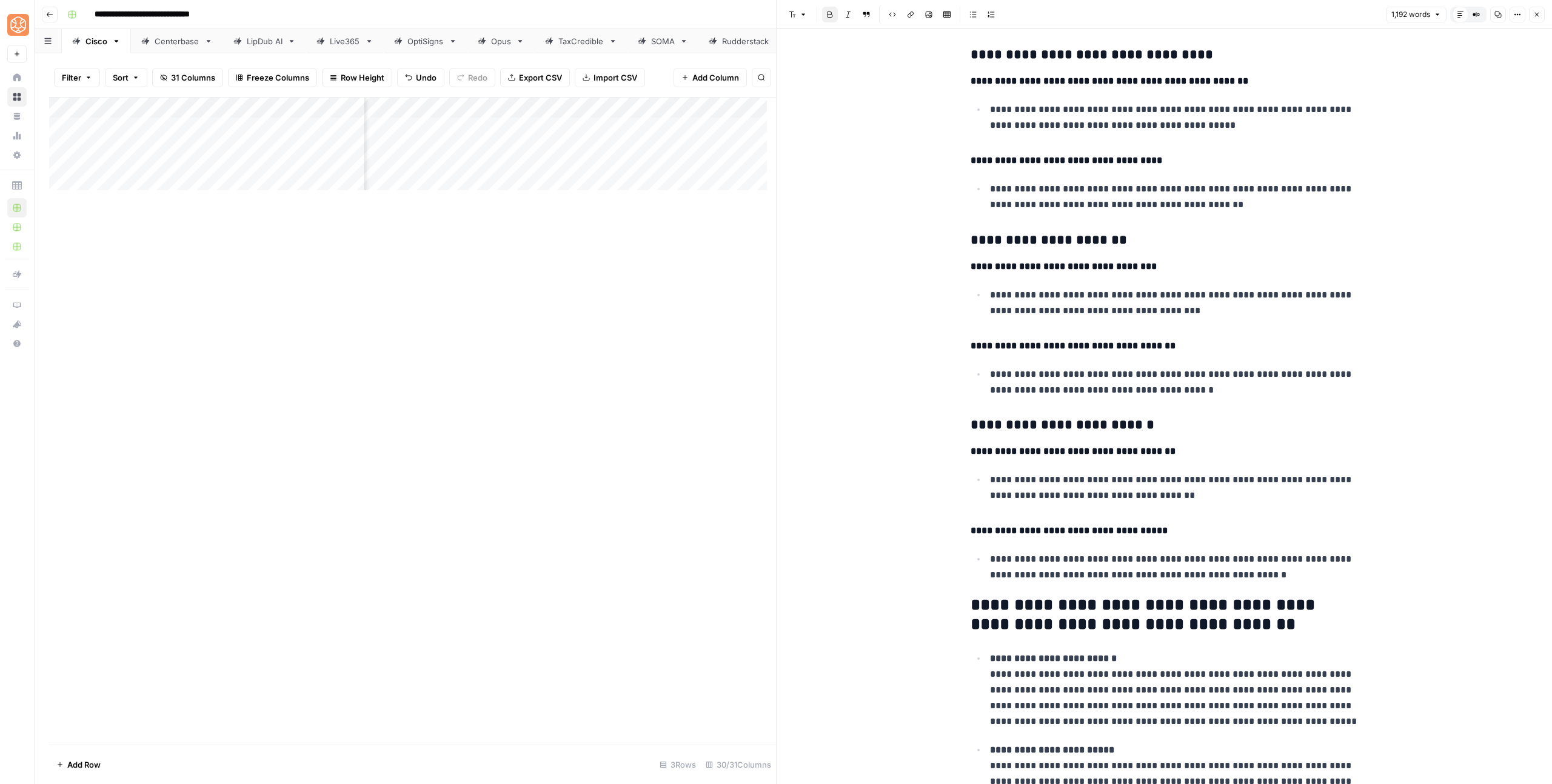 click on "**********" at bounding box center (1165, 267) 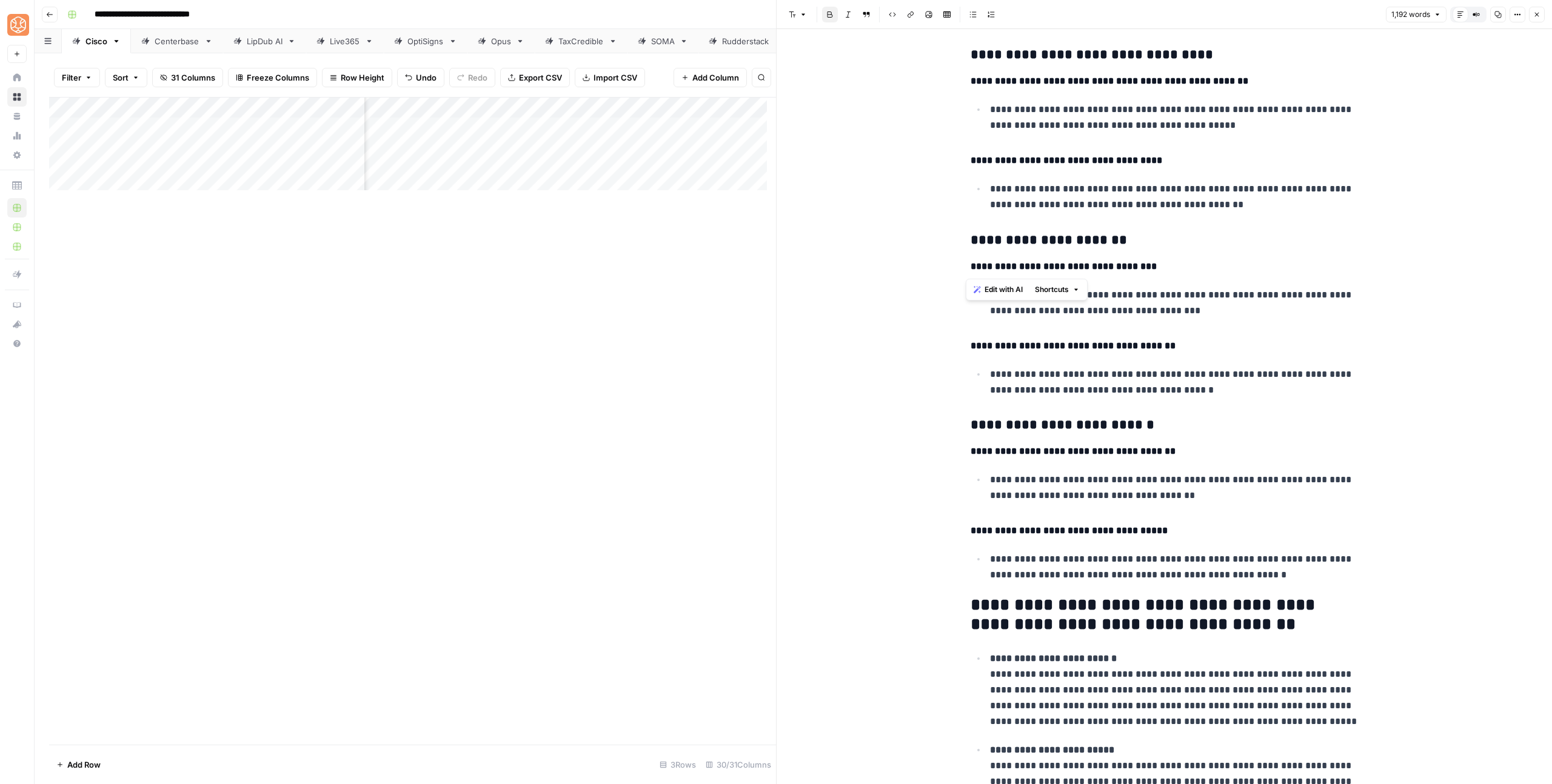 click on "**********" at bounding box center [1165, 267] 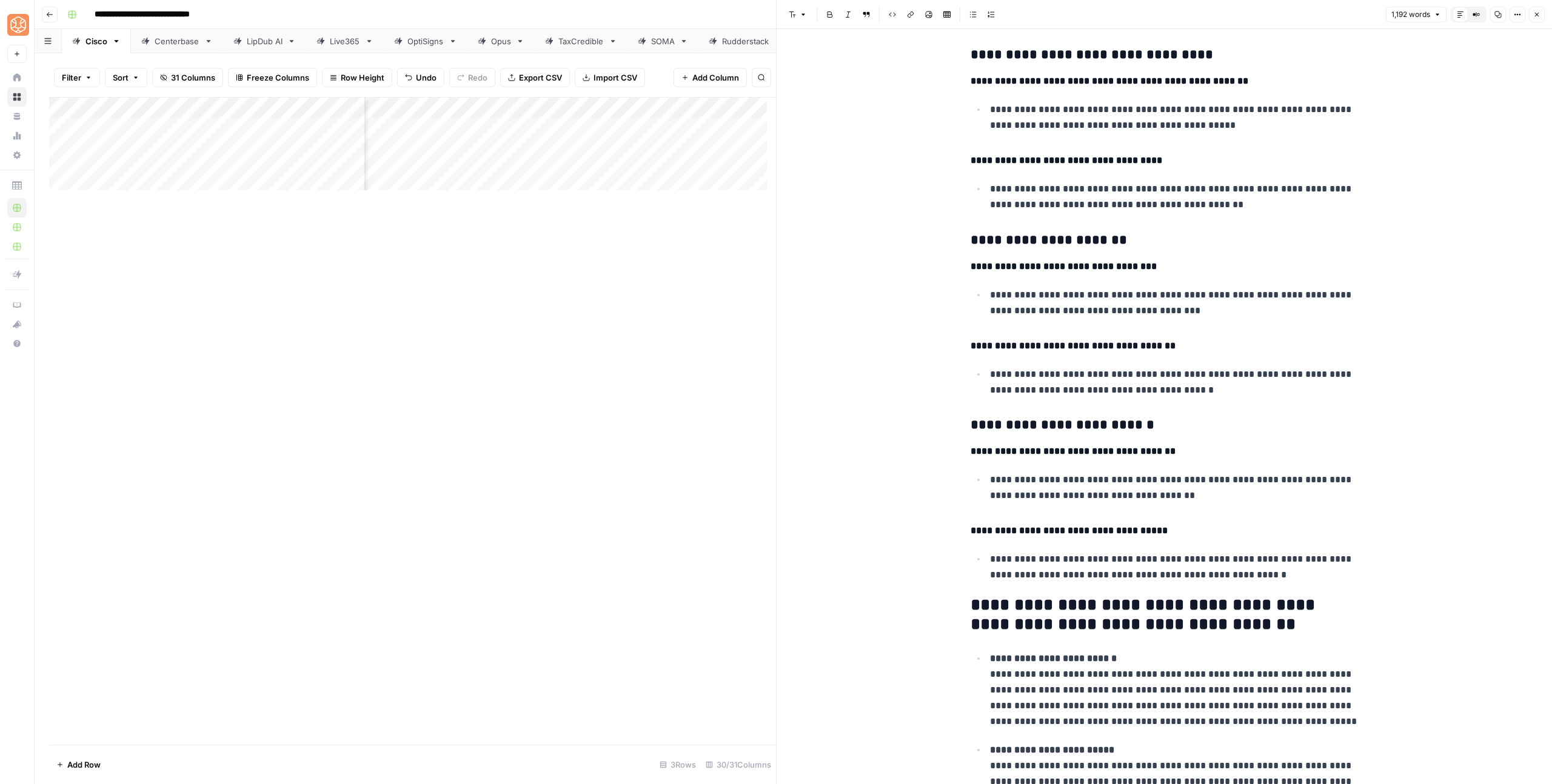 click on "**********" at bounding box center (1165, 241) 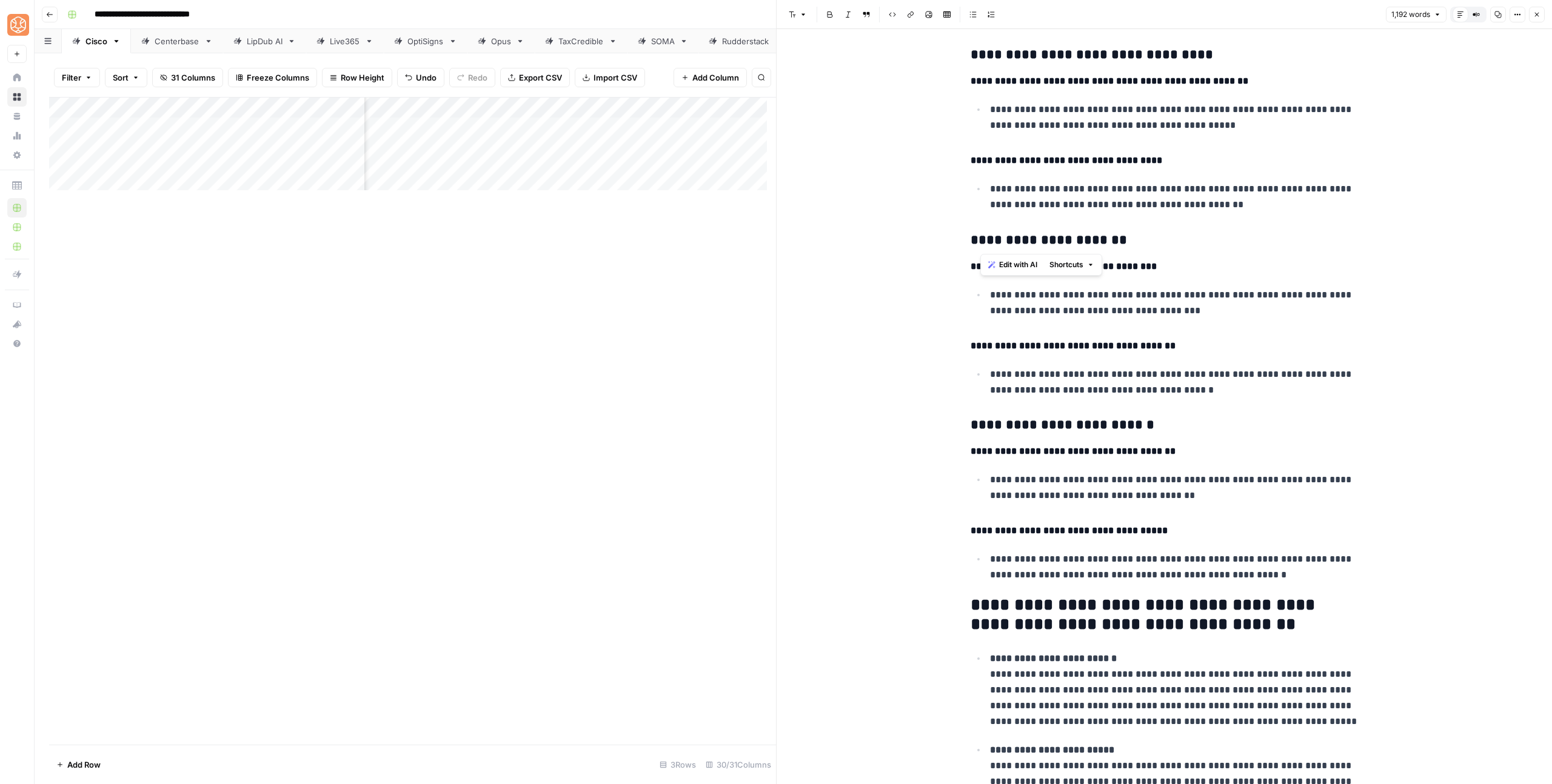 click on "**********" at bounding box center [1165, 241] 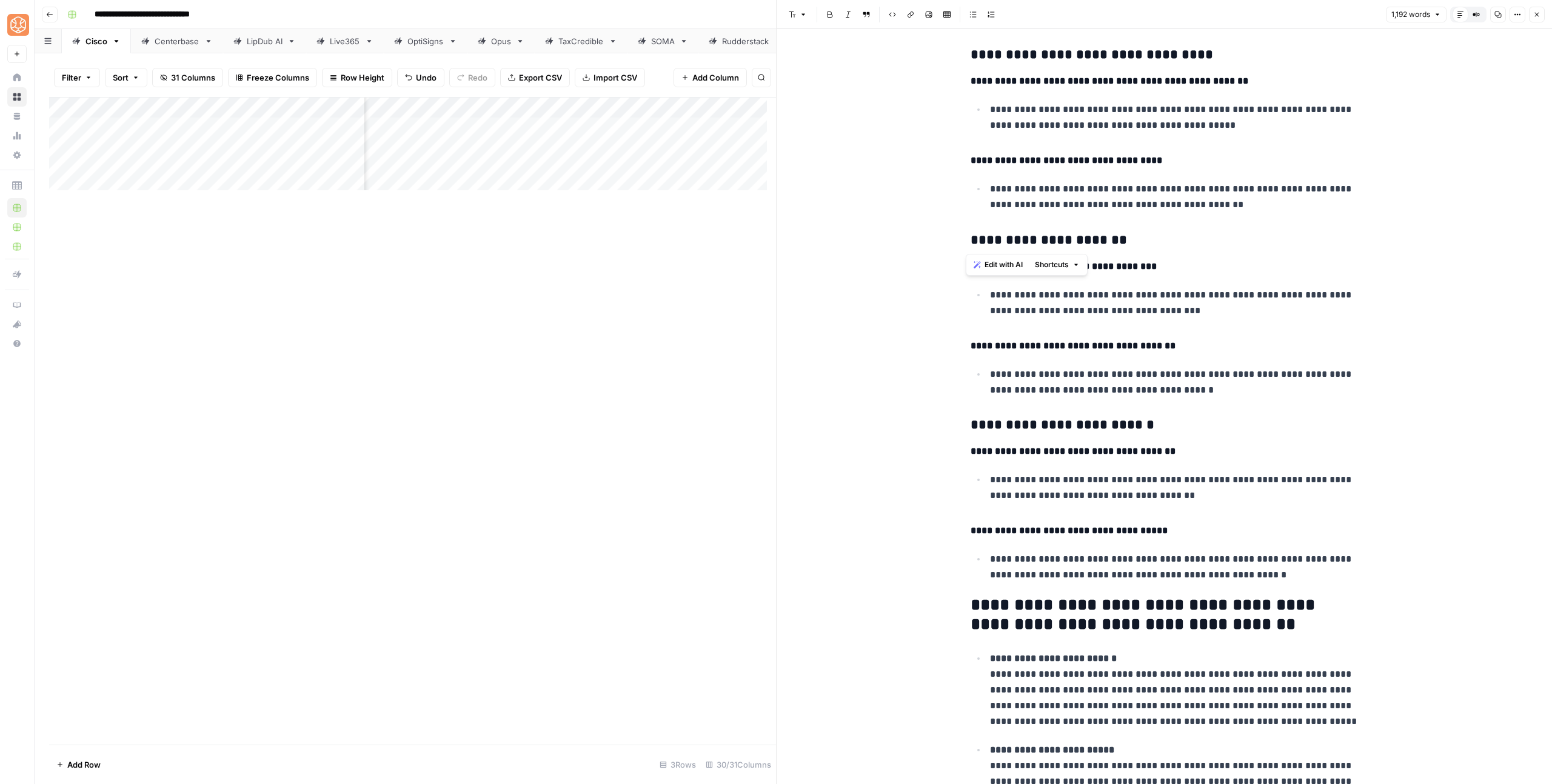 click on "**********" at bounding box center [1066, 160] 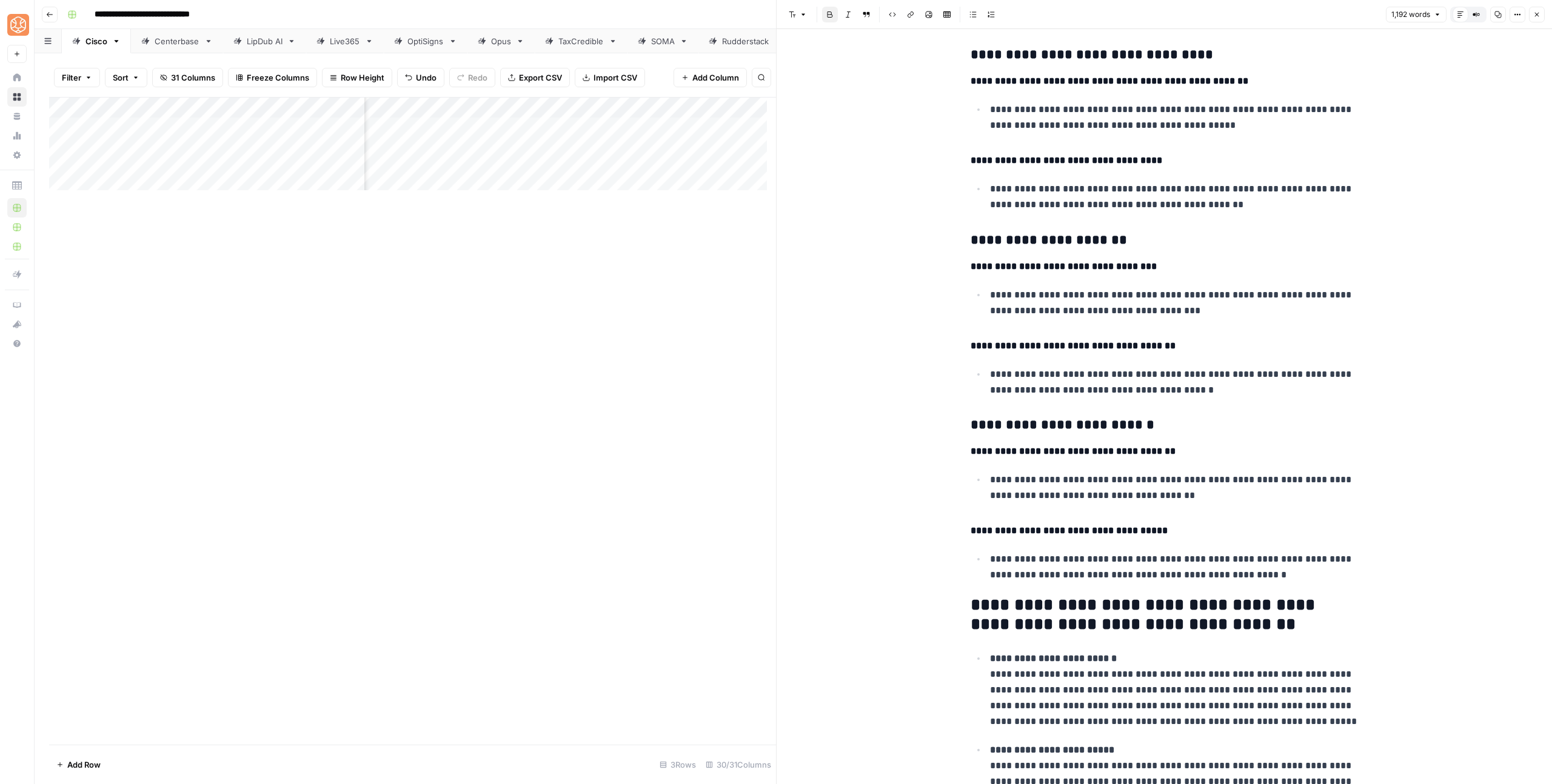 click on "**********" at bounding box center (1066, 160) 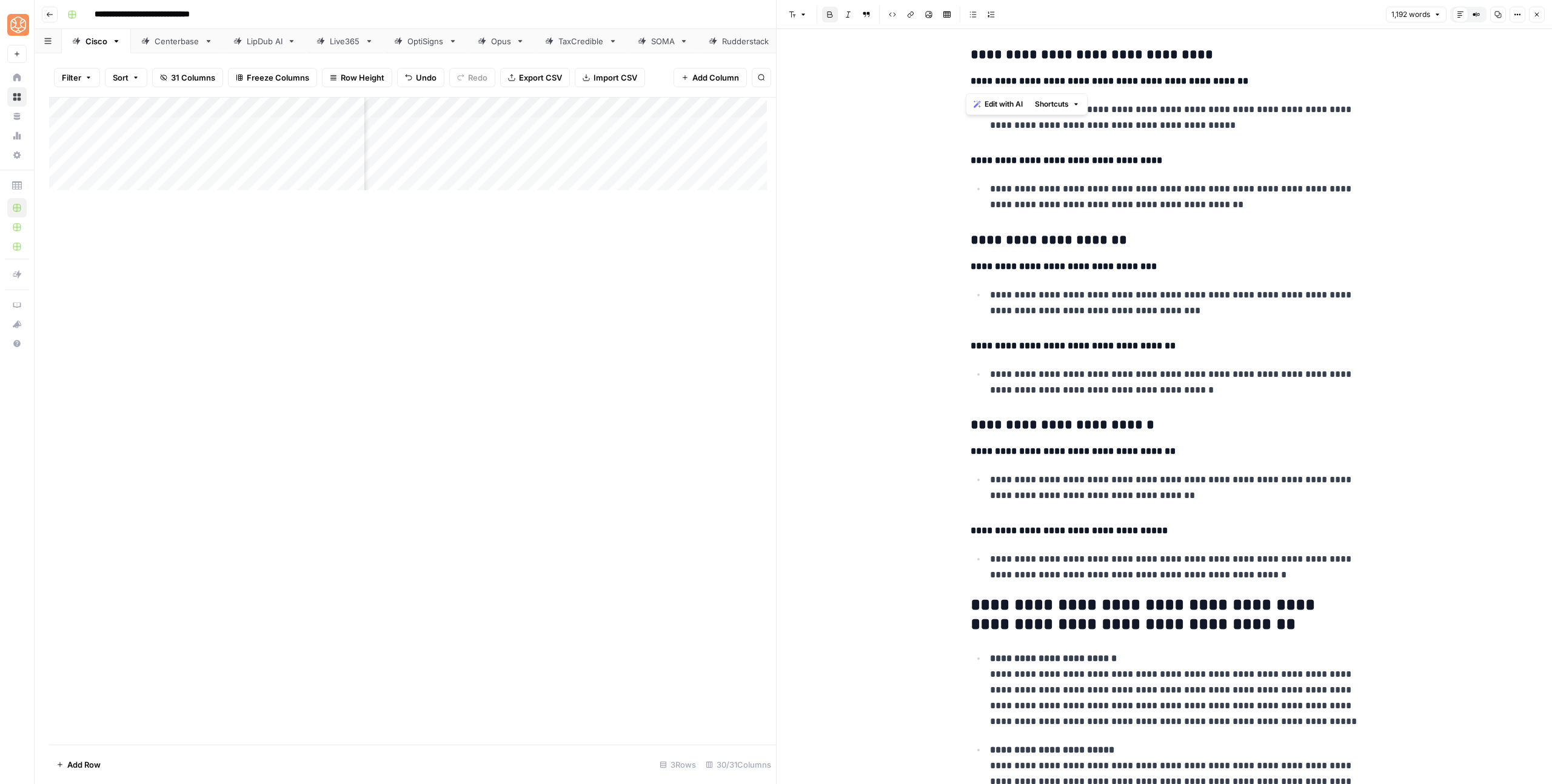 click on "**********" at bounding box center (1109, 81) 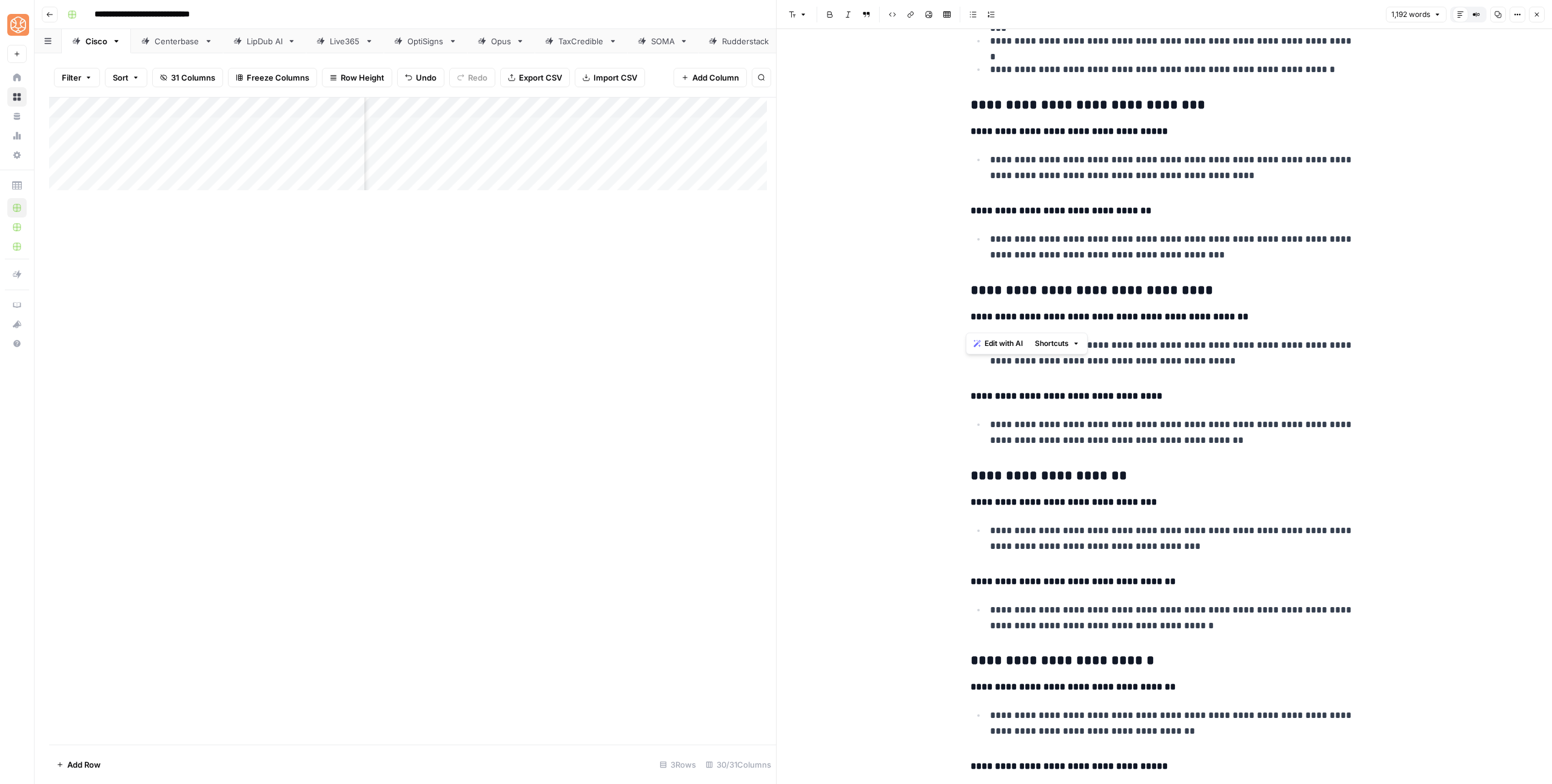 scroll, scrollTop: 2477, scrollLeft: 0, axis: vertical 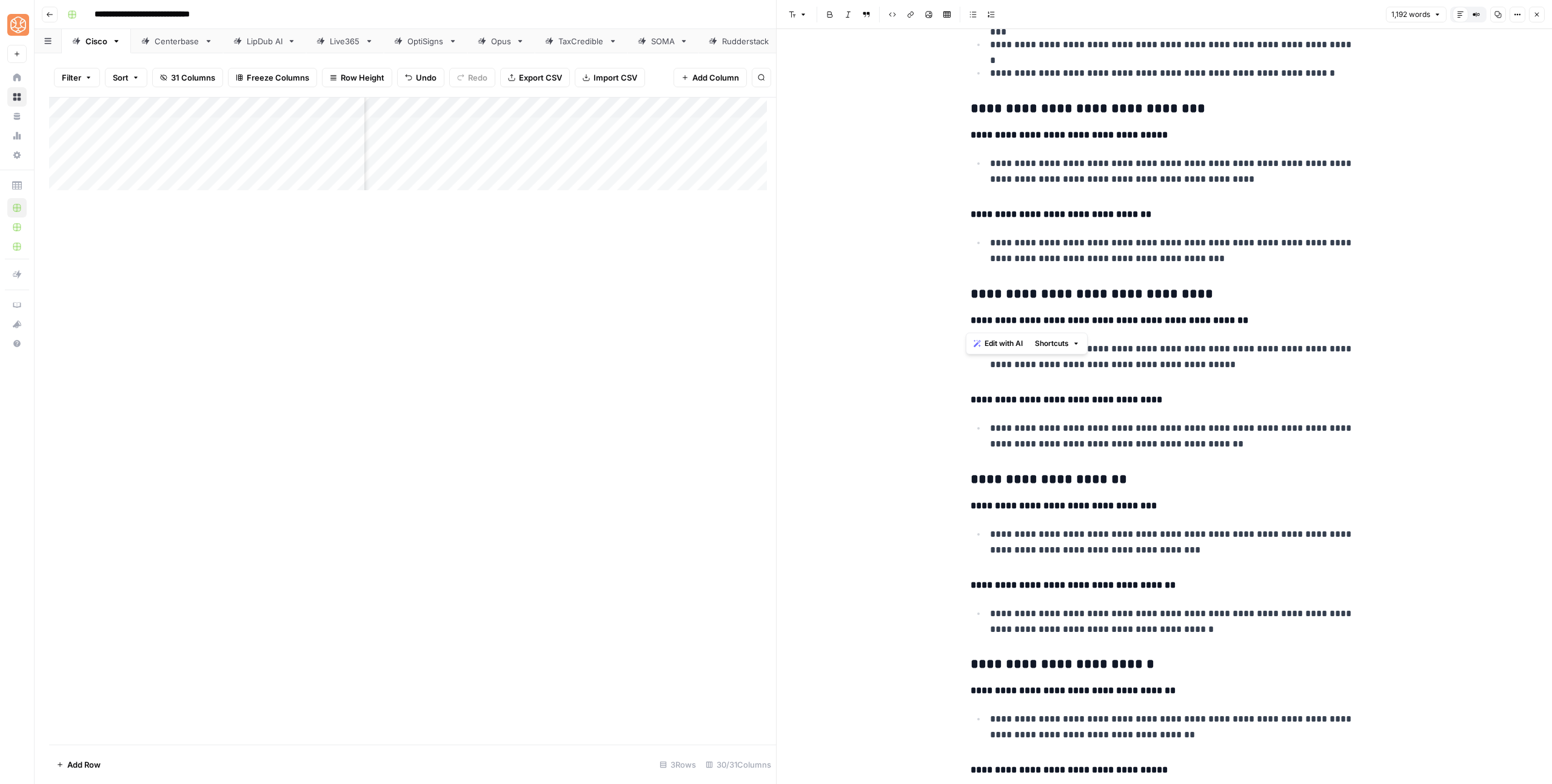 click on "**********" at bounding box center (1061, 214) 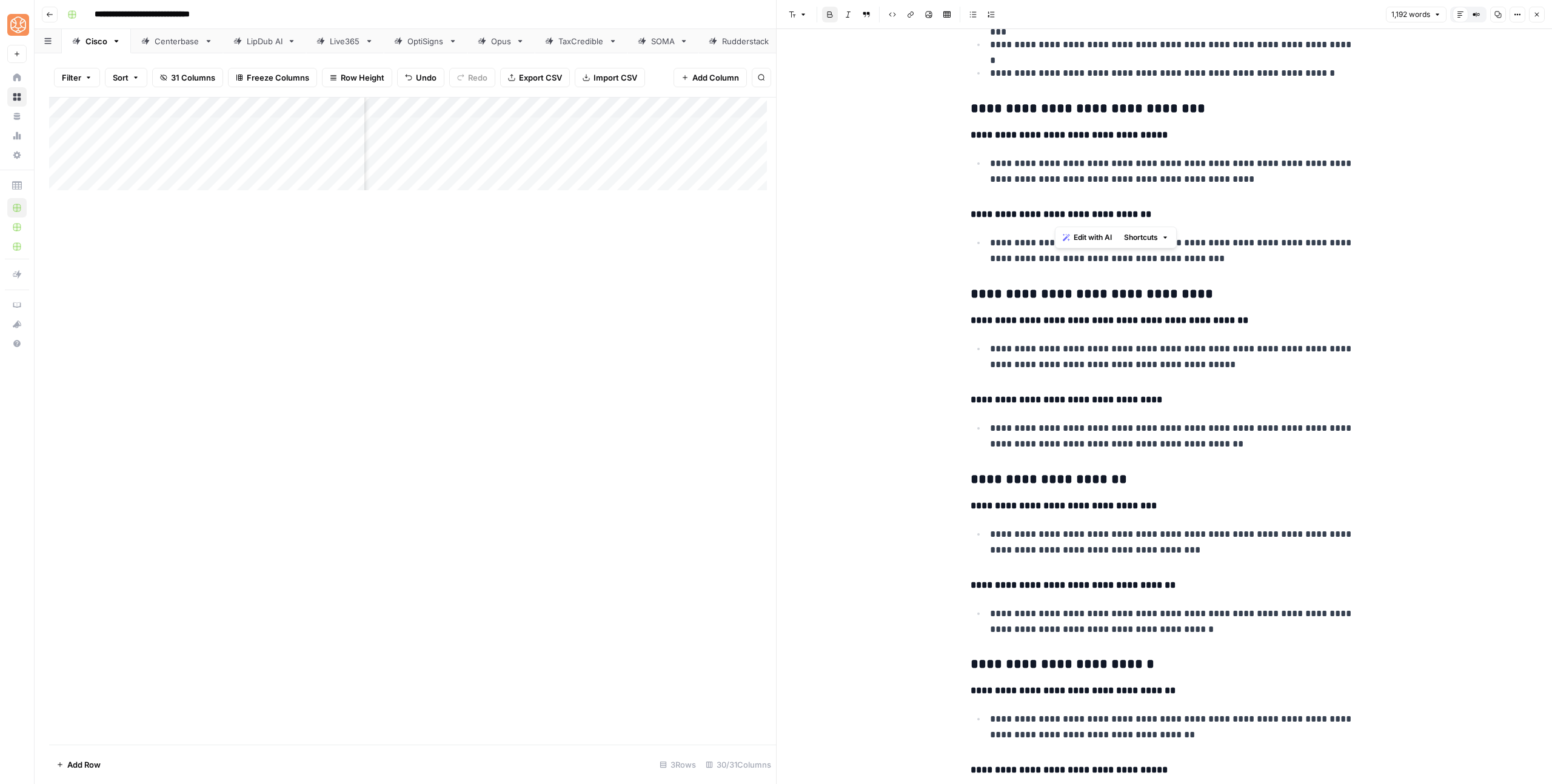 click on "**********" at bounding box center [1061, 214] 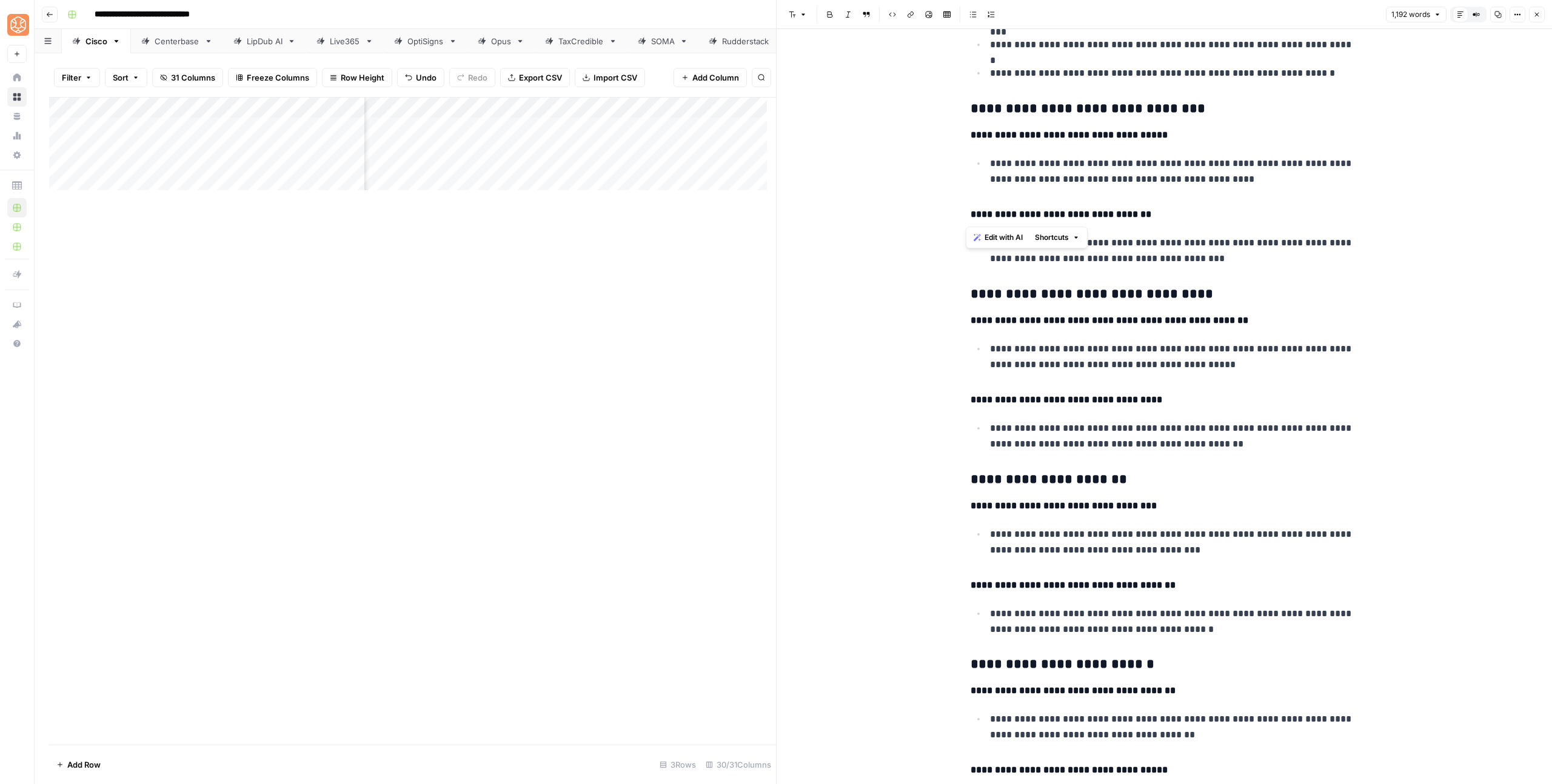 click on "**********" at bounding box center [1069, 135] 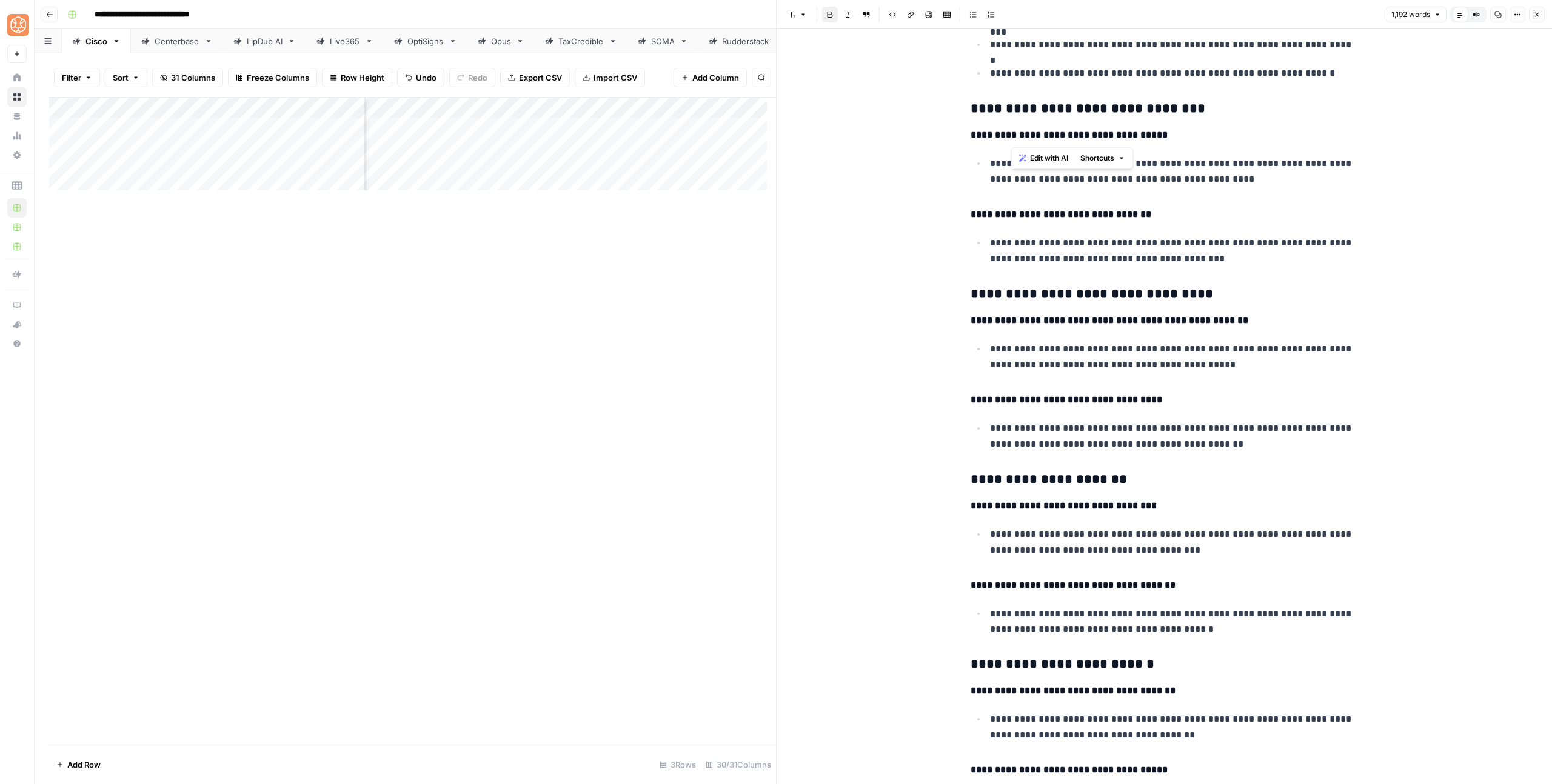 click on "**********" at bounding box center [1069, 135] 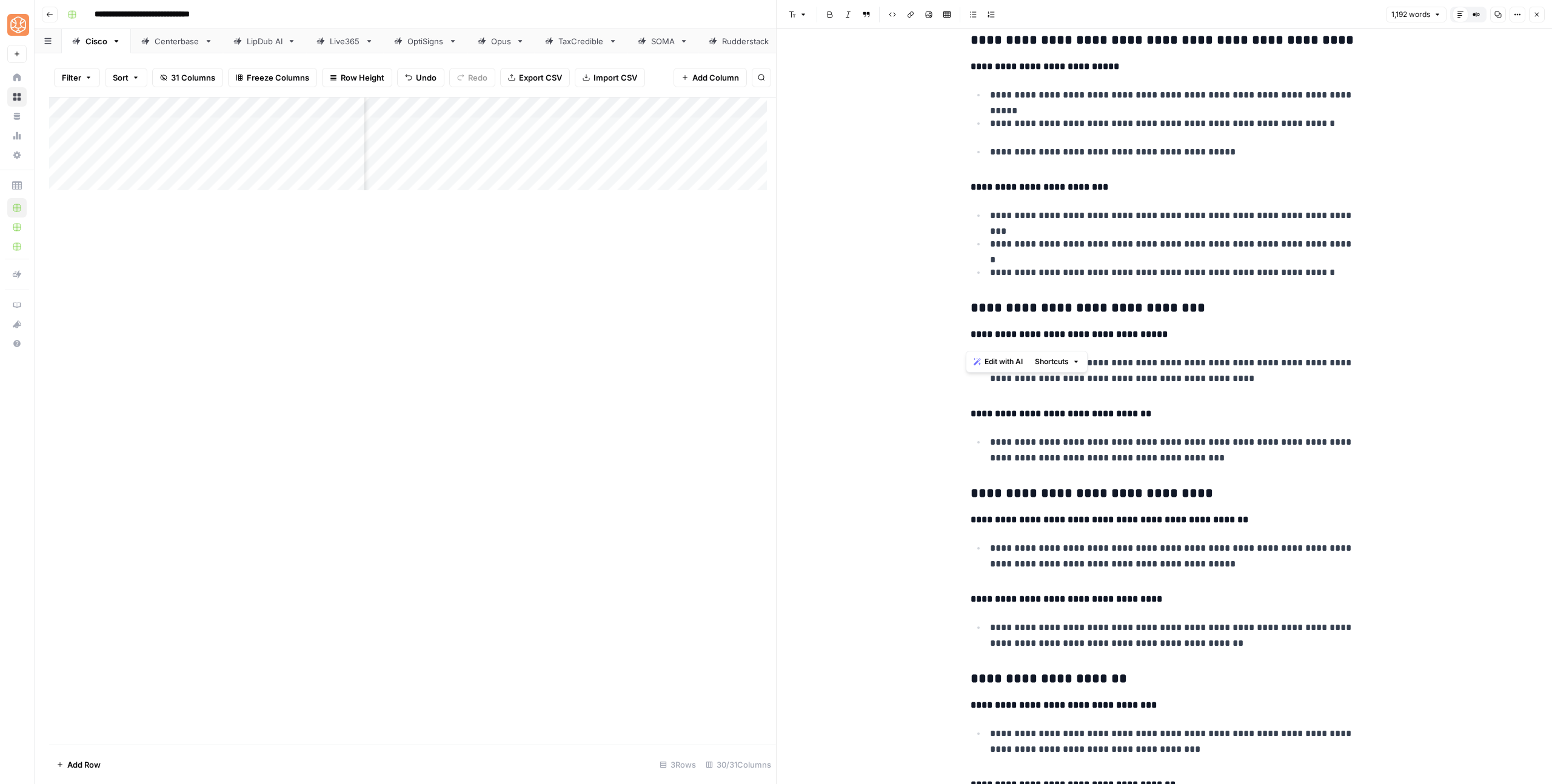 scroll, scrollTop: 2254, scrollLeft: 0, axis: vertical 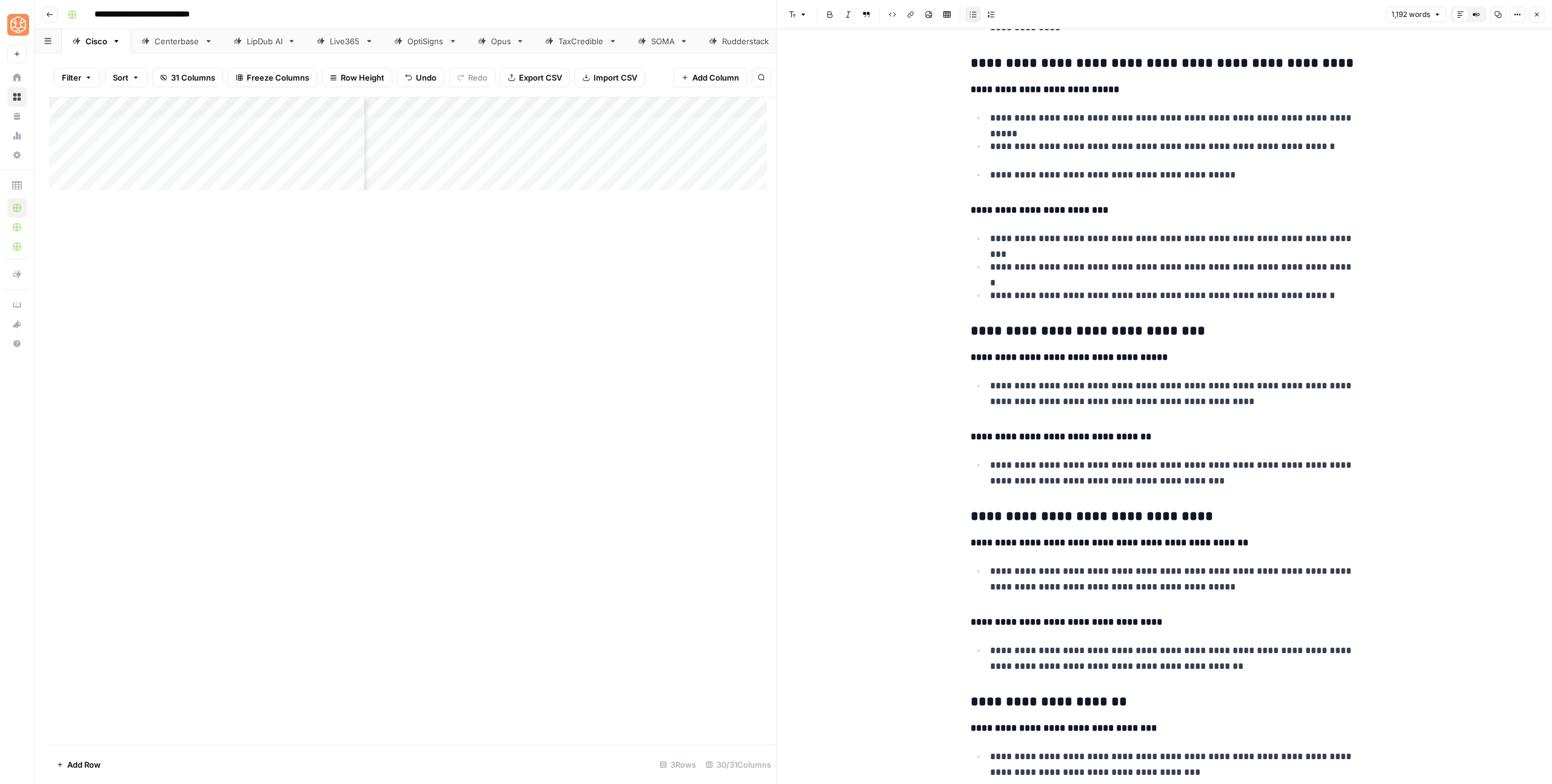 click on "**********" at bounding box center [1165, 267] 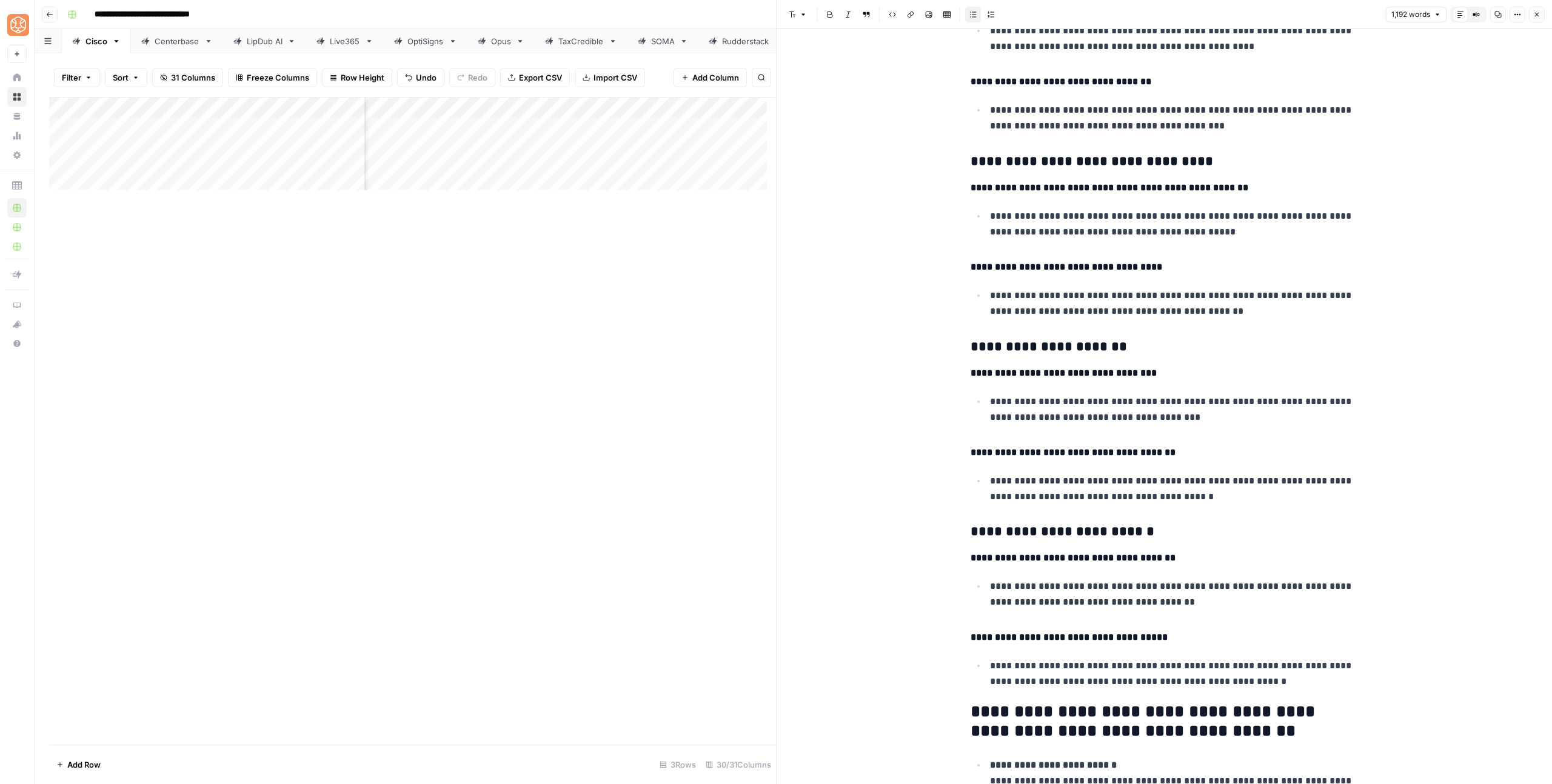 scroll, scrollTop: 2613, scrollLeft: 0, axis: vertical 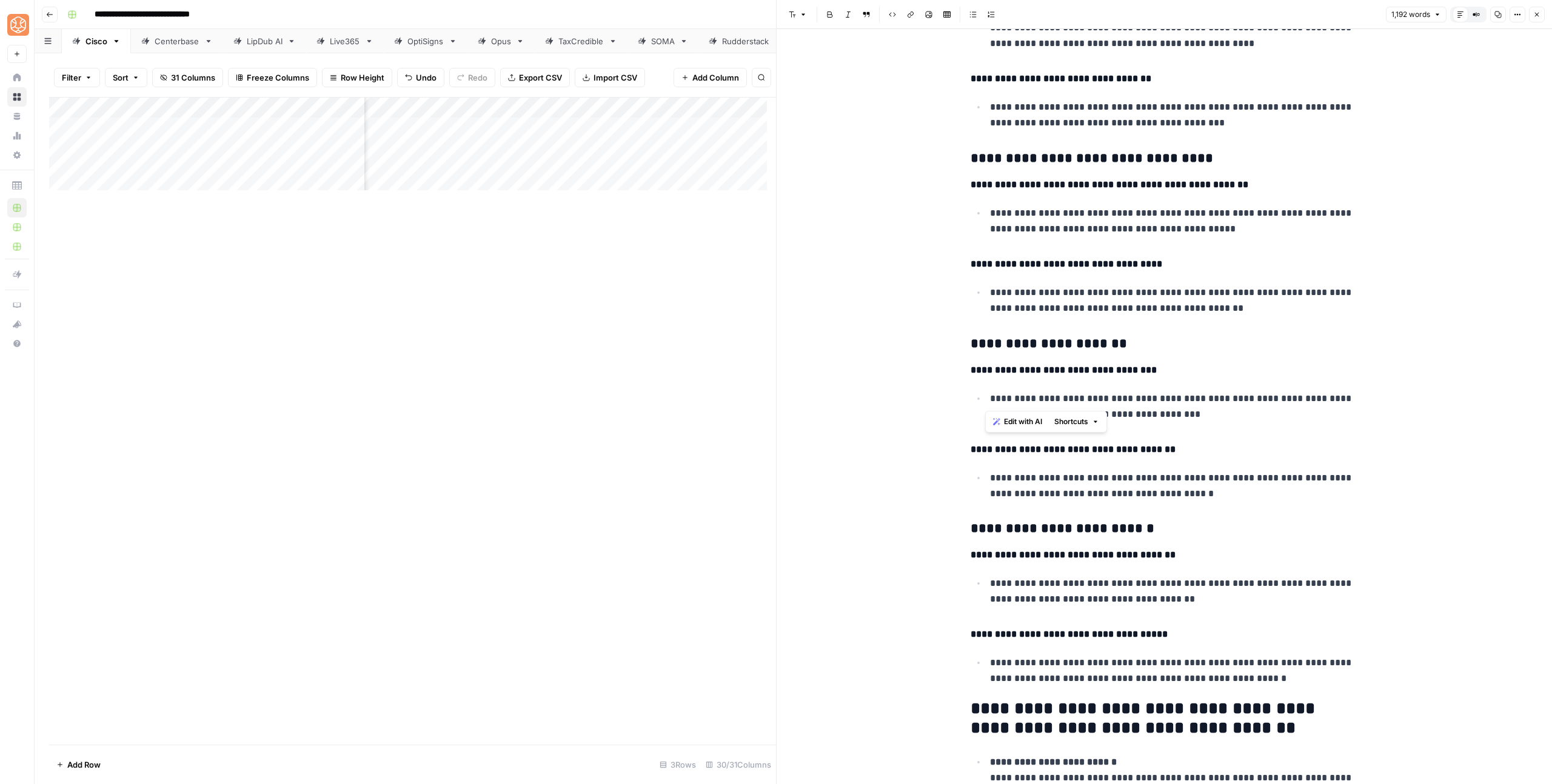drag, startPoint x: 1095, startPoint y: 377, endPoint x: 947, endPoint y: 379, distance: 148.01351 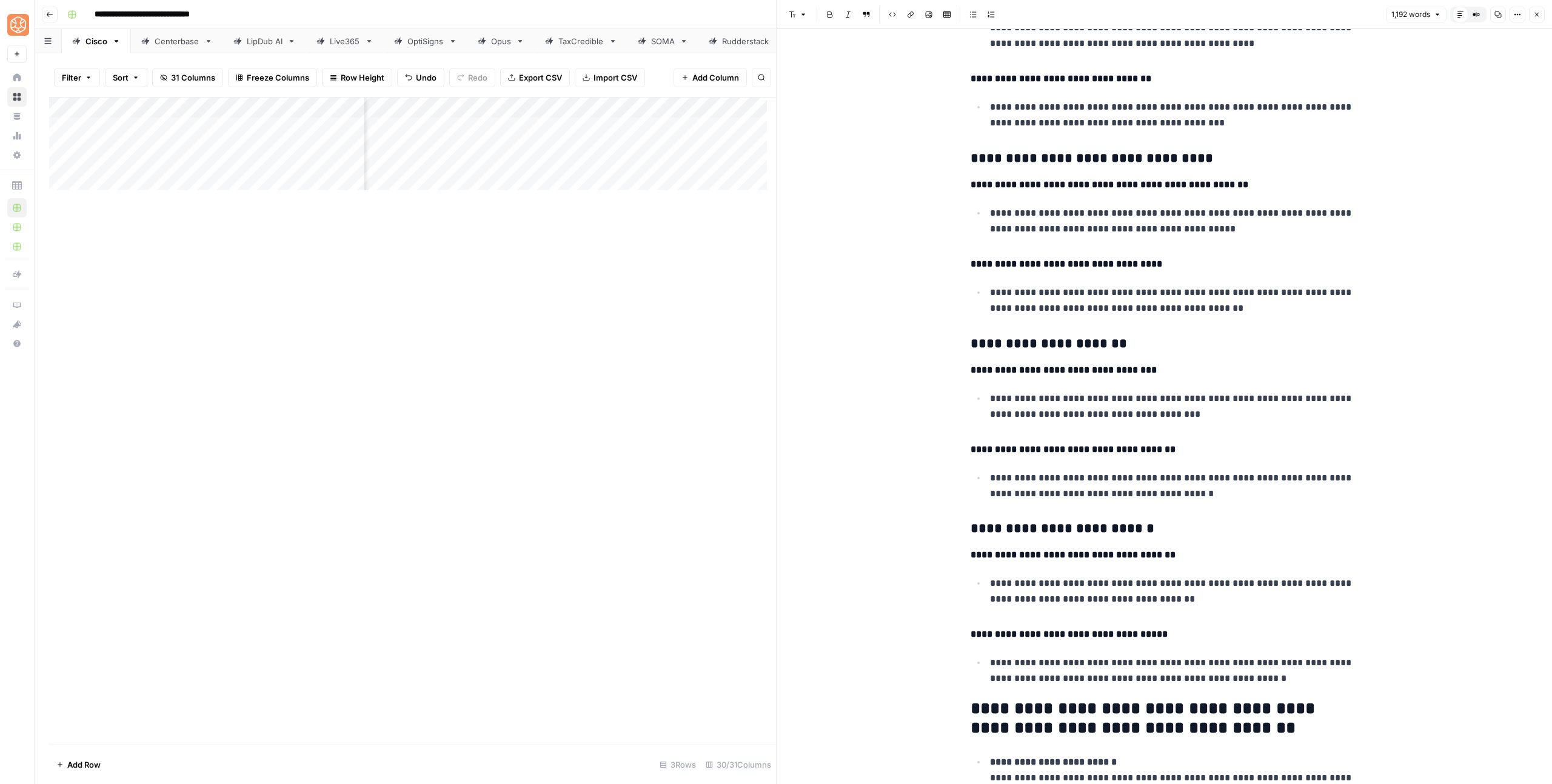 click on "**********" at bounding box center (1165, 370) 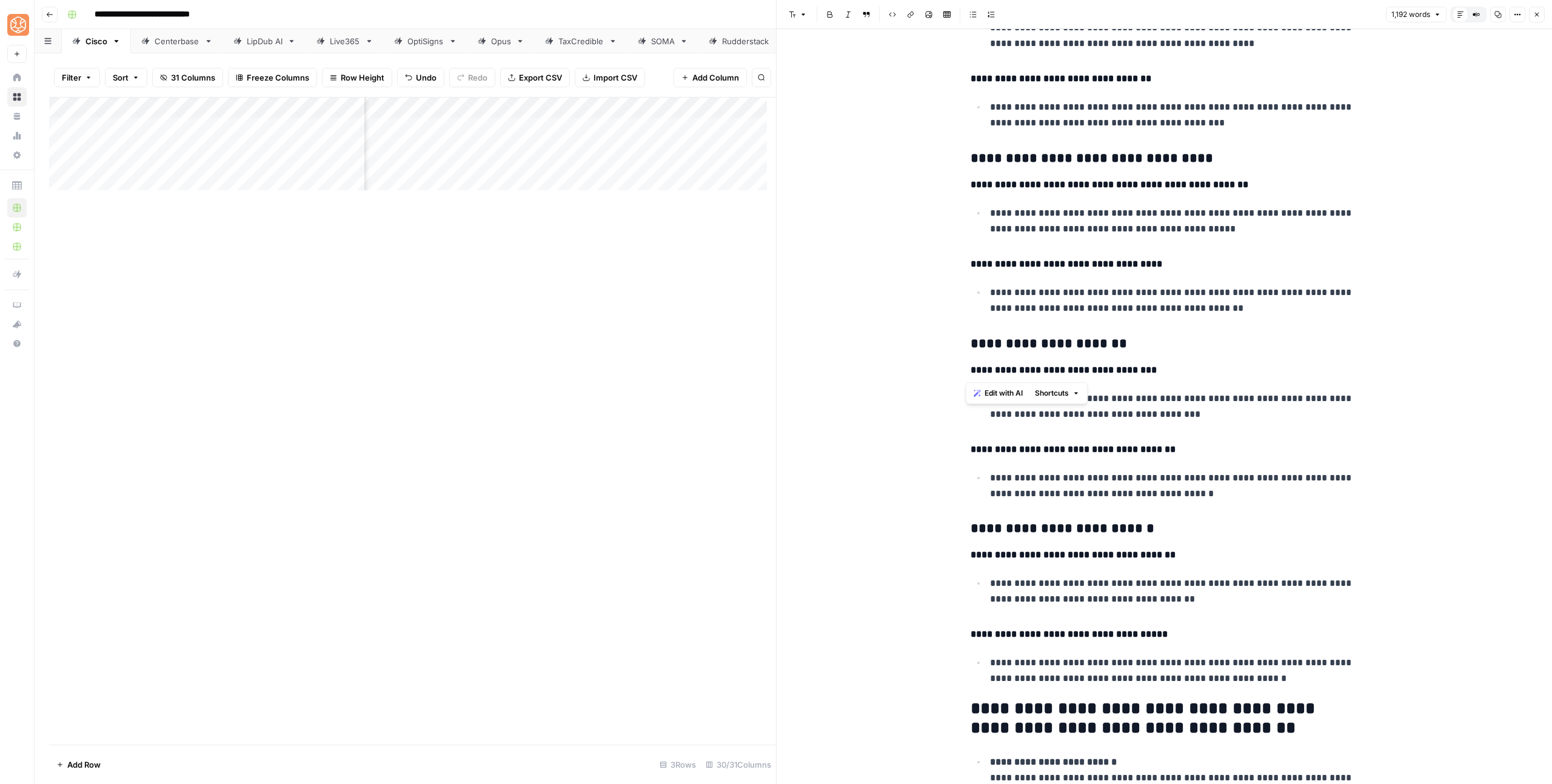 click on "**********" at bounding box center [1165, 370] 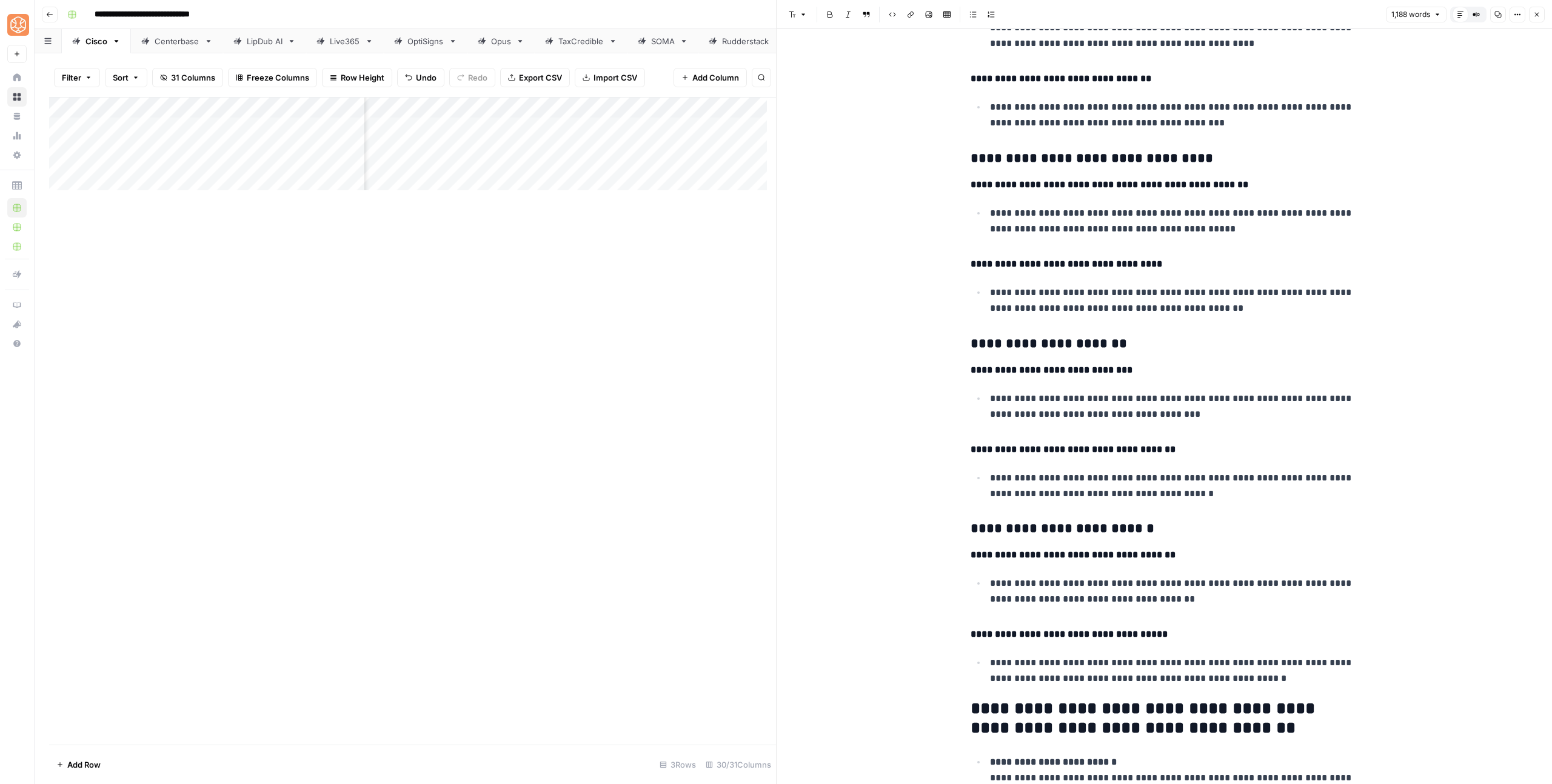 click on "**********" at bounding box center [1165, 370] 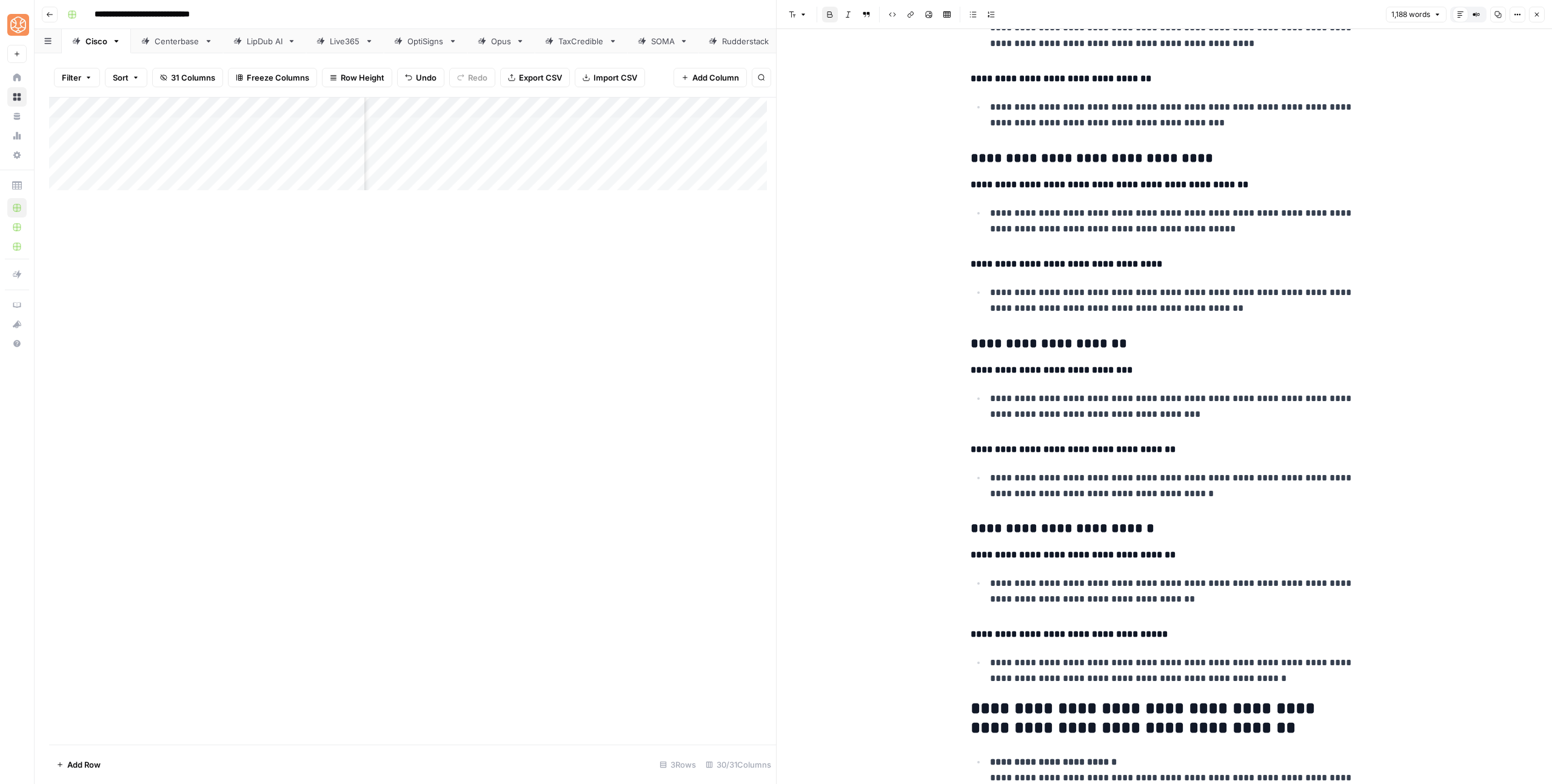 click on "**********" at bounding box center (1051, 370) 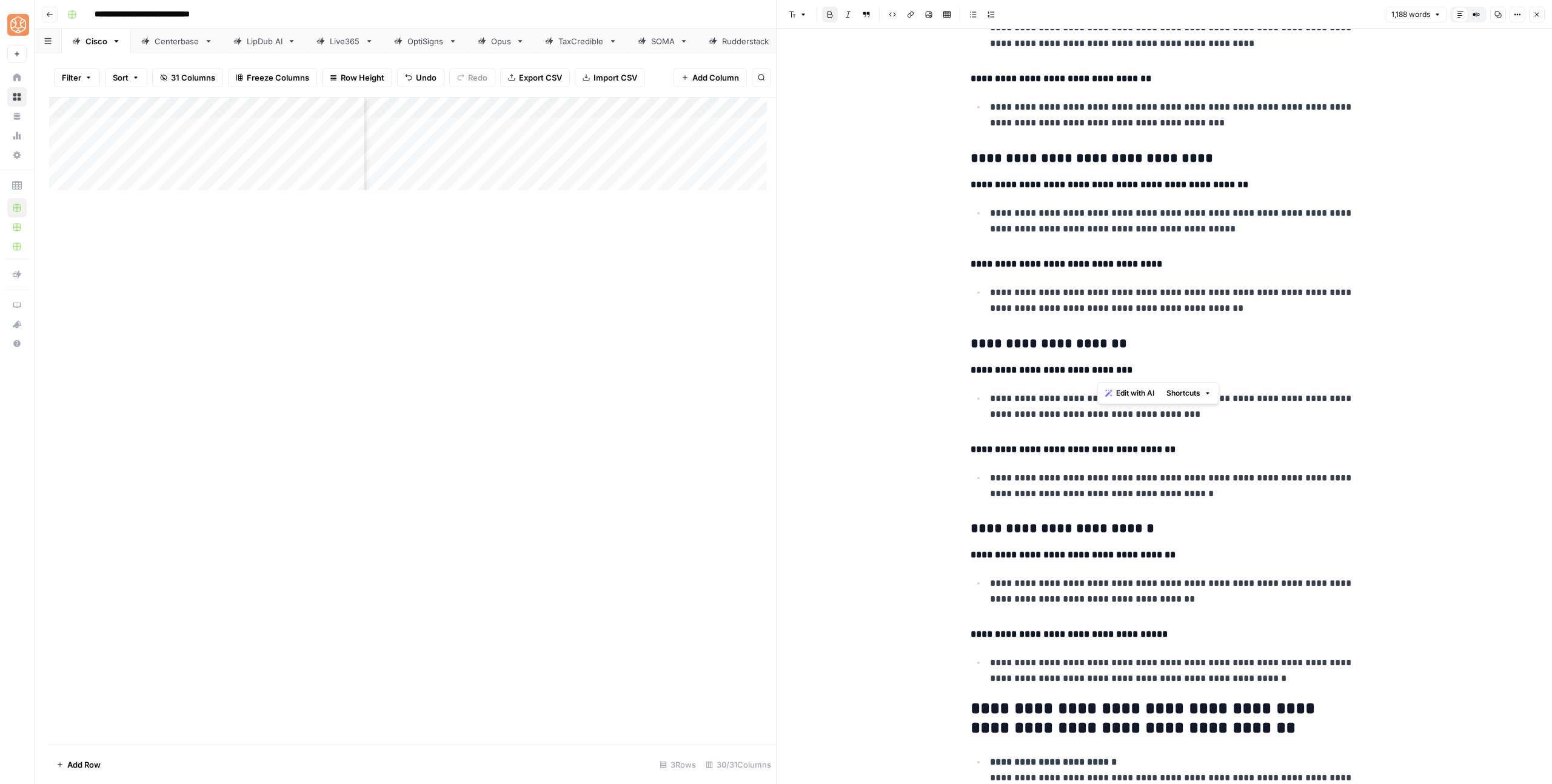 click on "**********" at bounding box center [1051, 370] 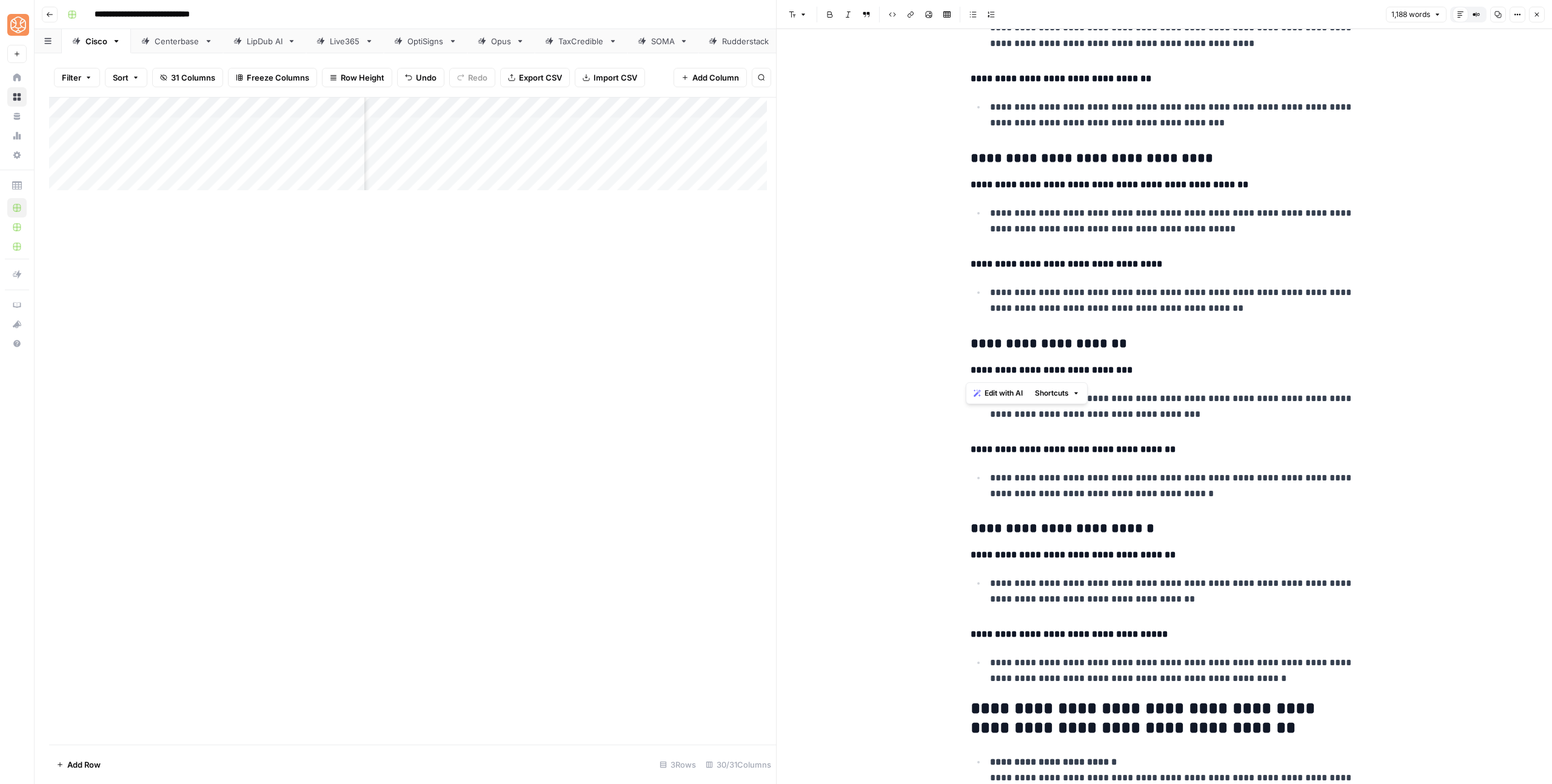 click on "**********" at bounding box center (1165, 370) 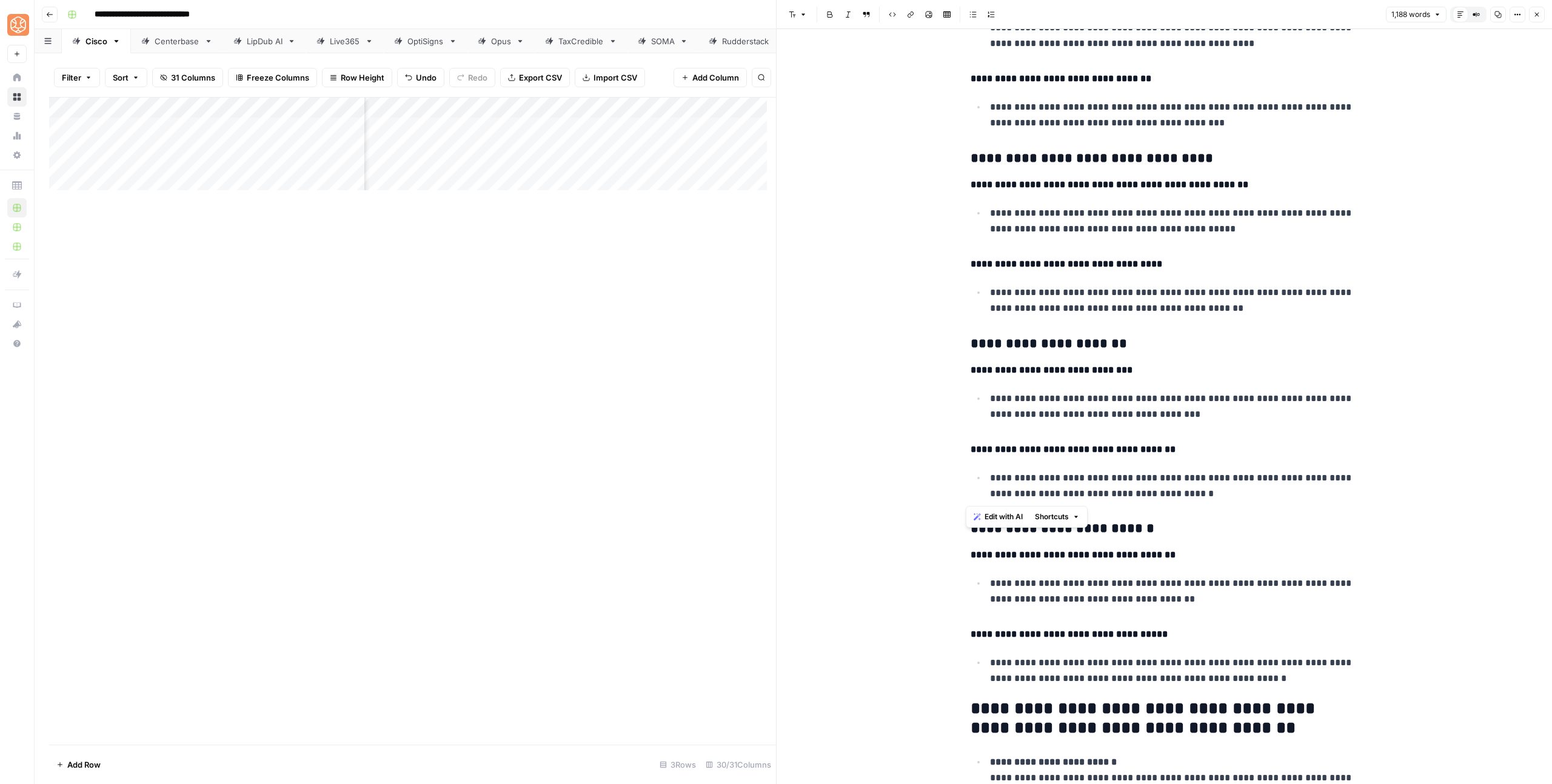 drag, startPoint x: 964, startPoint y: 371, endPoint x: 1259, endPoint y: 492, distance: 318.8511 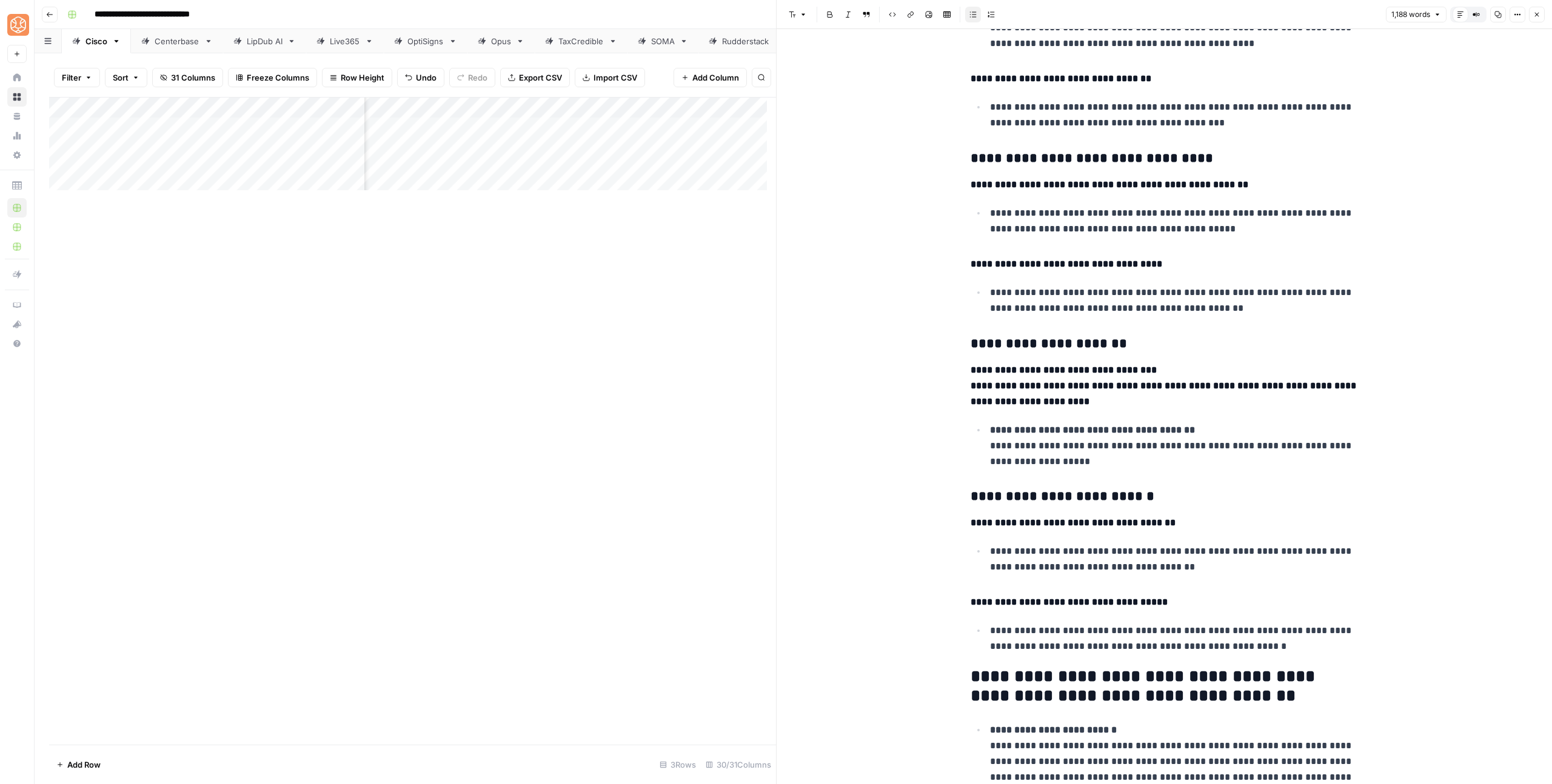 click on "**********" at bounding box center (1165, -605) 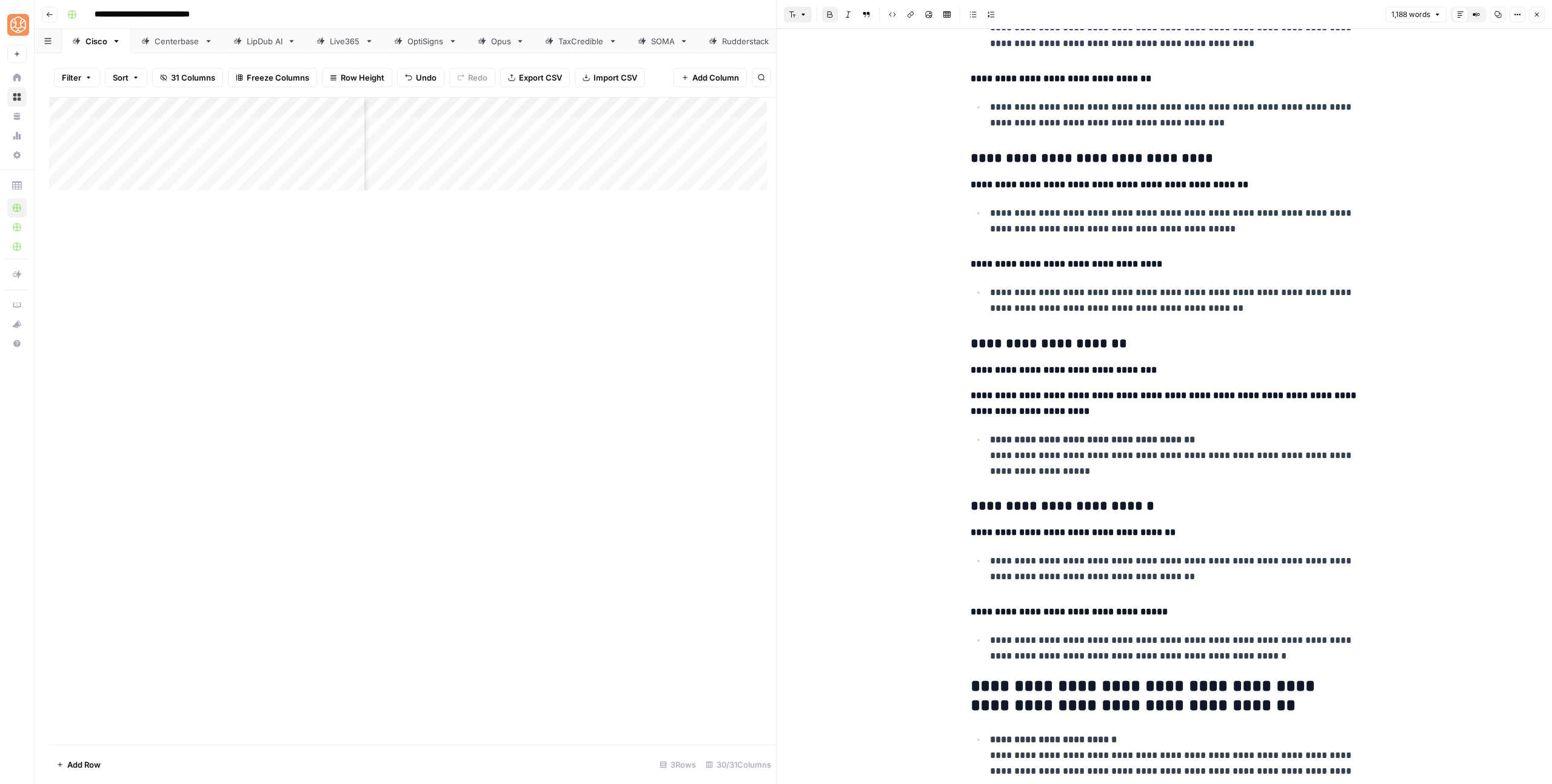 click 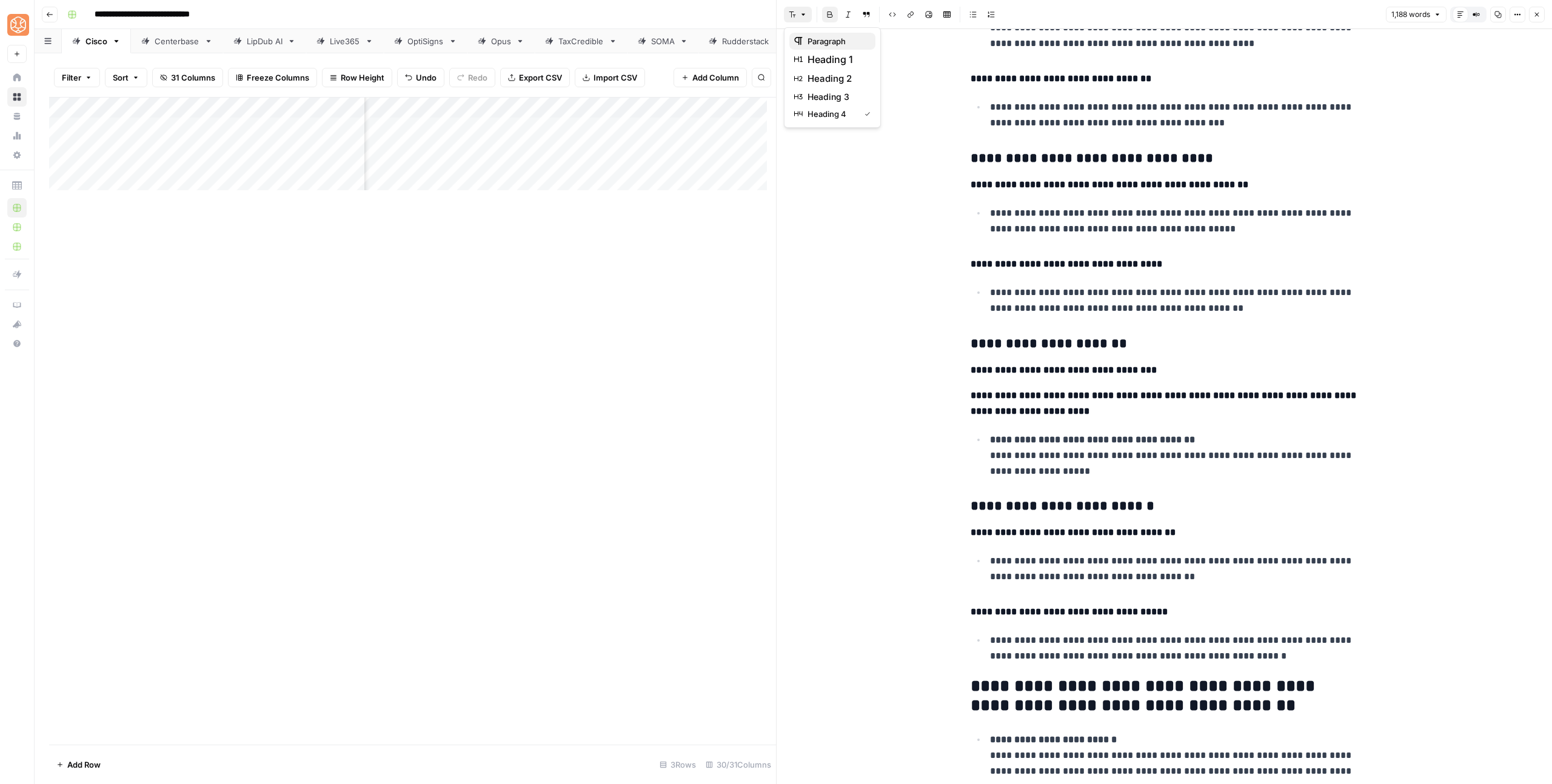click 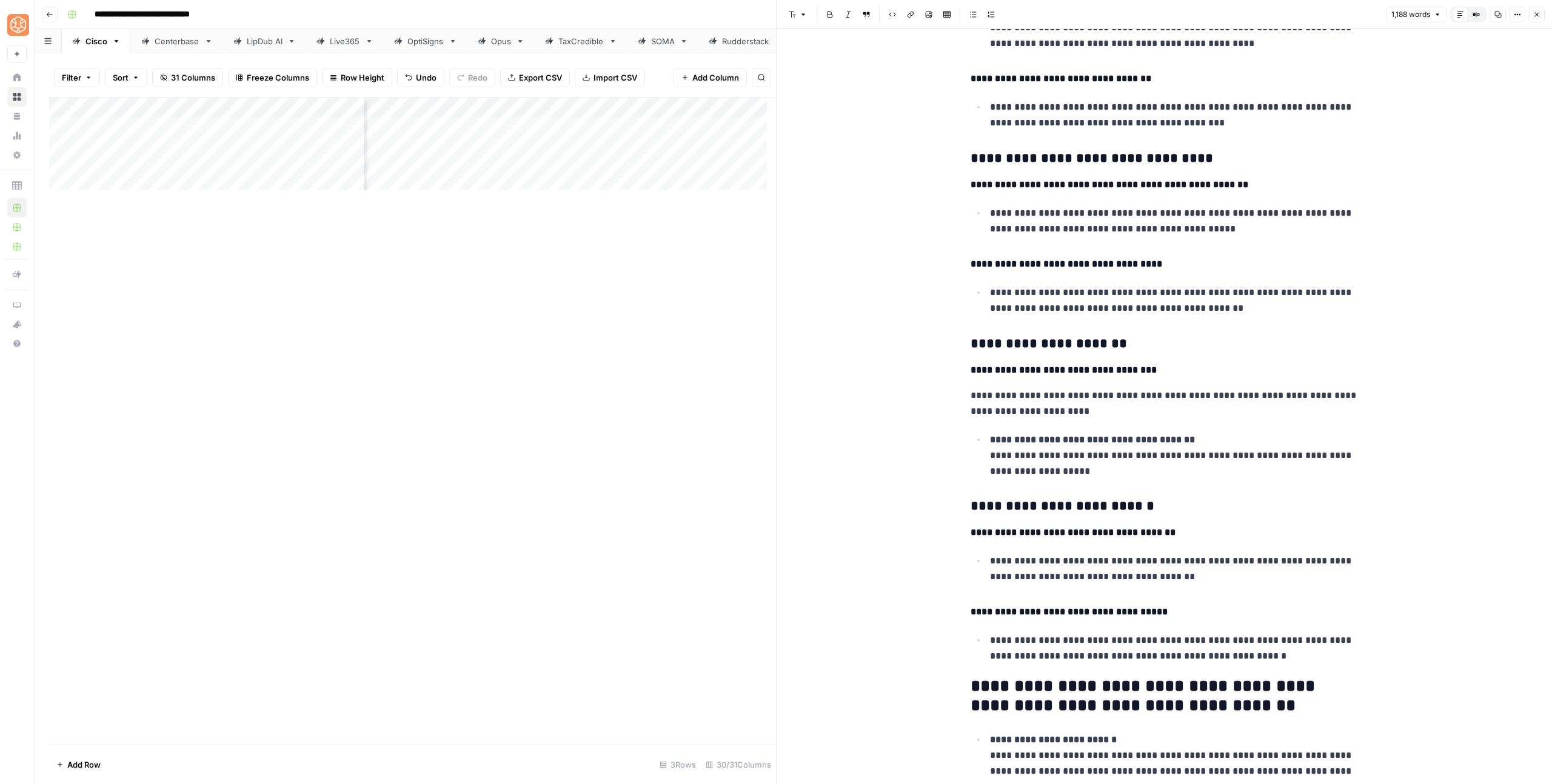 click on "**********" at bounding box center [1063, 370] 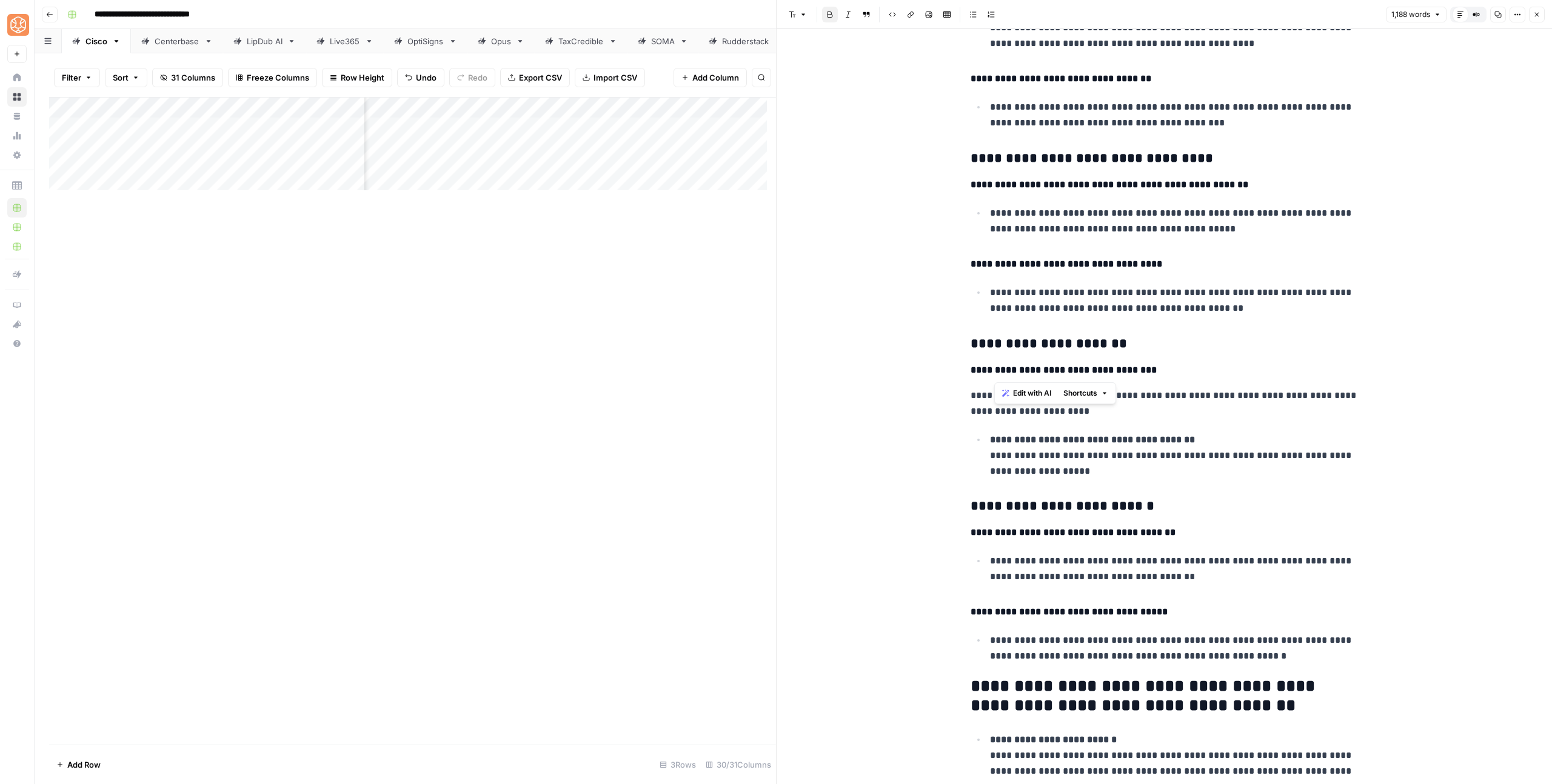 click on "**********" at bounding box center (1063, 370) 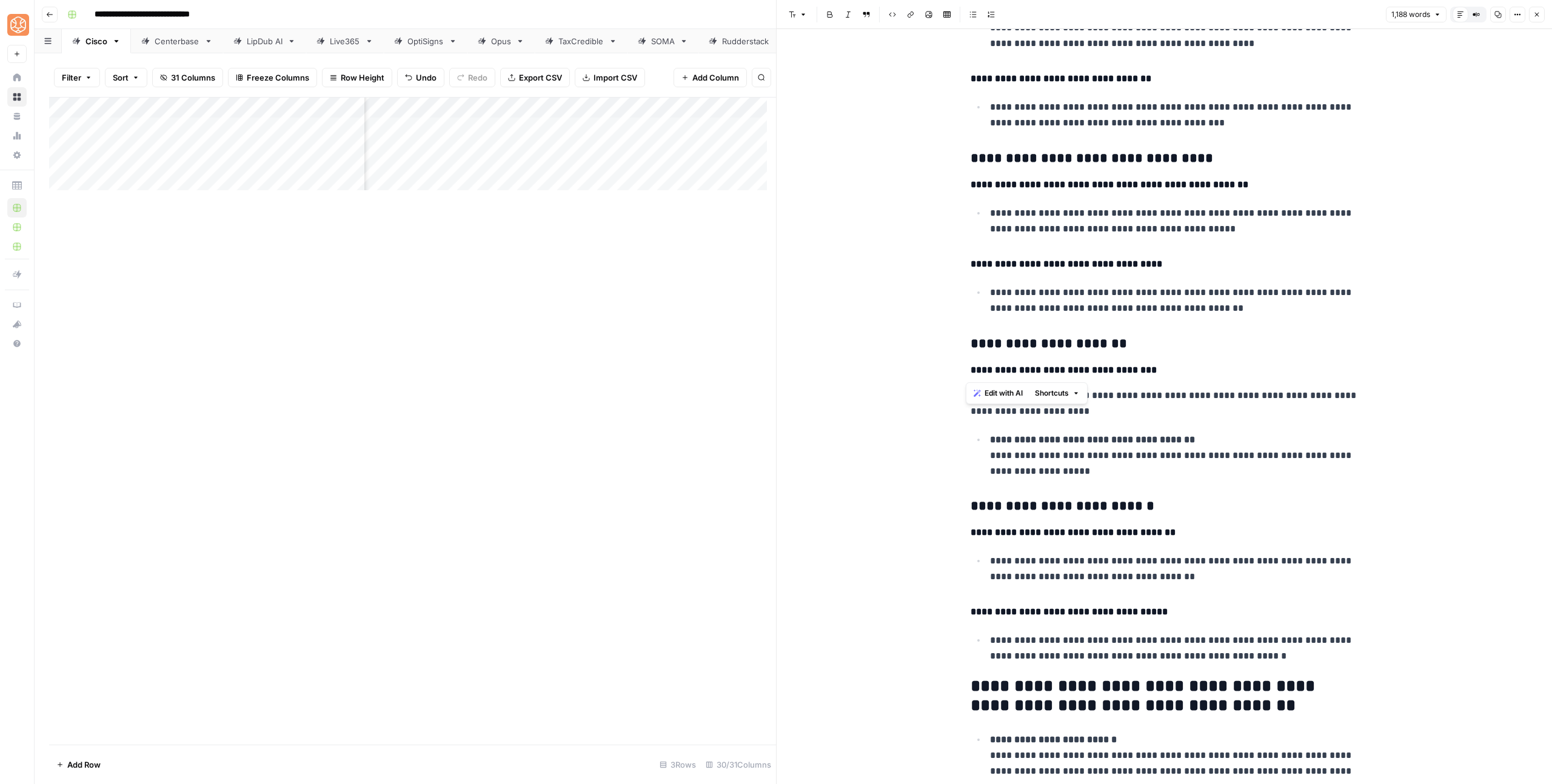 click on "**********" at bounding box center (1092, 439) 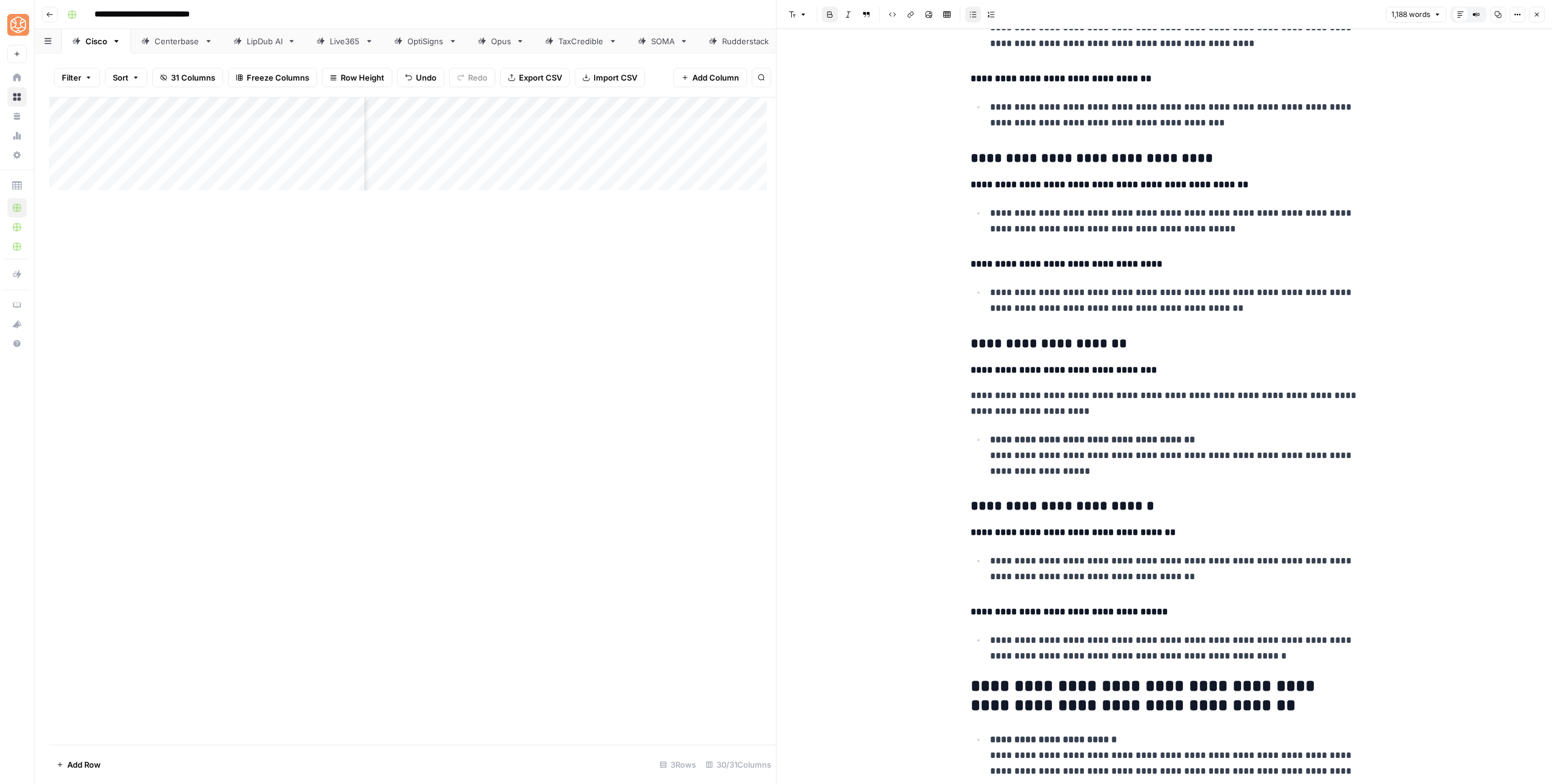 click on "**********" at bounding box center [1092, 439] 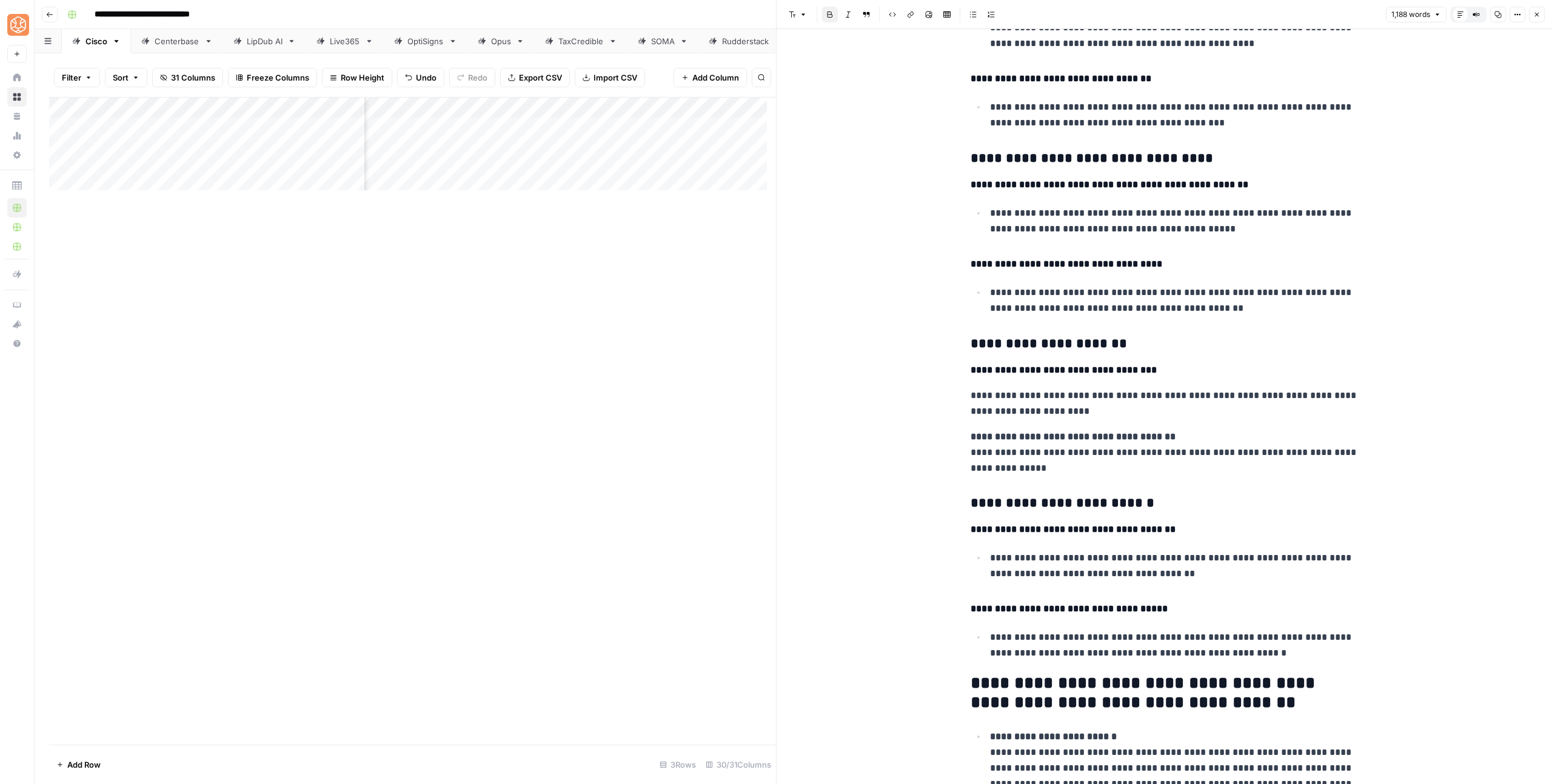 click on "**********" at bounding box center (1165, 453) 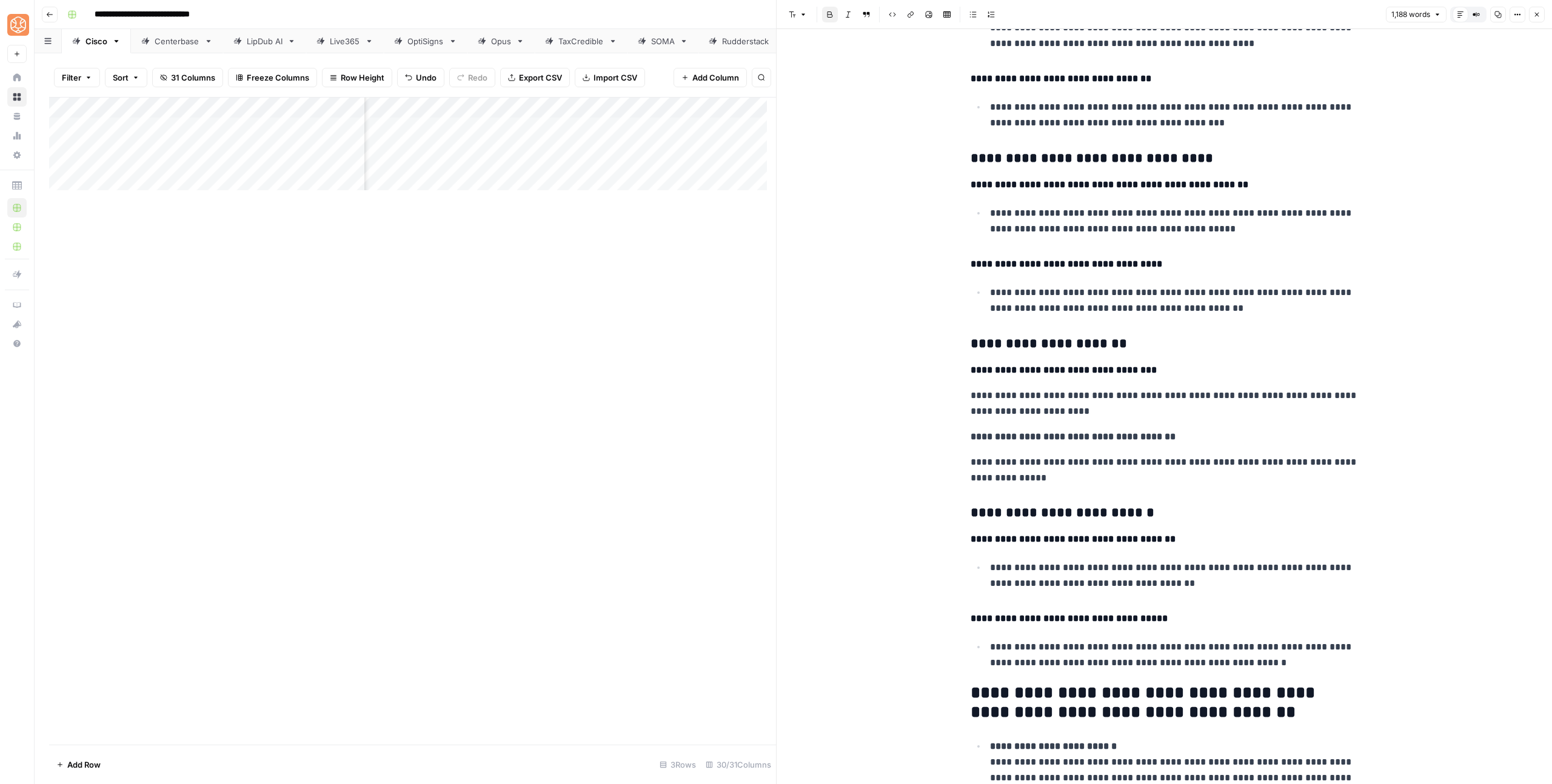 click on "**********" at bounding box center [1165, 404] 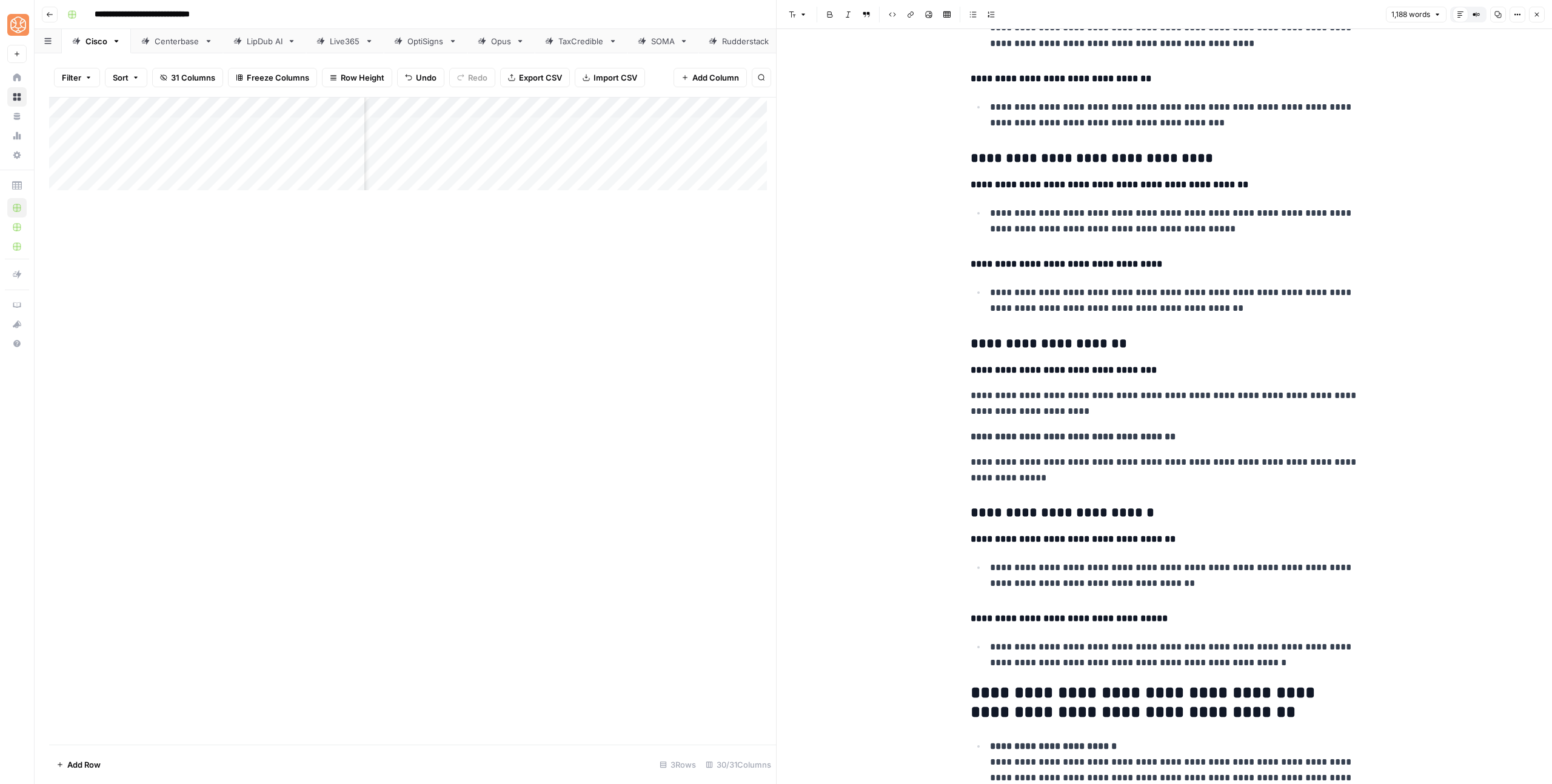 click on "**********" at bounding box center (1165, 404) 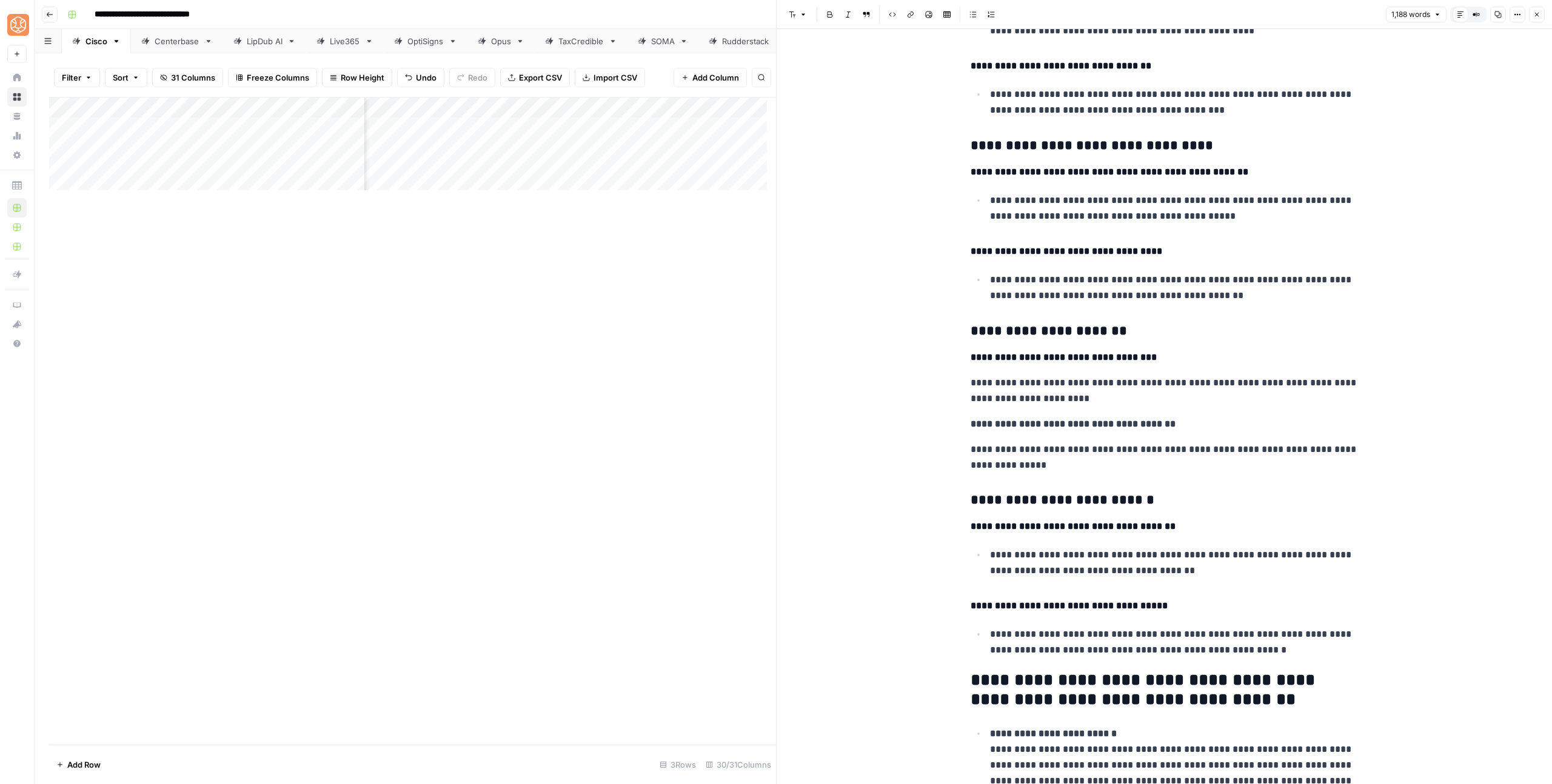 scroll, scrollTop: 2637, scrollLeft: 0, axis: vertical 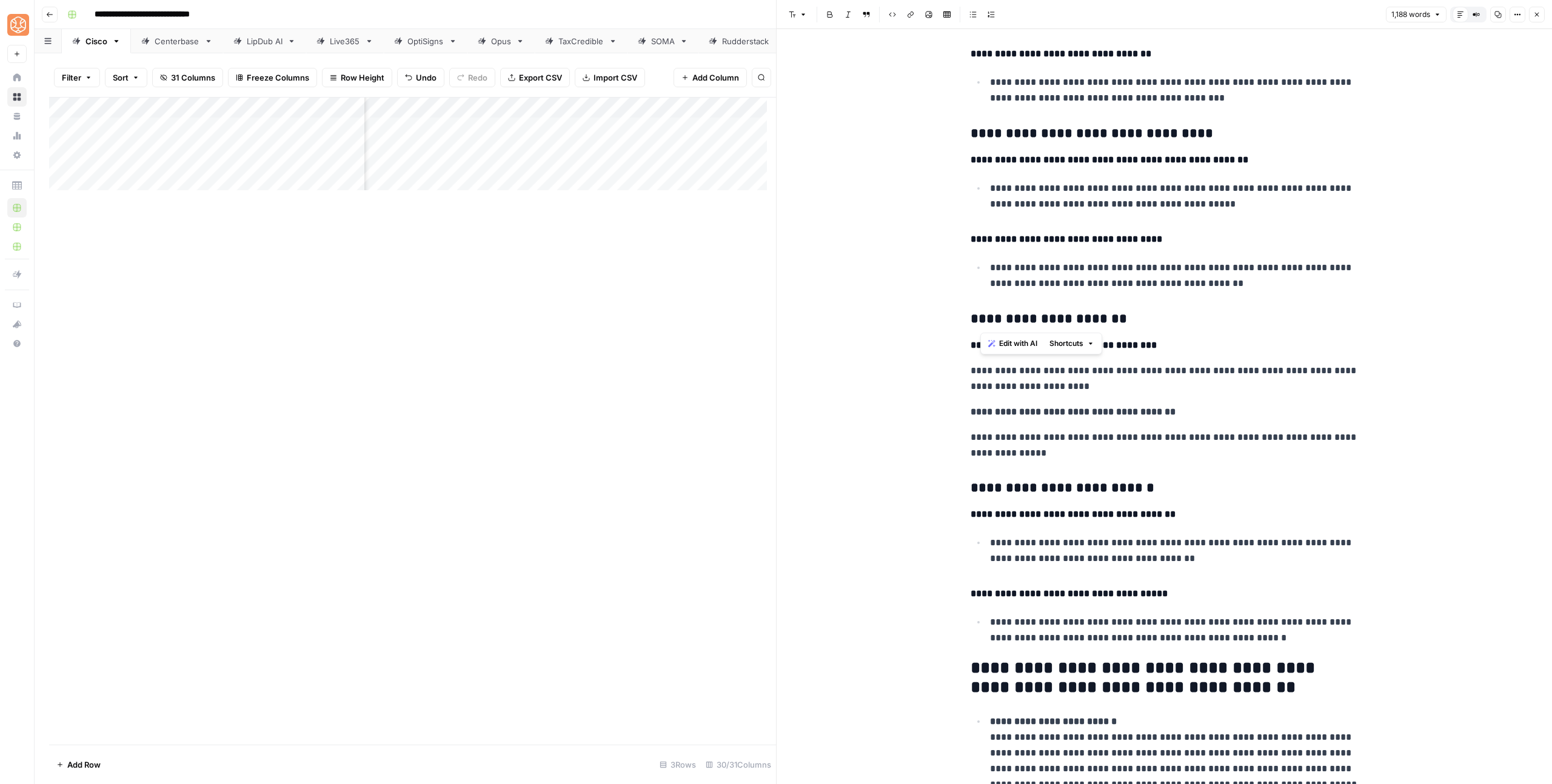 drag, startPoint x: 986, startPoint y: 318, endPoint x: 1112, endPoint y: 317, distance: 126.004 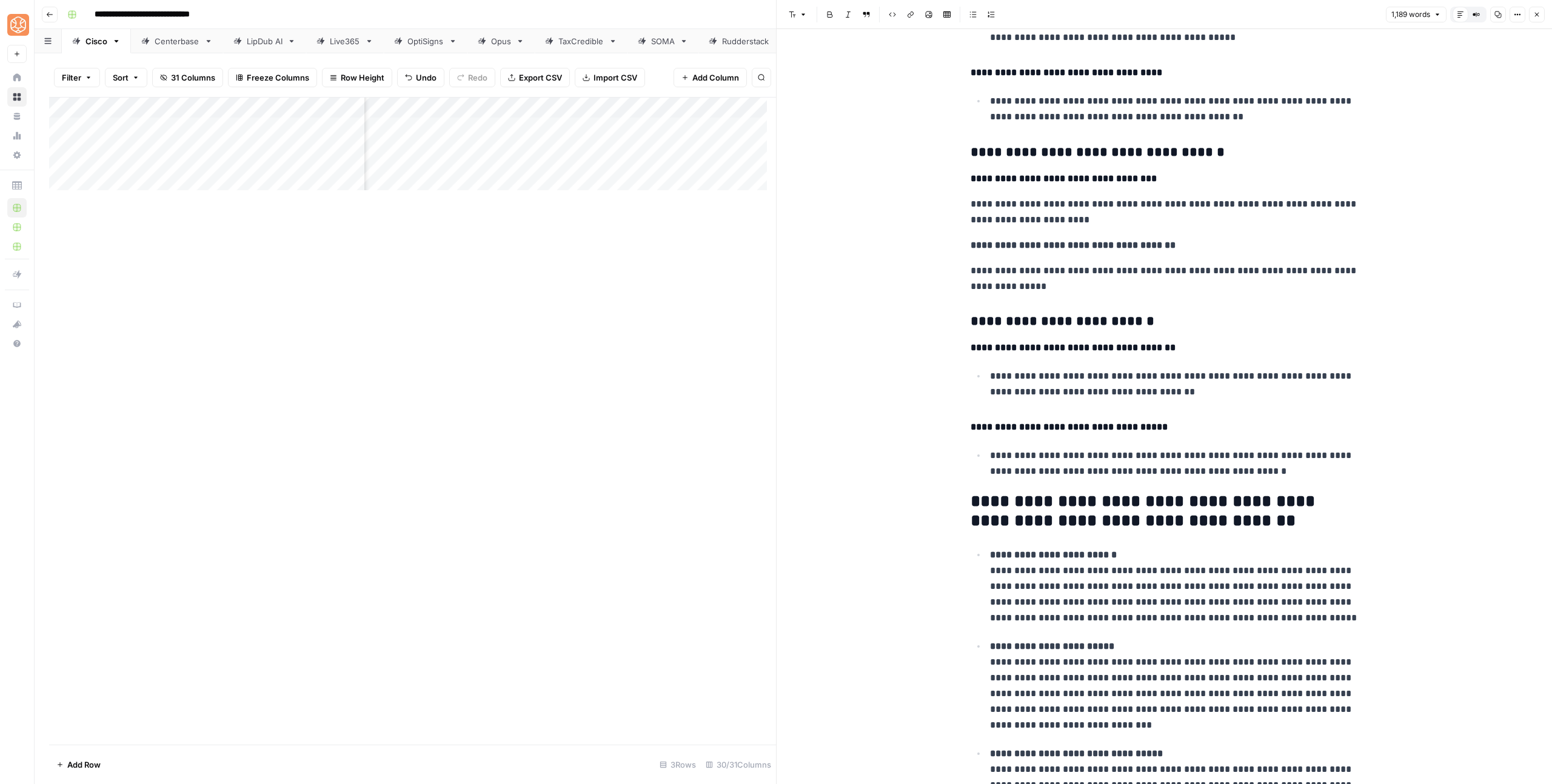 scroll, scrollTop: 2811, scrollLeft: 0, axis: vertical 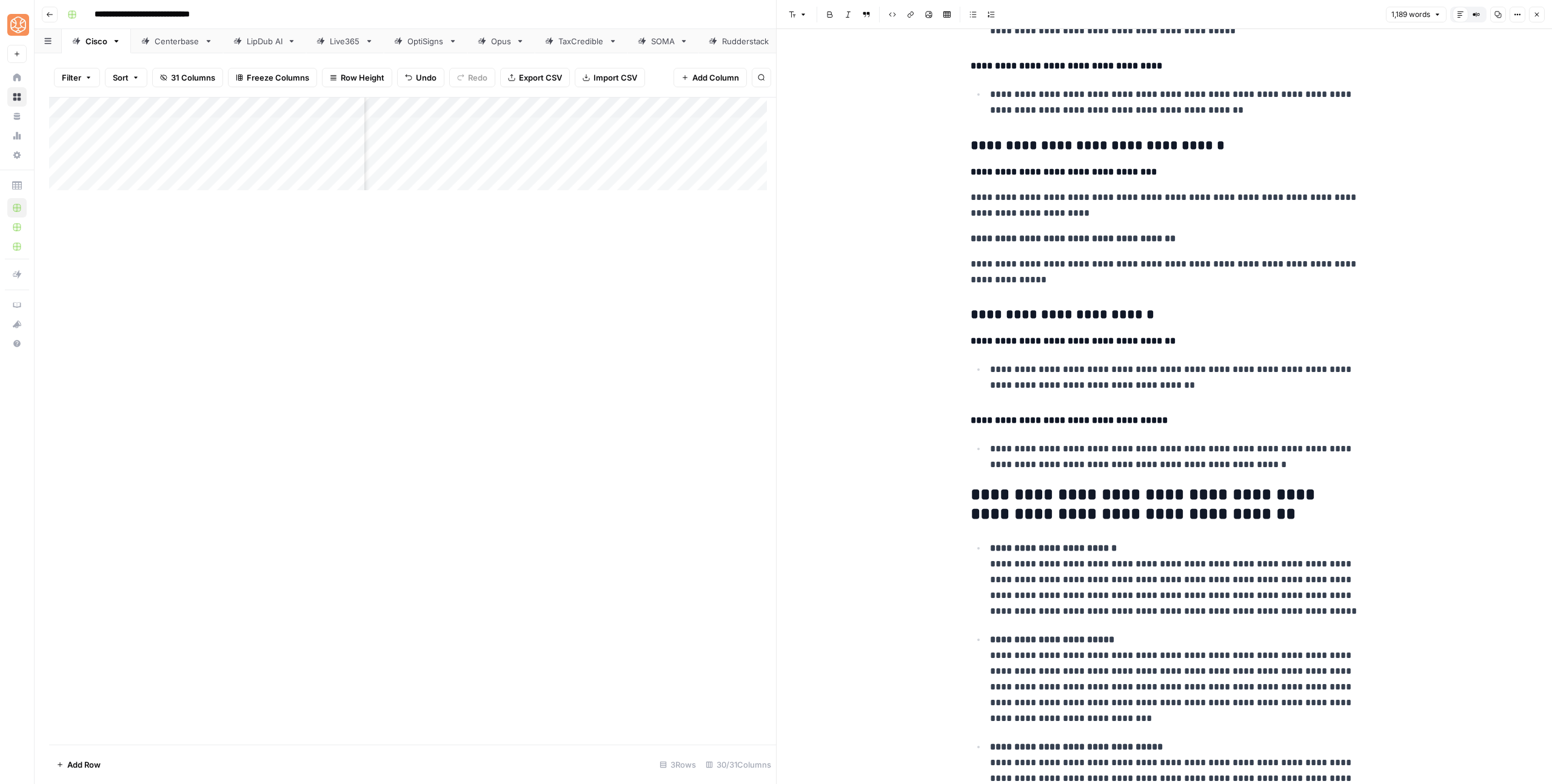click on "**********" at bounding box center (1165, 341) 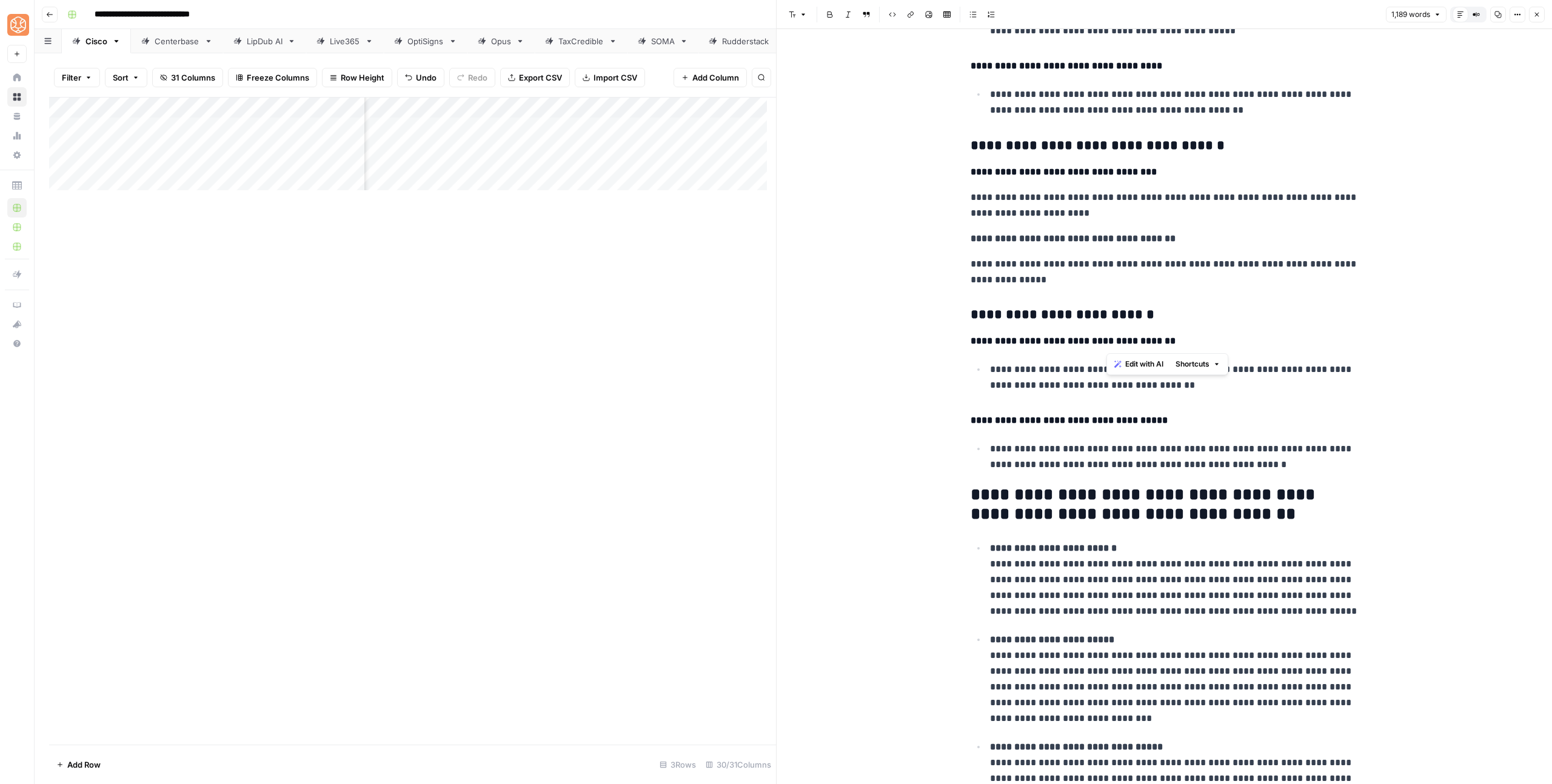 click on "**********" at bounding box center (1165, 341) 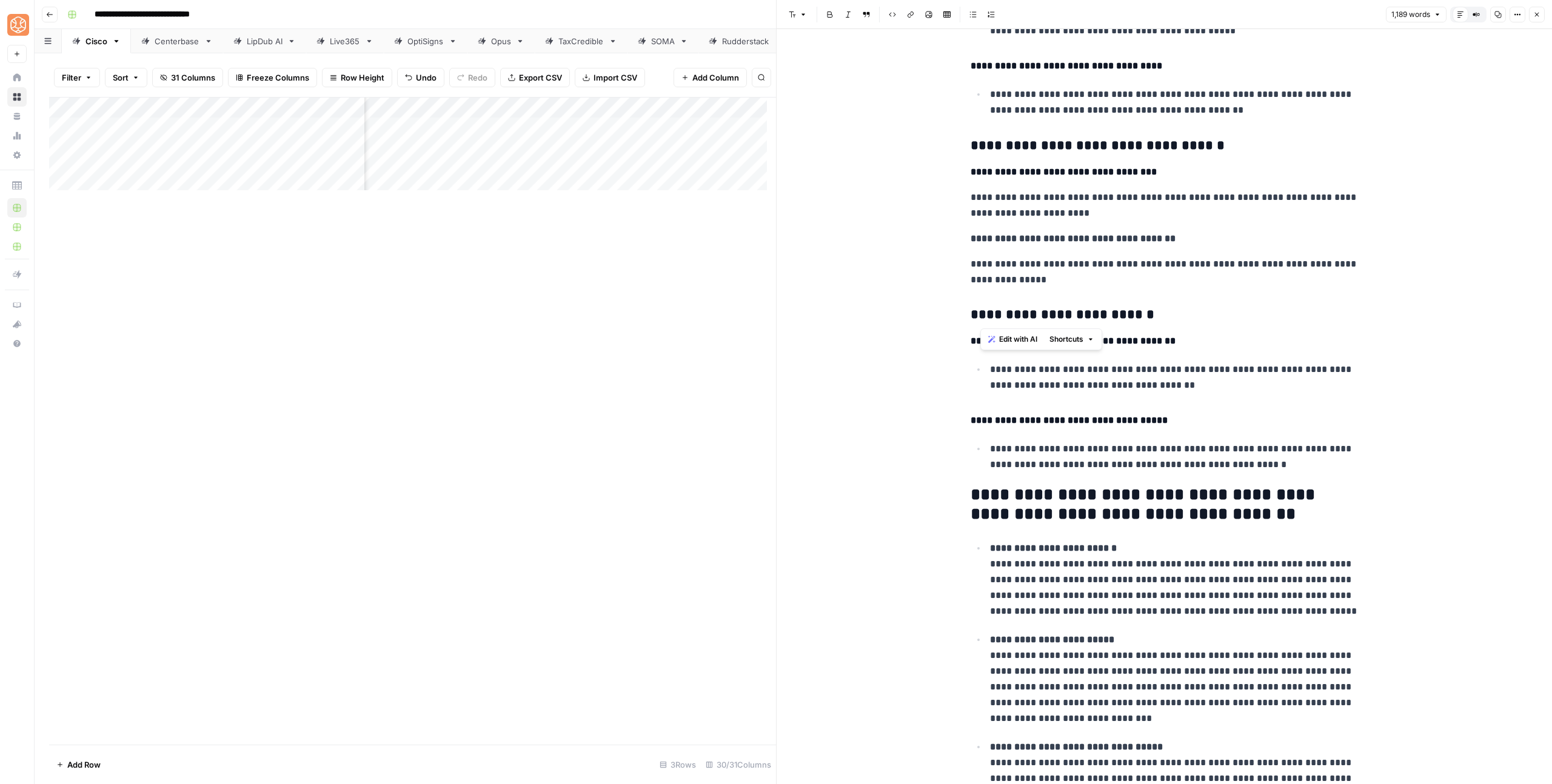 drag, startPoint x: 1145, startPoint y: 316, endPoint x: 983, endPoint y: 318, distance: 162.01235 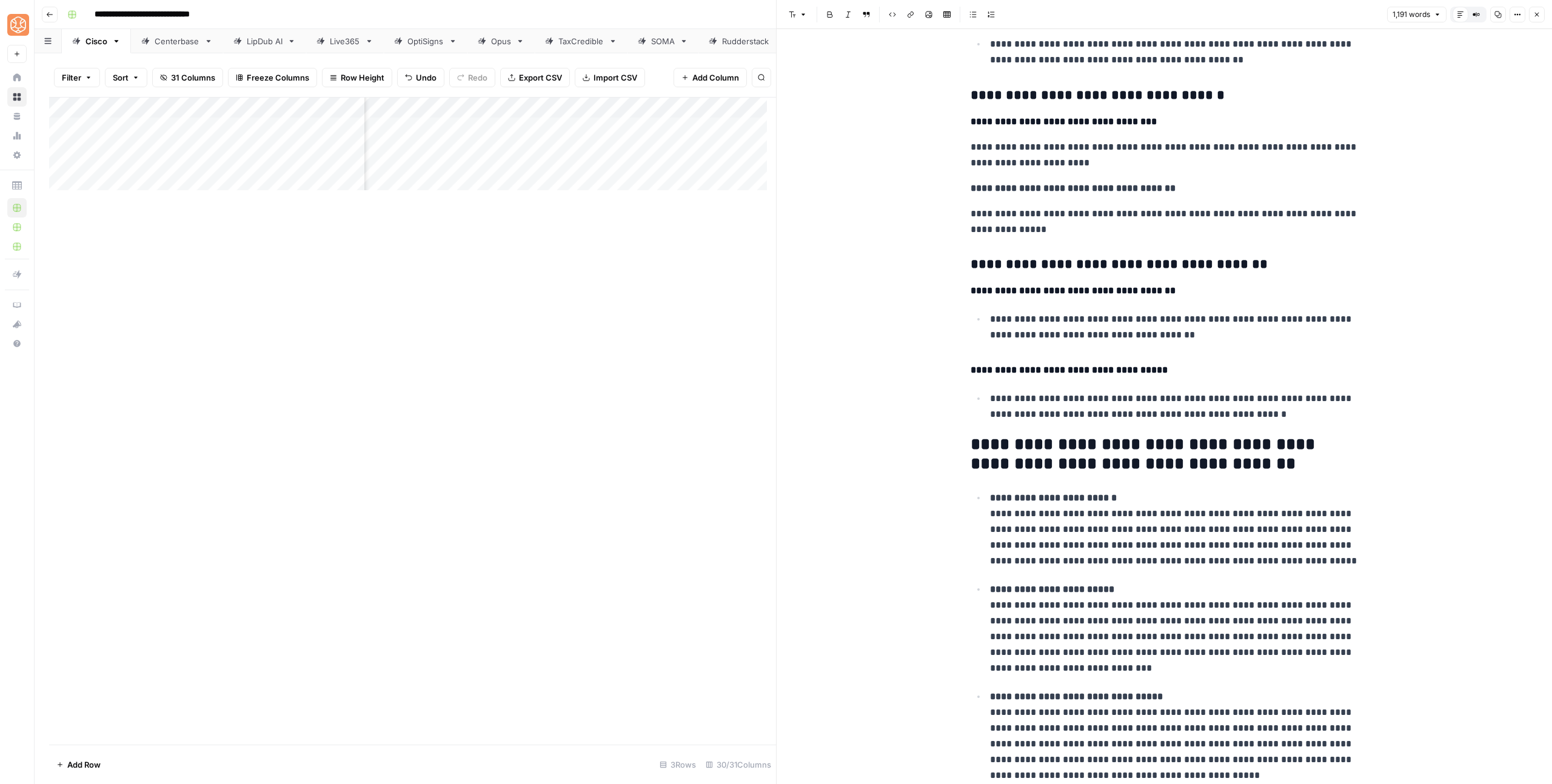 scroll, scrollTop: 2868, scrollLeft: 0, axis: vertical 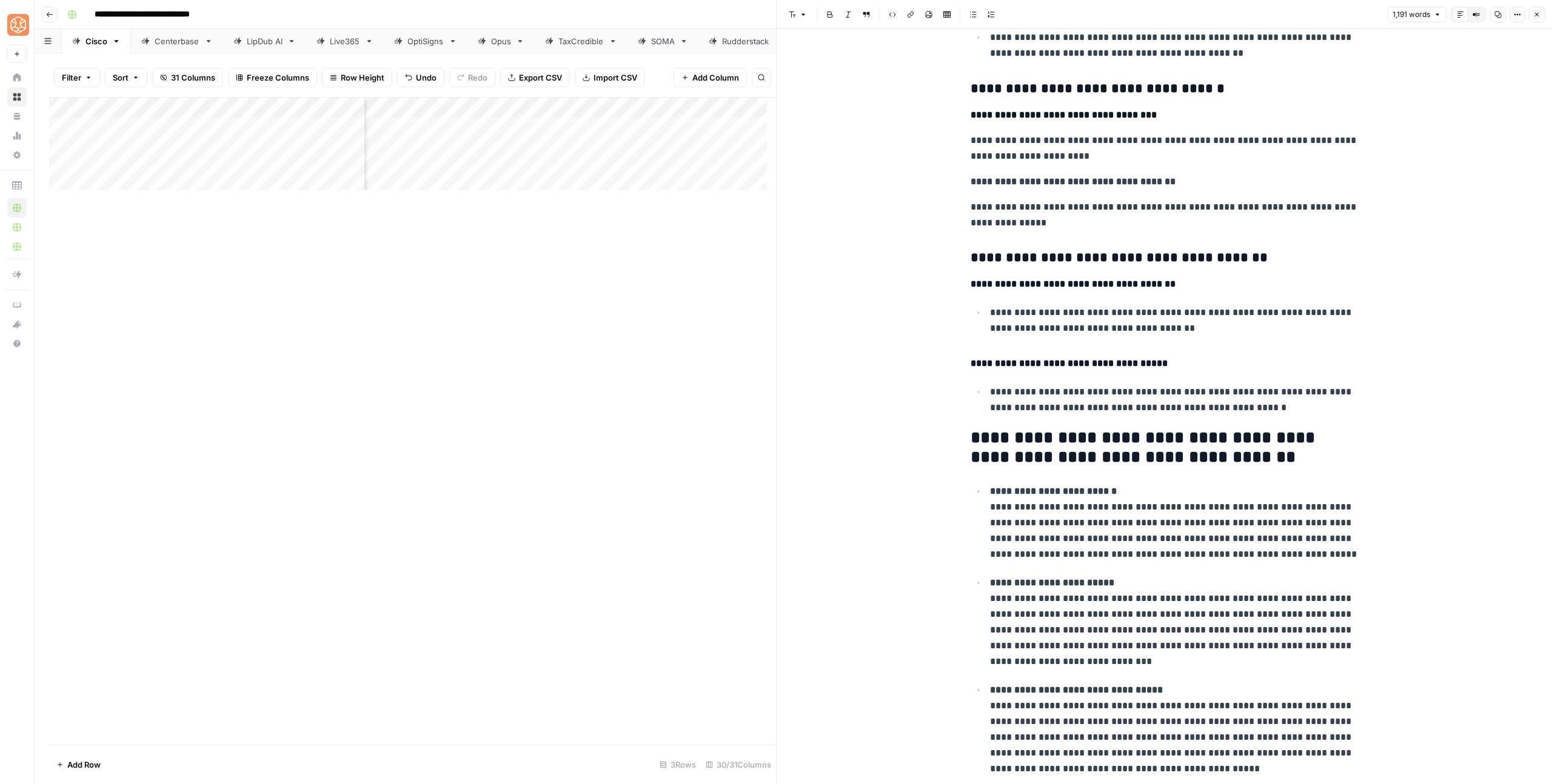 click on "**********" at bounding box center (1165, 448) 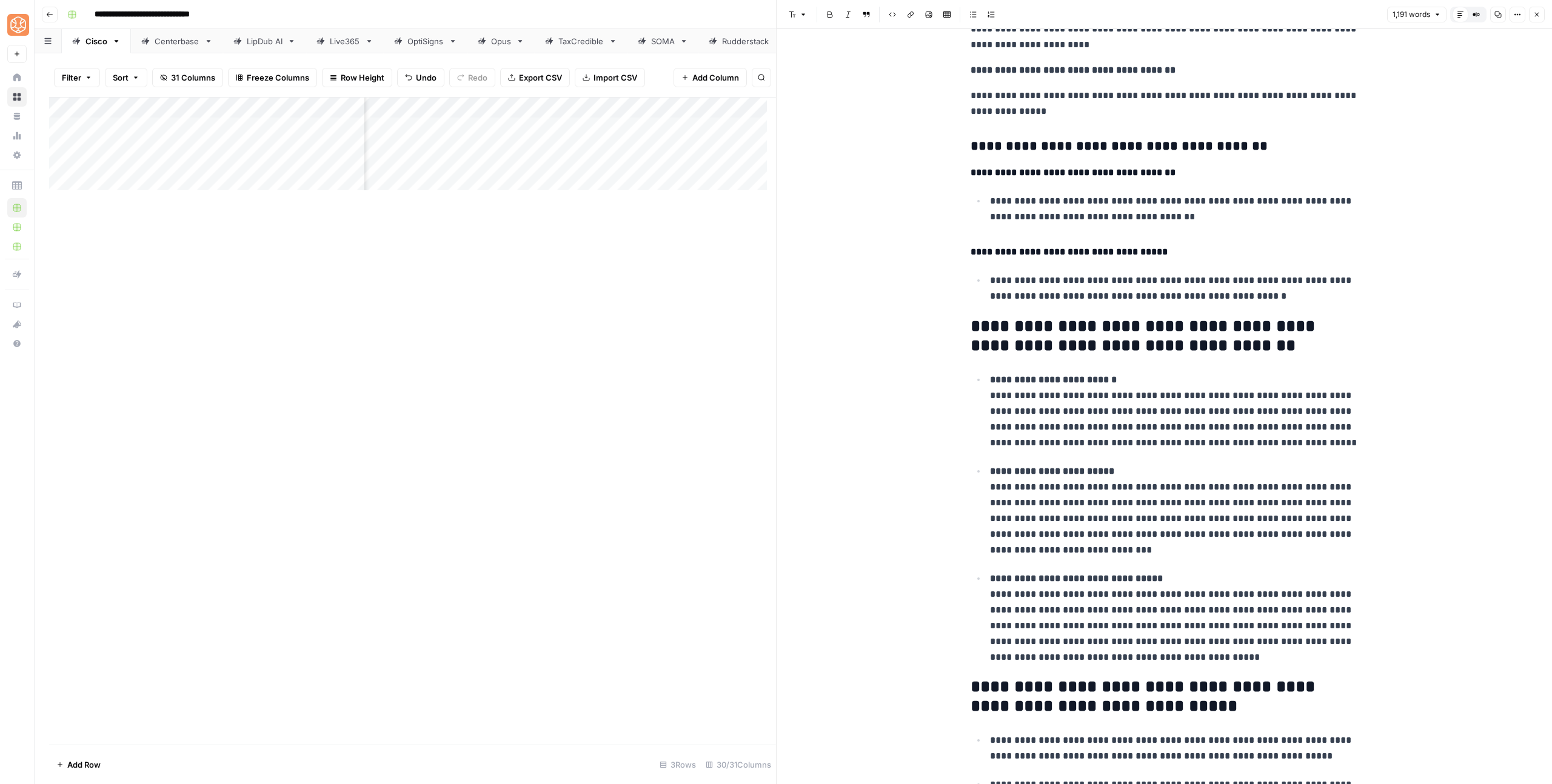 scroll, scrollTop: 2981, scrollLeft: 0, axis: vertical 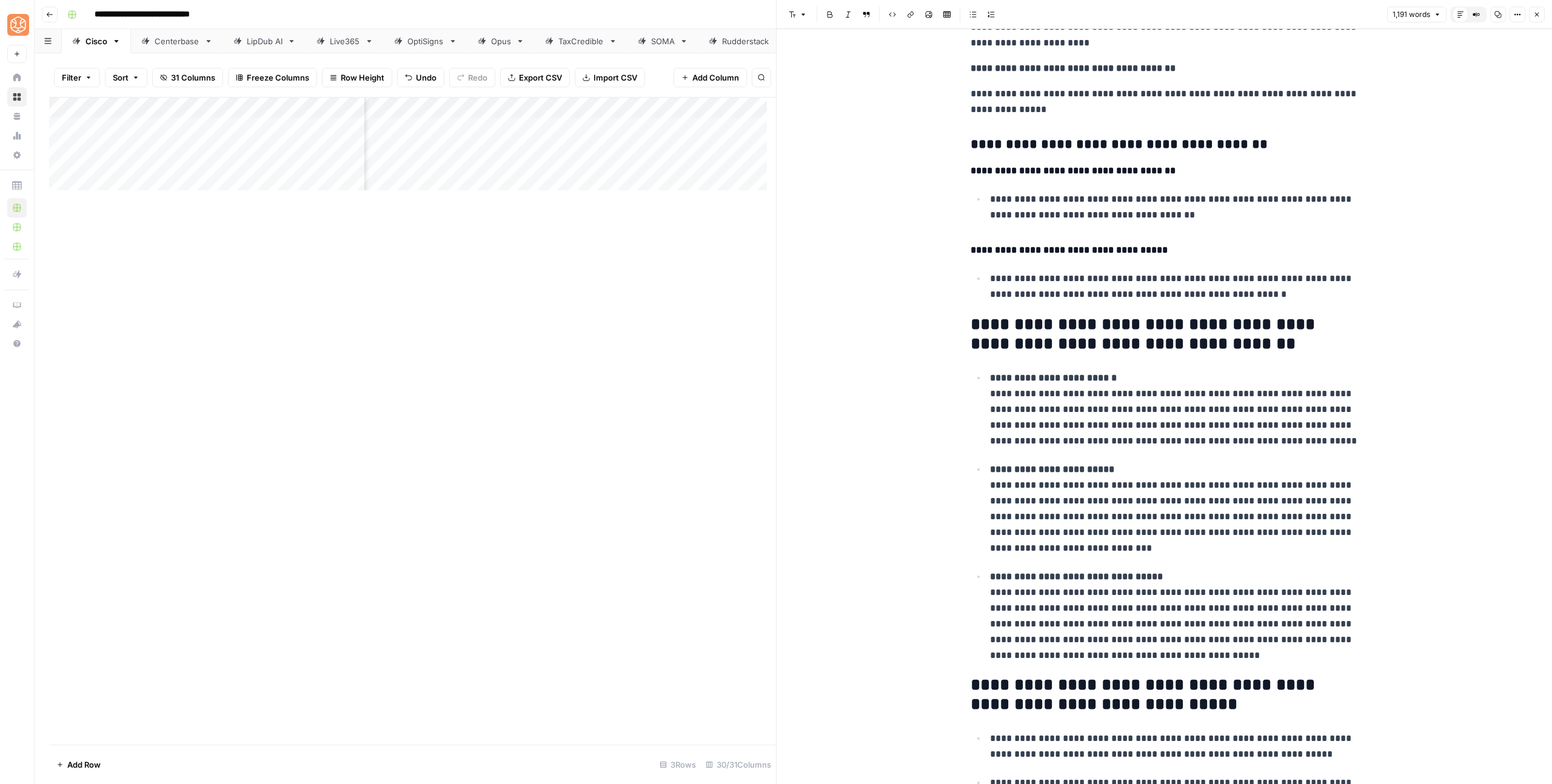 click on "**********" at bounding box center [1174, 410] 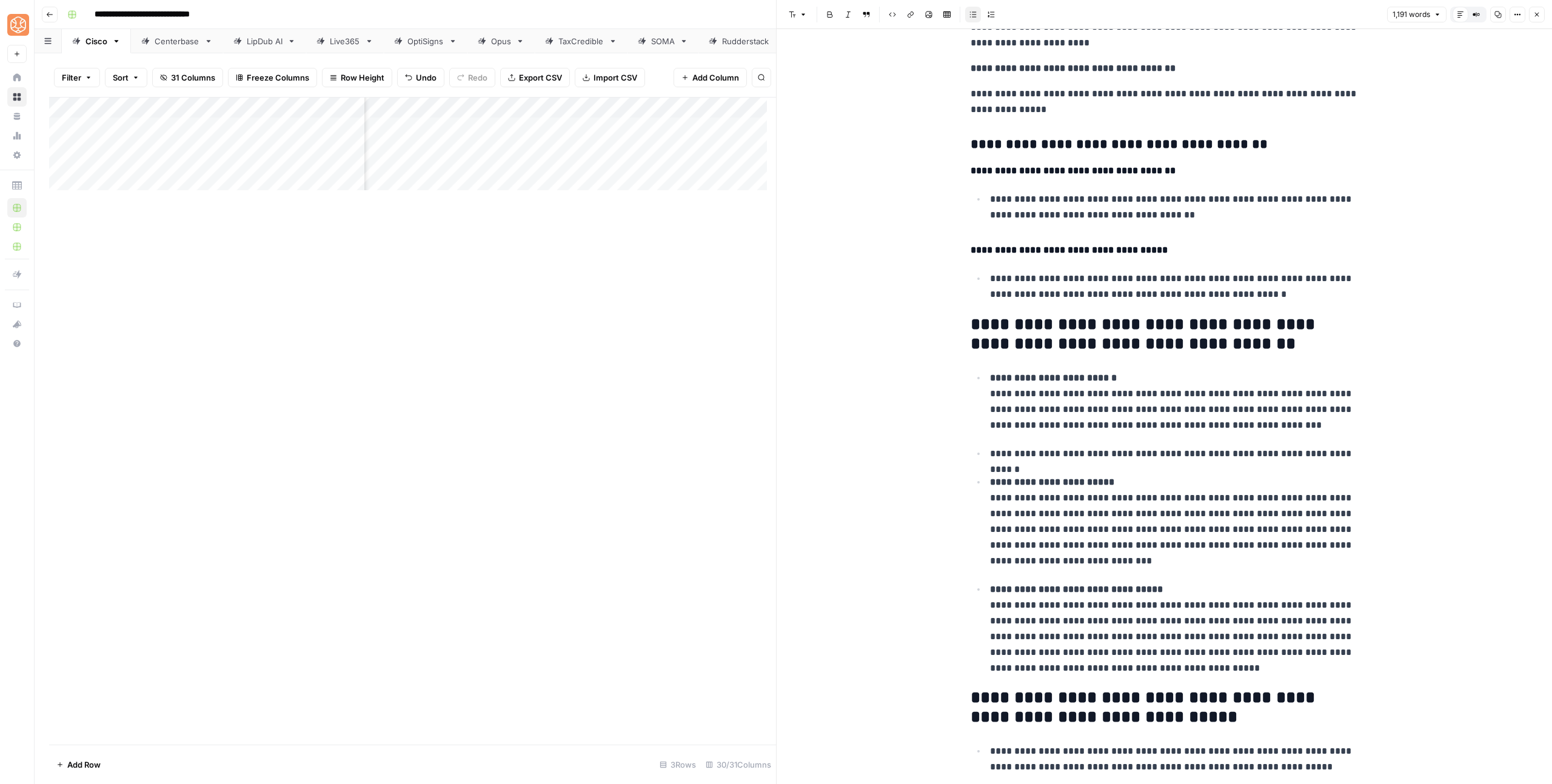 click on "**********" at bounding box center (1165, 523) 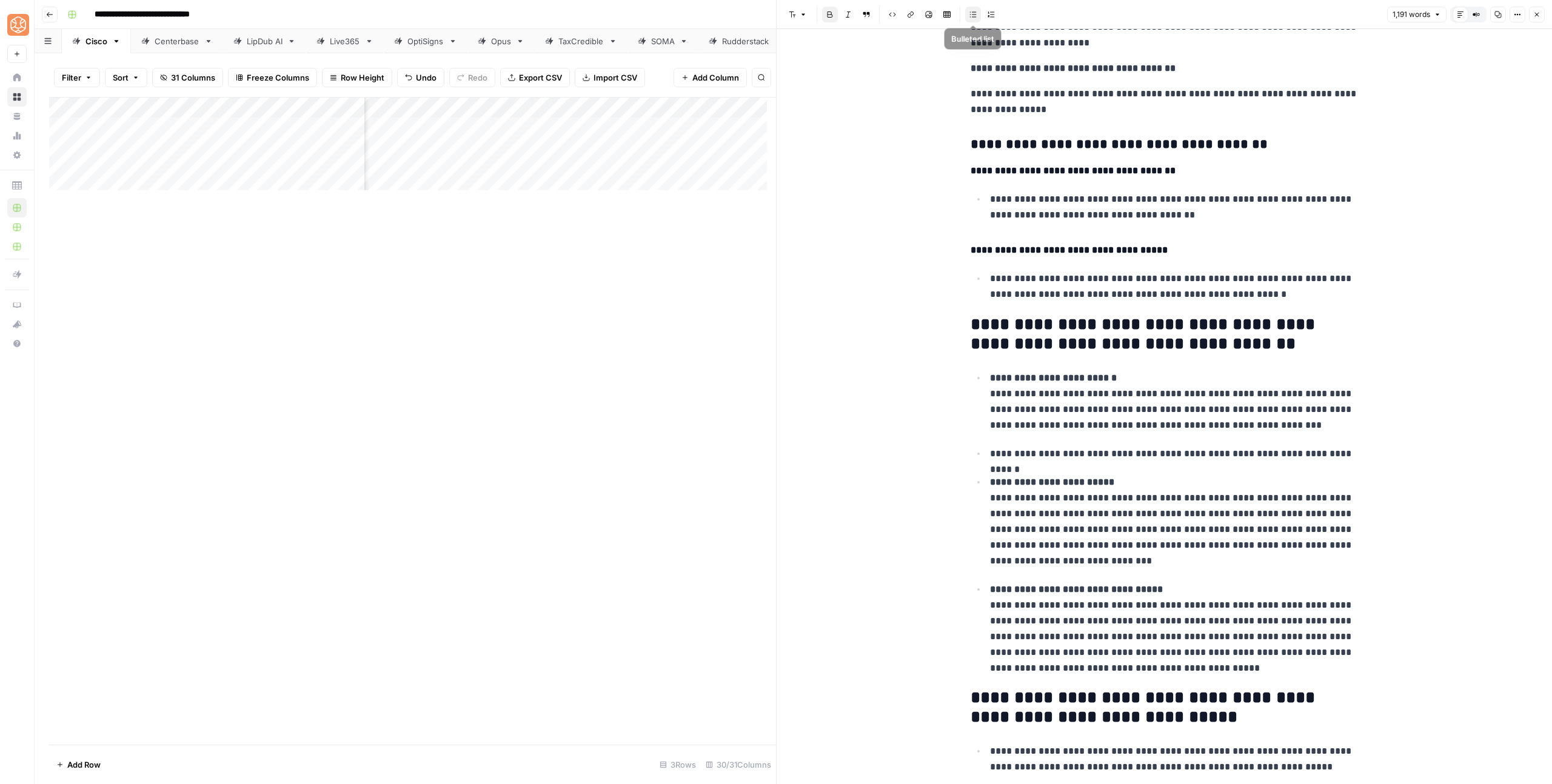 click 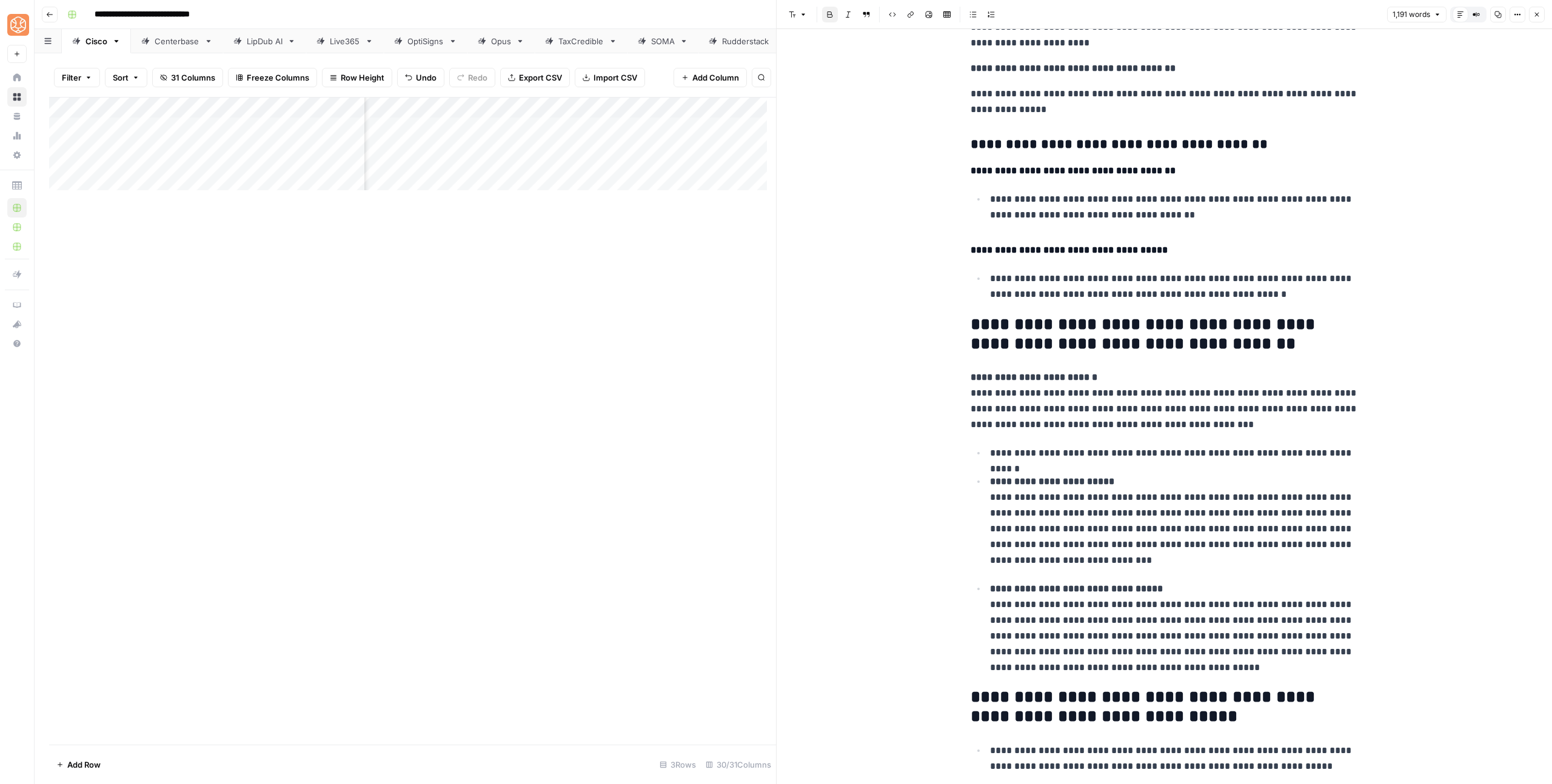 click on "**********" at bounding box center (1165, 560) 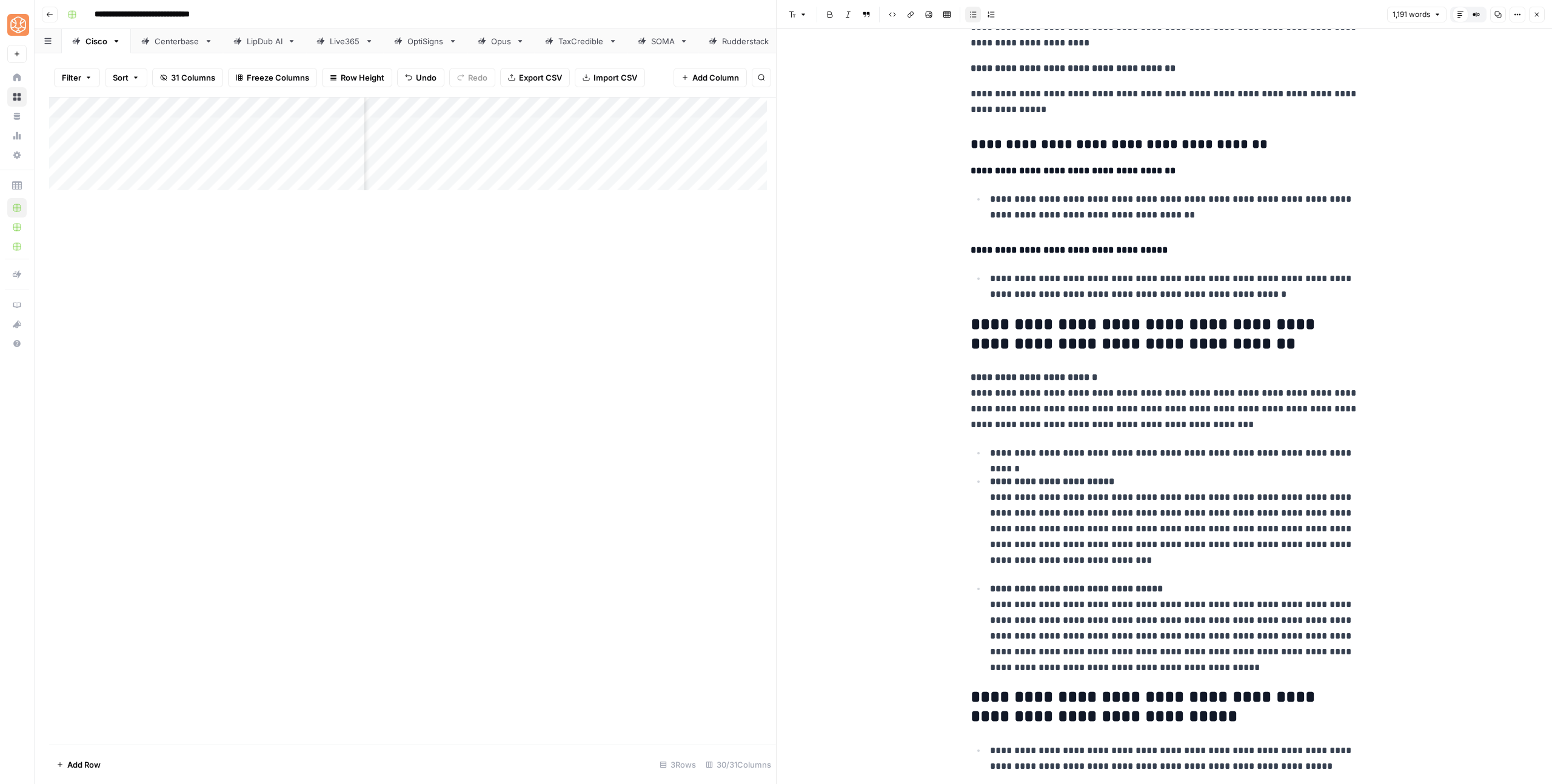 click on "Bulleted list" at bounding box center [973, 15] 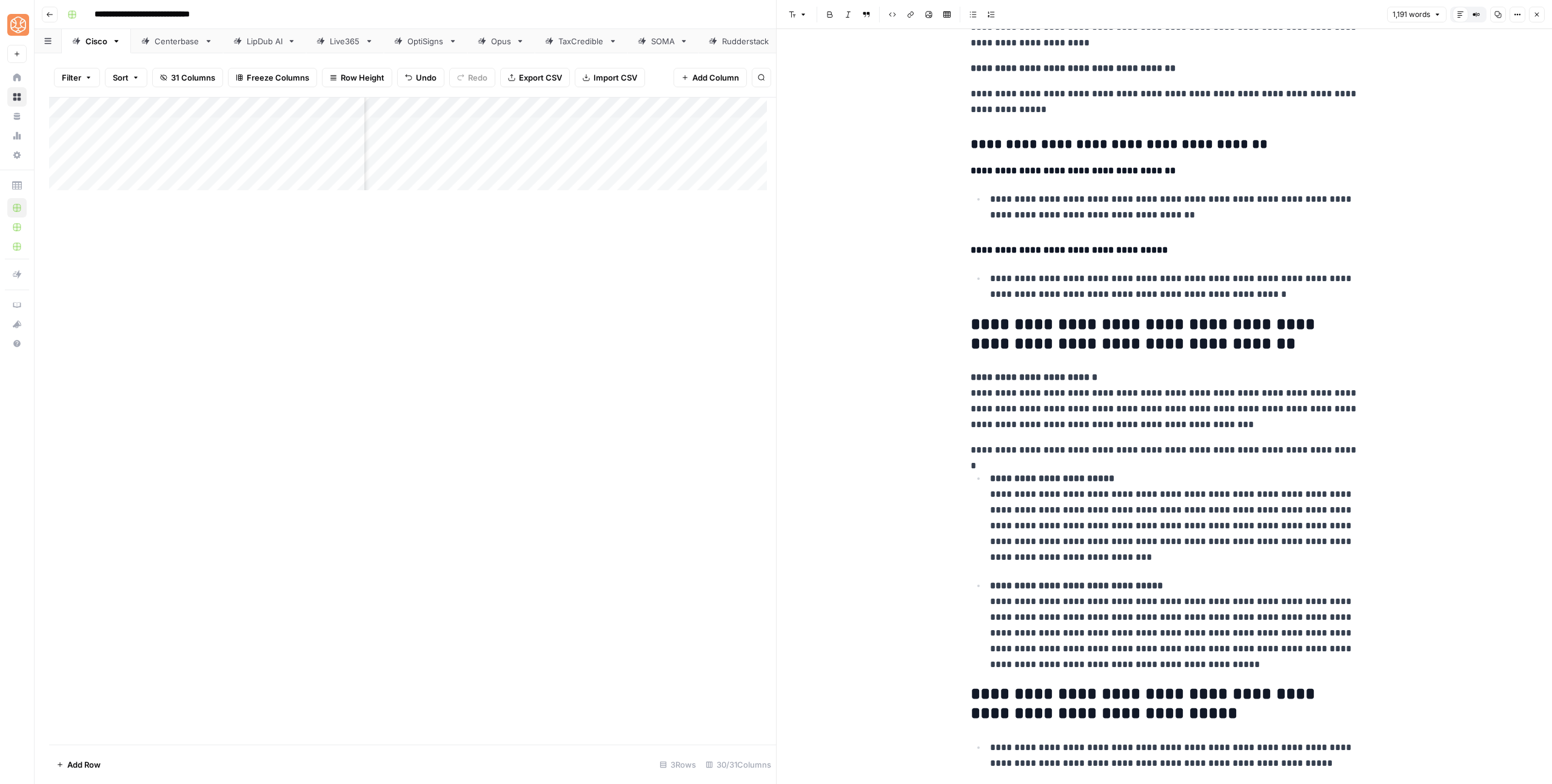 click on "**********" at bounding box center [1052, 478] 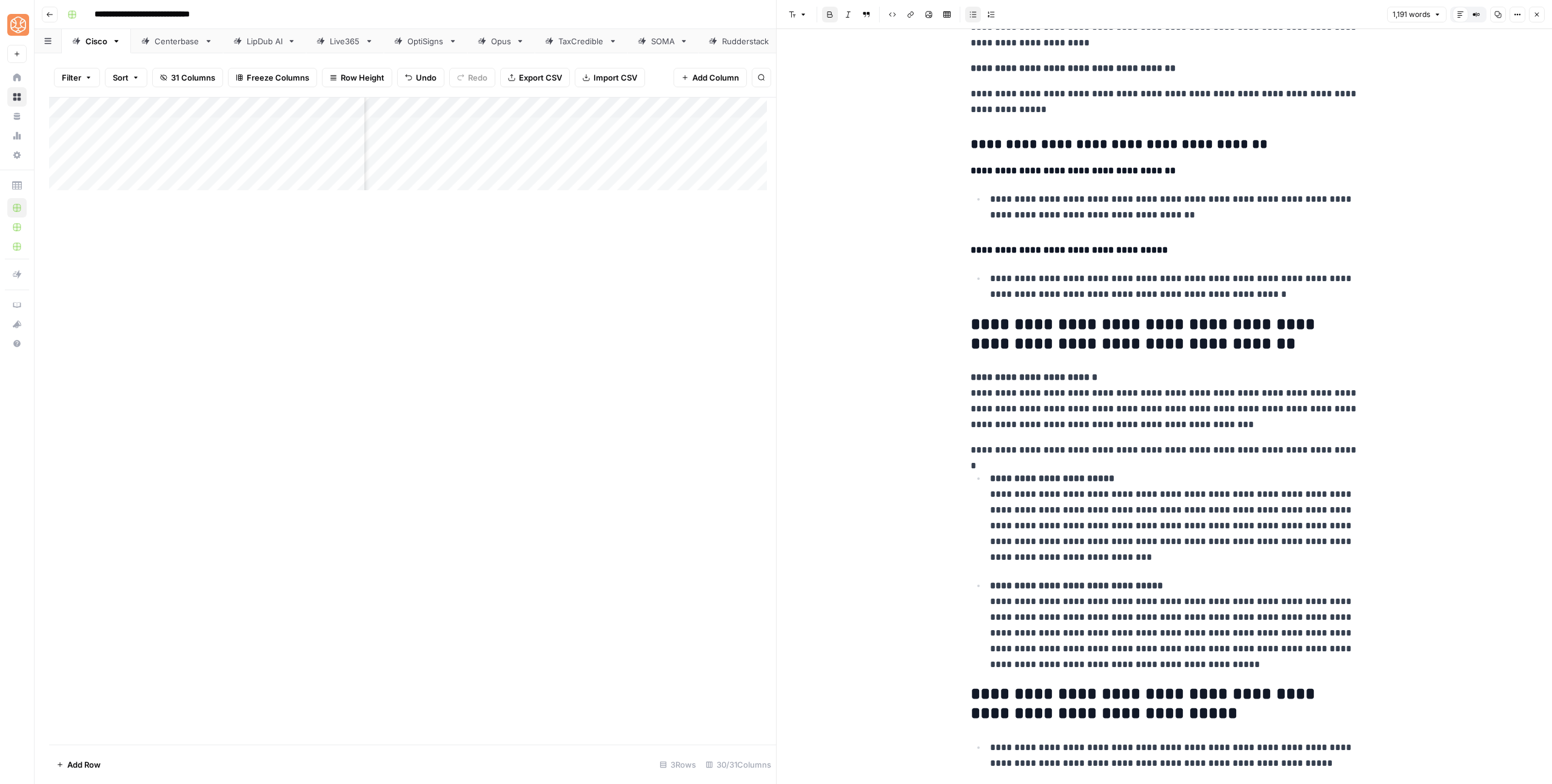 click on "Bulleted list" at bounding box center (973, 15) 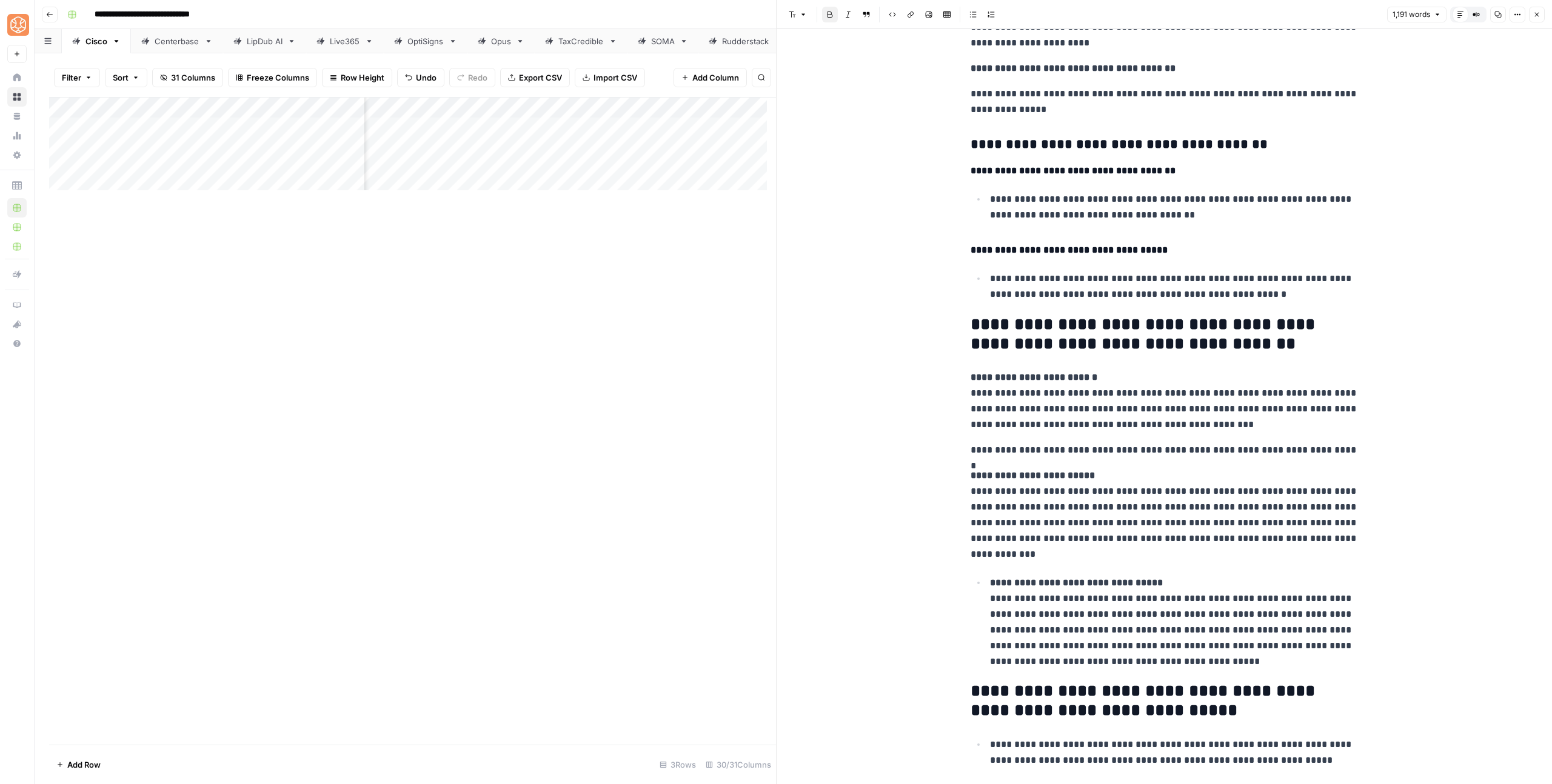 click on "**********" at bounding box center (1172, 622) 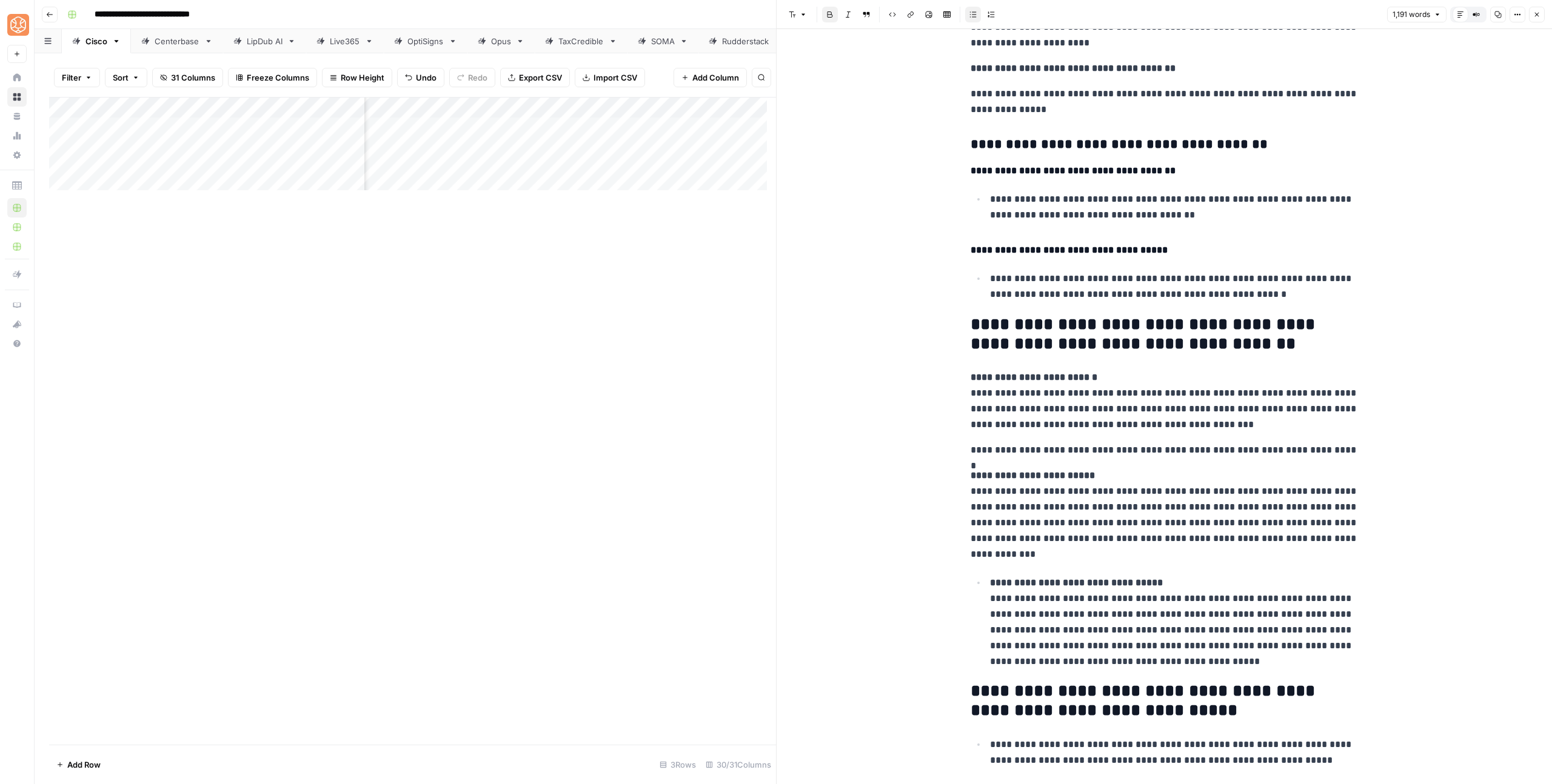 click on "**********" at bounding box center (1172, 622) 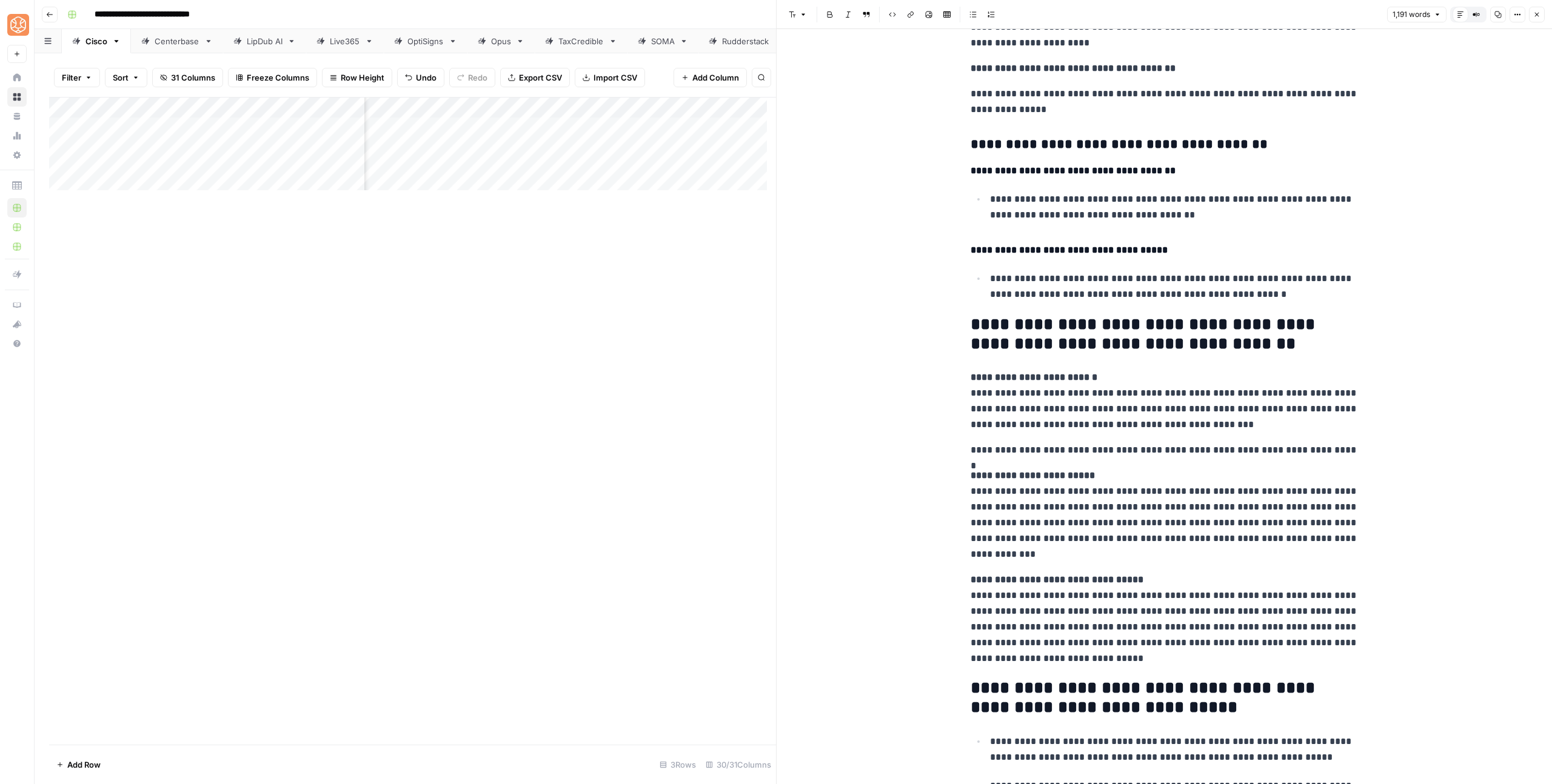 click on "**********" at bounding box center (1165, -963) 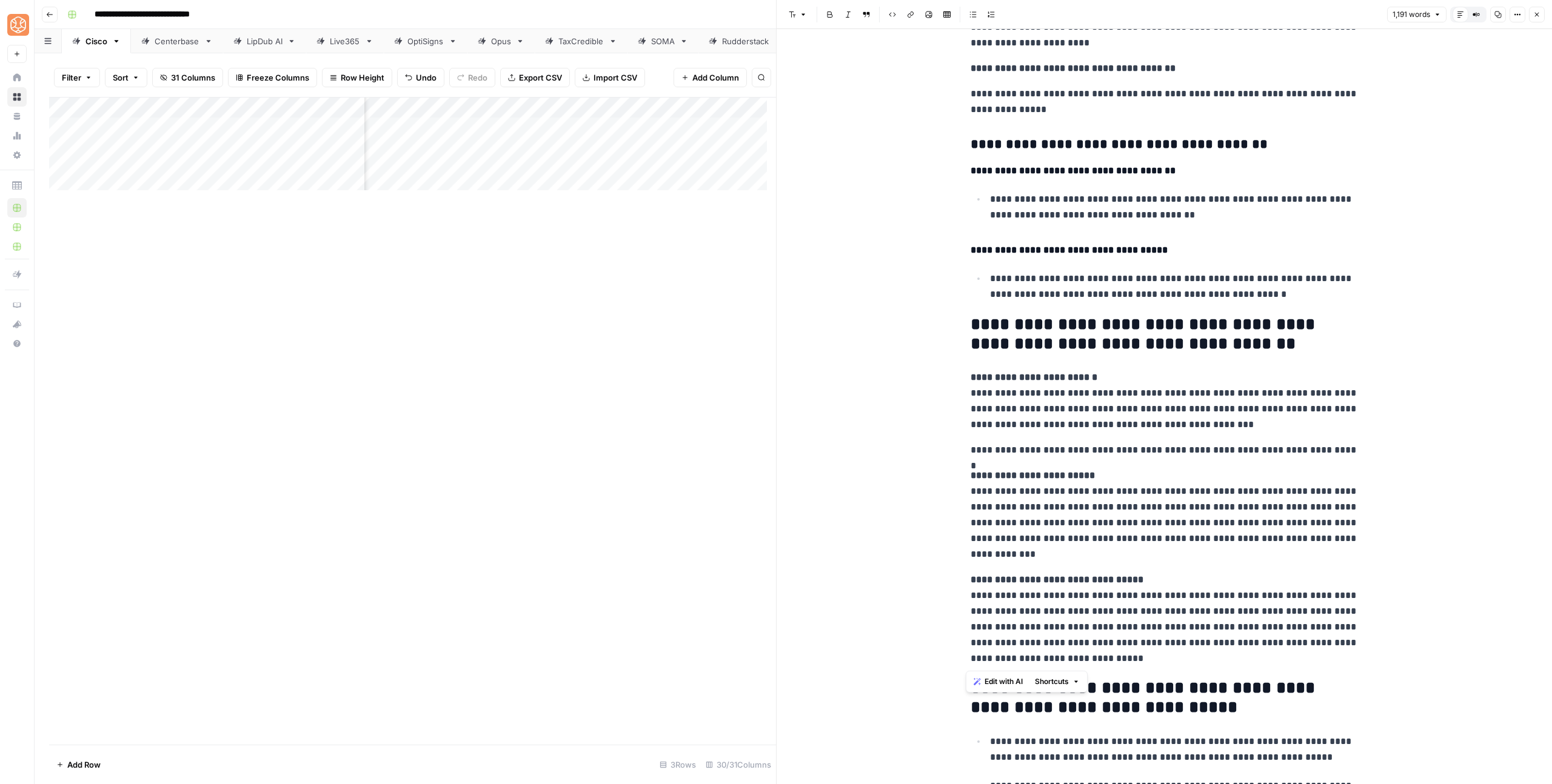 drag, startPoint x: 1039, startPoint y: 662, endPoint x: 962, endPoint y: 600, distance: 98.85848 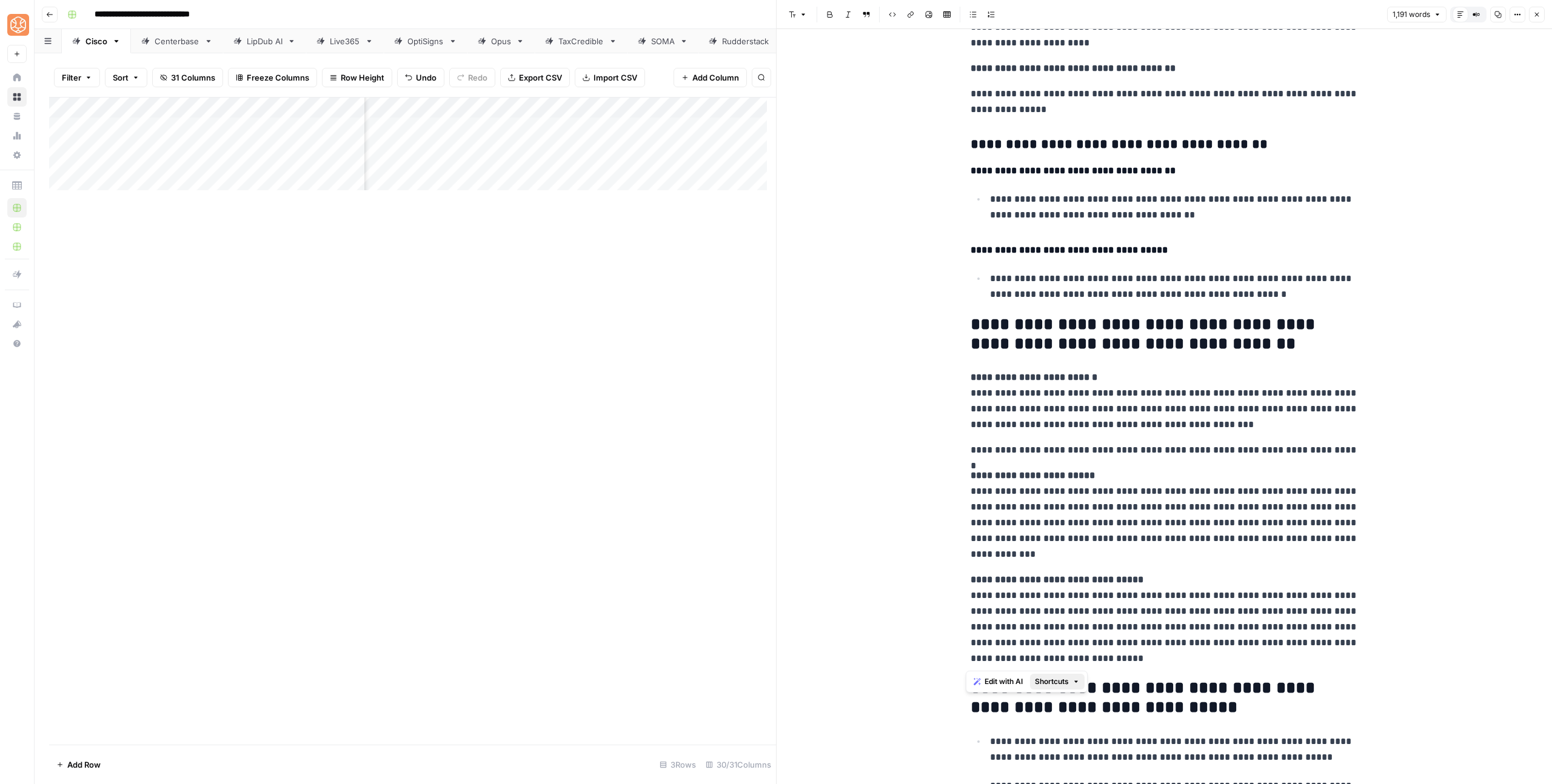 click on "Shortcuts" at bounding box center (1052, 682) 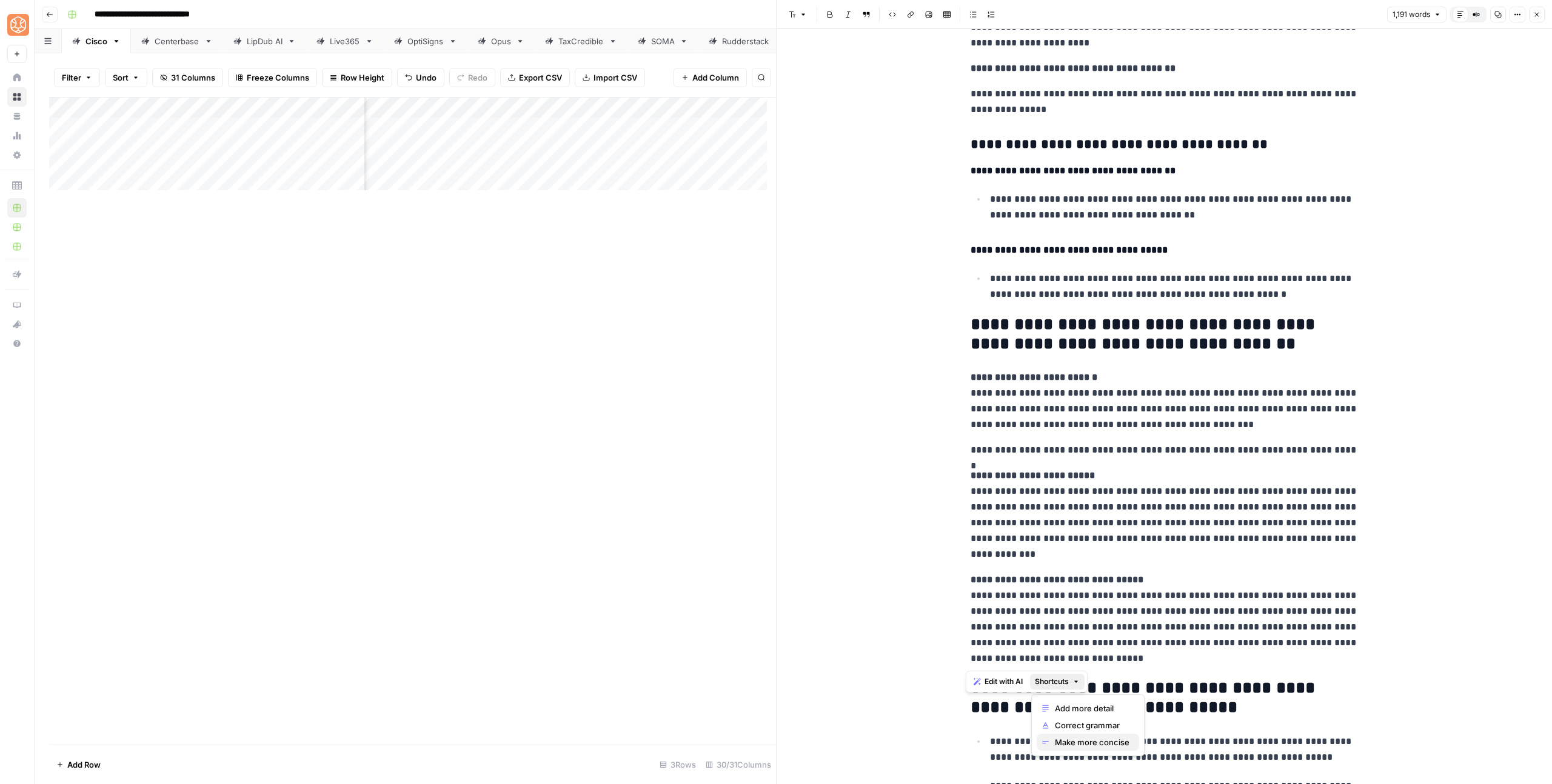 click on "Make more concise" at bounding box center [1092, 742] 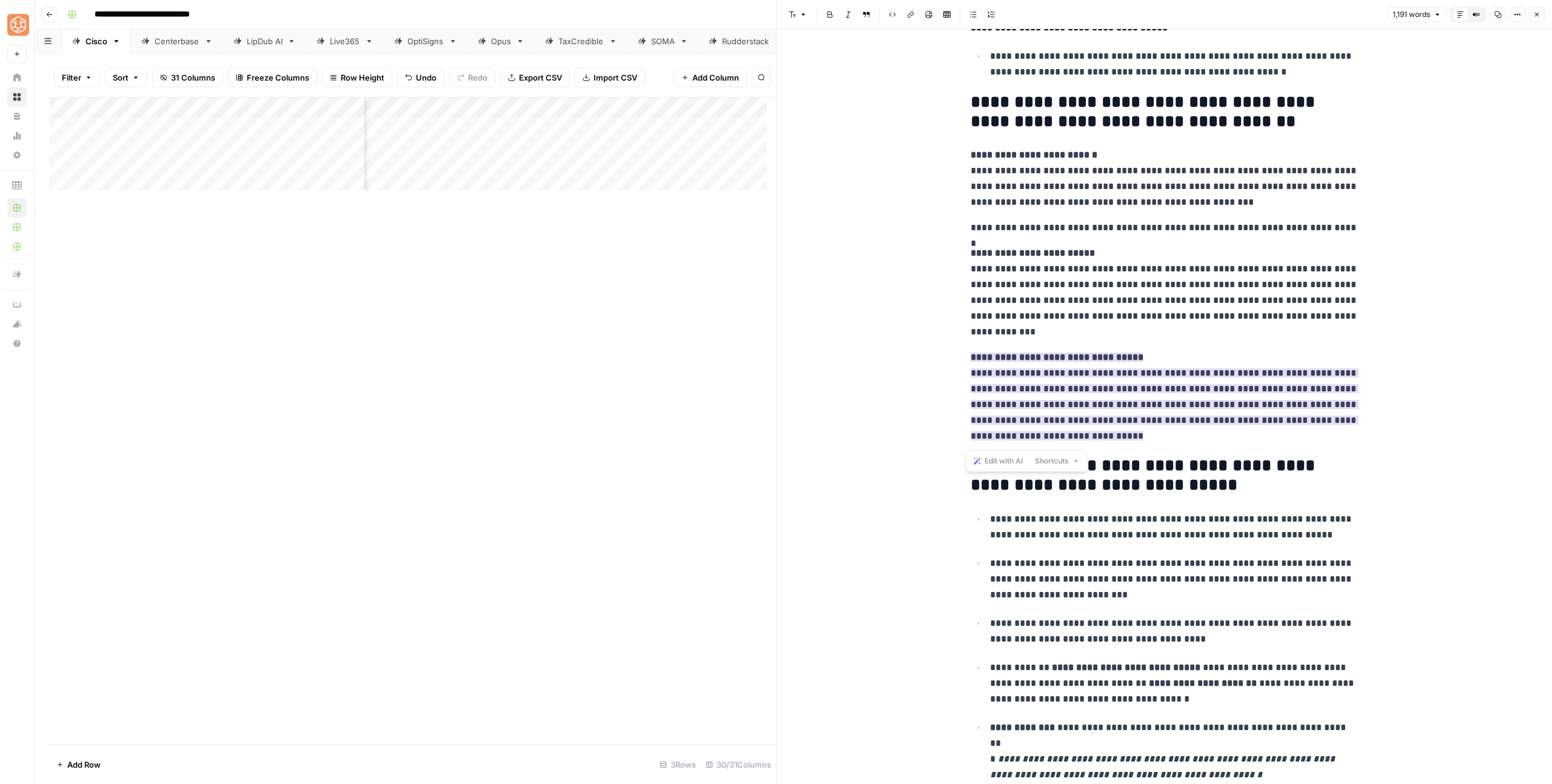 scroll, scrollTop: 3187, scrollLeft: 0, axis: vertical 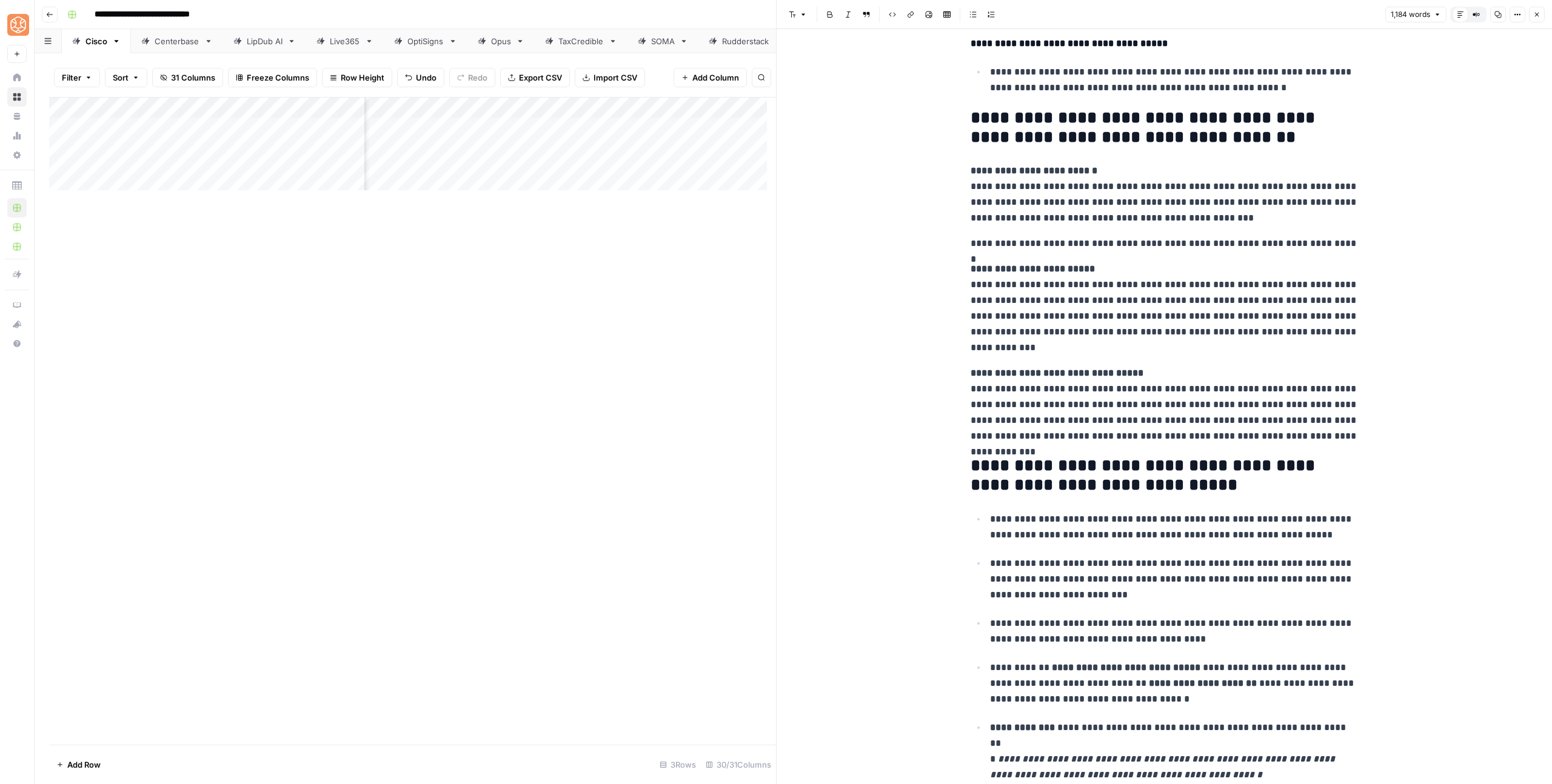 click on "**********" at bounding box center [1165, 308] 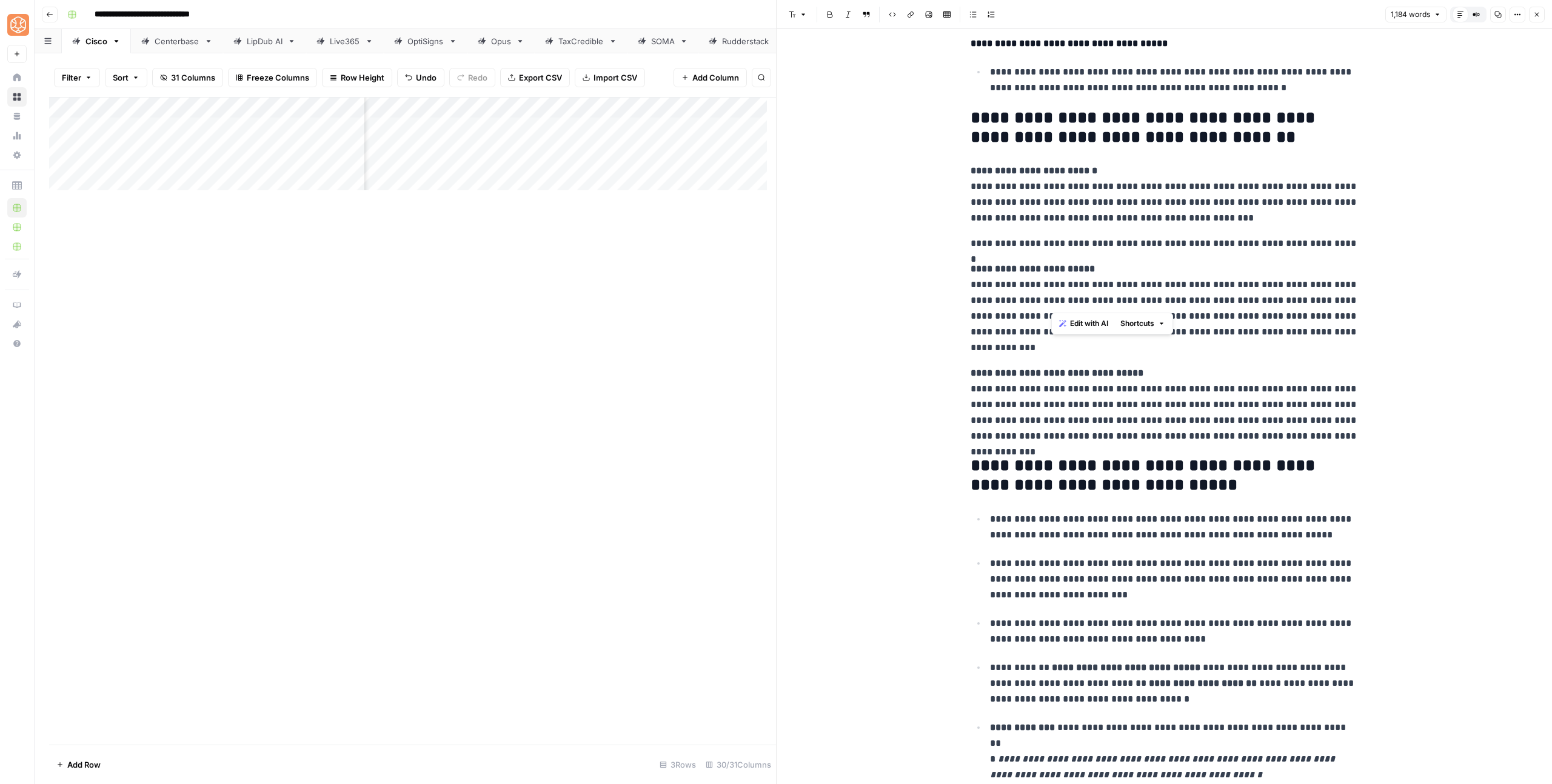 click on "**********" at bounding box center [1165, 308] 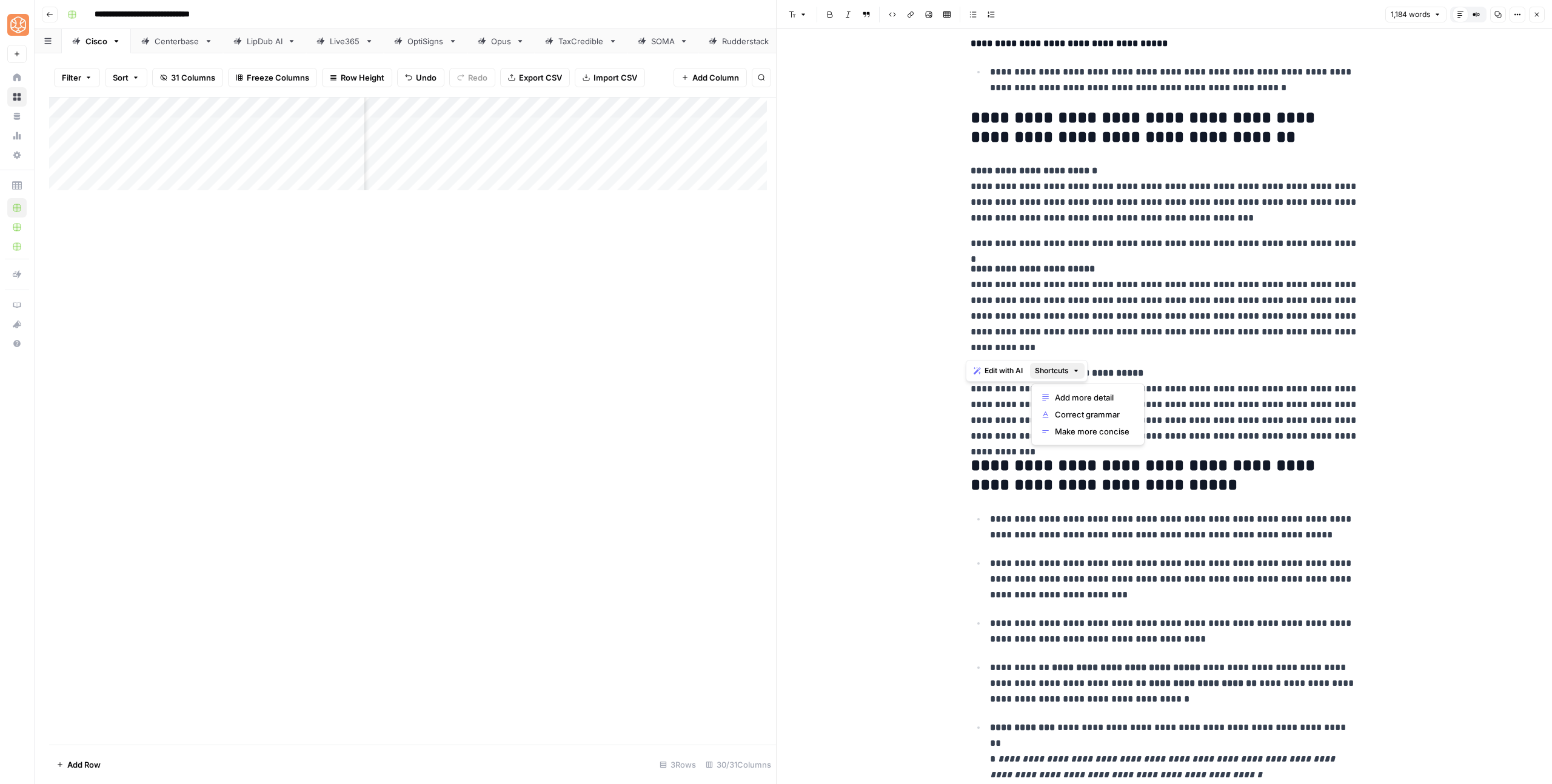 click on "Shortcuts" at bounding box center (1052, 371) 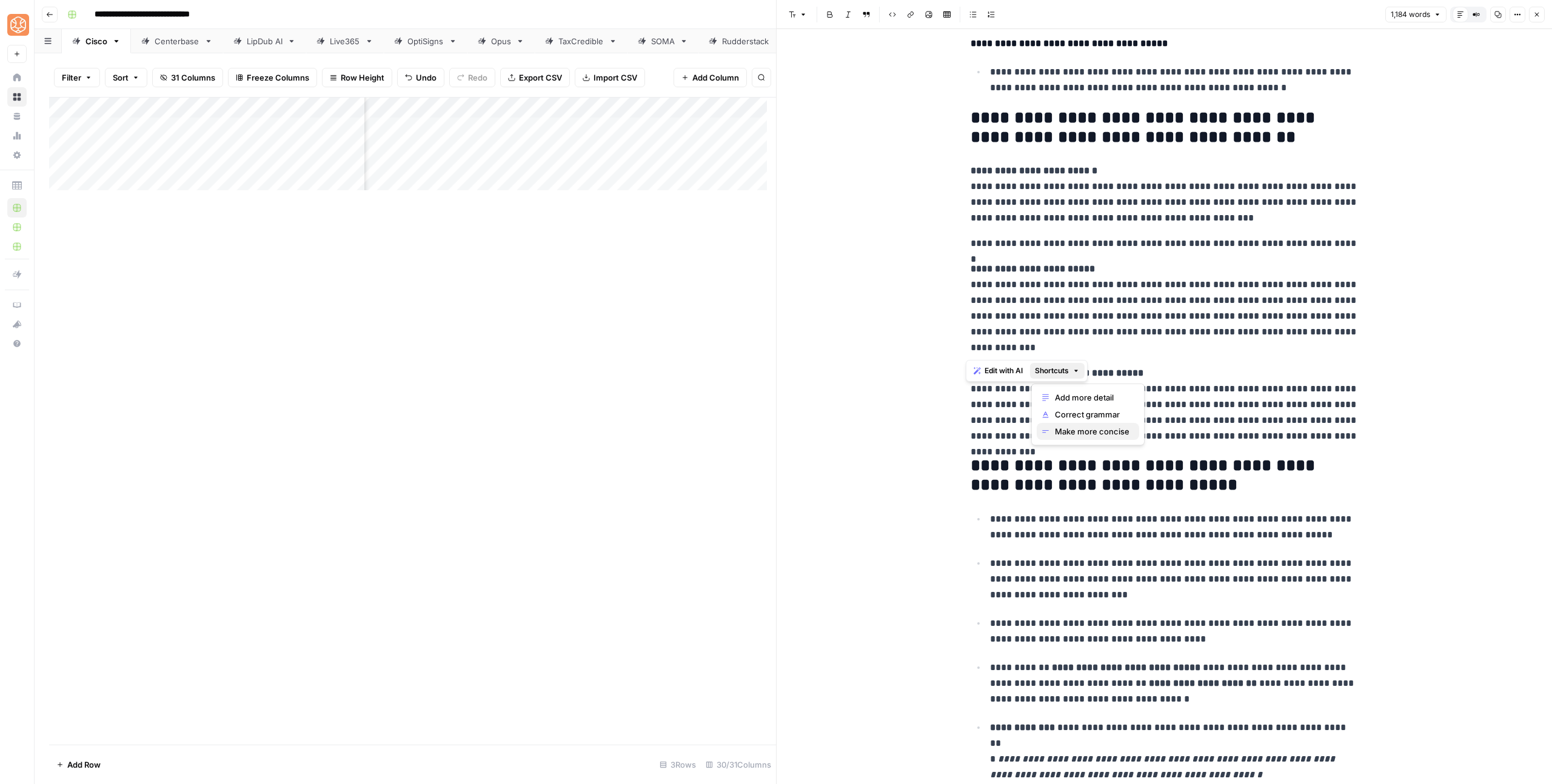 click on "Make more concise" at bounding box center (1092, 431) 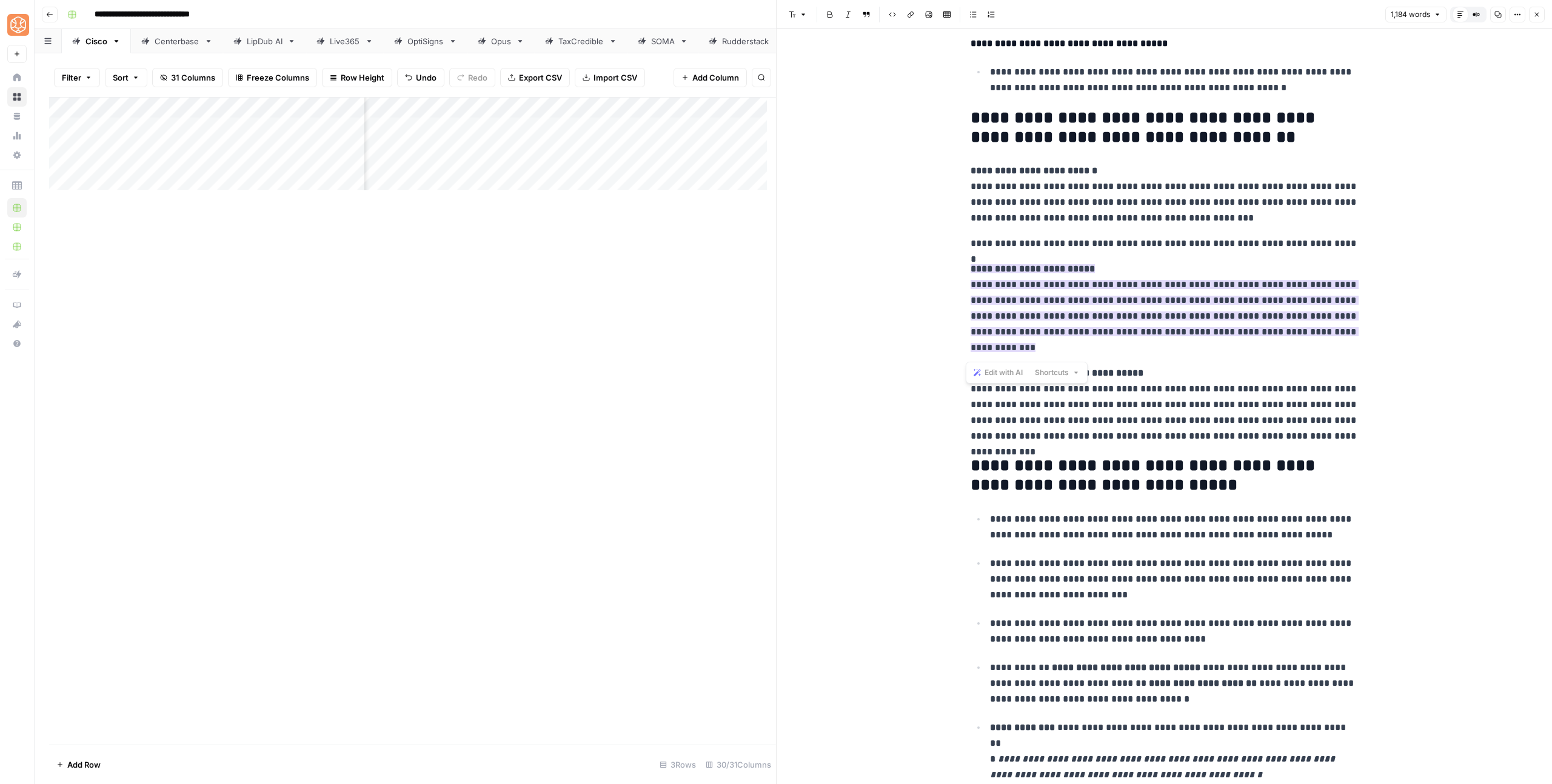 scroll, scrollTop: 3172, scrollLeft: 0, axis: vertical 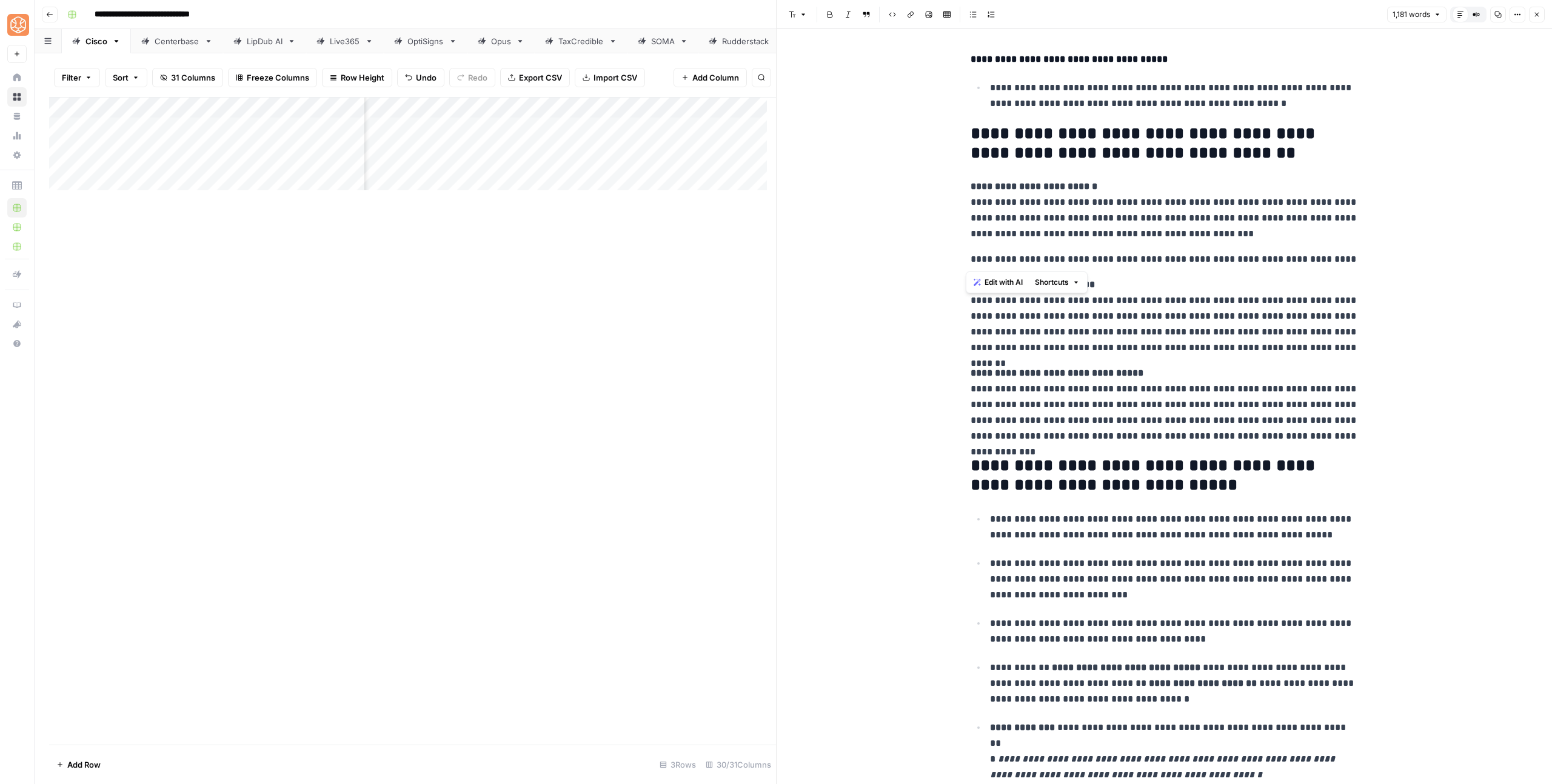 drag, startPoint x: 1259, startPoint y: 259, endPoint x: 959, endPoint y: 205, distance: 304.82126 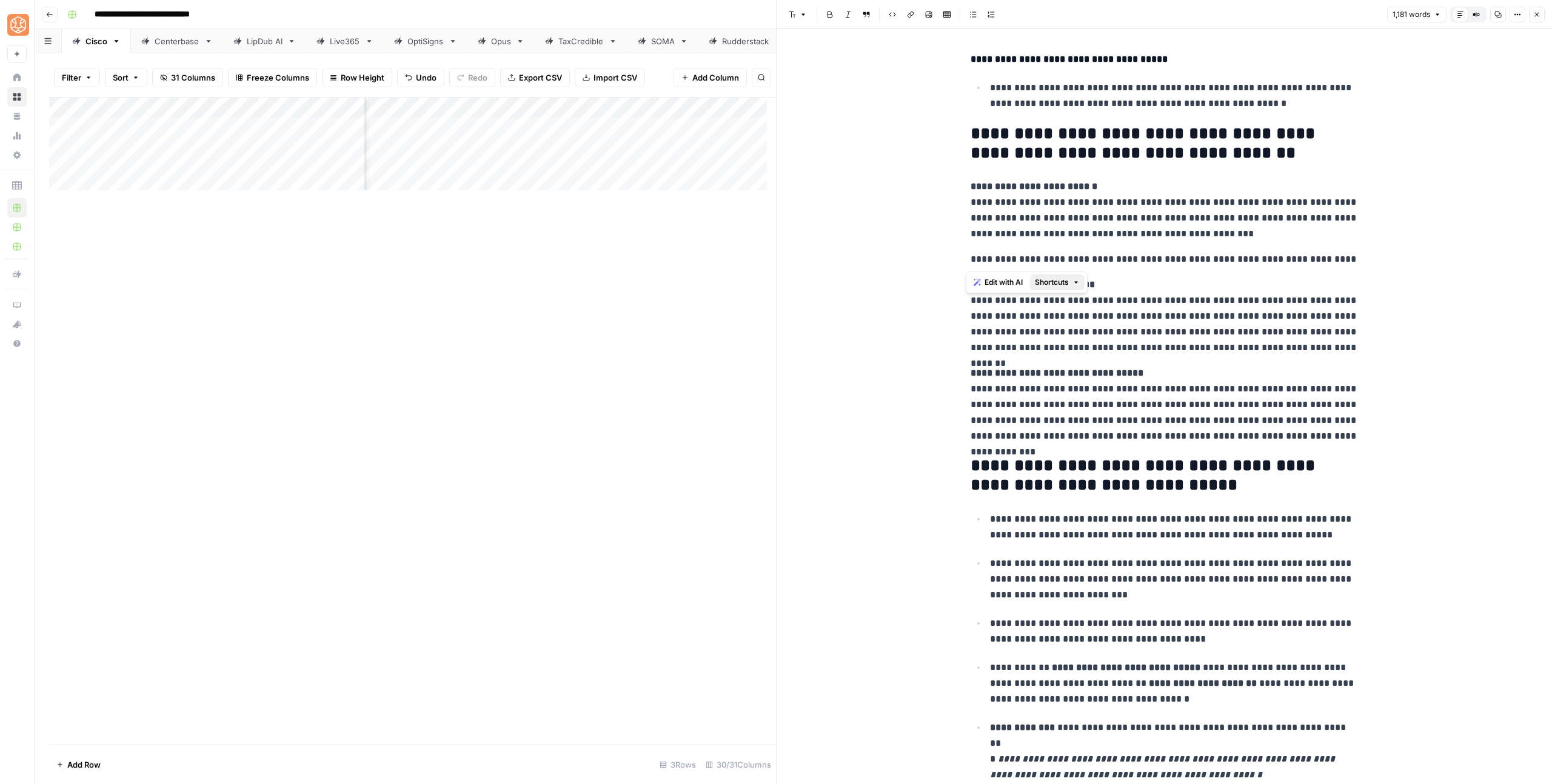 click on "Shortcuts" at bounding box center (1057, 282) 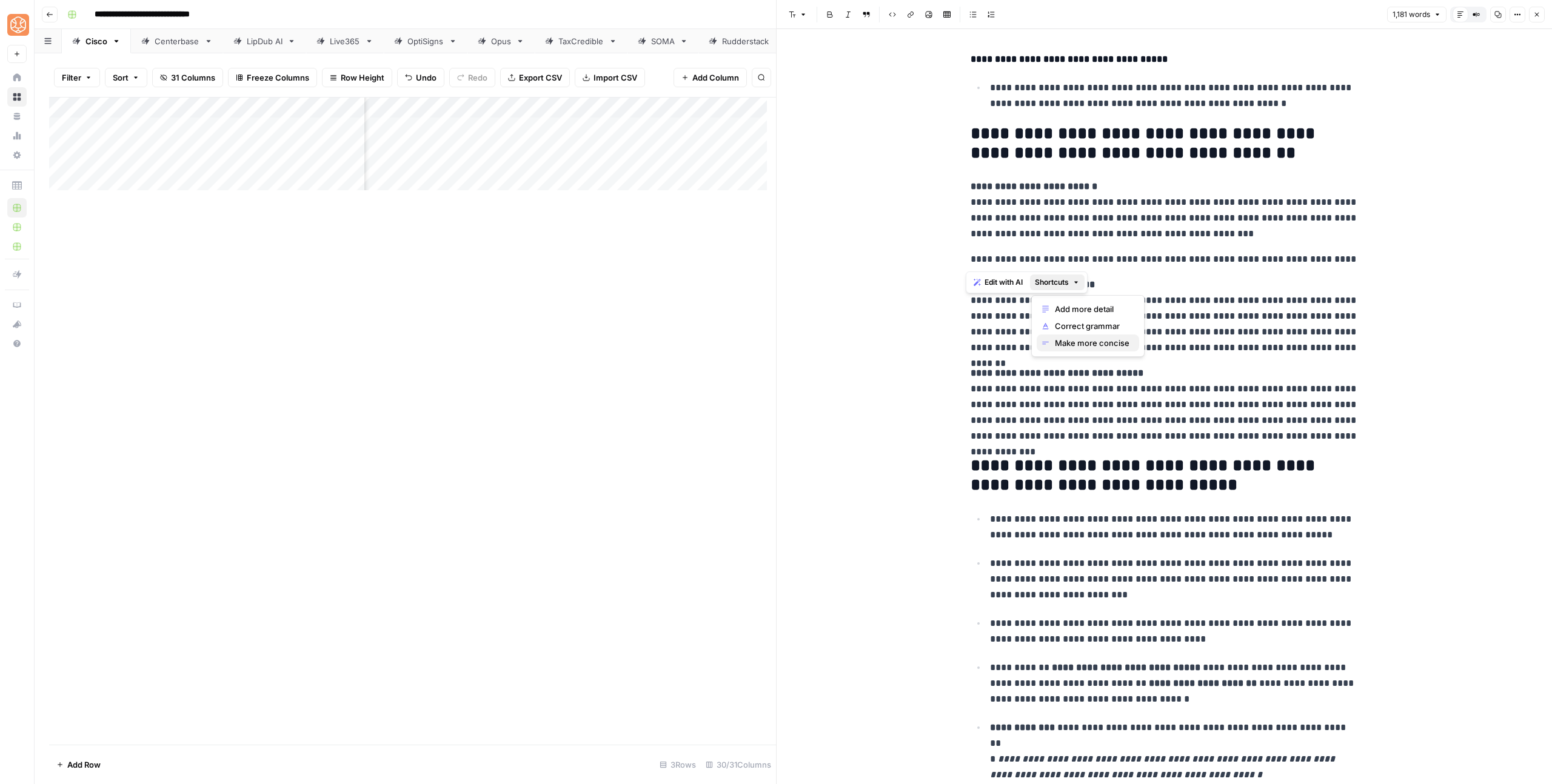 click on "Make more concise" at bounding box center (1088, 343) 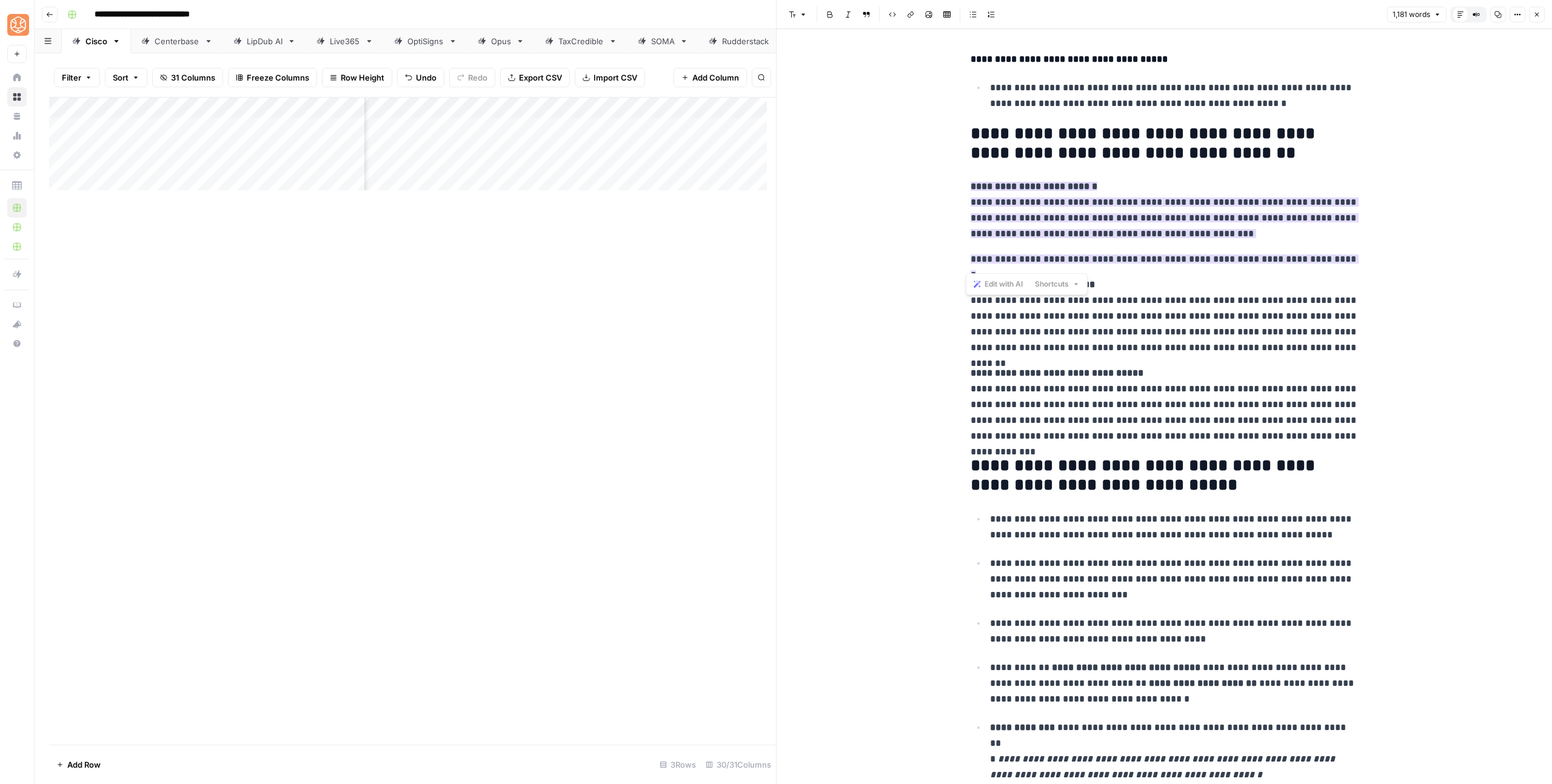 scroll, scrollTop: 3162, scrollLeft: 0, axis: vertical 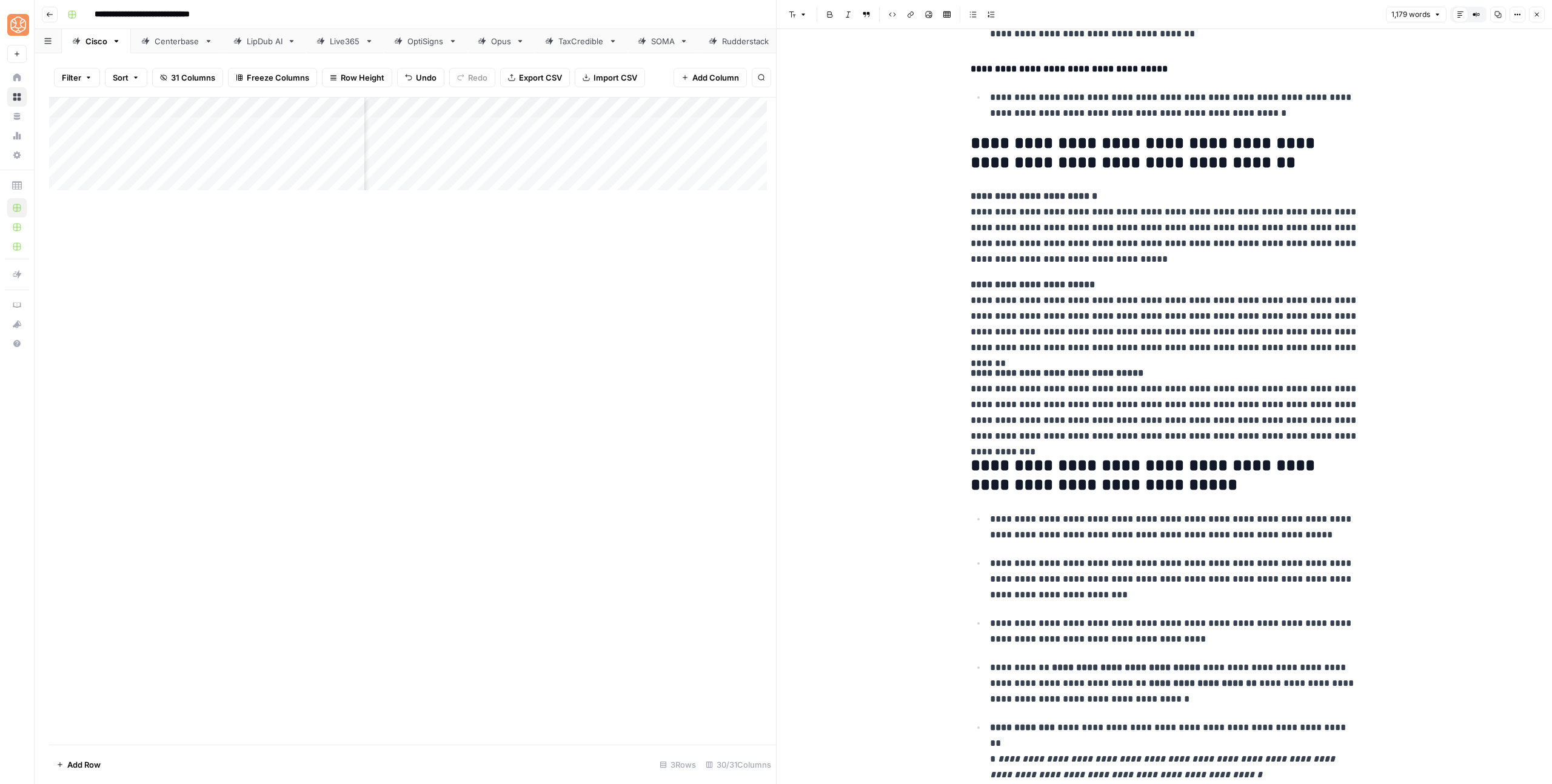 click on "**********" at bounding box center [1174, 527] 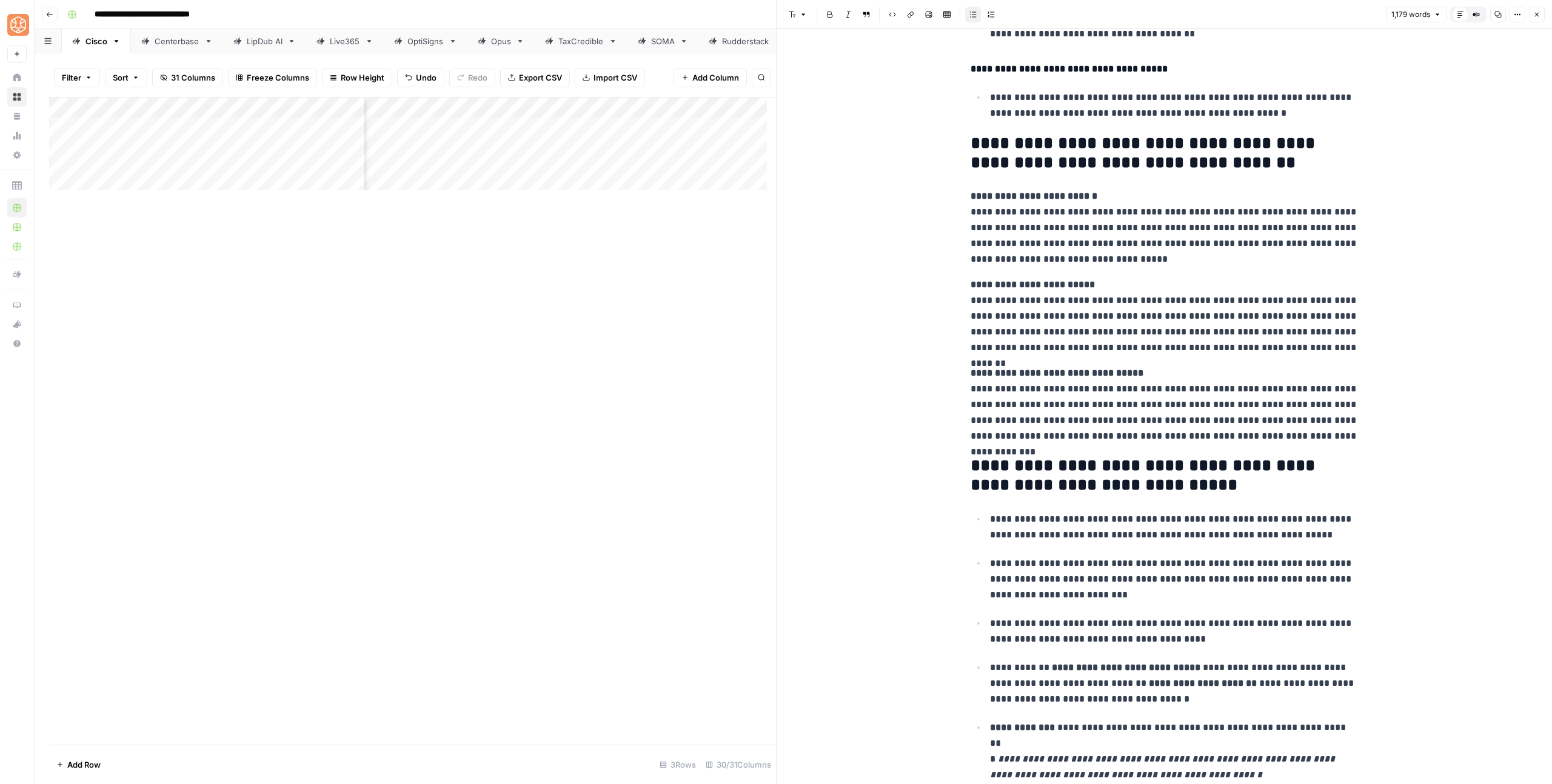 click on "**********" at bounding box center (1165, 476) 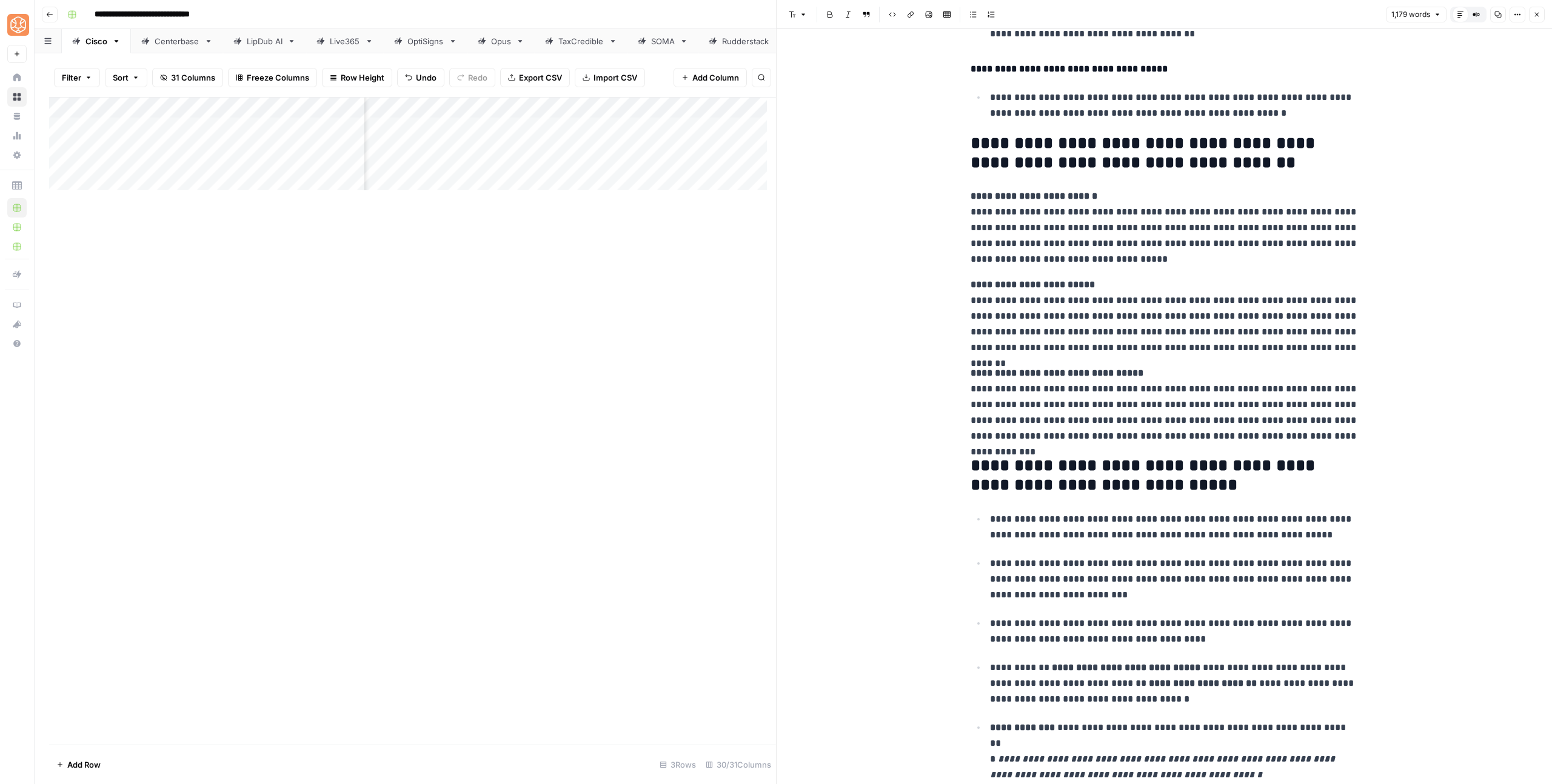 click on "**********" at bounding box center [1174, 683] 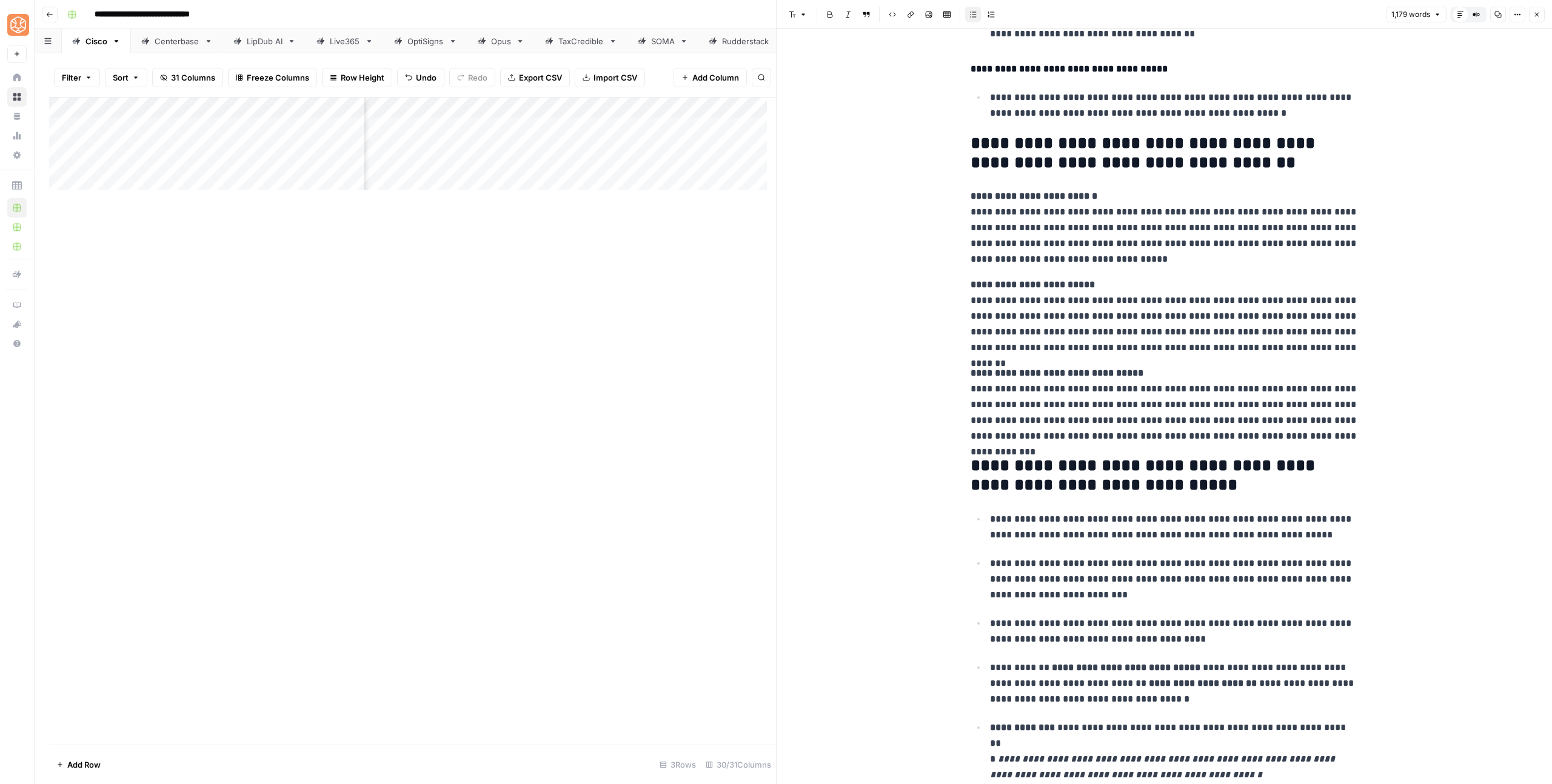 click on "**********" at bounding box center [1174, 683] 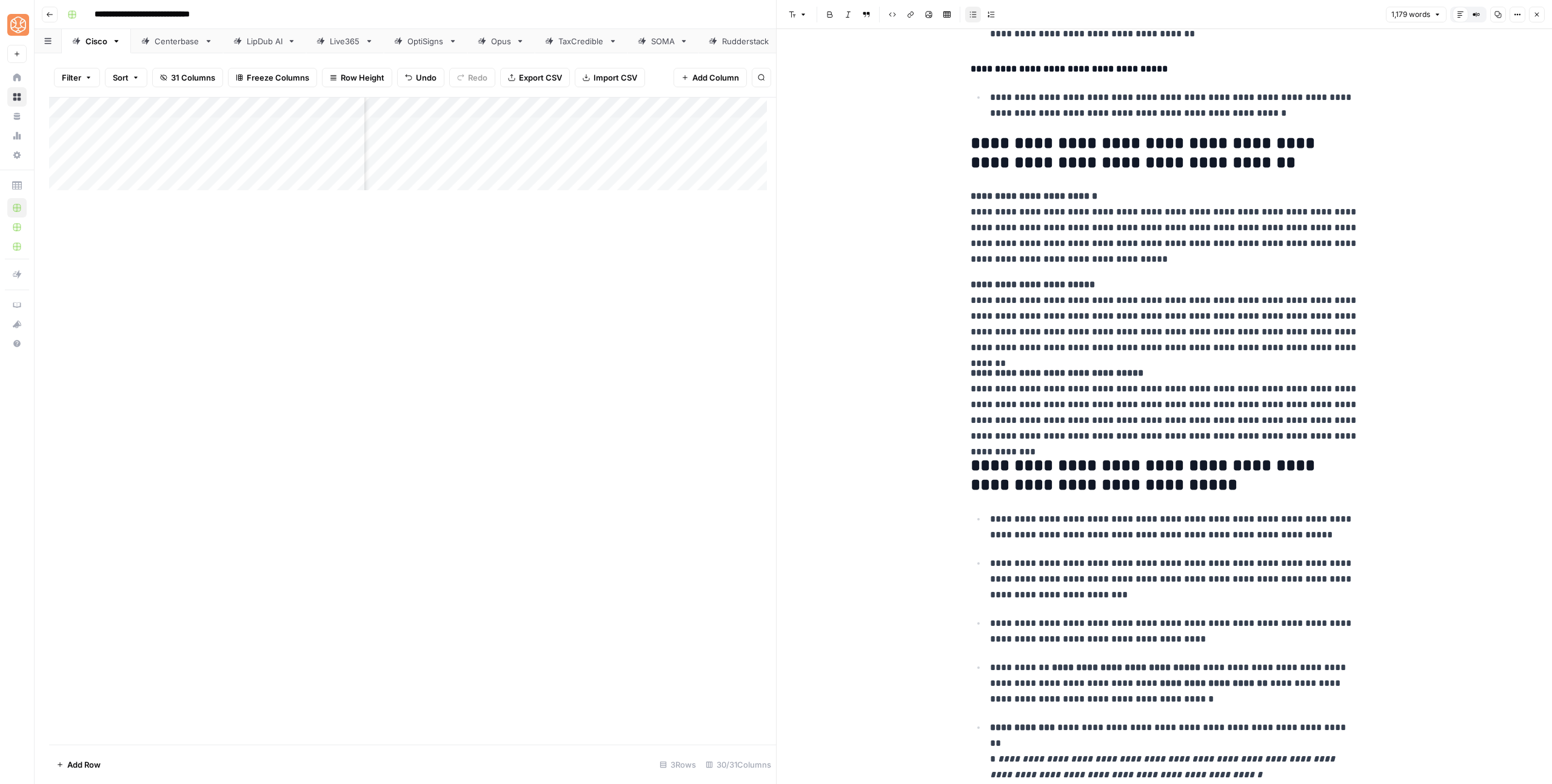 scroll, scrollTop: 3172, scrollLeft: 0, axis: vertical 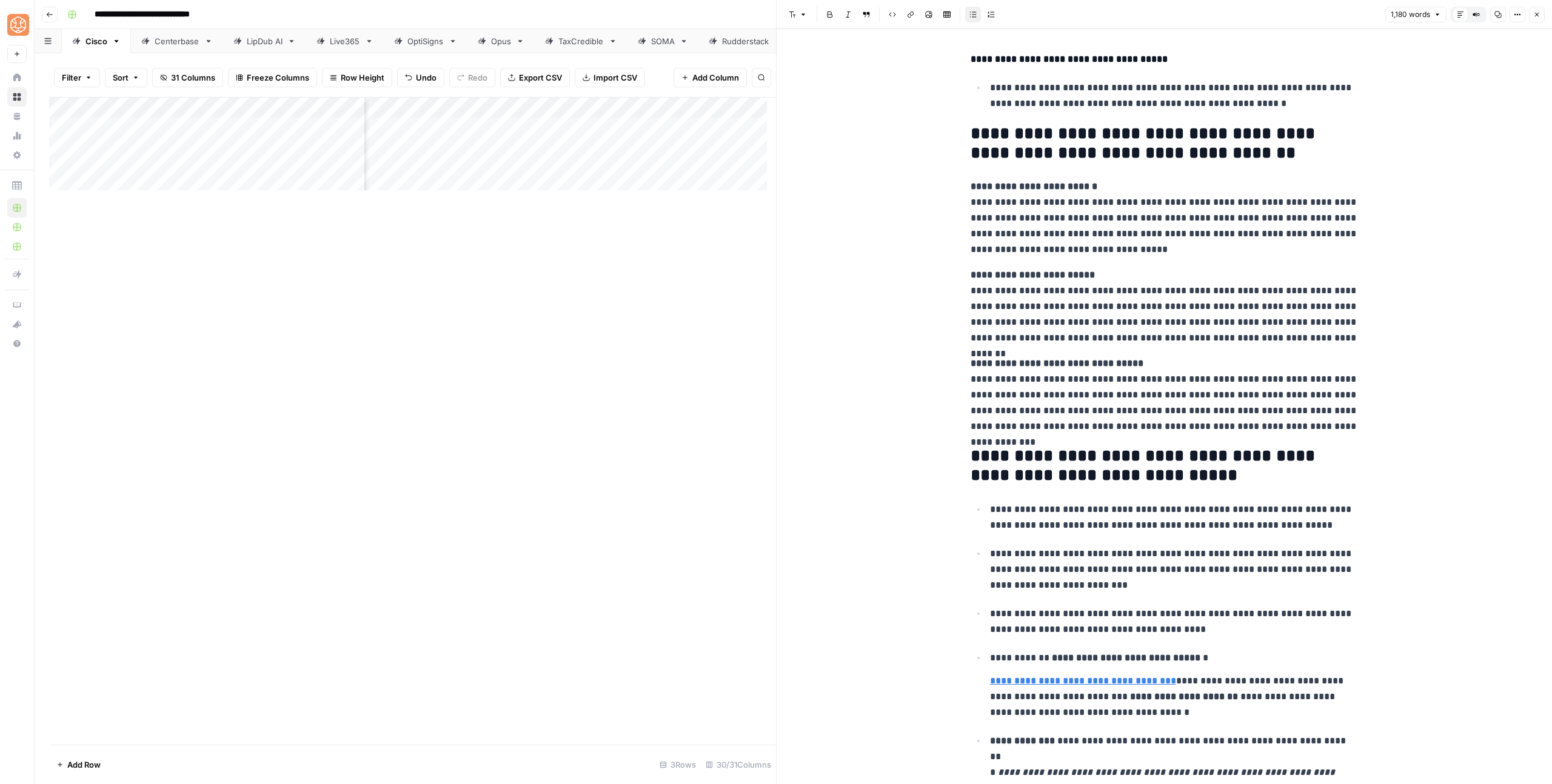 click on "**********" at bounding box center (1164, -1173) 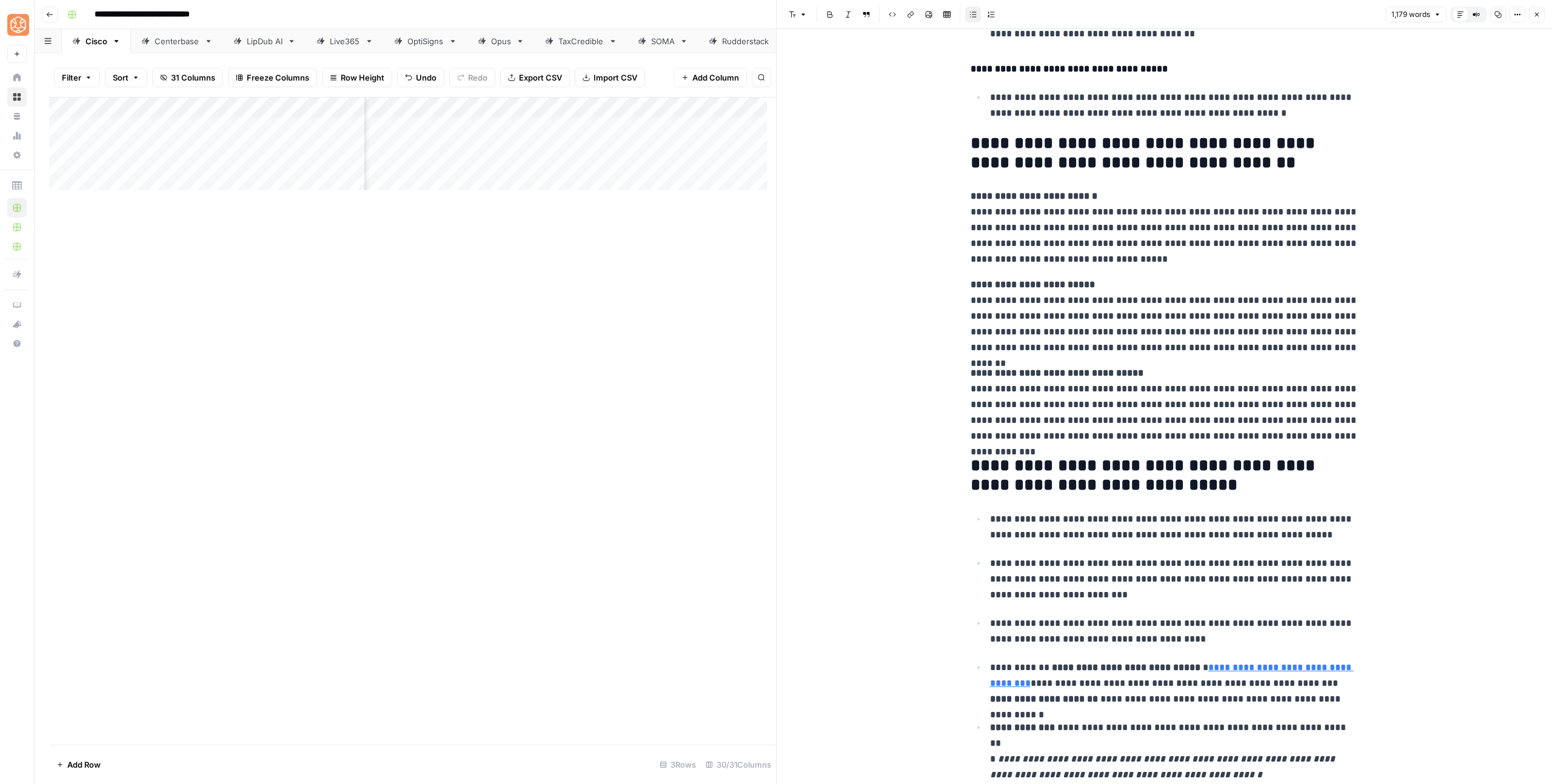 click on "**********" at bounding box center (1174, 683) 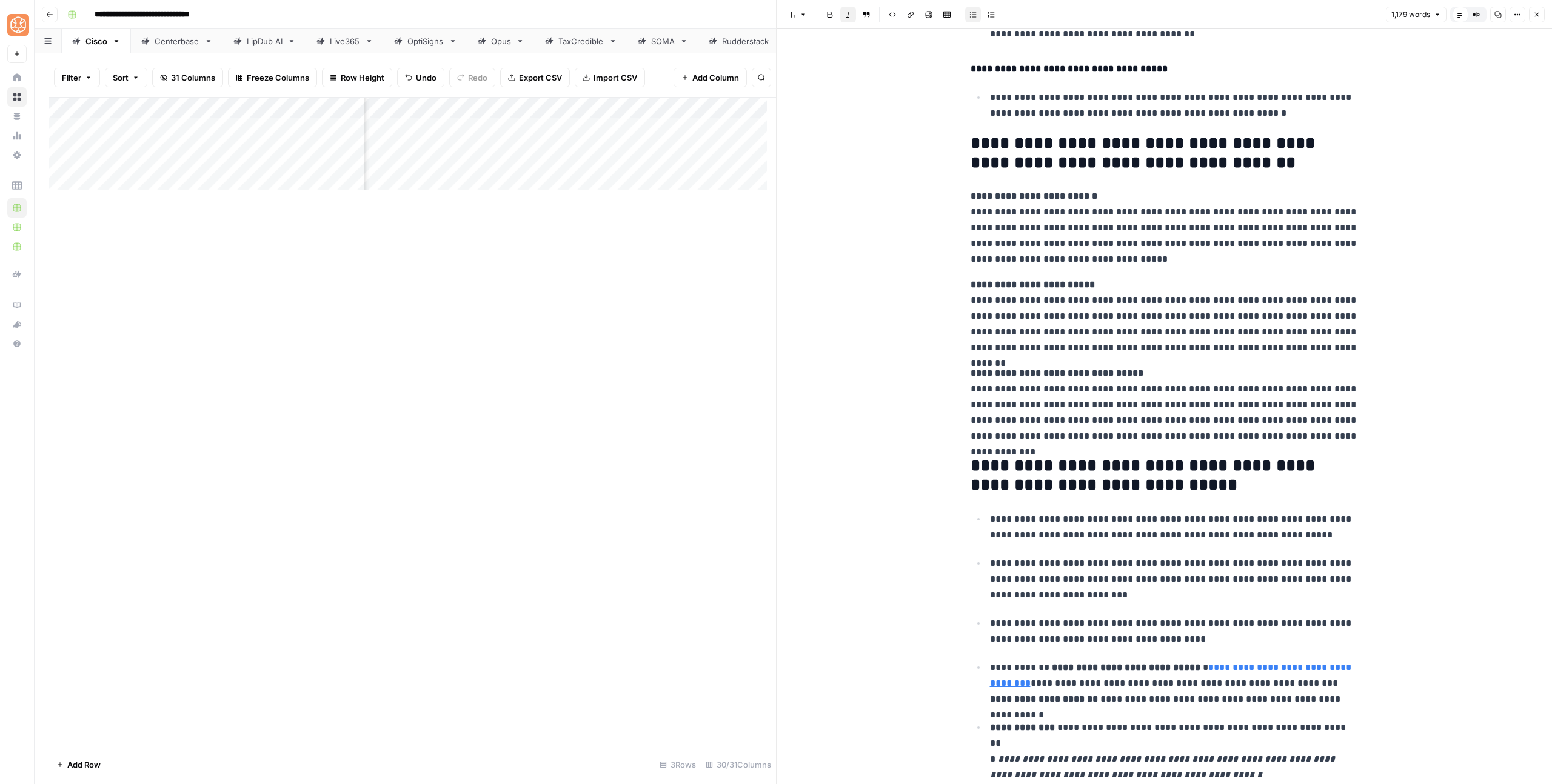 click on "**********" at bounding box center (1174, 743) 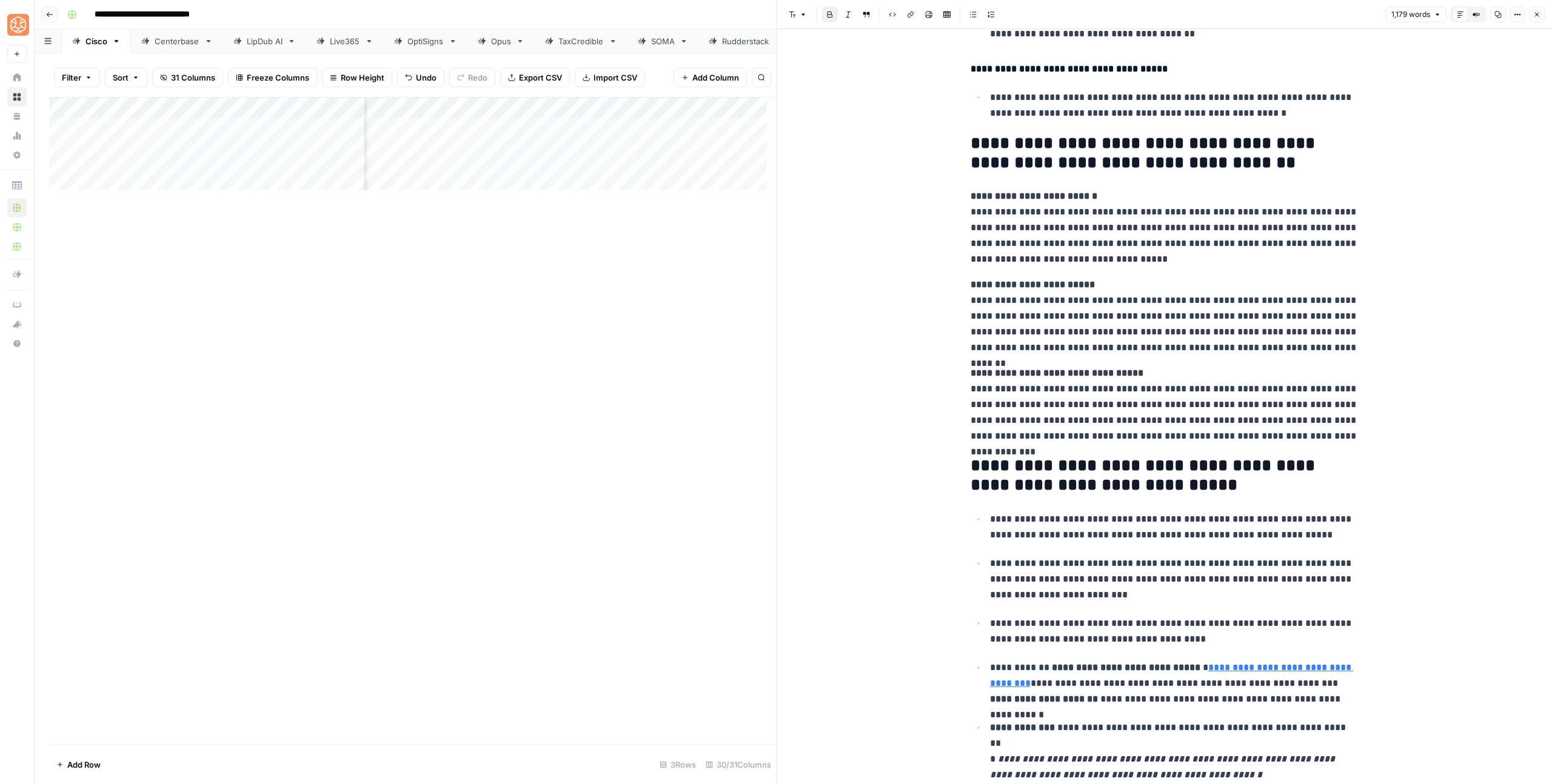 click on "**********" at bounding box center [1165, 405] 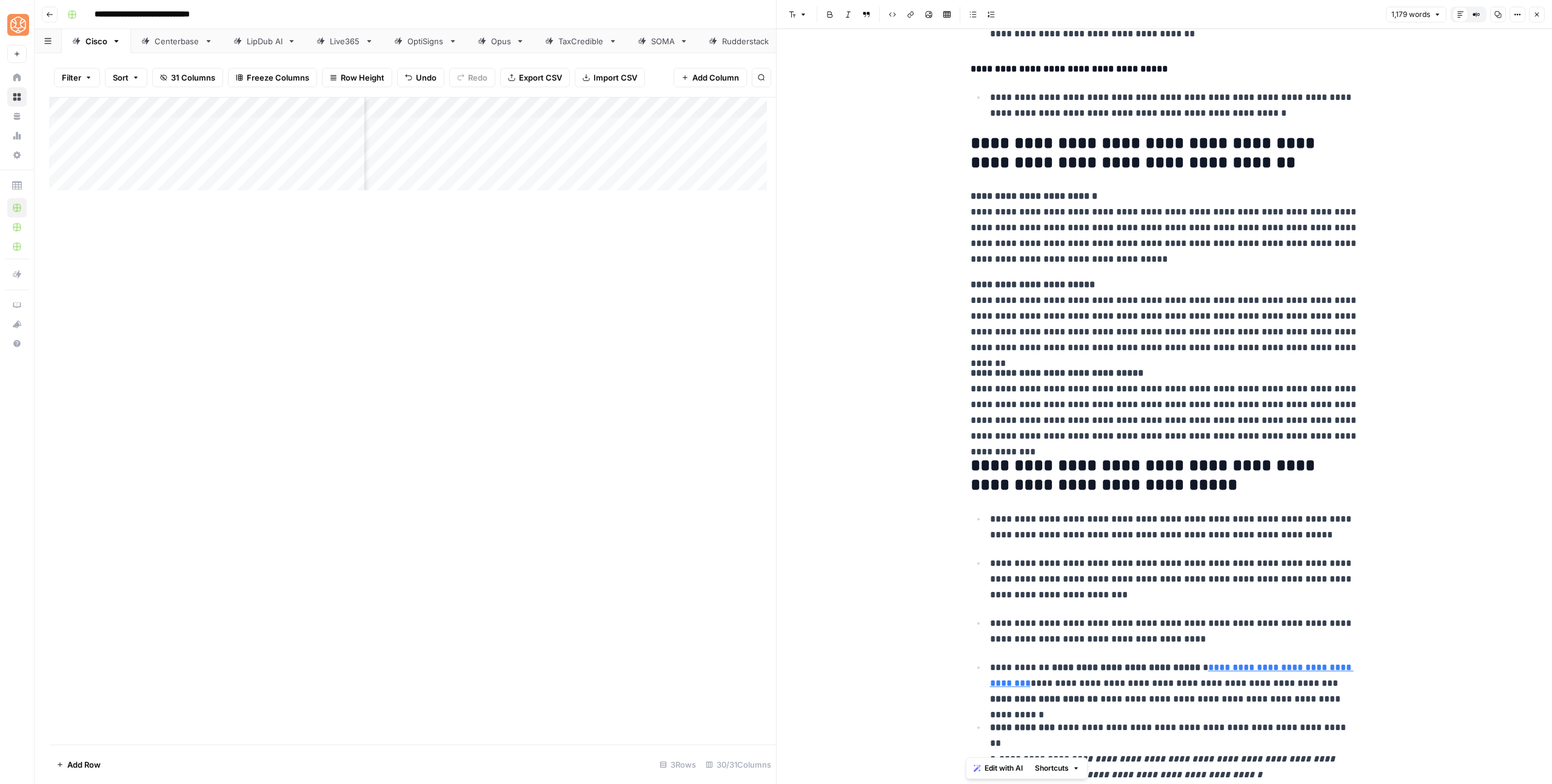 click on "**********" at bounding box center (1165, 228) 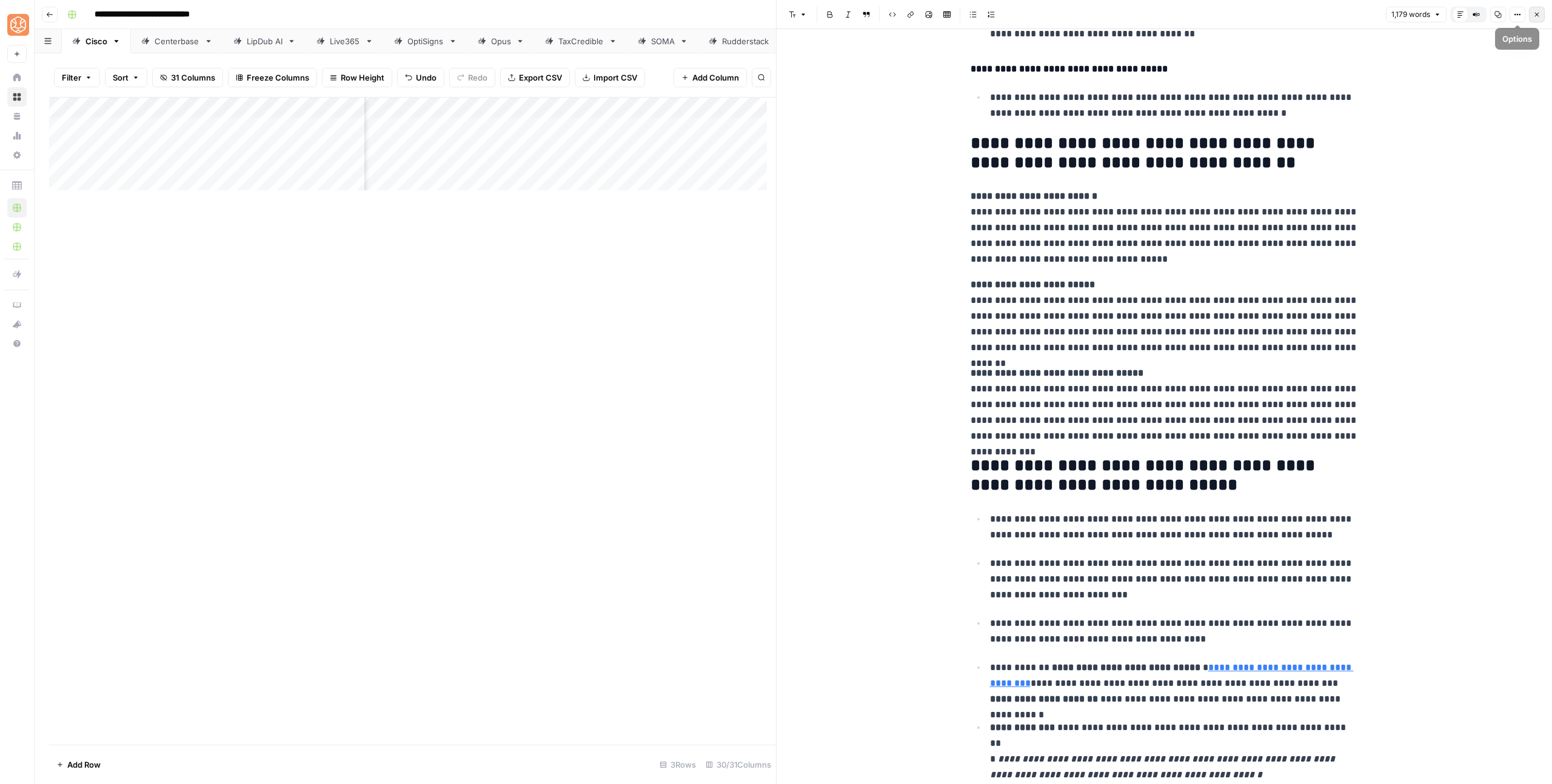 click 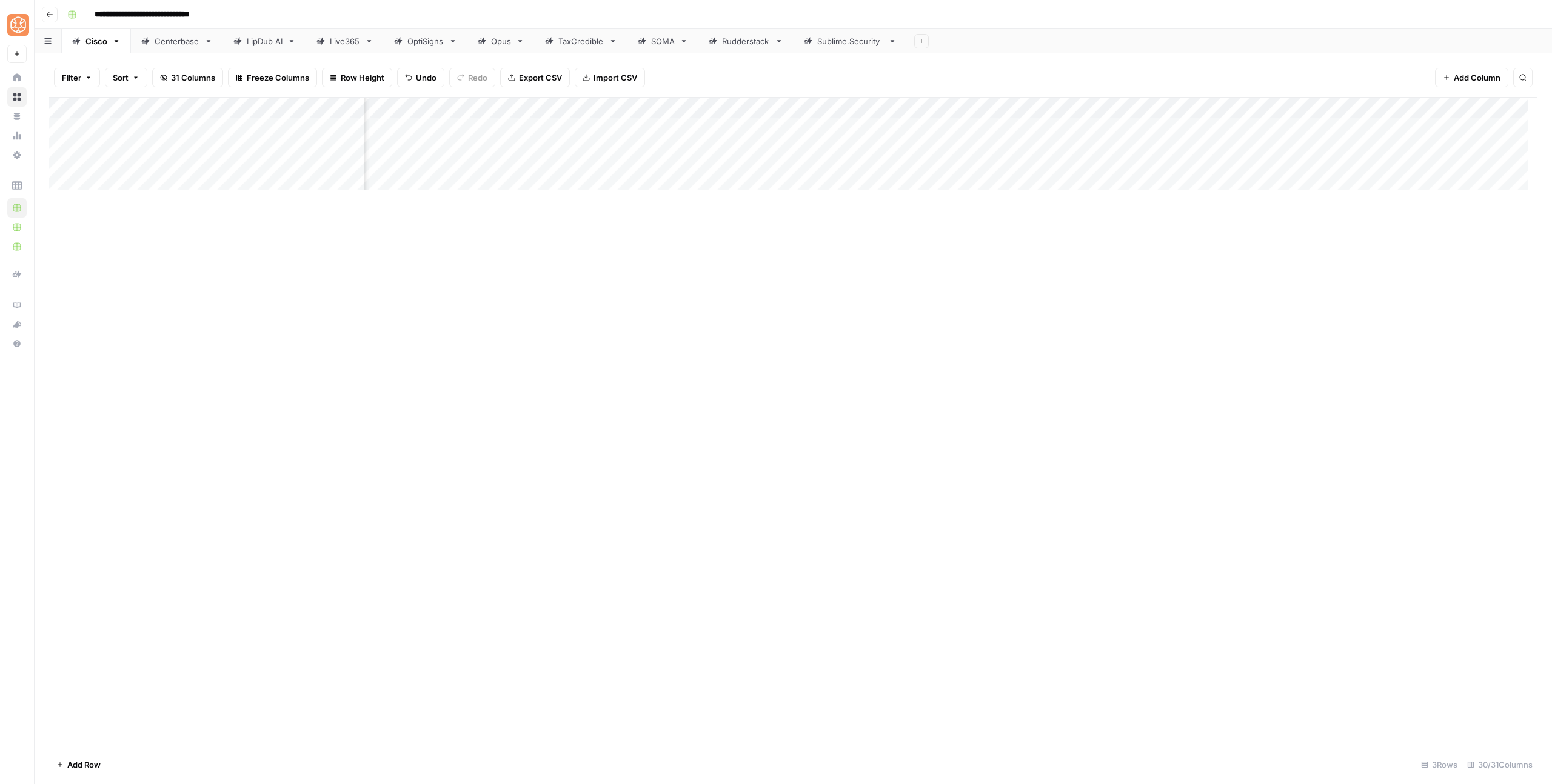 click on "Add Column" at bounding box center [793, 148] 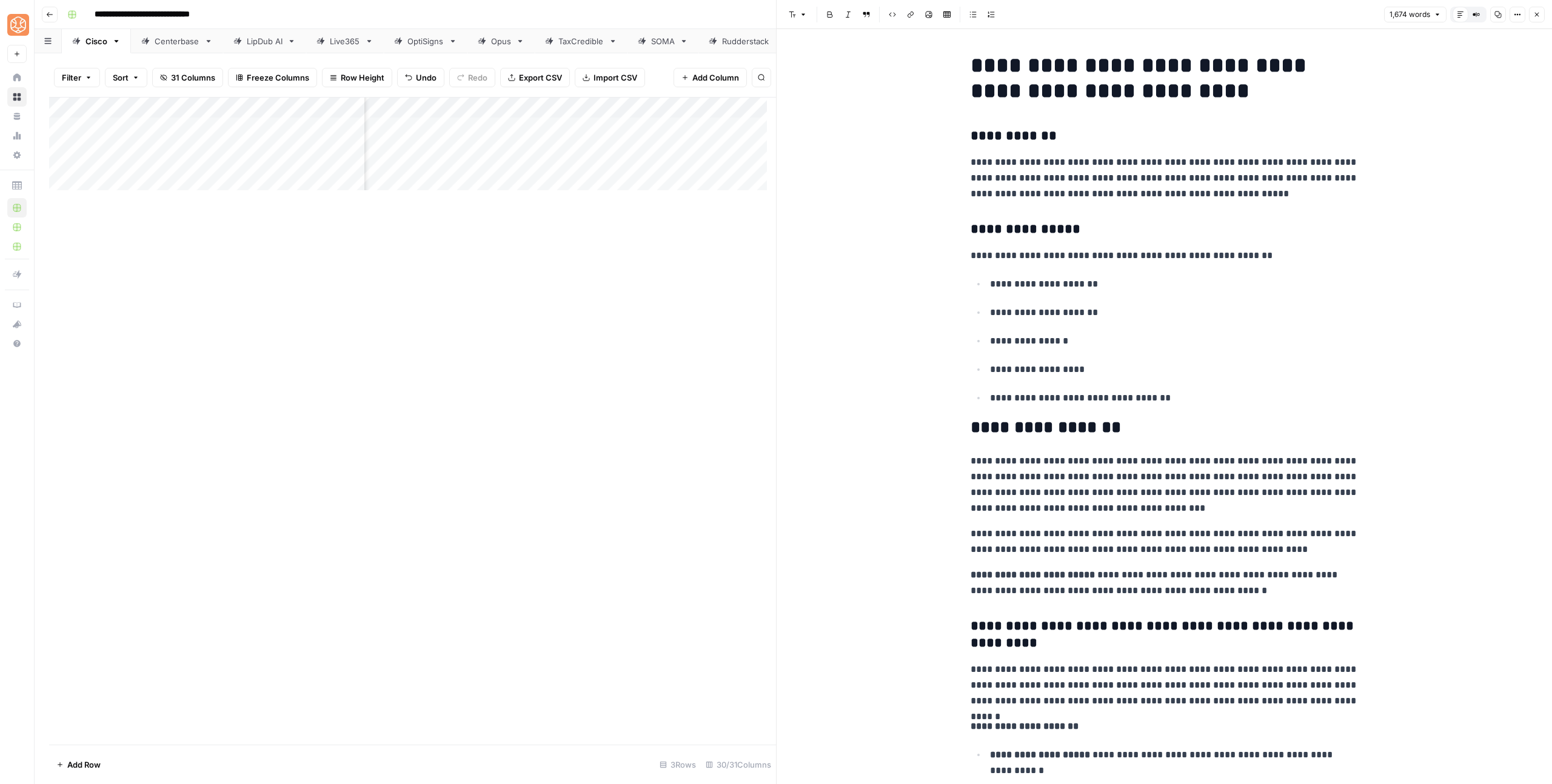 scroll, scrollTop: 0, scrollLeft: 0, axis: both 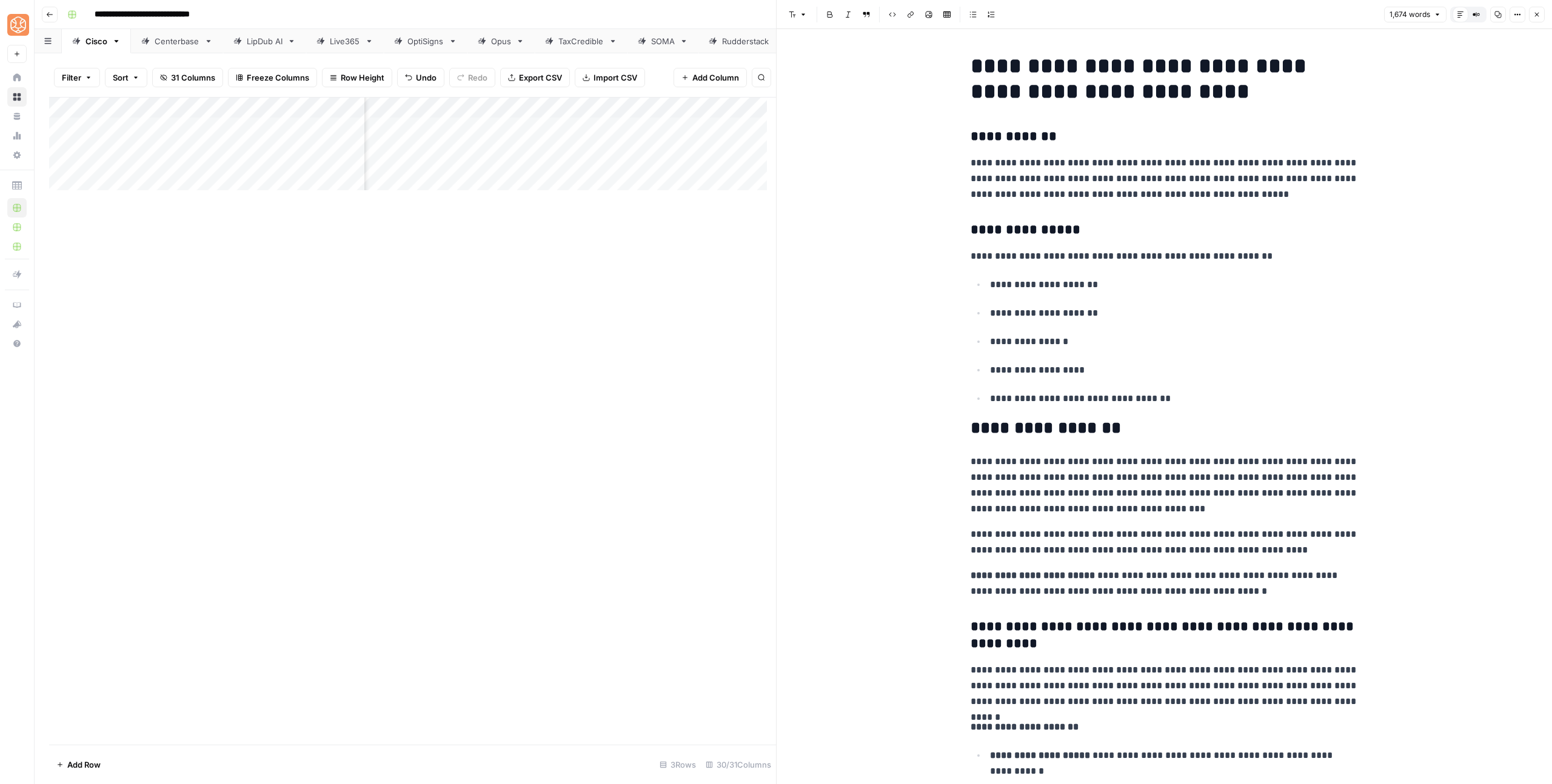 click on "**********" at bounding box center (1165, 79) 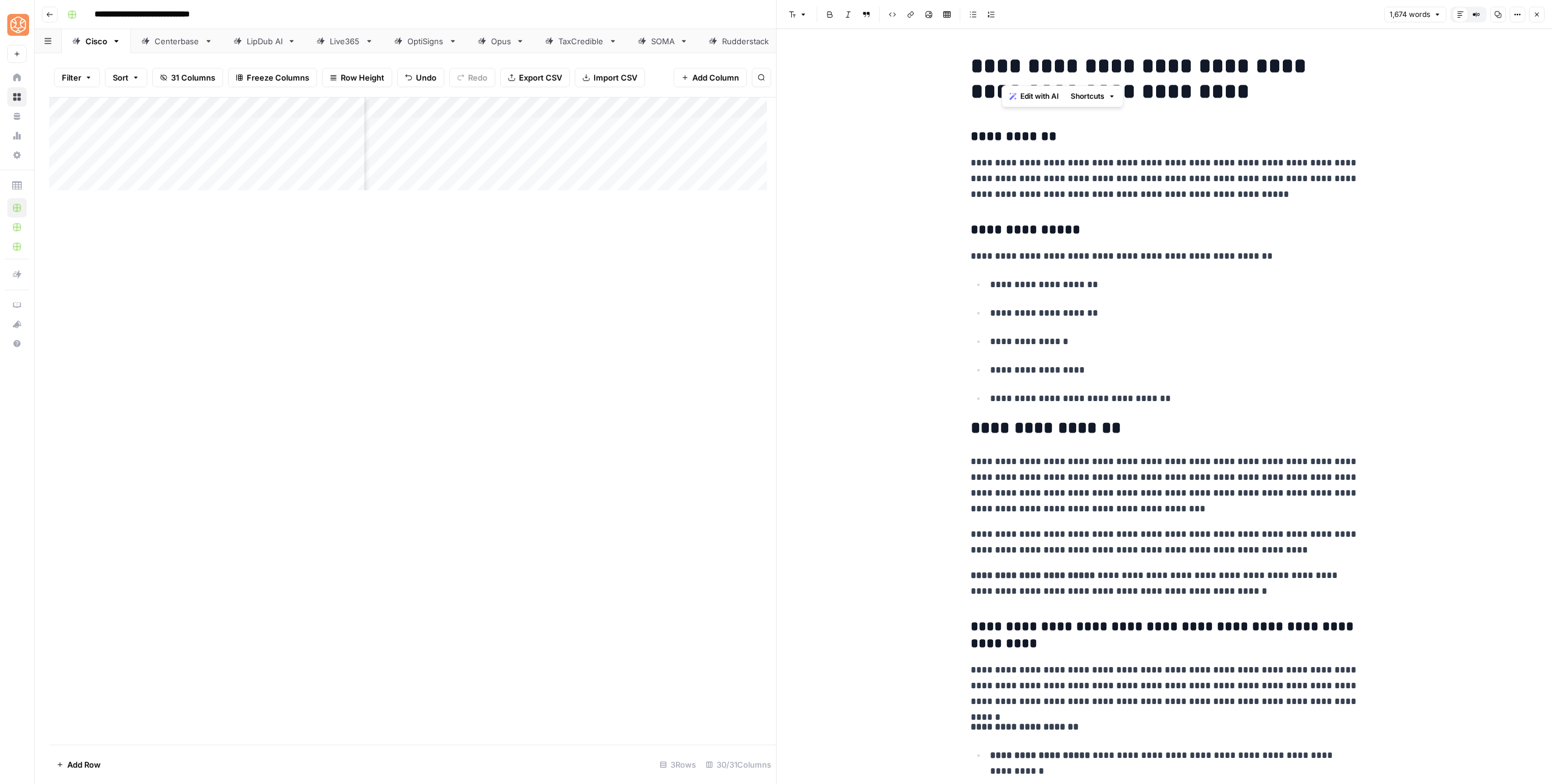 click on "**********" at bounding box center (1165, 79) 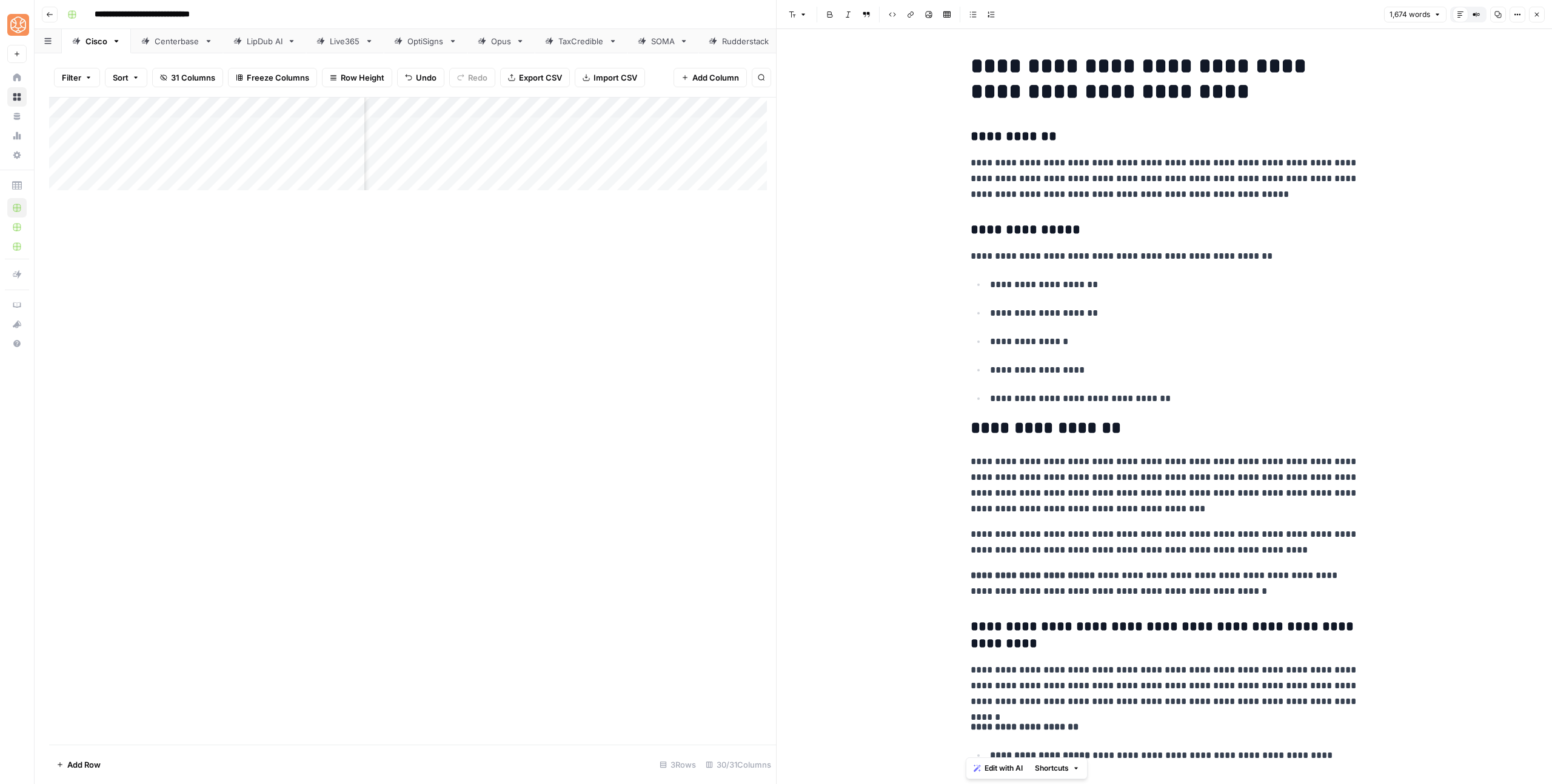 click on "**********" at bounding box center [1174, 399] 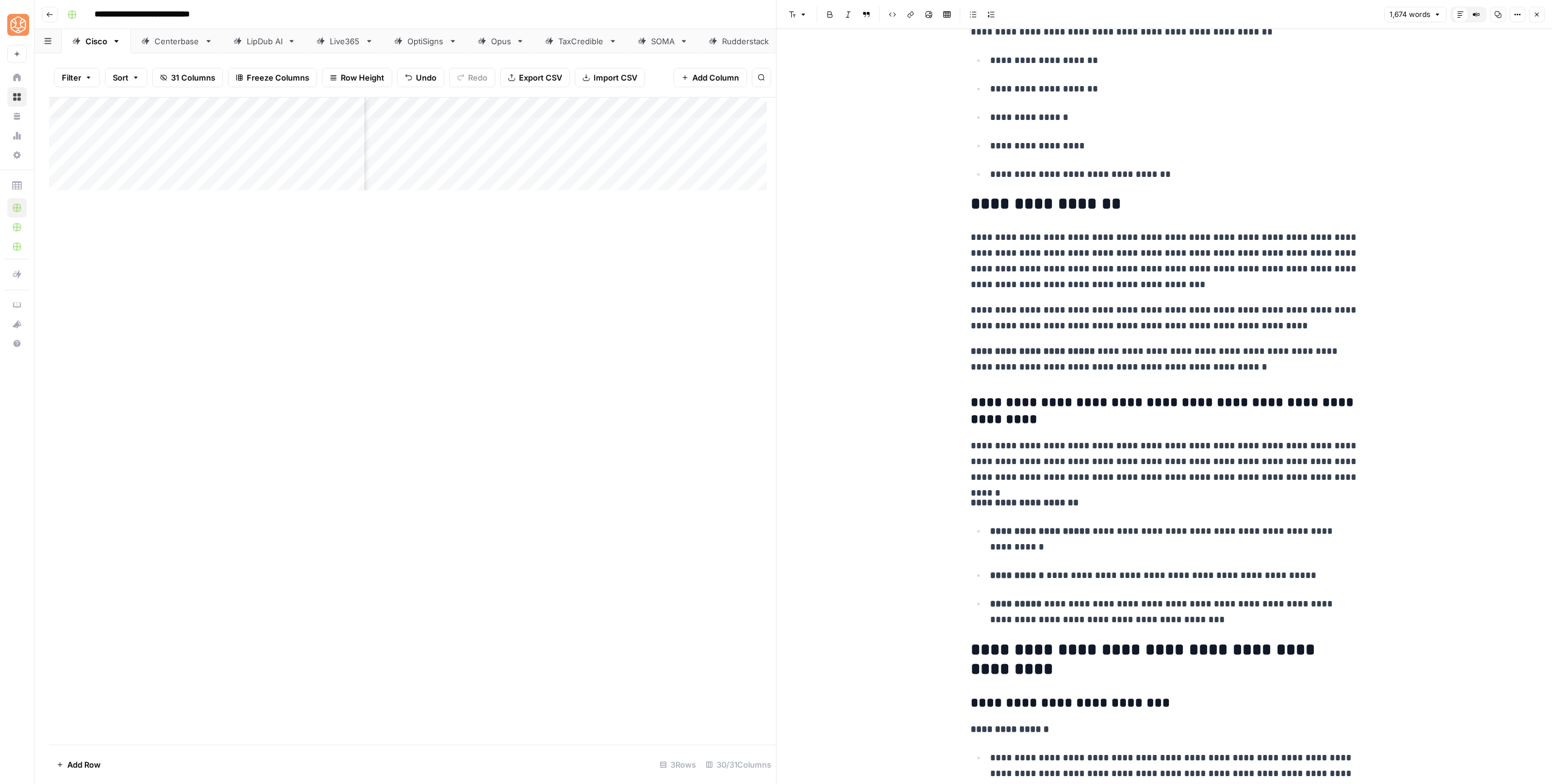 click on "**********" at bounding box center [1165, 359] 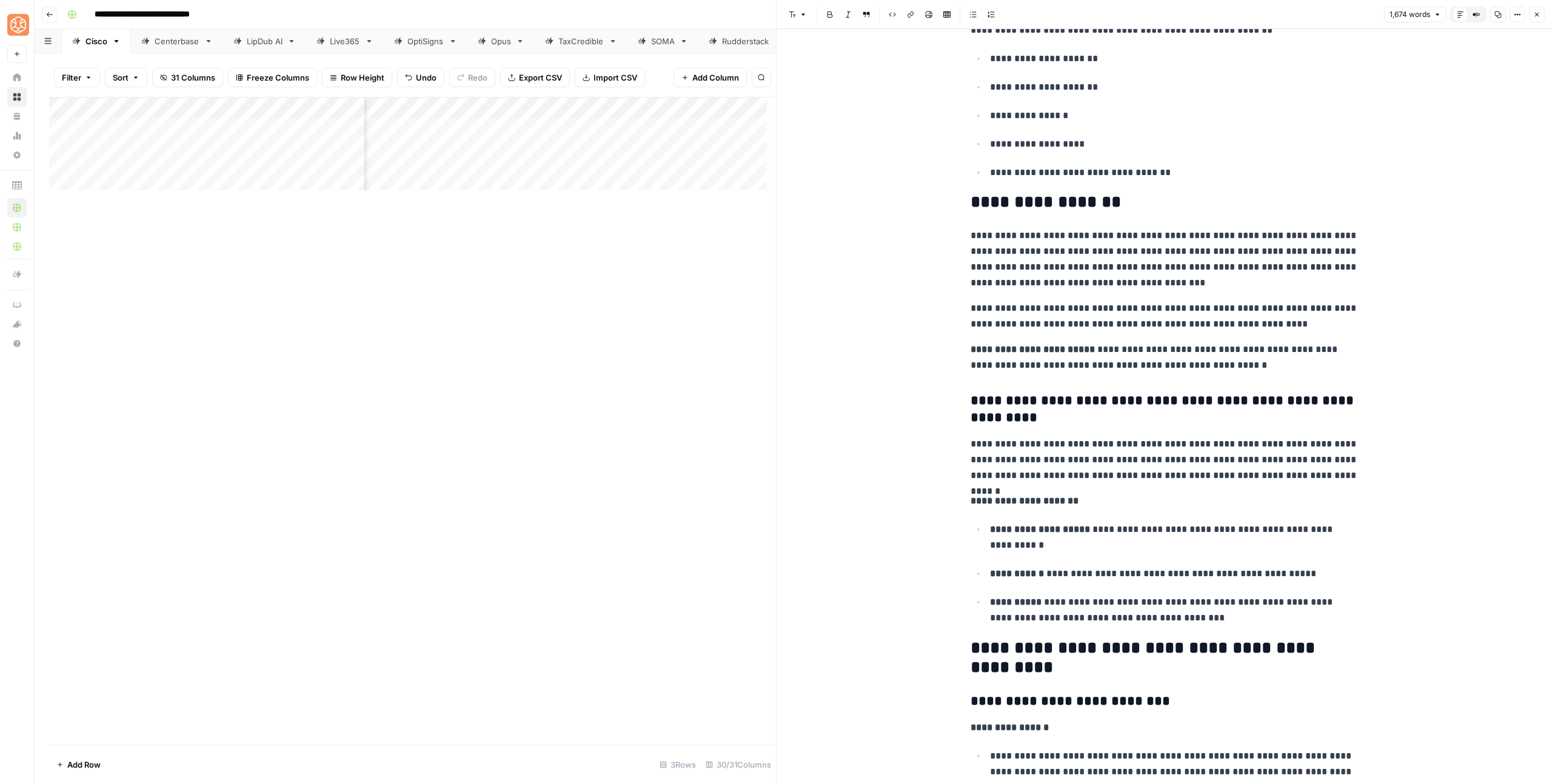 scroll, scrollTop: 227, scrollLeft: 0, axis: vertical 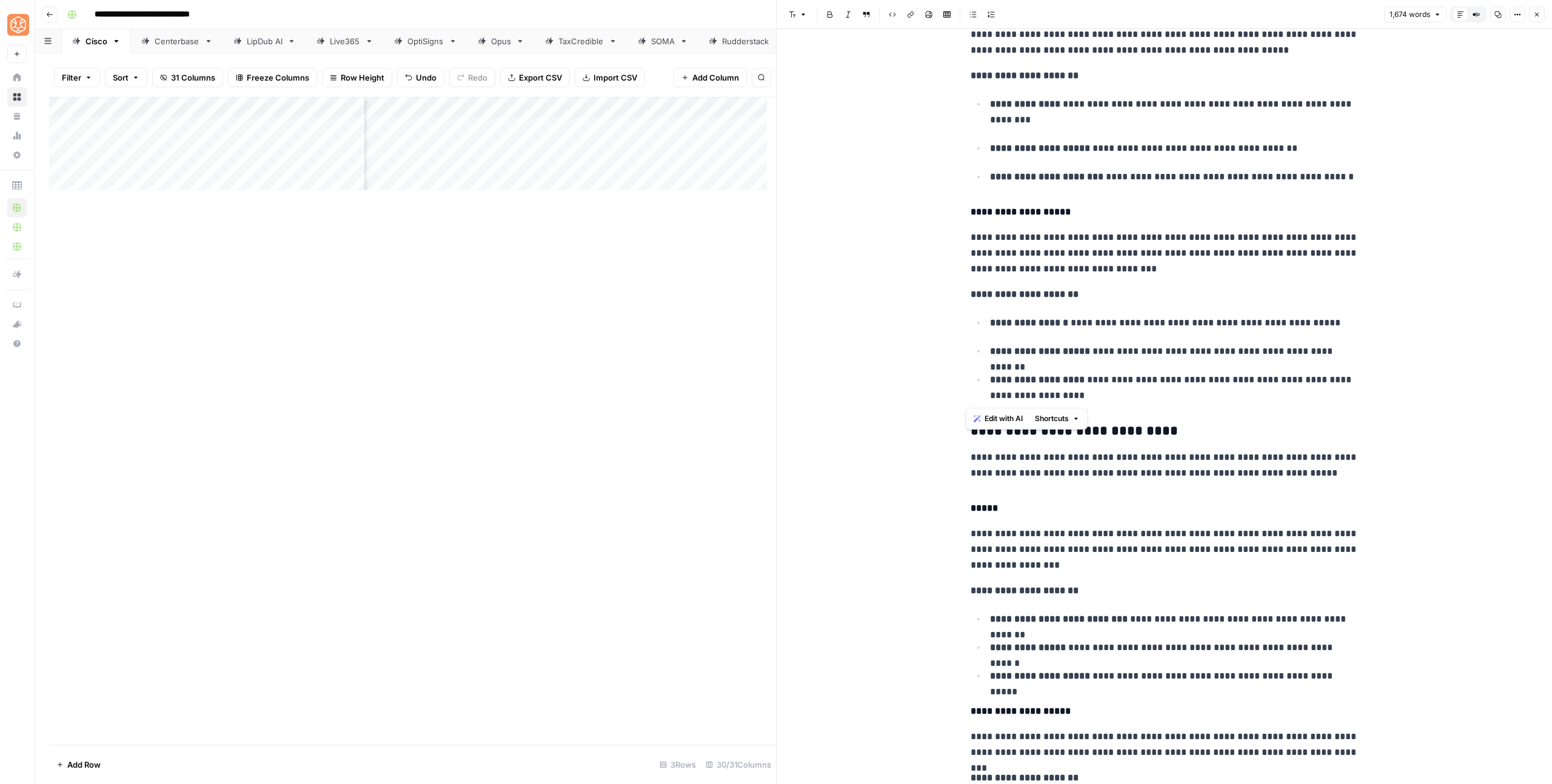 drag, startPoint x: 965, startPoint y: 199, endPoint x: 1165, endPoint y: 402, distance: 284.97193 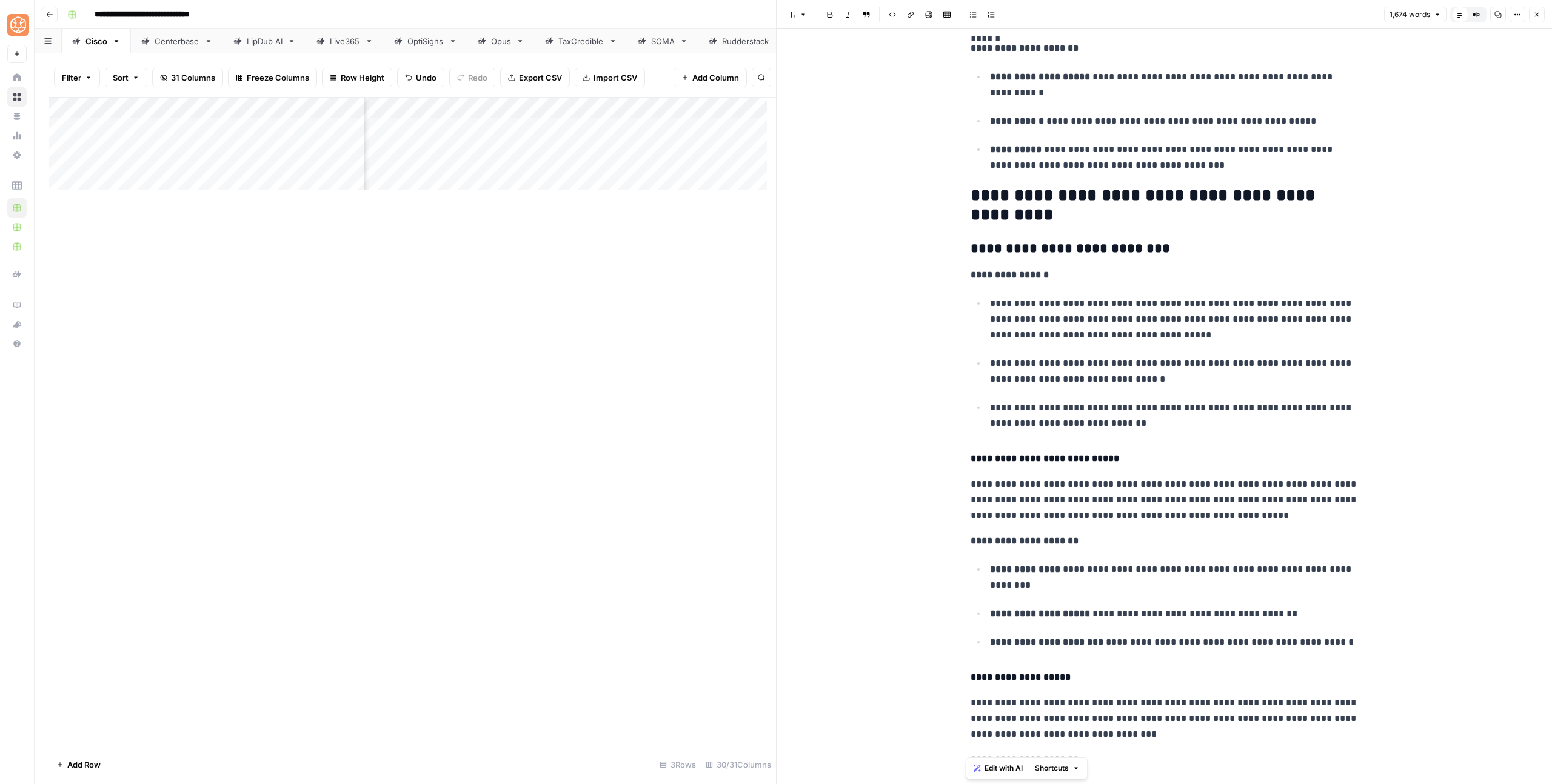 scroll, scrollTop: 677, scrollLeft: 0, axis: vertical 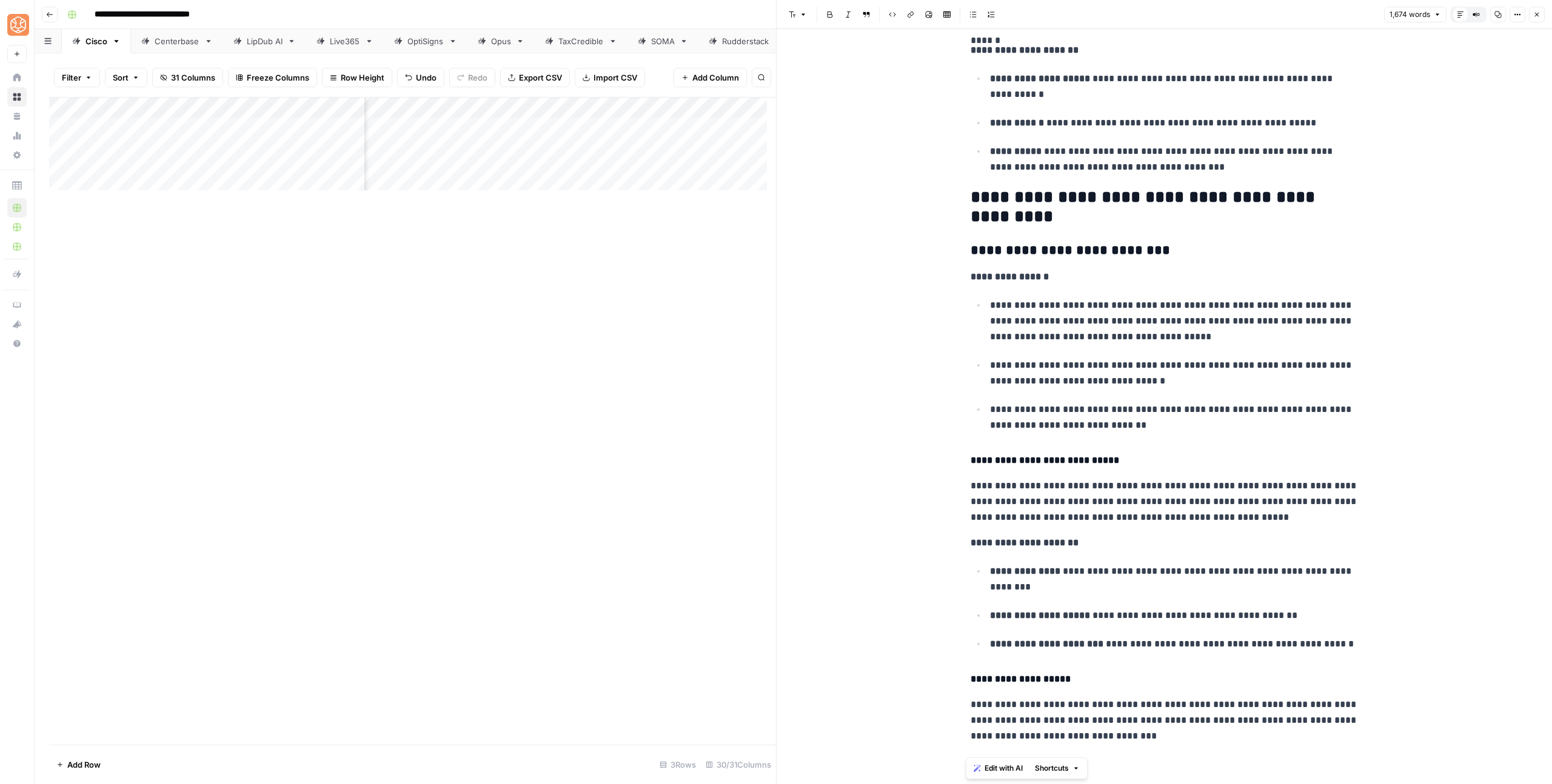 click on "**********" at bounding box center [1174, 321] 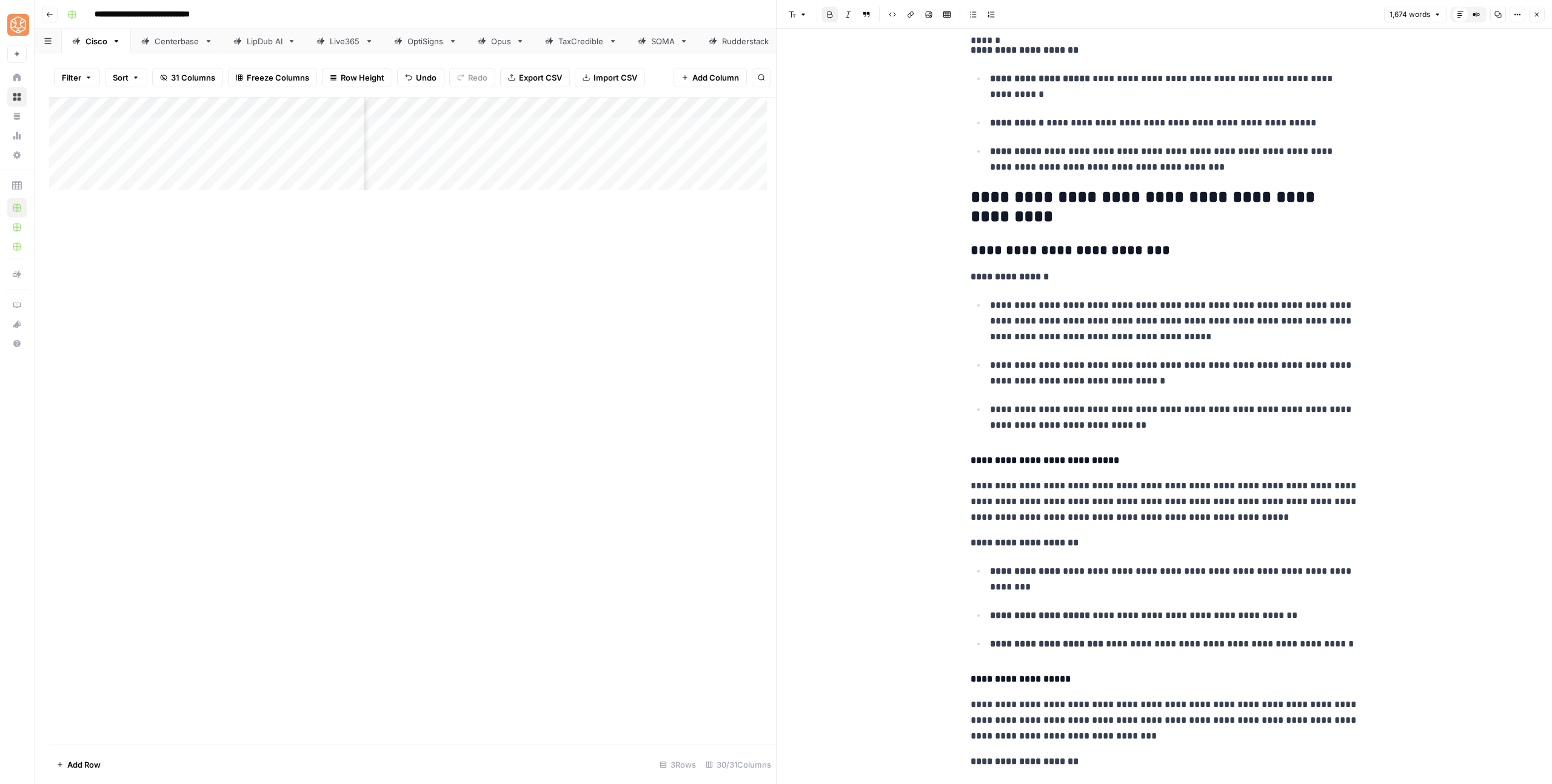 click on "**********" at bounding box center [1165, 2358] 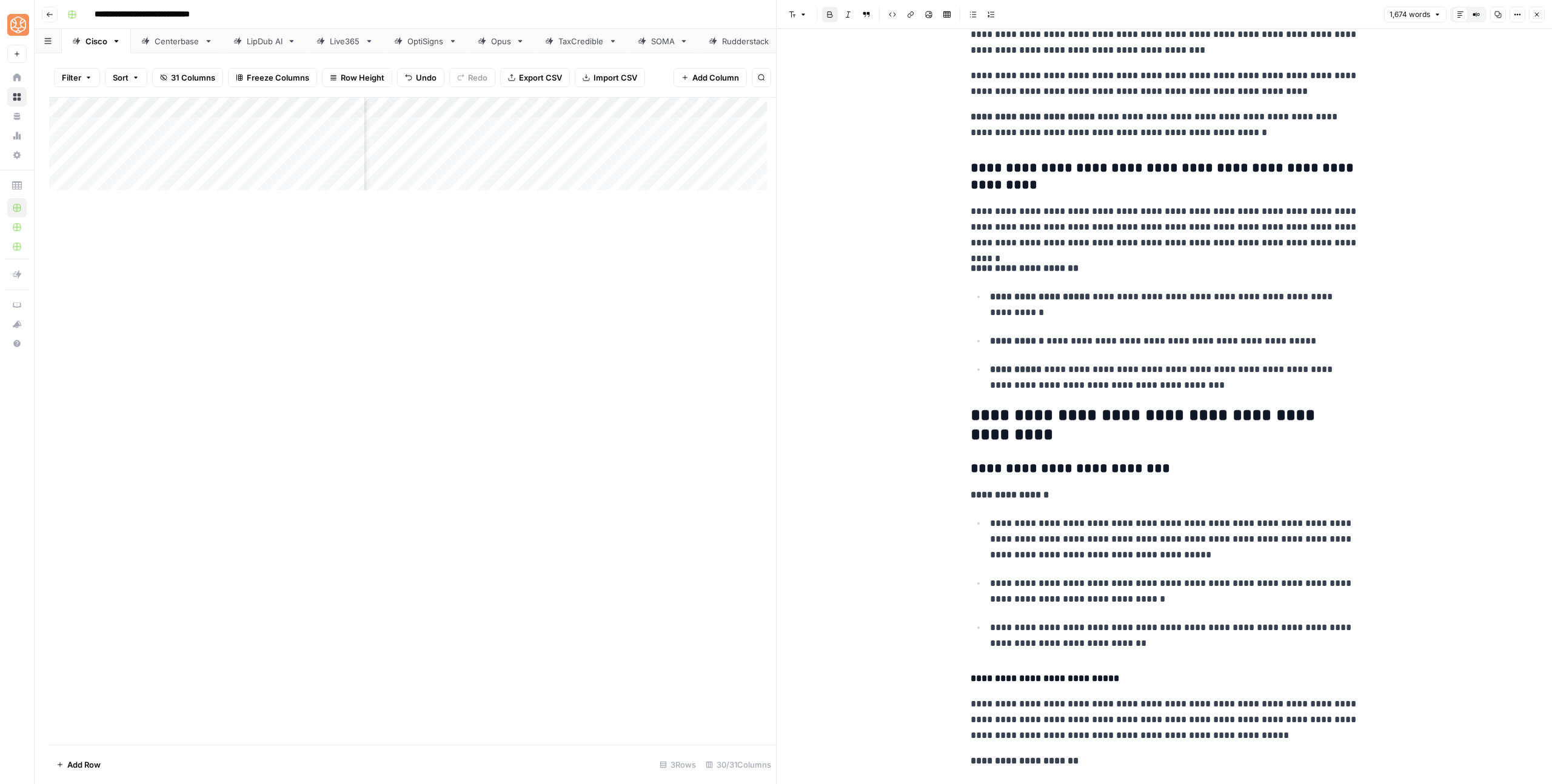 scroll, scrollTop: 454, scrollLeft: 0, axis: vertical 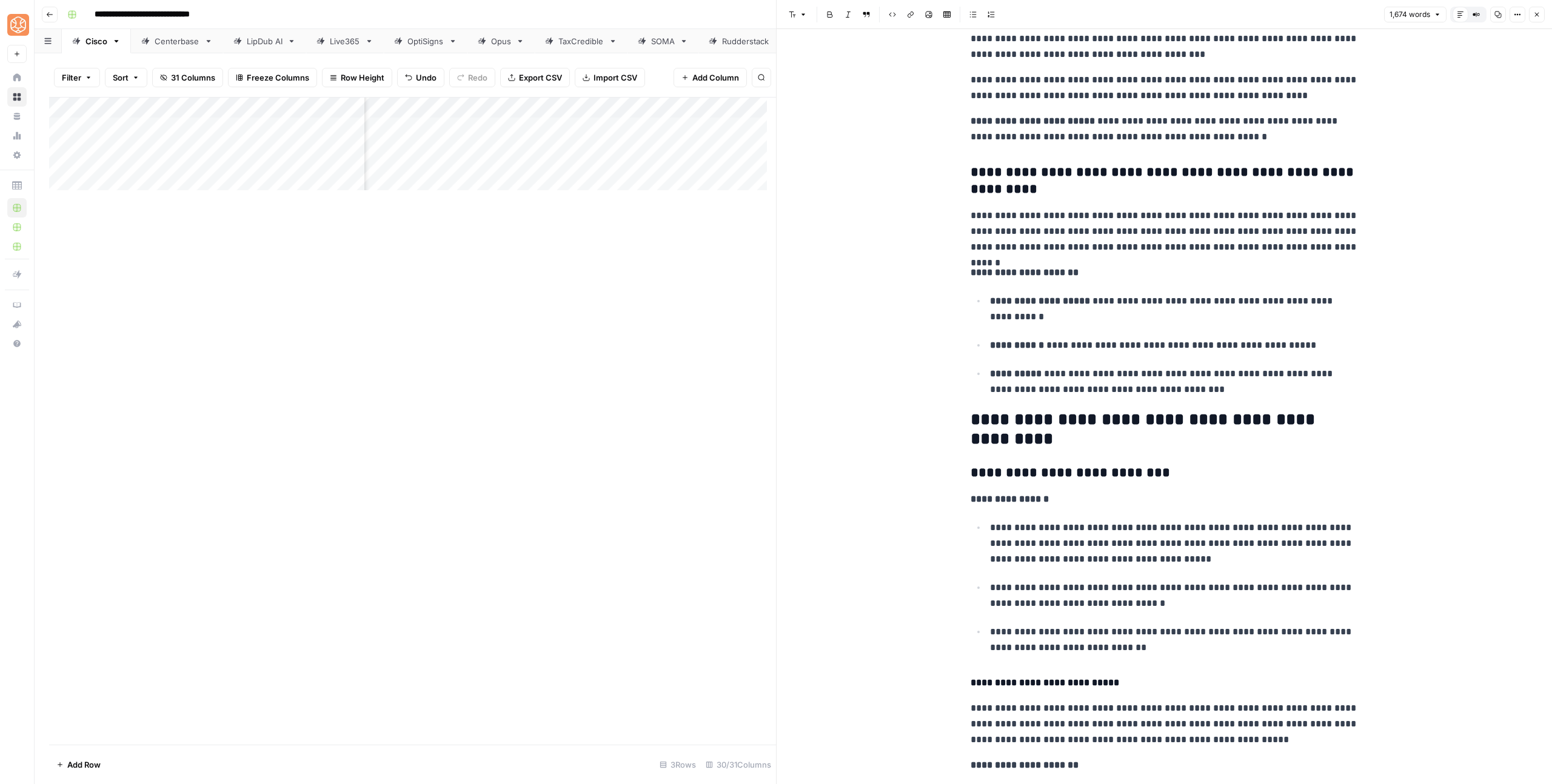 click on "**********" at bounding box center [1165, 430] 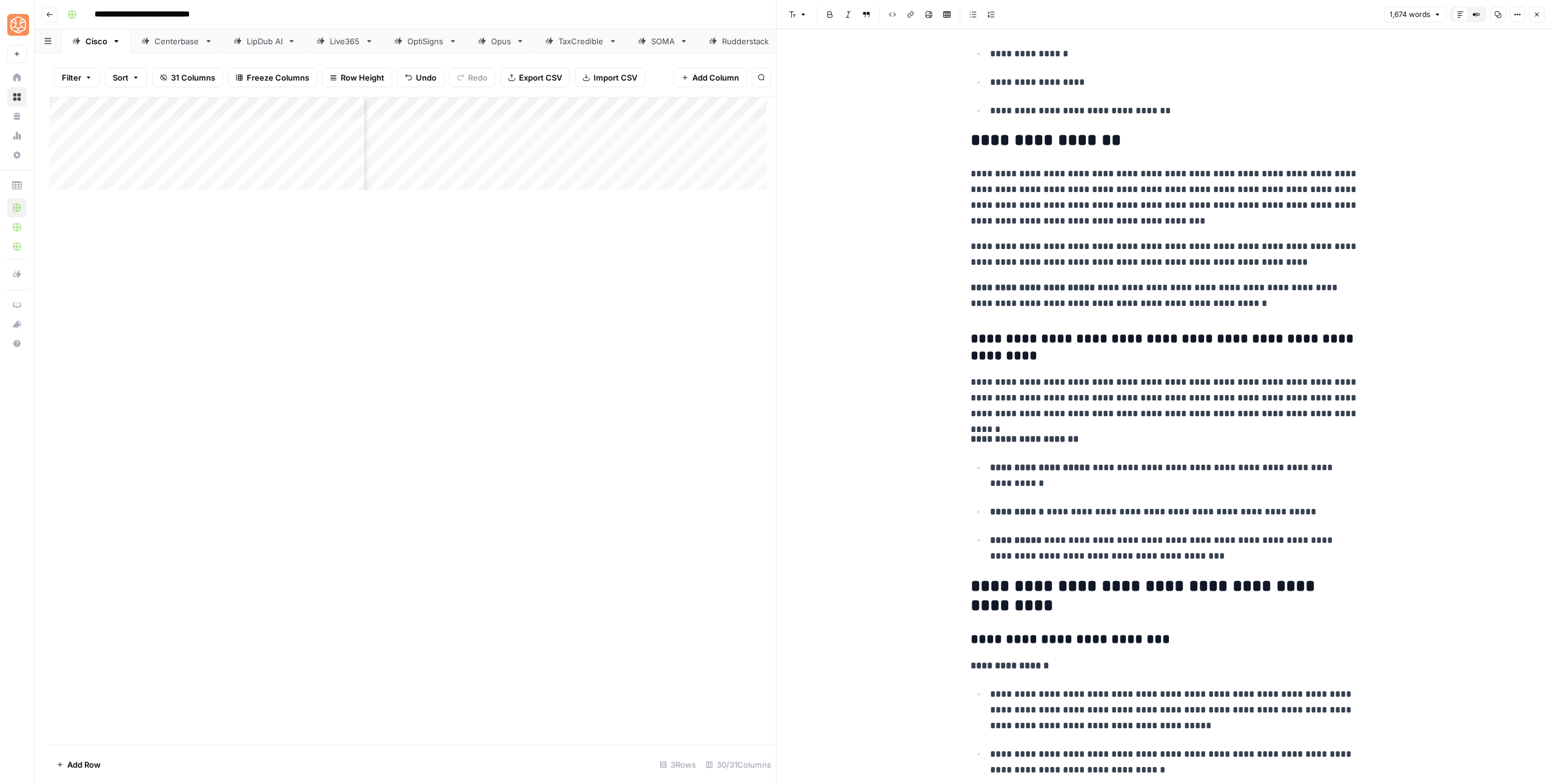 scroll, scrollTop: 461, scrollLeft: 0, axis: vertical 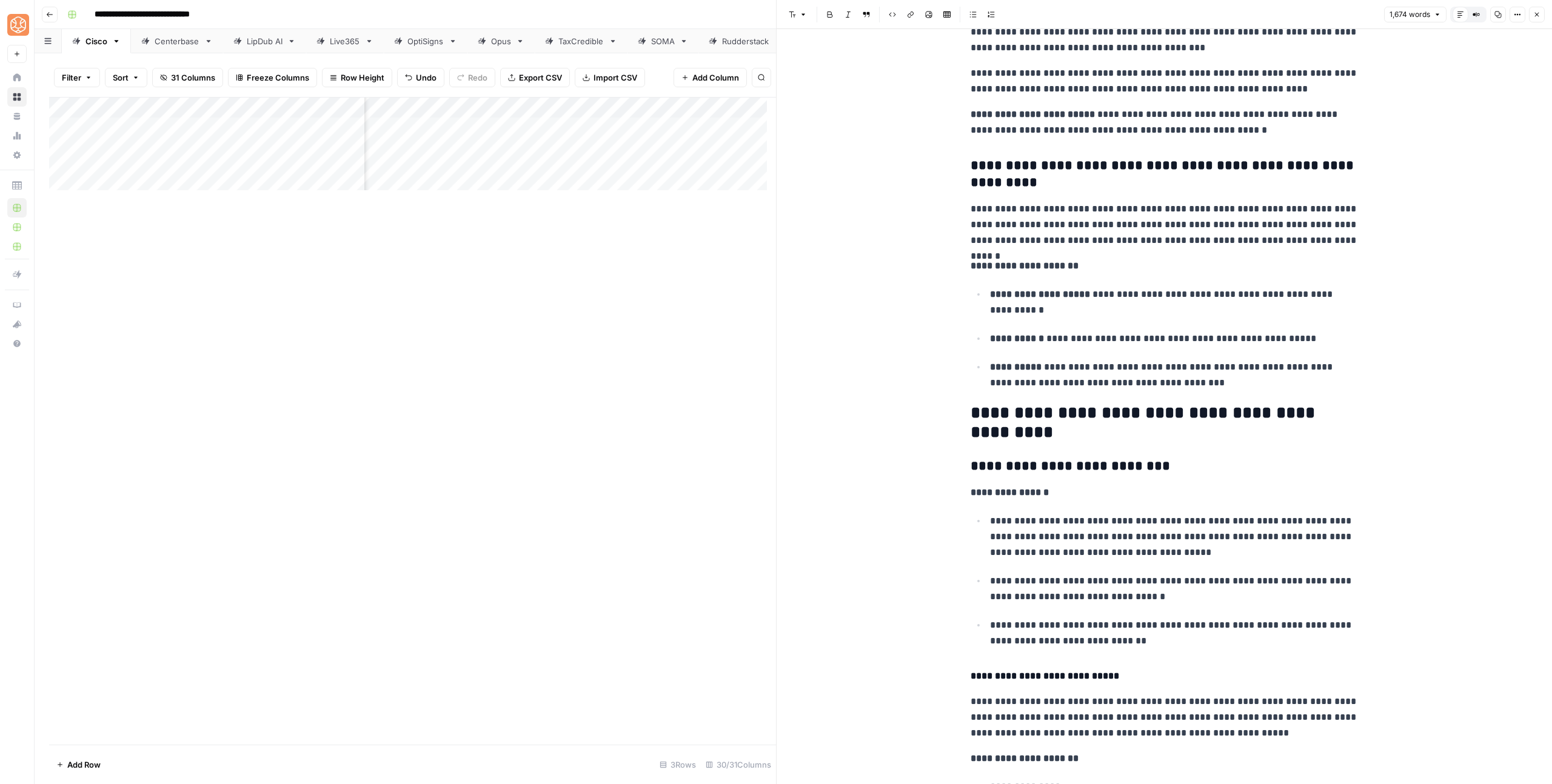 click on "**********" at bounding box center [1174, 375] 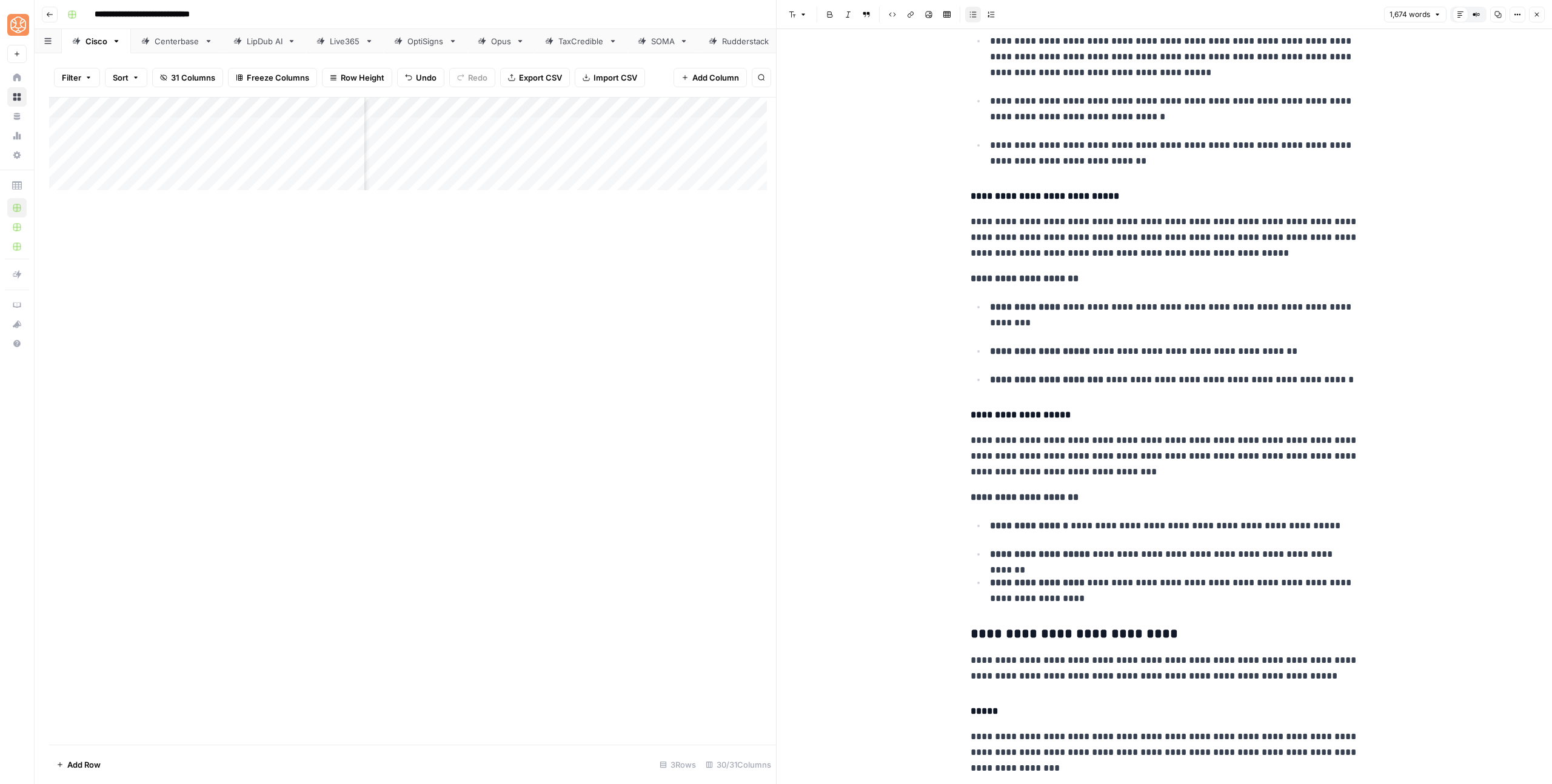 scroll, scrollTop: 943, scrollLeft: 0, axis: vertical 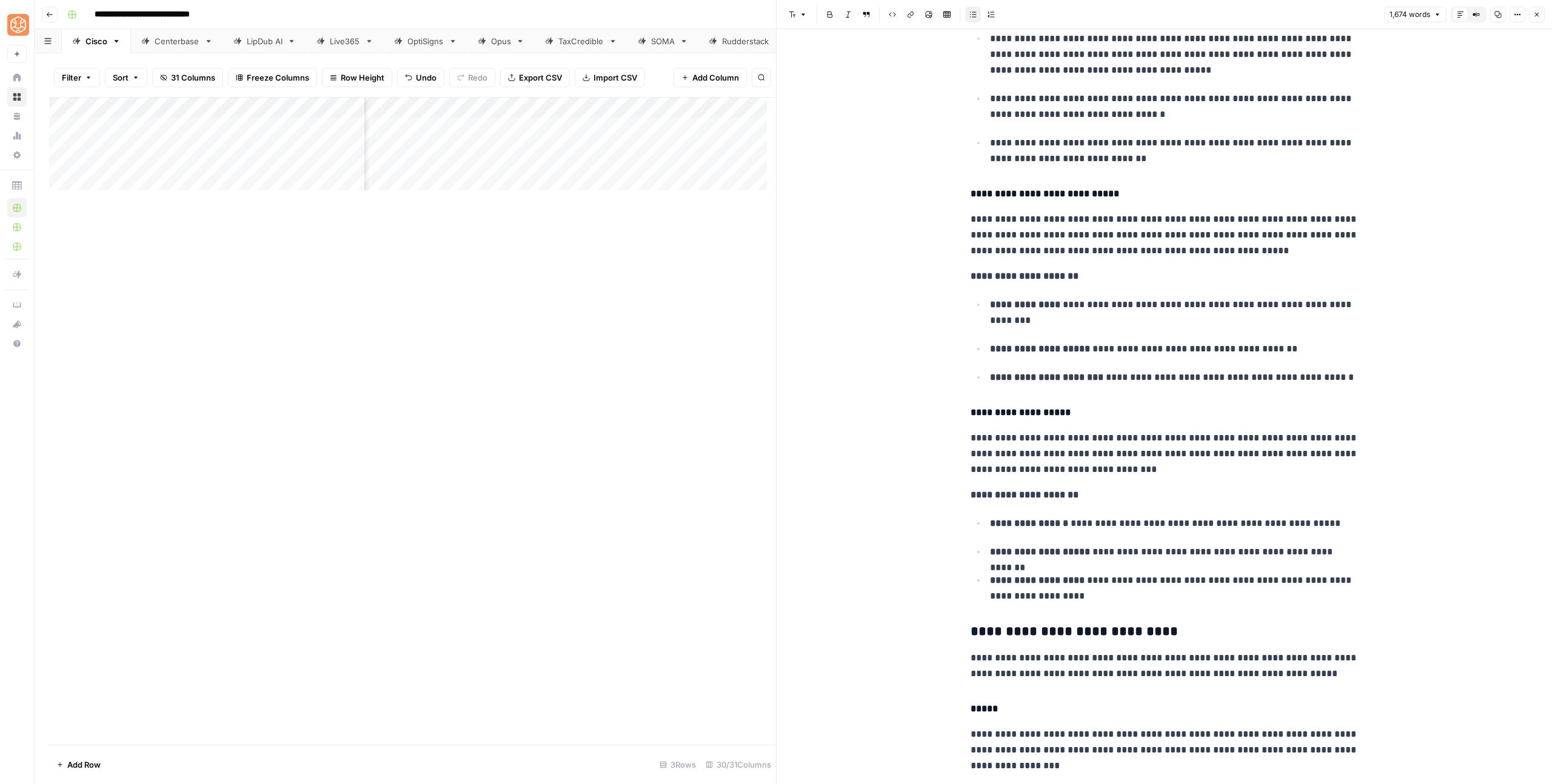 click on "**********" at bounding box center (1165, 632) 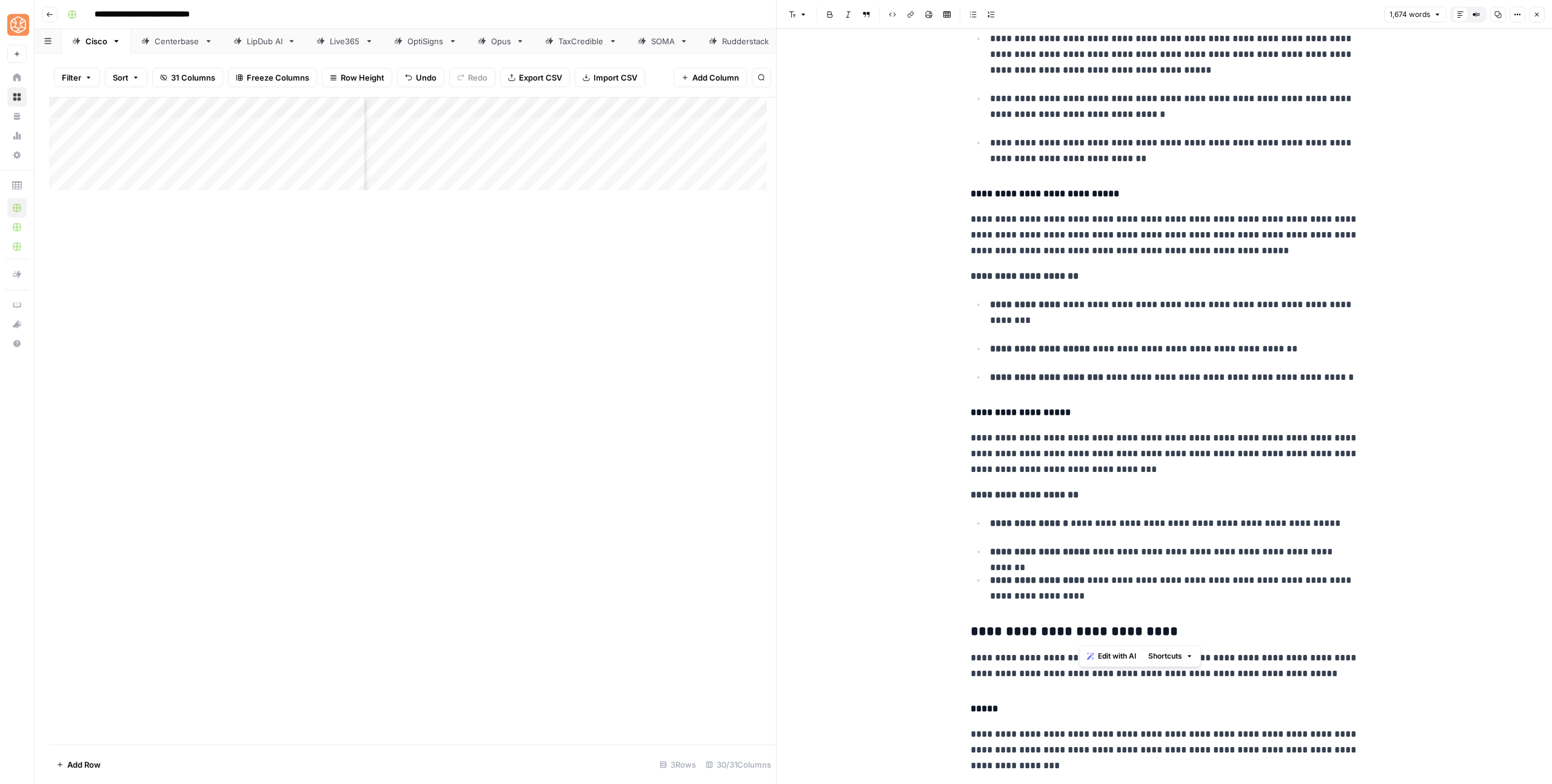 click on "**********" at bounding box center [1165, 632] 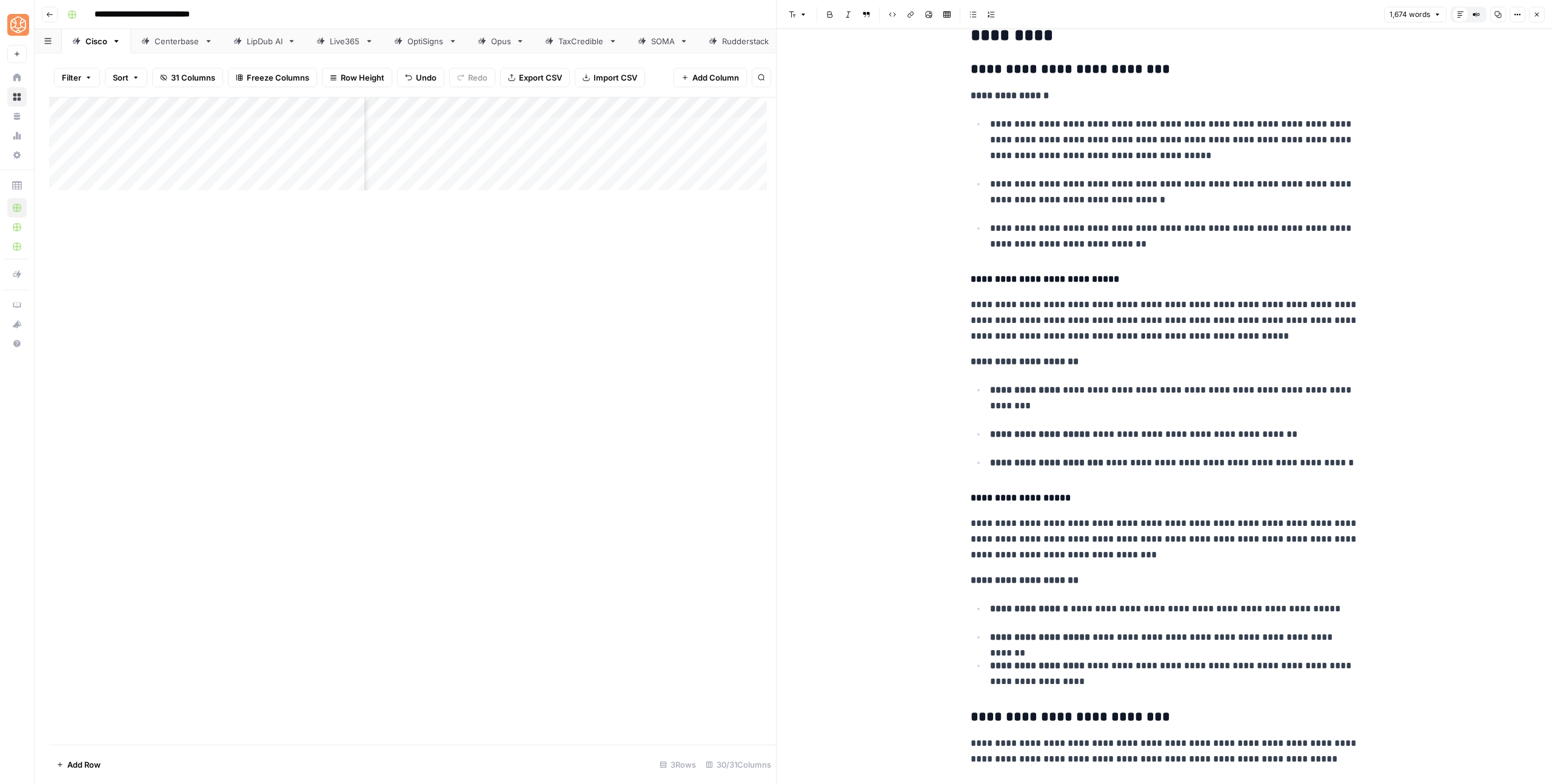 scroll, scrollTop: 692, scrollLeft: 0, axis: vertical 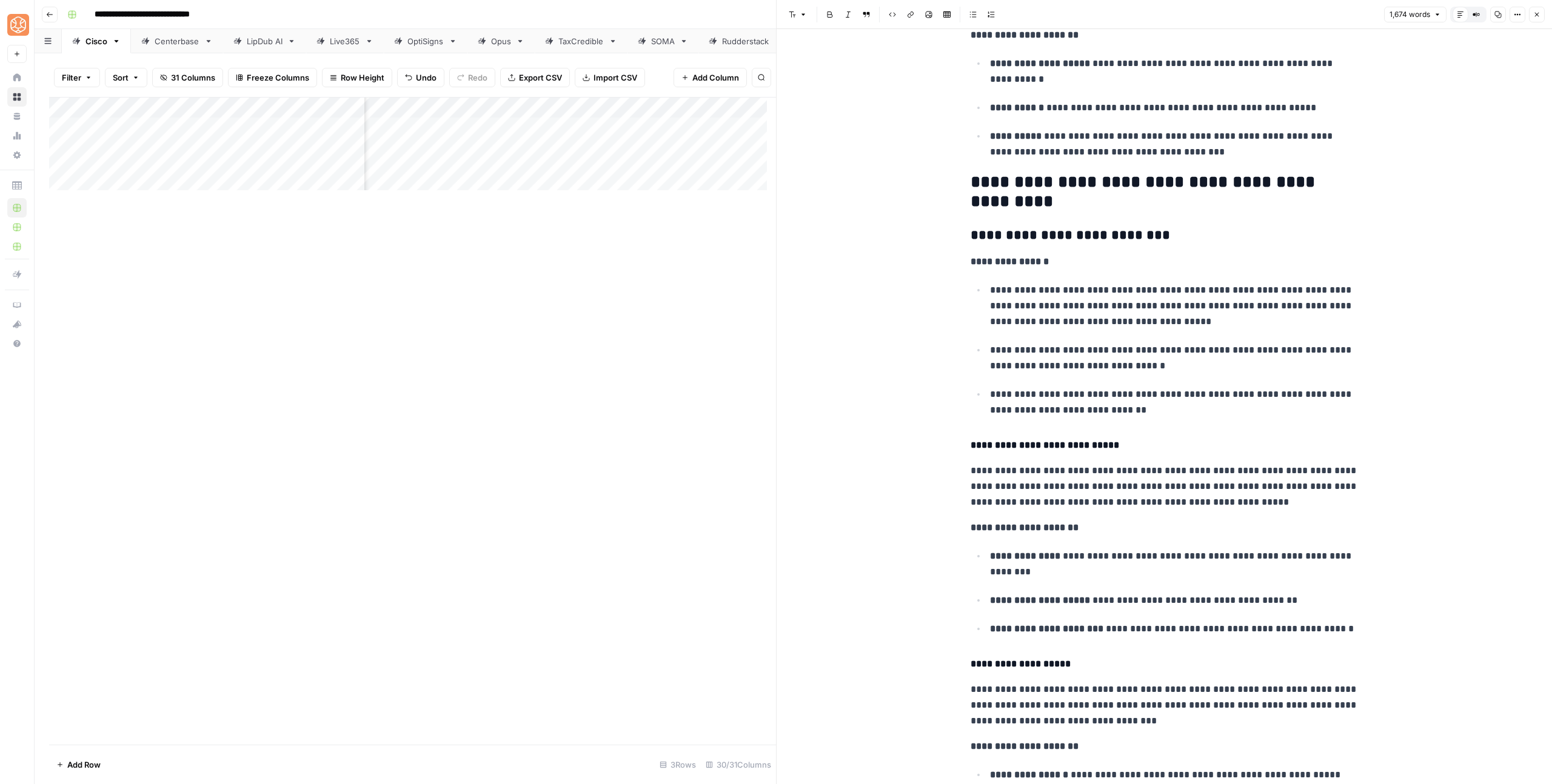 click on "**********" at bounding box center [1165, 2343] 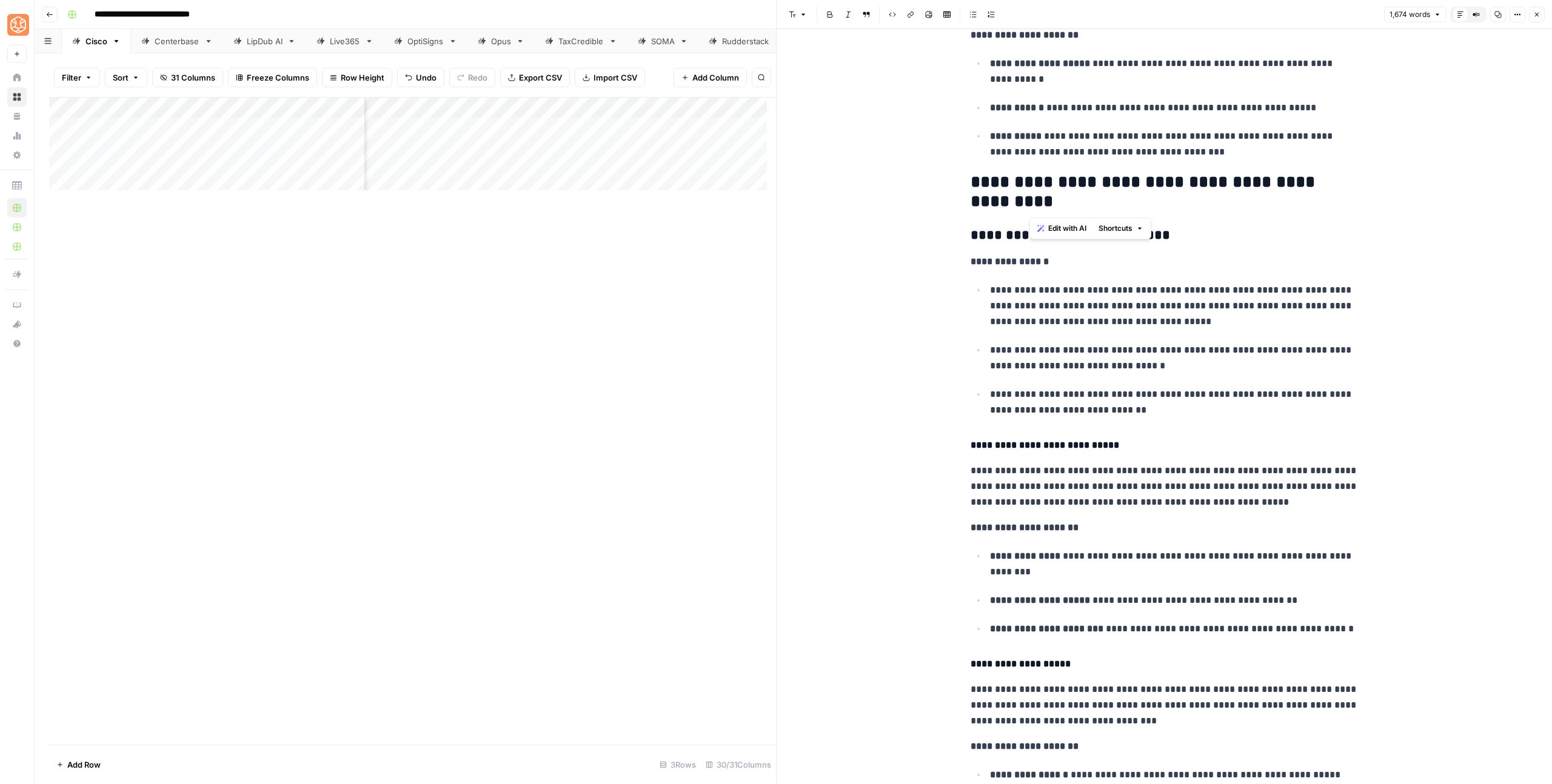 drag, startPoint x: 1105, startPoint y: 182, endPoint x: 1115, endPoint y: 194, distance: 15.620499 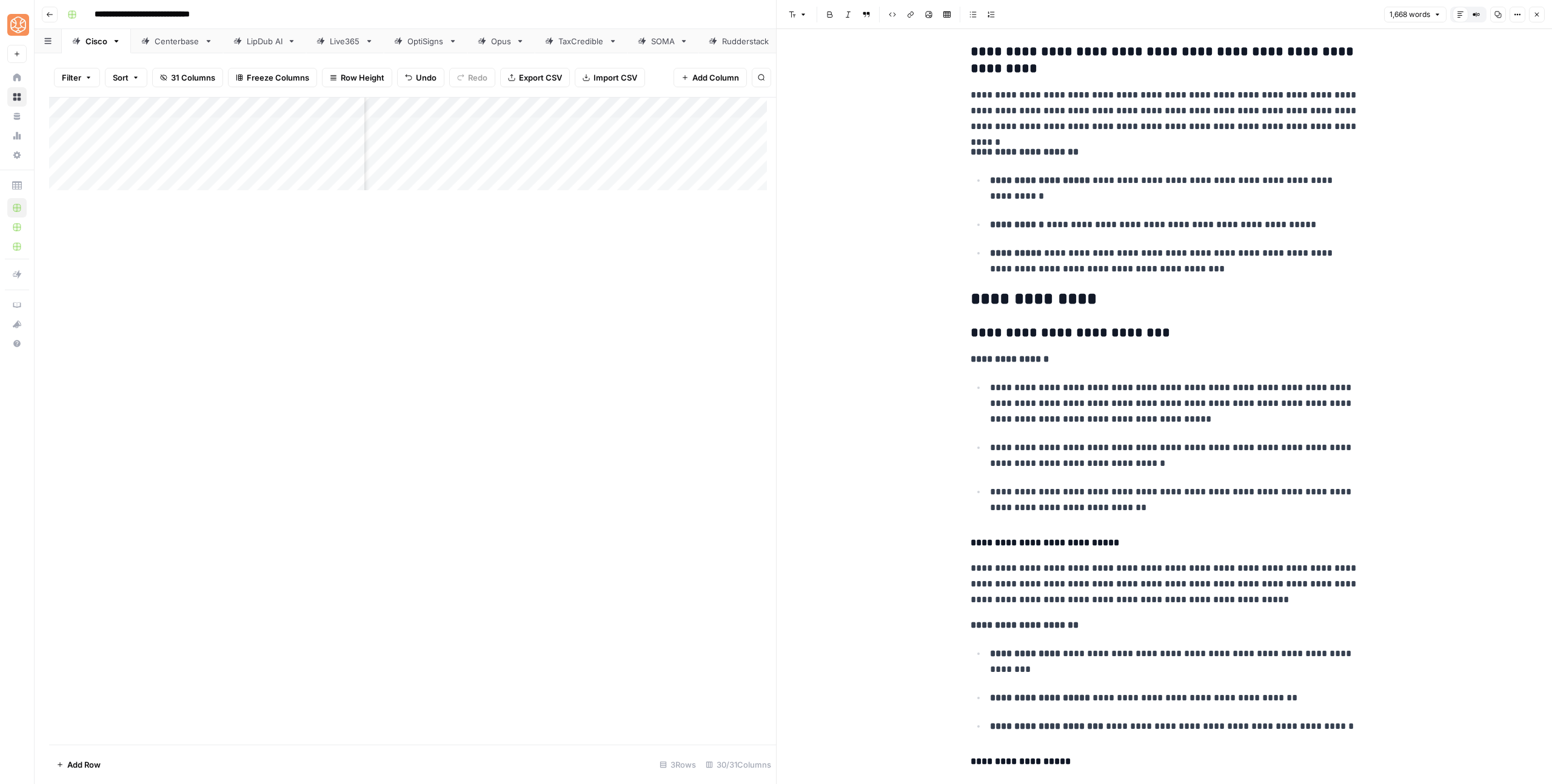 scroll, scrollTop: 574, scrollLeft: 0, axis: vertical 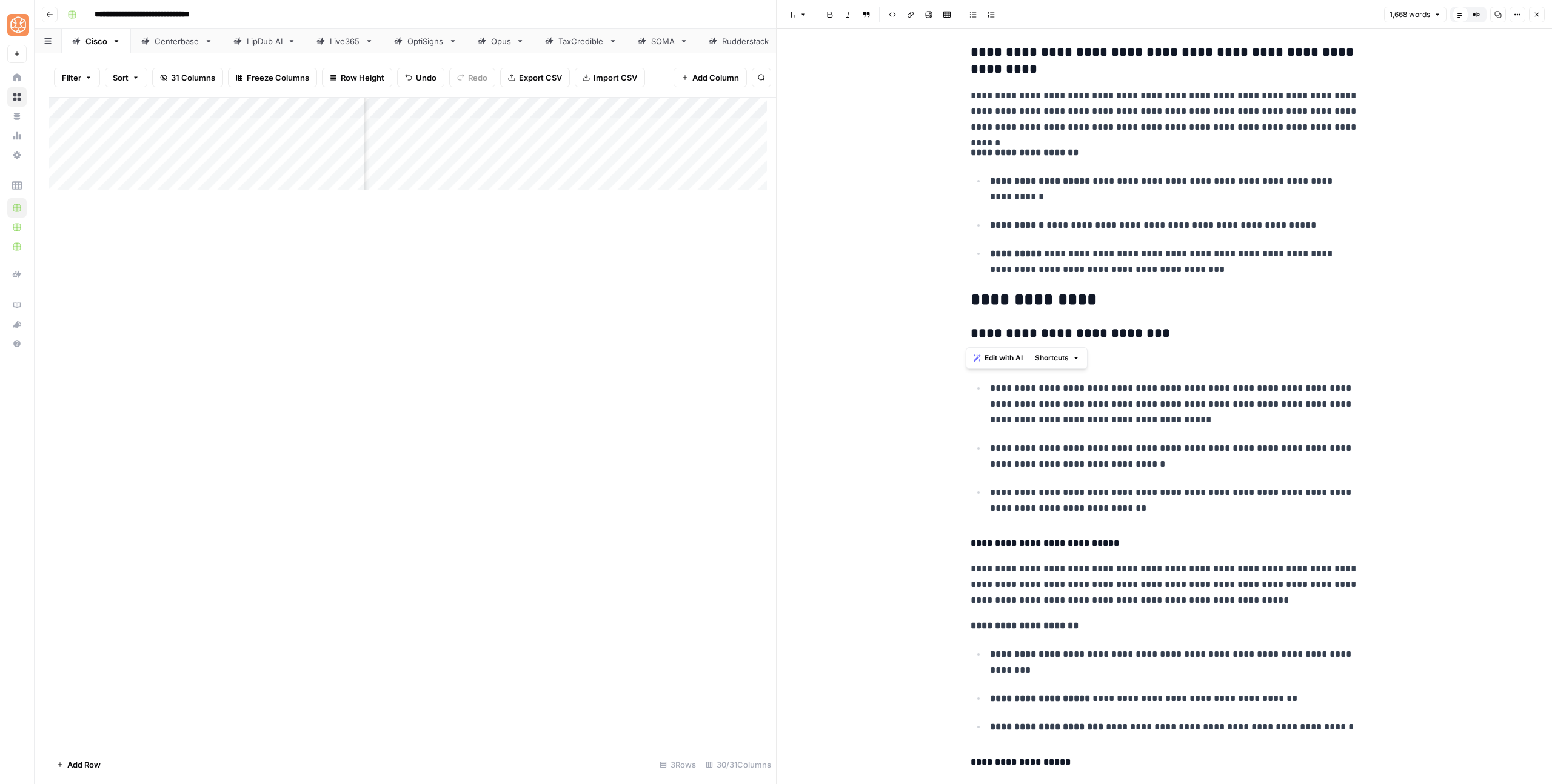 drag, startPoint x: 1164, startPoint y: 333, endPoint x: 966, endPoint y: 328, distance: 198.06312 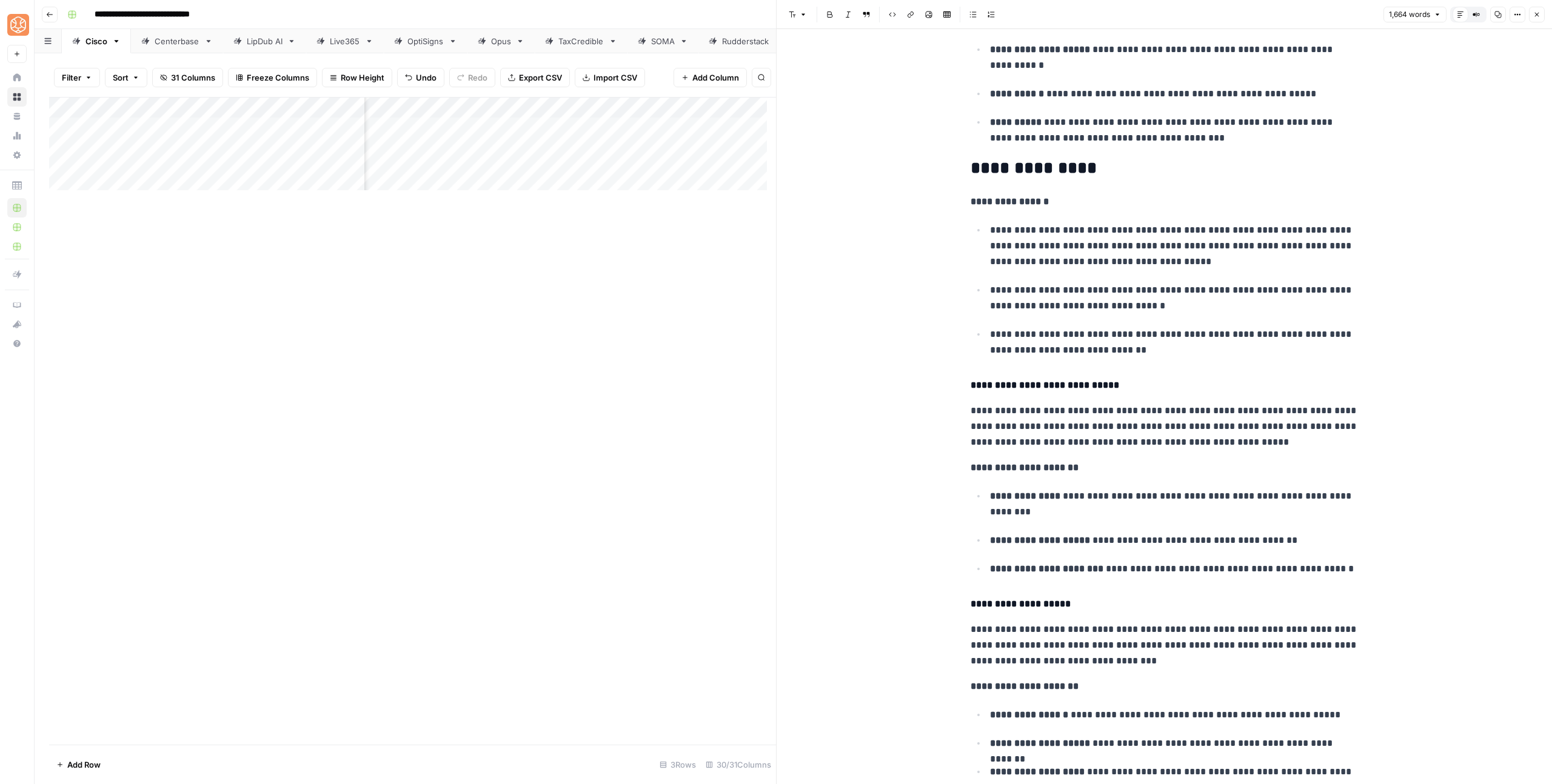 scroll, scrollTop: 706, scrollLeft: 0, axis: vertical 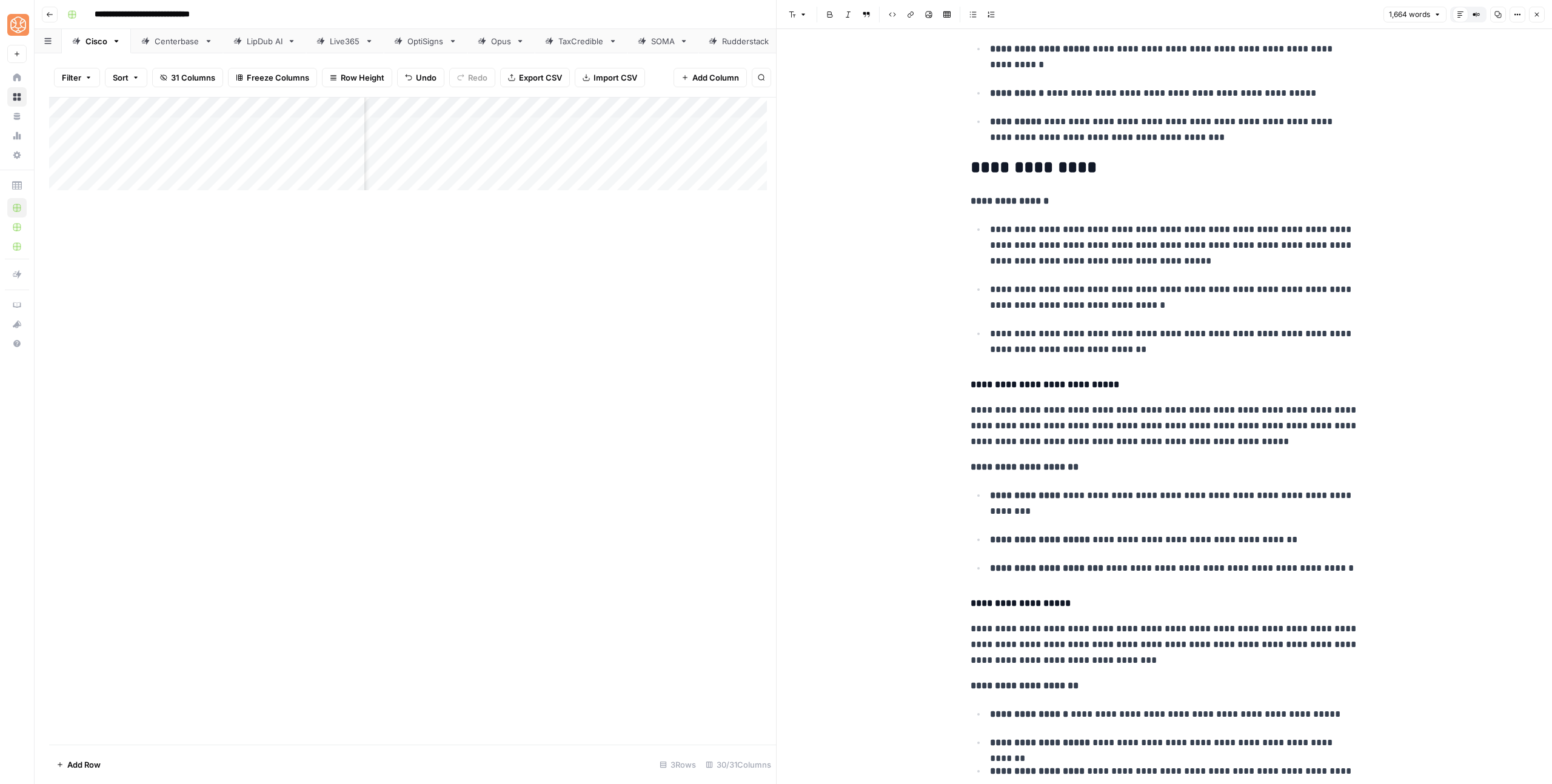 click on "**********" at bounding box center (1009, 201) 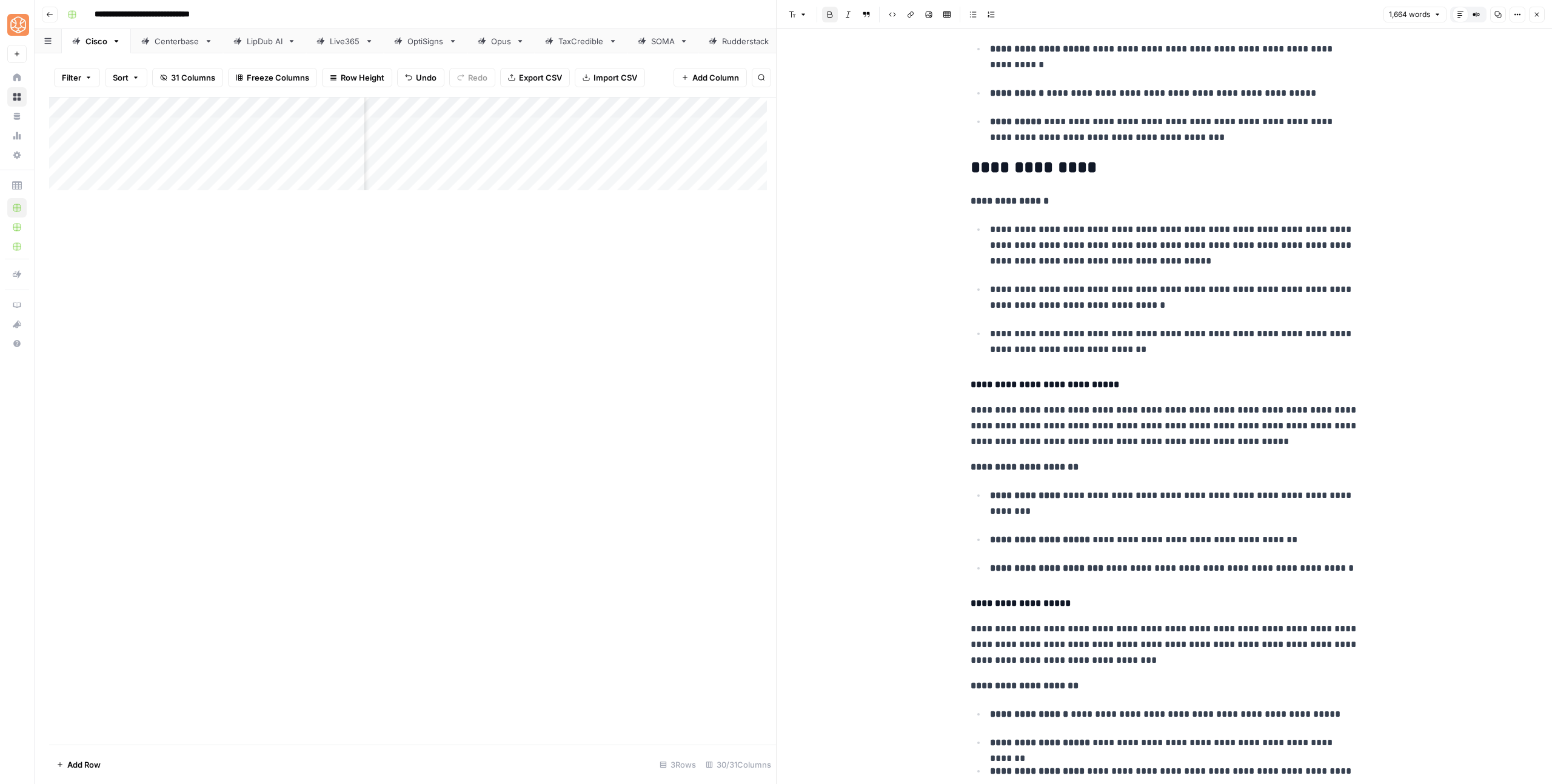 click on "**********" at bounding box center (1009, 201) 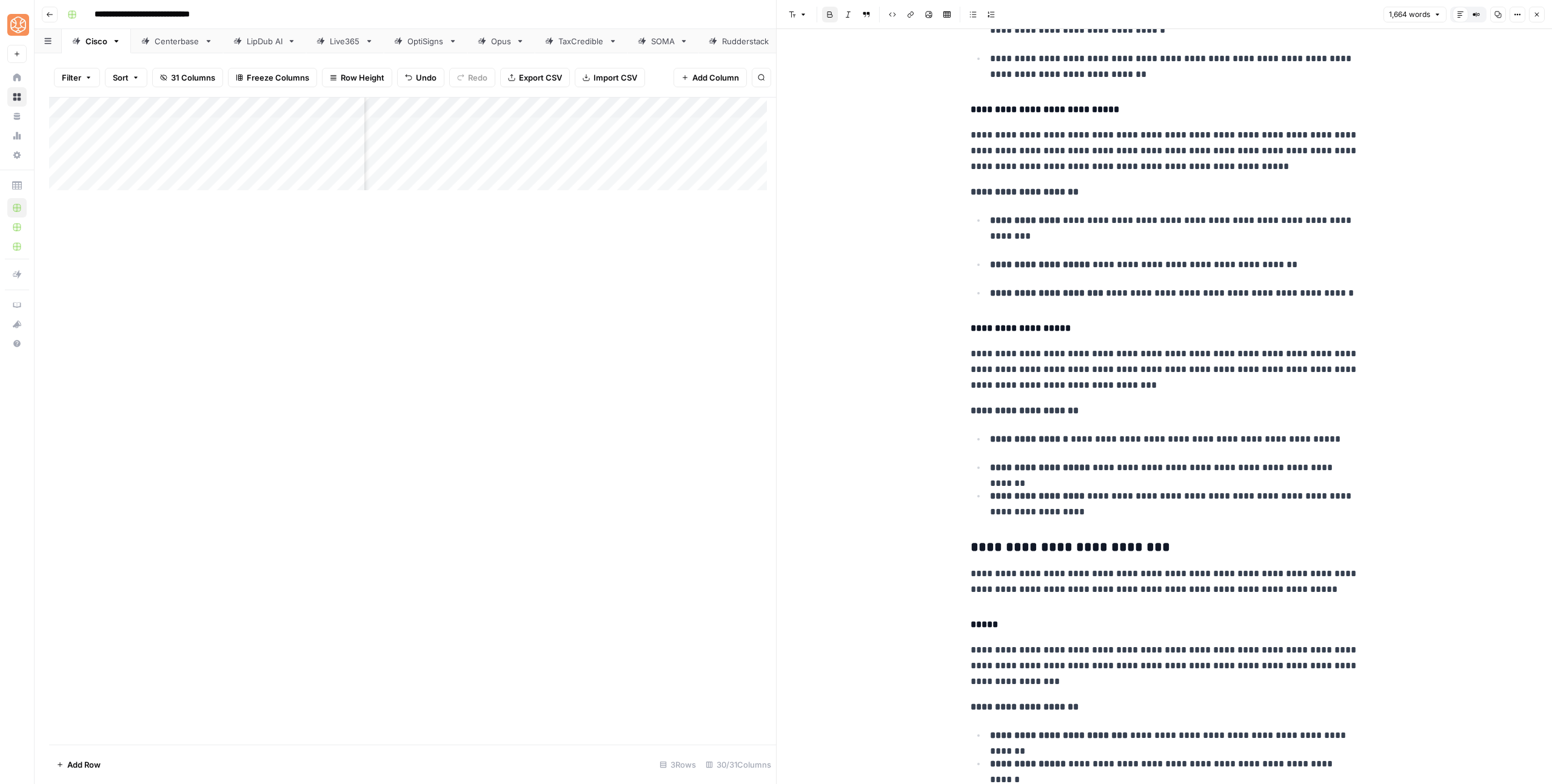 scroll, scrollTop: 983, scrollLeft: 0, axis: vertical 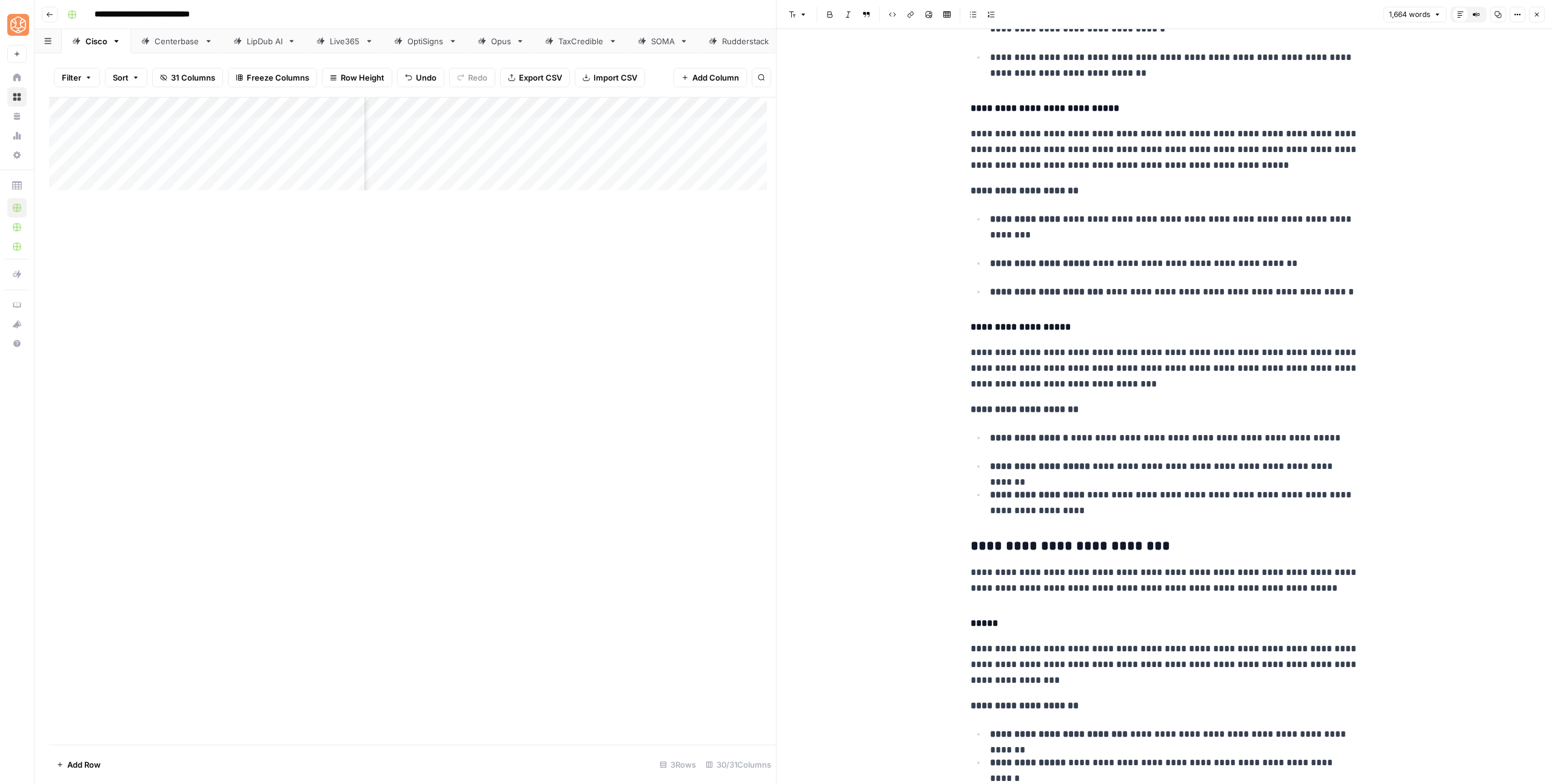 click on "**********" at bounding box center [1165, 2029] 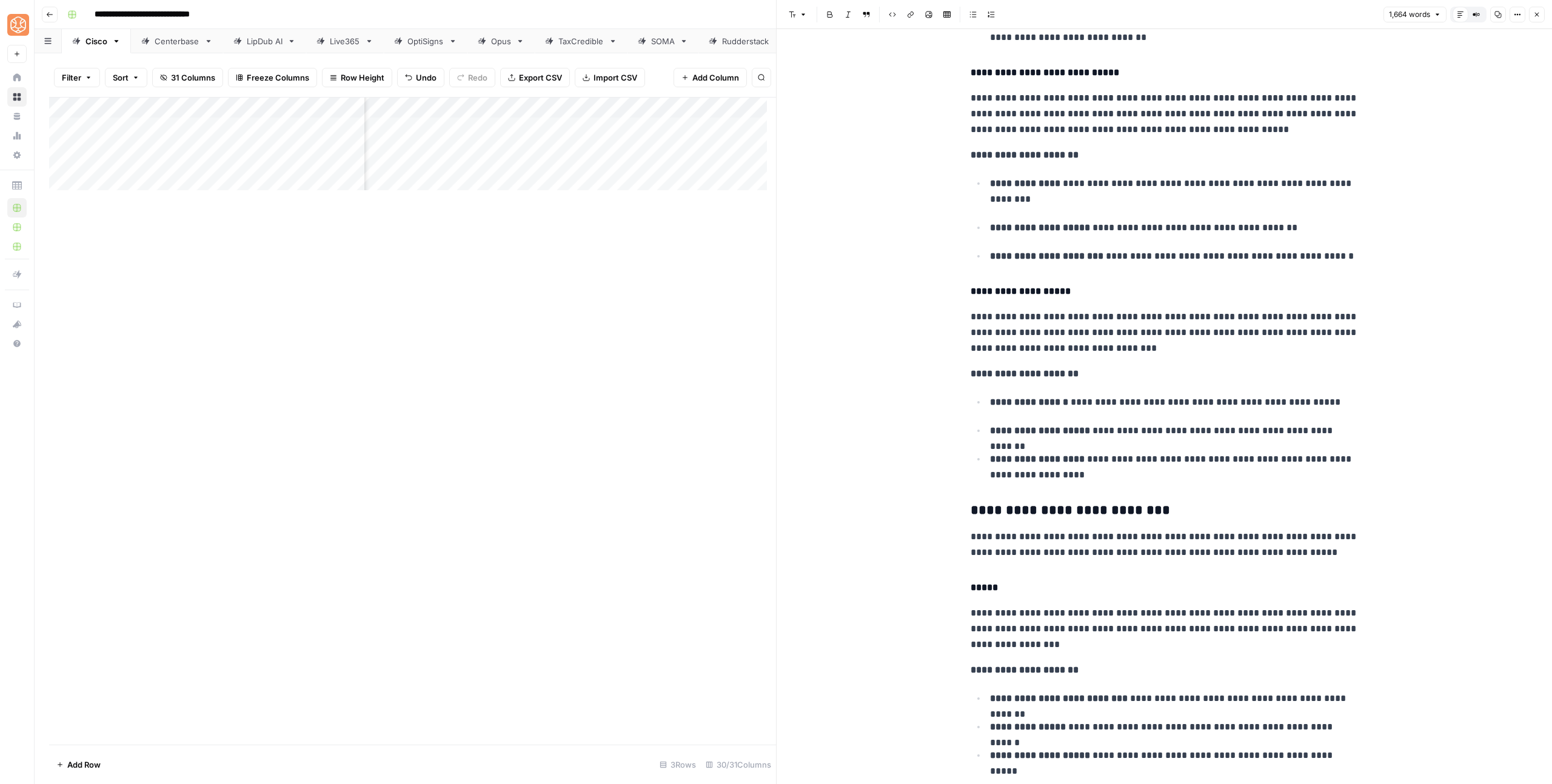 scroll, scrollTop: 1038, scrollLeft: 0, axis: vertical 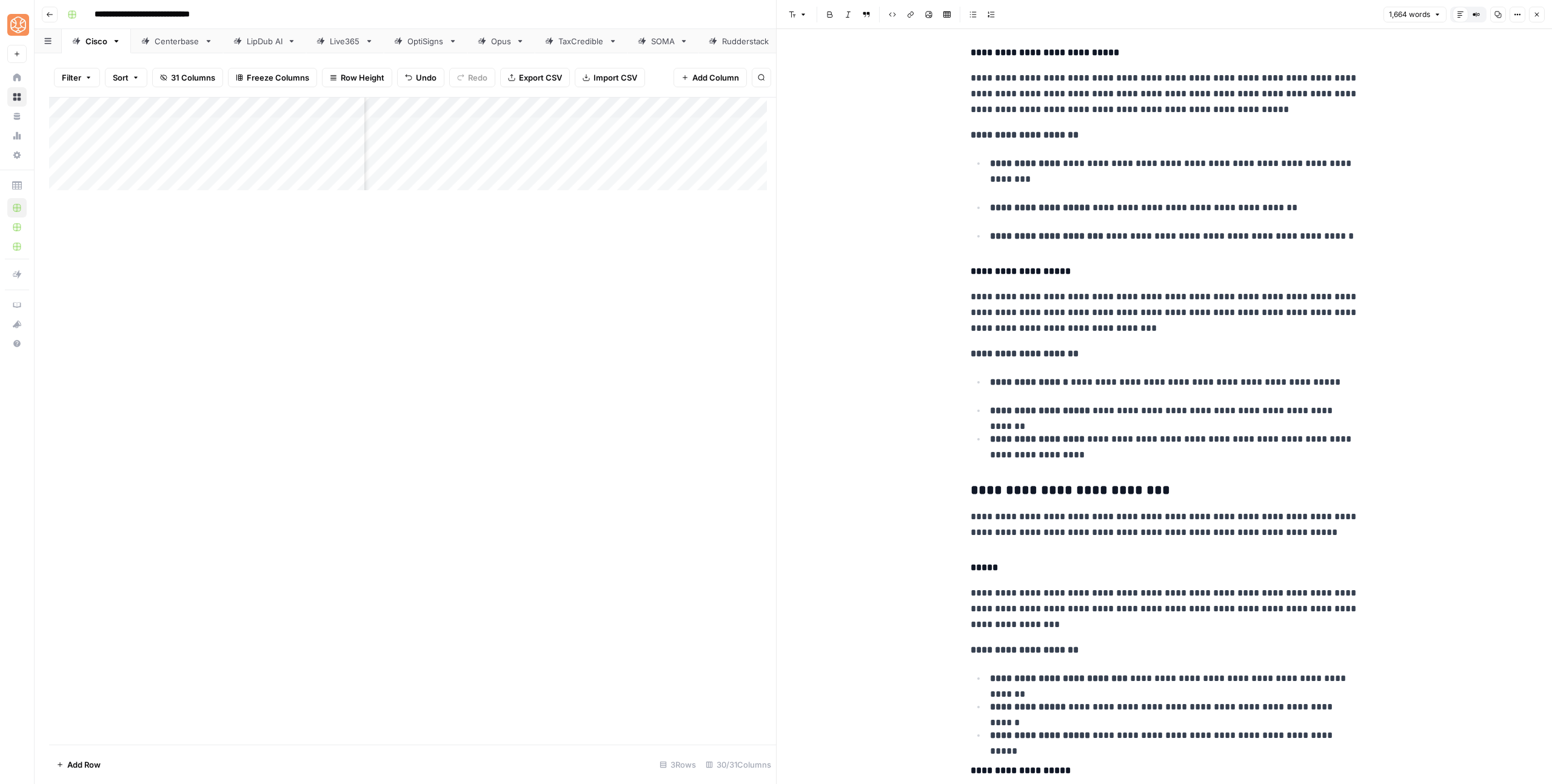 click on "**********" at bounding box center [1165, 1973] 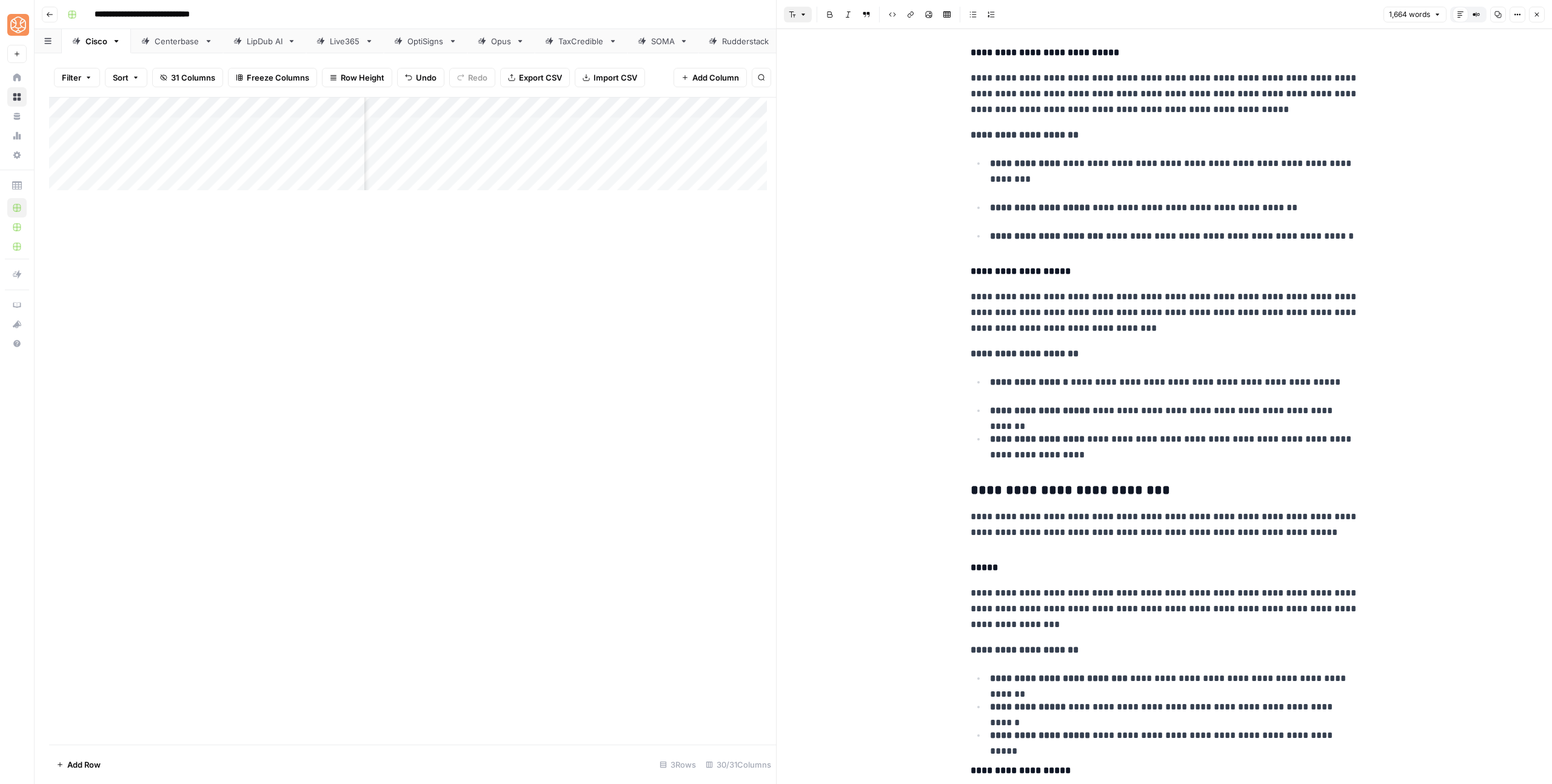 click 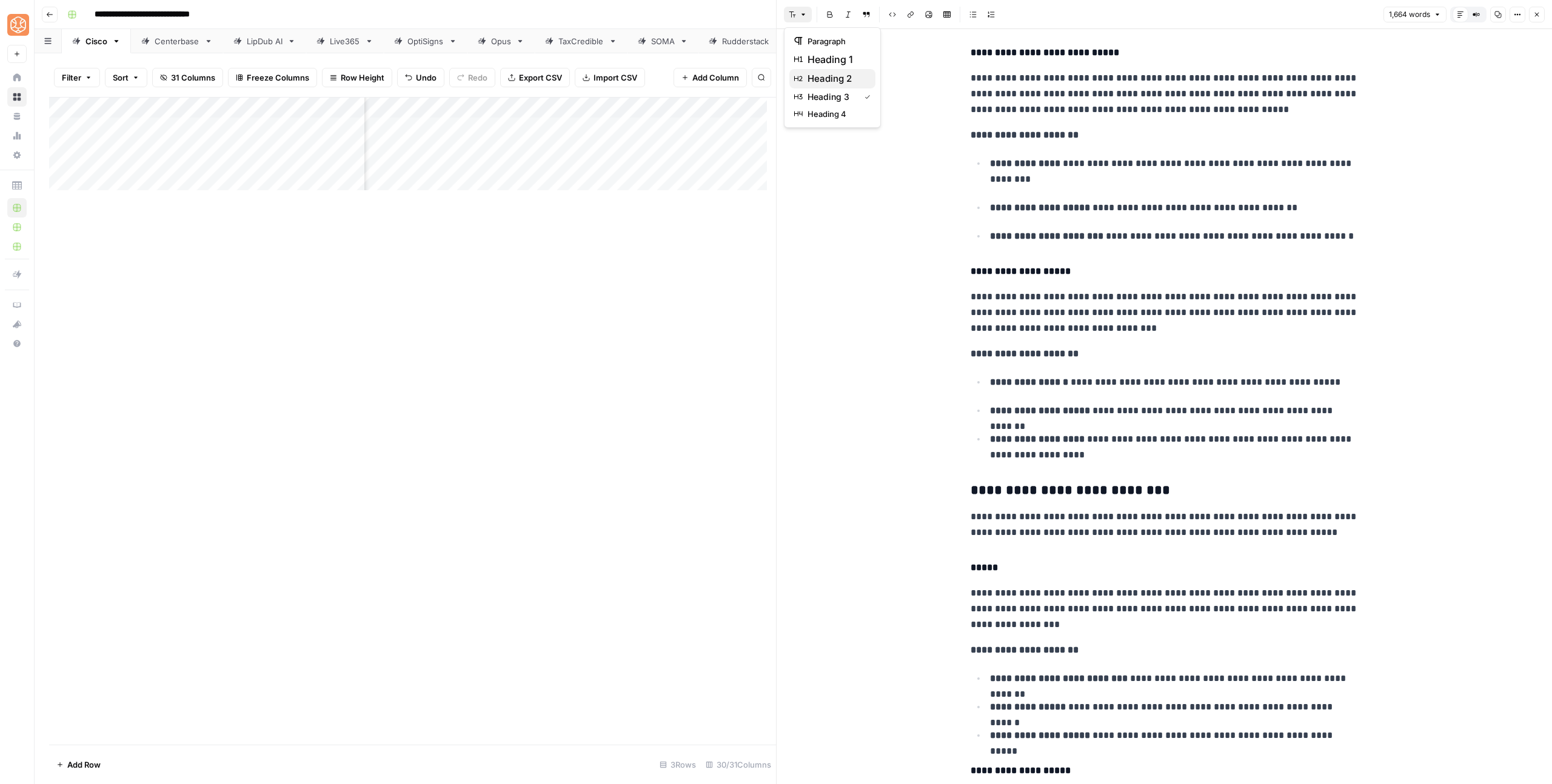 click on "heading 2" at bounding box center (832, 79) 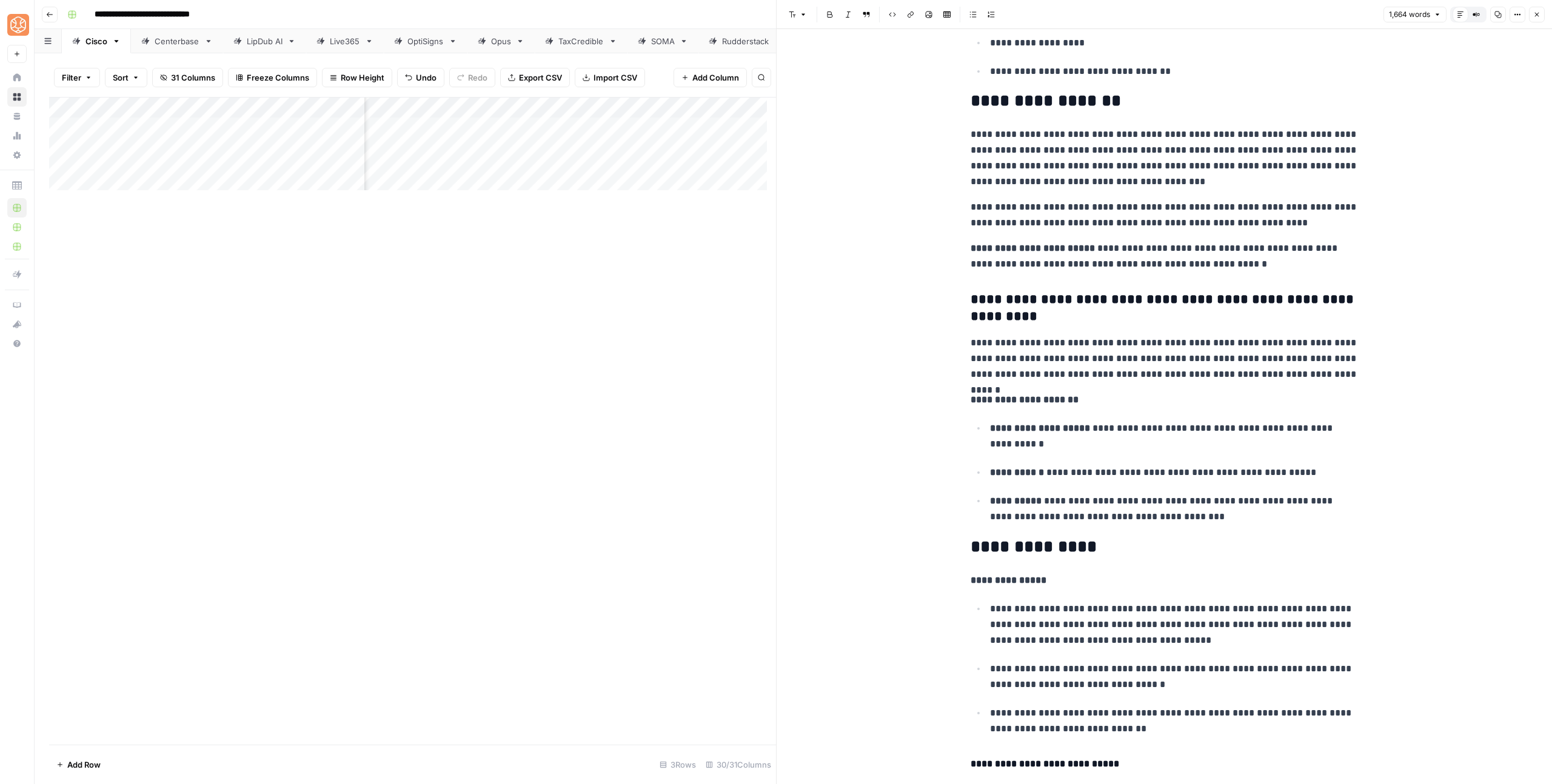 scroll, scrollTop: 328, scrollLeft: 0, axis: vertical 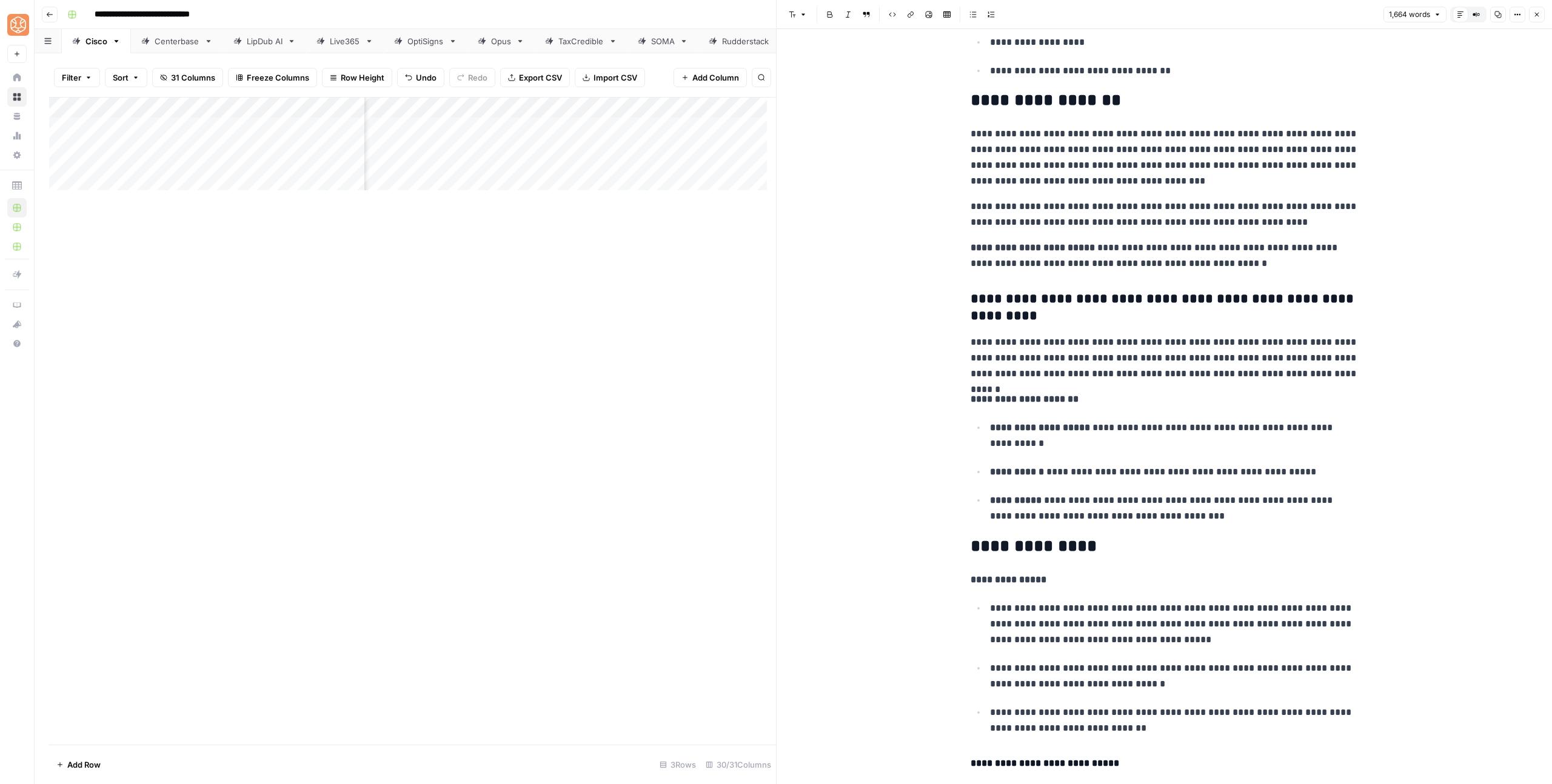 click on "**********" at bounding box center (1165, 158) 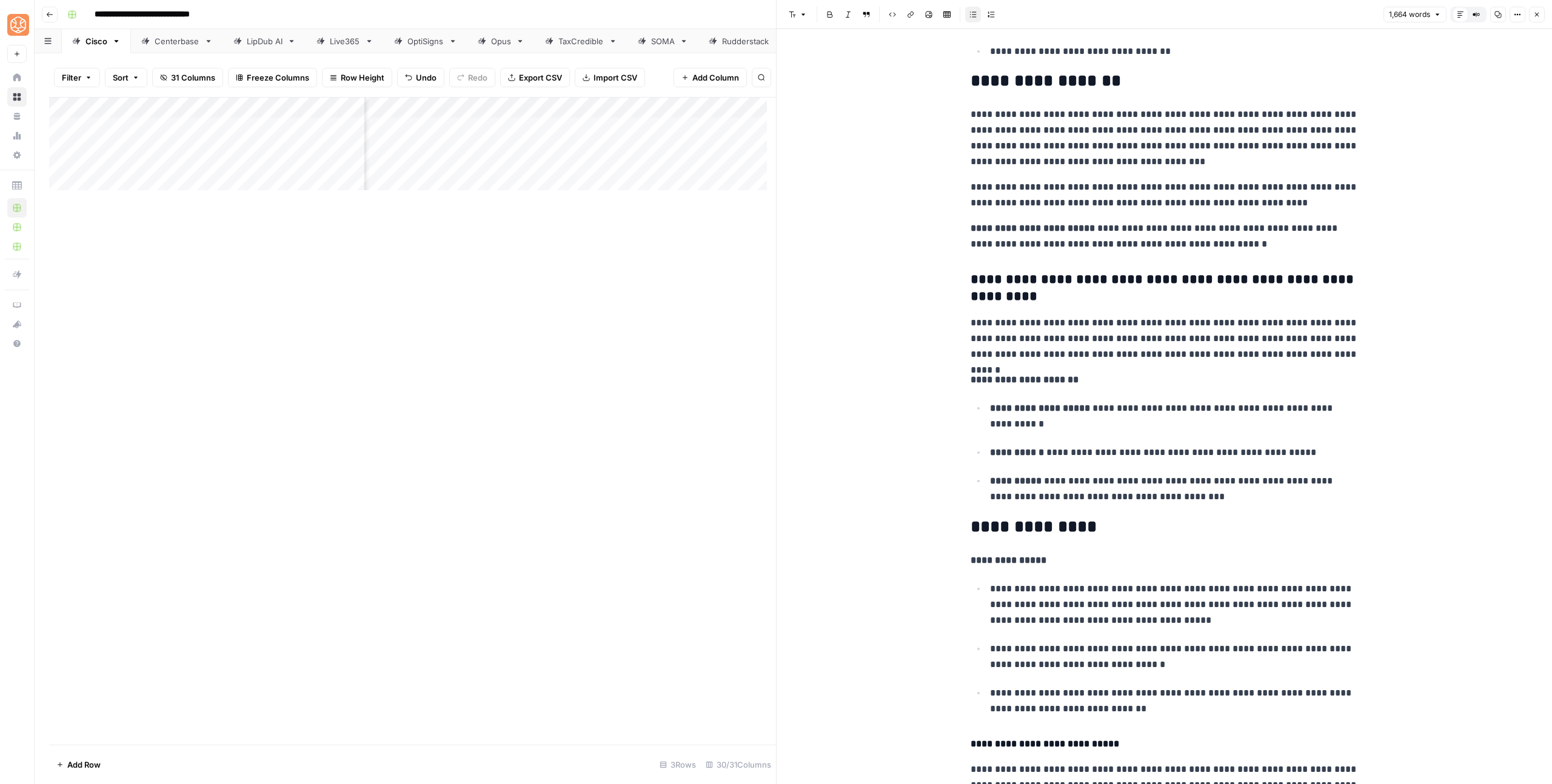 scroll, scrollTop: 348, scrollLeft: 0, axis: vertical 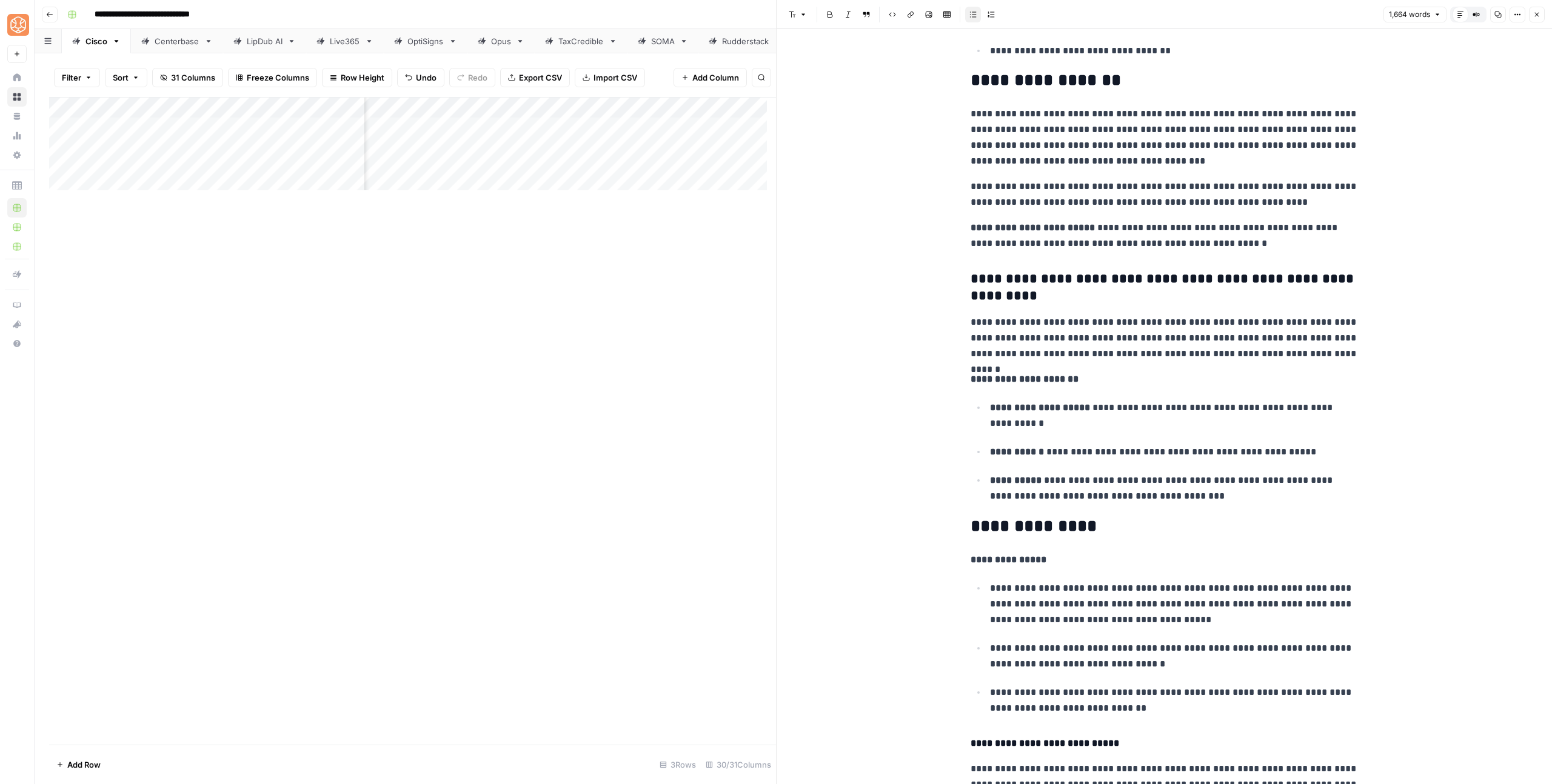 click on "**********" at bounding box center (1165, 527) 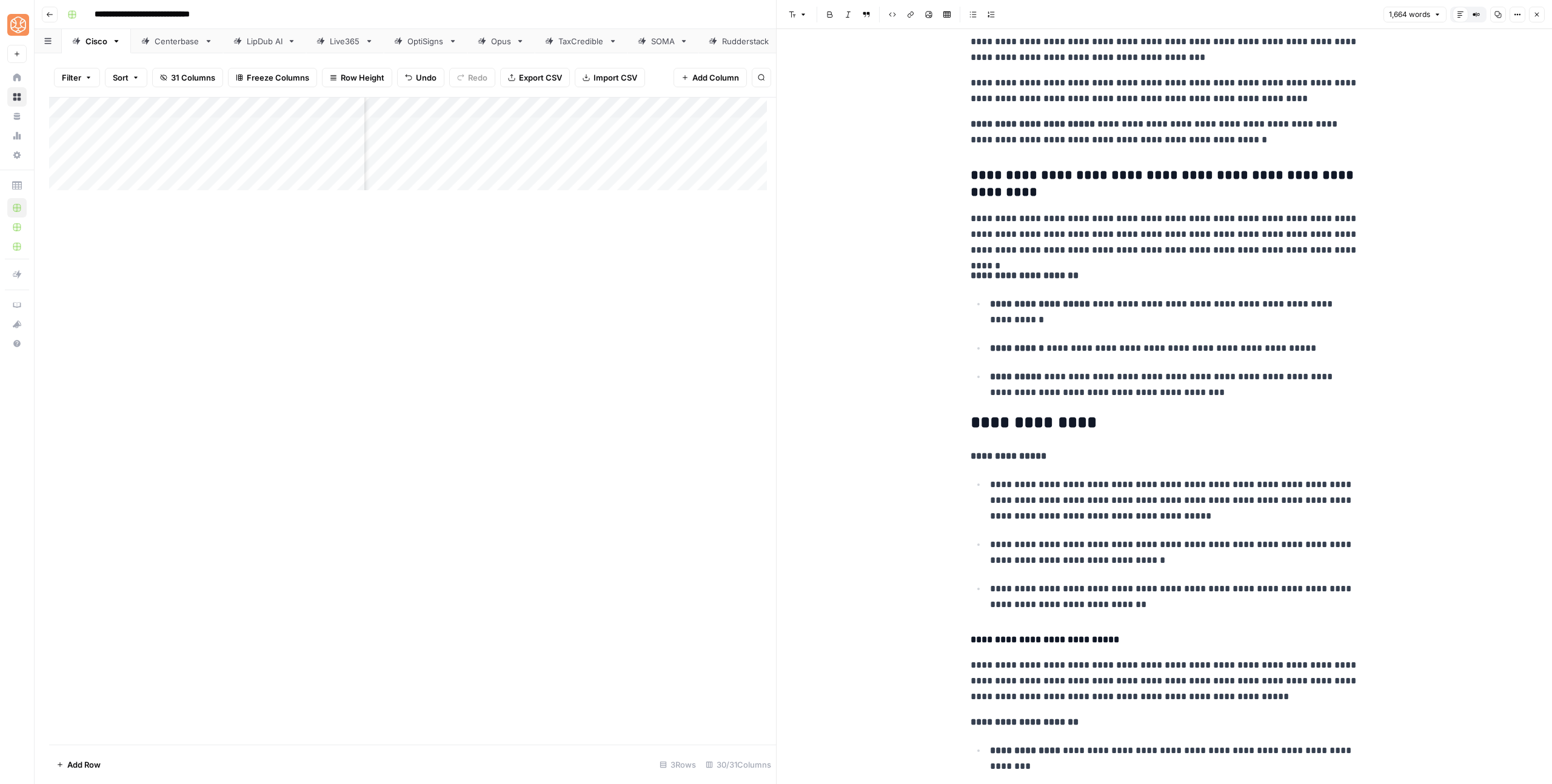 scroll, scrollTop: 475, scrollLeft: 0, axis: vertical 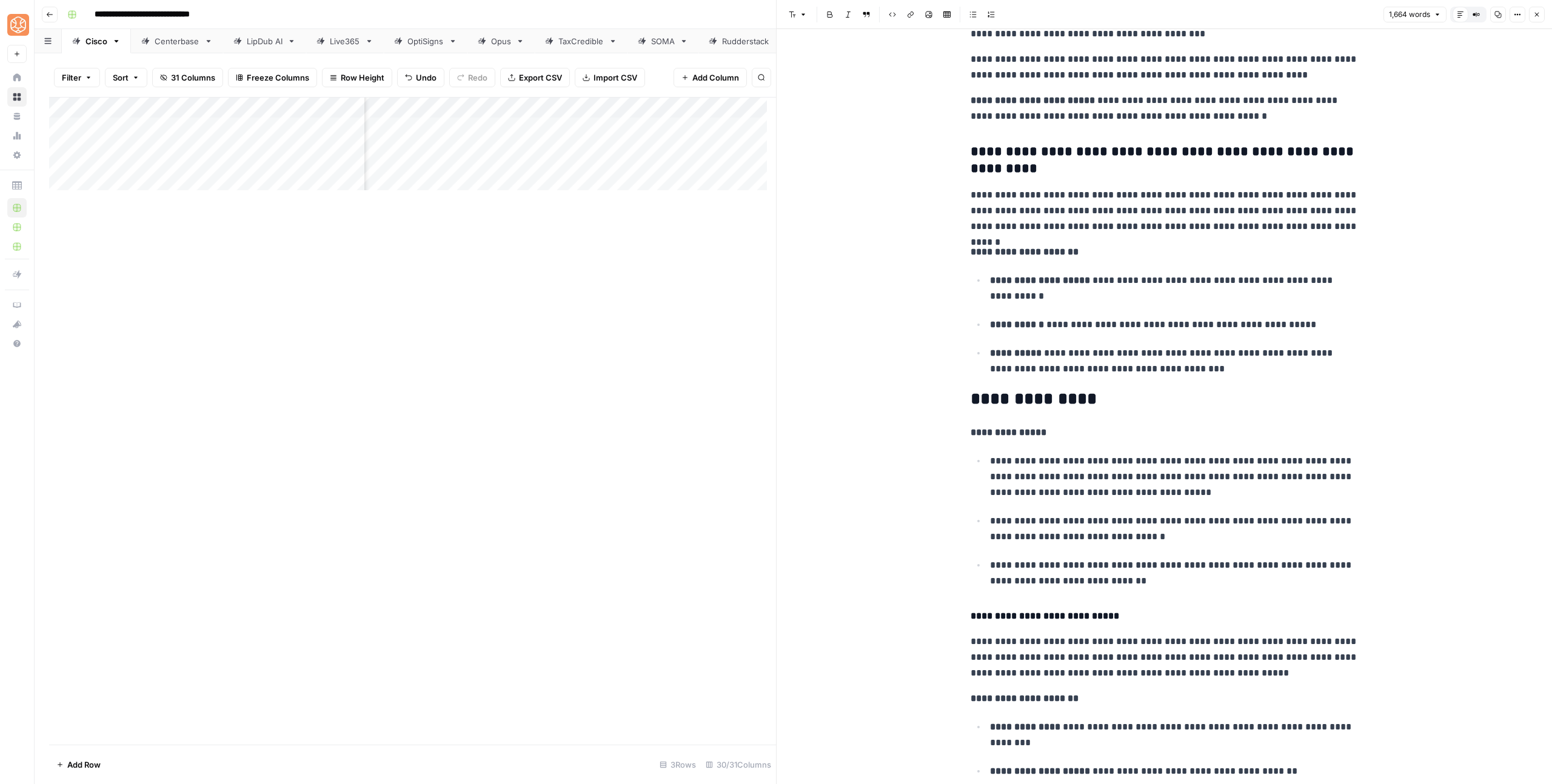 click on "**********" at bounding box center (1165, 433) 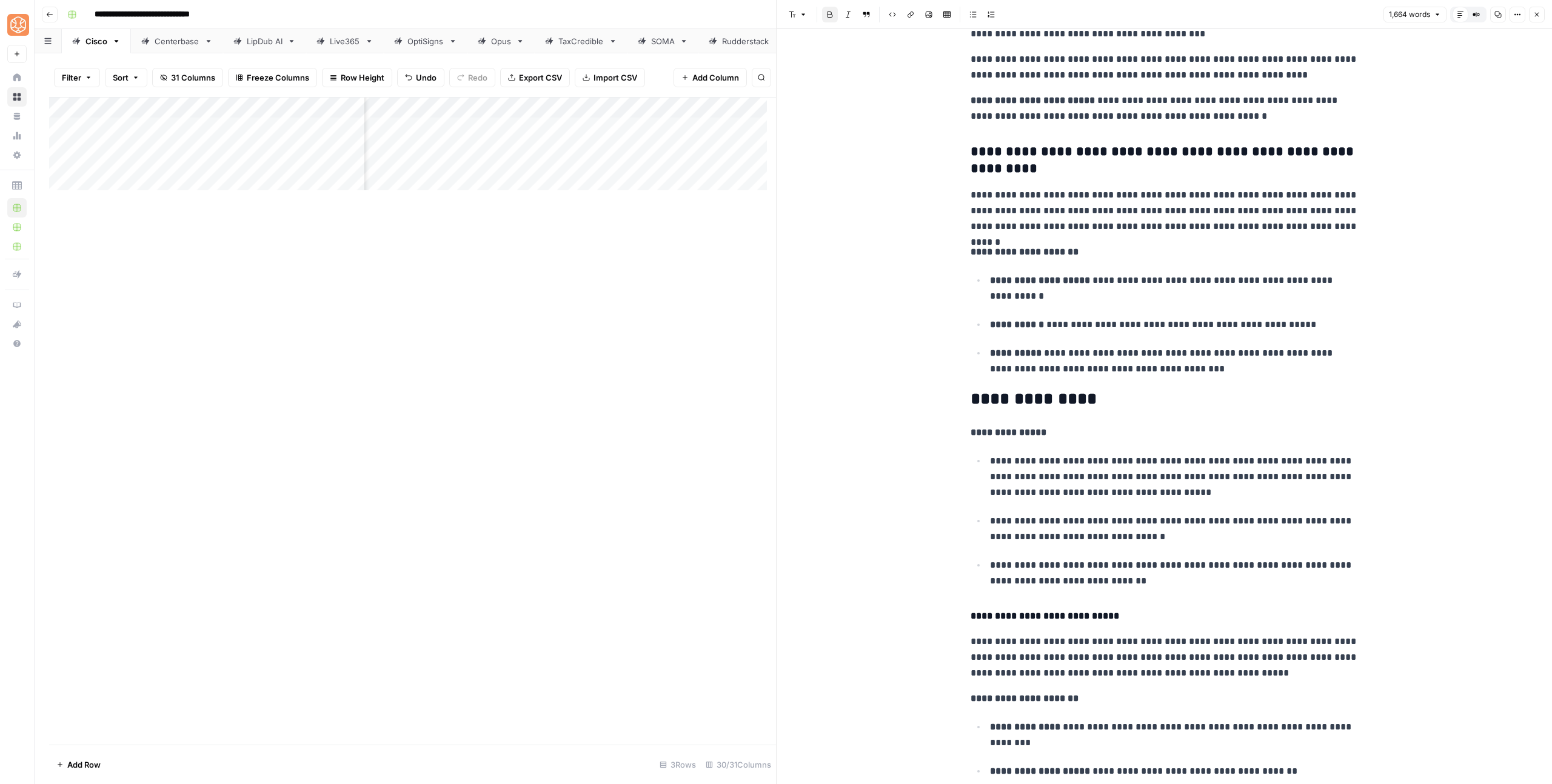 click on "**********" at bounding box center (1008, 432) 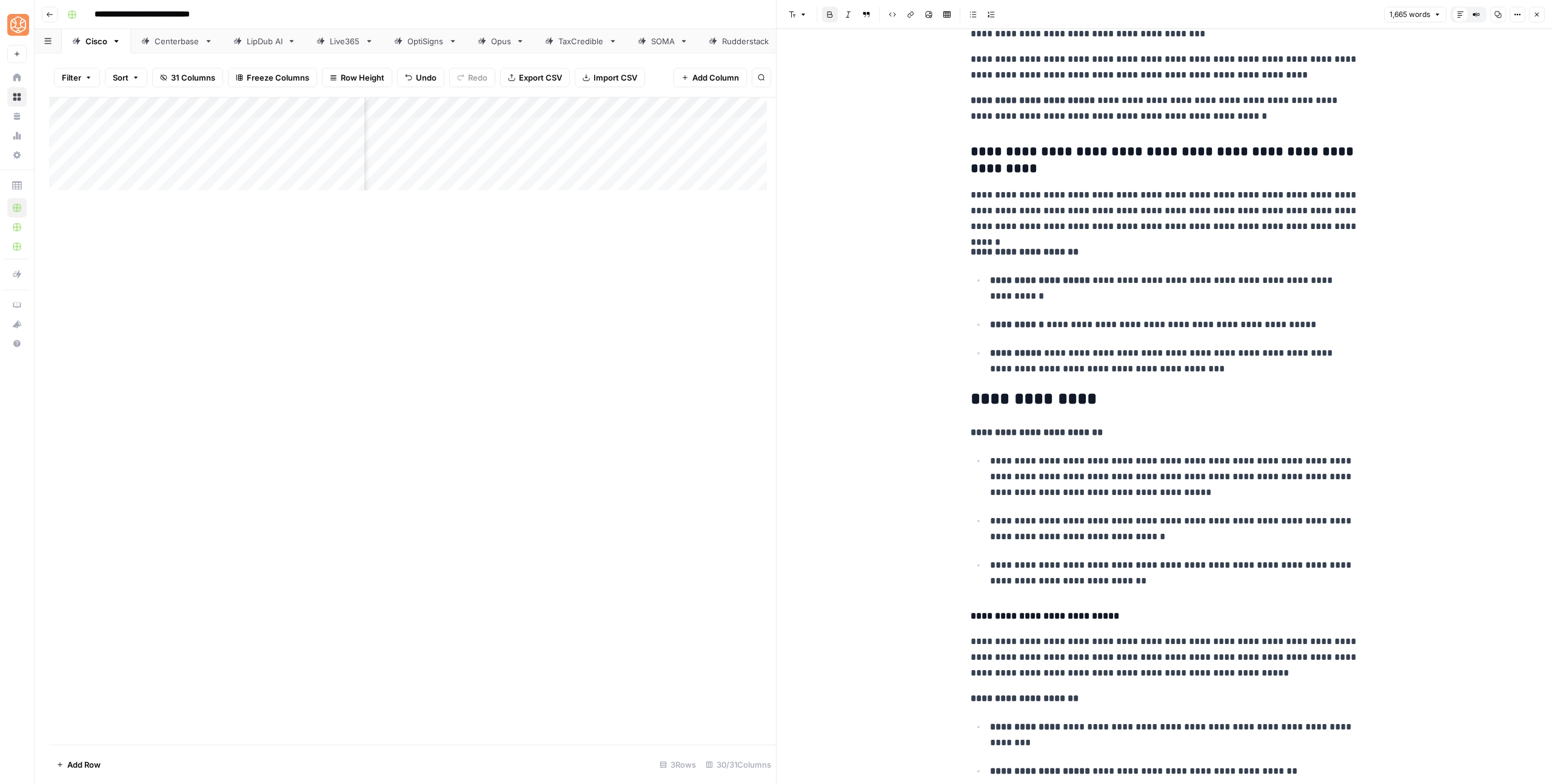 click on "**********" at bounding box center [1037, 432] 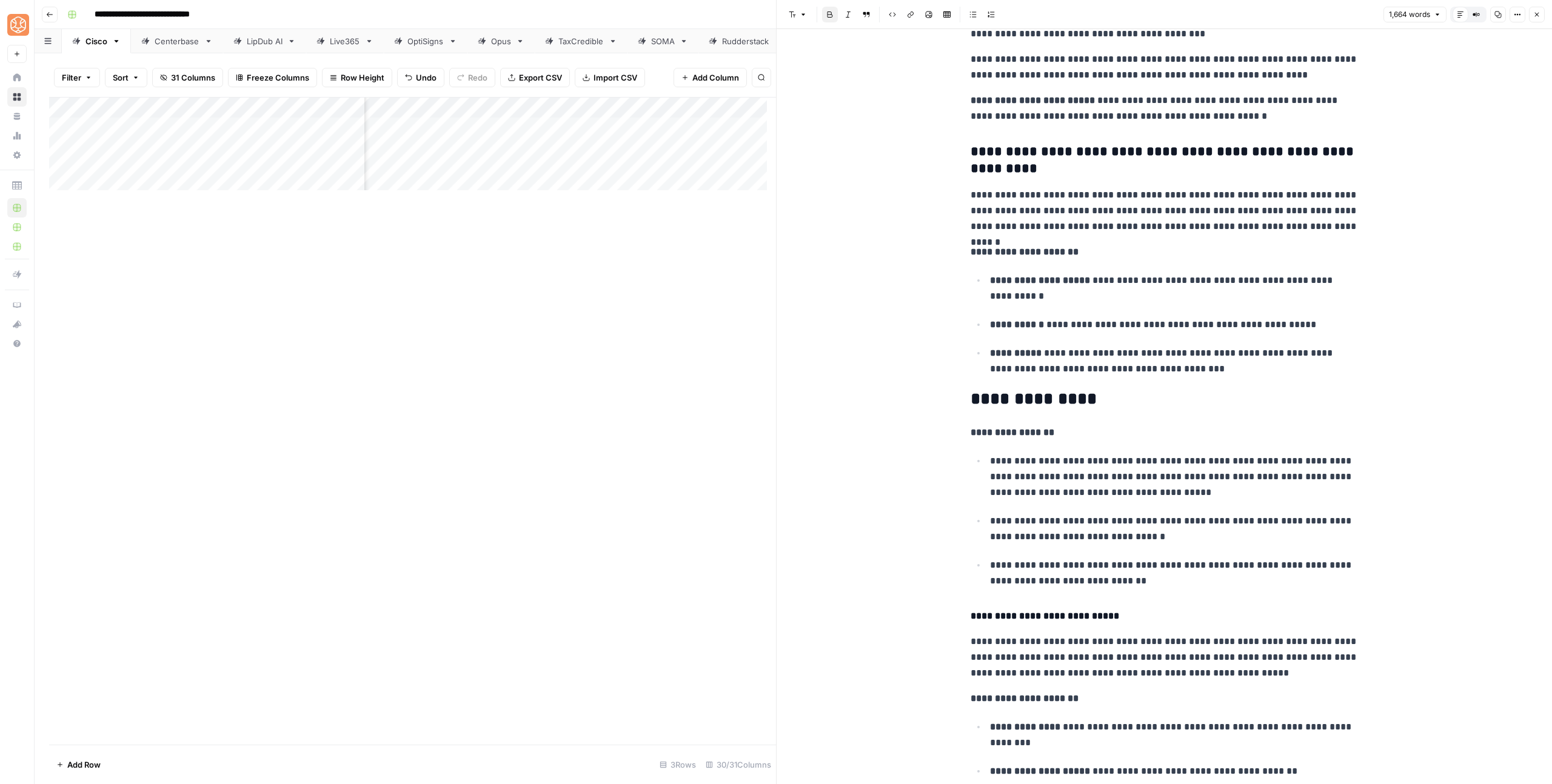 click on "**********" at bounding box center [1165, 616] 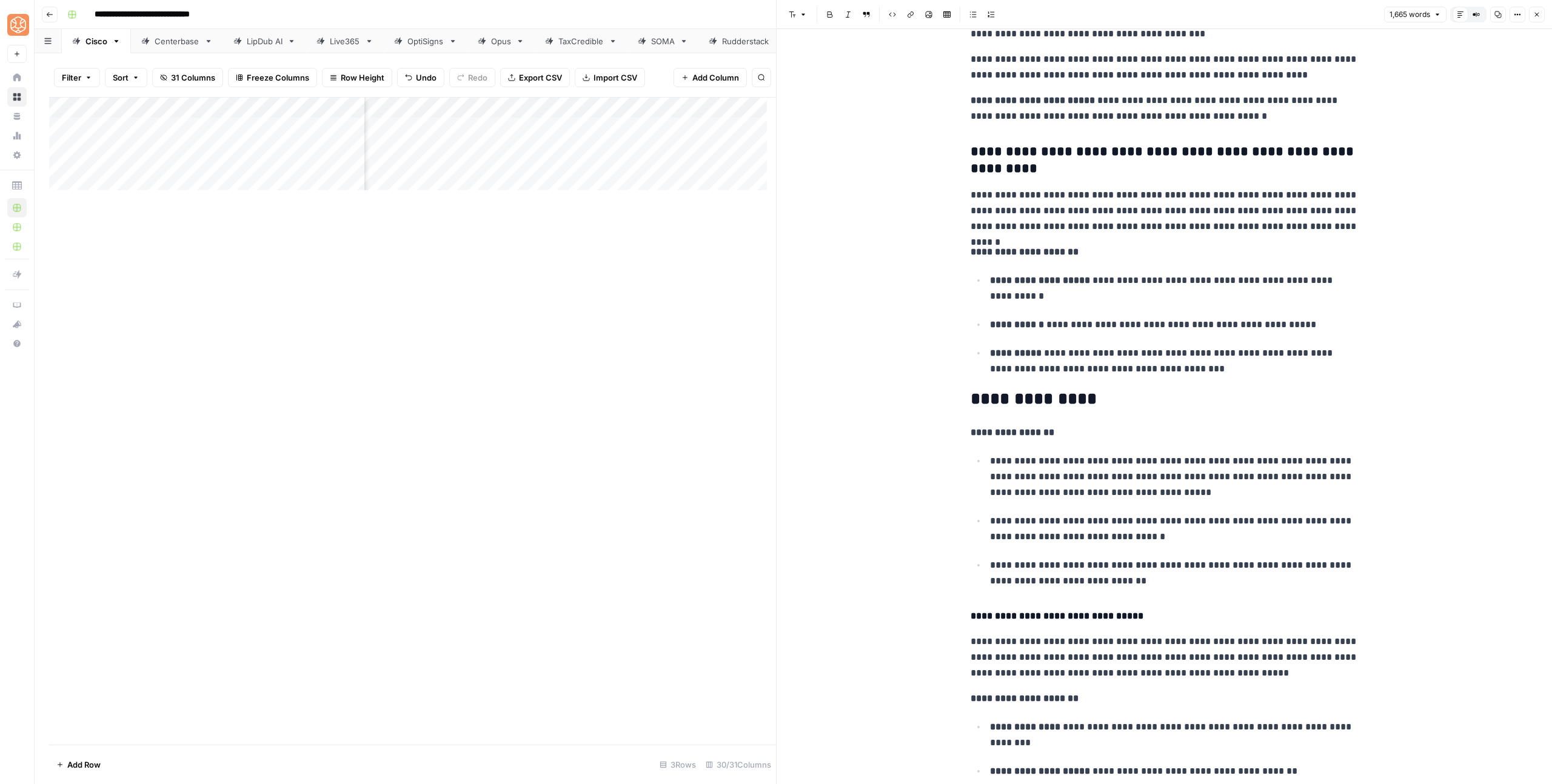 click on "**********" at bounding box center [1165, 616] 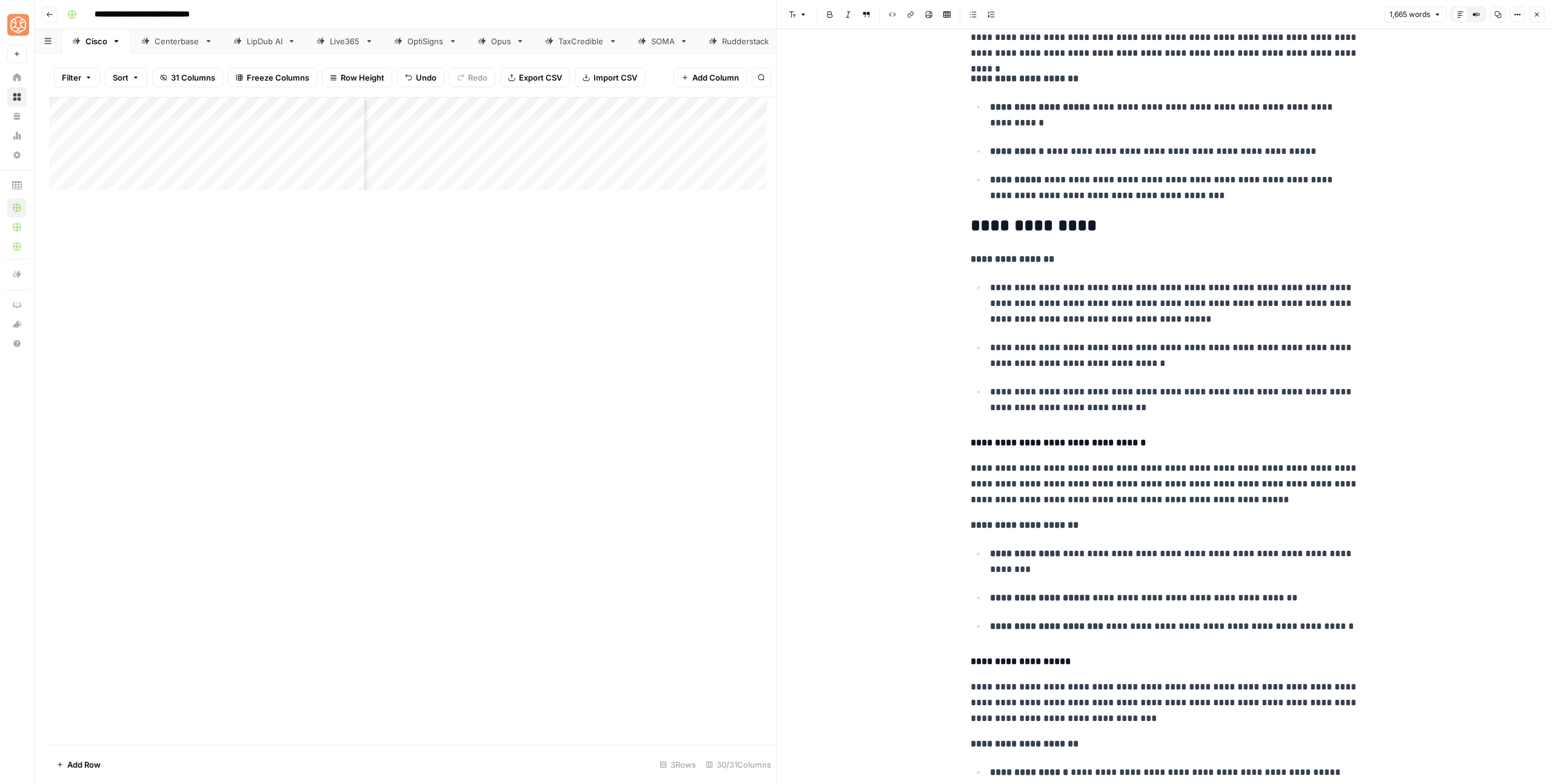 scroll, scrollTop: 686, scrollLeft: 0, axis: vertical 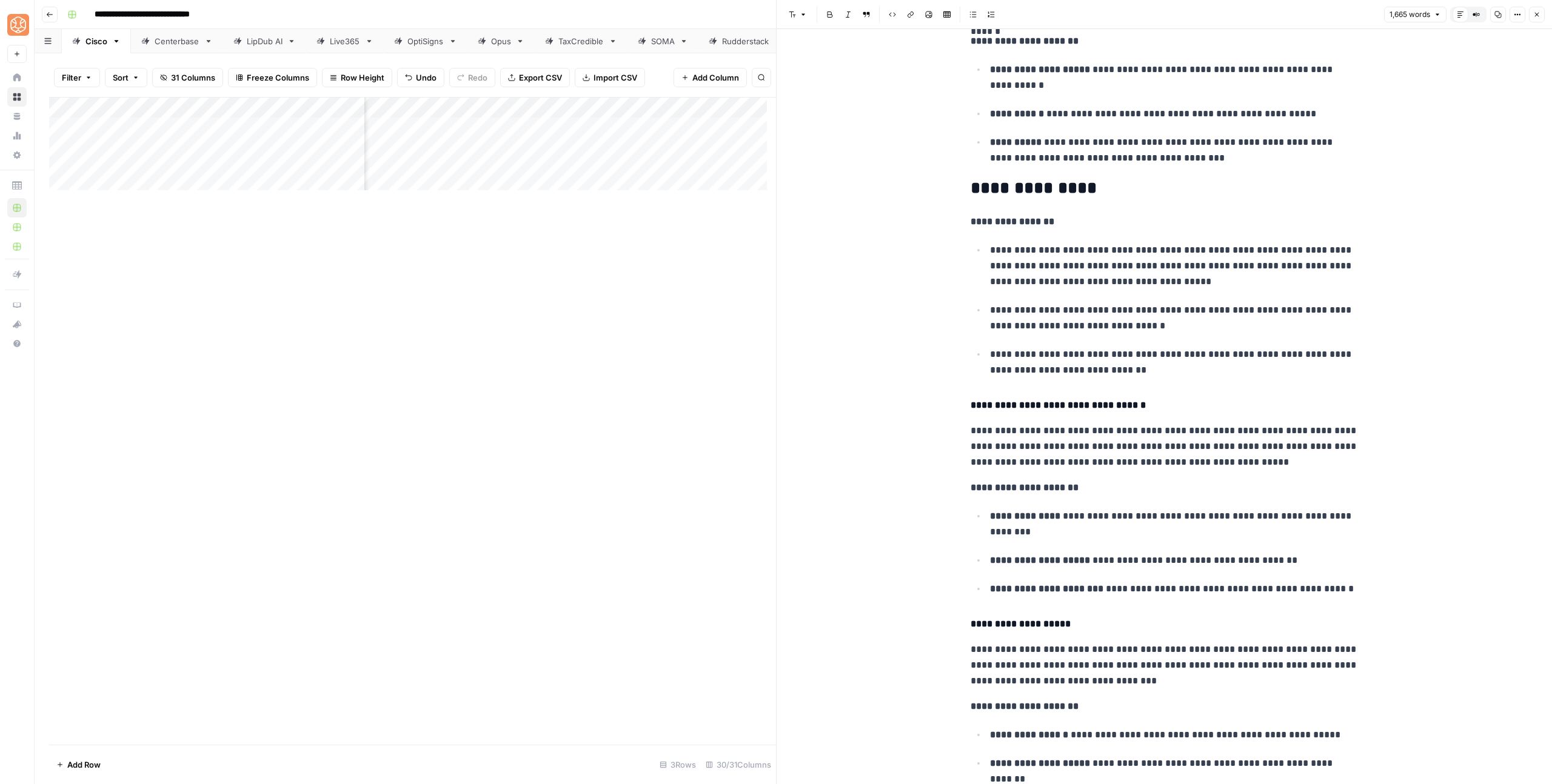 click on "**********" at bounding box center (1165, 405) 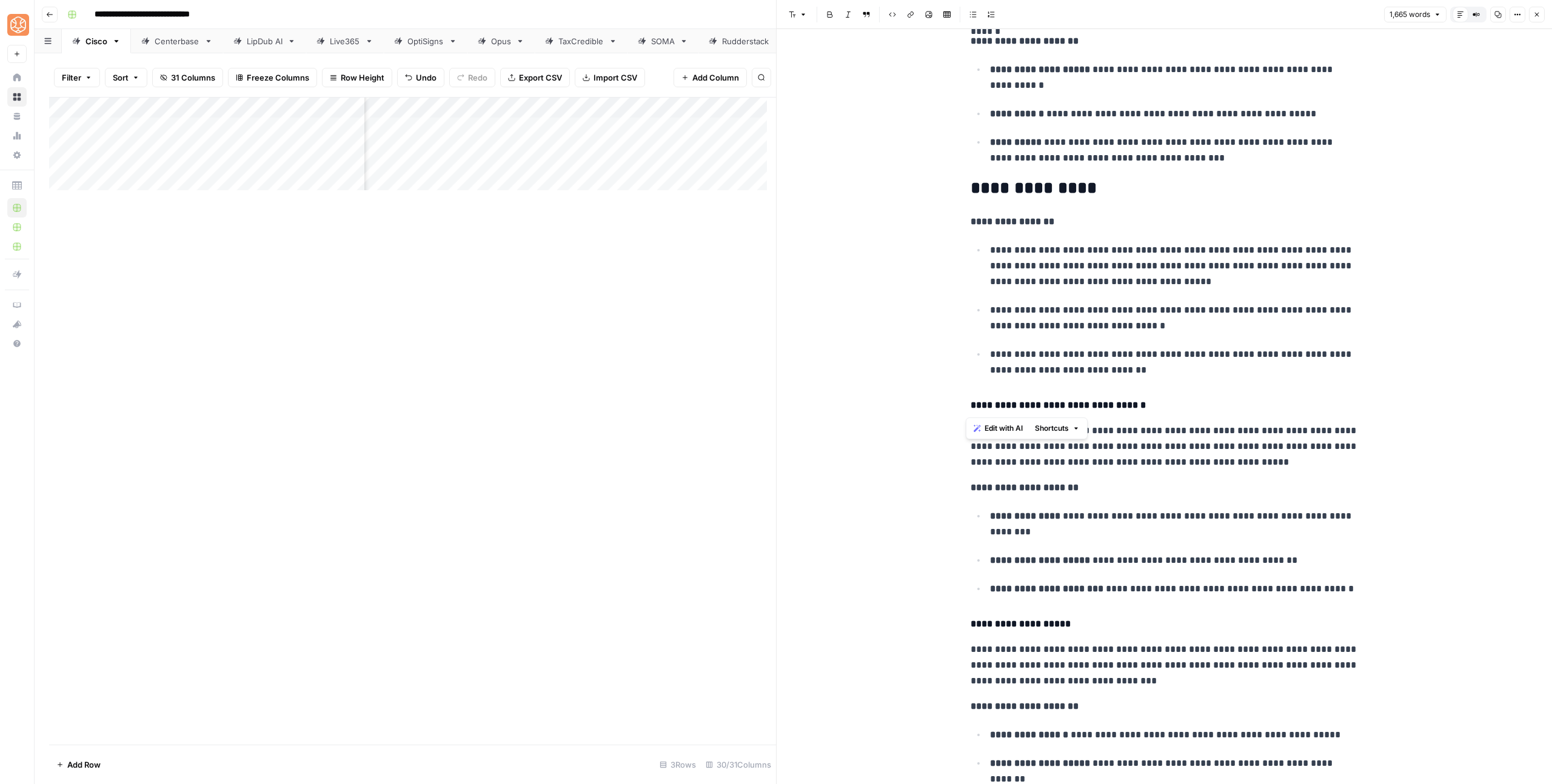 click on "**********" at bounding box center (1165, 2327) 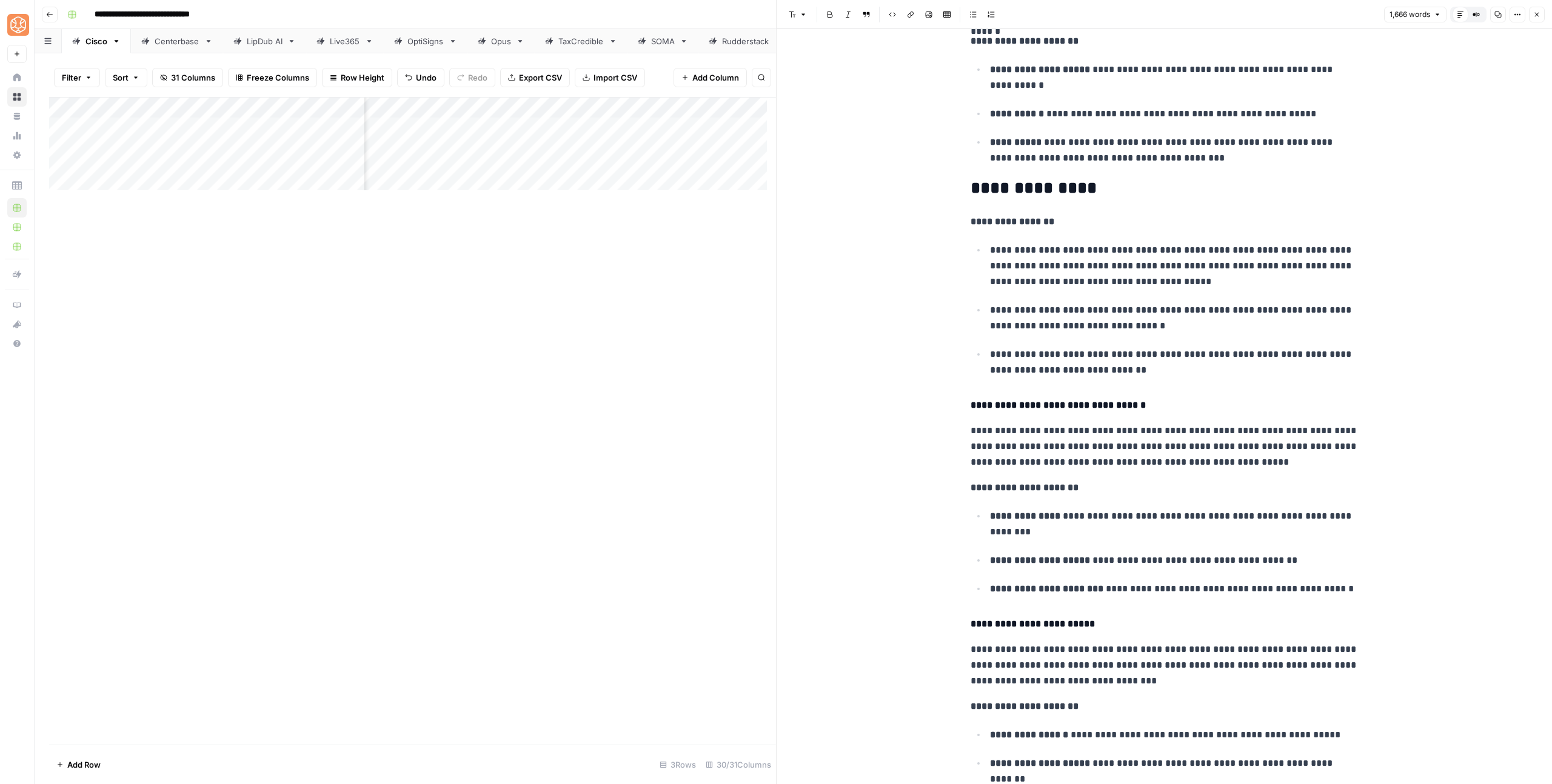 click on "**********" at bounding box center (1165, 624) 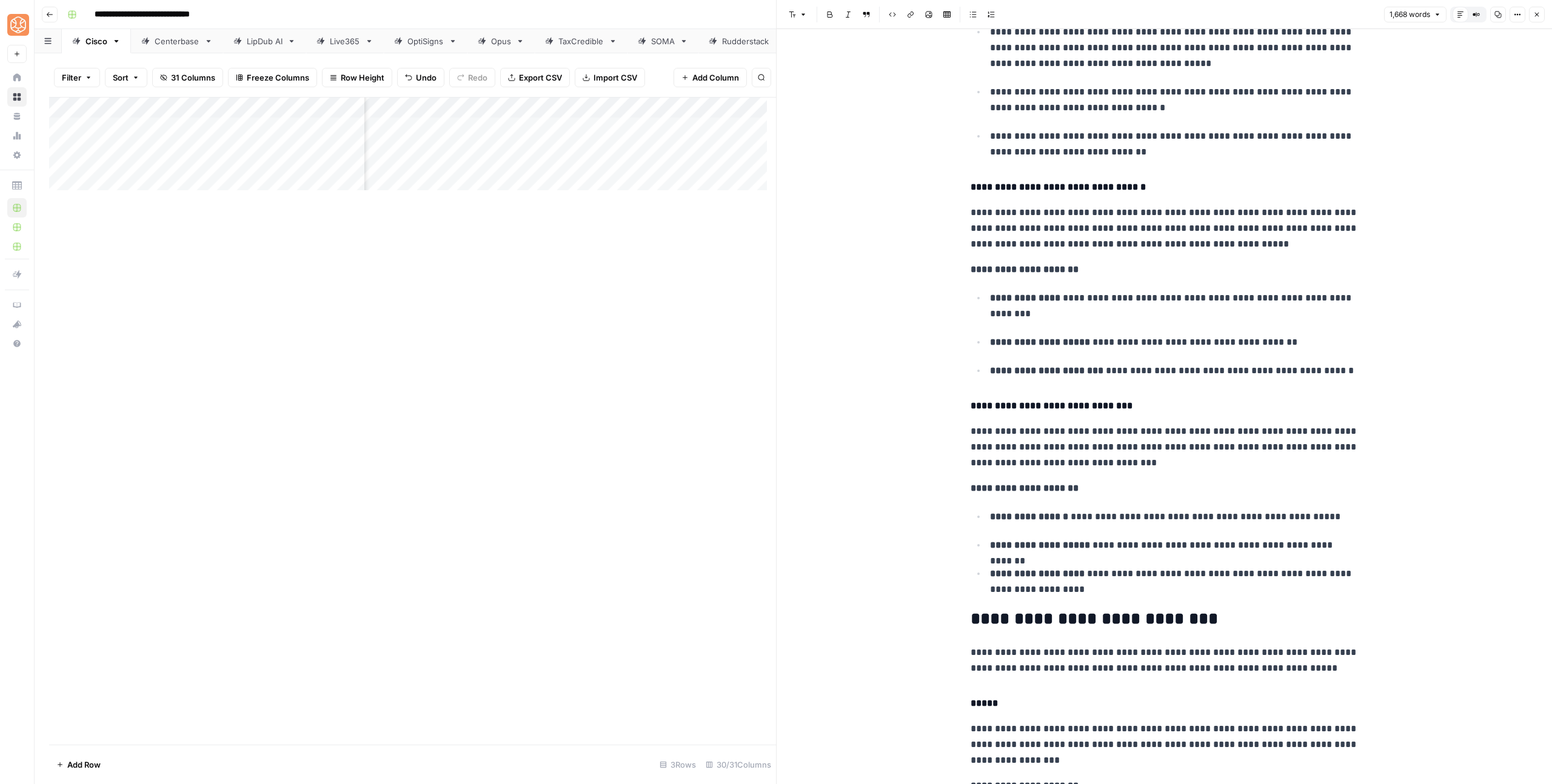 scroll, scrollTop: 1065, scrollLeft: 0, axis: vertical 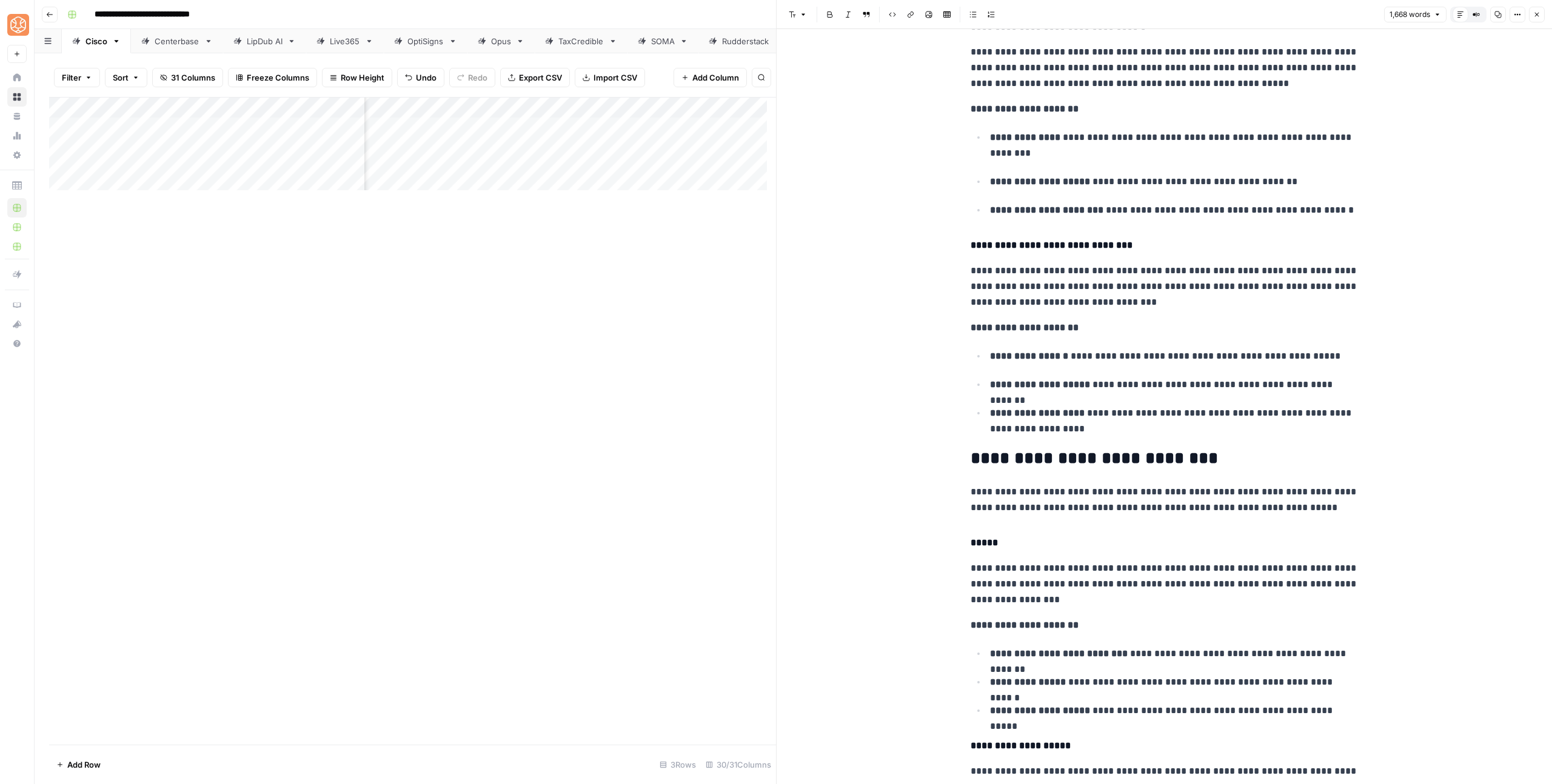 click on "*****" at bounding box center (1165, 543) 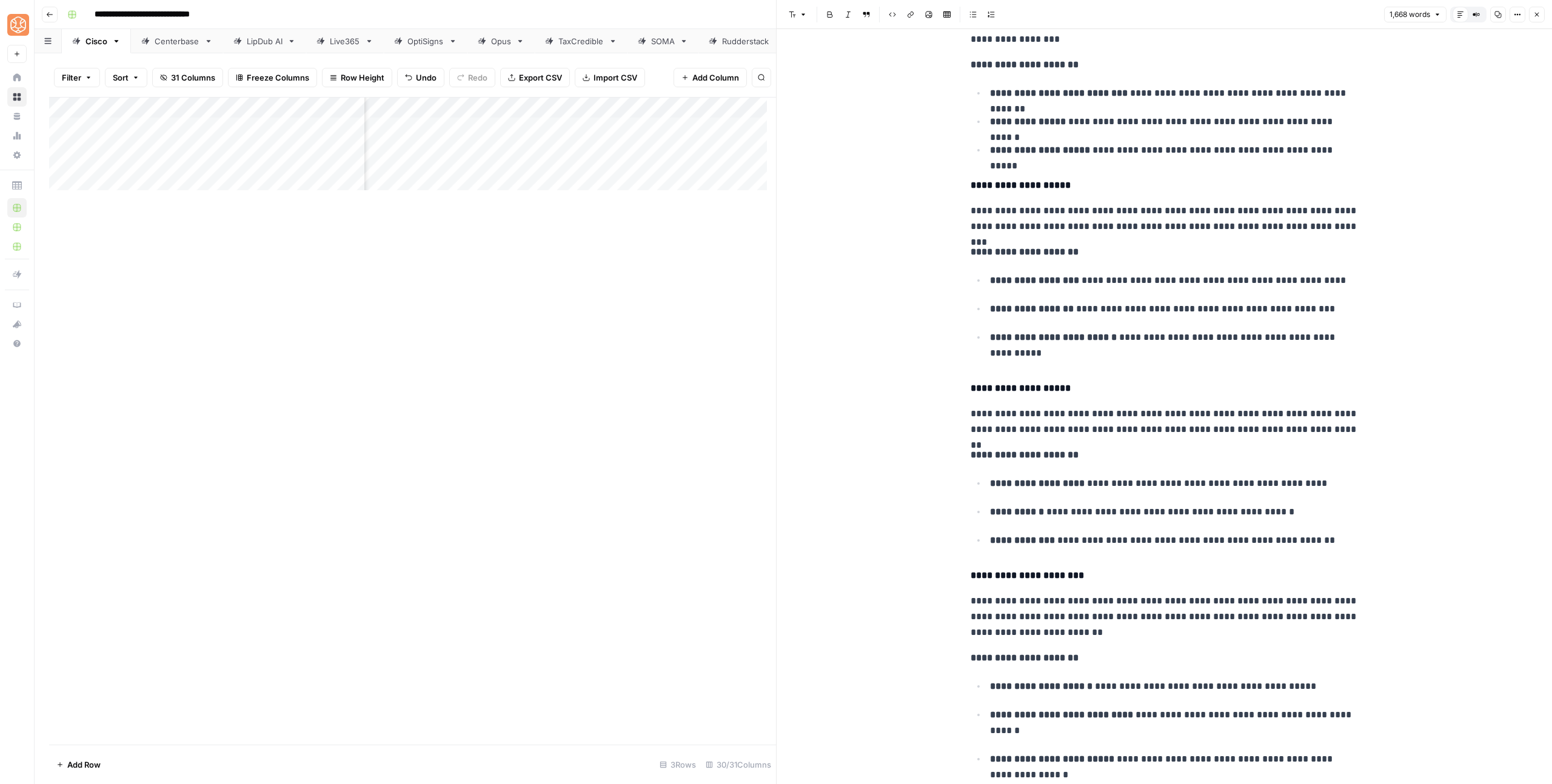 scroll, scrollTop: 1648, scrollLeft: 0, axis: vertical 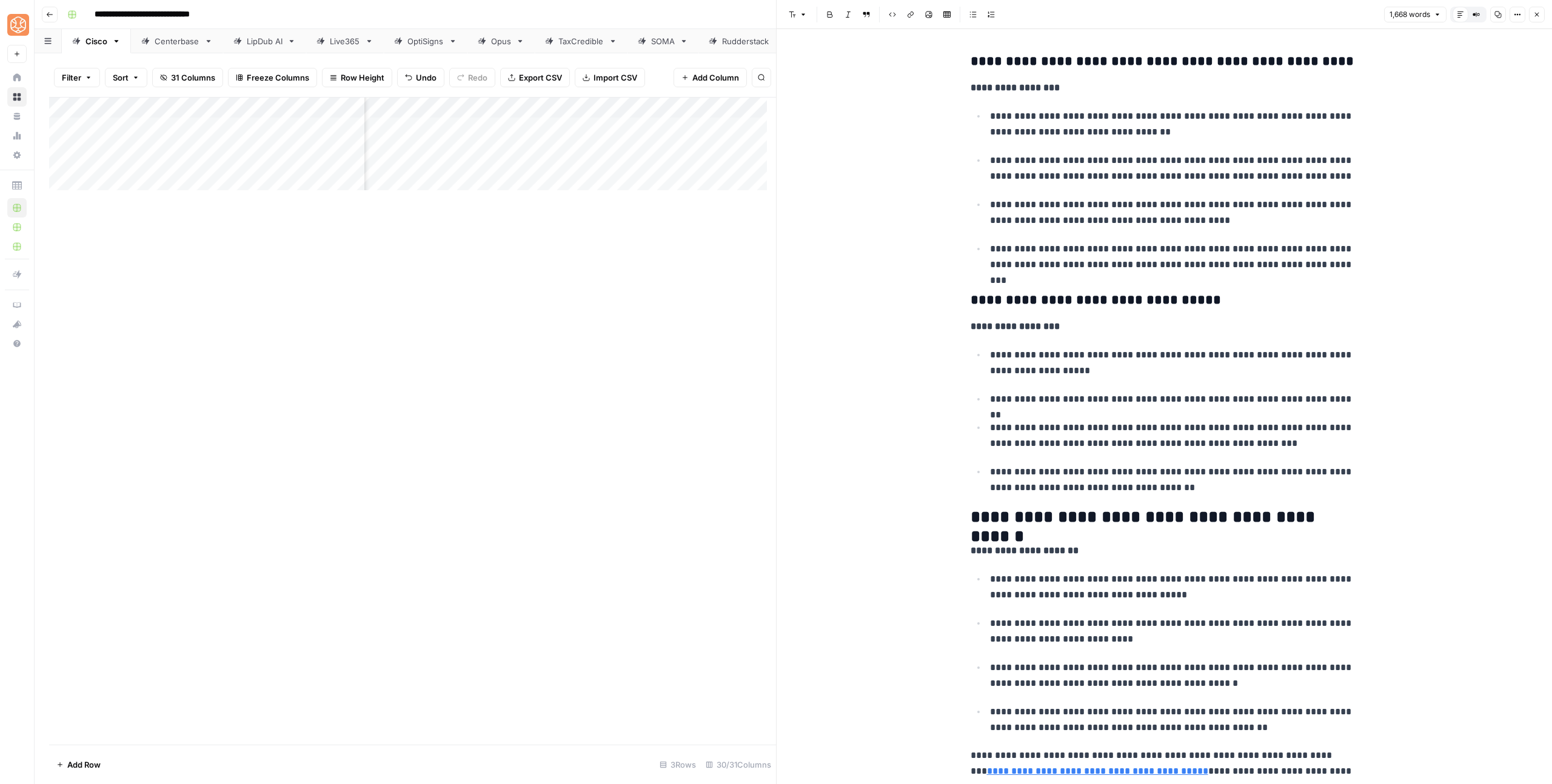 click on "**********" at bounding box center (1174, 720) 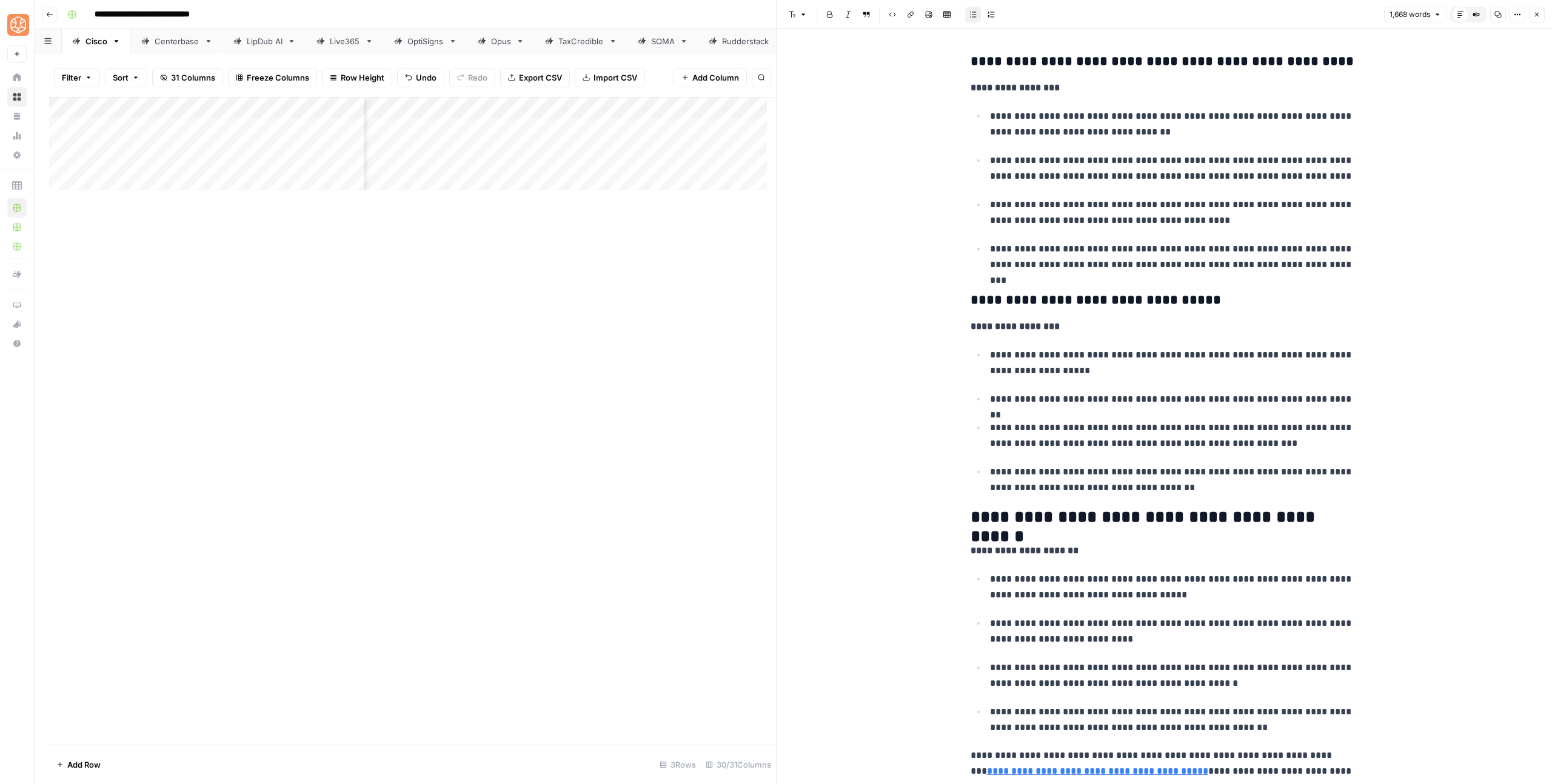 click on "**********" at bounding box center [1174, 720] 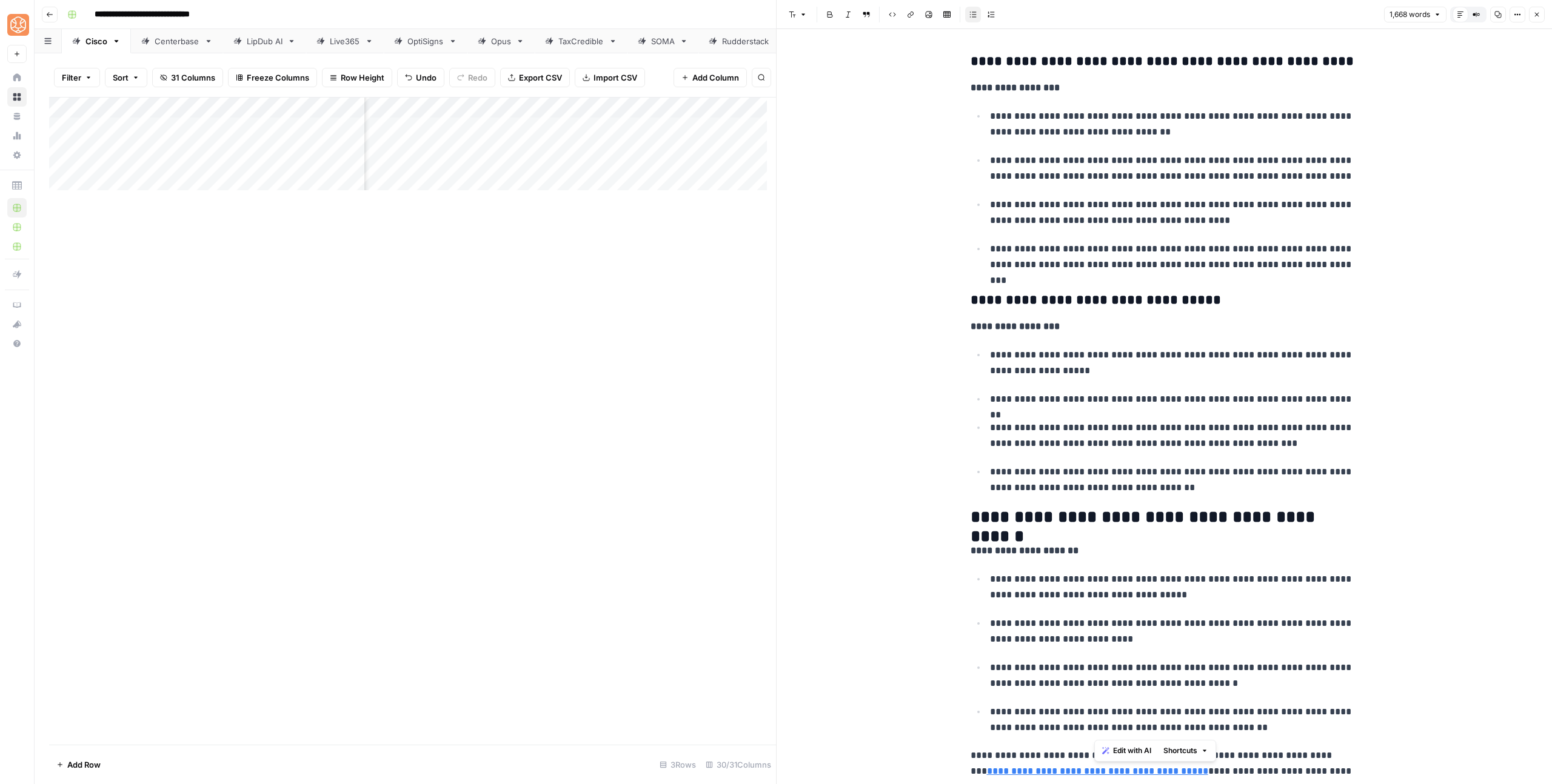drag, startPoint x: 1253, startPoint y: 727, endPoint x: 1093, endPoint y: 729, distance: 160.0125 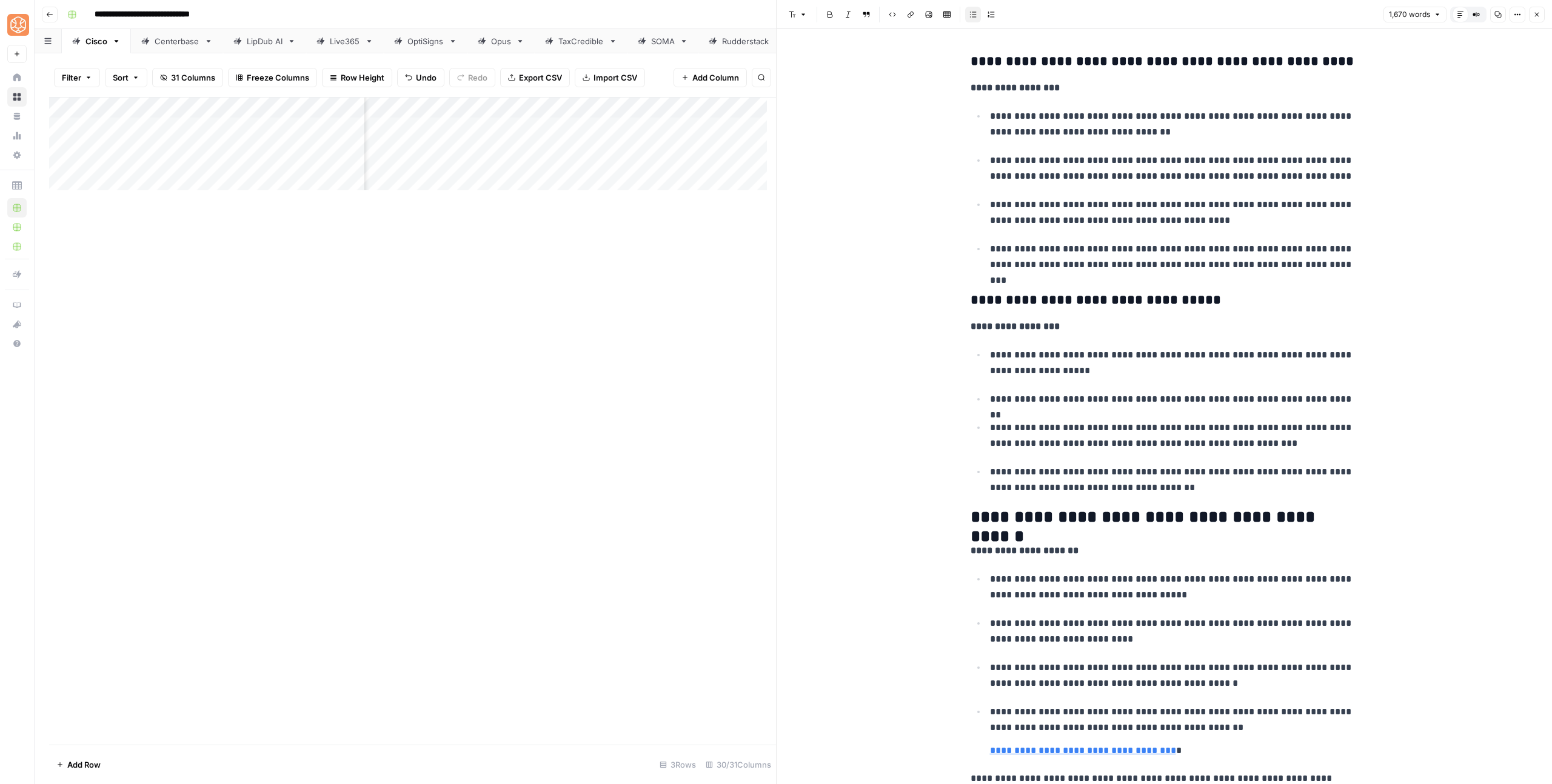 click on "**********" at bounding box center (1165, 665) 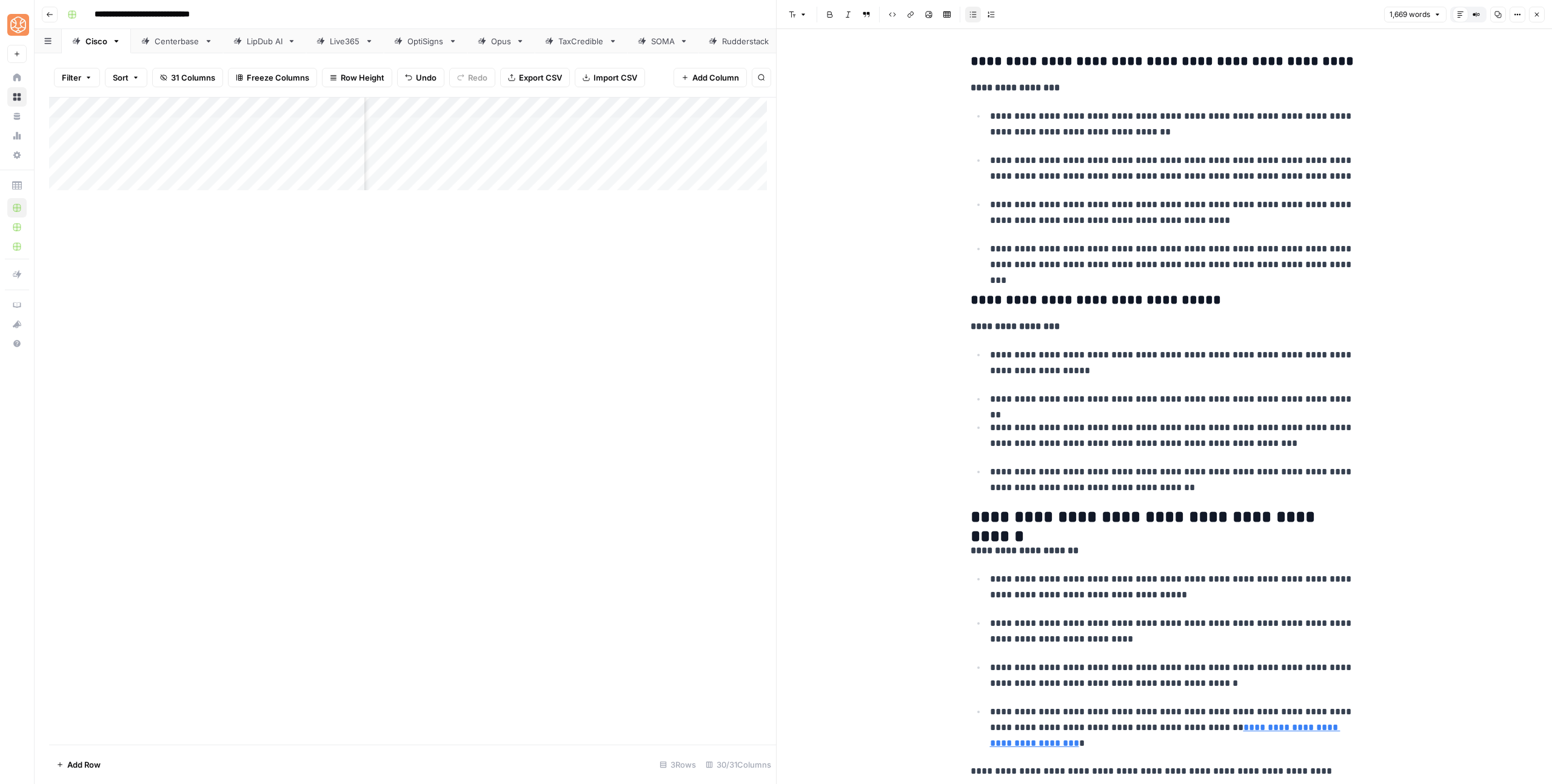 click on "**********" at bounding box center [1174, 728] 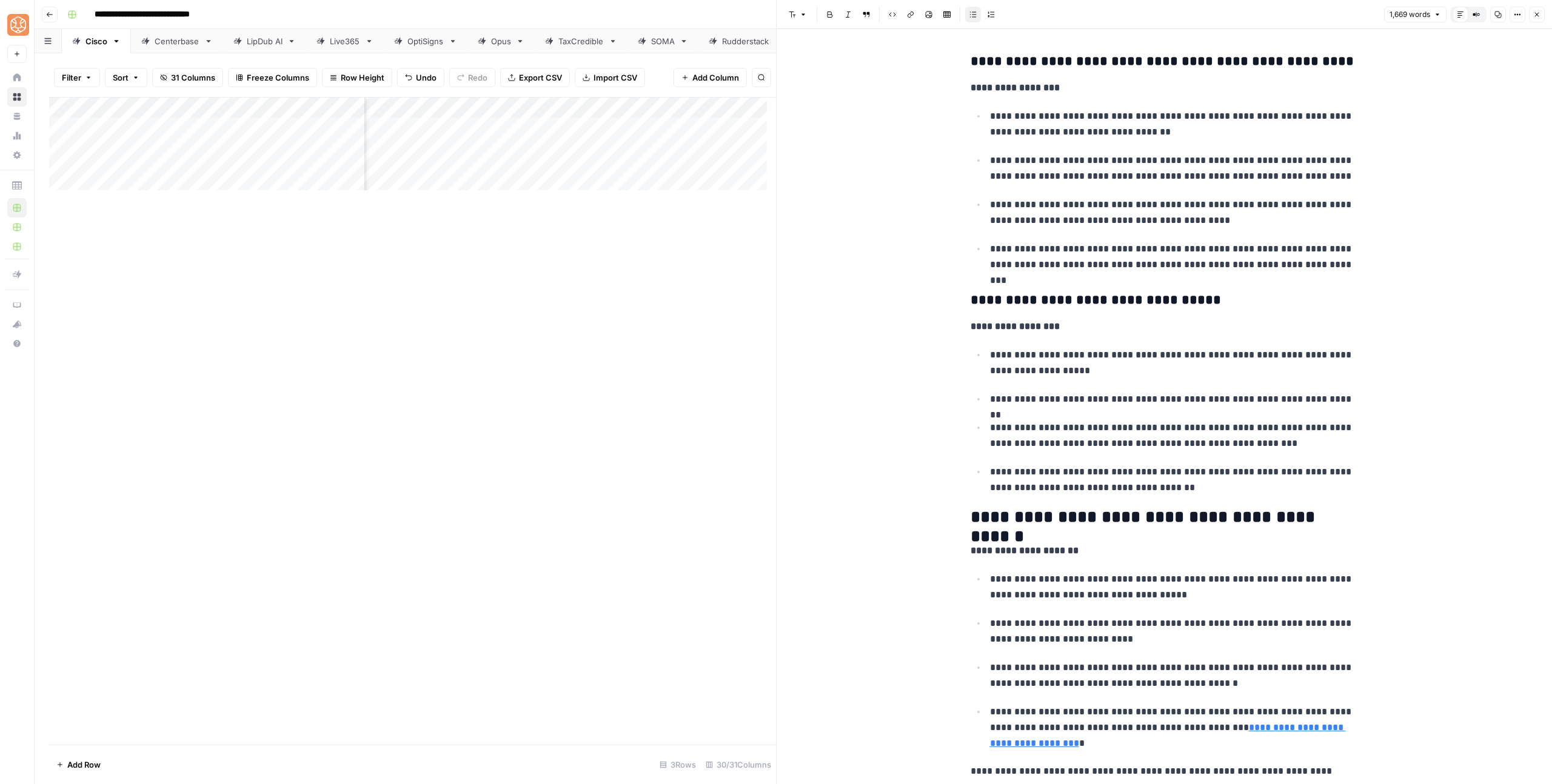 click on "**********" at bounding box center (1174, 728) 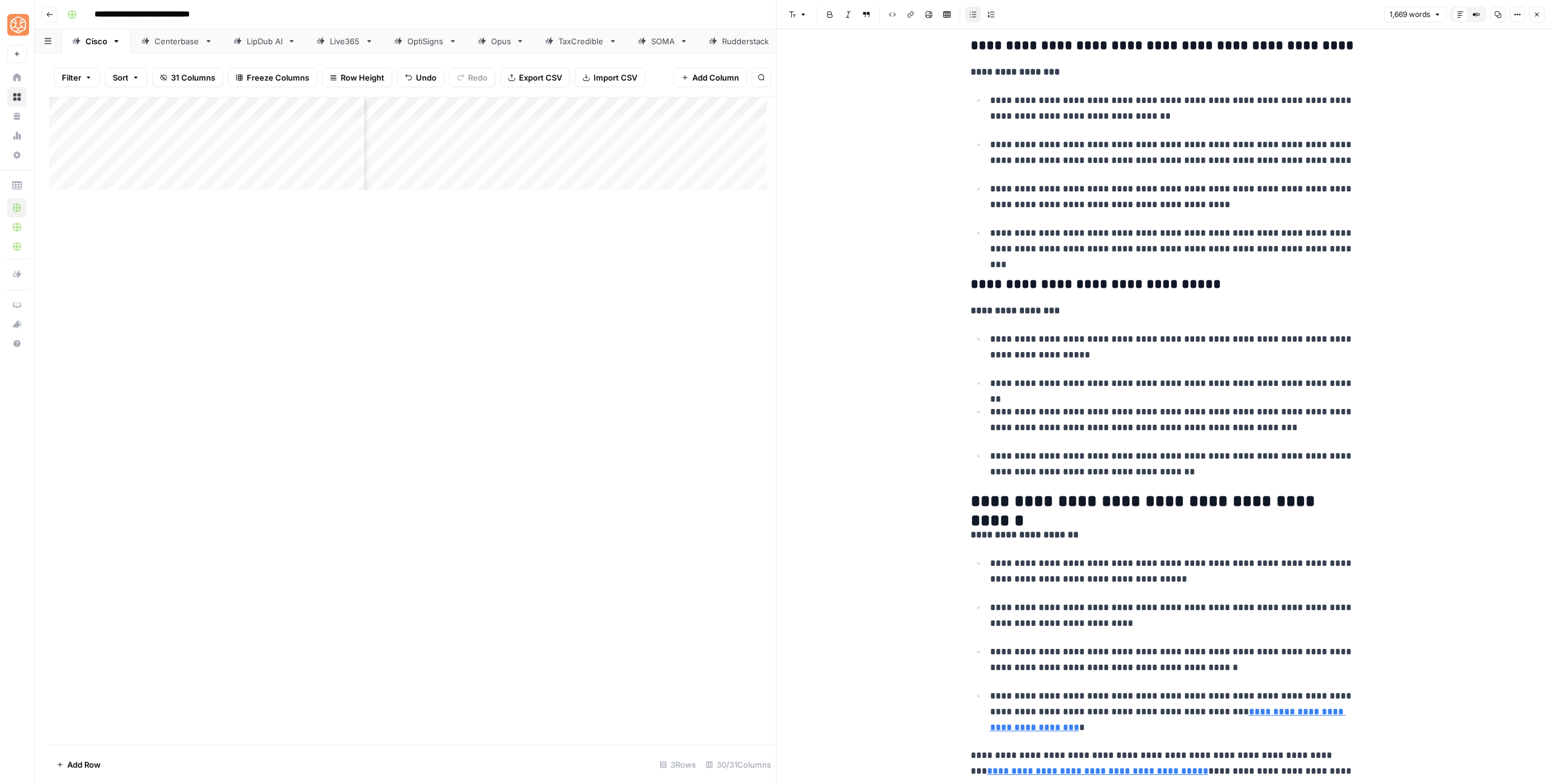 scroll, scrollTop: 5185, scrollLeft: 0, axis: vertical 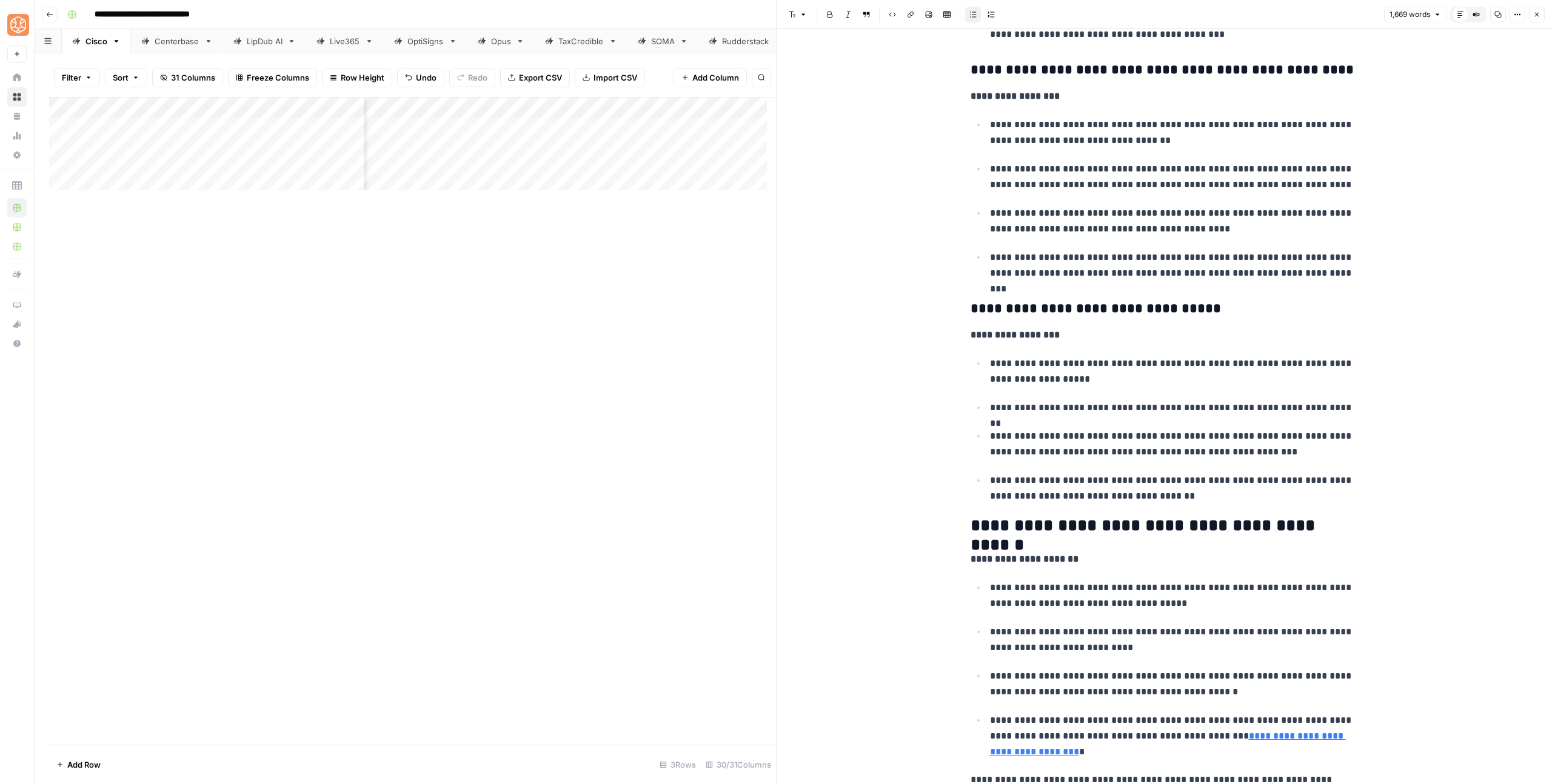 click on "**********" at bounding box center (1165, 526) 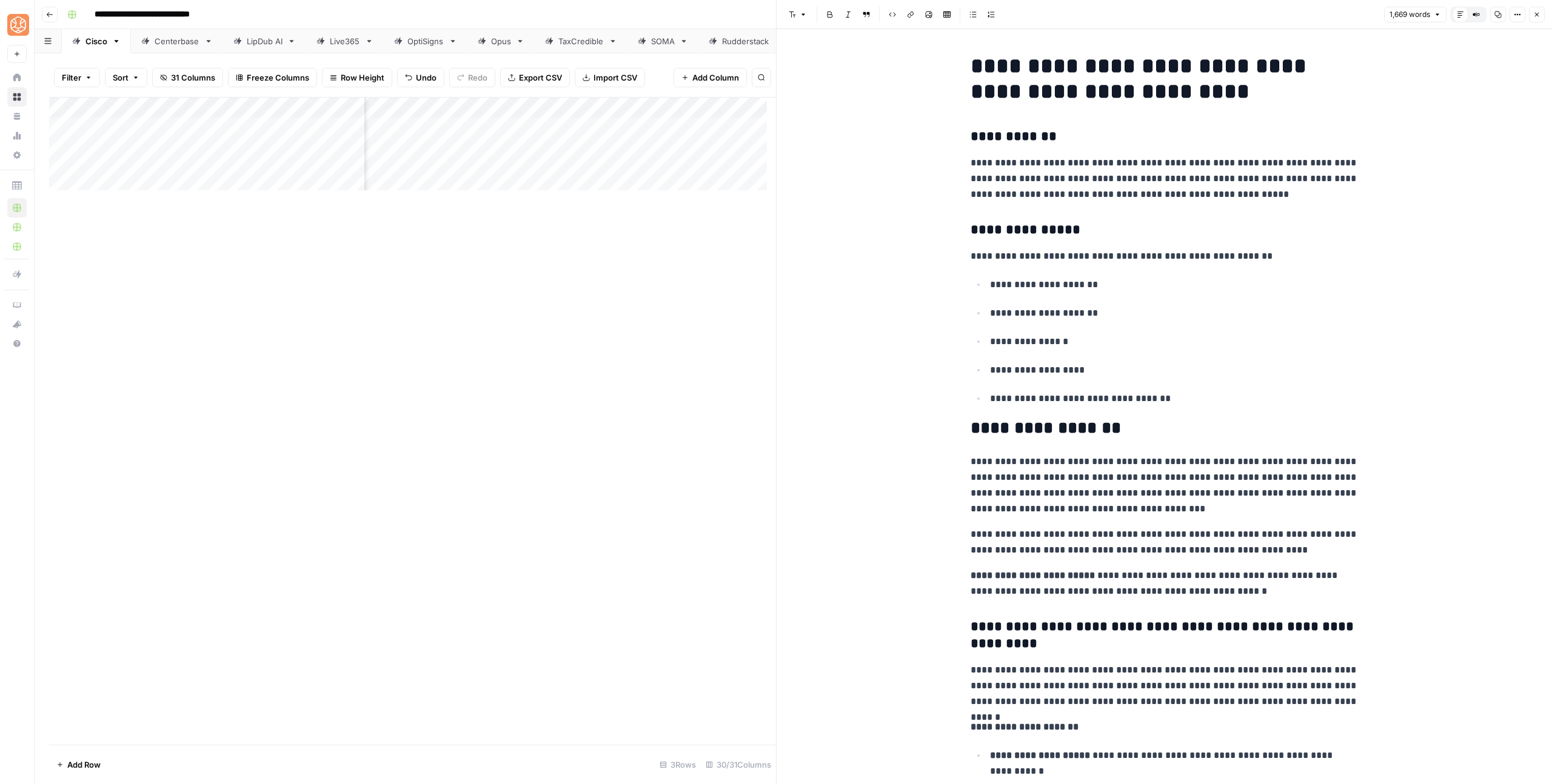 scroll, scrollTop: 22, scrollLeft: 0, axis: vertical 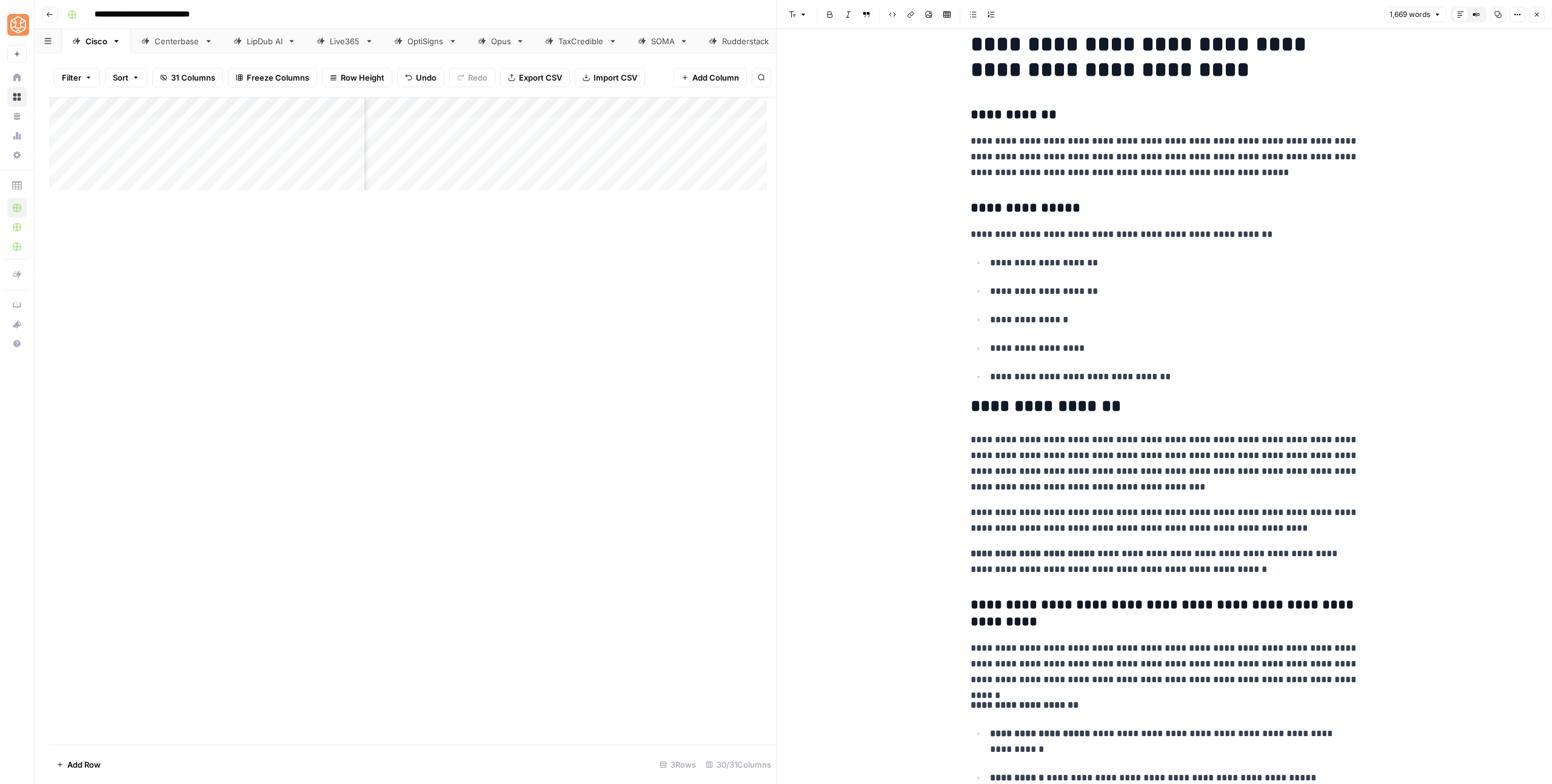 click on "**********" at bounding box center [1165, 319] 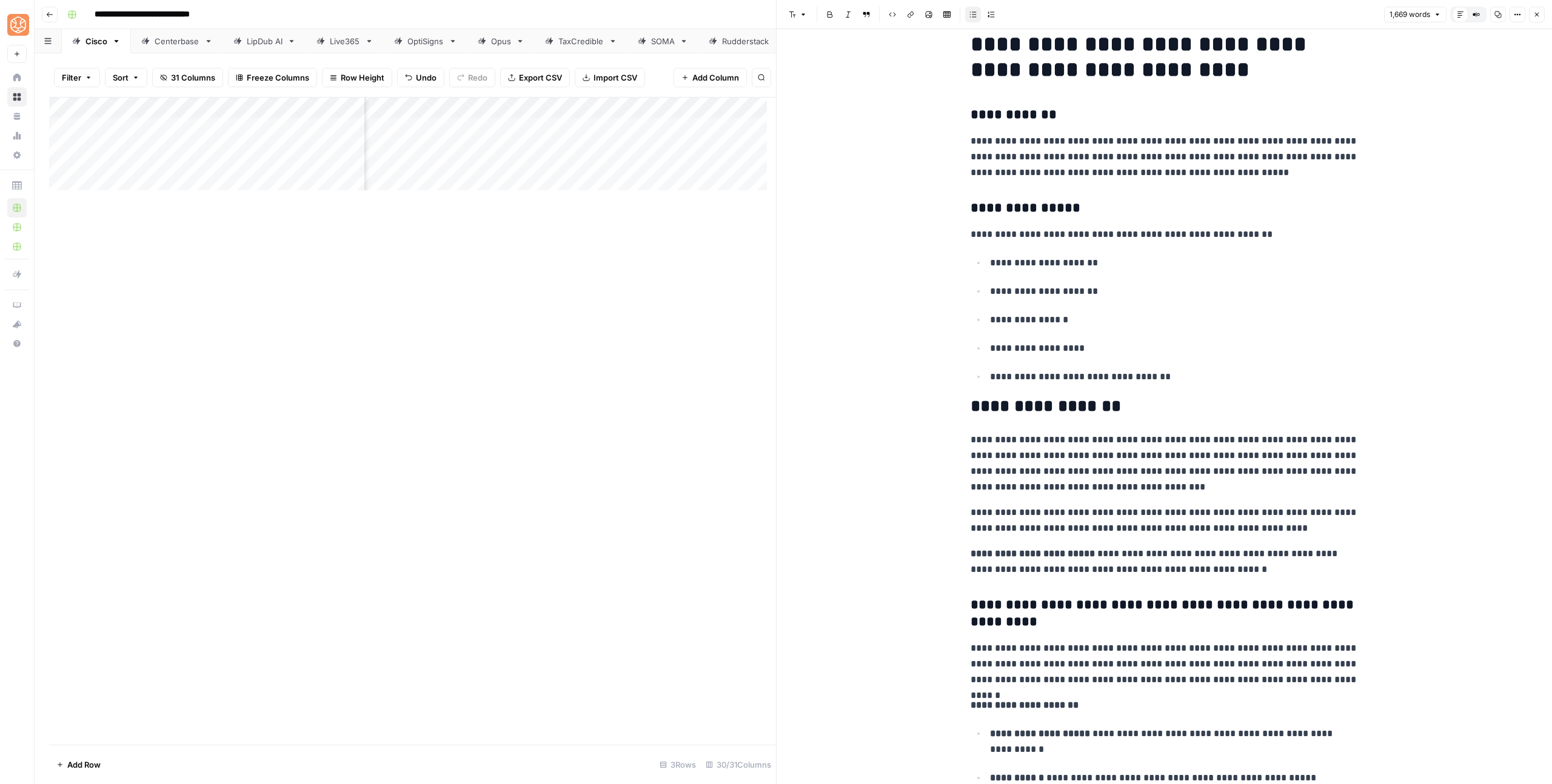 click on "**********" at bounding box center [1172, 376] 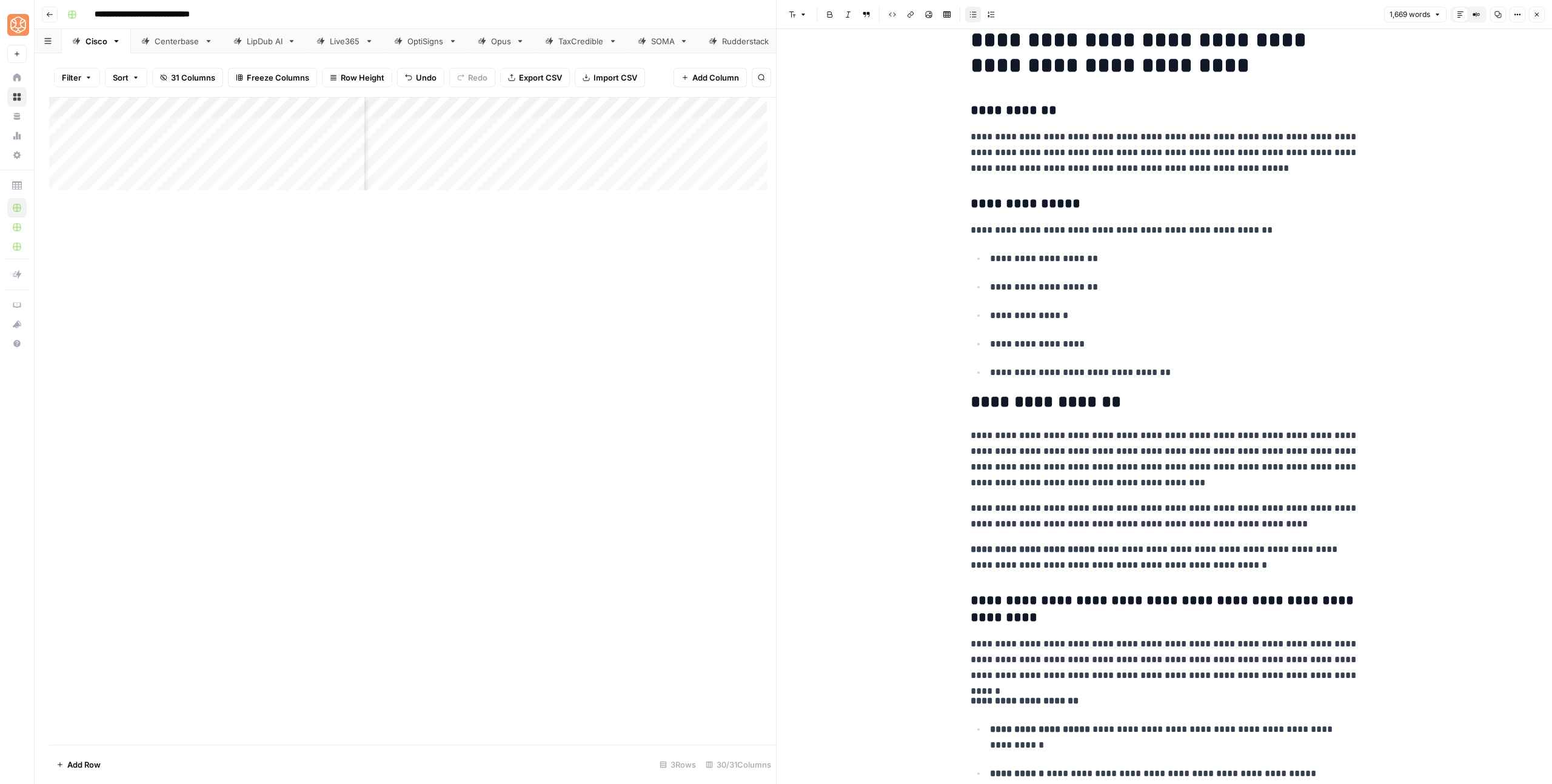 scroll, scrollTop: 124, scrollLeft: 0, axis: vertical 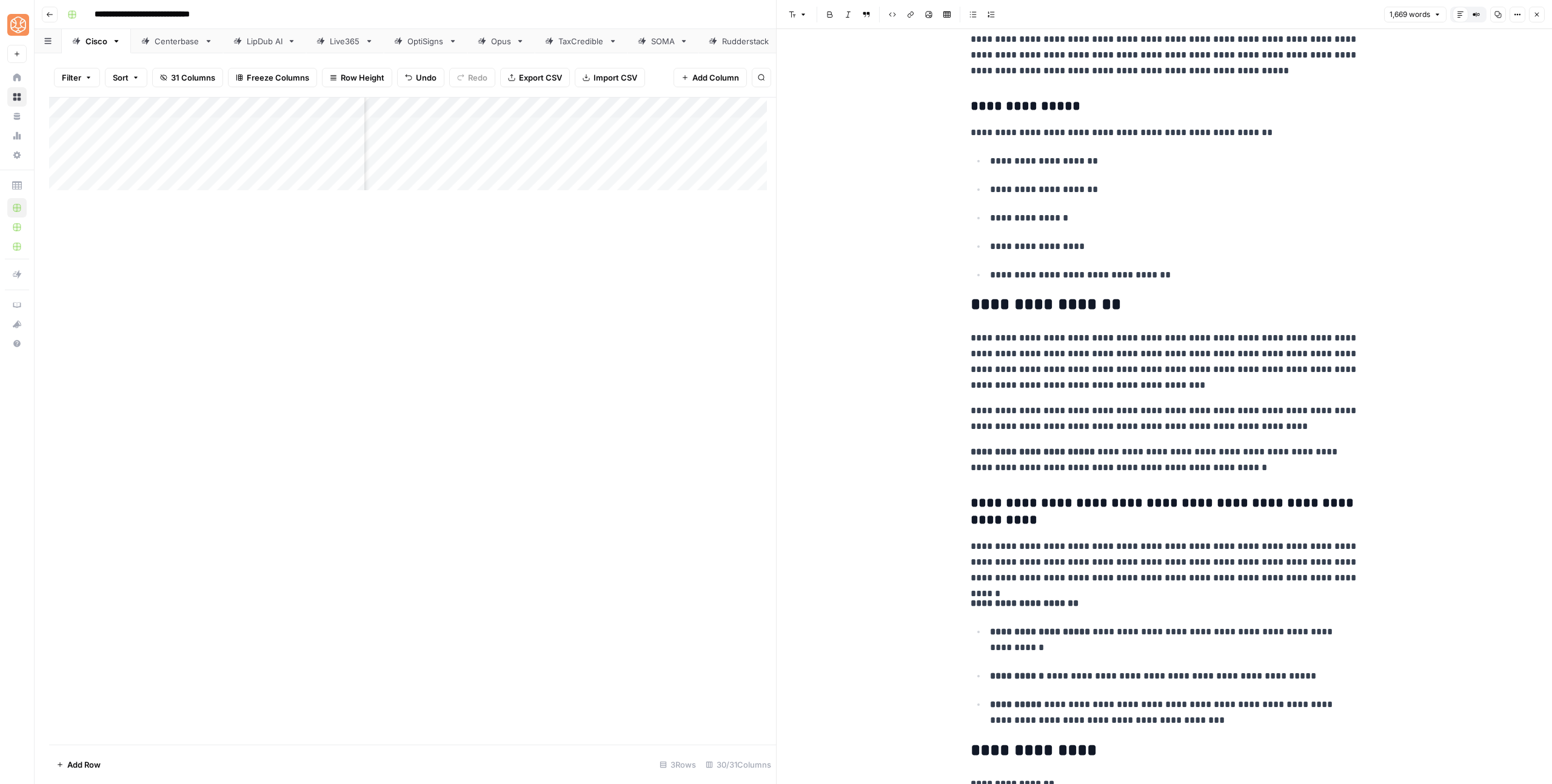 click on "**********" at bounding box center (1165, 305) 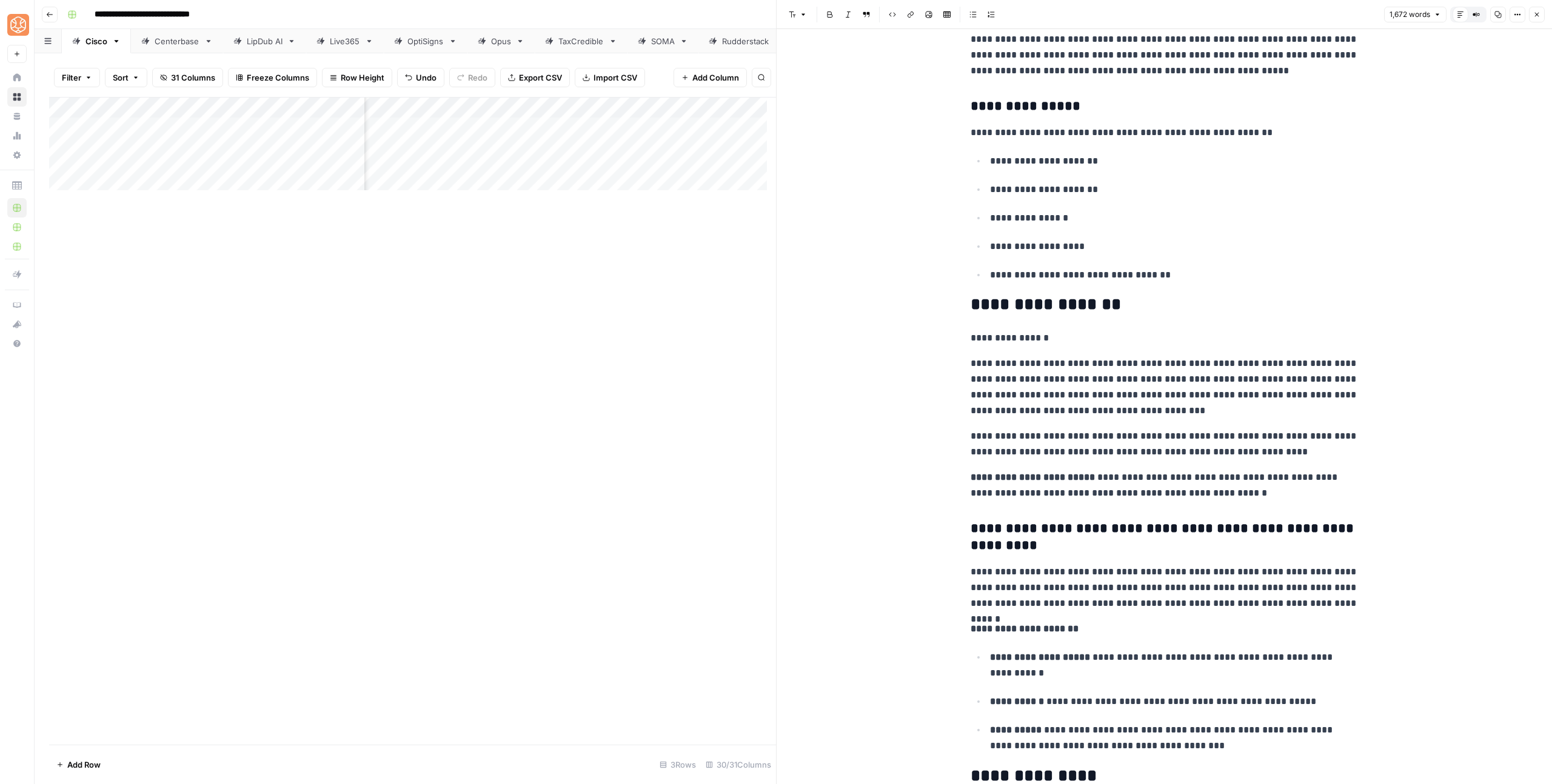 click on "**********" at bounding box center (1165, 537) 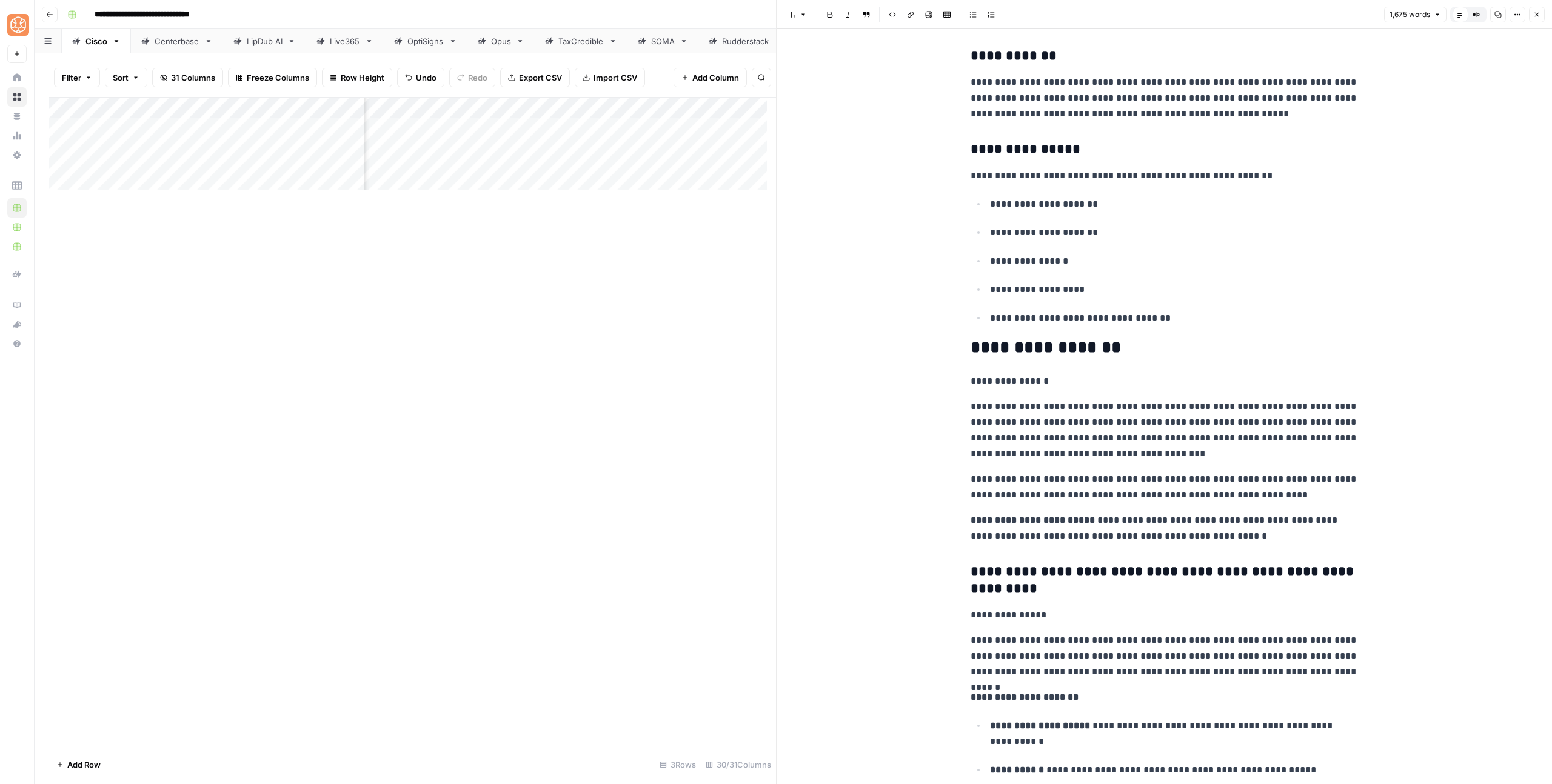 scroll, scrollTop: 0, scrollLeft: 0, axis: both 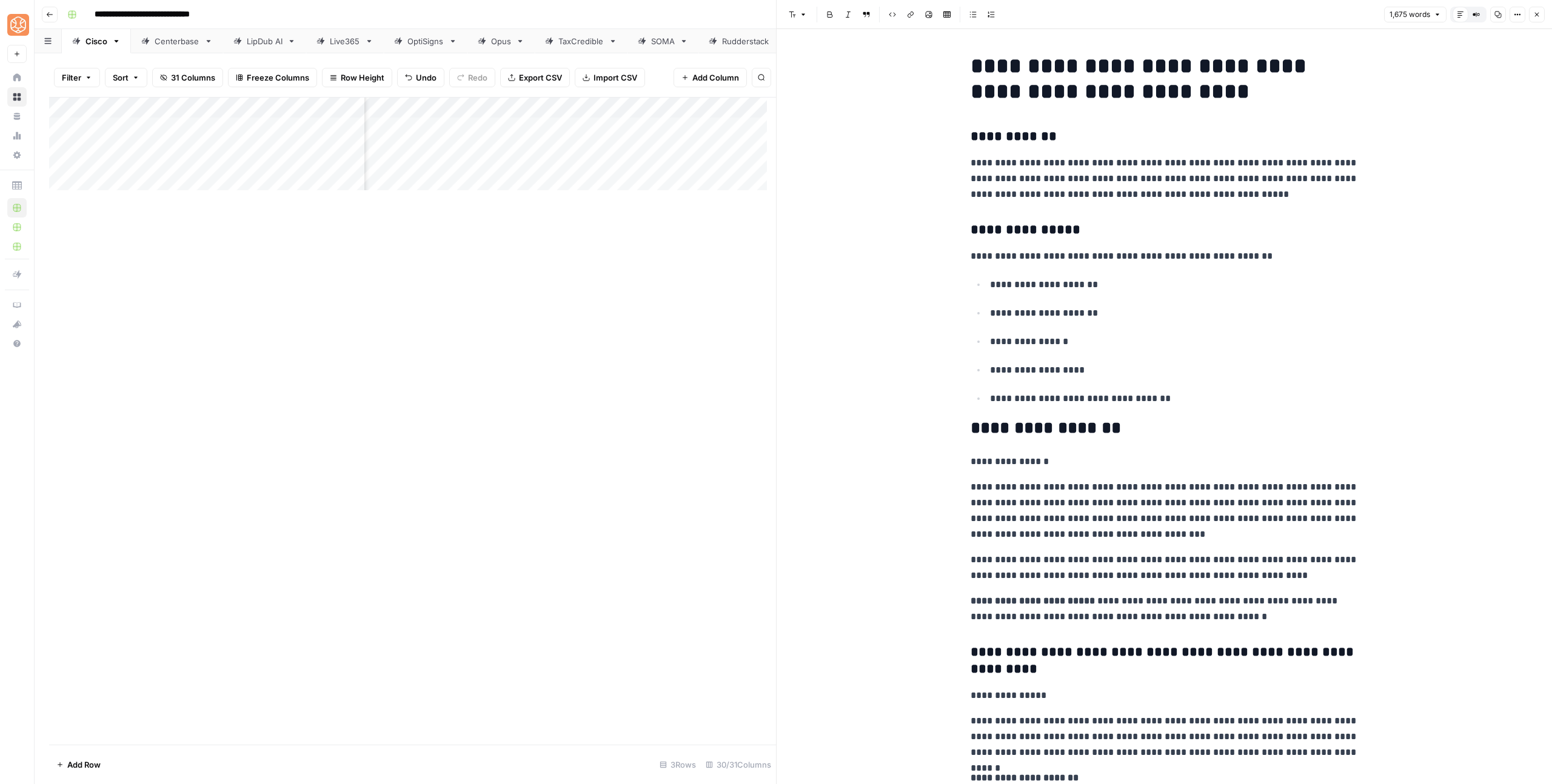 click on "**********" at bounding box center [1165, 137] 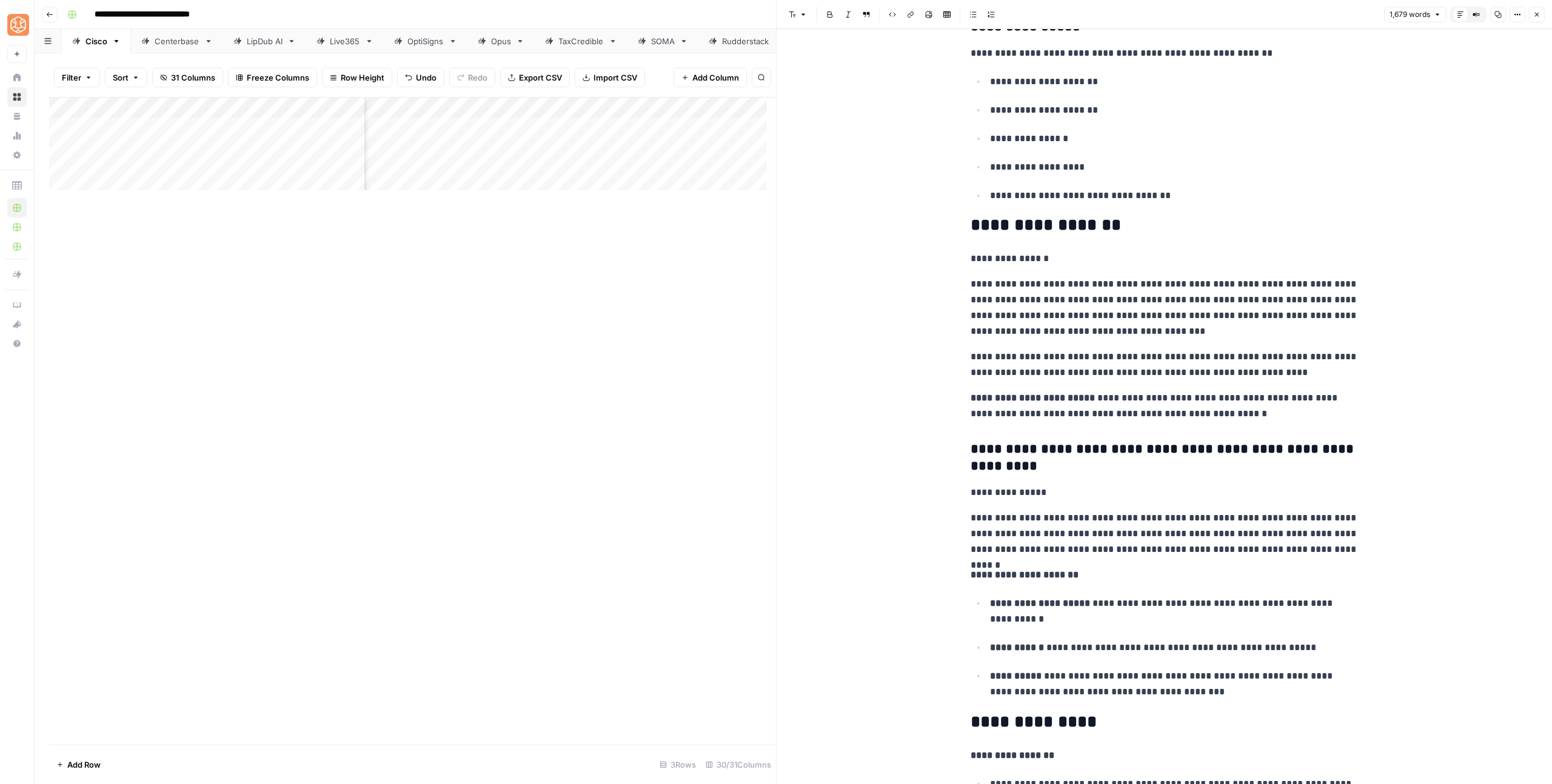 scroll, scrollTop: 236, scrollLeft: 0, axis: vertical 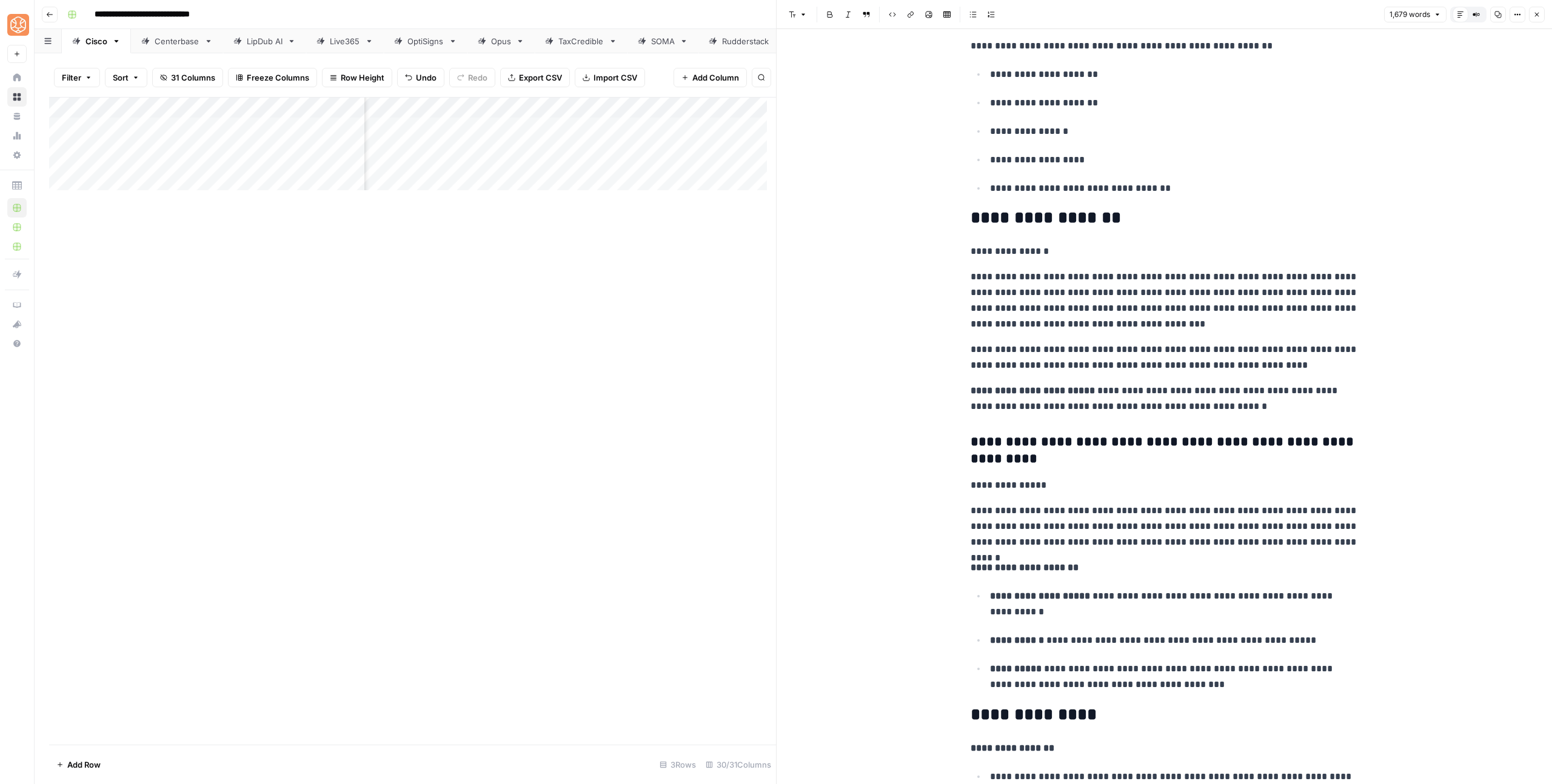 click on "**********" at bounding box center [1165, 301] 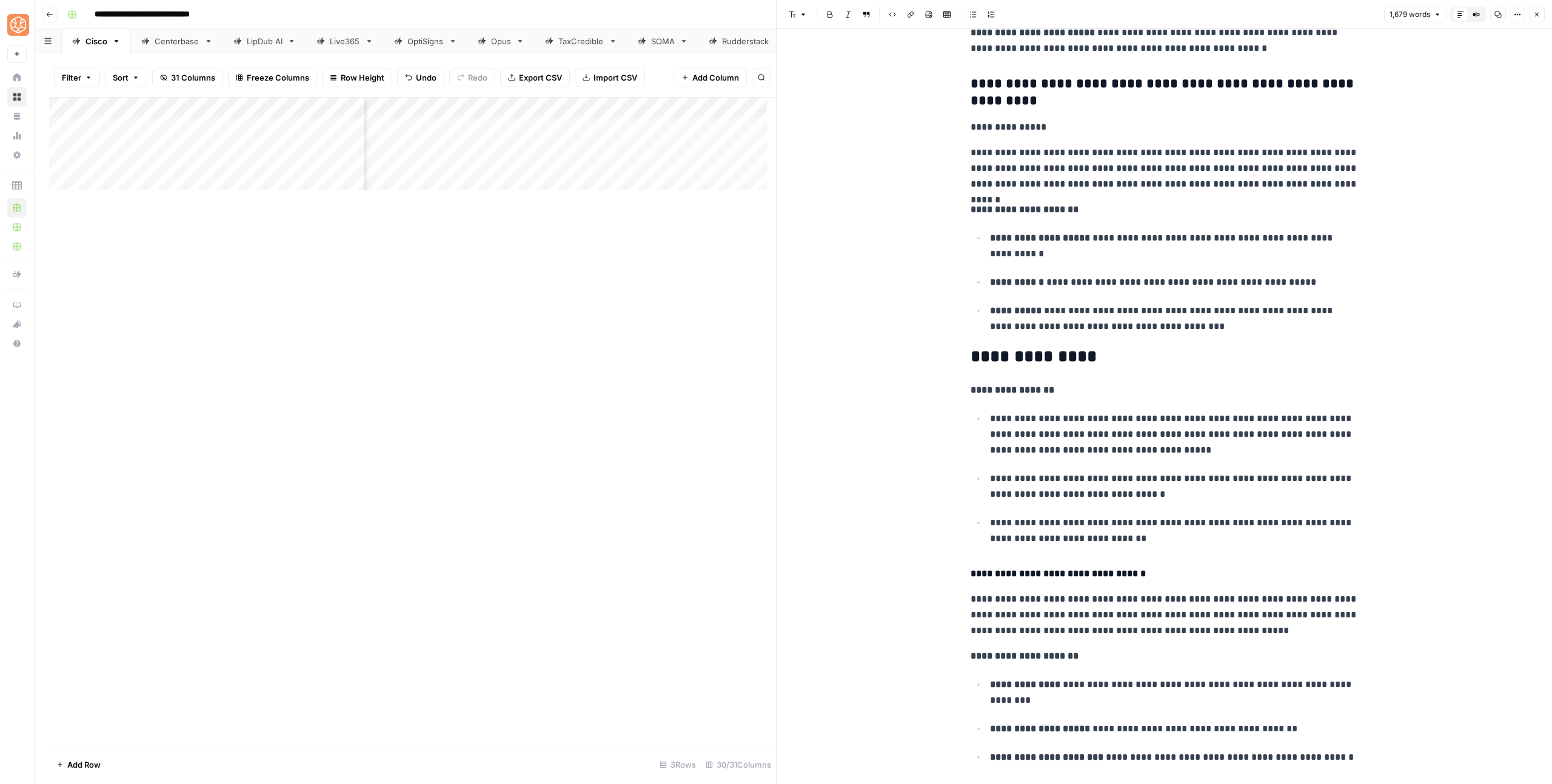 scroll, scrollTop: 594, scrollLeft: 0, axis: vertical 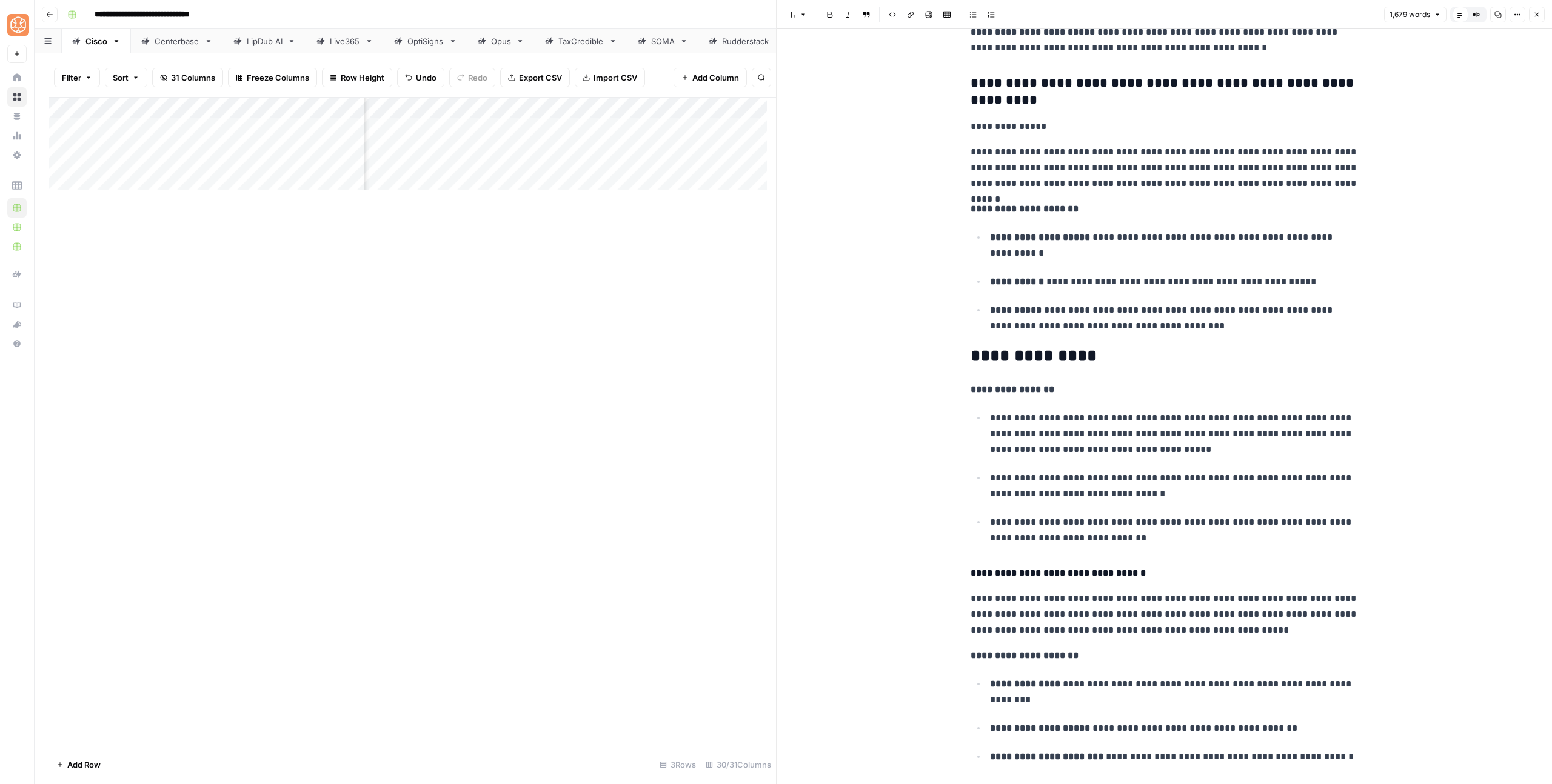click on "**********" at bounding box center [1174, 434] 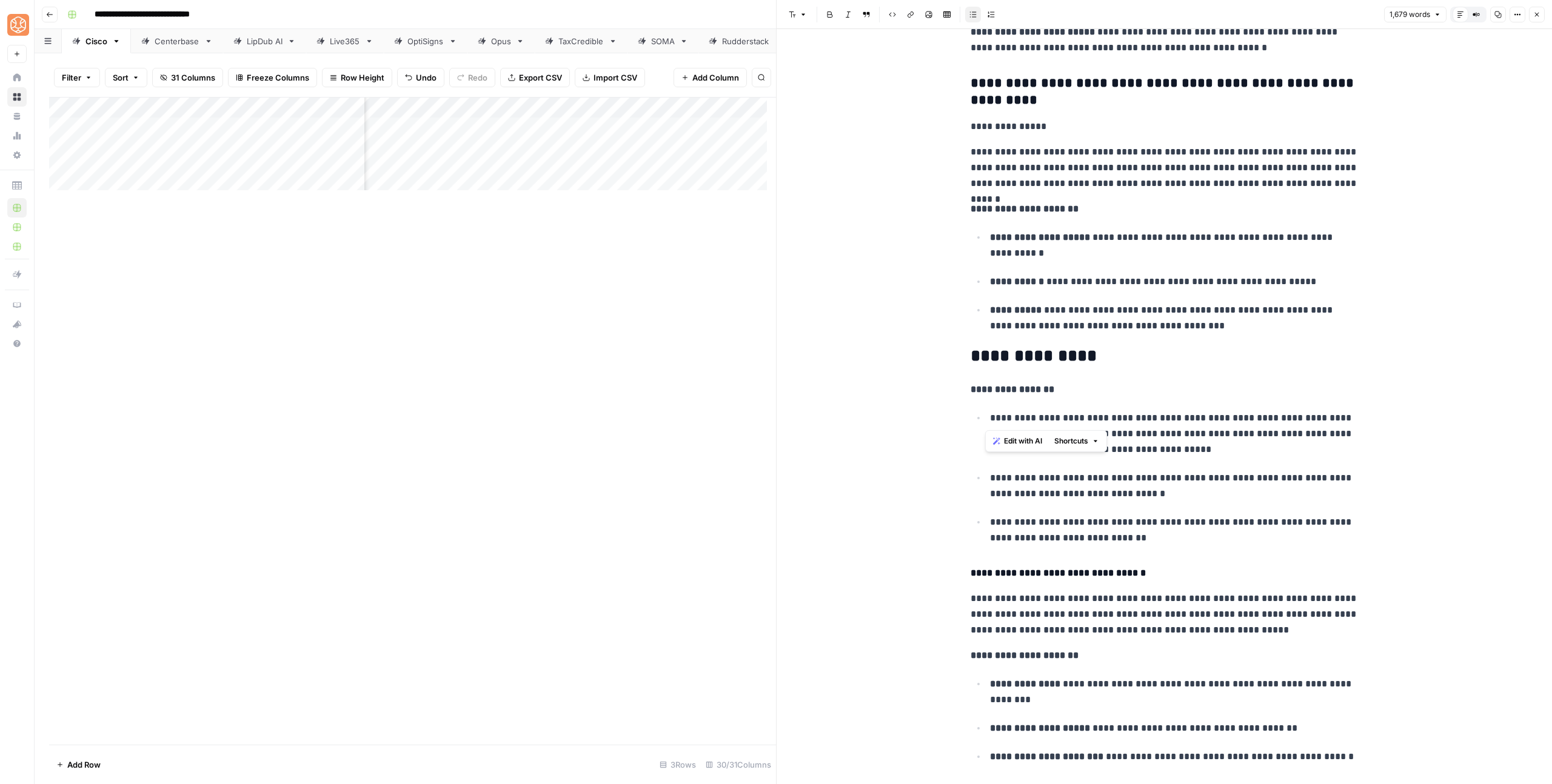 click on "**********" at bounding box center [1174, 434] 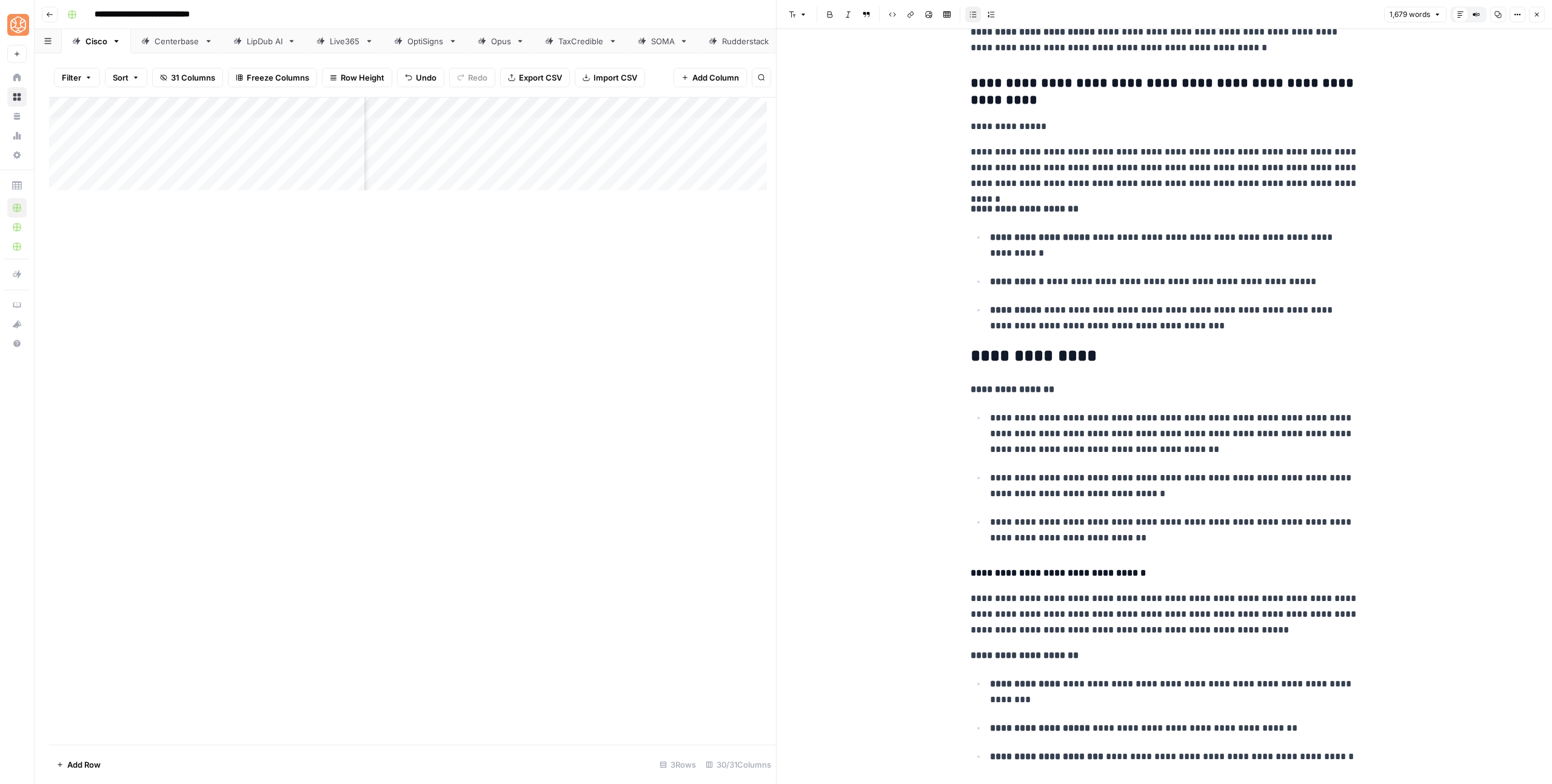 click on "**********" at bounding box center (1174, 486) 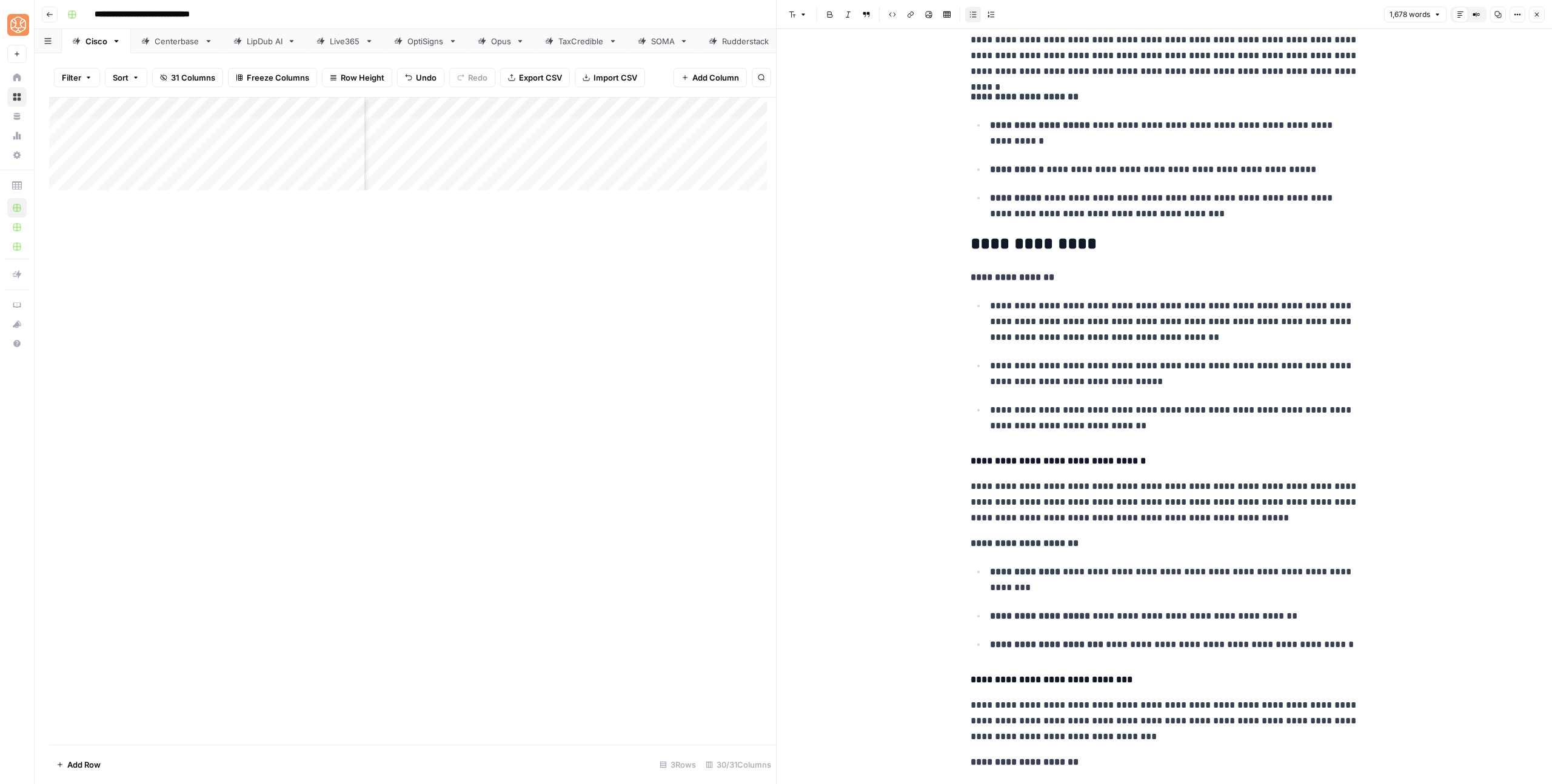 scroll, scrollTop: 709, scrollLeft: 0, axis: vertical 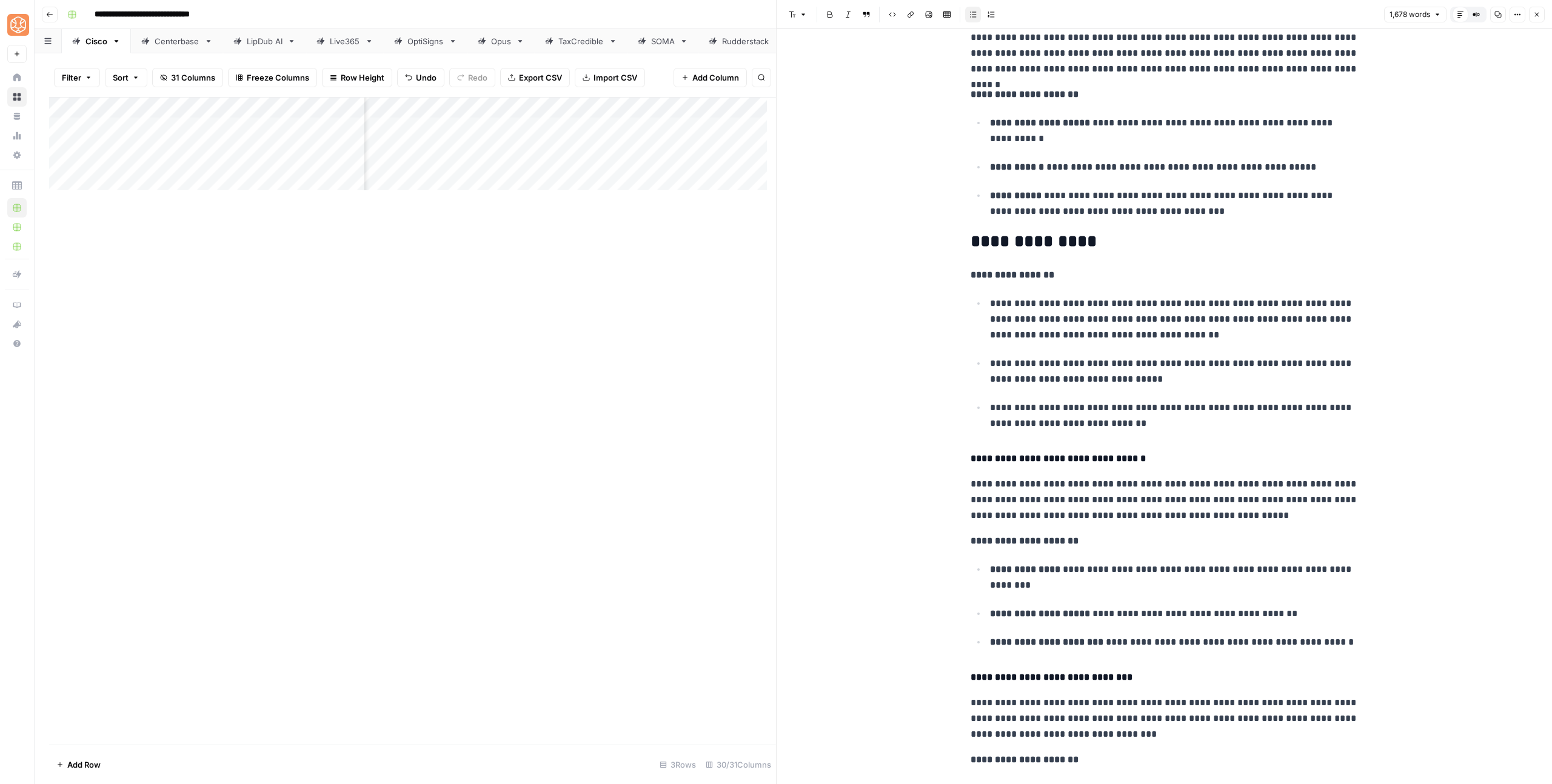 click on "**********" at bounding box center (1174, 416) 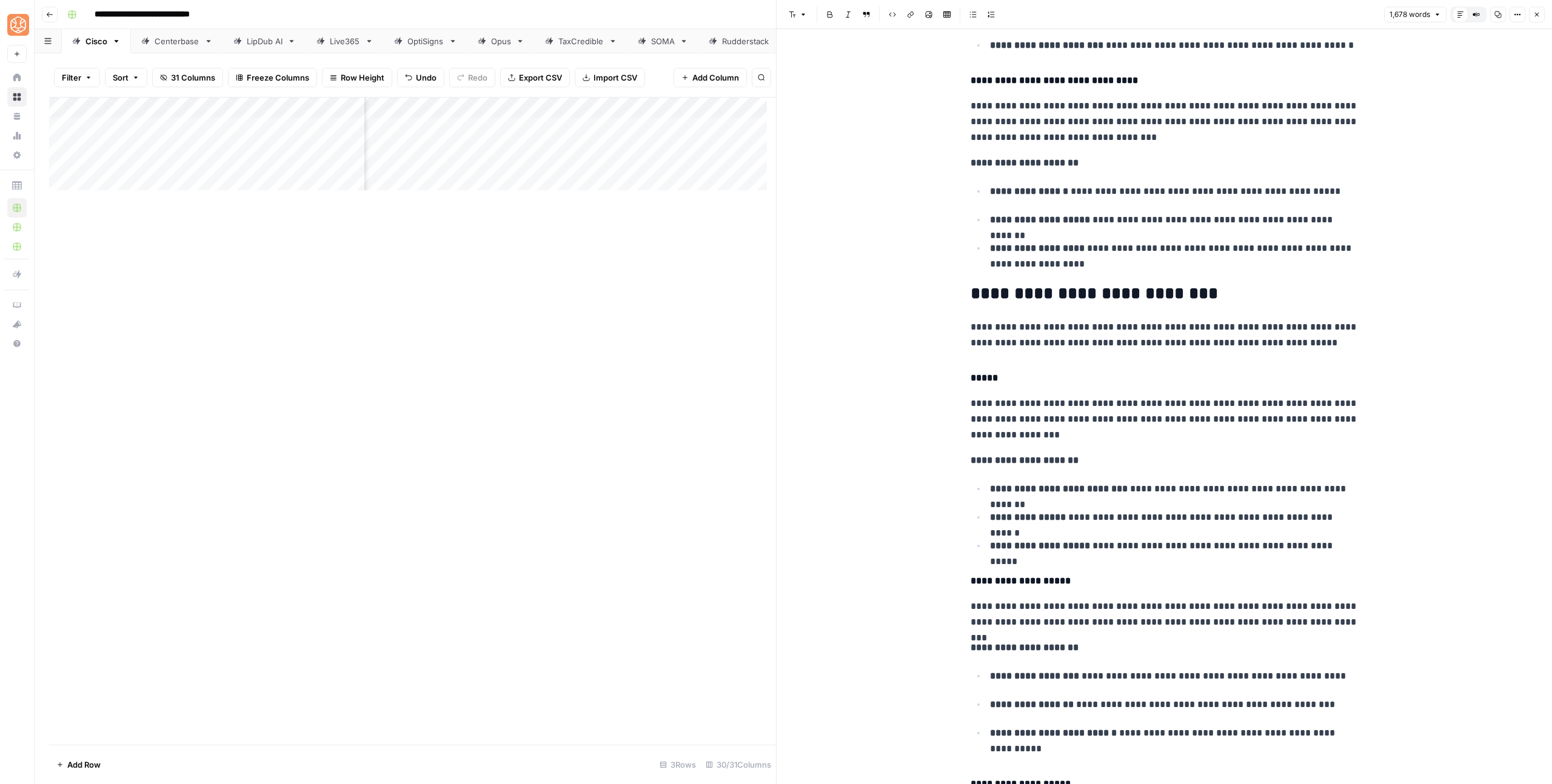 scroll, scrollTop: 1307, scrollLeft: 0, axis: vertical 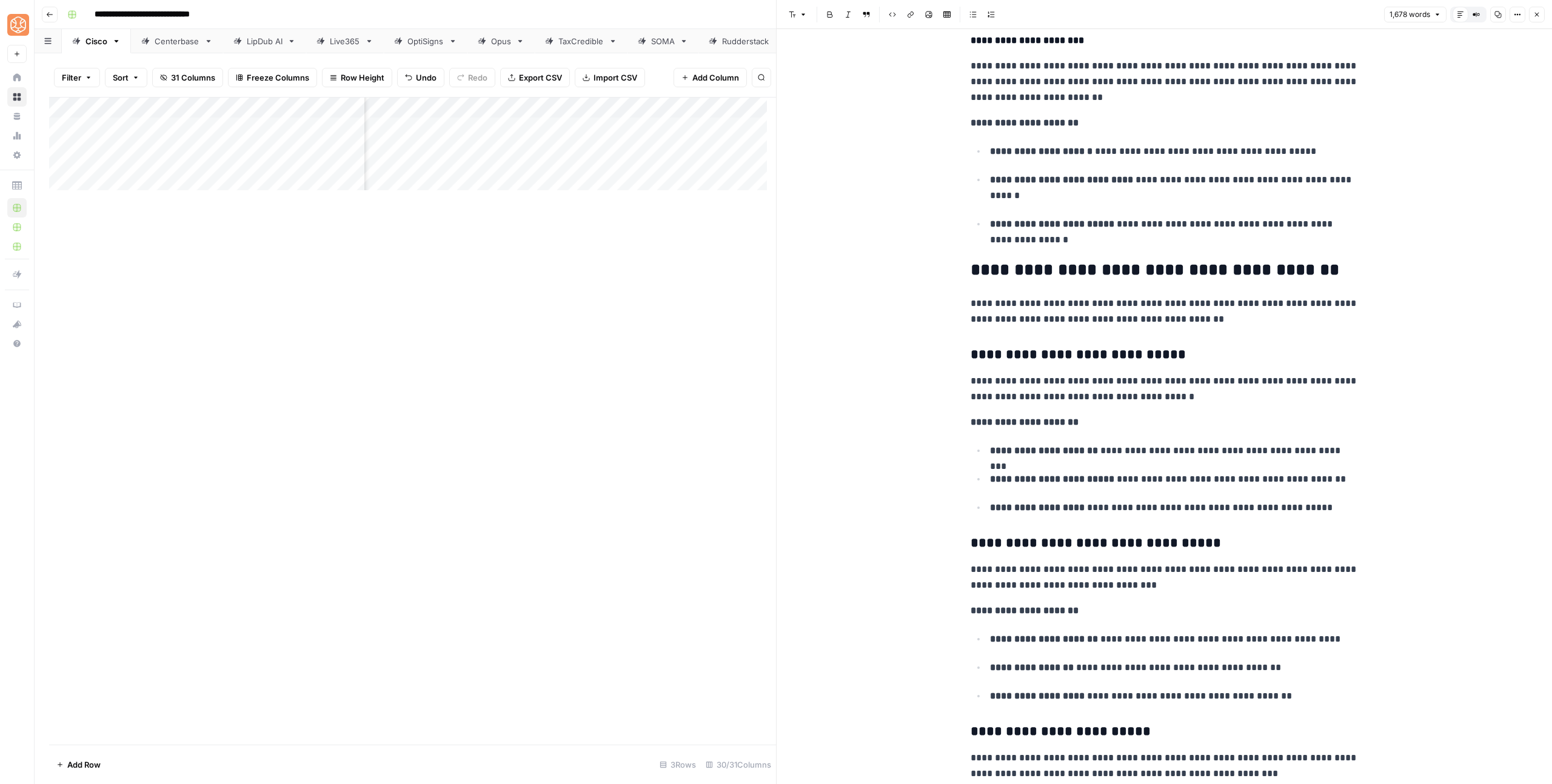 click on "**********" at bounding box center [1165, 311] 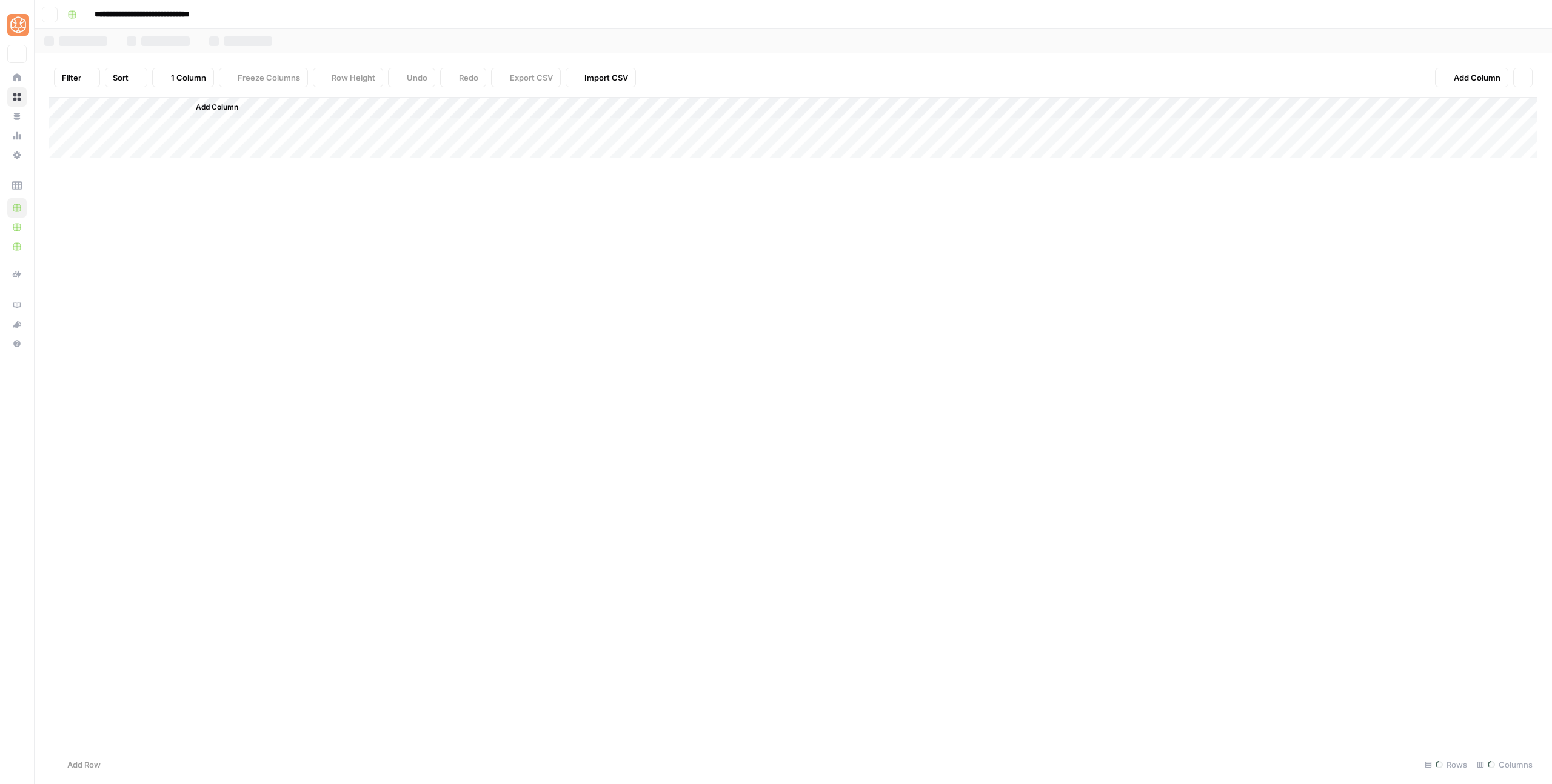 scroll, scrollTop: 0, scrollLeft: 0, axis: both 